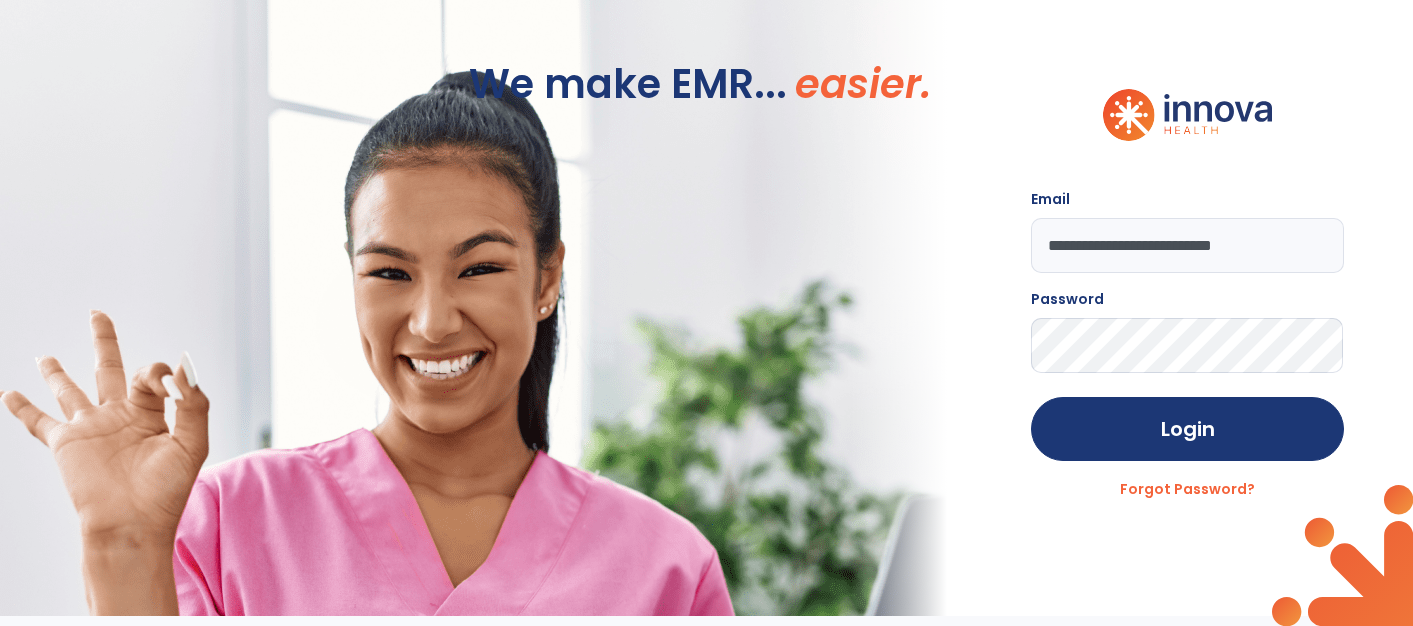 scroll, scrollTop: 0, scrollLeft: 0, axis: both 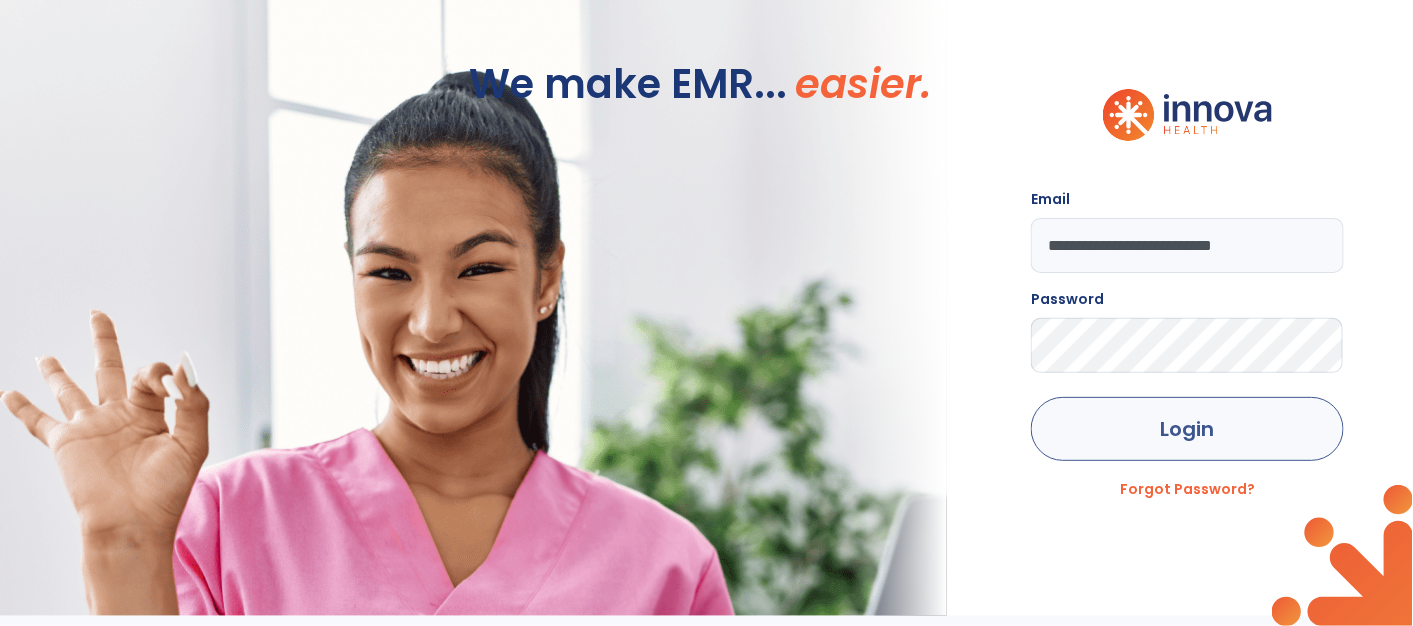 click on "Login" 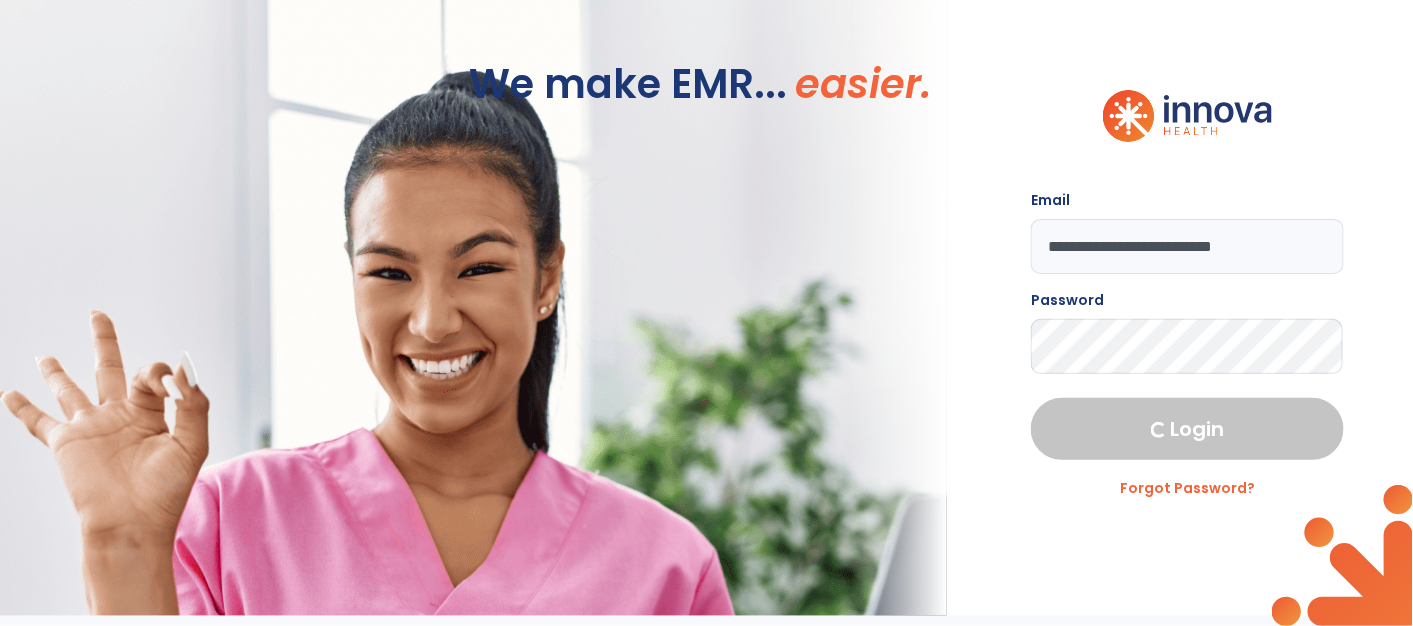 select on "****" 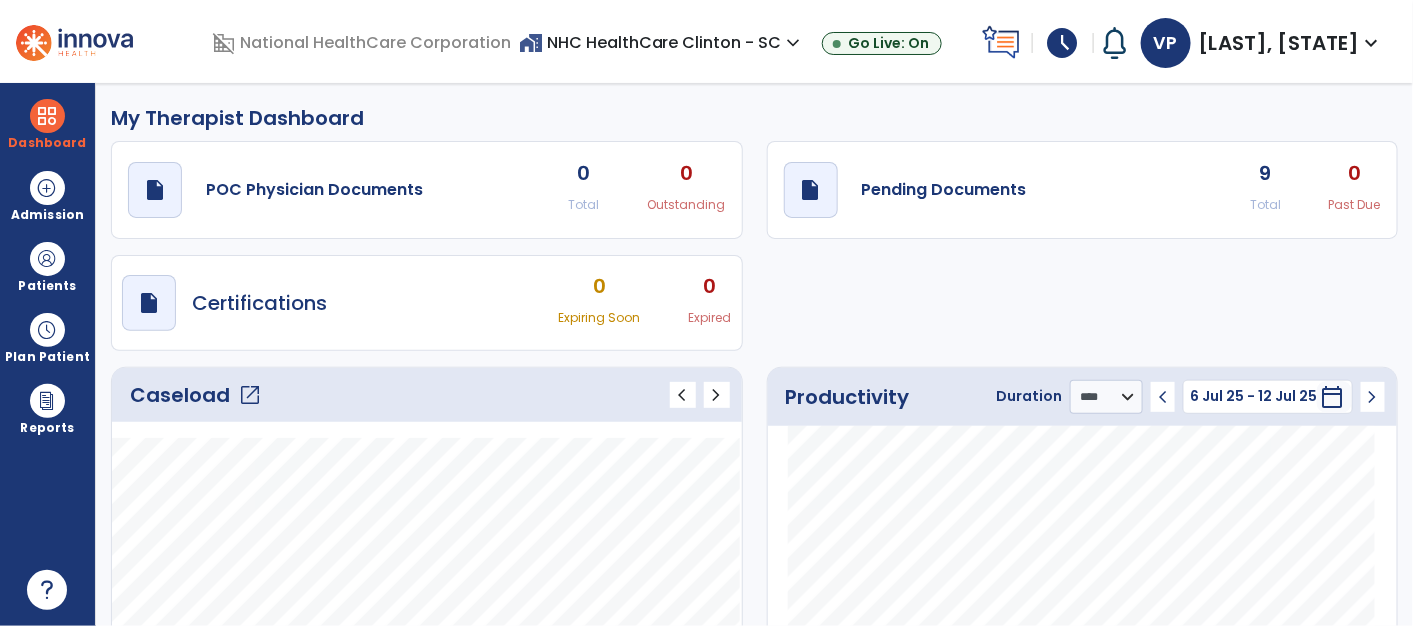 click on "open_in_new" 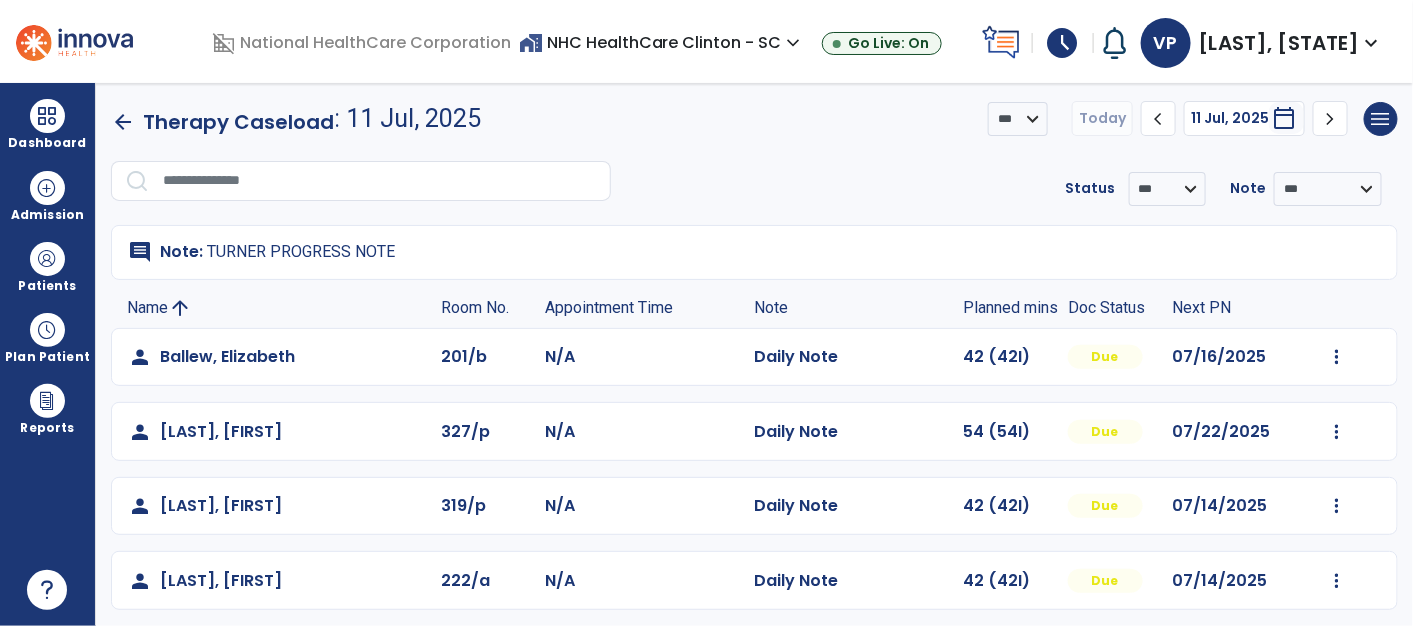 scroll, scrollTop: 0, scrollLeft: 0, axis: both 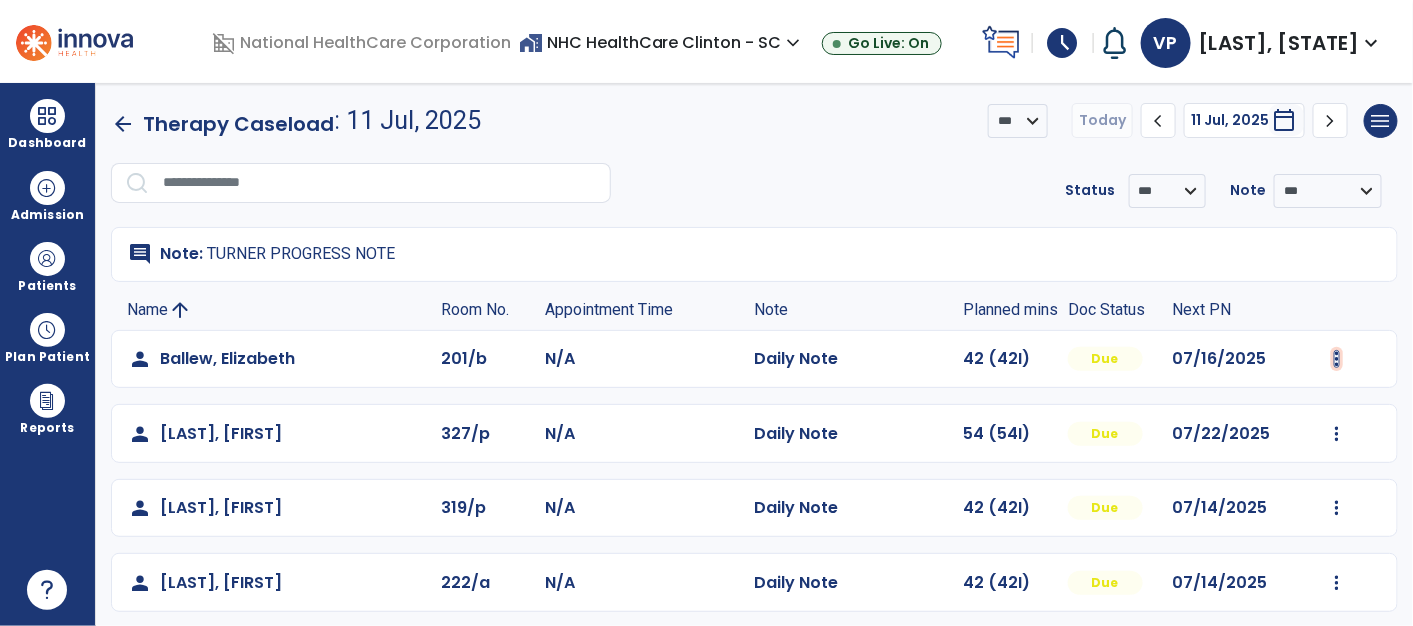 click at bounding box center (1337, 359) 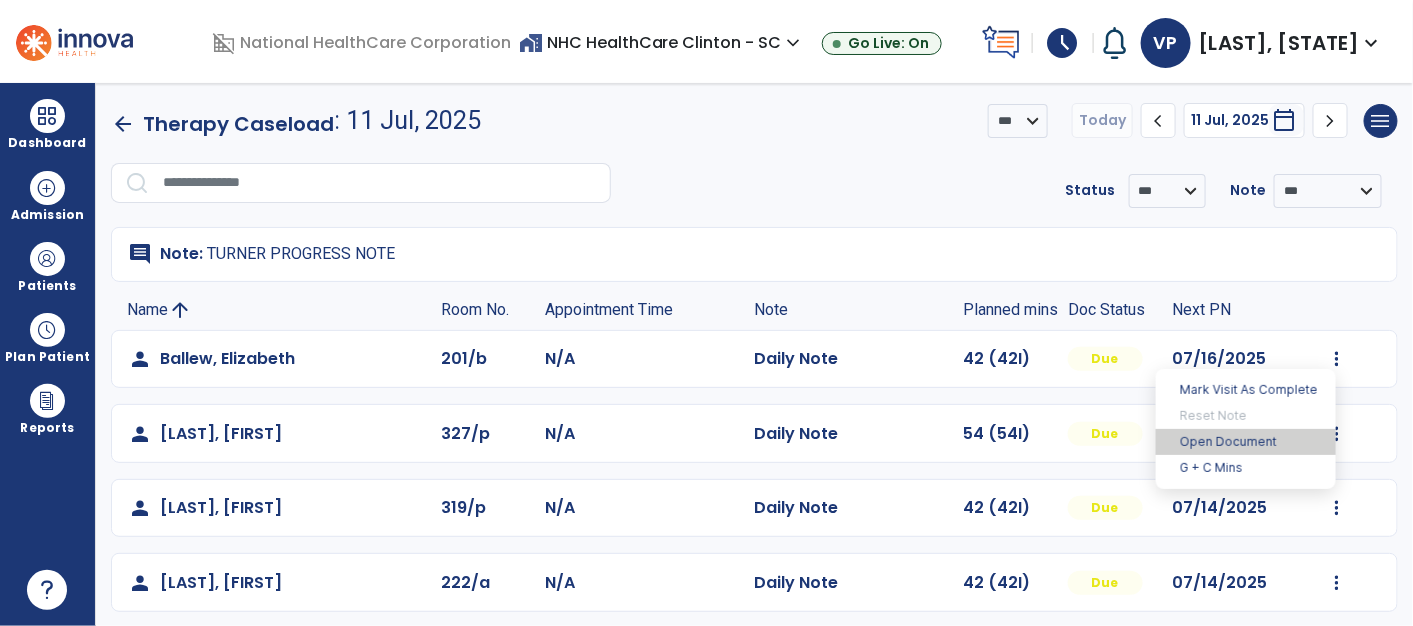click on "Open Document" at bounding box center [1246, 442] 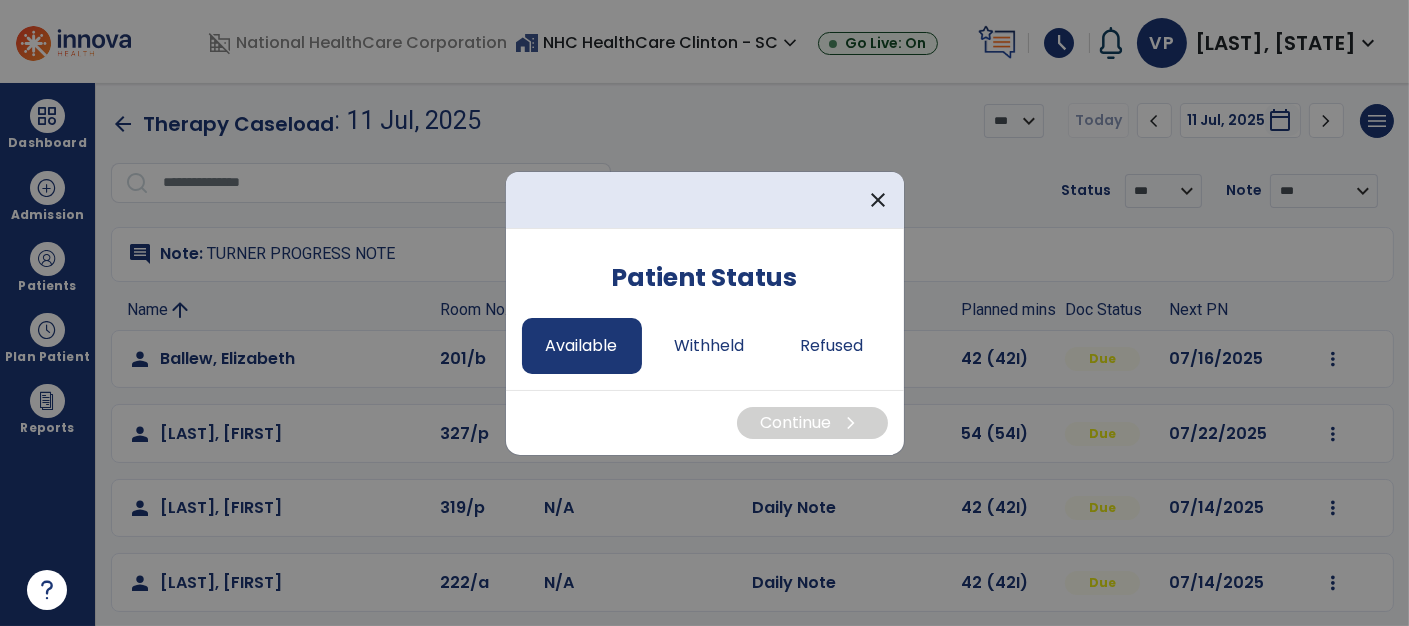 click on "Available" at bounding box center [582, 346] 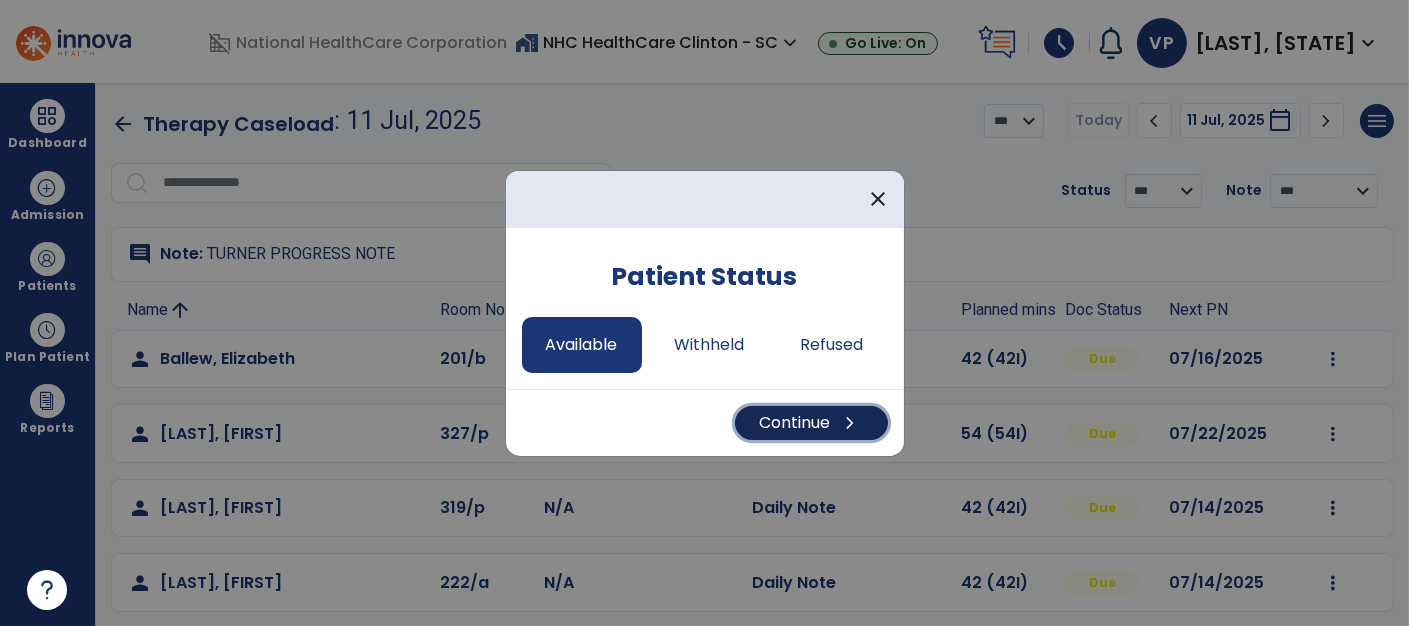 click on "Continue   chevron_right" at bounding box center [811, 423] 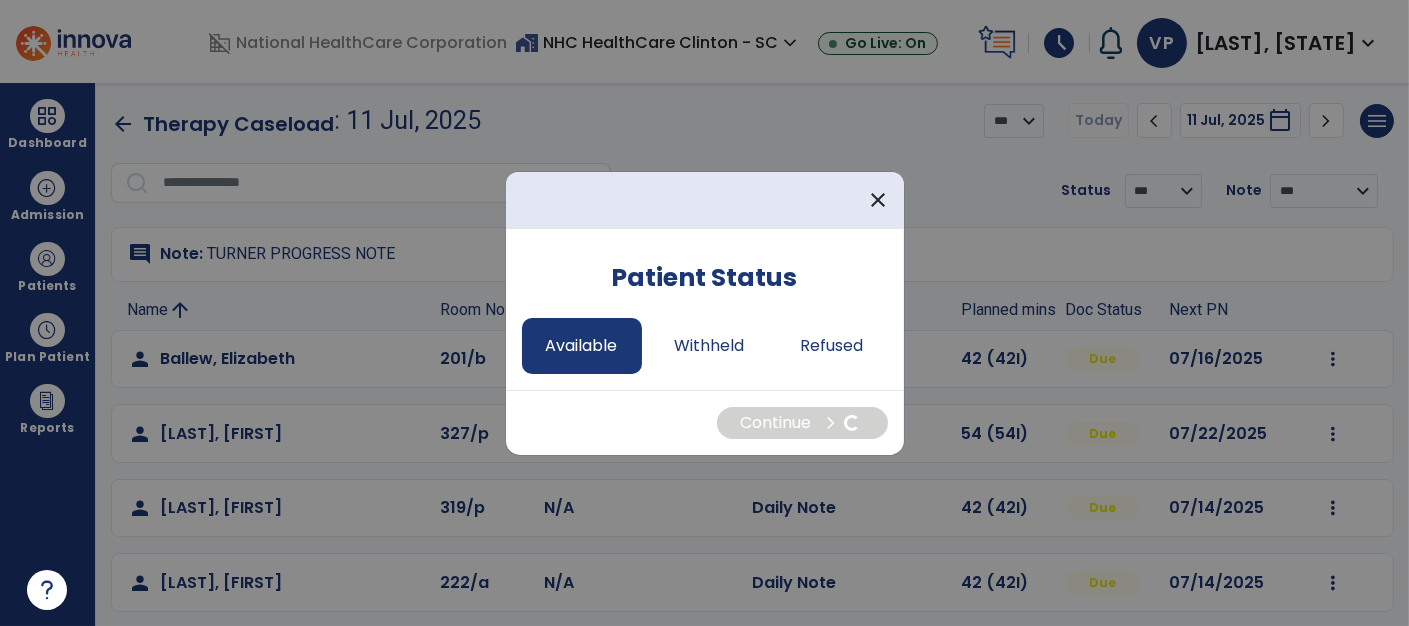 select on "*" 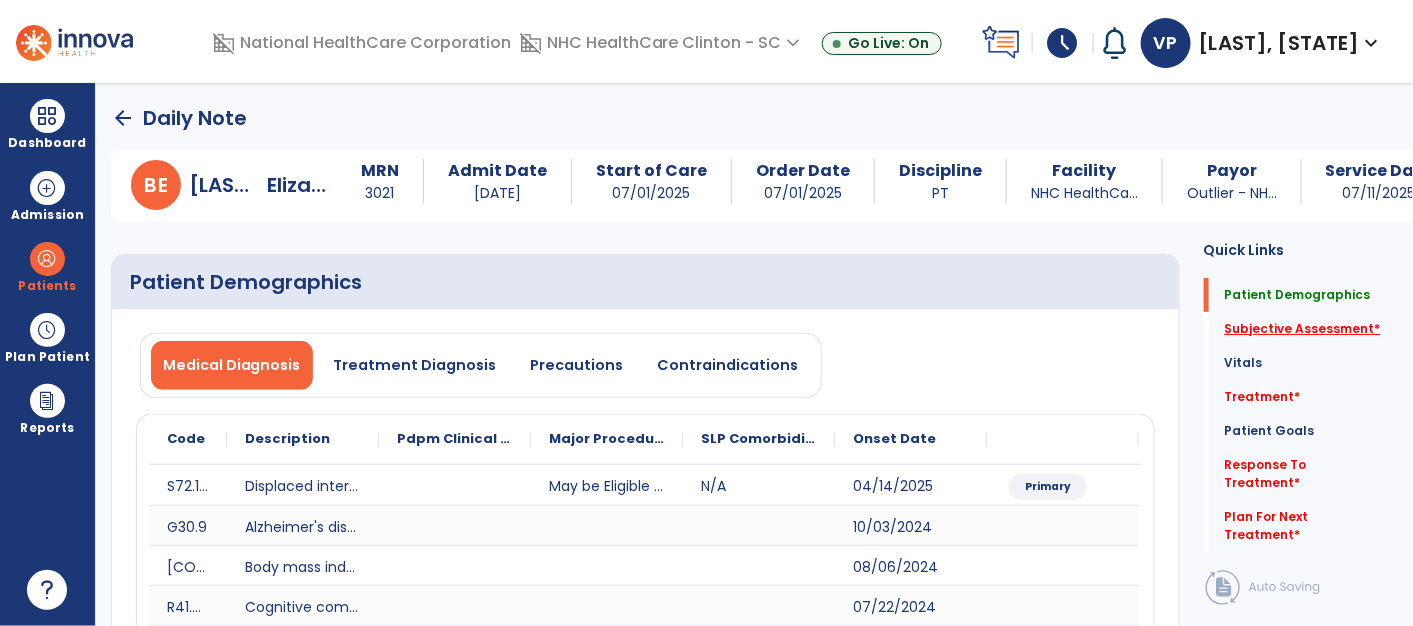 click on "Subjective Assessment   *" 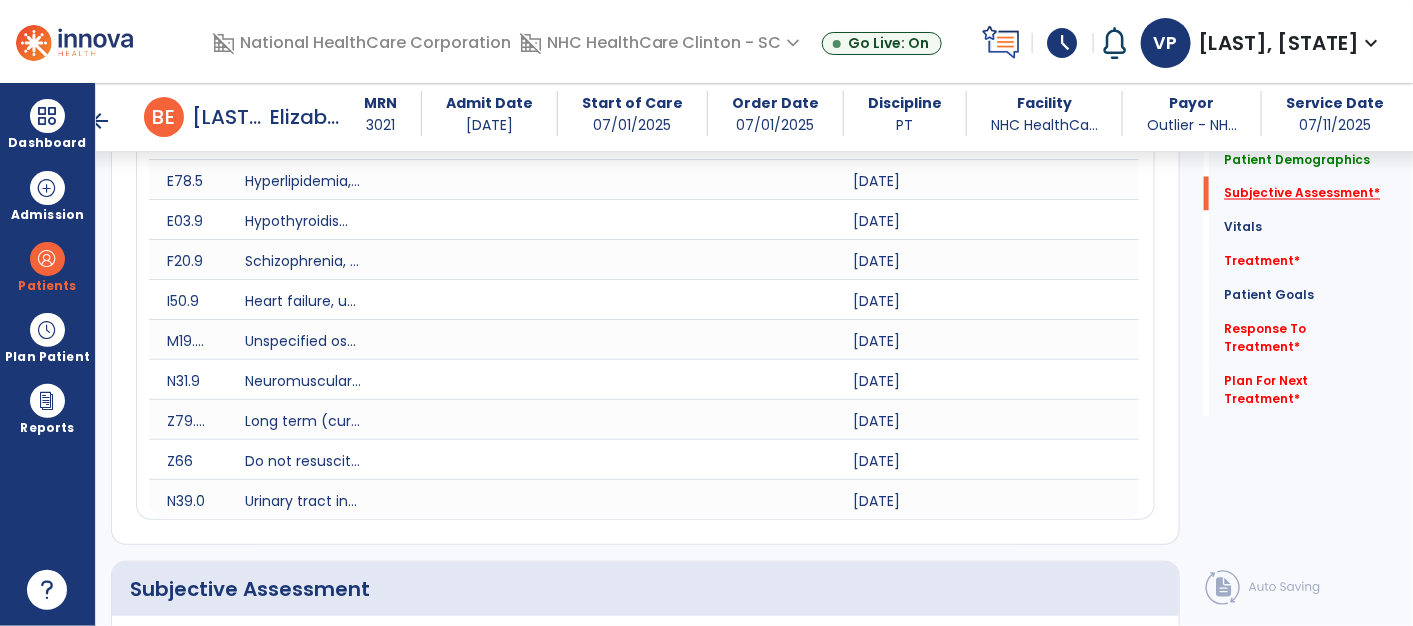scroll, scrollTop: 1571, scrollLeft: 0, axis: vertical 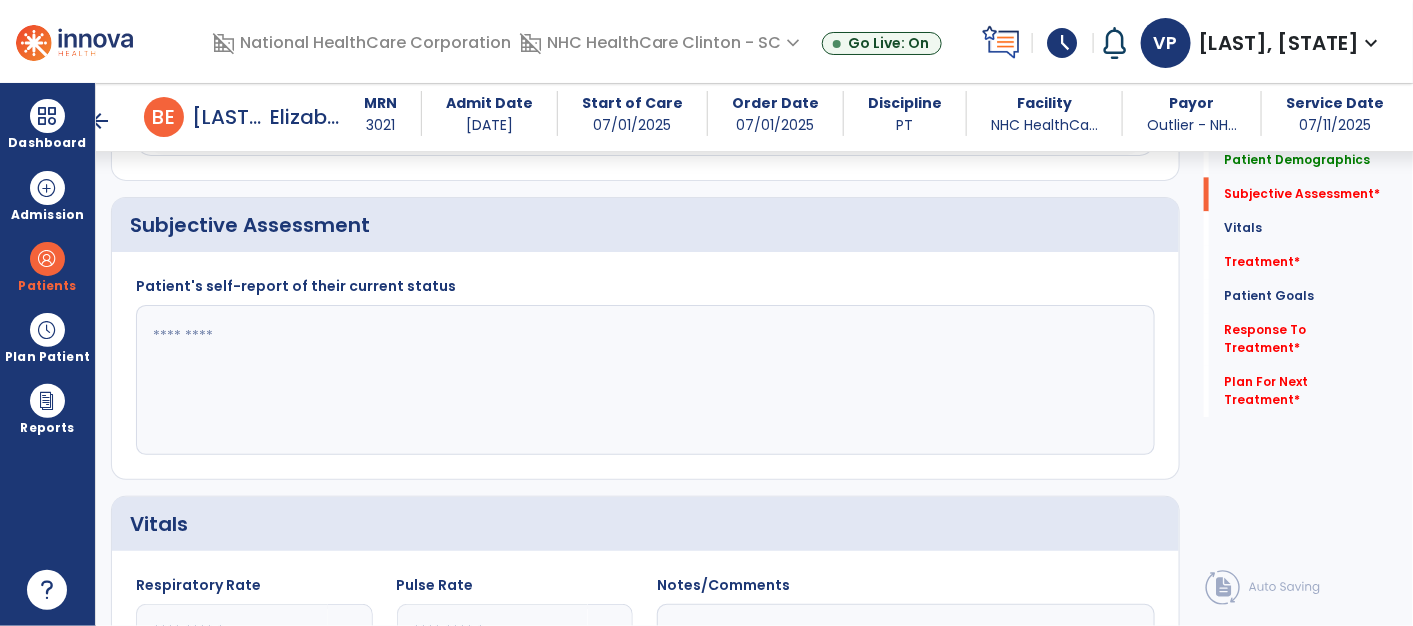 click 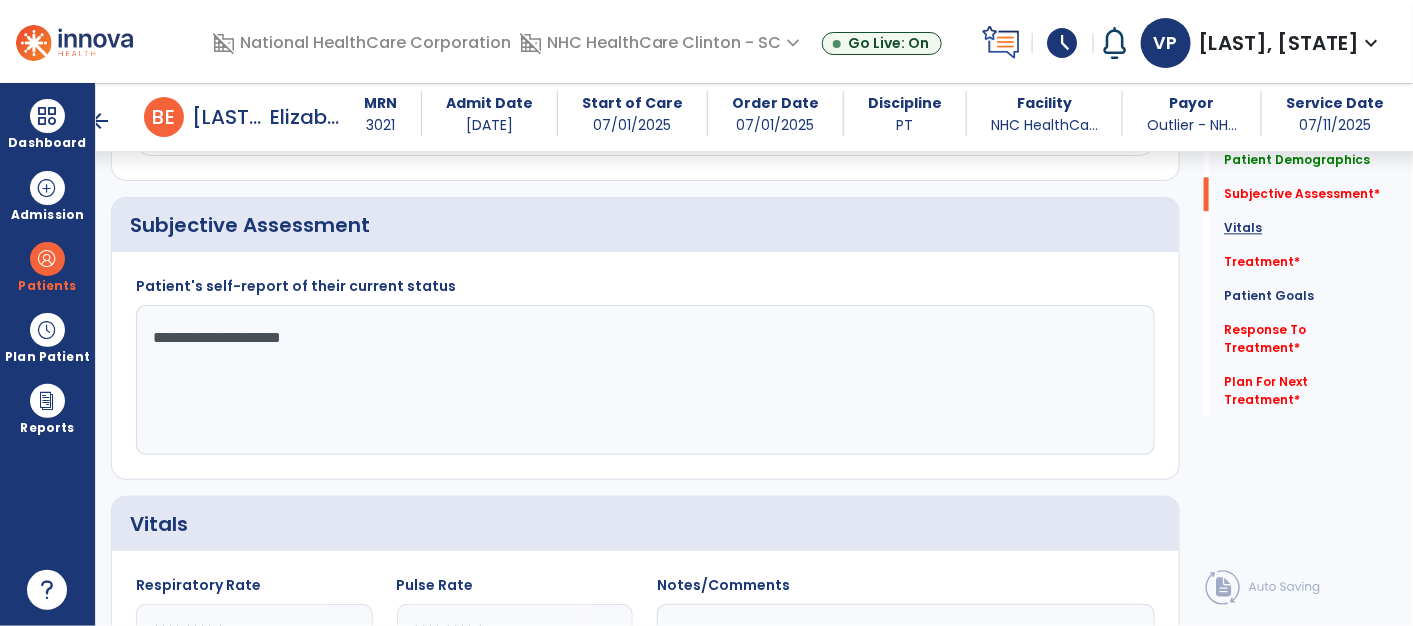 type on "**********" 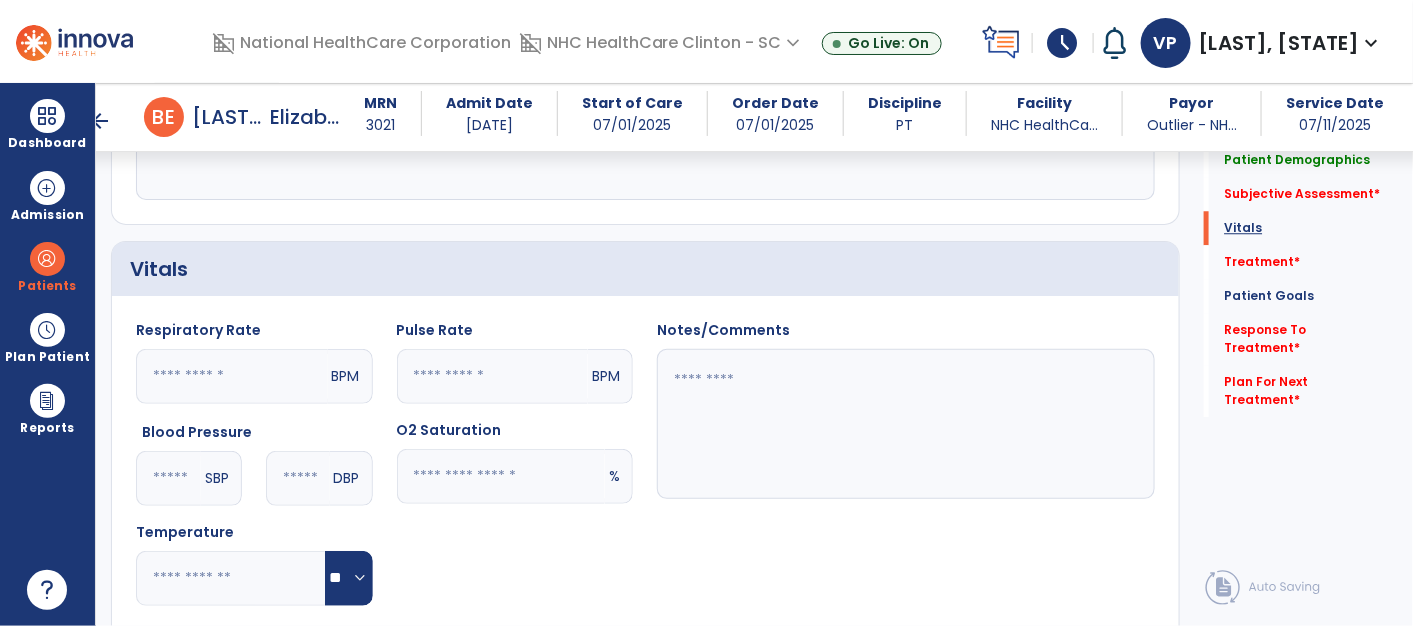 scroll, scrollTop: 1913, scrollLeft: 0, axis: vertical 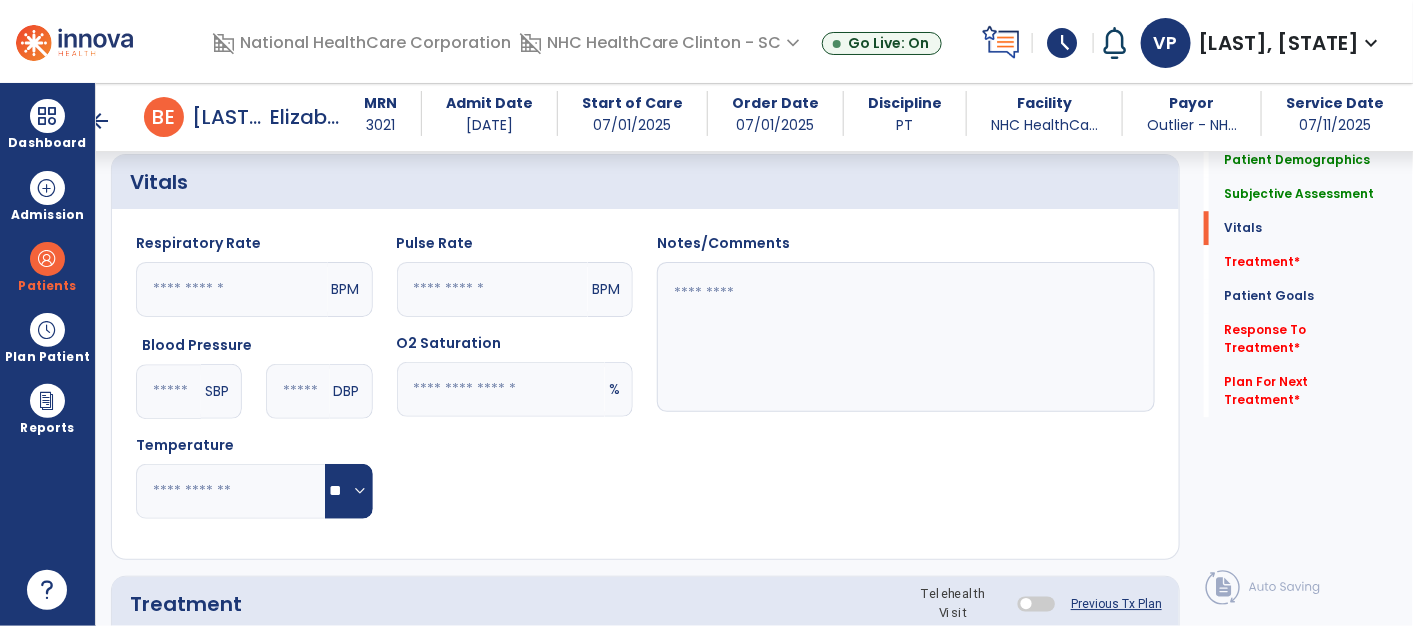 click 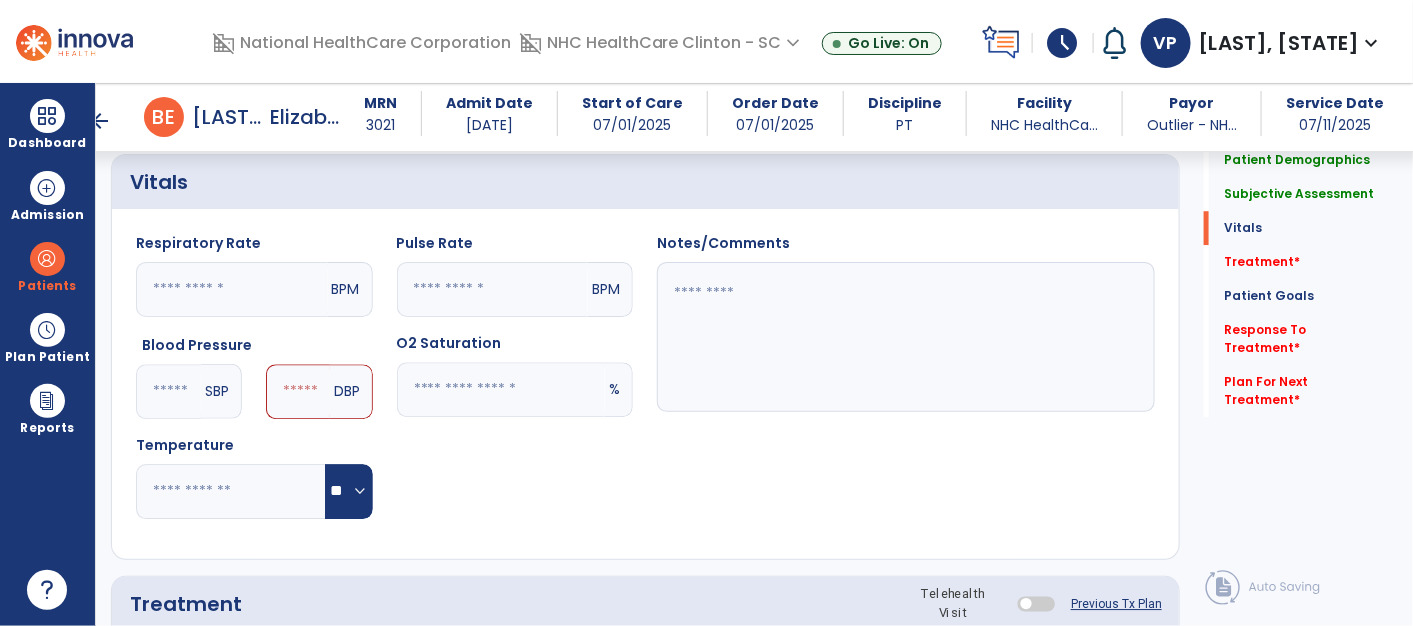 type on "***" 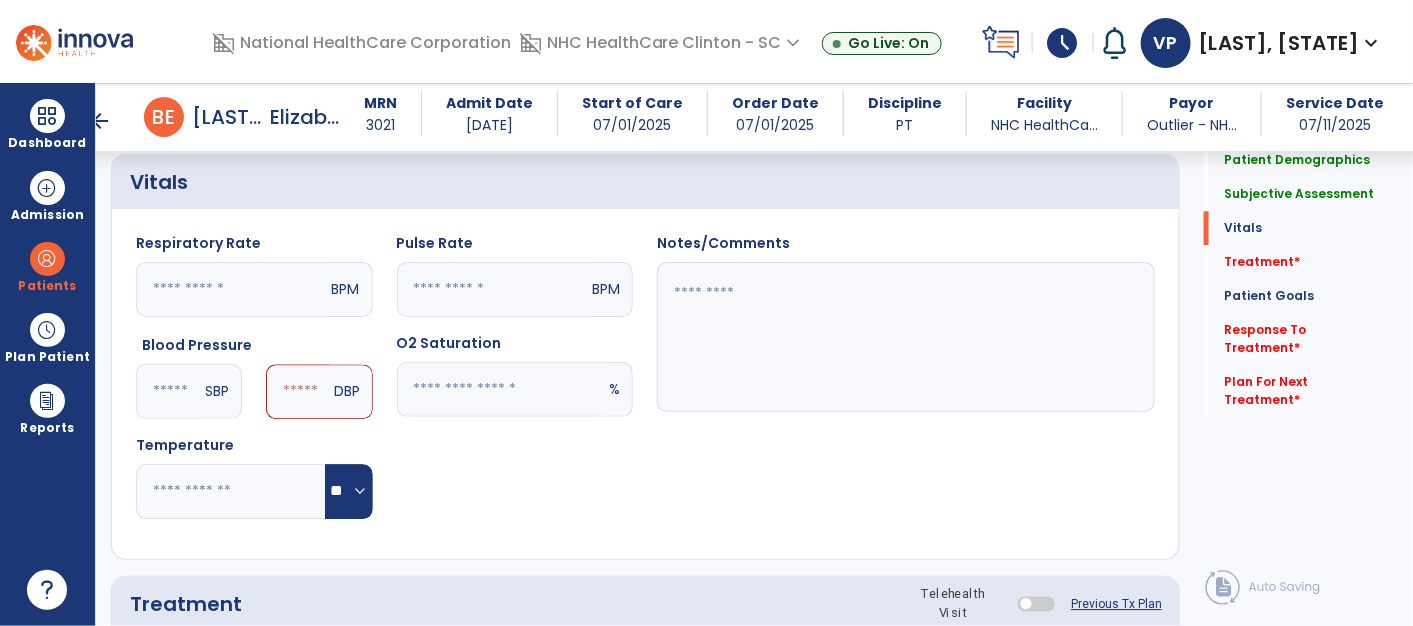 click 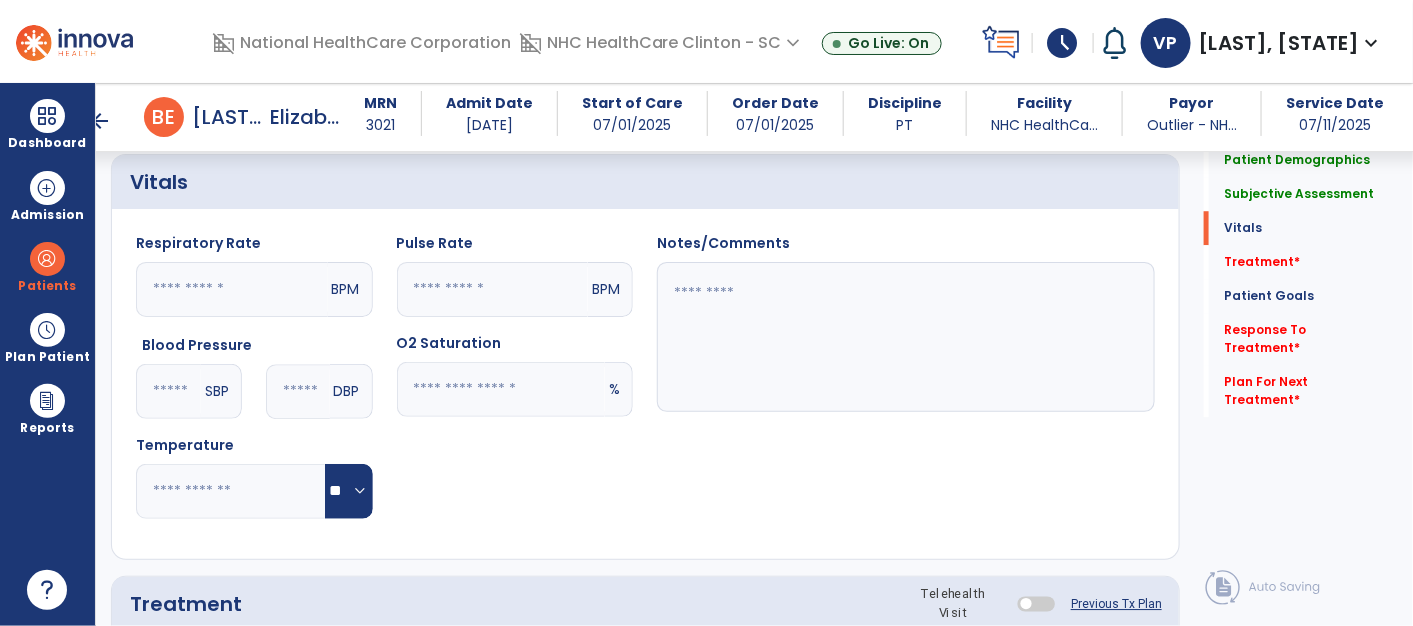 type on "**" 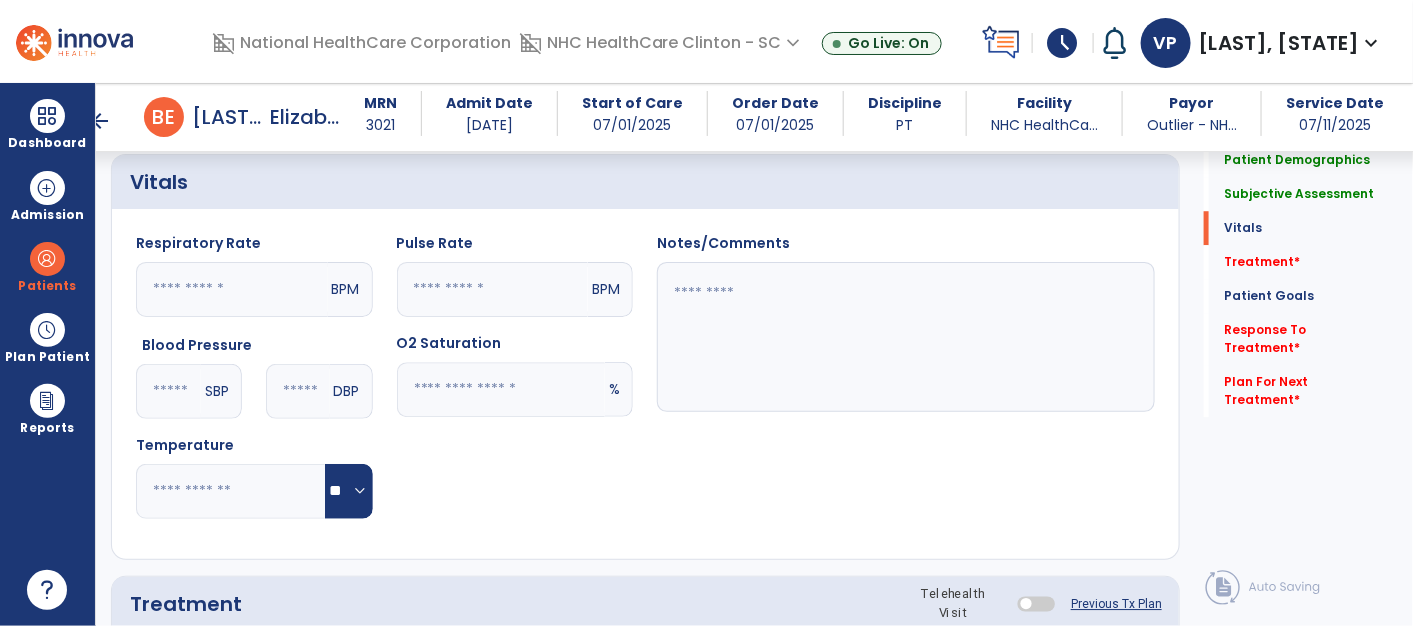 click 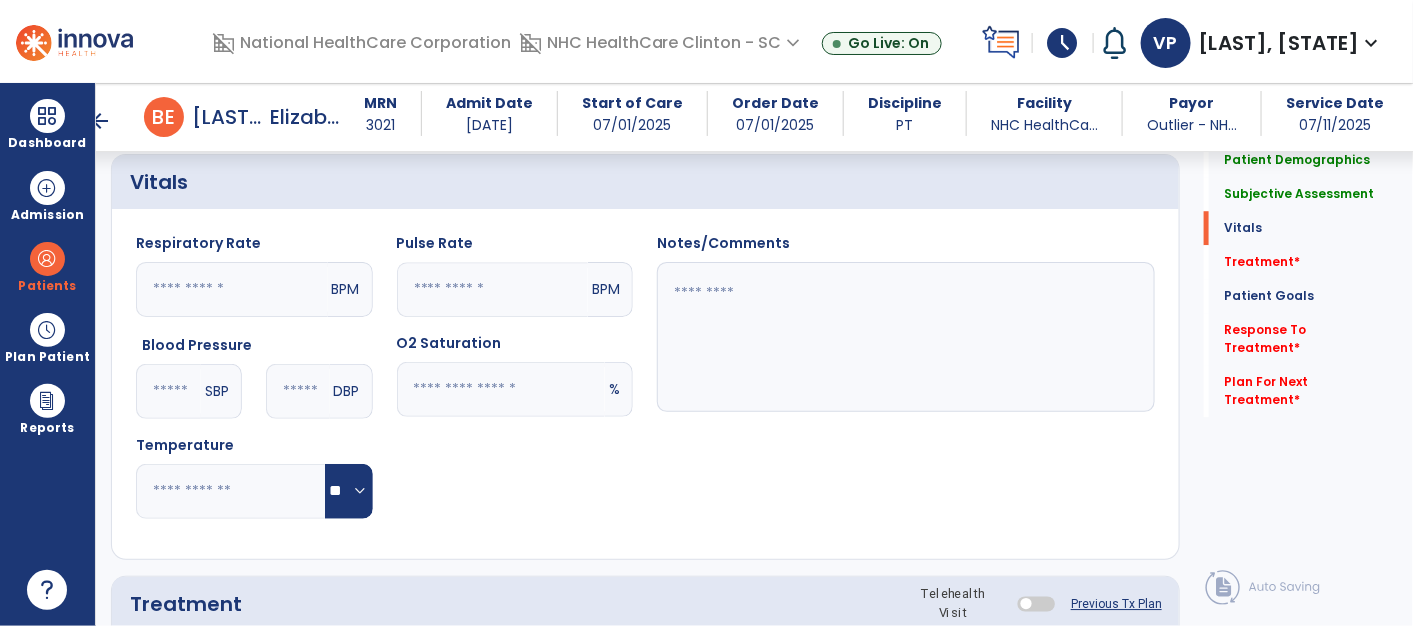 click 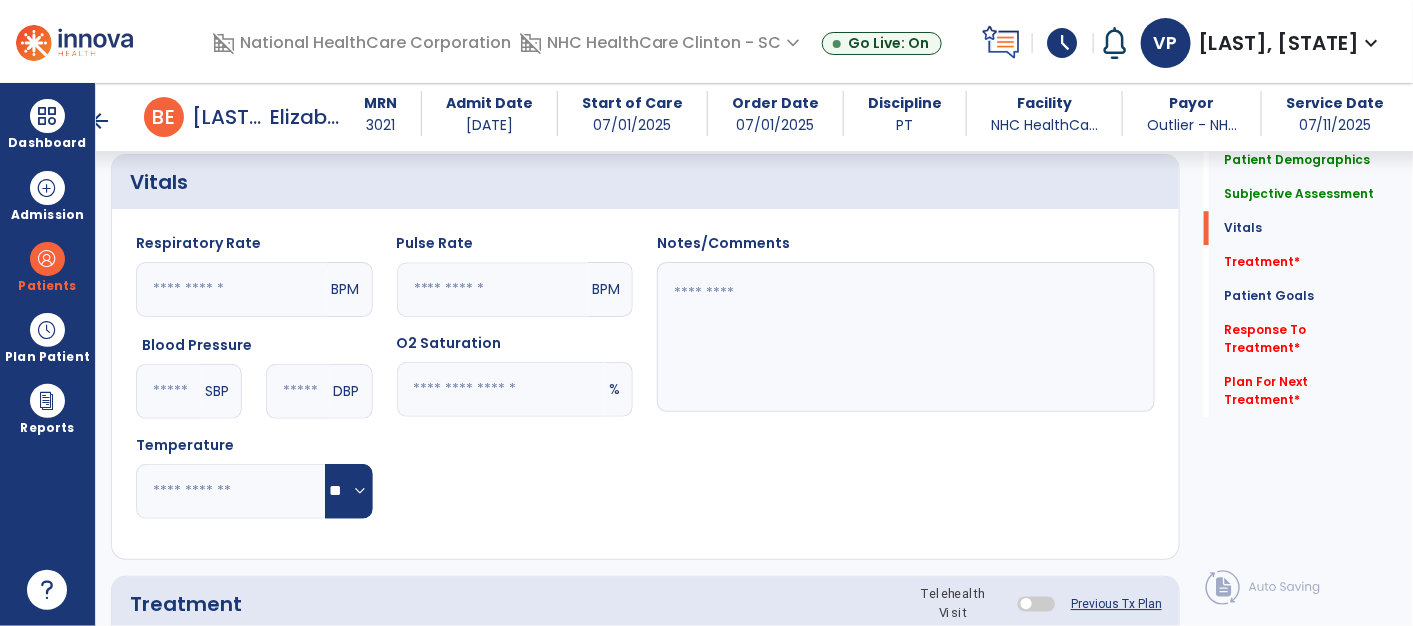 type on "**" 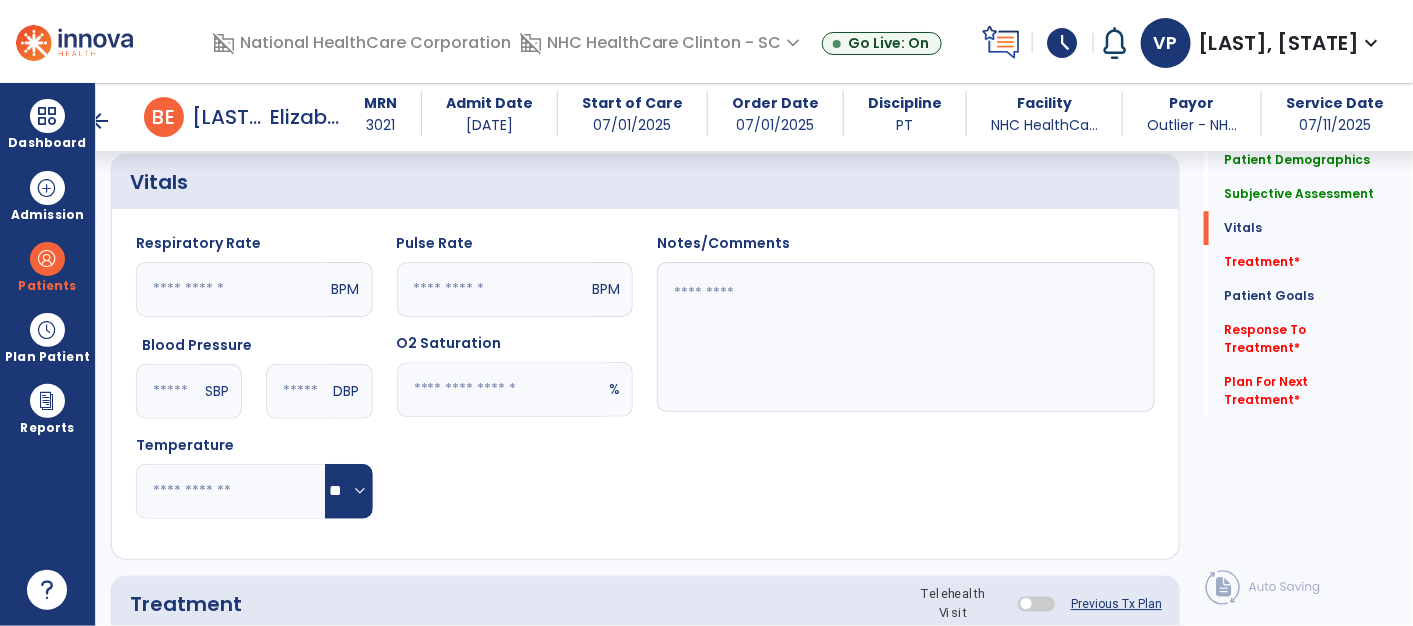 click 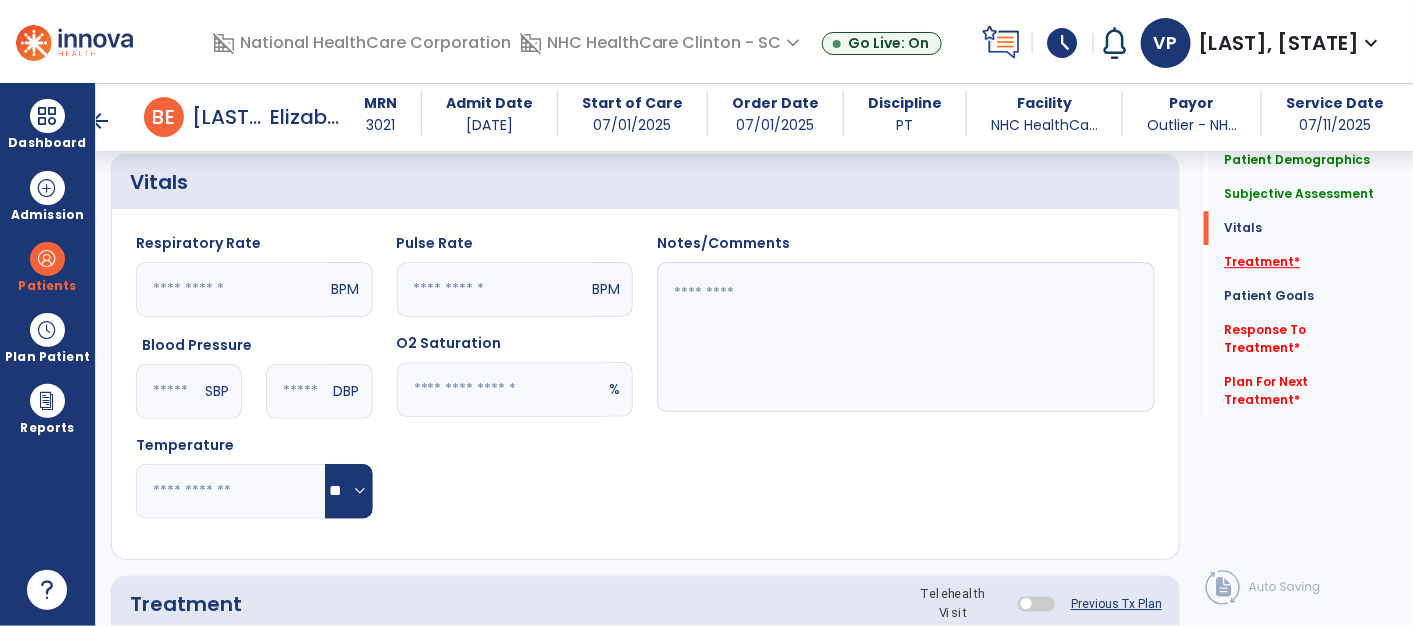 type on "**" 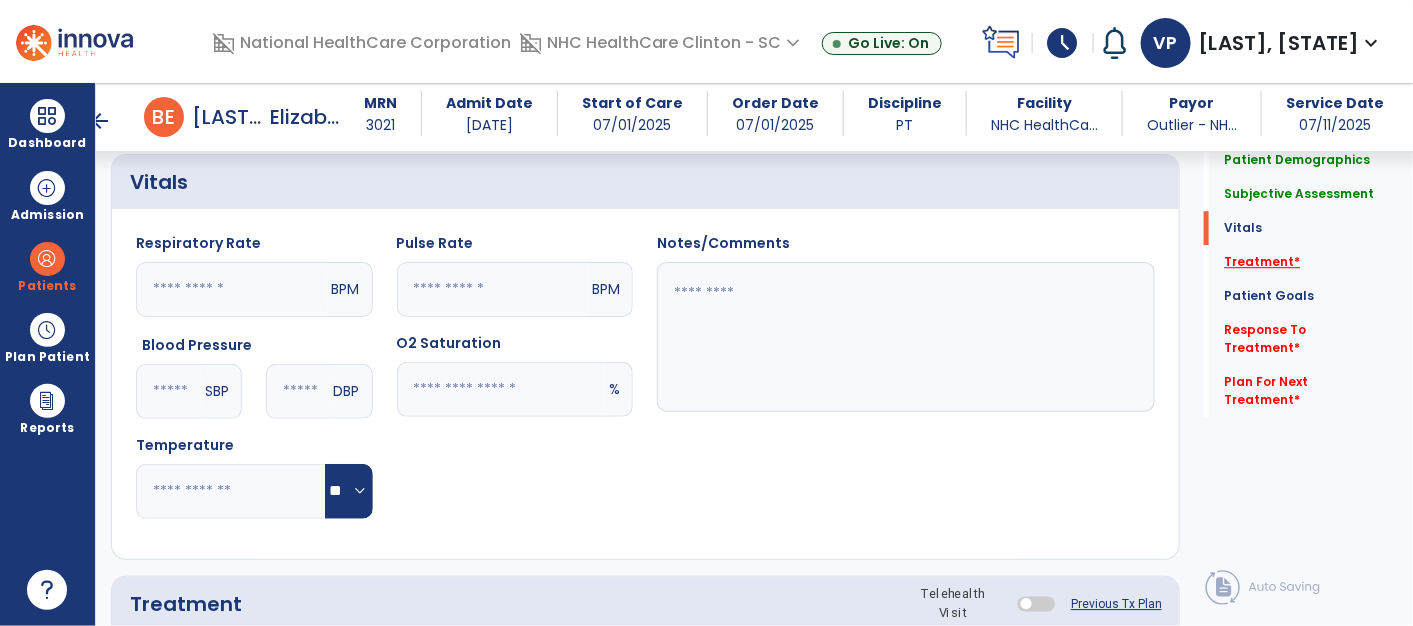 click on "Treatment   *" 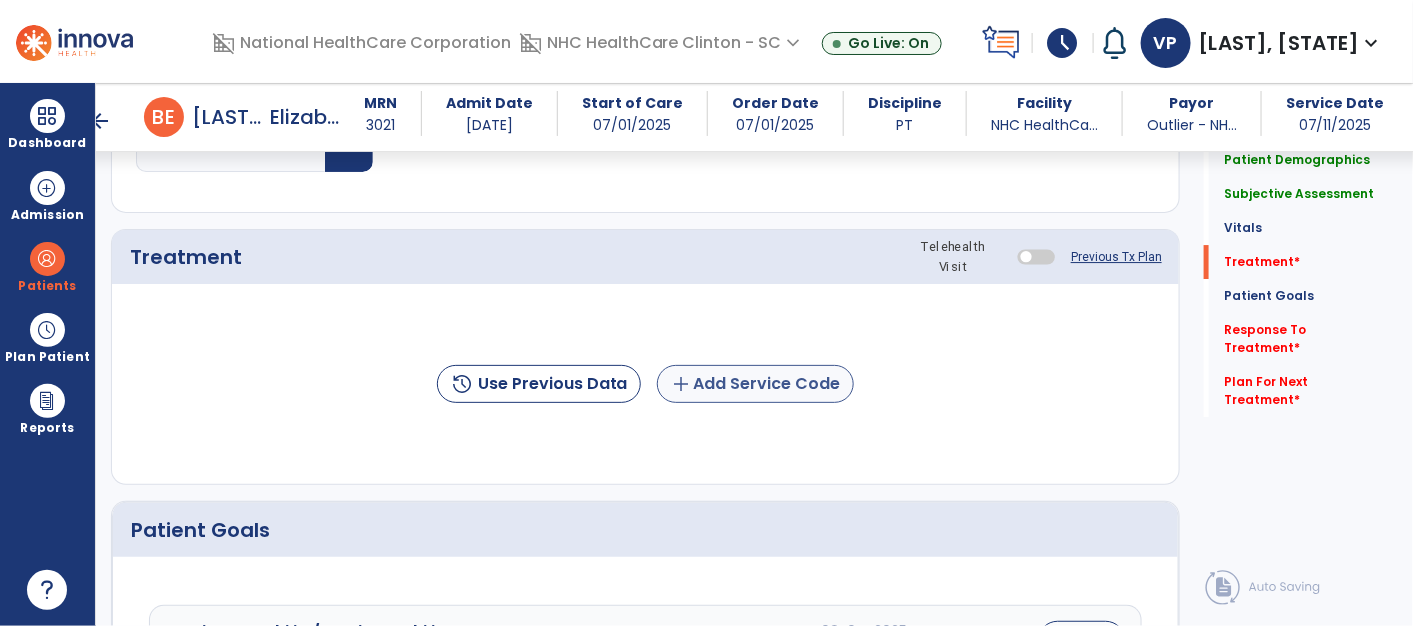 click on "add  Add Service Code" 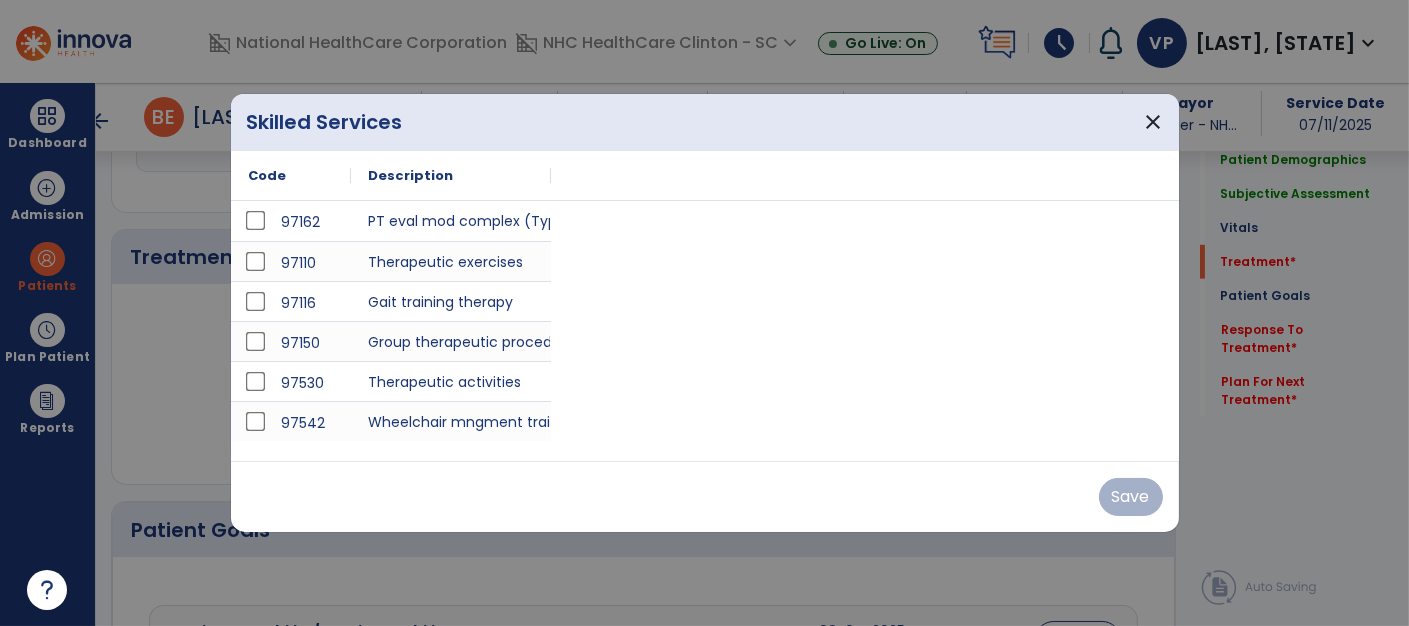 scroll, scrollTop: 2260, scrollLeft: 0, axis: vertical 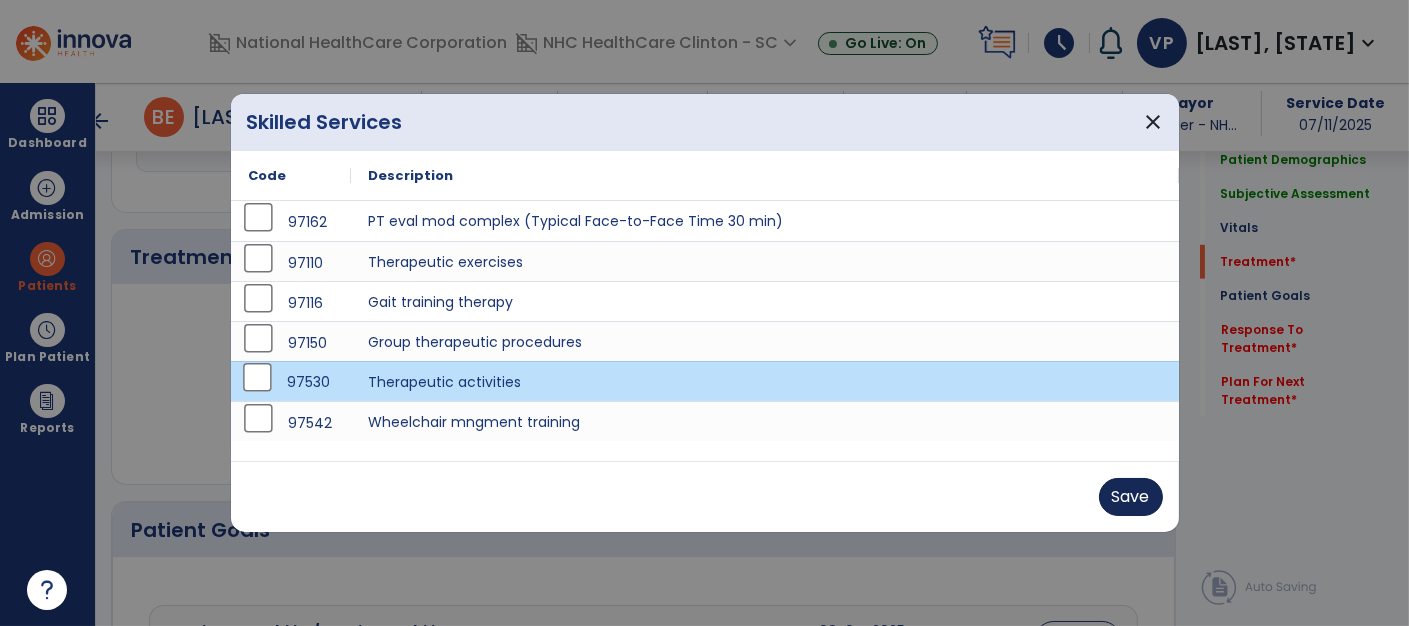 click on "Save" at bounding box center [1131, 497] 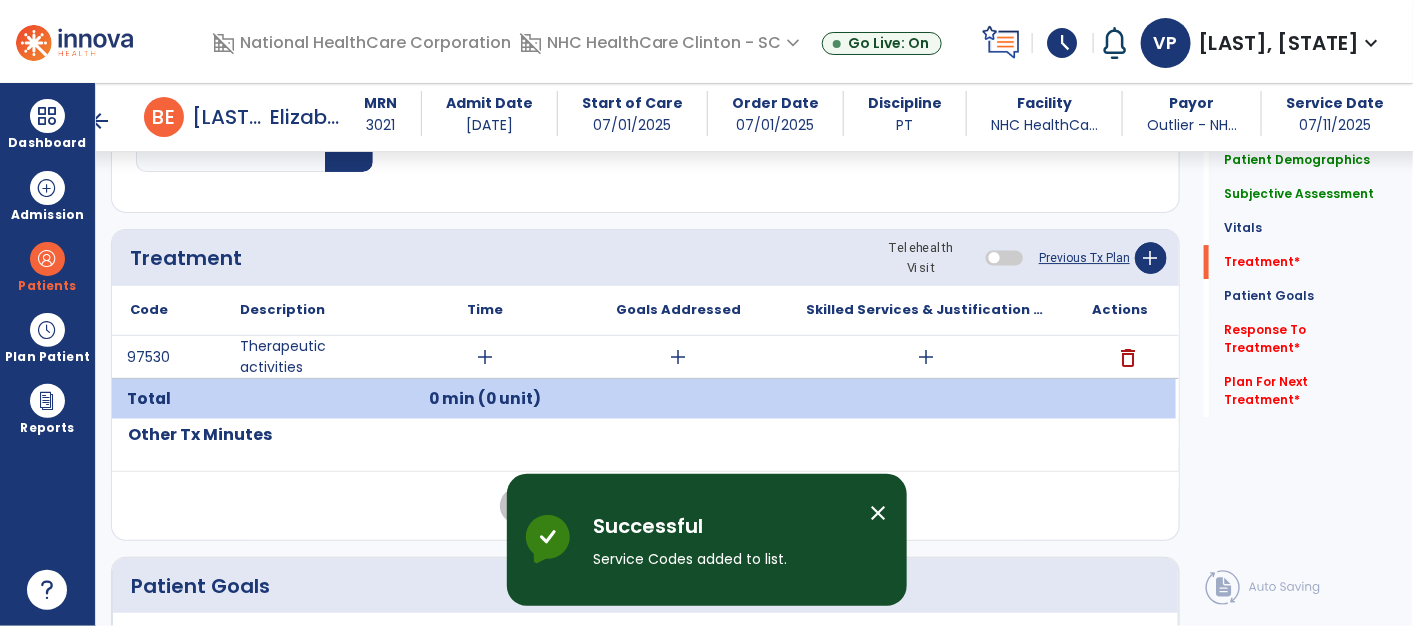 click on "add" at bounding box center (485, 357) 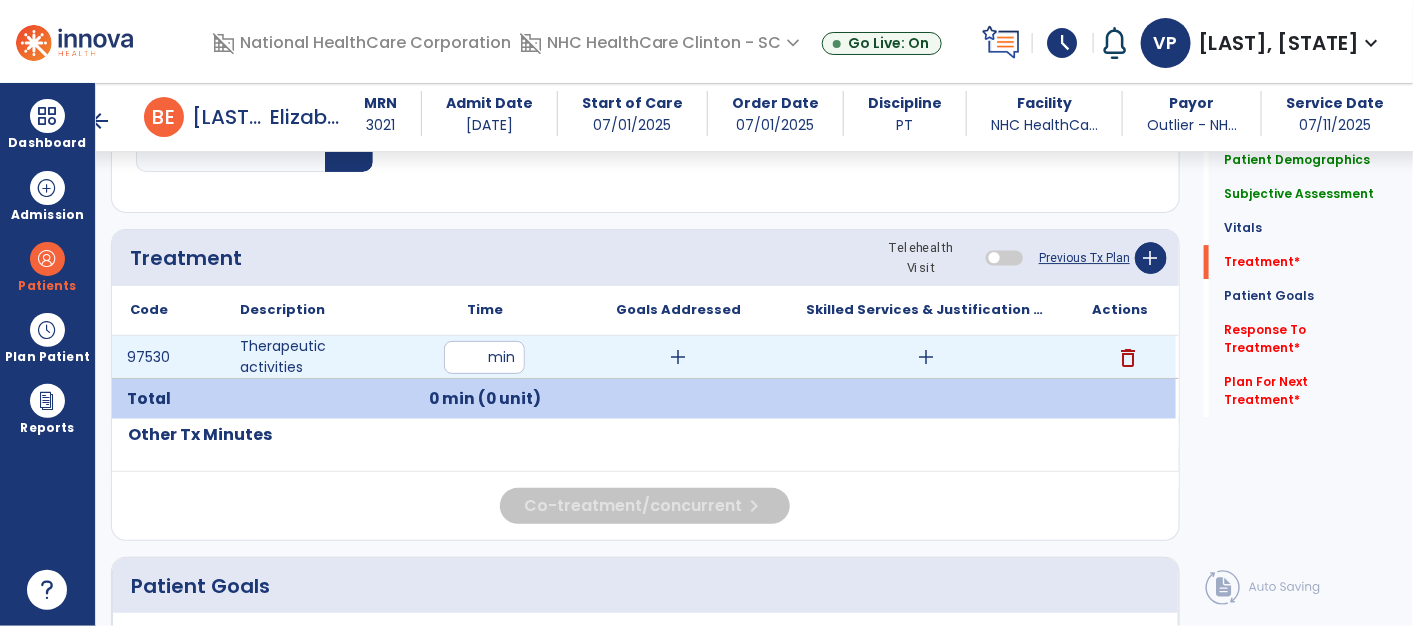 type on "**" 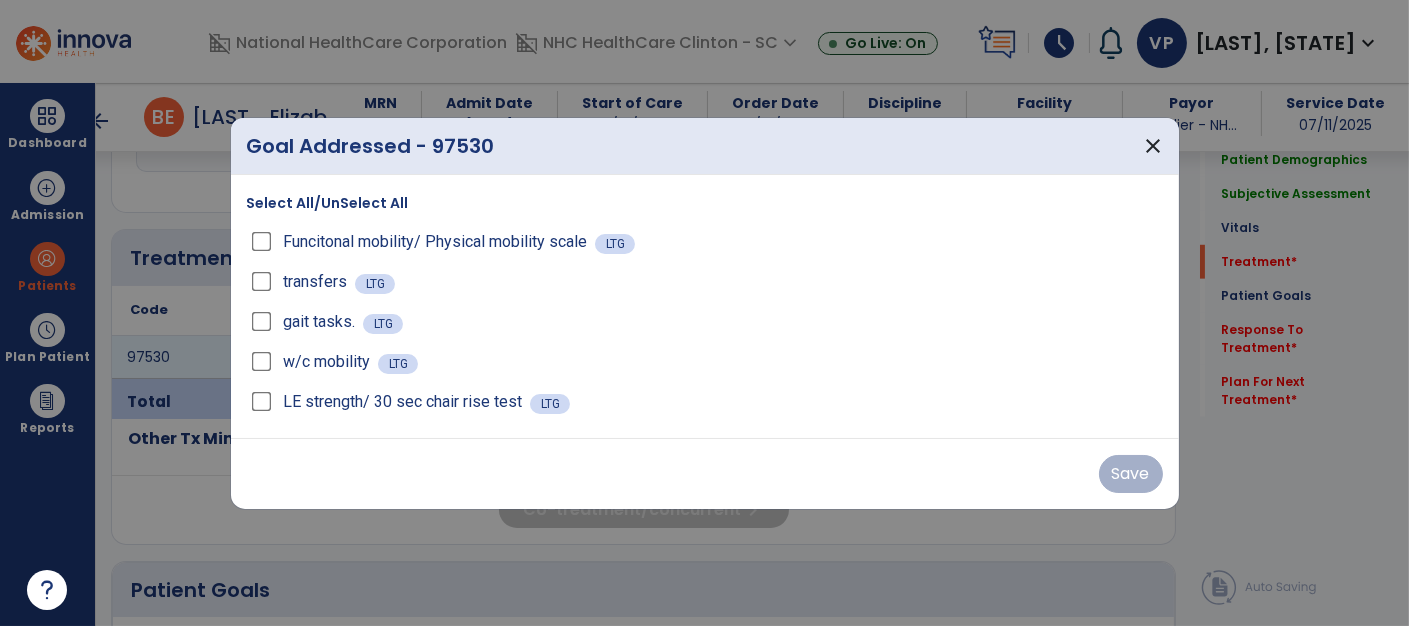 scroll, scrollTop: 2260, scrollLeft: 0, axis: vertical 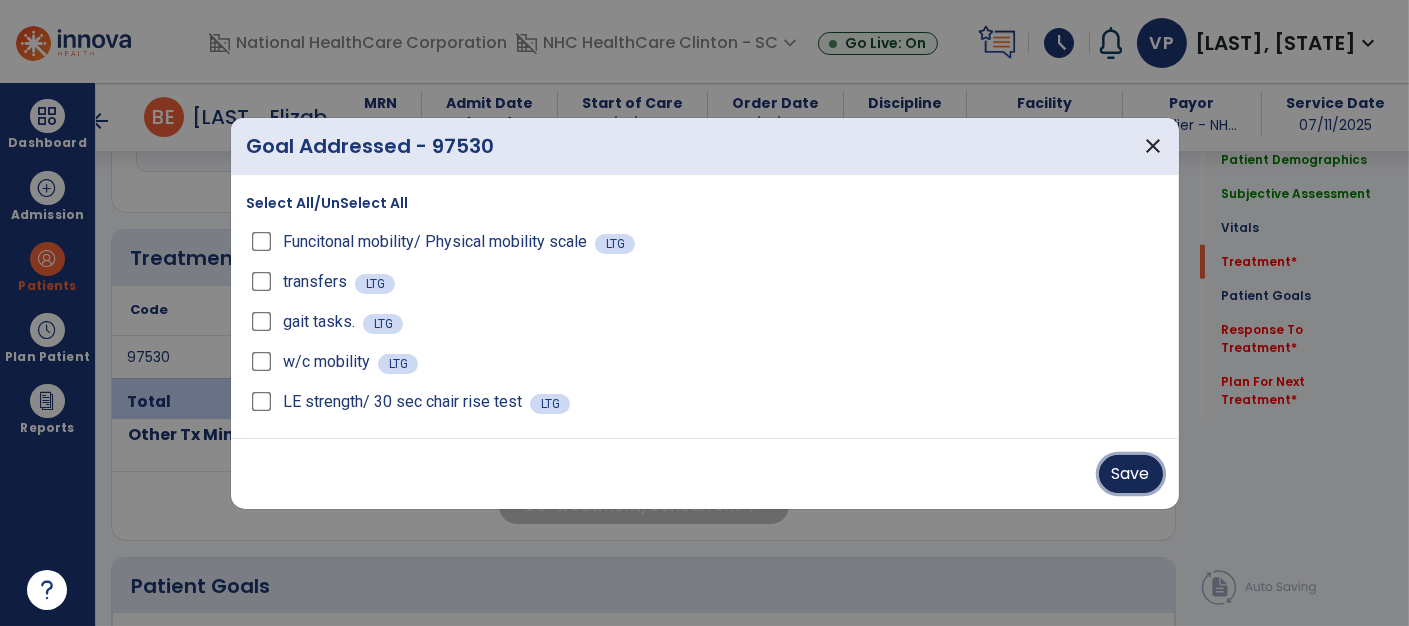 click on "Save" at bounding box center (1131, 474) 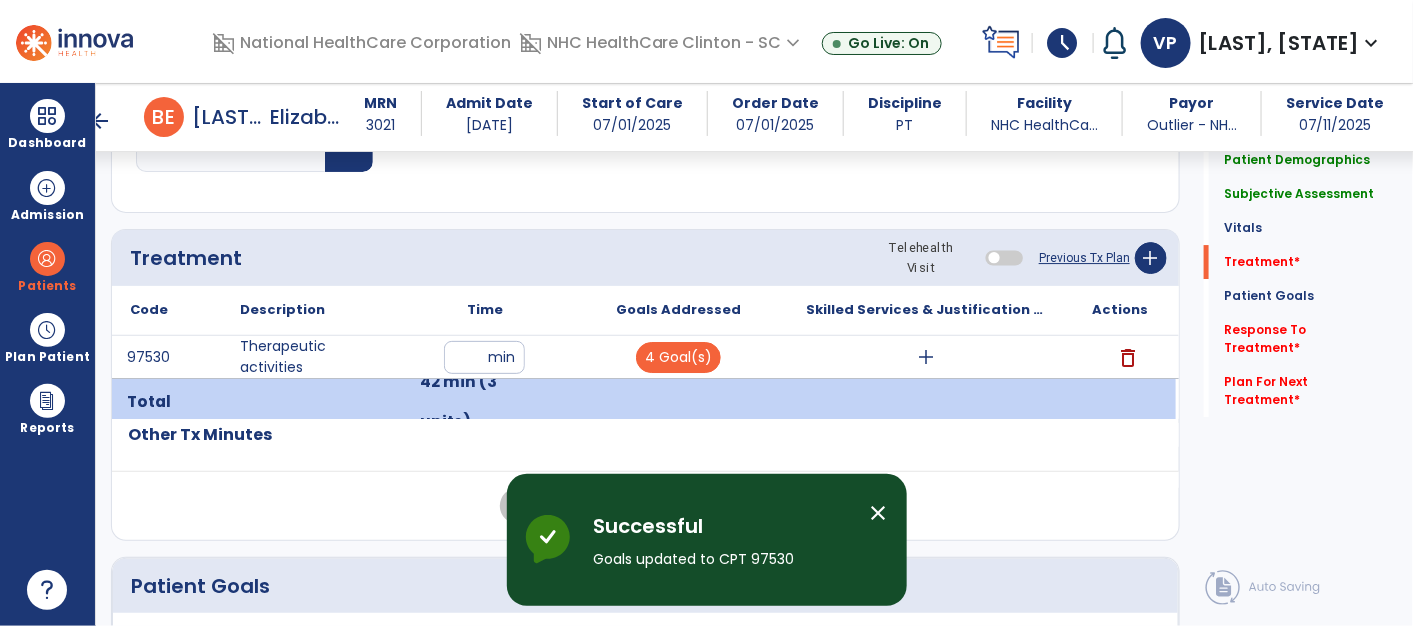 click on "add" at bounding box center [927, 357] 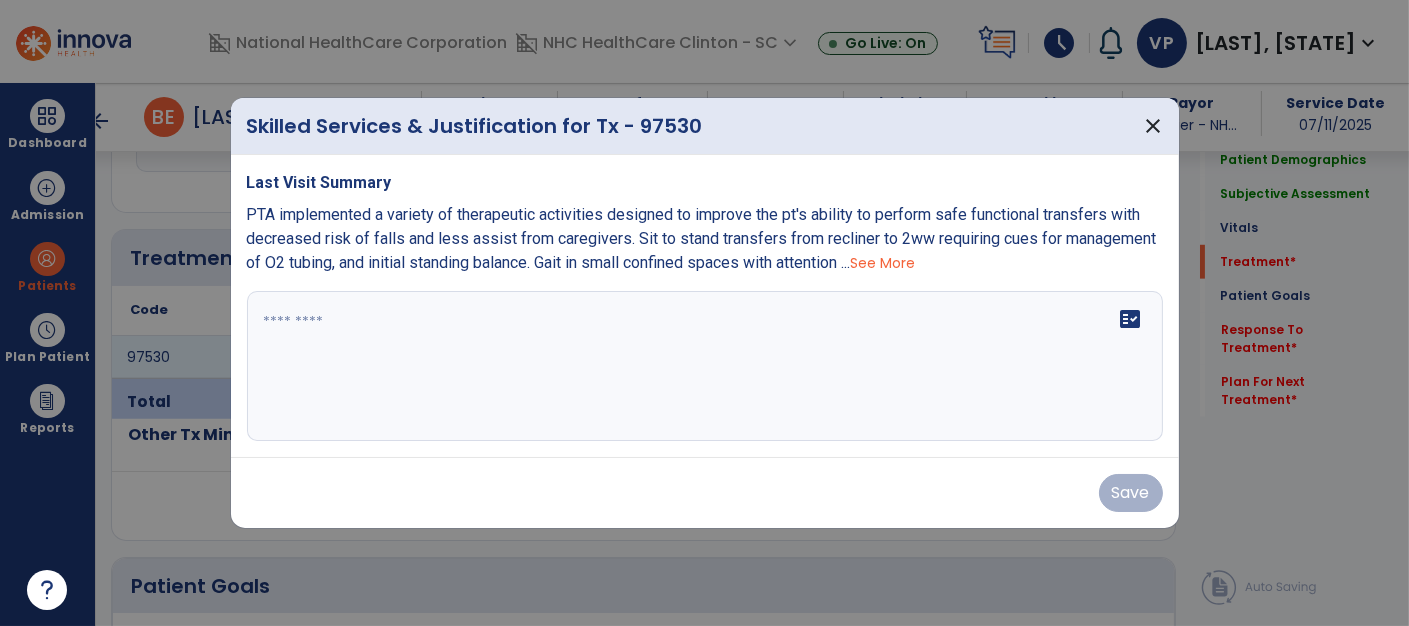 scroll, scrollTop: 2260, scrollLeft: 0, axis: vertical 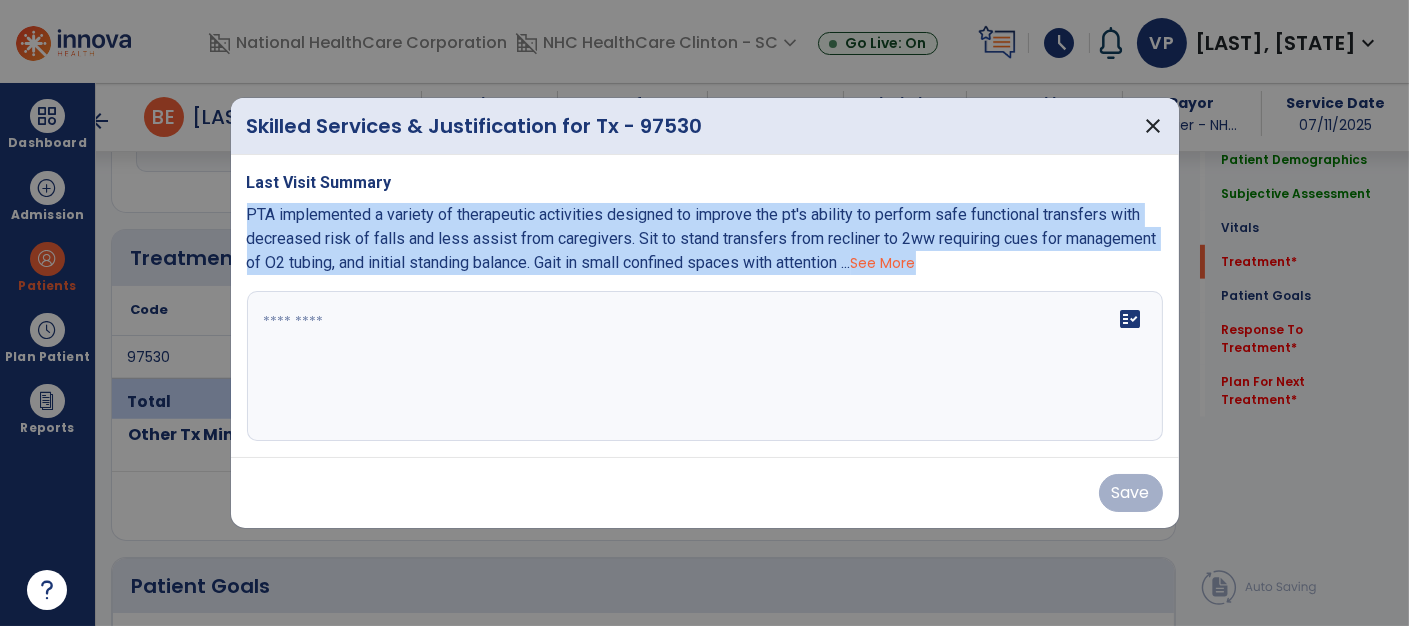 drag, startPoint x: 239, startPoint y: 212, endPoint x: 391, endPoint y: 339, distance: 198.07321 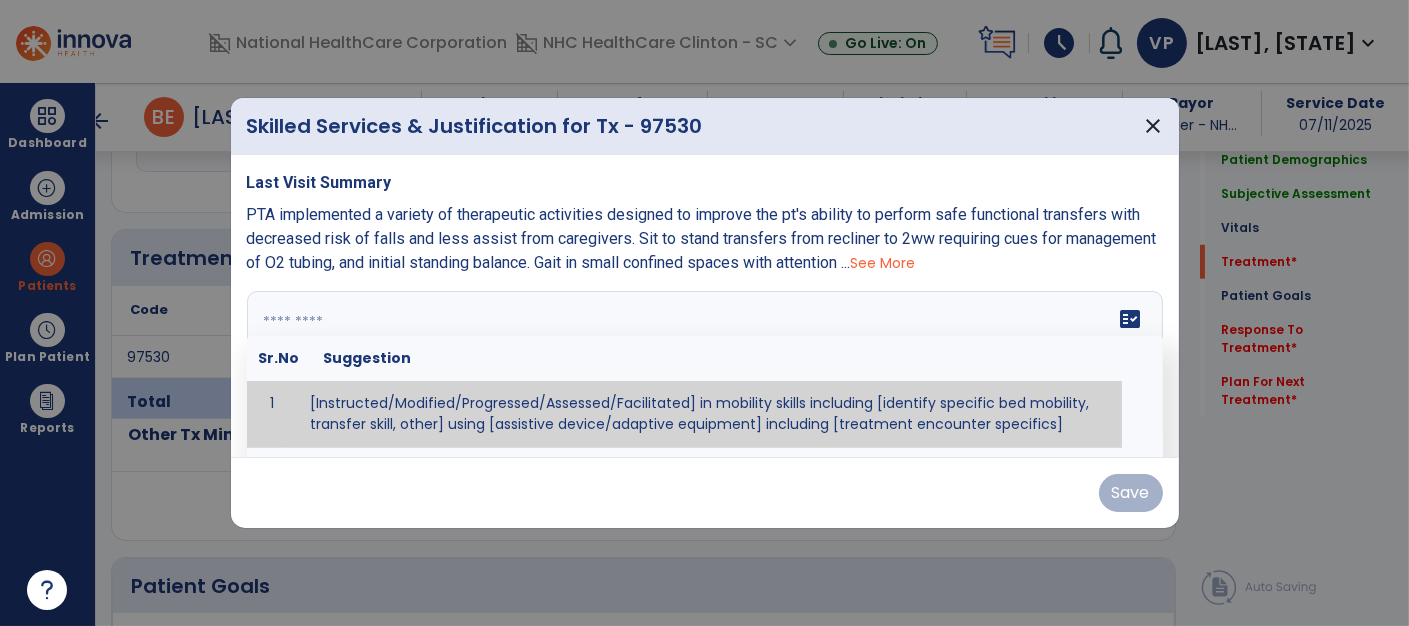 click at bounding box center [703, 366] 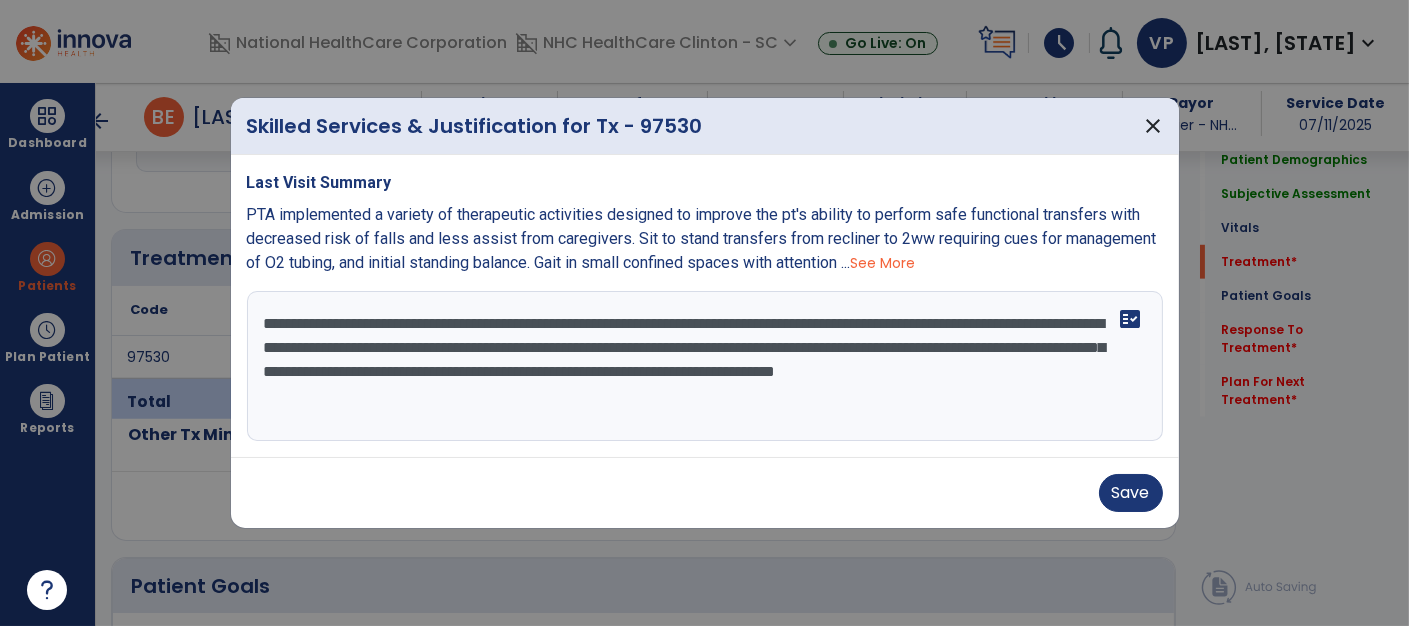 scroll, scrollTop: 15, scrollLeft: 0, axis: vertical 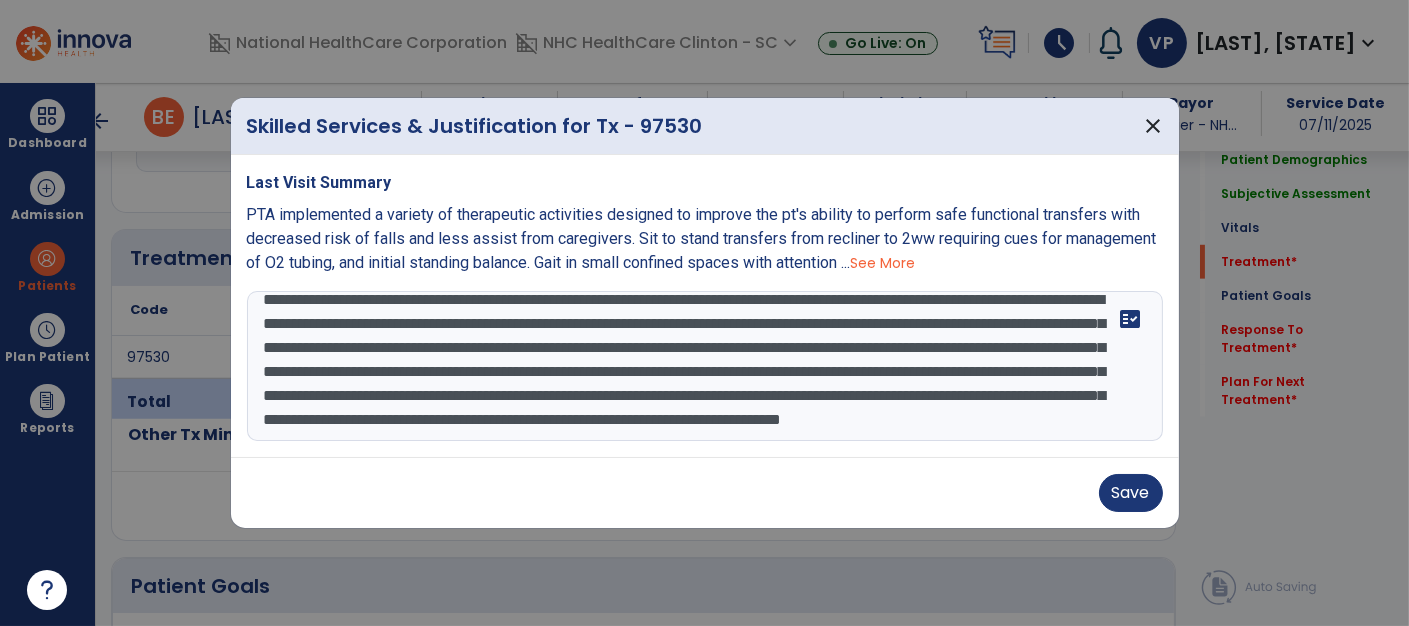 type on "**********" 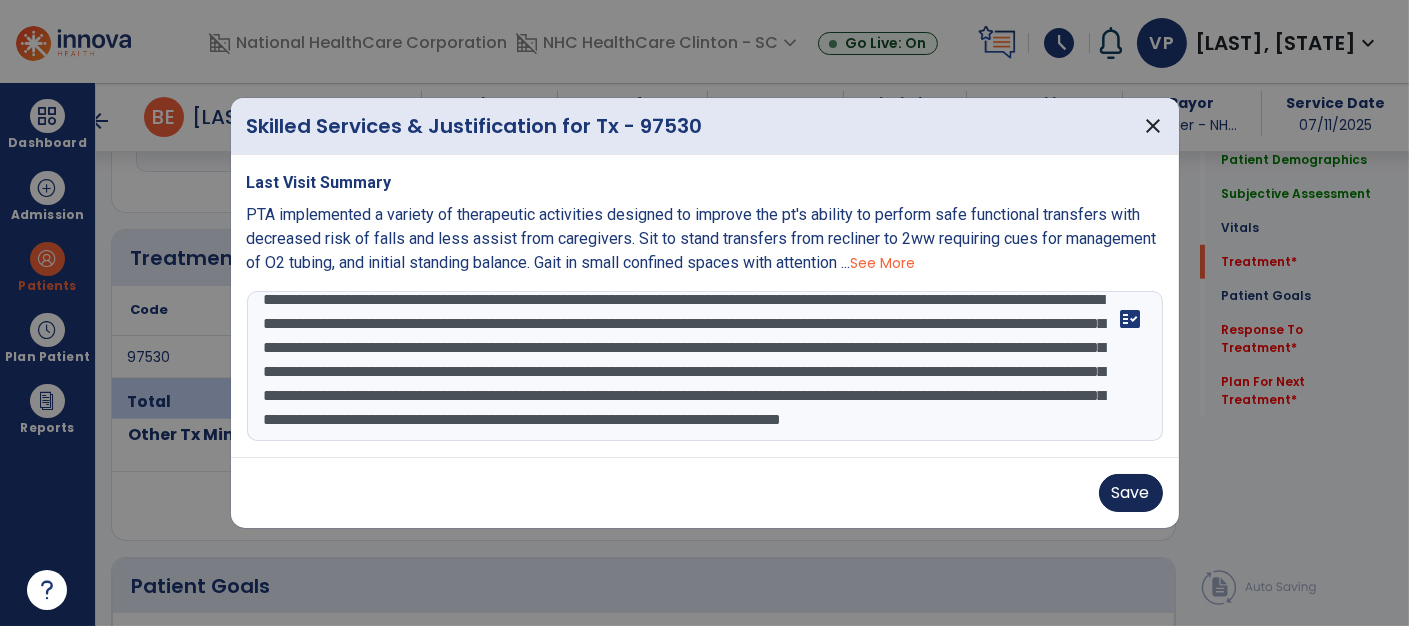 click on "Save" at bounding box center (1131, 493) 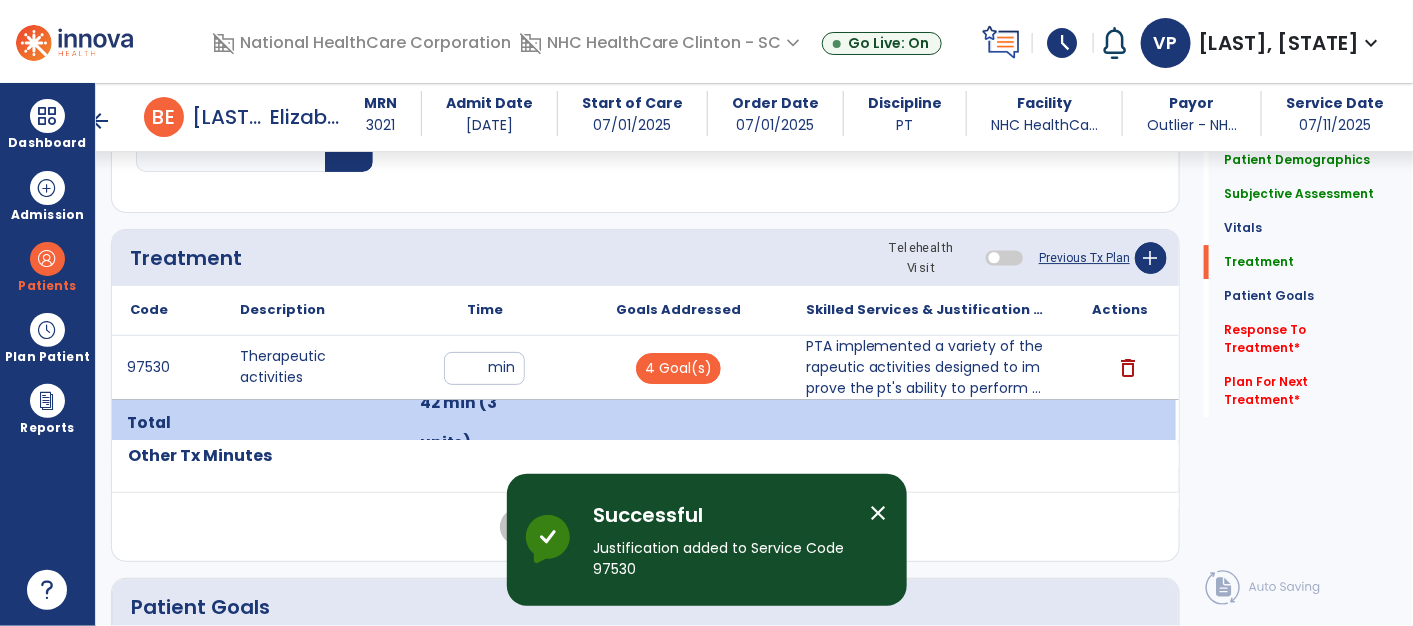 click on "PTA implemented a variety of therapeutic activities designed to improve the pt's ability to perform ..." at bounding box center (927, 367) 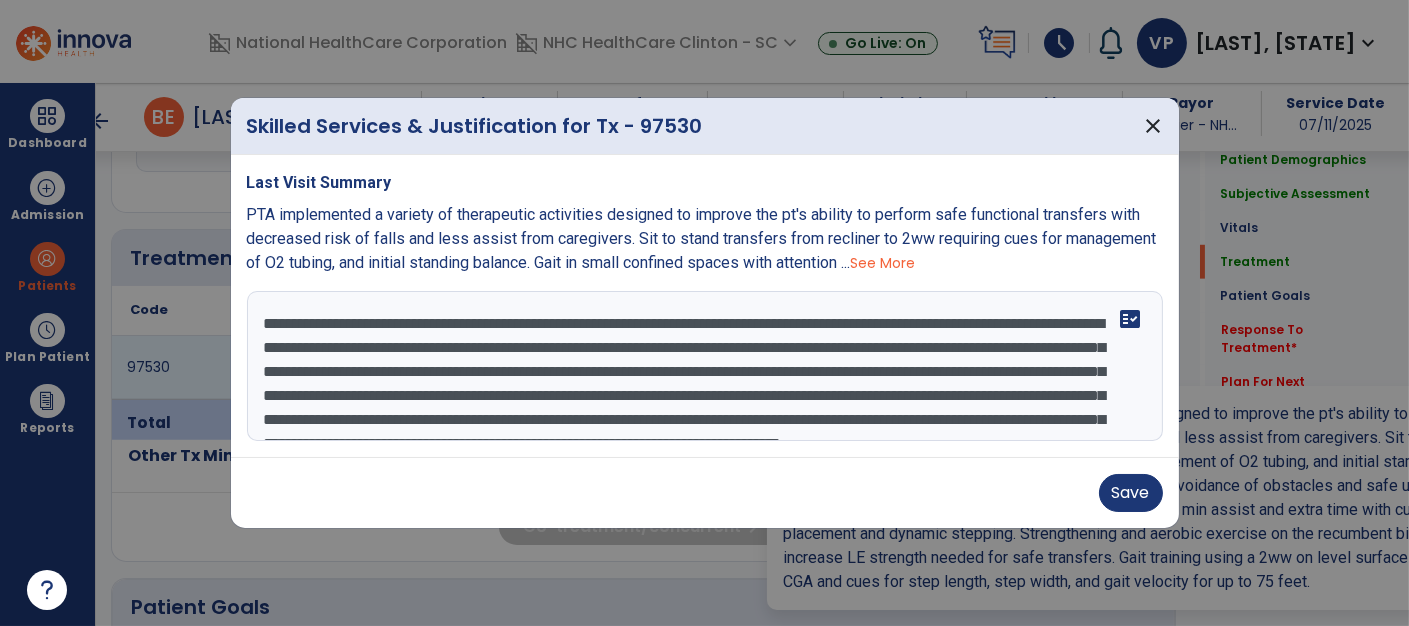 scroll, scrollTop: 2260, scrollLeft: 0, axis: vertical 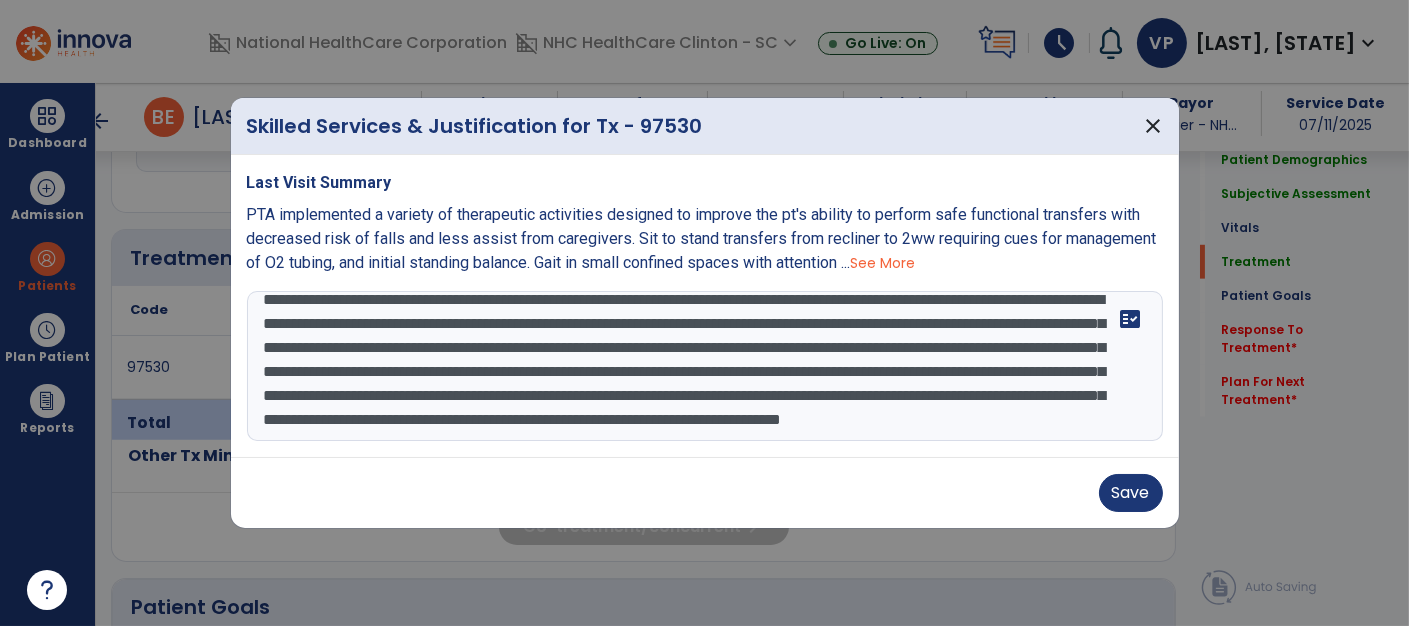 drag, startPoint x: 259, startPoint y: 324, endPoint x: 671, endPoint y: 590, distance: 490.408 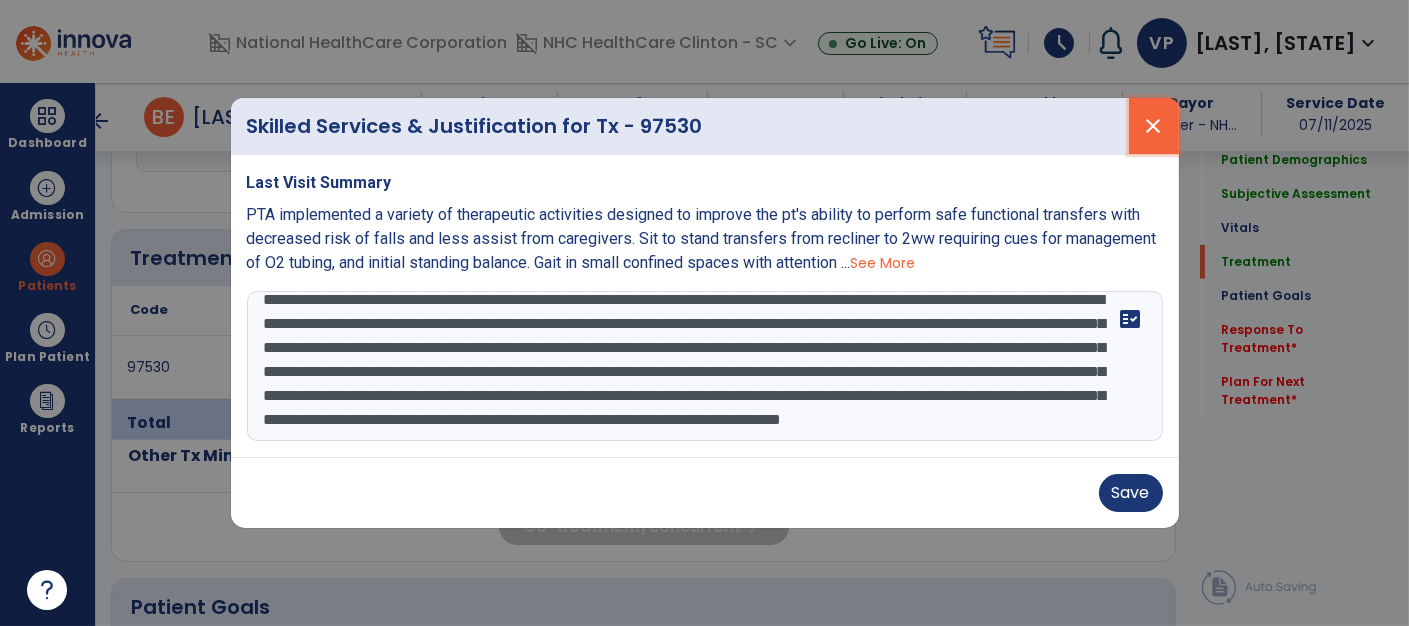 click on "close" at bounding box center (1154, 126) 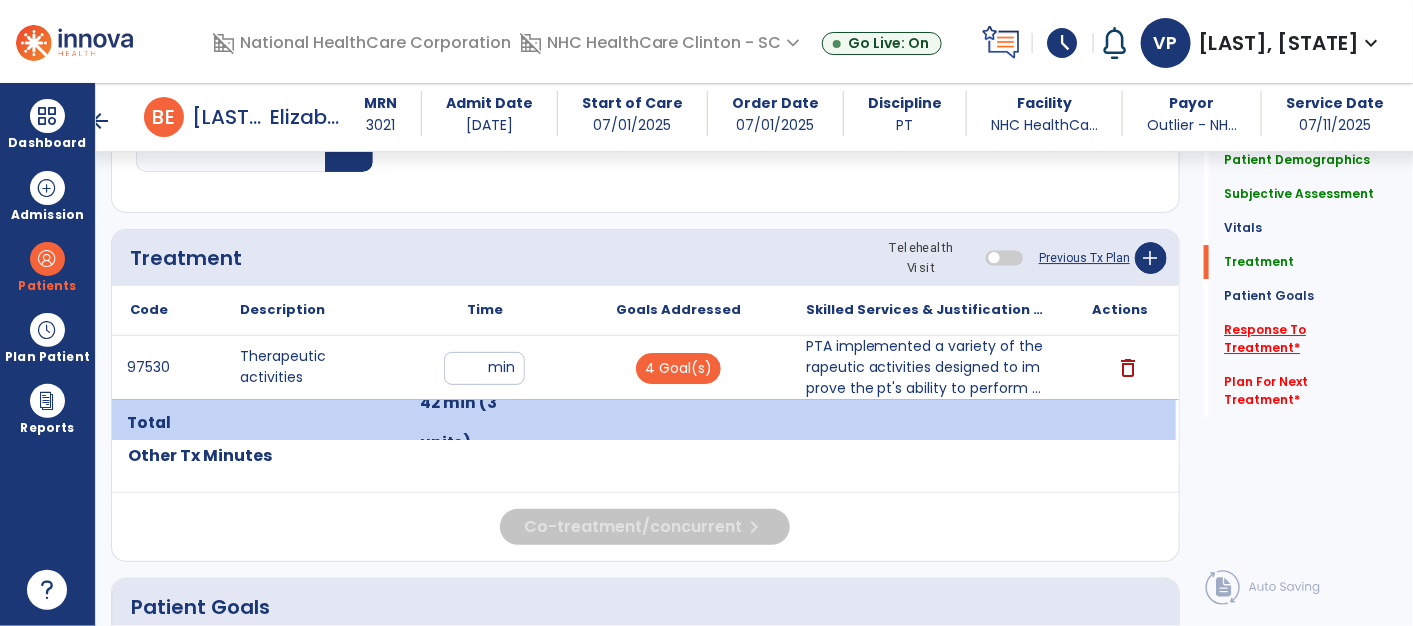 click on "Response To Treatment   *" 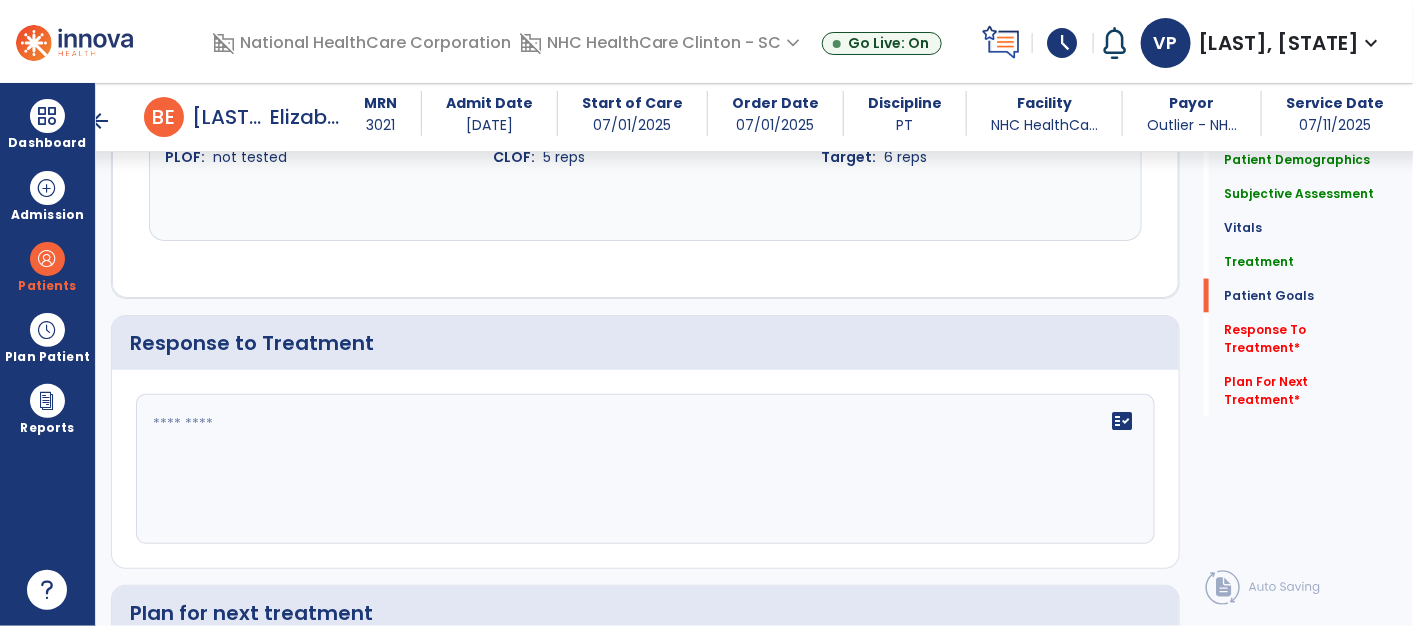 scroll, scrollTop: 3683, scrollLeft: 0, axis: vertical 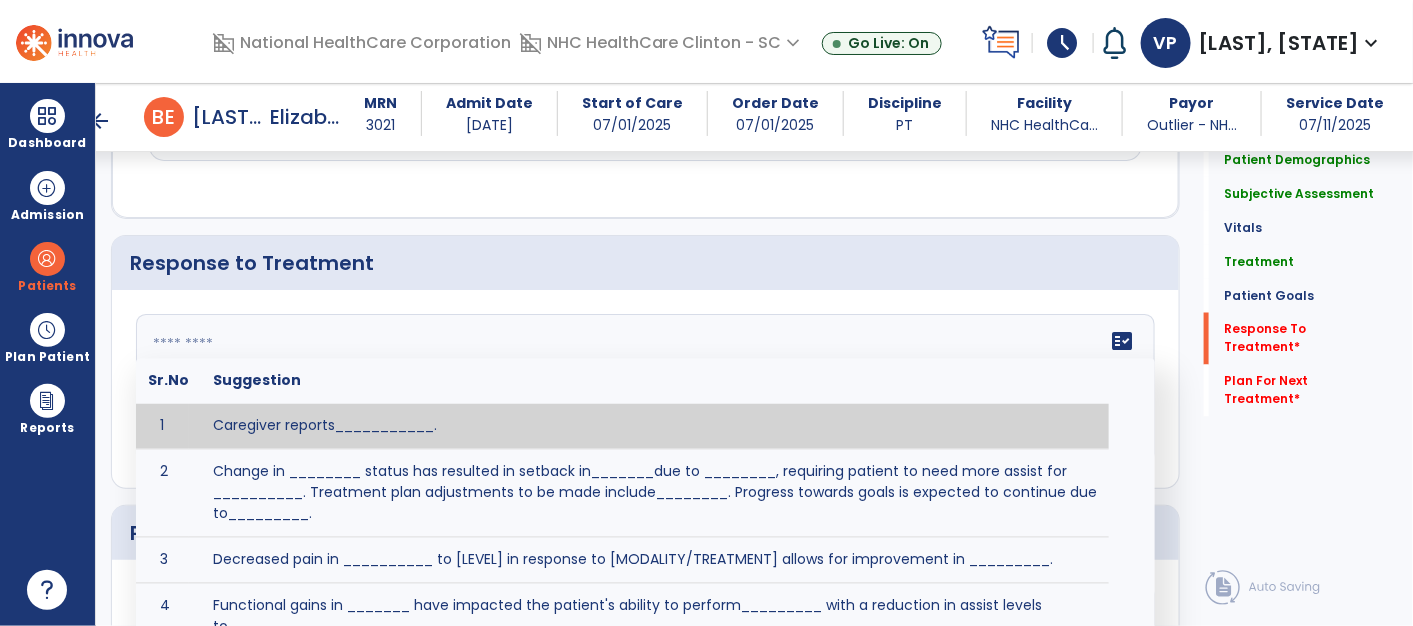 click 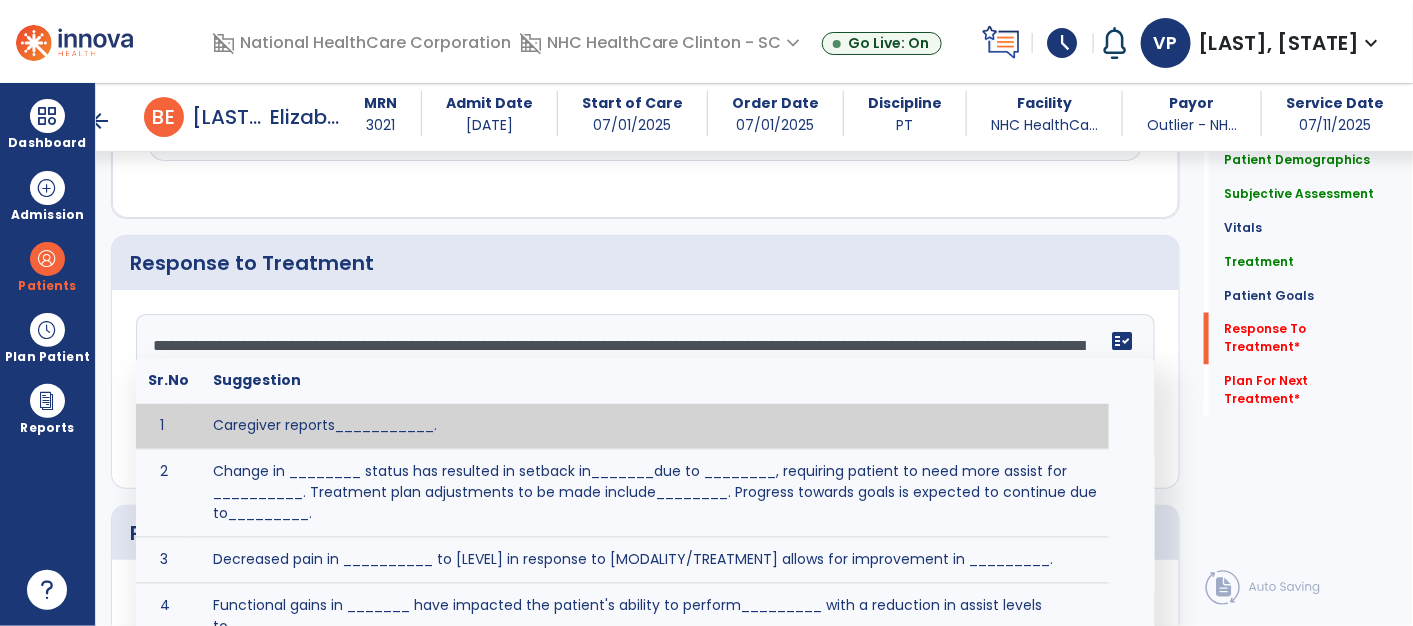 scroll, scrollTop: 87, scrollLeft: 0, axis: vertical 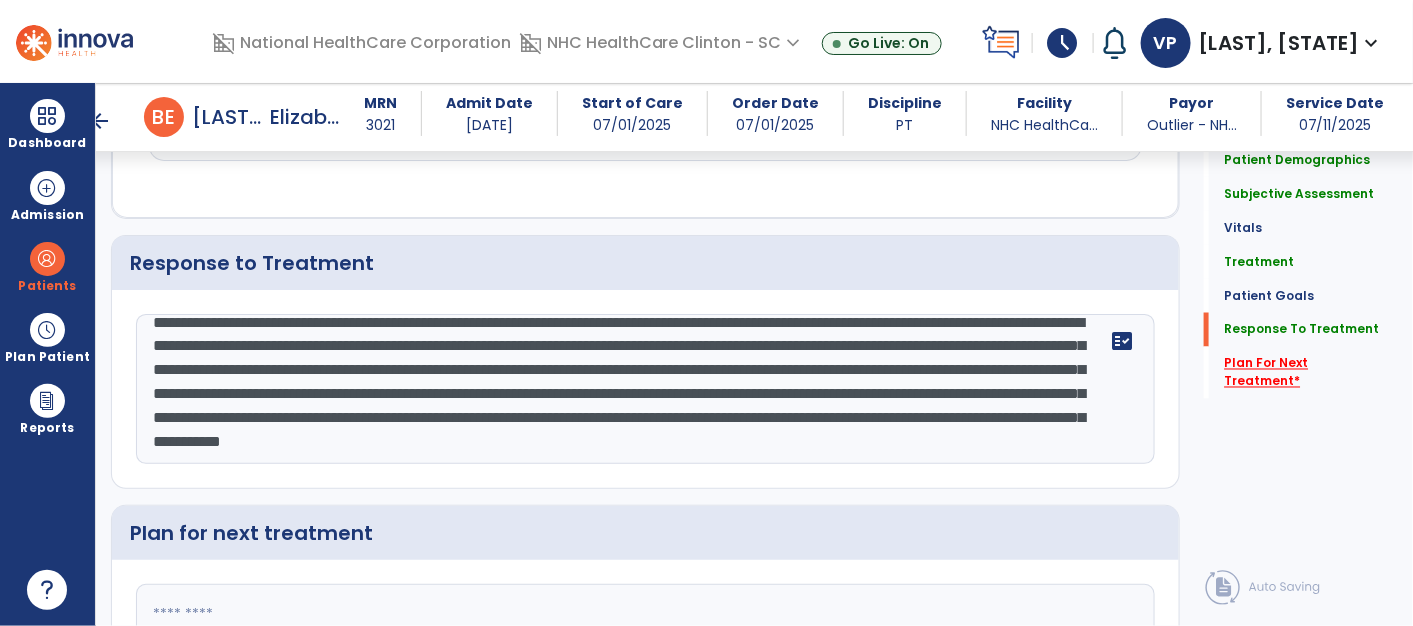 type on "**********" 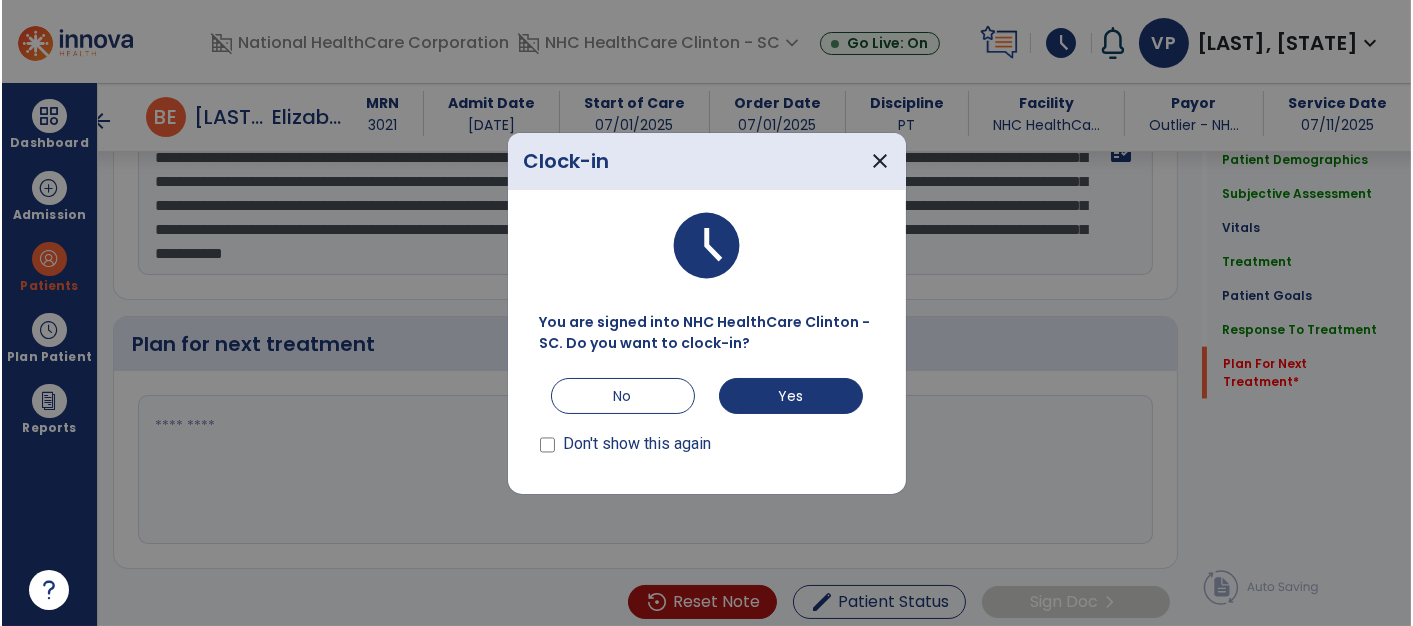 scroll, scrollTop: 3872, scrollLeft: 0, axis: vertical 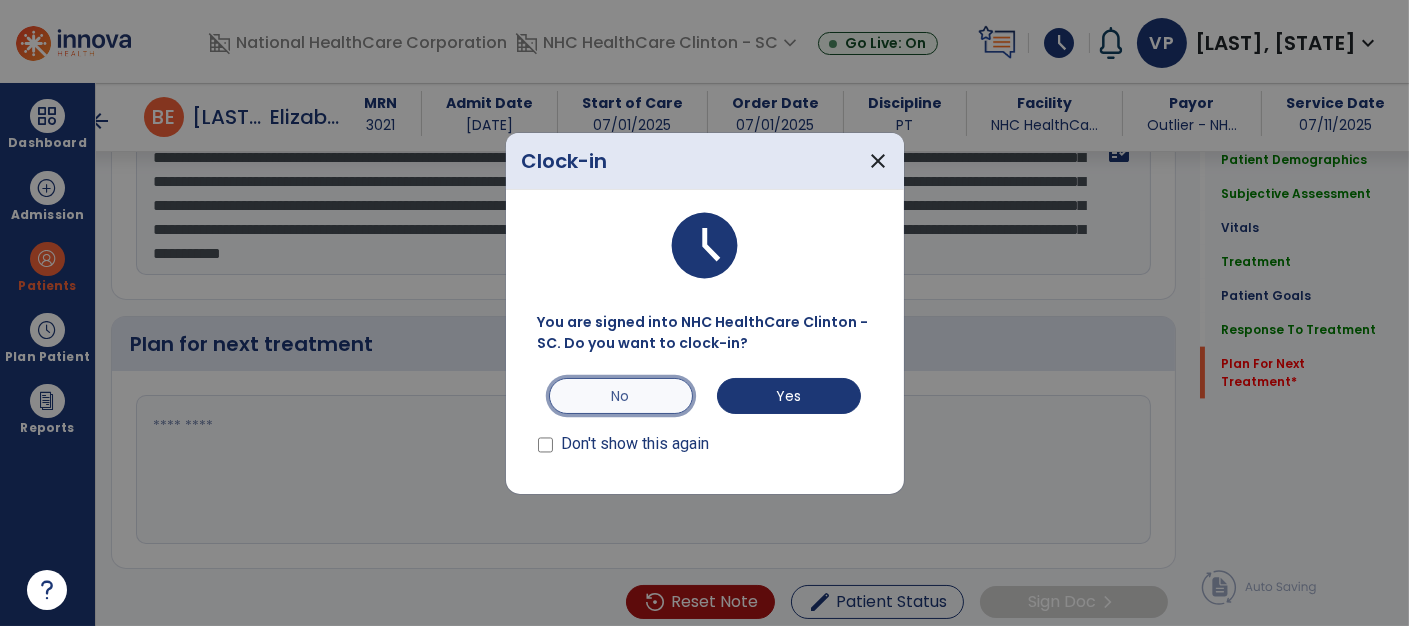 click on "No" at bounding box center [621, 396] 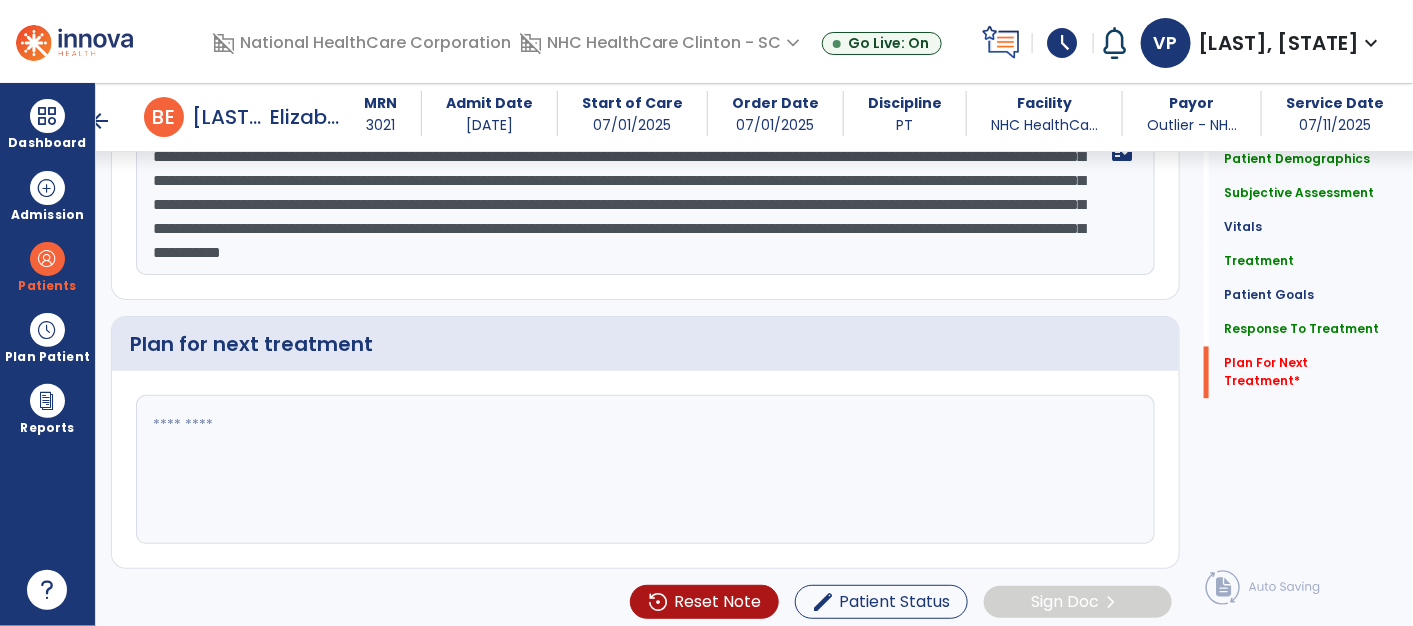 click 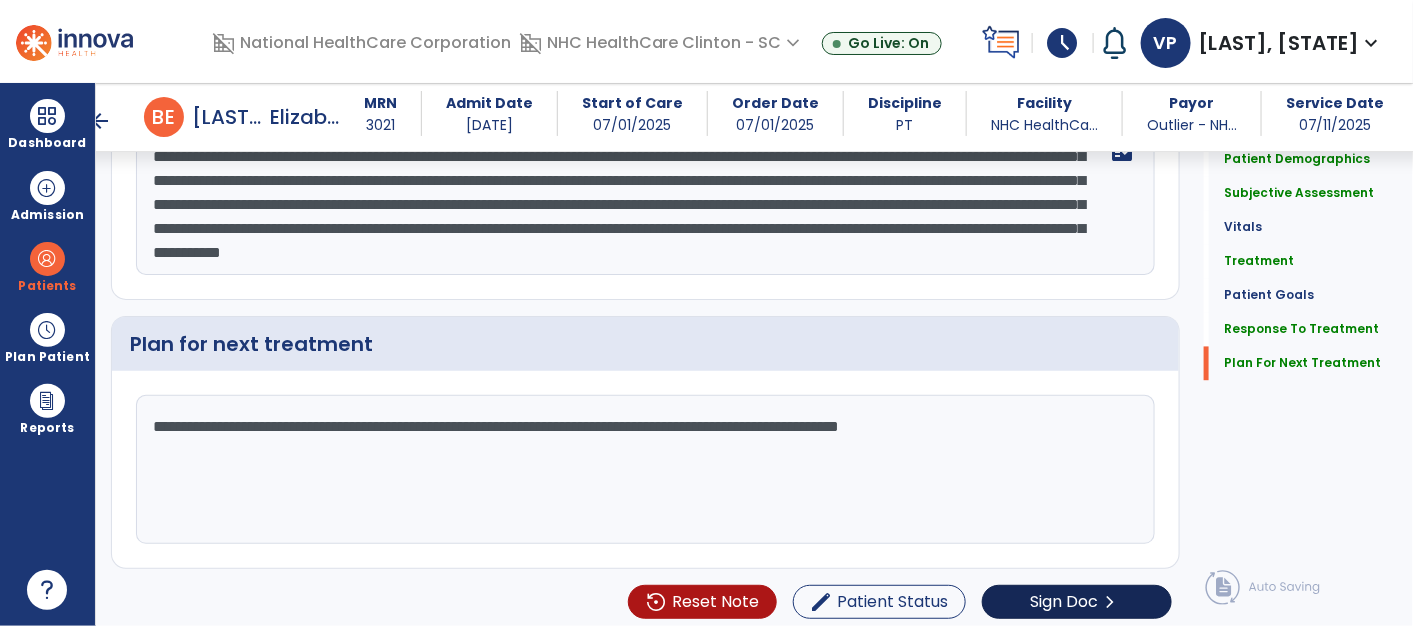 type on "**********" 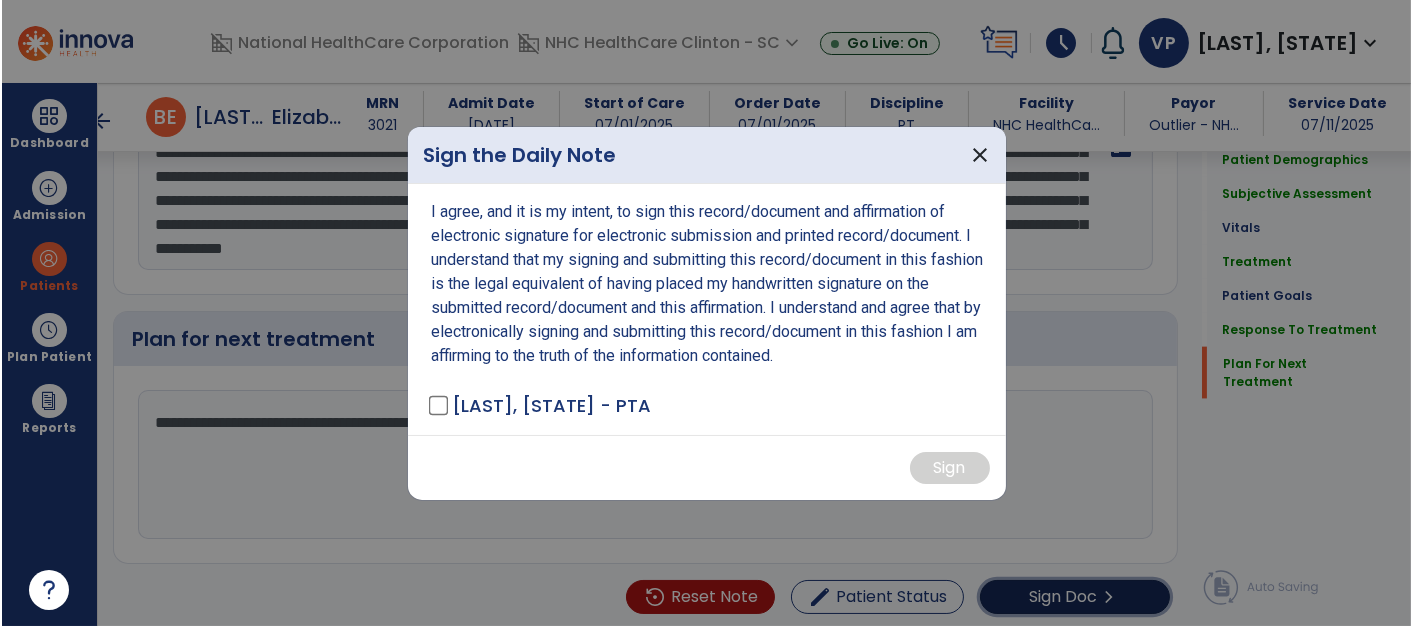 scroll, scrollTop: 3872, scrollLeft: 0, axis: vertical 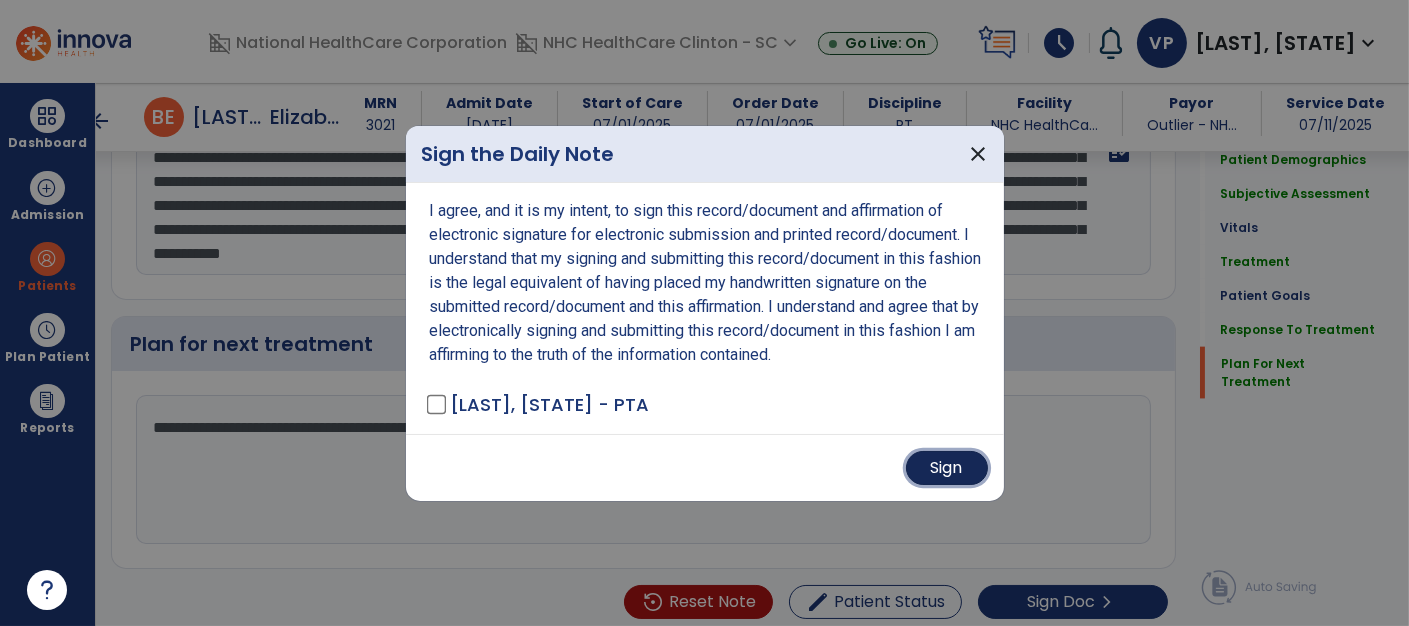 click on "Sign" at bounding box center (947, 468) 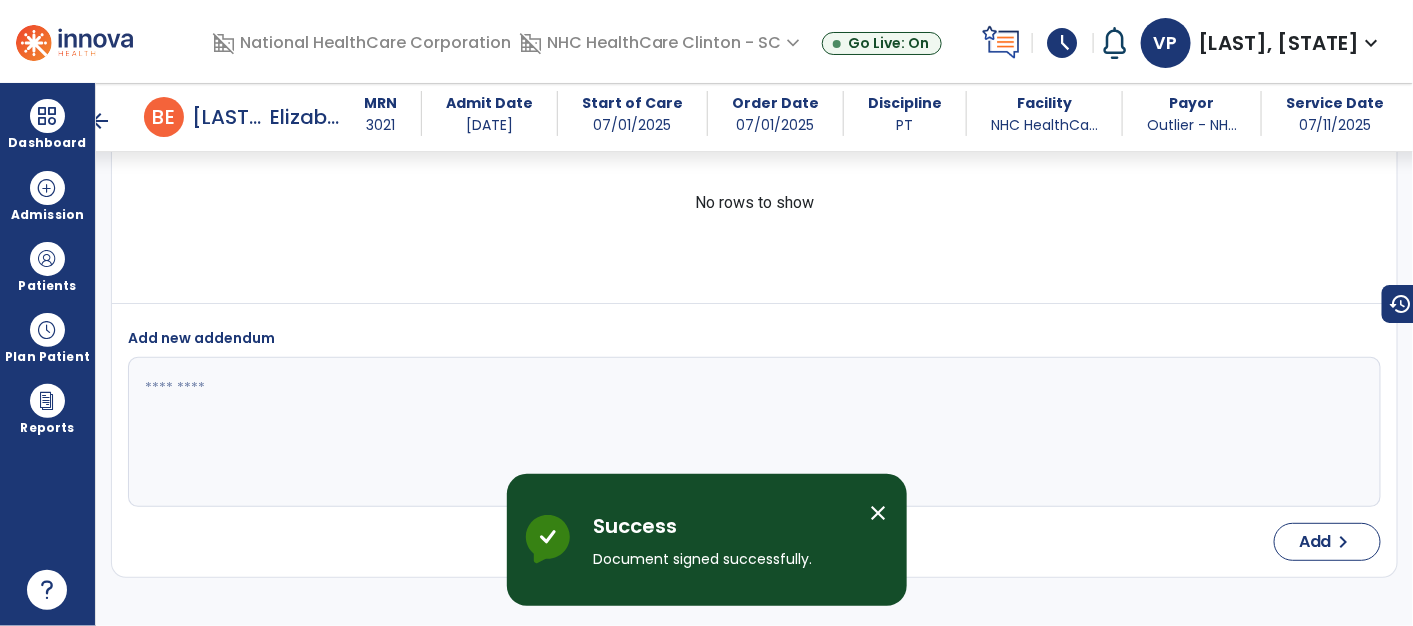 scroll, scrollTop: 6105, scrollLeft: 0, axis: vertical 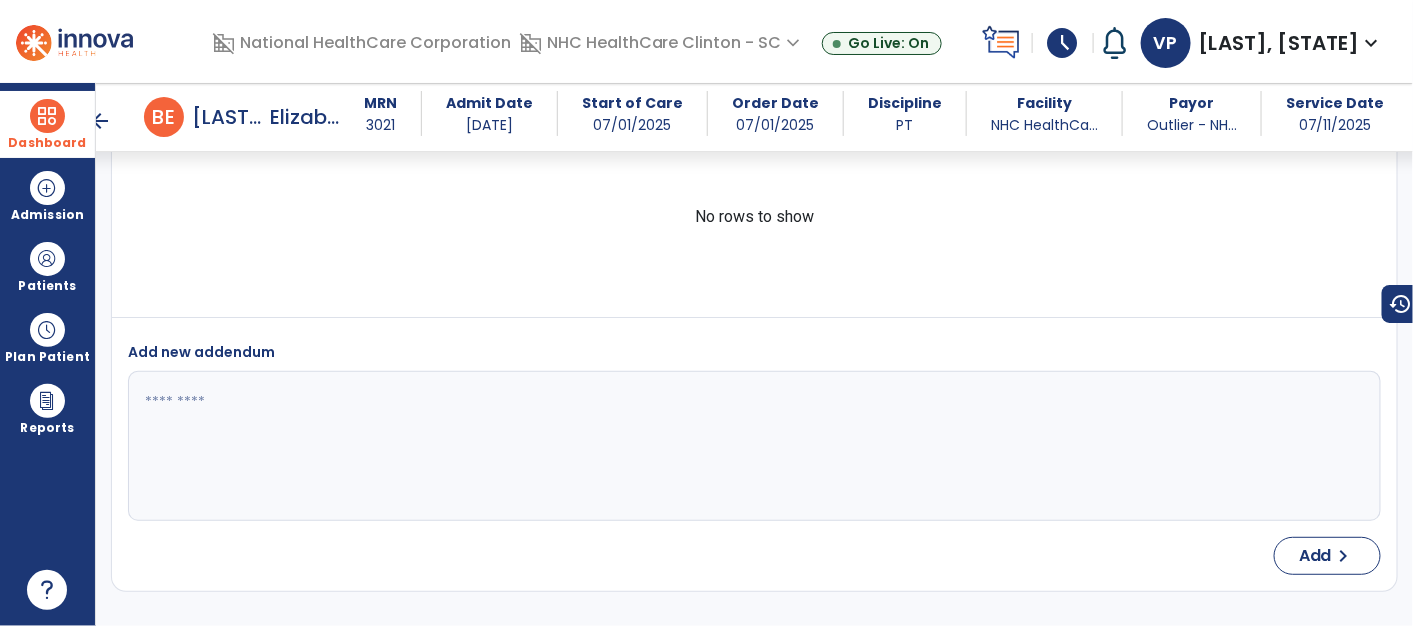 click on "Dashboard" at bounding box center (47, 143) 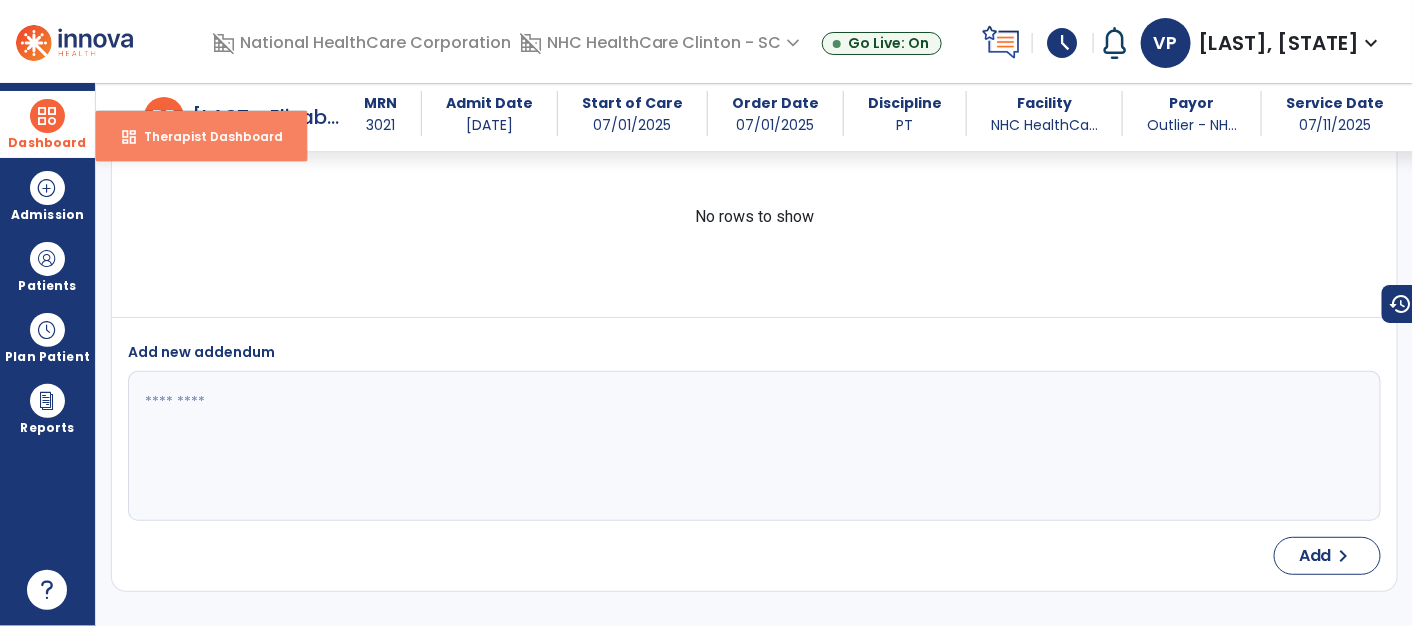 click on "Therapist Dashboard" at bounding box center [205, 136] 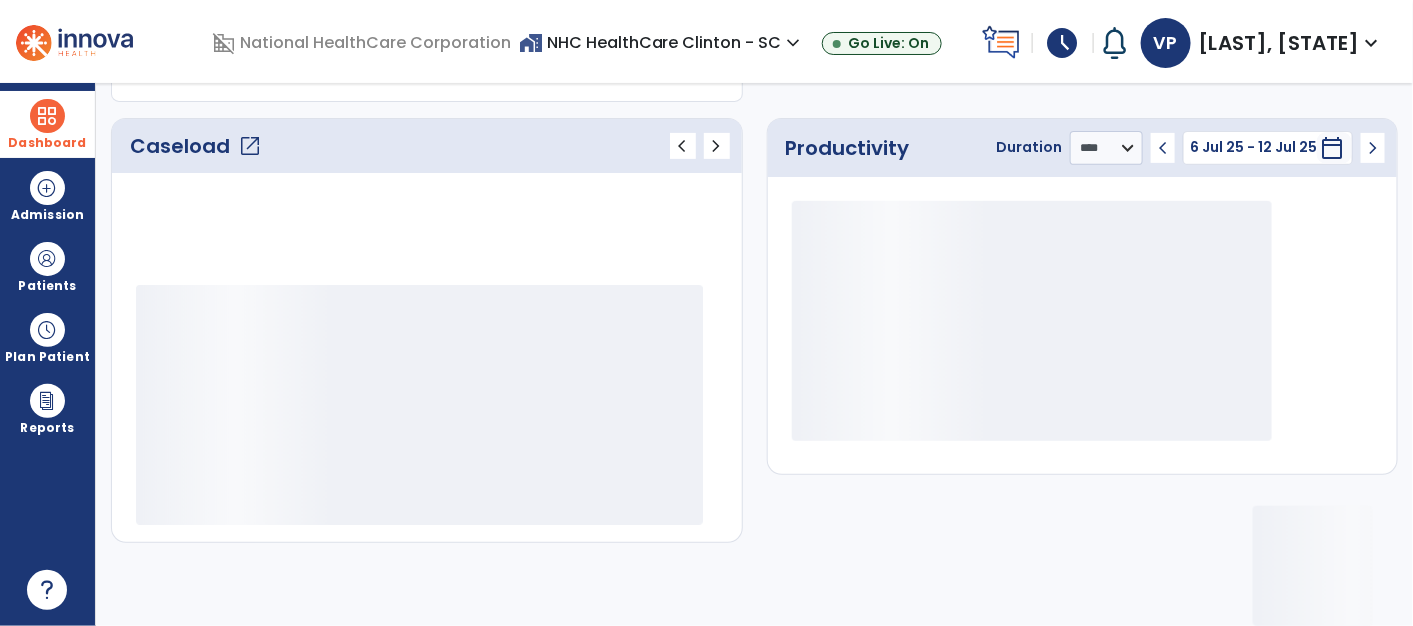 scroll, scrollTop: 245, scrollLeft: 0, axis: vertical 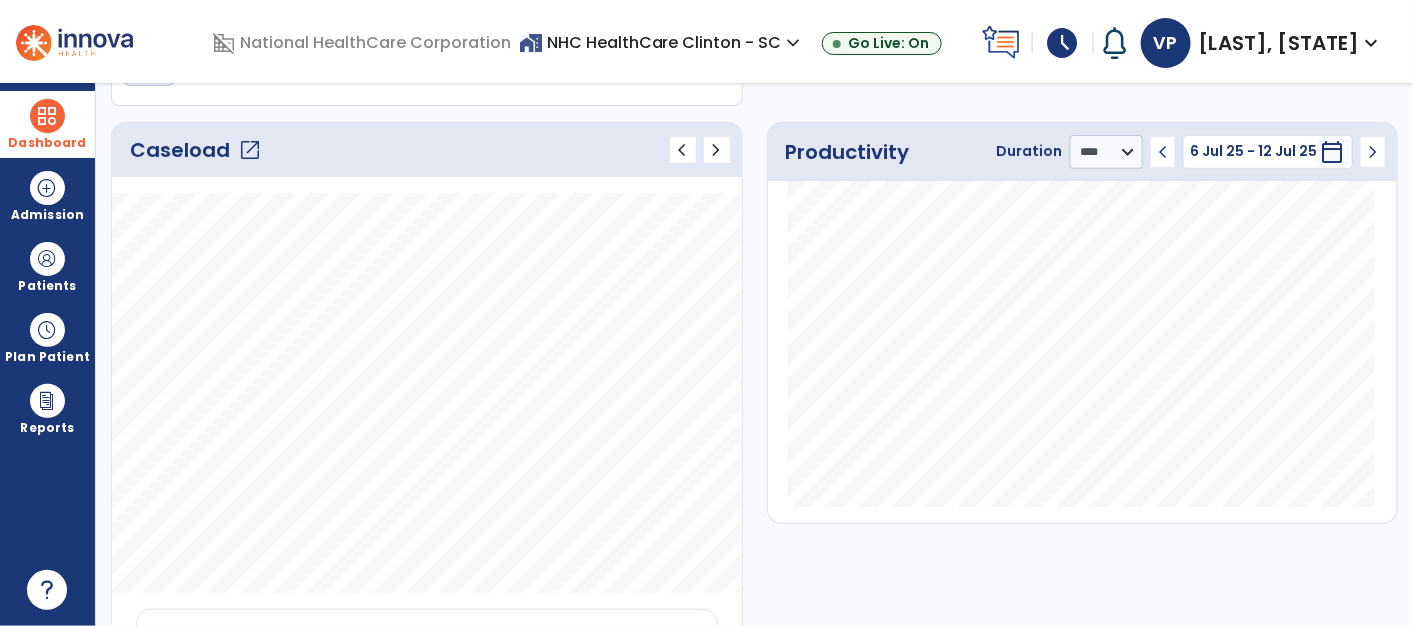 click on "open_in_new" 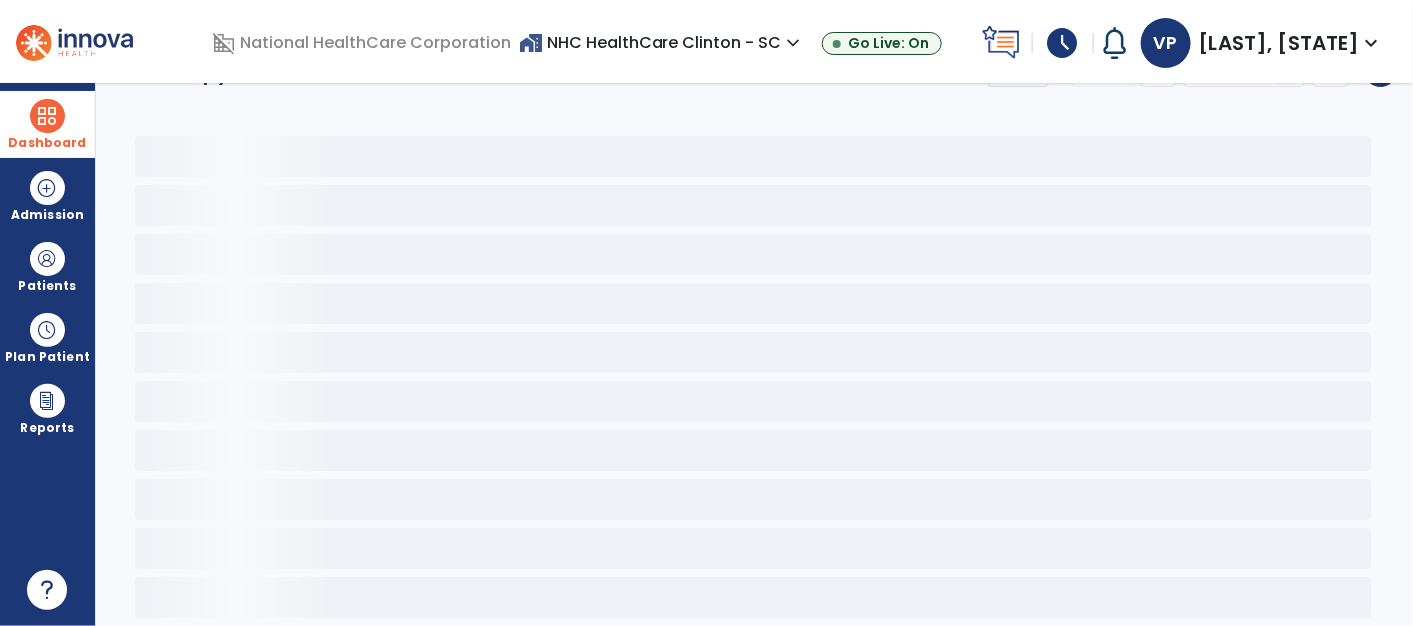 scroll, scrollTop: 36, scrollLeft: 0, axis: vertical 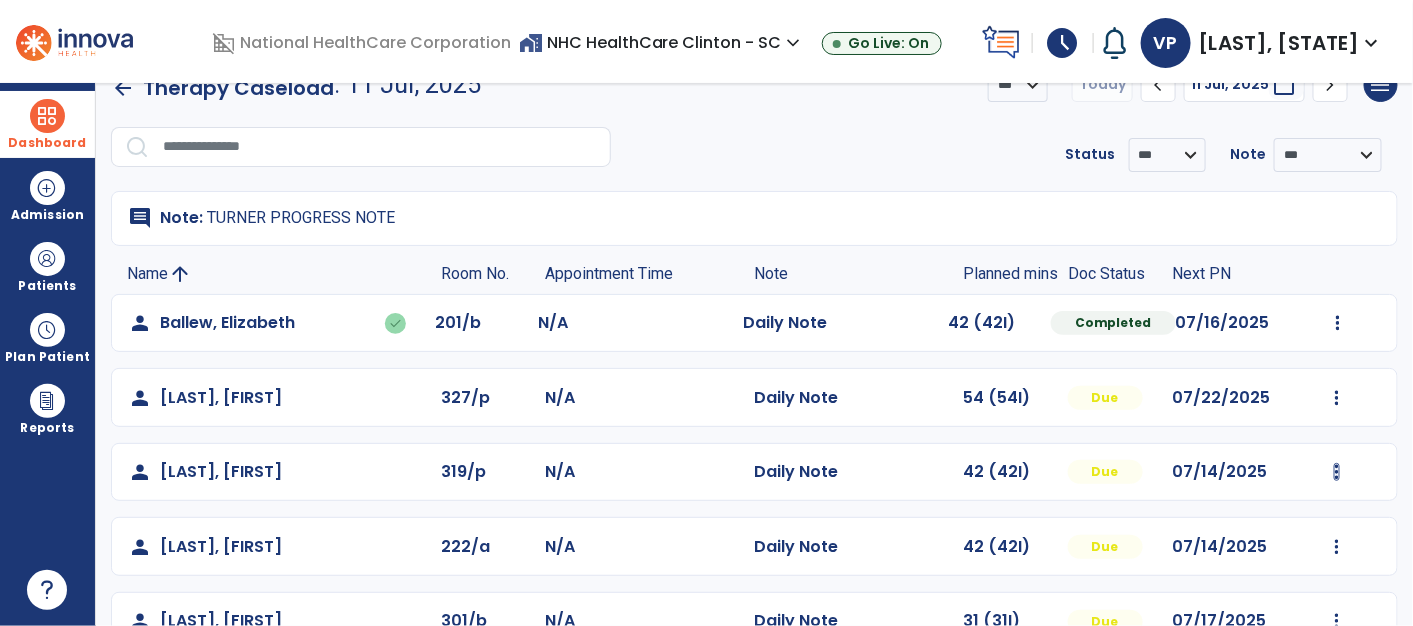 click at bounding box center [1338, 323] 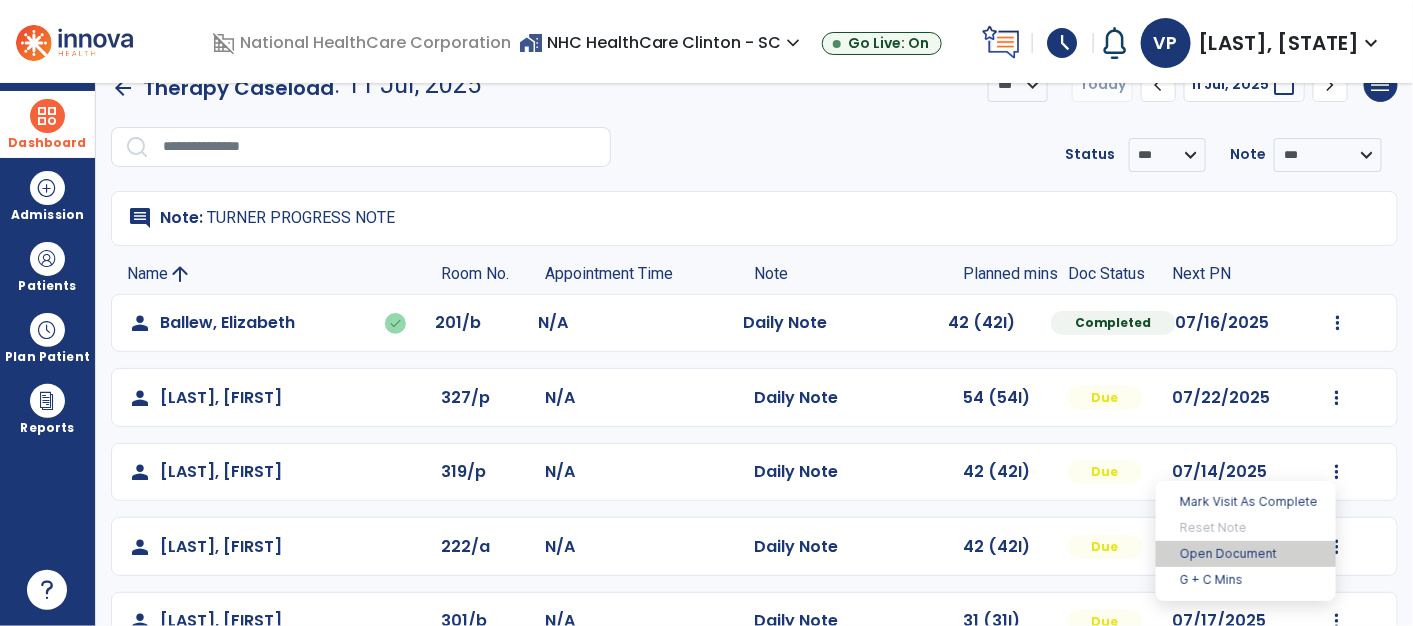 click on "Open Document" at bounding box center [1246, 554] 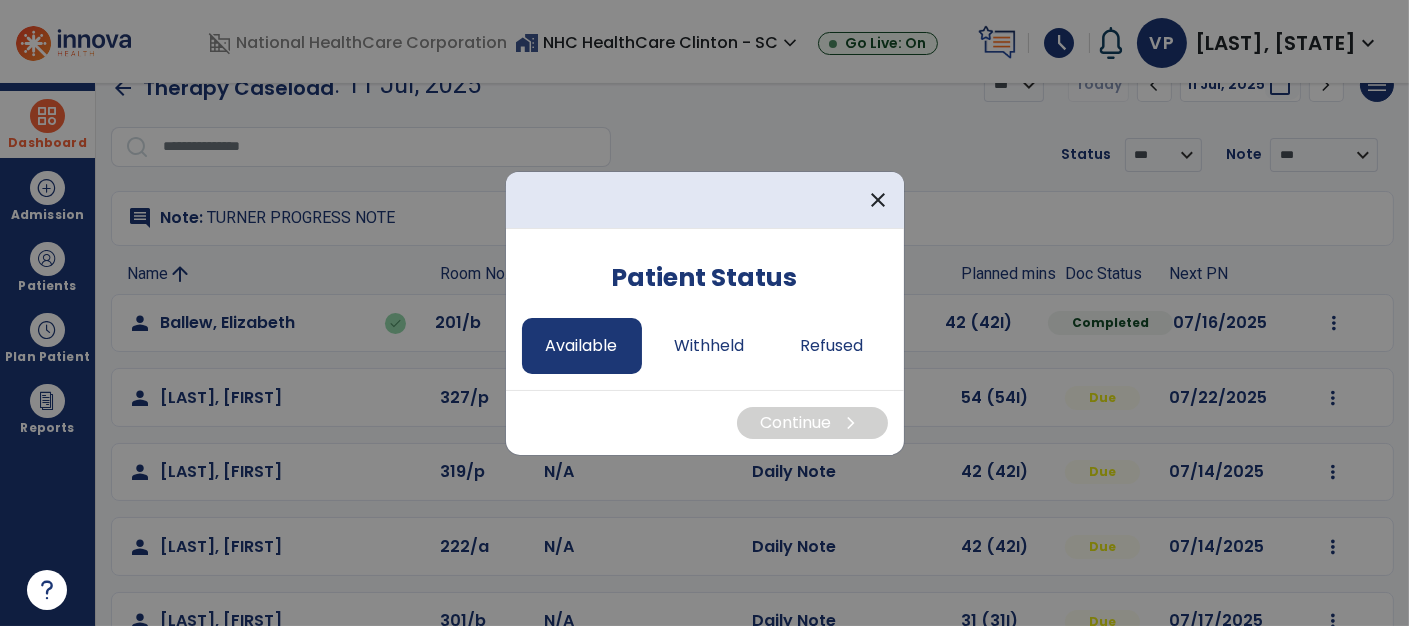 click on "Available" at bounding box center [582, 346] 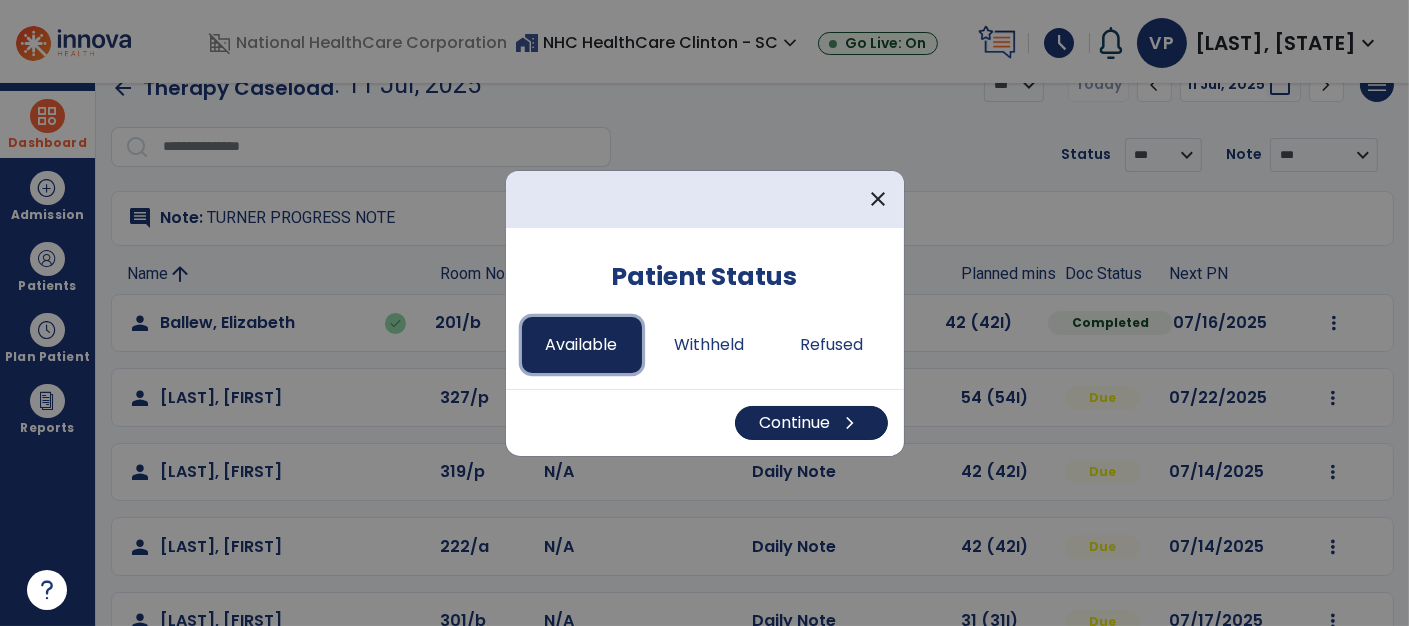 click on "Continue   chevron_right" at bounding box center (811, 423) 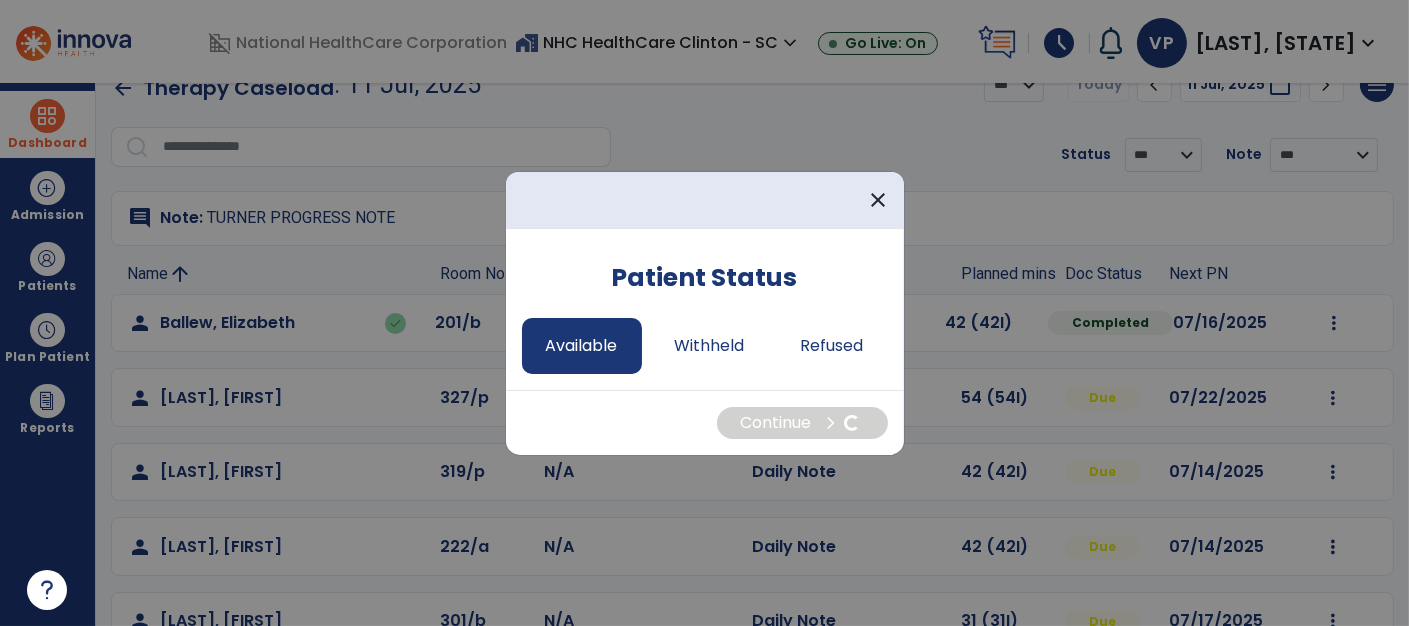 select on "*" 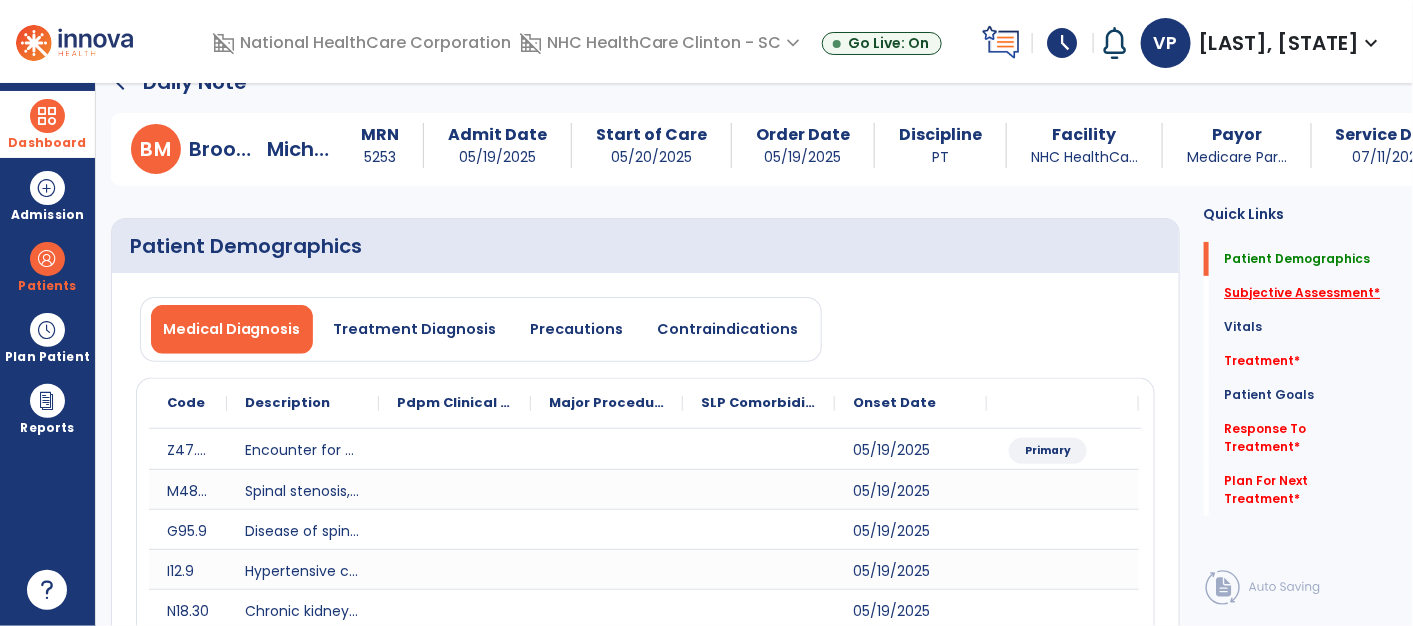 click on "Subjective Assessment   *" 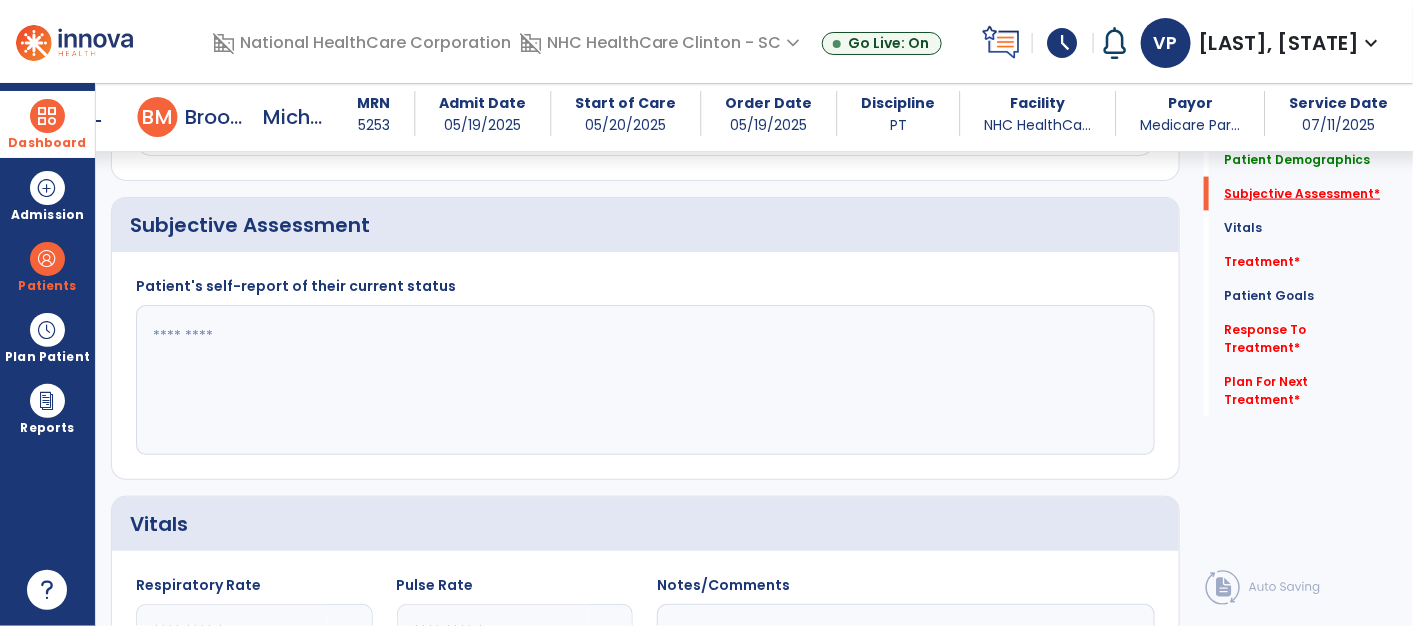 scroll, scrollTop: 972, scrollLeft: 0, axis: vertical 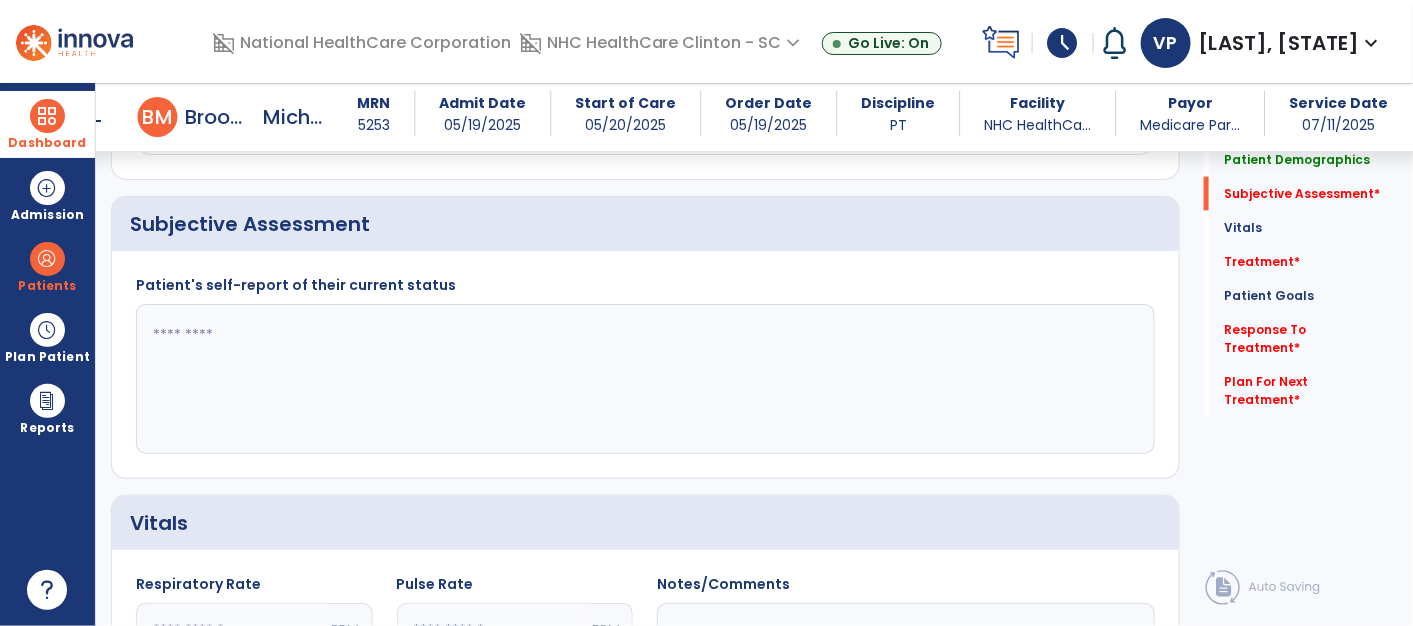 click 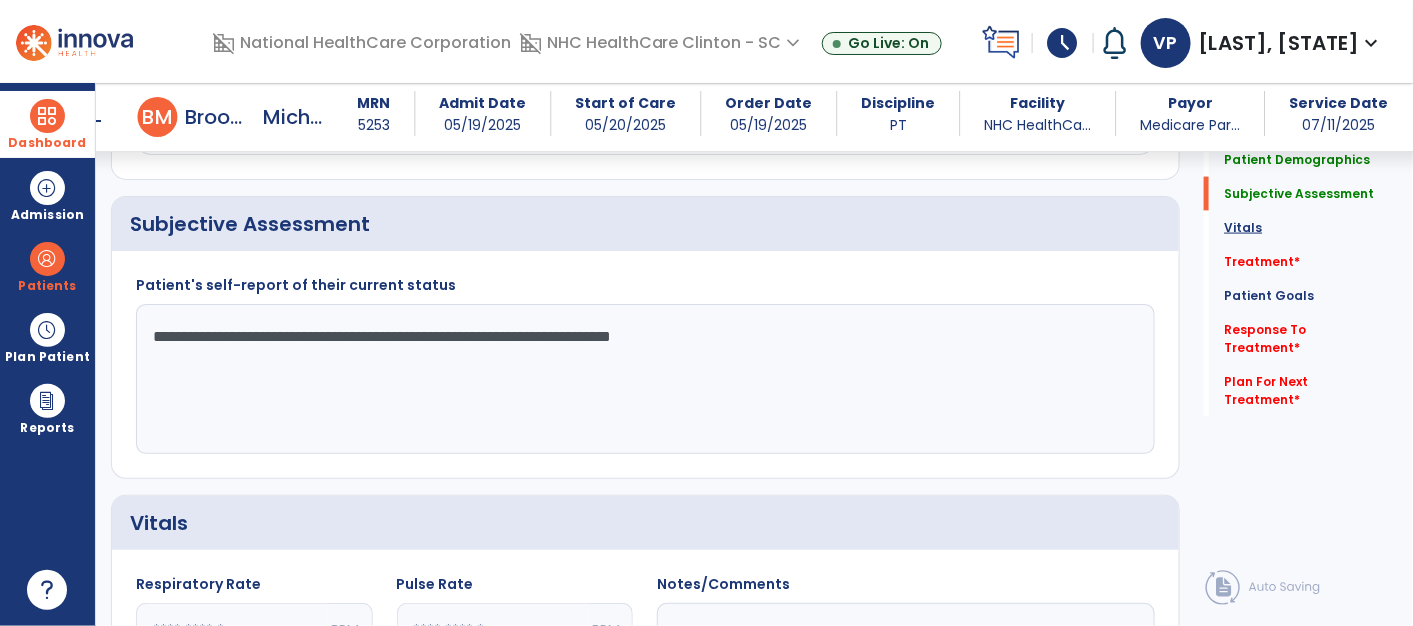 type on "**********" 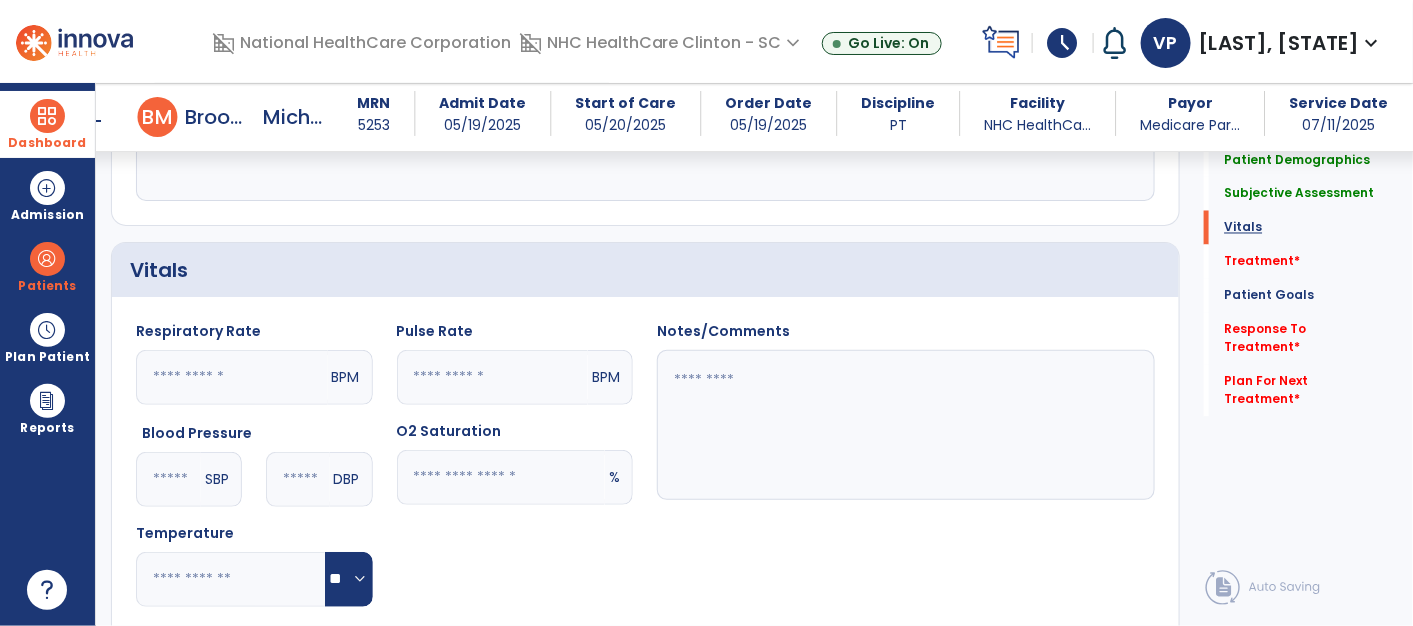 scroll, scrollTop: 1313, scrollLeft: 0, axis: vertical 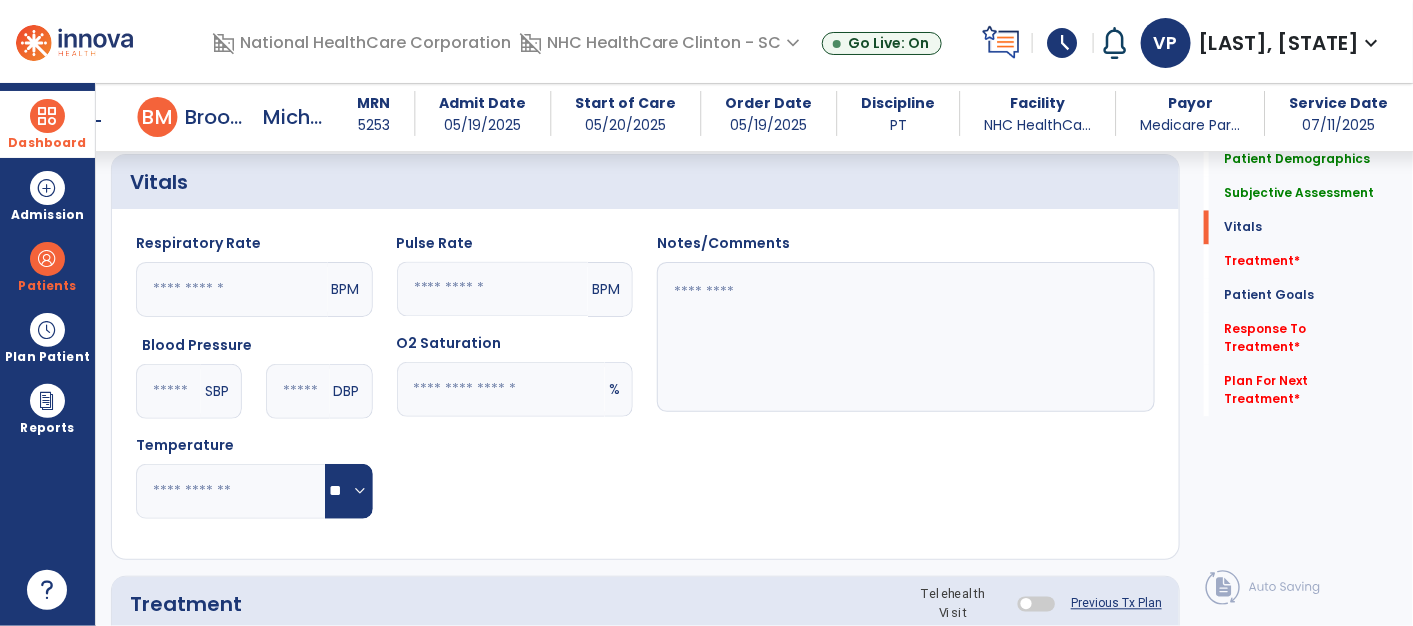 click 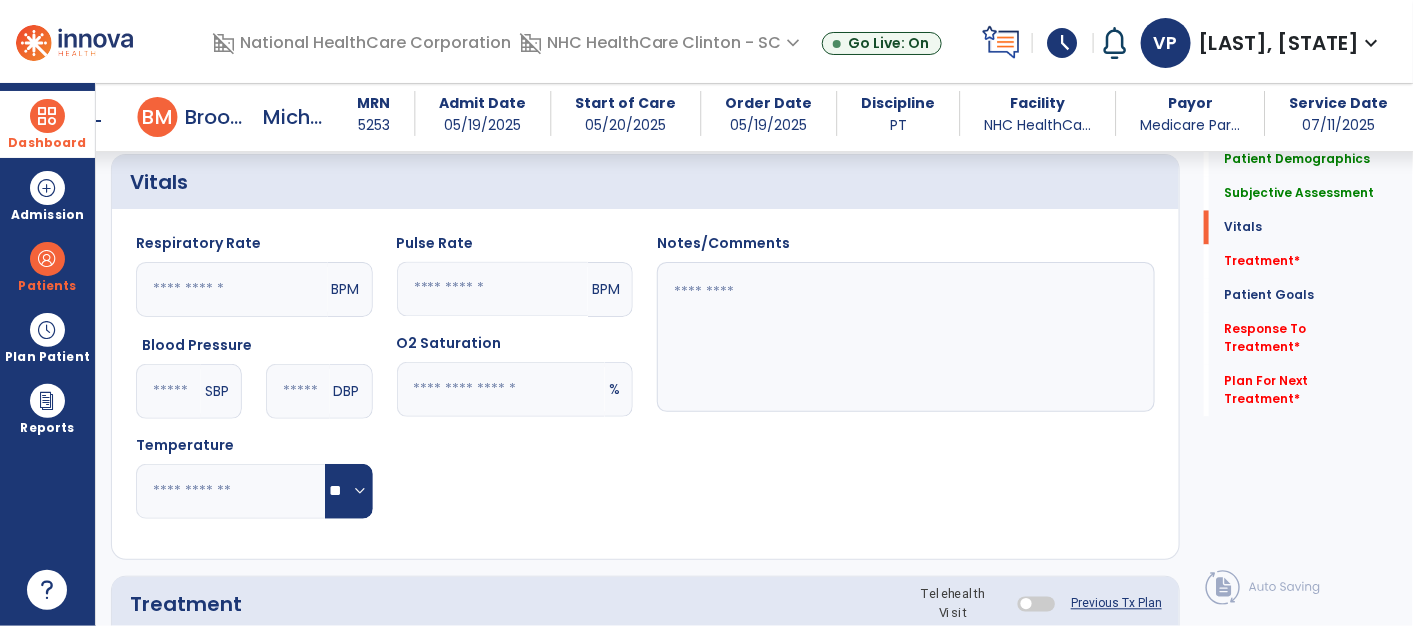 type on "**" 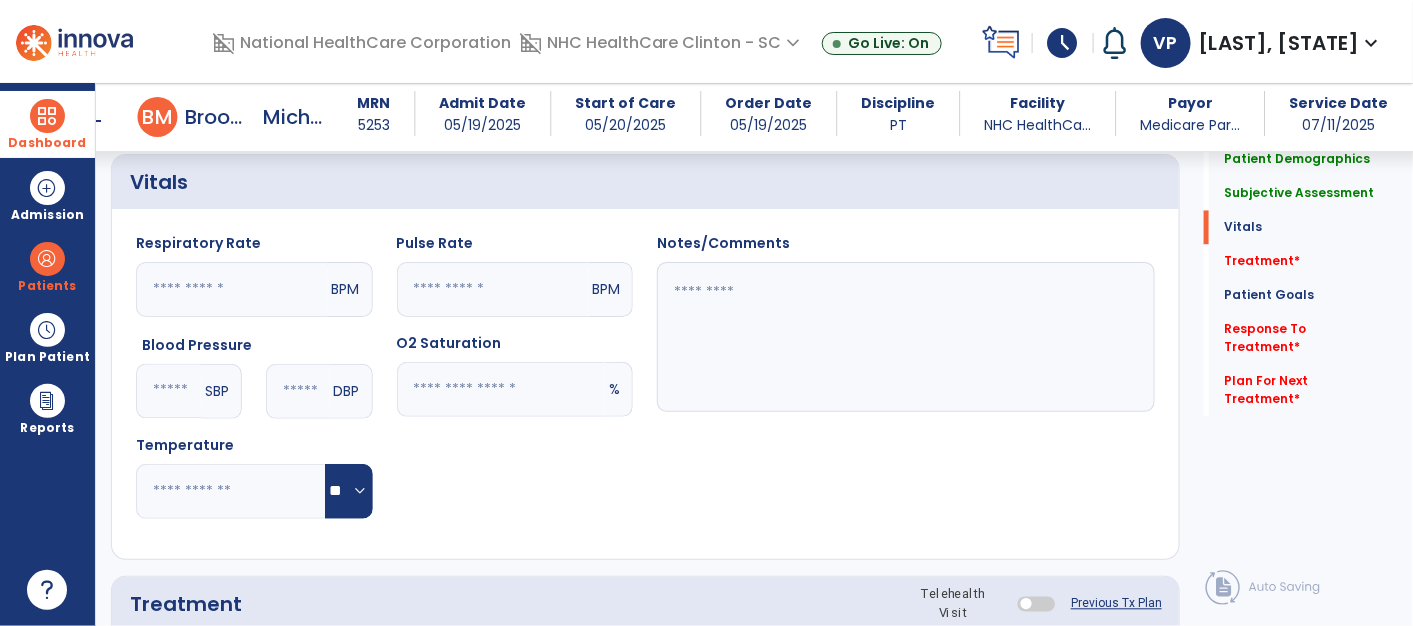 click 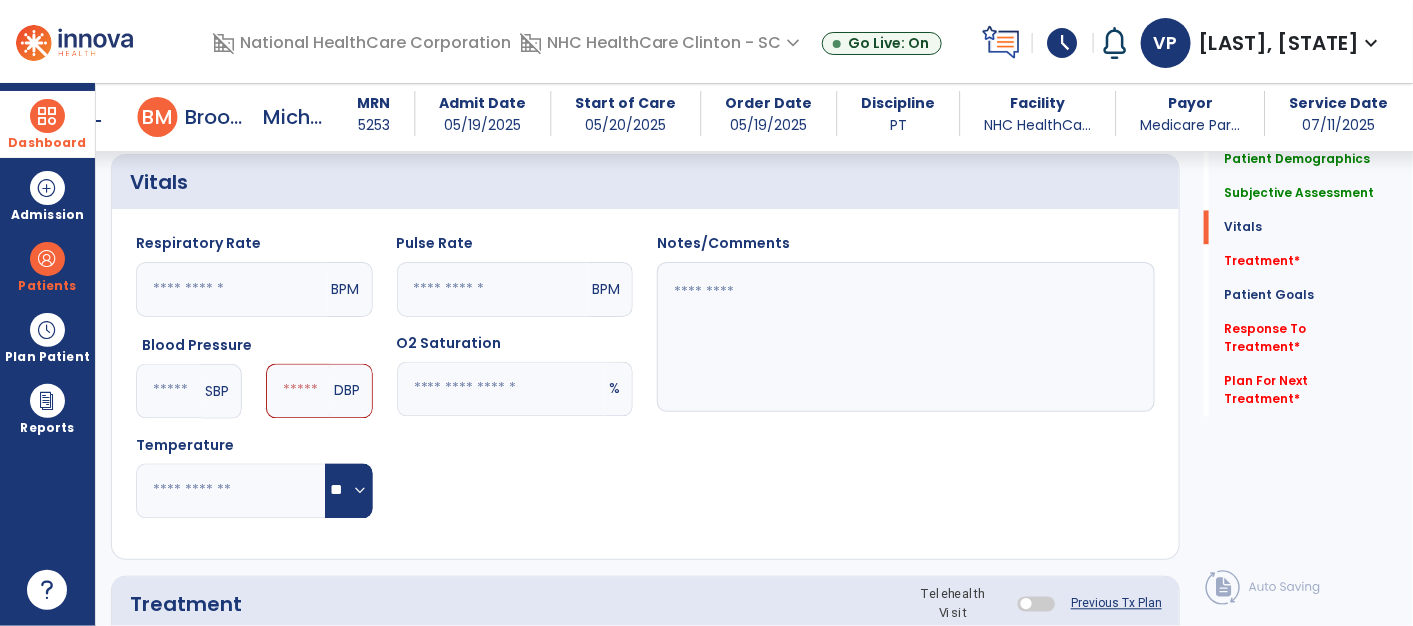 type on "***" 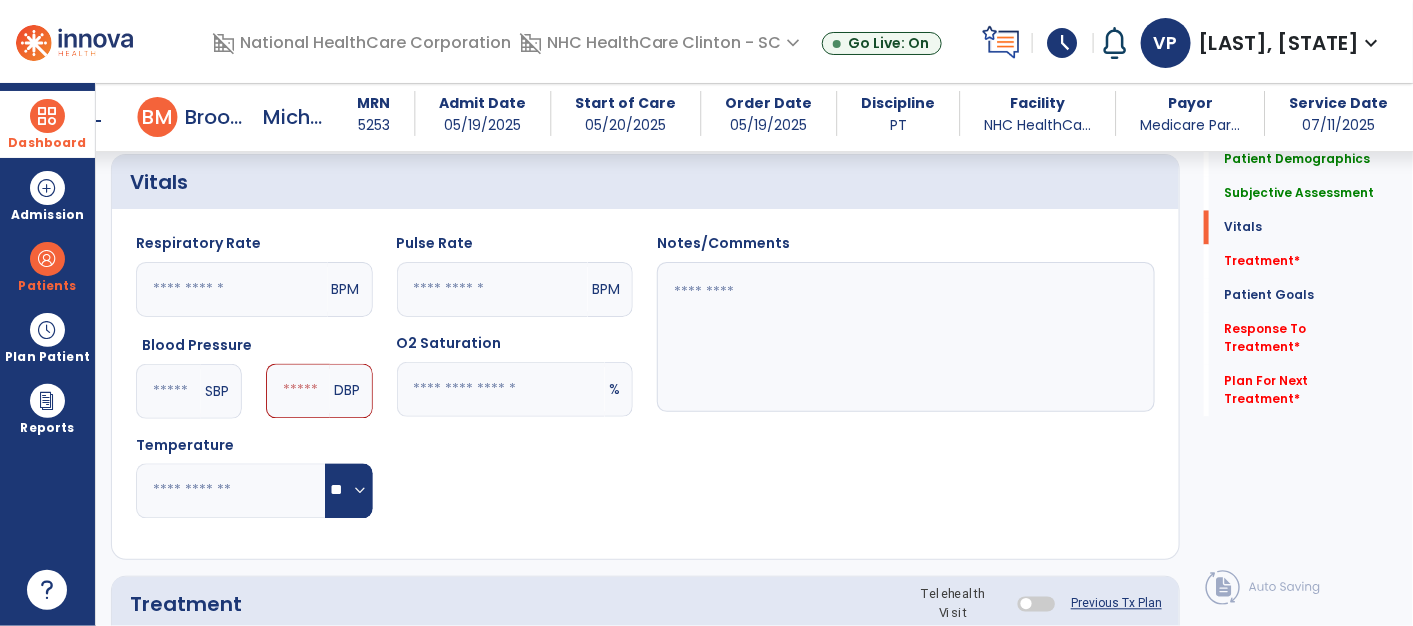 click 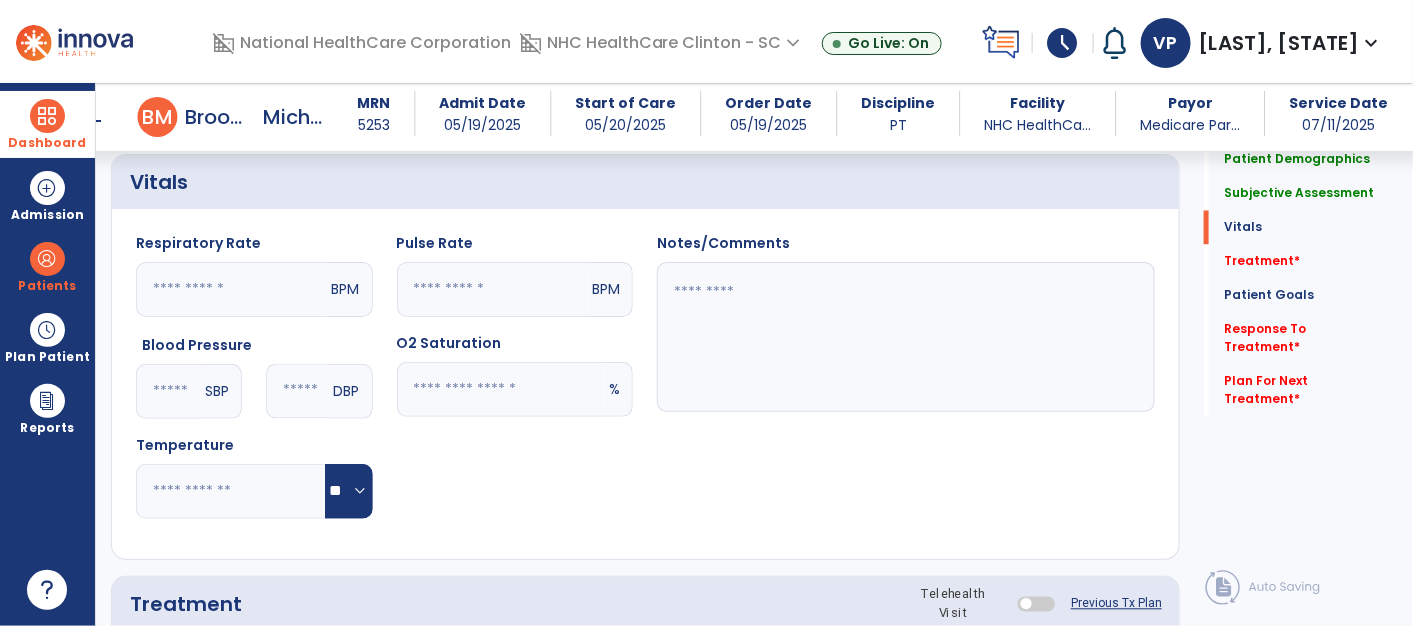 type on "**" 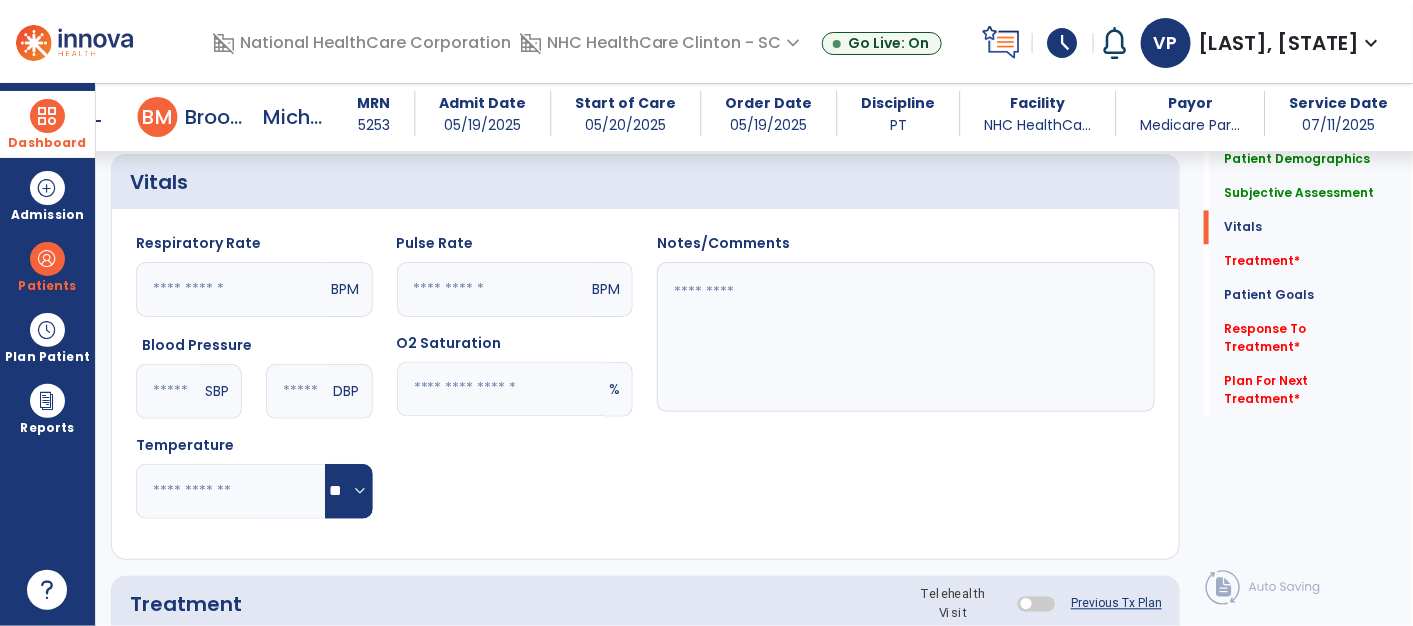 click 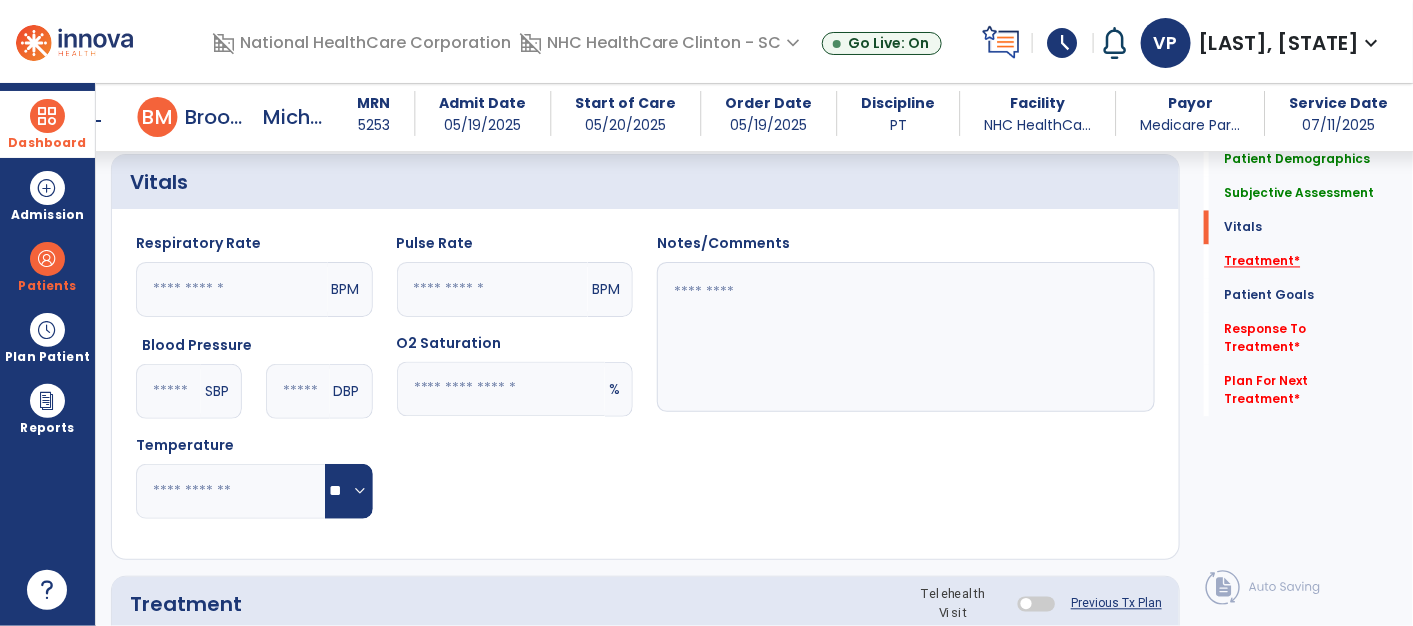type on "**" 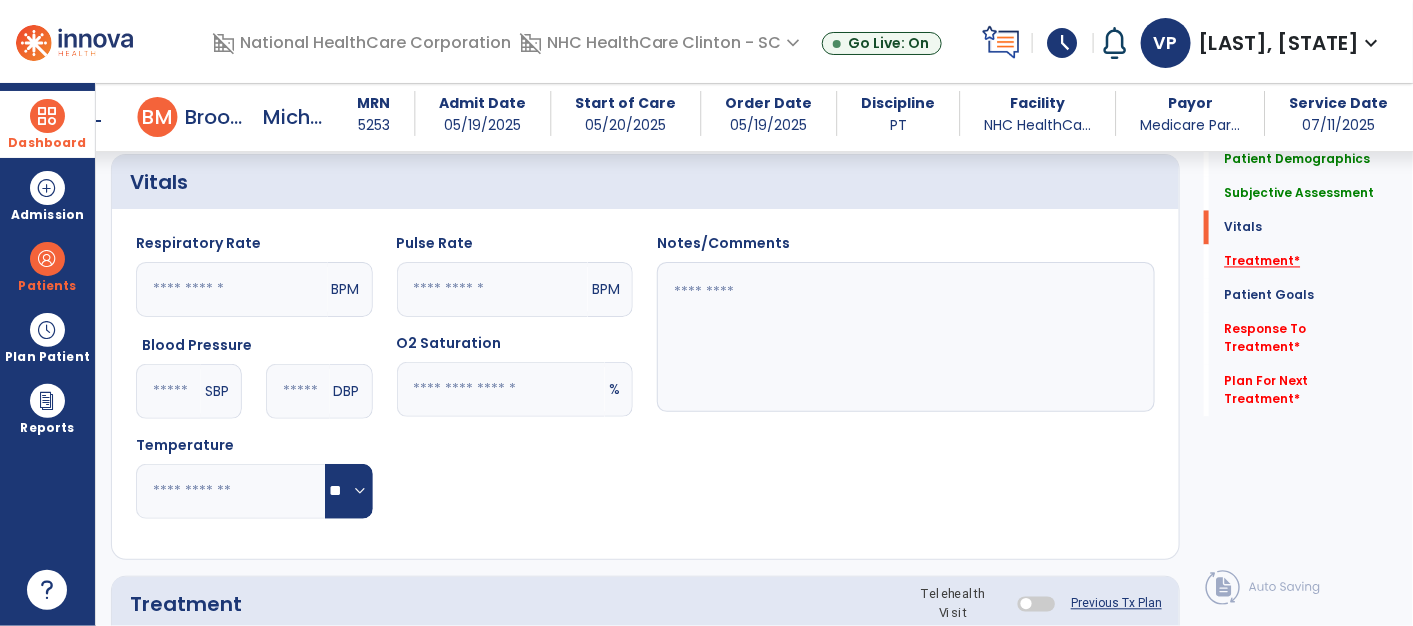 click on "Treatment   *" 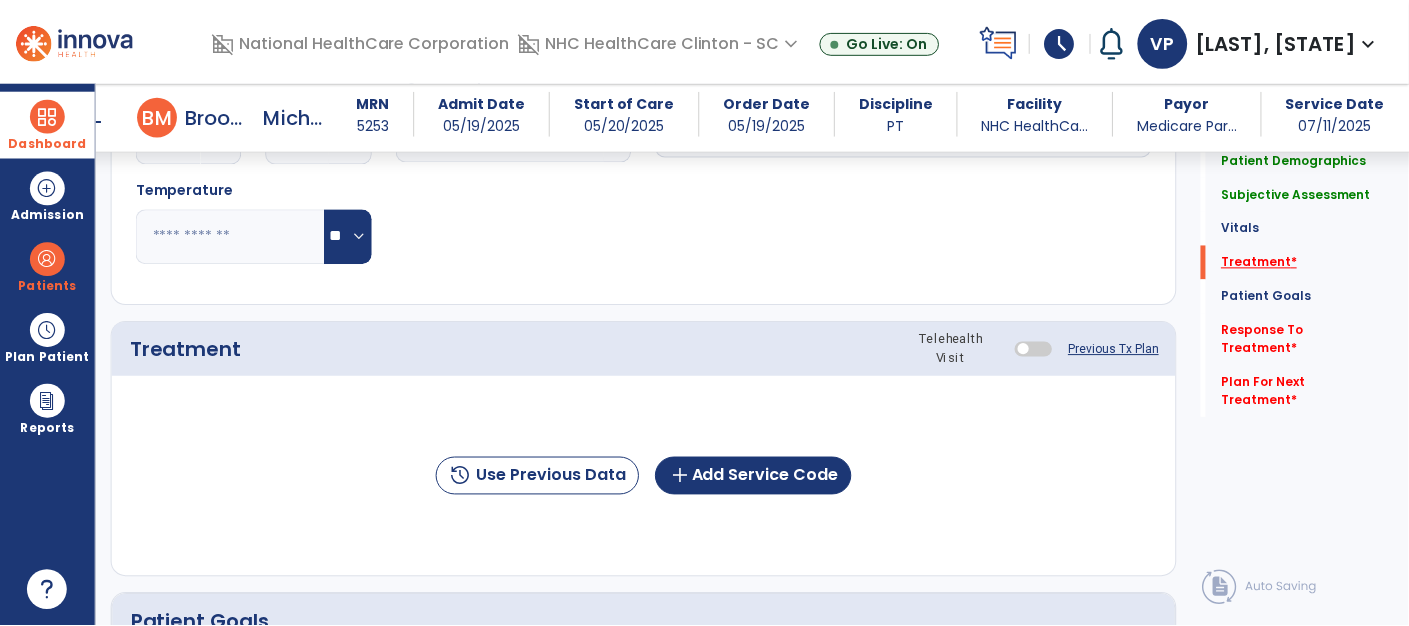 scroll, scrollTop: 1660, scrollLeft: 0, axis: vertical 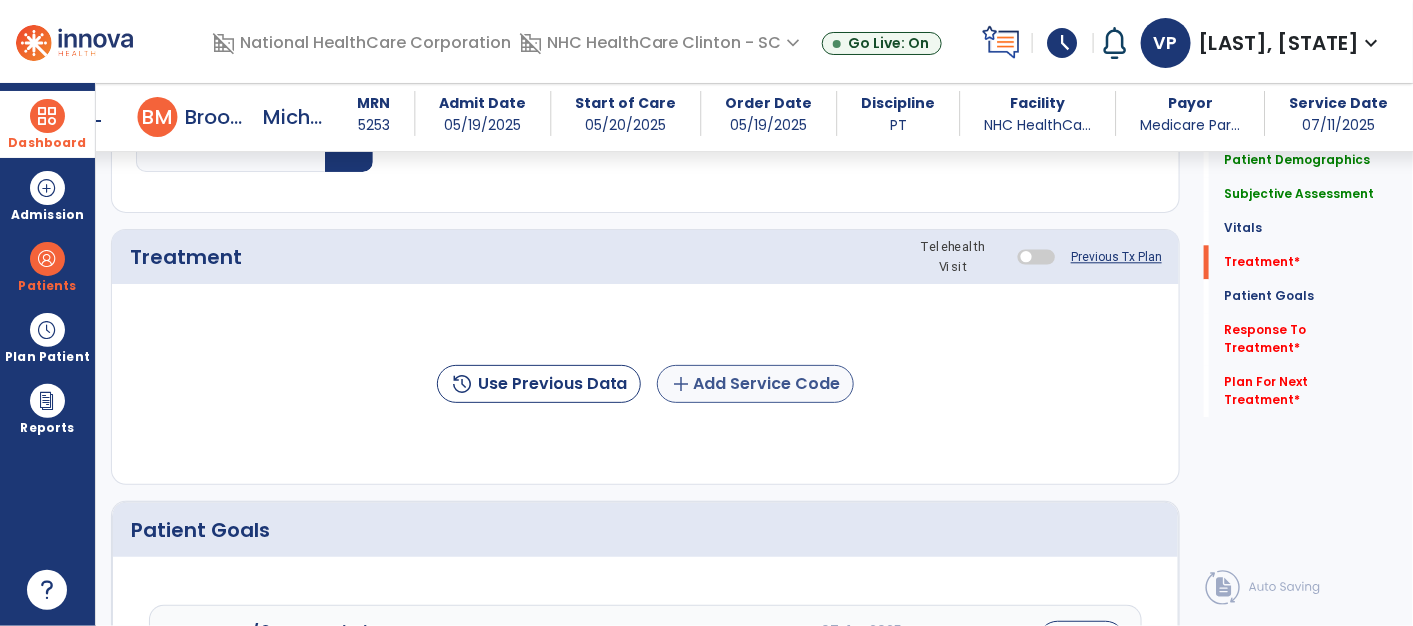 click on "add  Add Service Code" 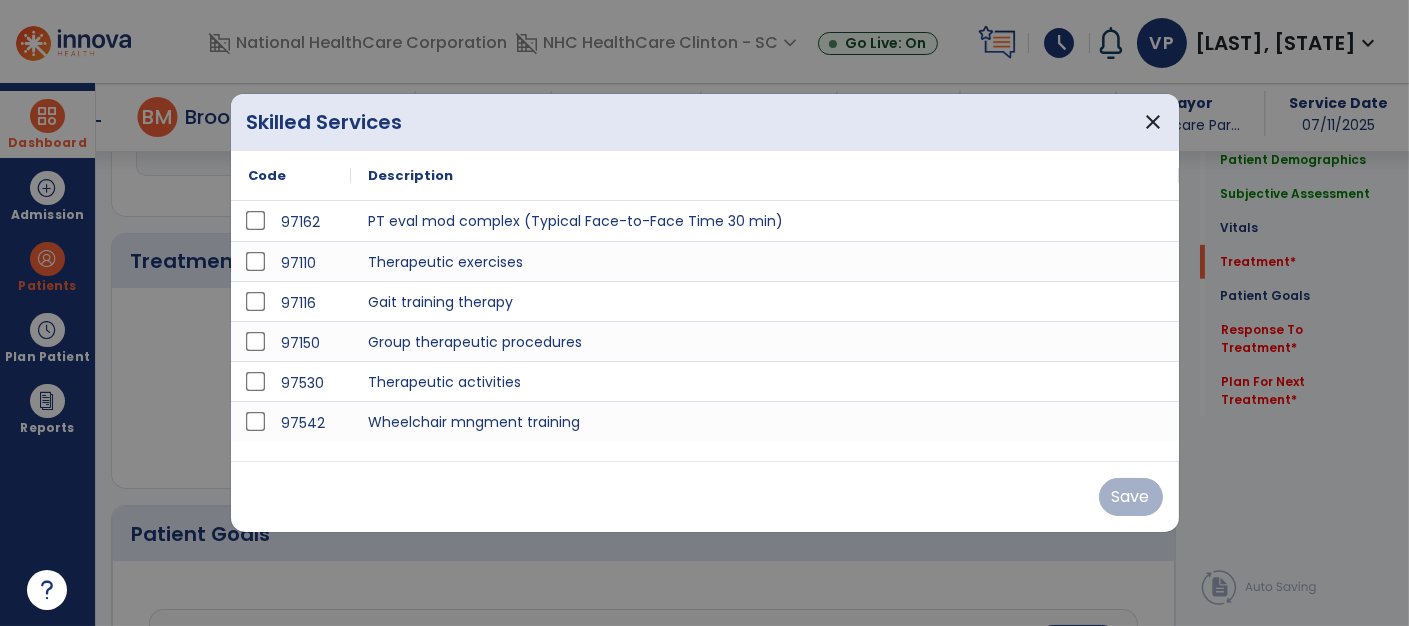 scroll, scrollTop: 1660, scrollLeft: 0, axis: vertical 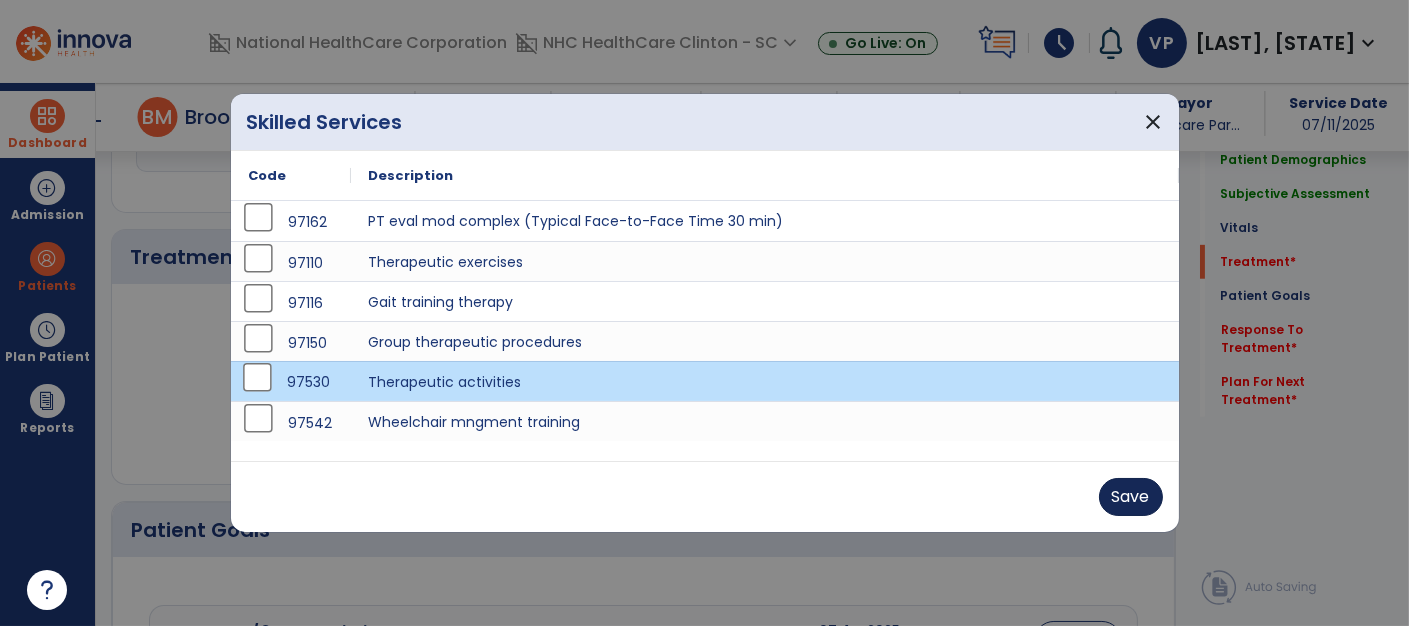 click on "Save" at bounding box center (1131, 497) 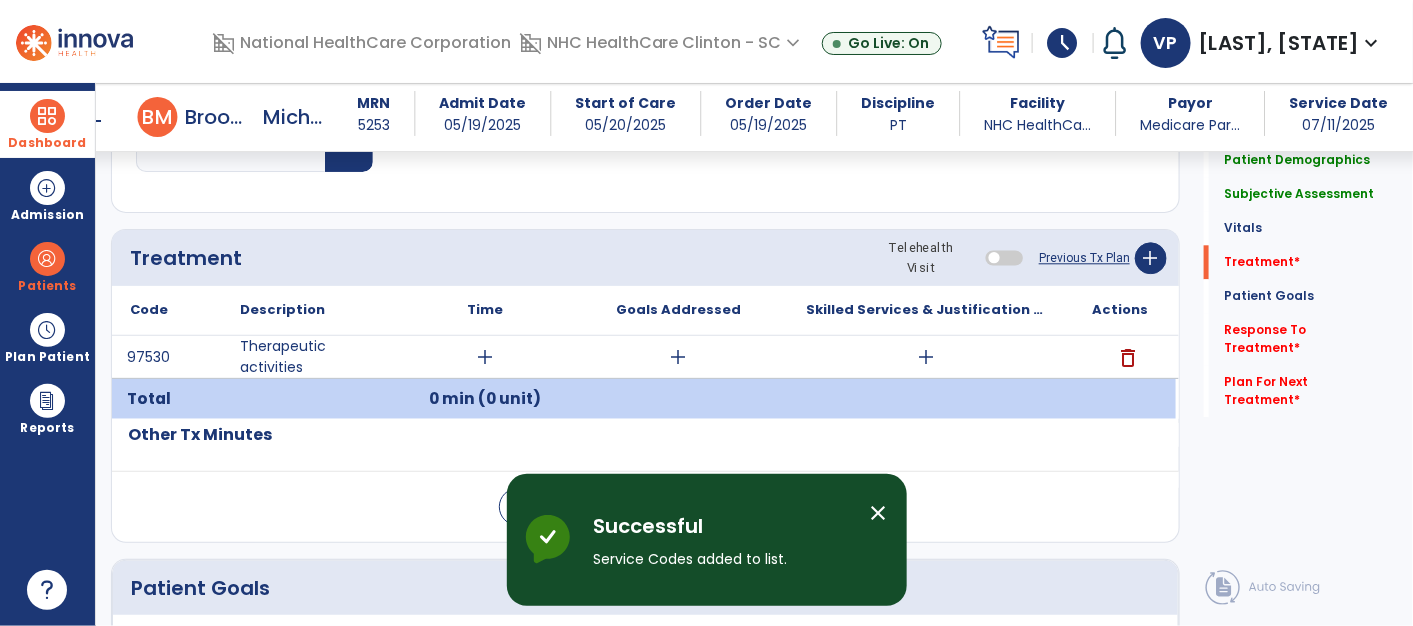 click on "add" at bounding box center [485, 357] 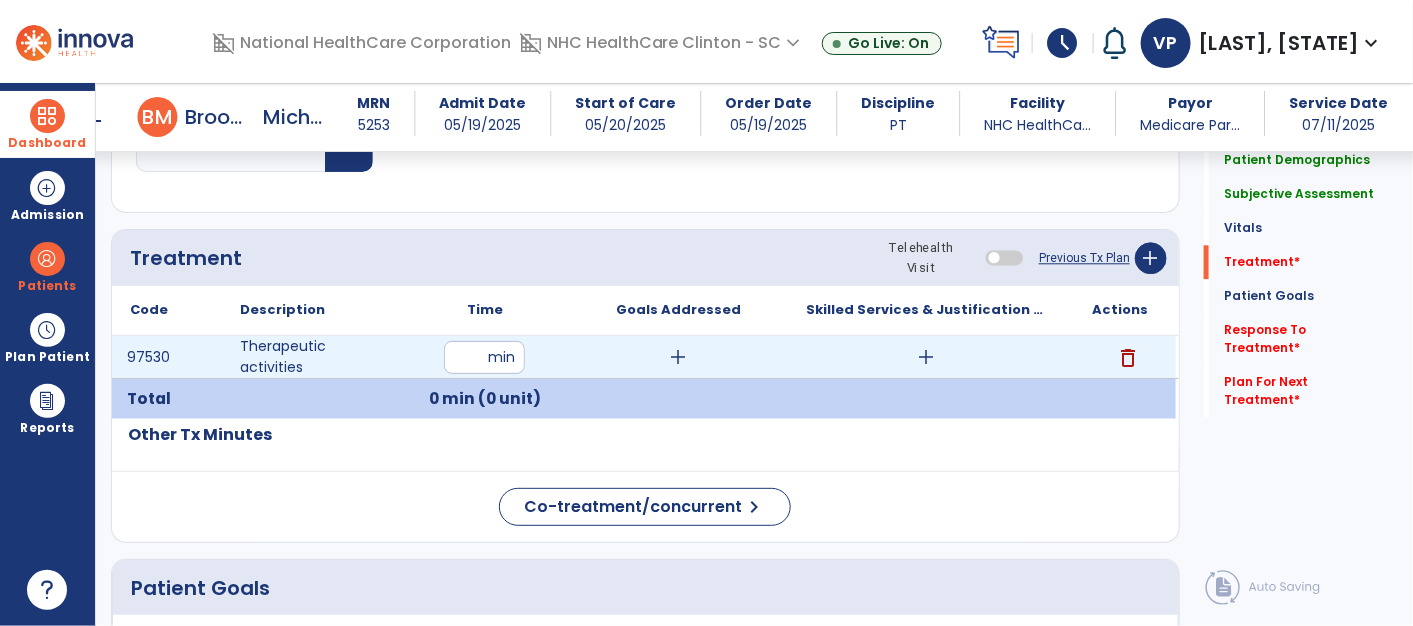 type on "**" 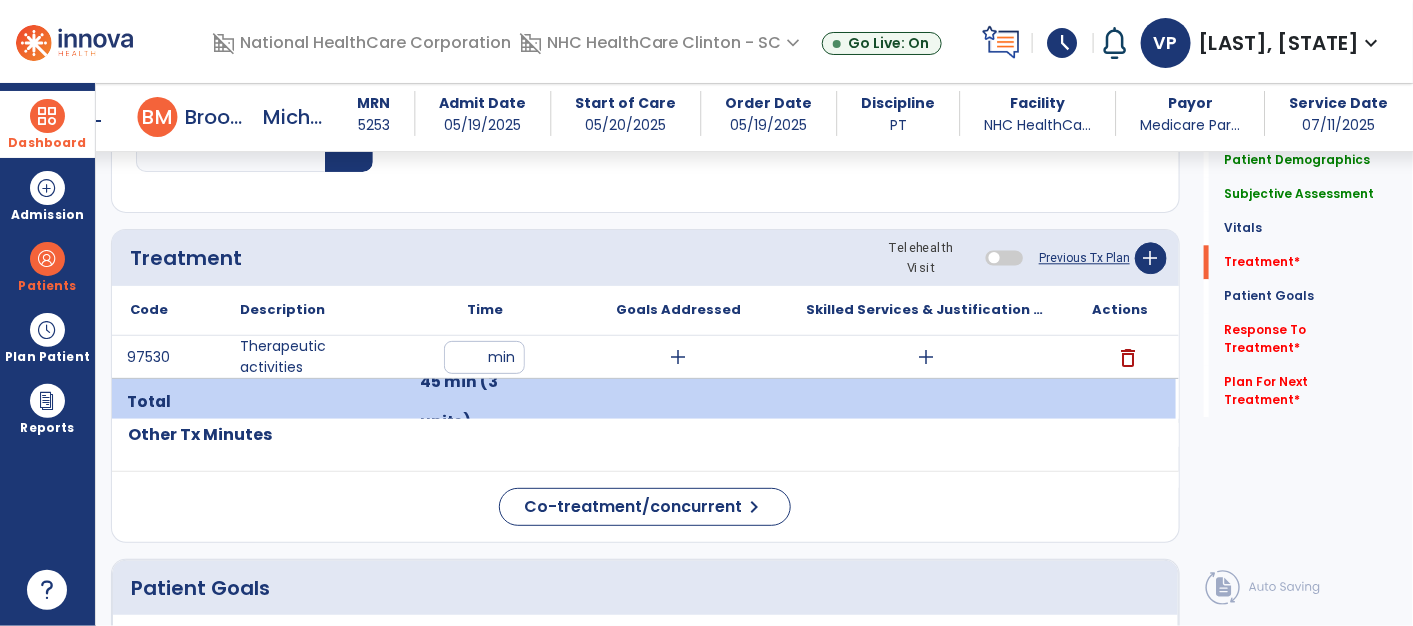 click on "add" at bounding box center [678, 357] 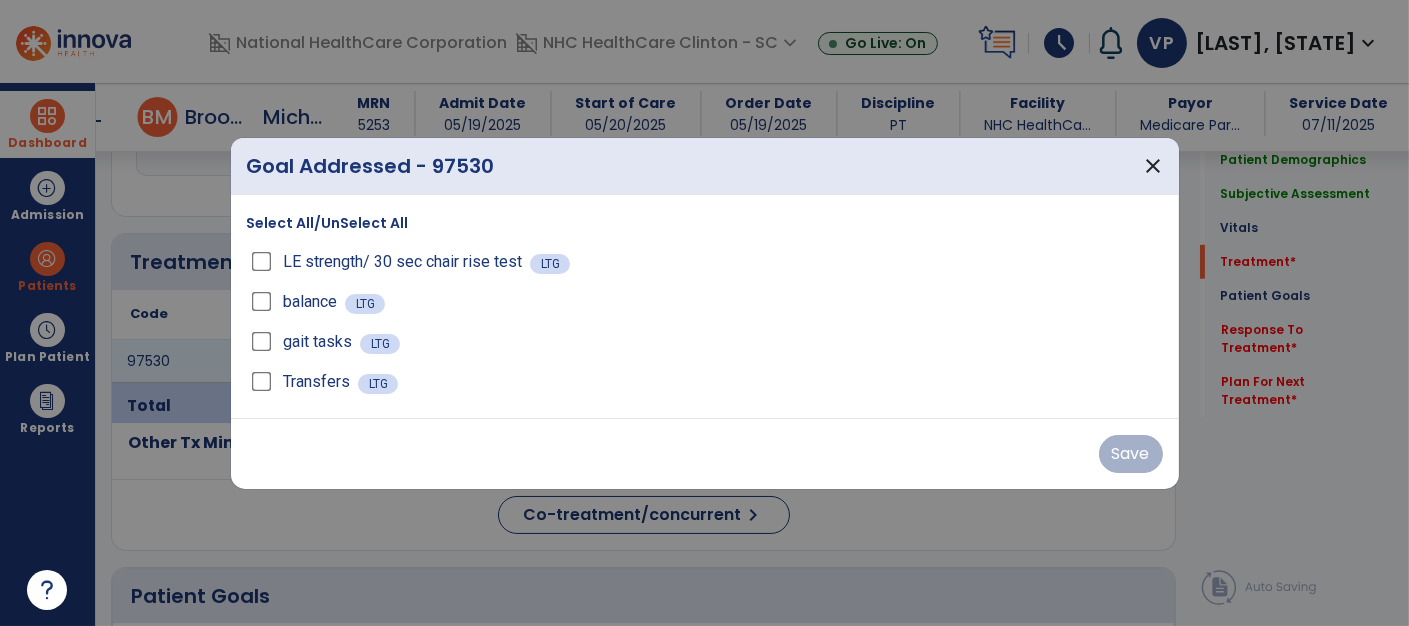 scroll, scrollTop: 1660, scrollLeft: 0, axis: vertical 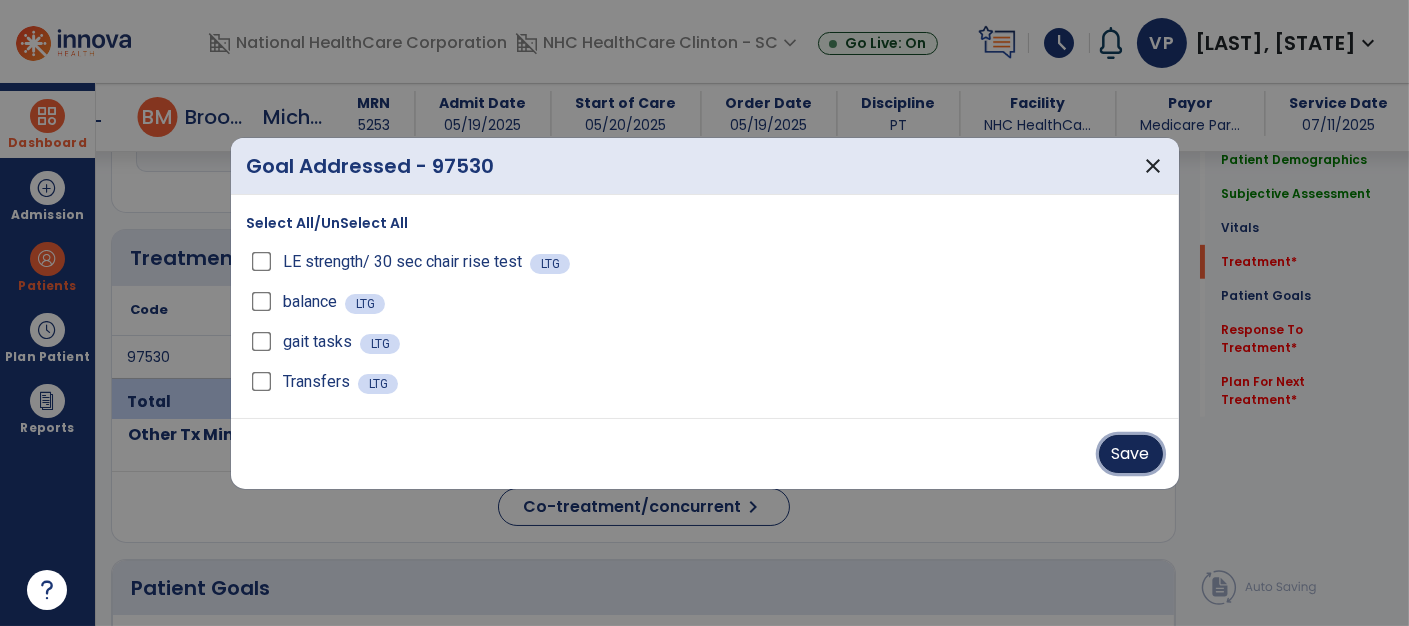 click on "Save" at bounding box center [1131, 454] 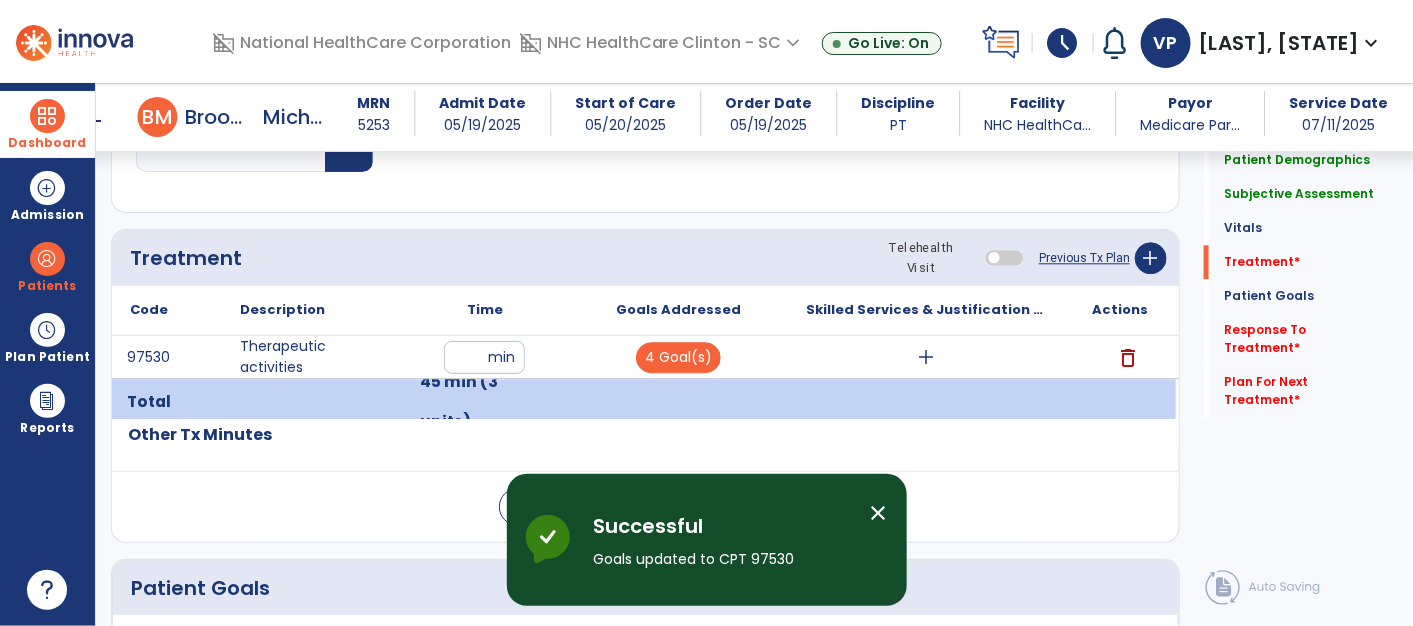 click on "add" at bounding box center (927, 357) 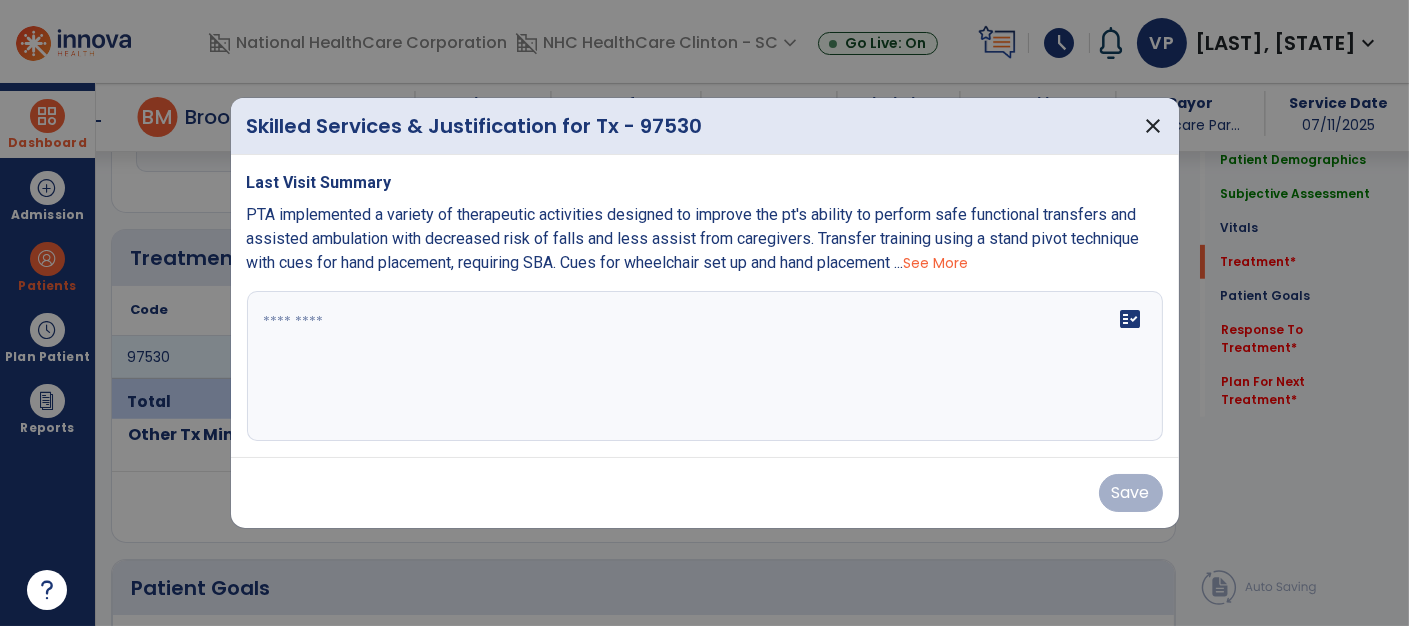 scroll, scrollTop: 1660, scrollLeft: 0, axis: vertical 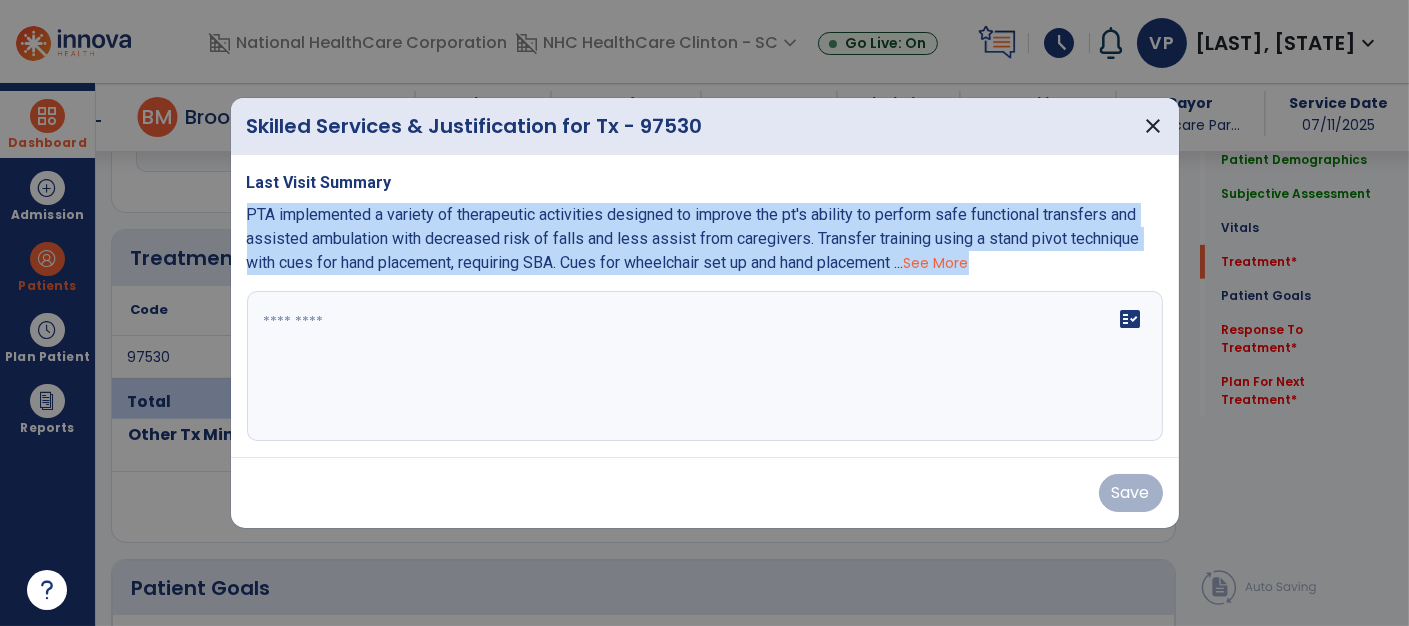 drag, startPoint x: 245, startPoint y: 217, endPoint x: 436, endPoint y: 401, distance: 265.21124 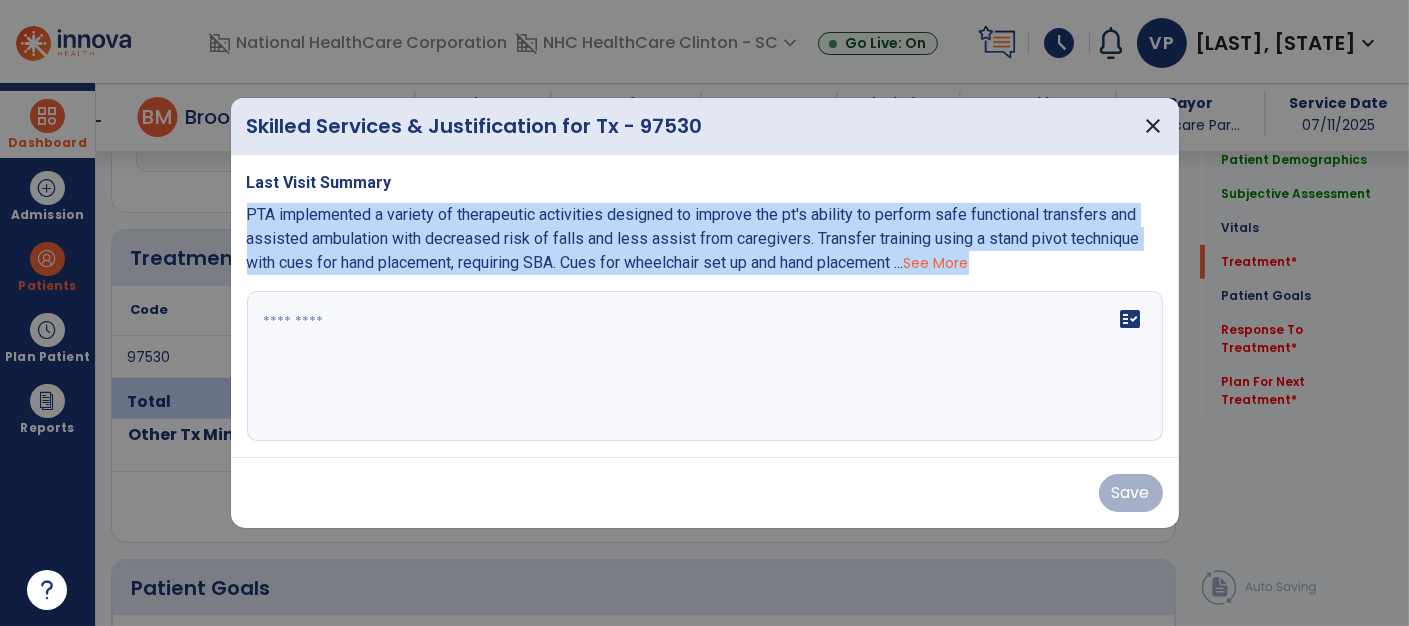 copy on "PTA implemented a variety of therapeutic activities designed to improve the pt's ability to perform safe functional transfers and assisted ambulation with decreased risk of falls and less assist from caregivers. Transfer training using a stand pivot technique with cues for hand placement, requiring SBA. Cues for wheelchair set up and hand placement ...  See More" 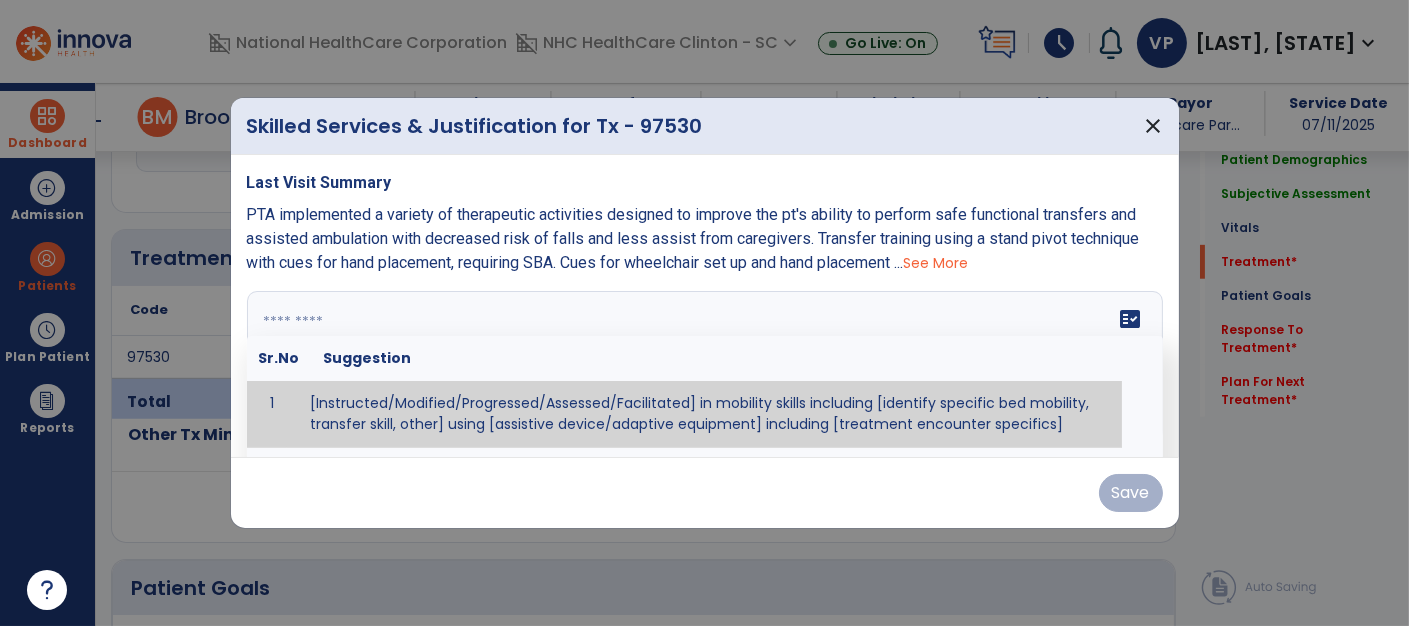 click at bounding box center [703, 366] 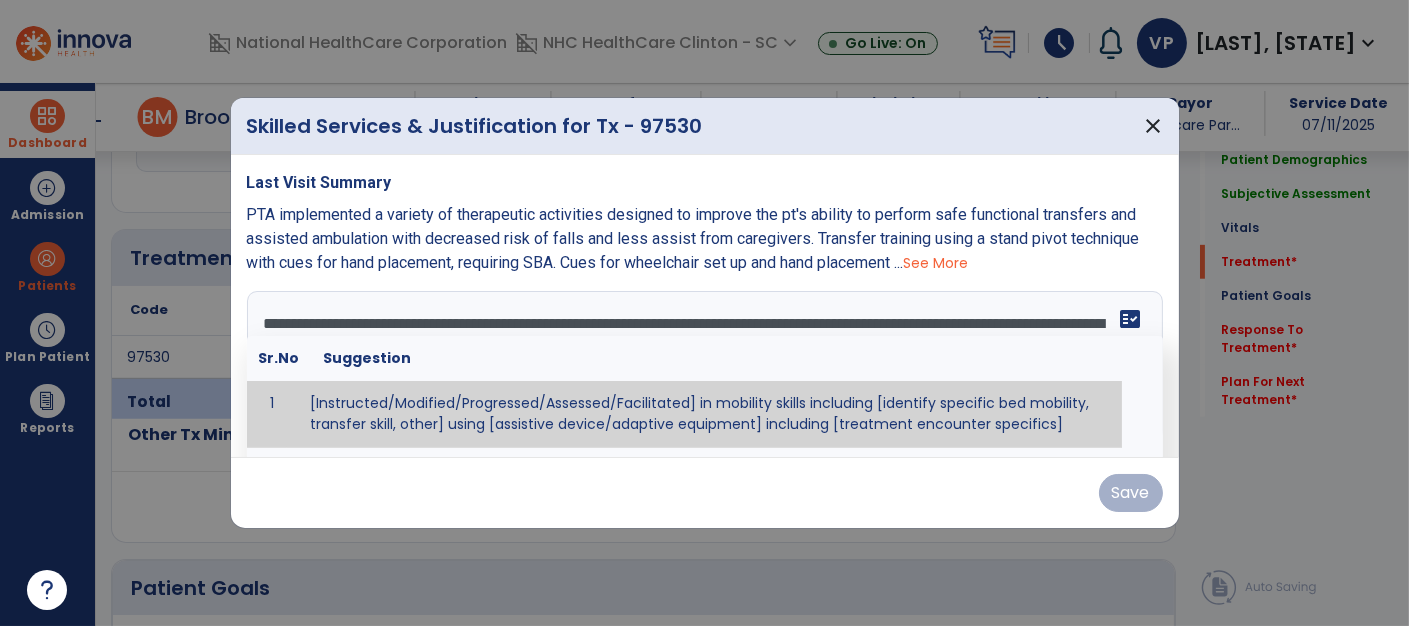 scroll, scrollTop: 15, scrollLeft: 0, axis: vertical 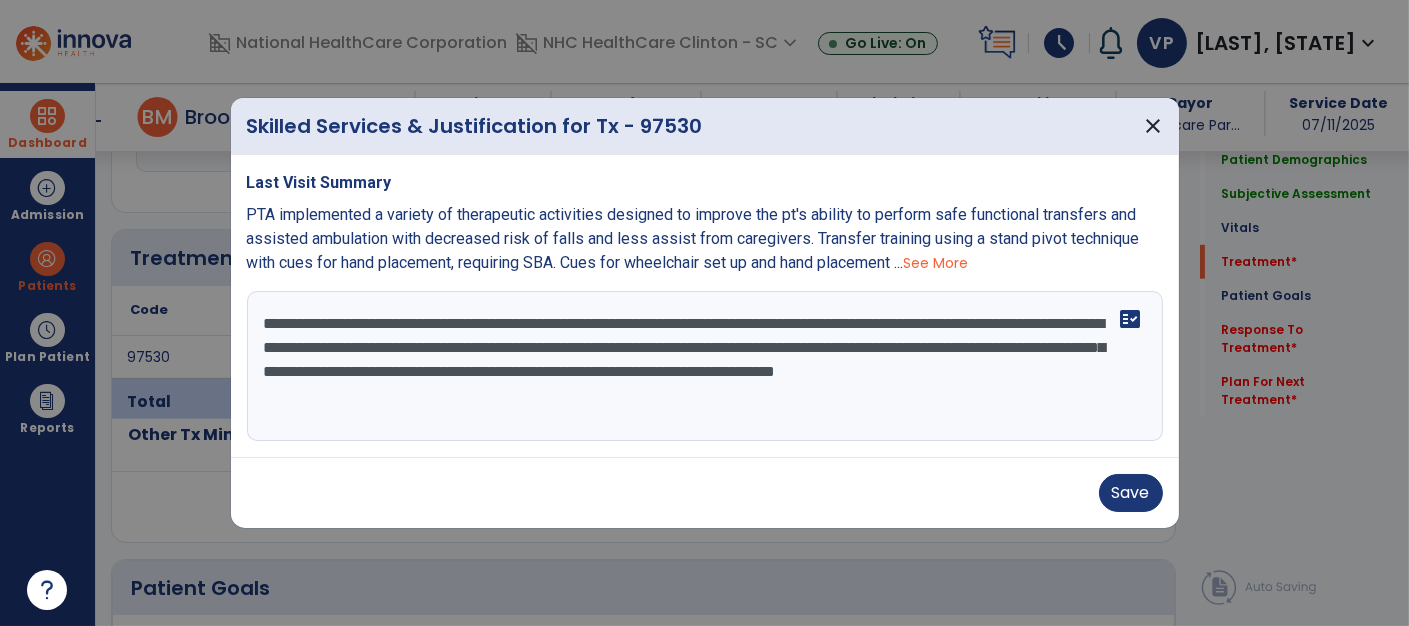 click on "**********" at bounding box center [705, 366] 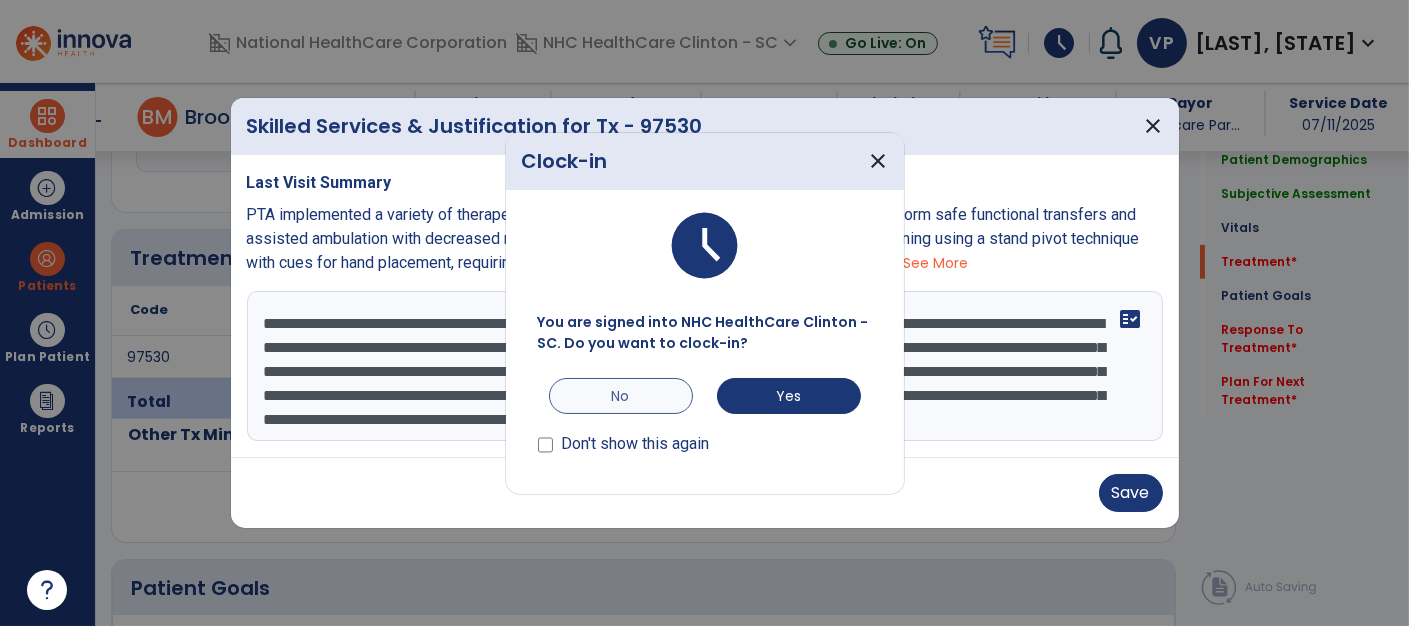 click on "No" at bounding box center (621, 396) 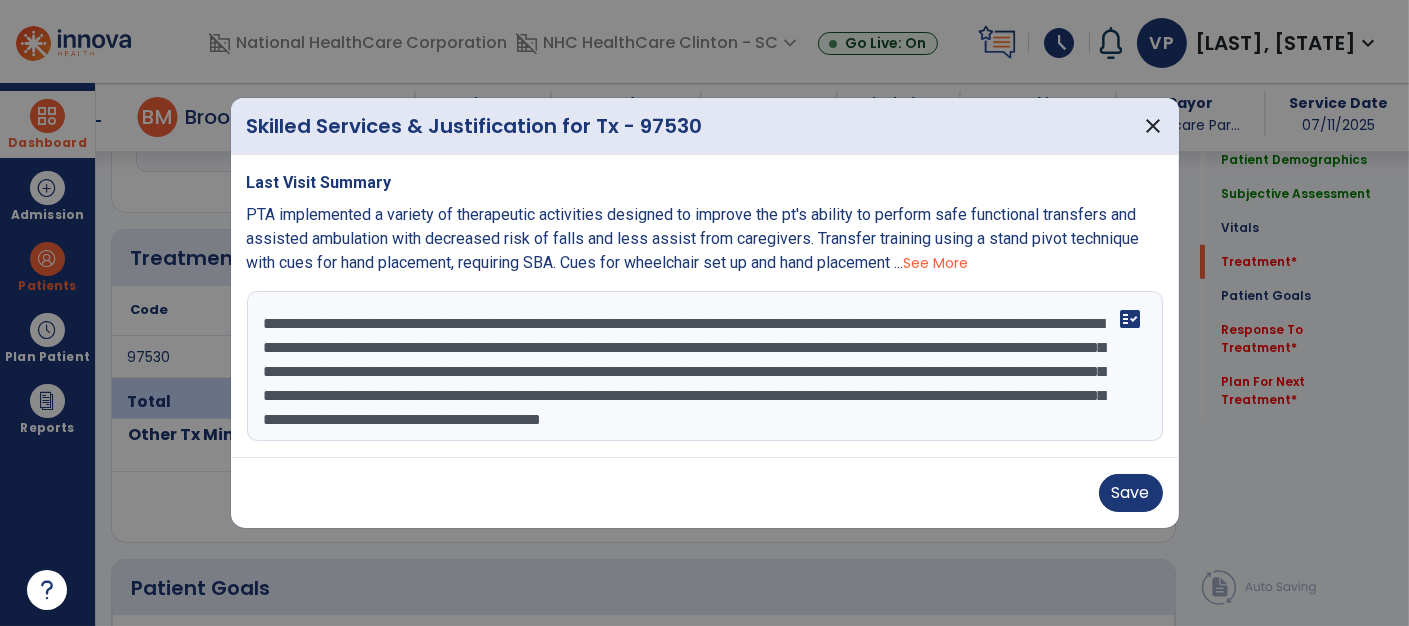 click on "**********" at bounding box center (705, 366) 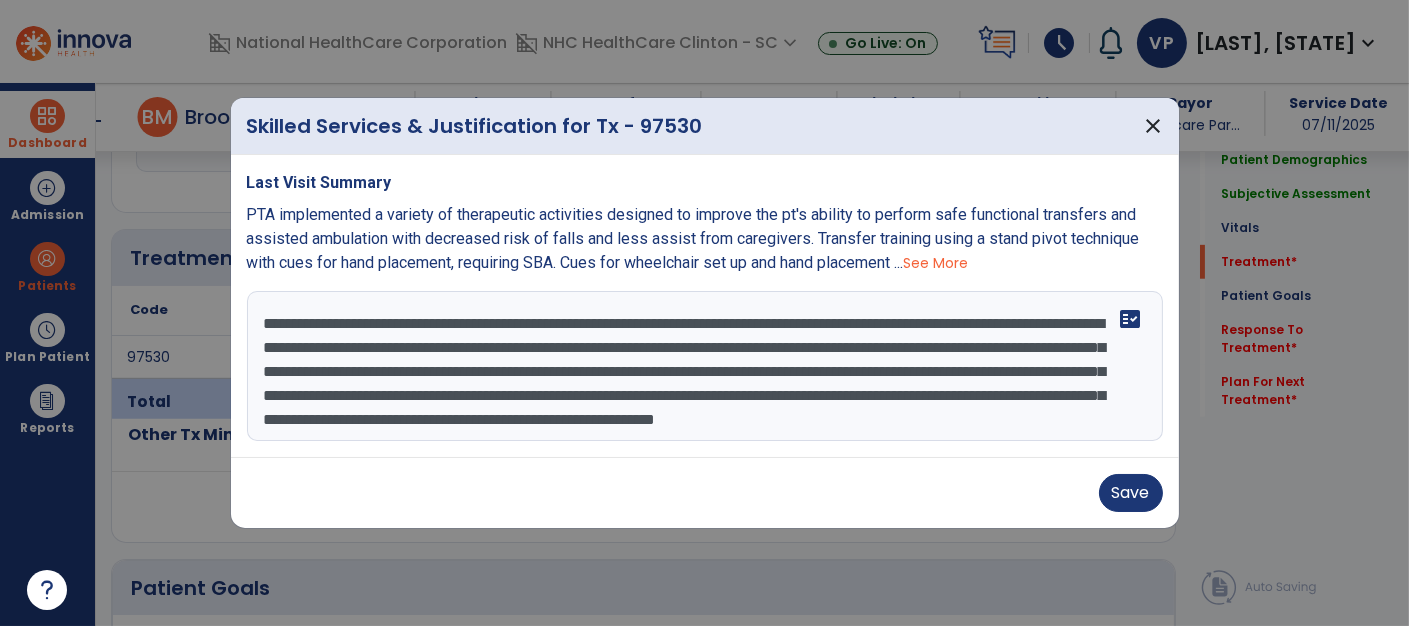 scroll, scrollTop: 38, scrollLeft: 0, axis: vertical 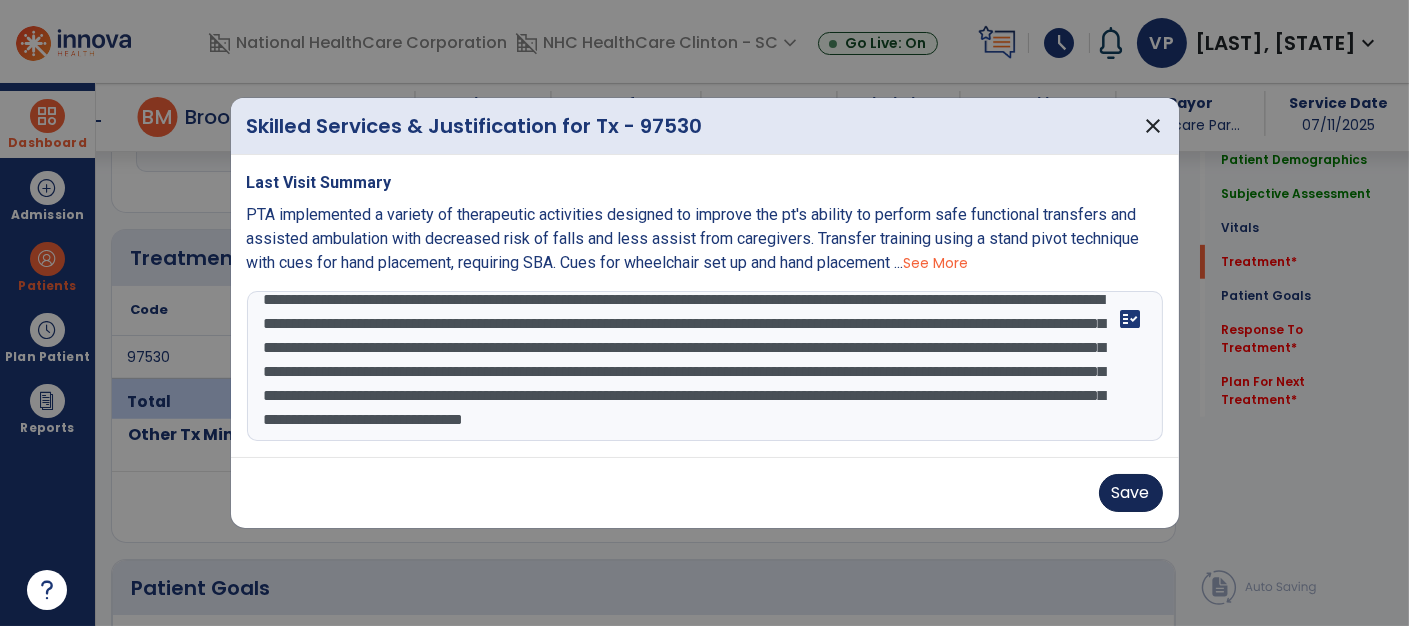 type on "**********" 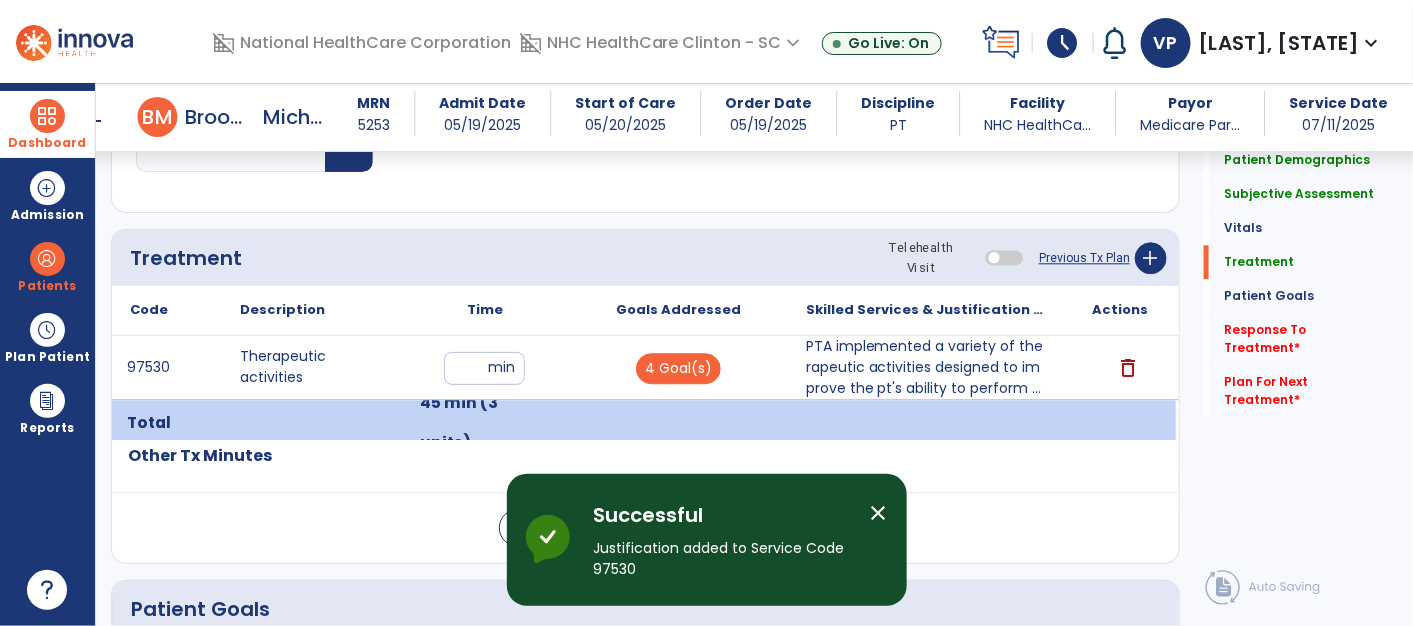 click on "PTA implemented a variety of therapeutic activities designed to improve the pt's ability to perform ..." at bounding box center (927, 367) 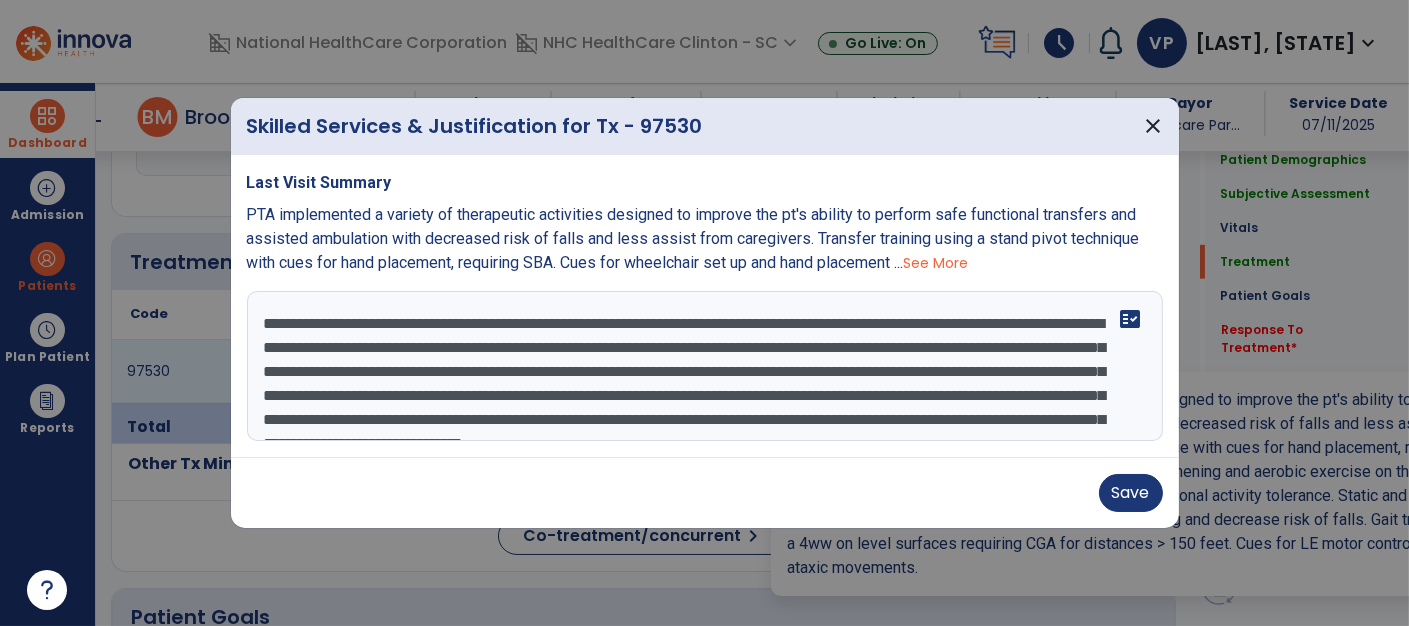 scroll, scrollTop: 1660, scrollLeft: 0, axis: vertical 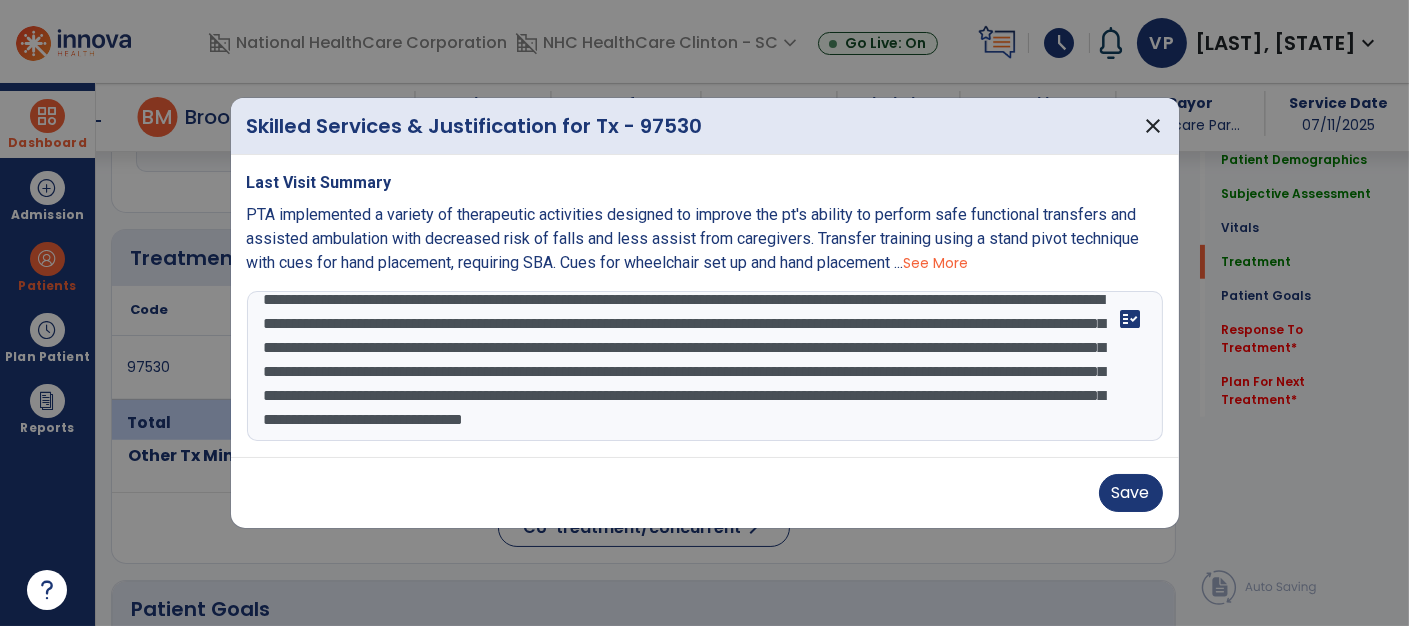 drag, startPoint x: 256, startPoint y: 323, endPoint x: 578, endPoint y: 542, distance: 389.41623 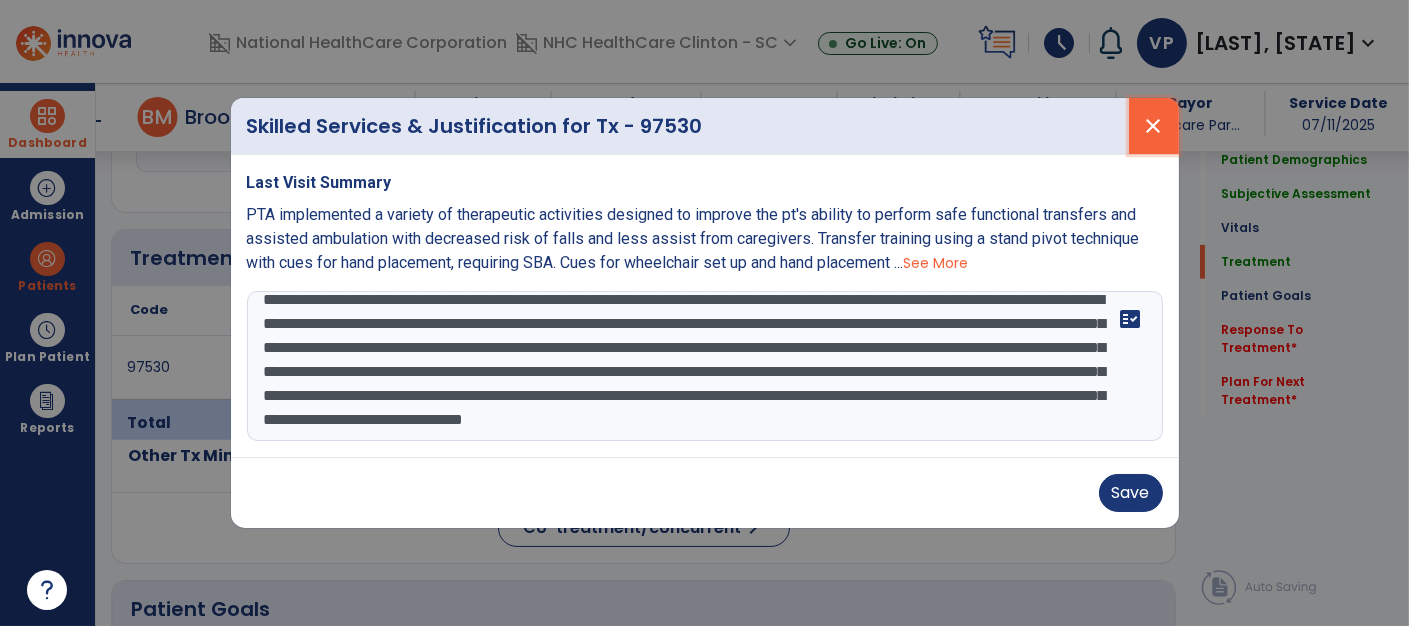 click on "close" at bounding box center [1154, 126] 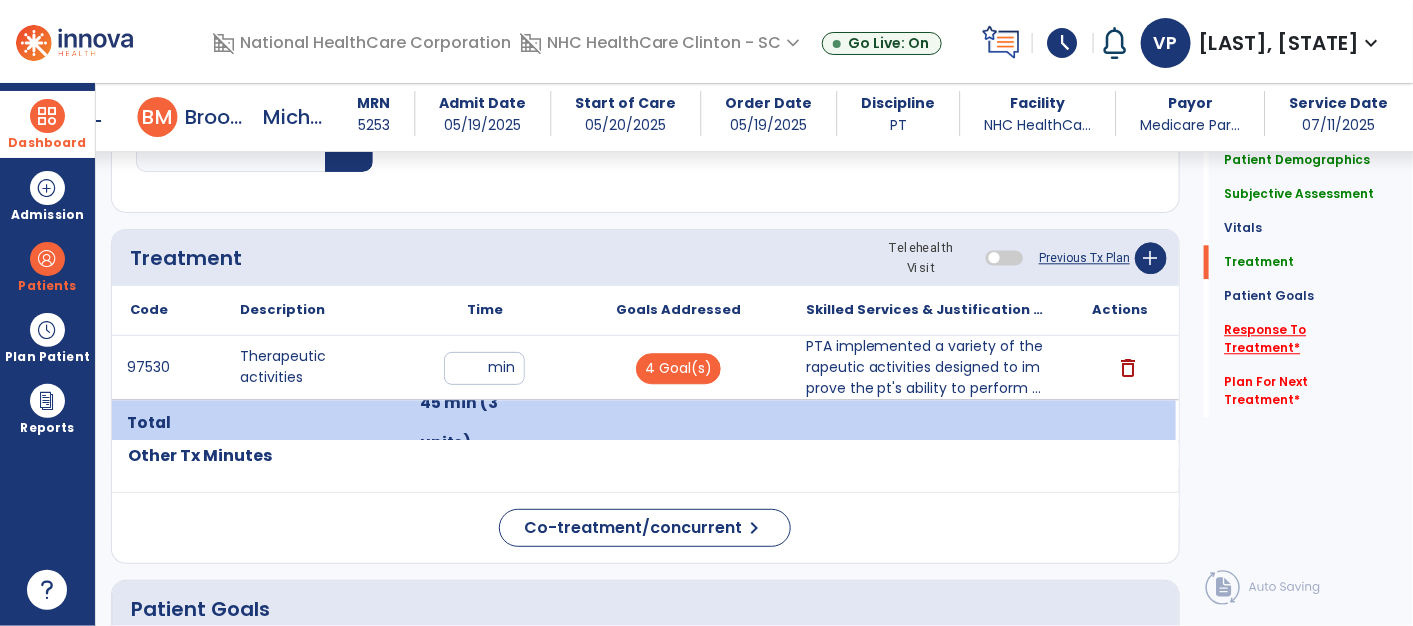 click on "Response To Treatment   *" 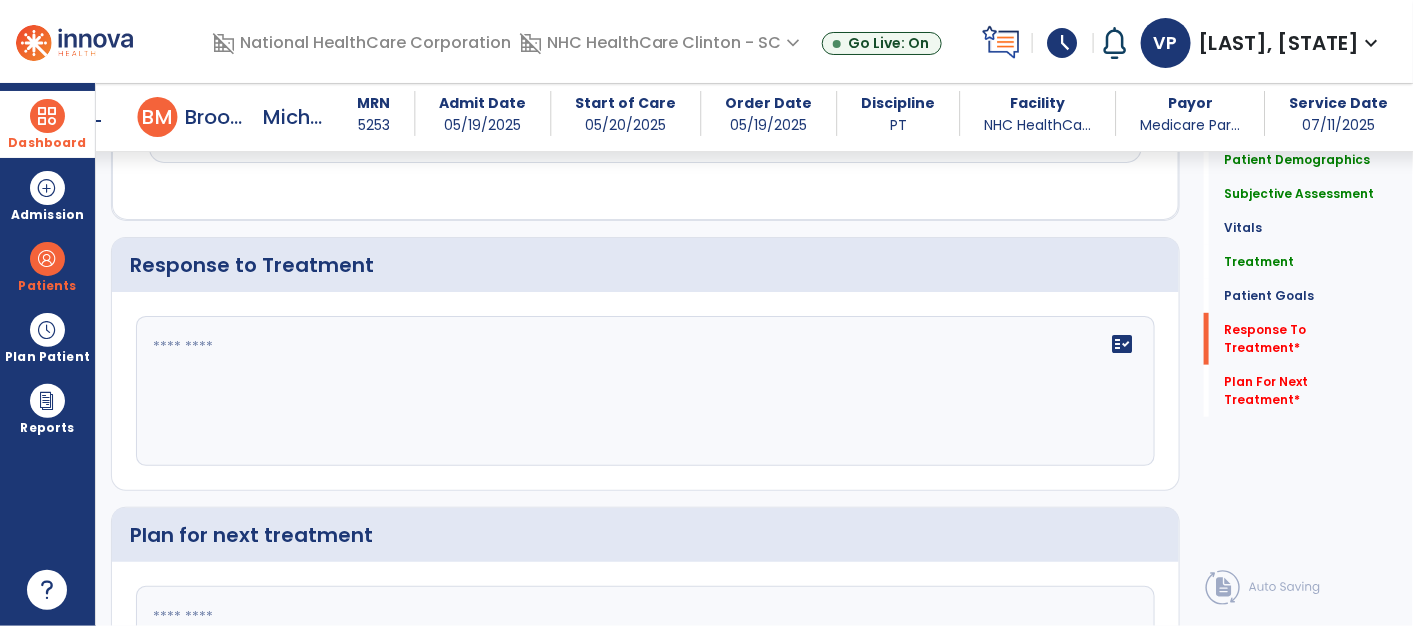scroll, scrollTop: 2924, scrollLeft: 0, axis: vertical 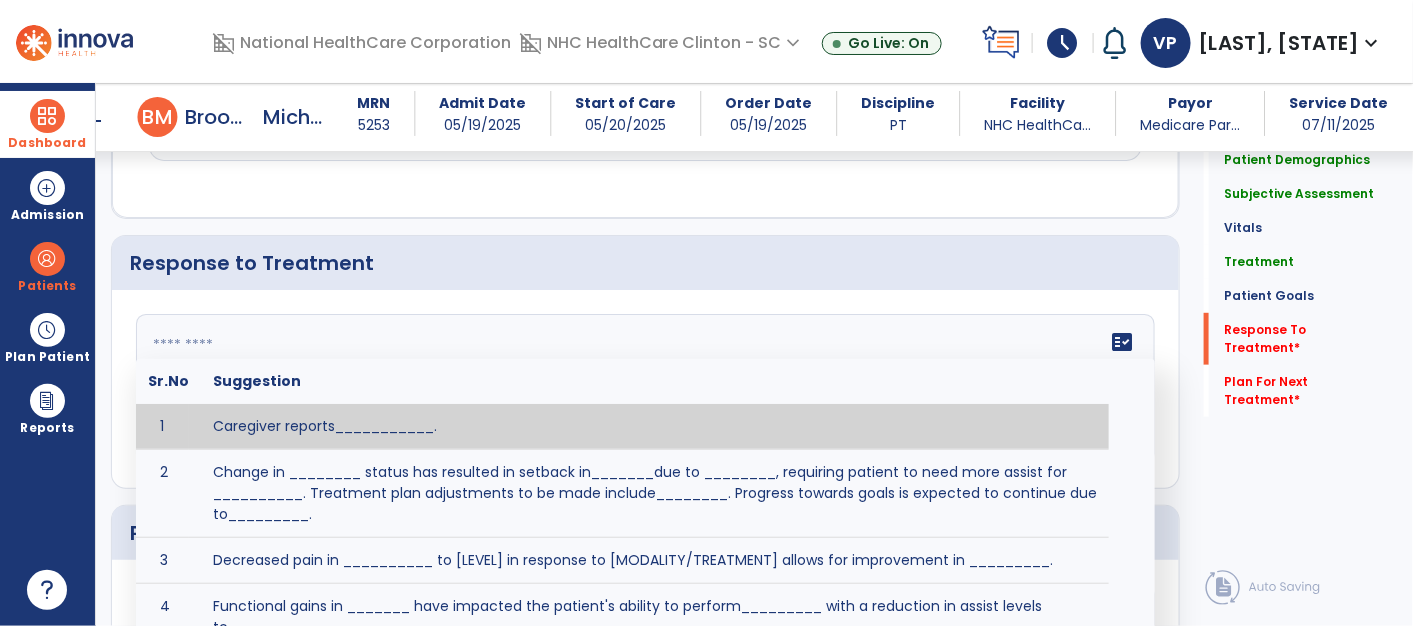 click 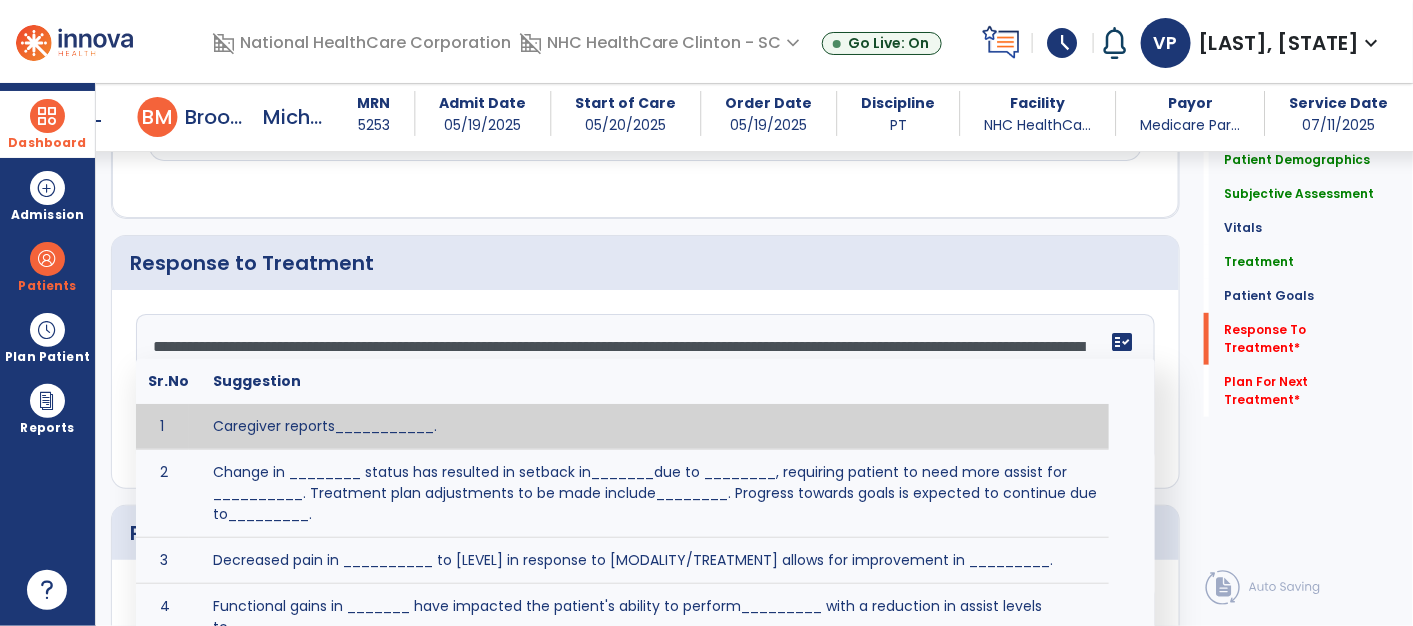 scroll, scrollTop: 87, scrollLeft: 0, axis: vertical 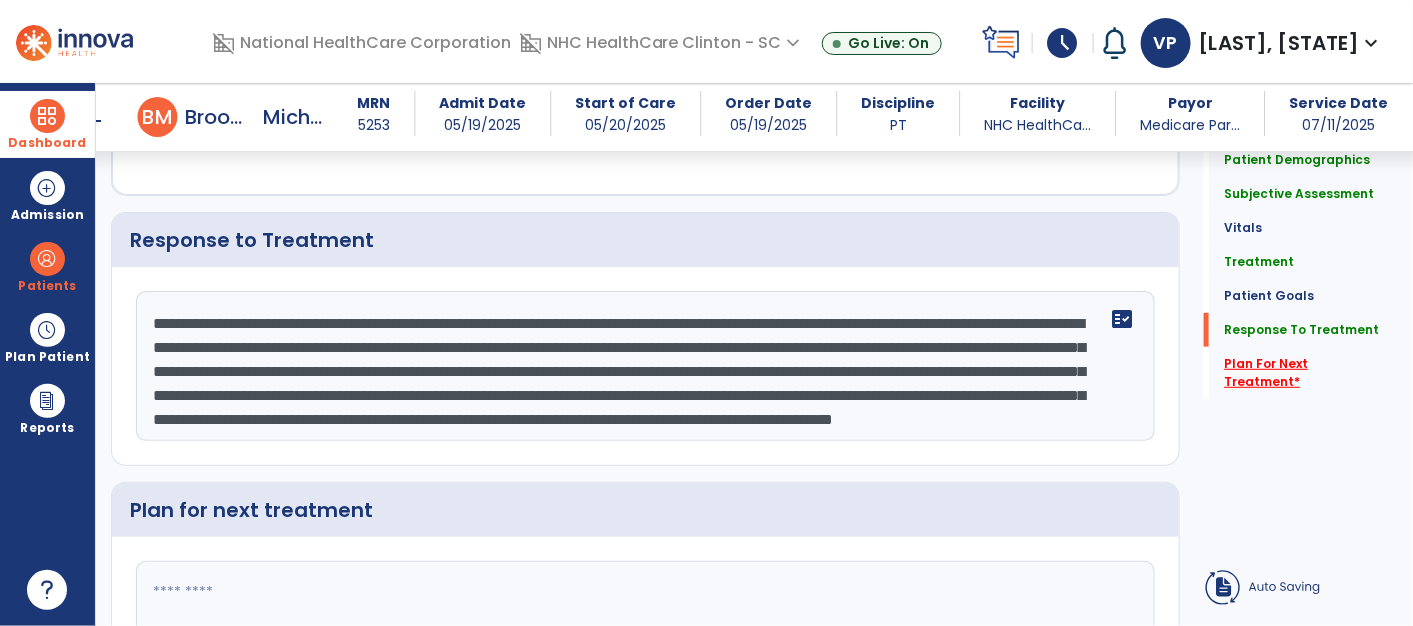 type on "**********" 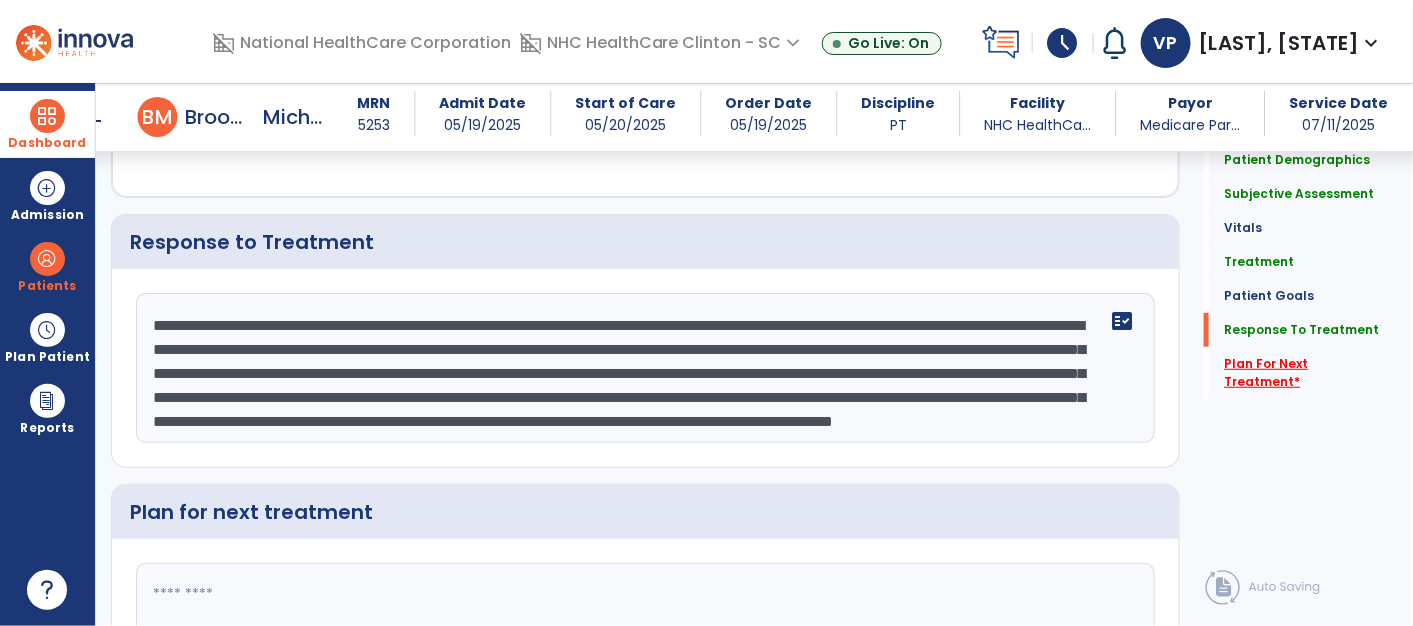 click on "Plan For Next Treatment   *" 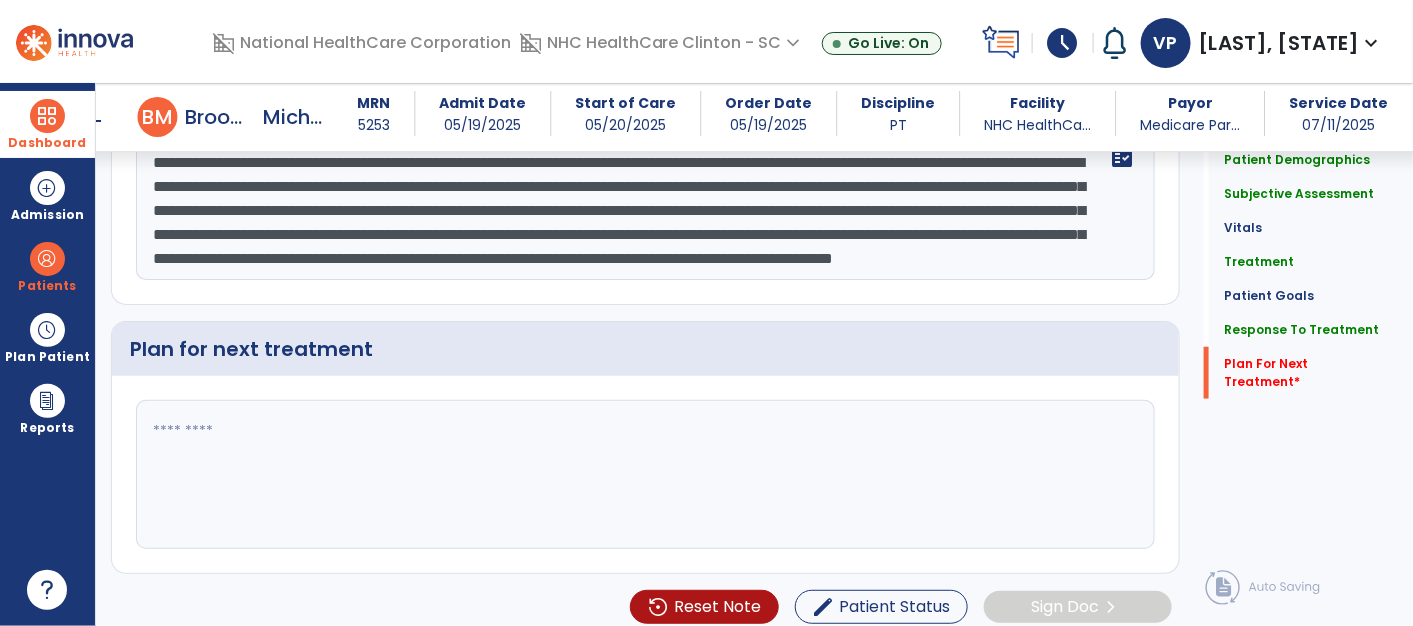scroll, scrollTop: 3113, scrollLeft: 0, axis: vertical 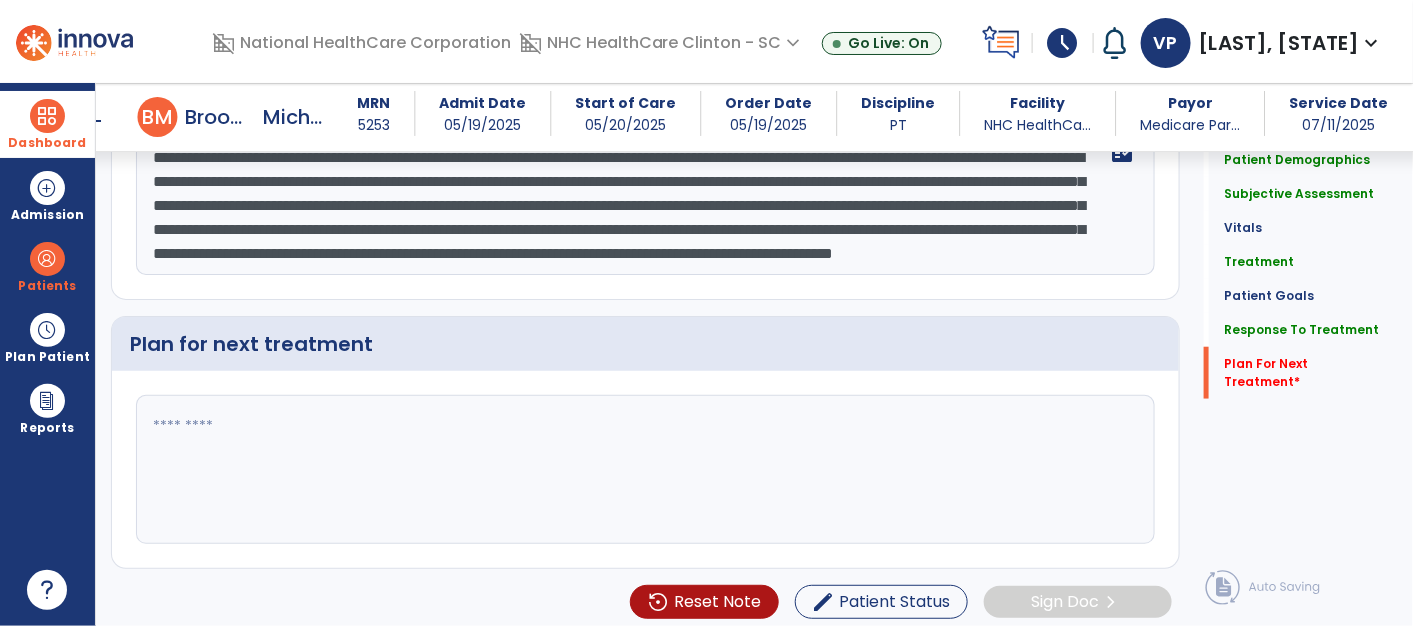 click 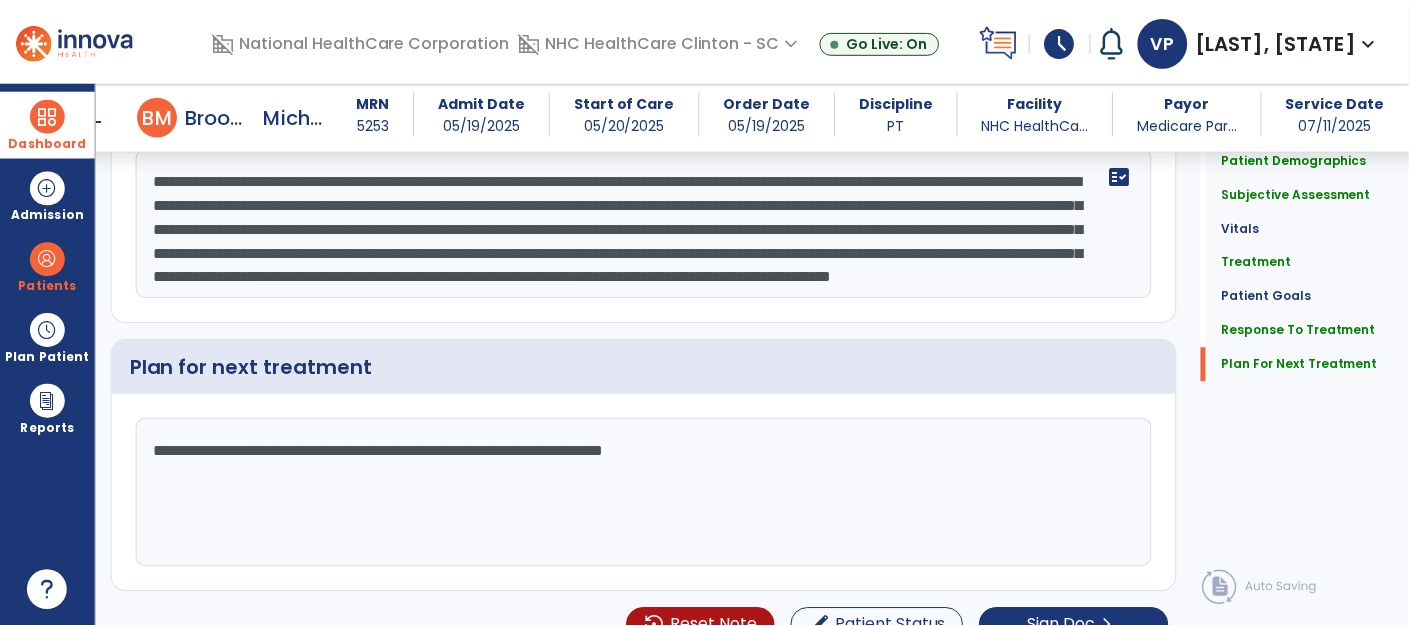 scroll, scrollTop: 3113, scrollLeft: 0, axis: vertical 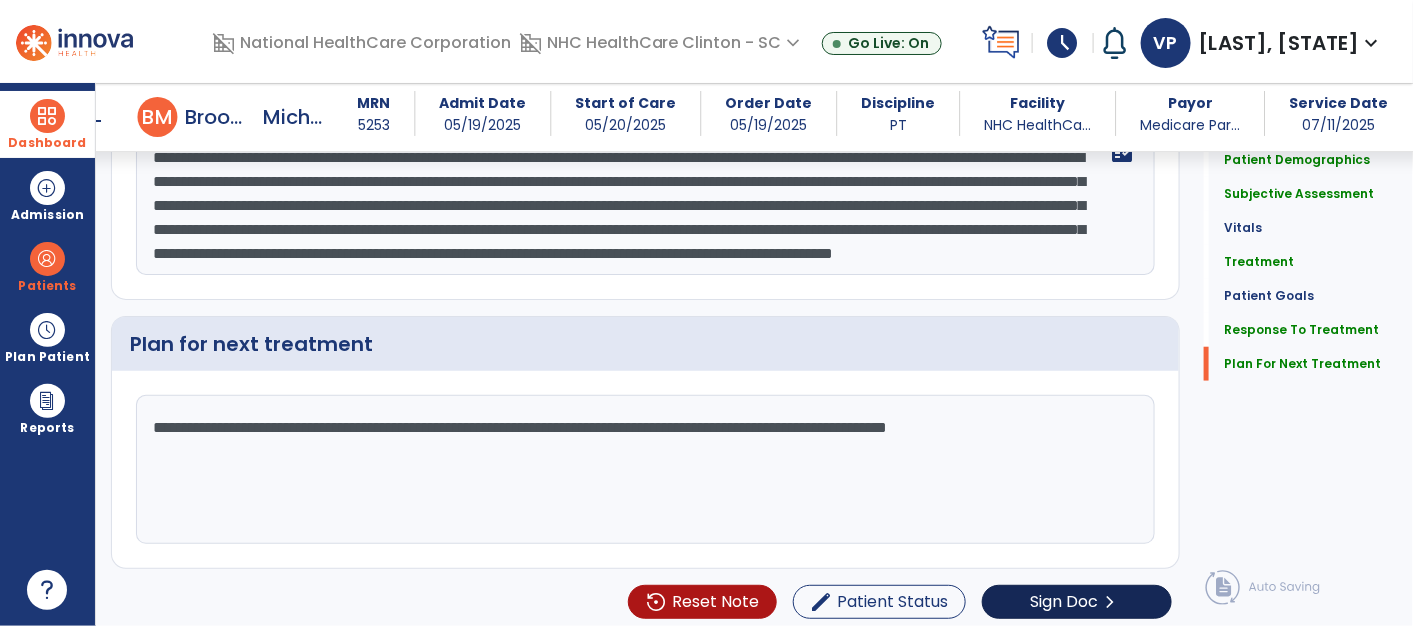 type on "**********" 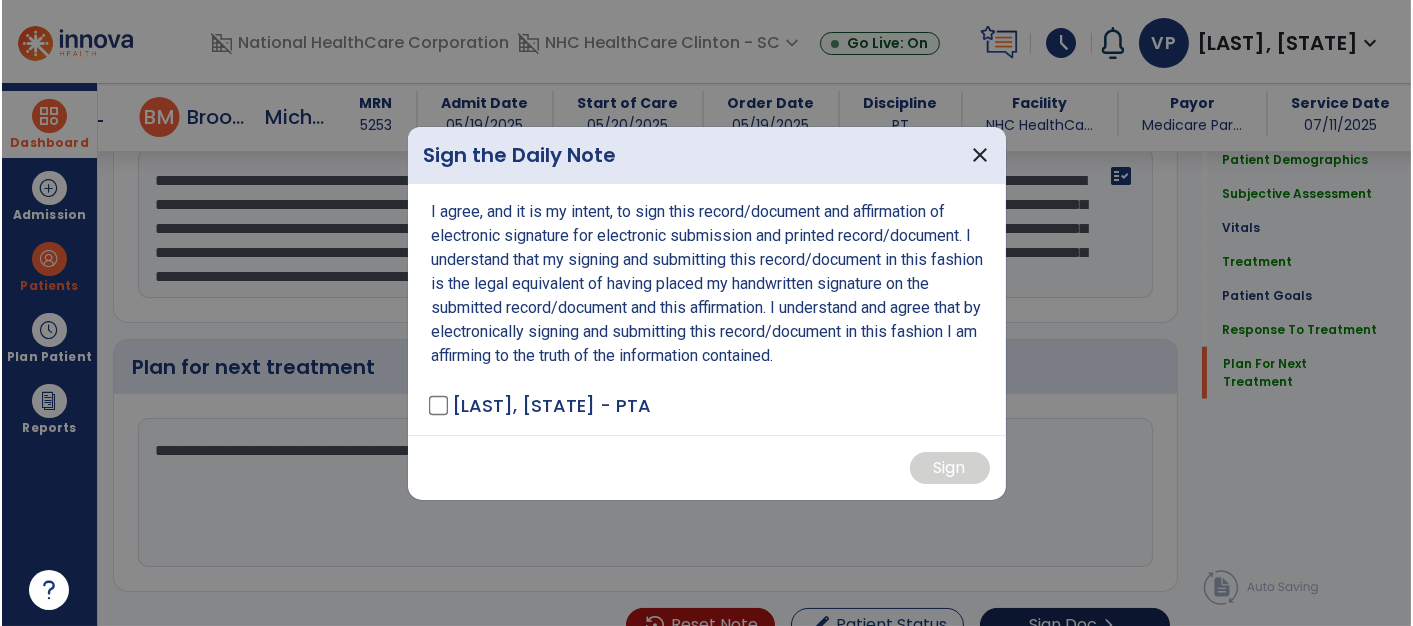scroll, scrollTop: 3113, scrollLeft: 0, axis: vertical 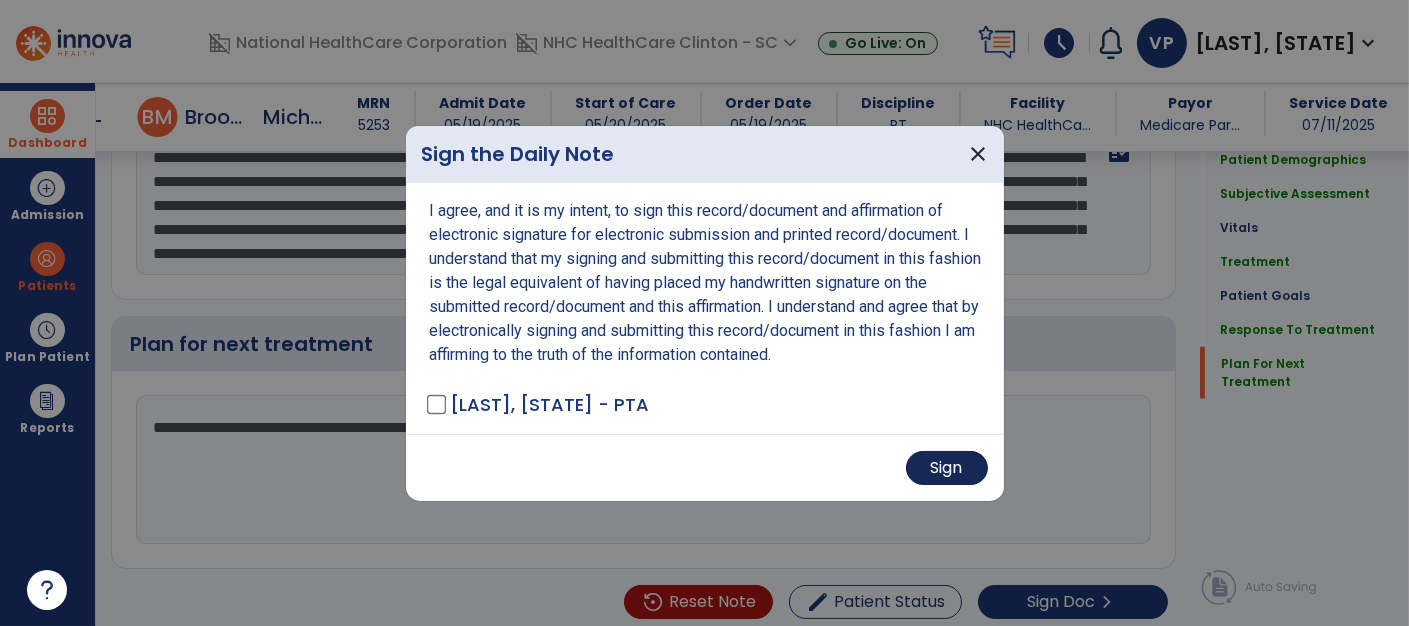 click on "Sign" at bounding box center (947, 468) 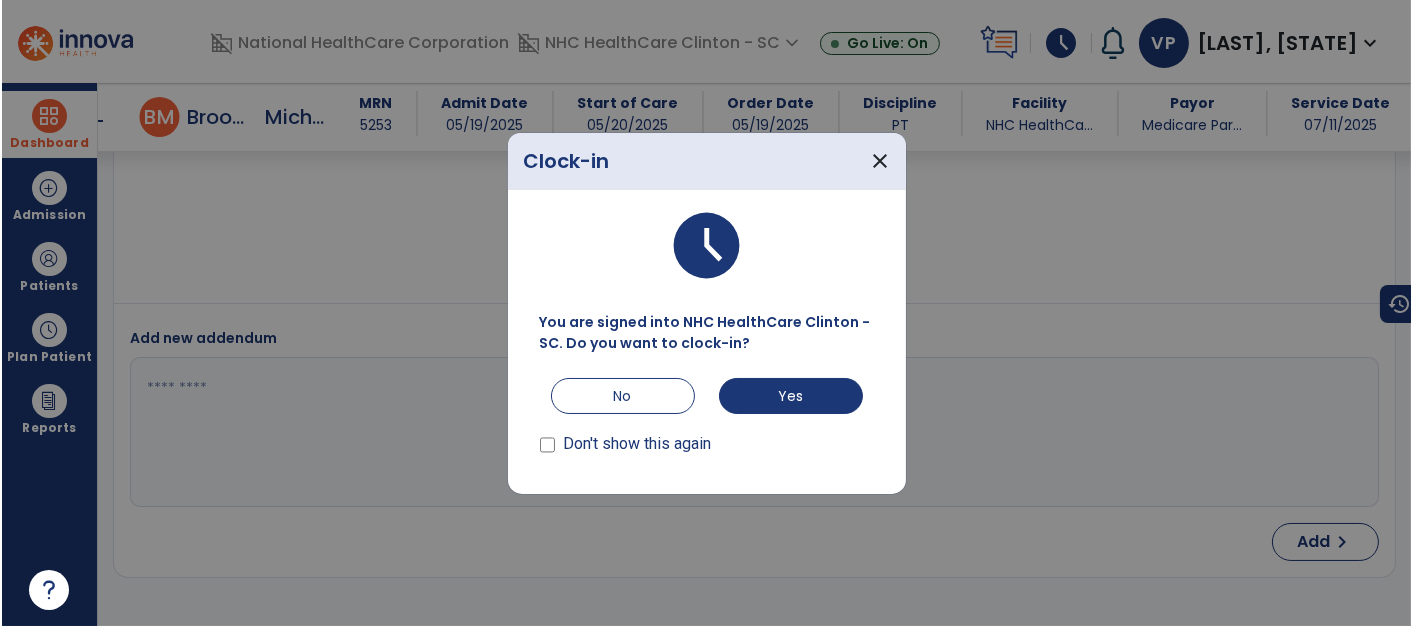 scroll, scrollTop: 4663, scrollLeft: 0, axis: vertical 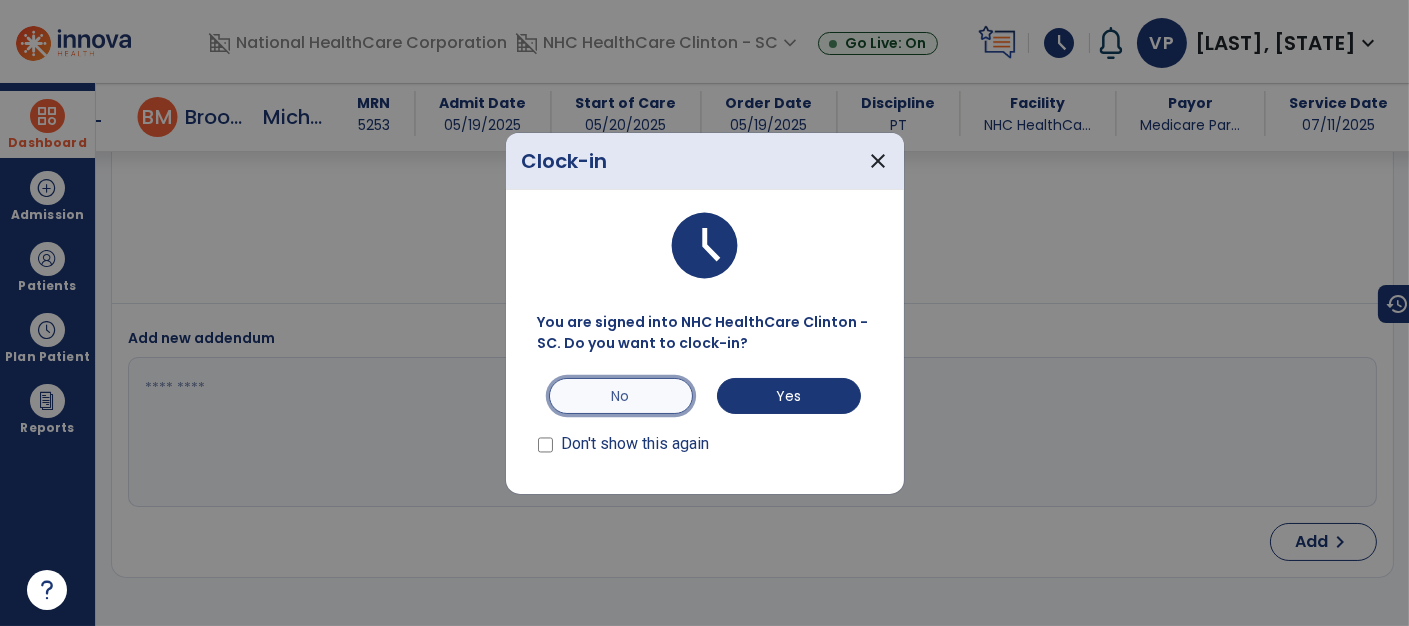 click on "No" at bounding box center (621, 396) 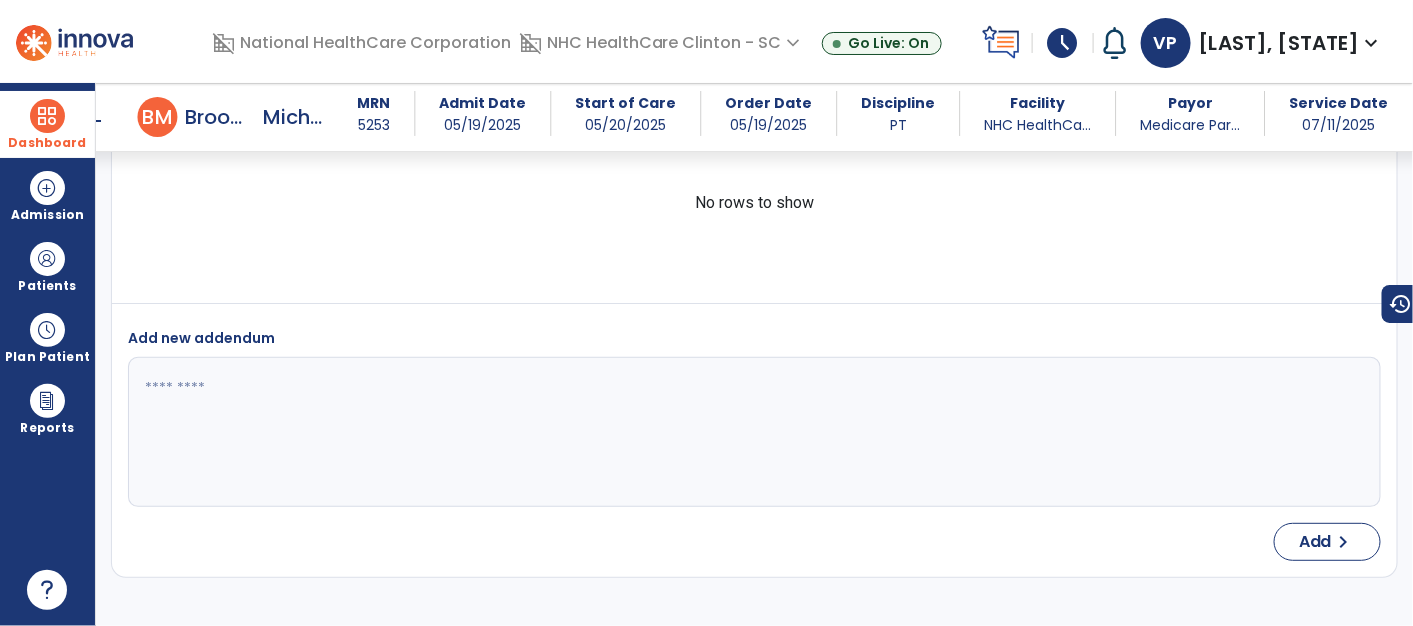 click on "Dashboard" at bounding box center (47, 124) 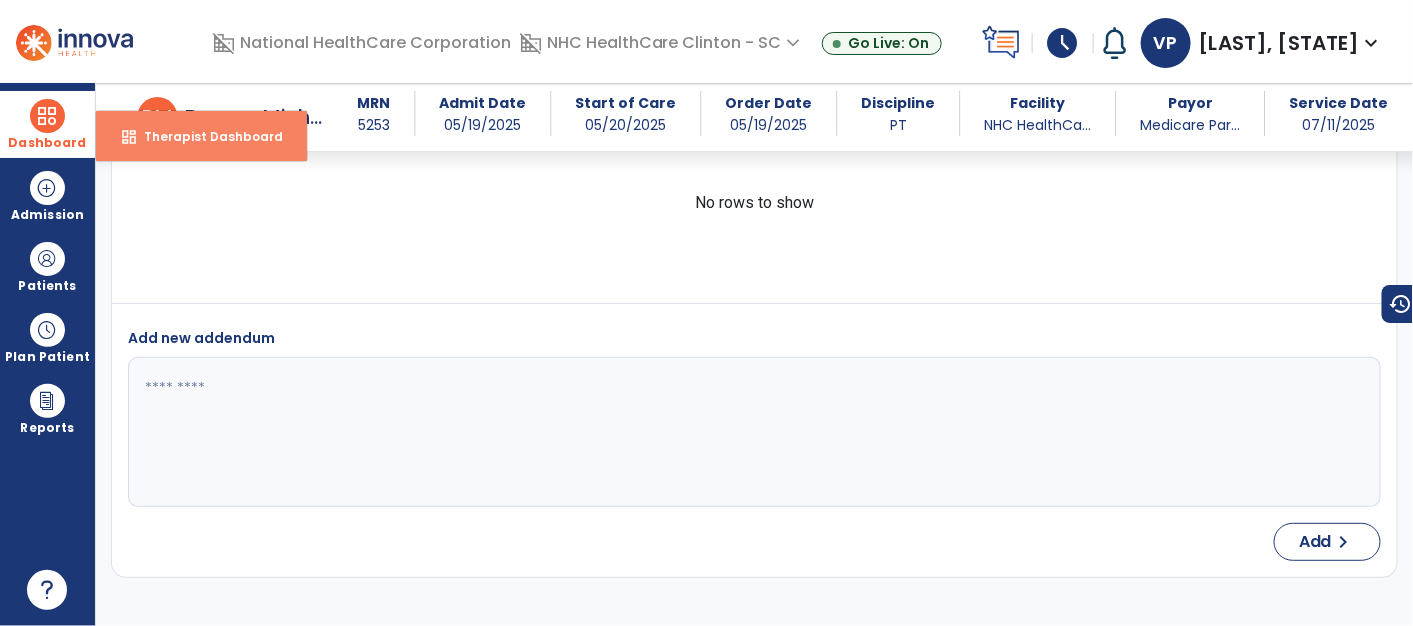 click on "Therapist Dashboard" at bounding box center (205, 136) 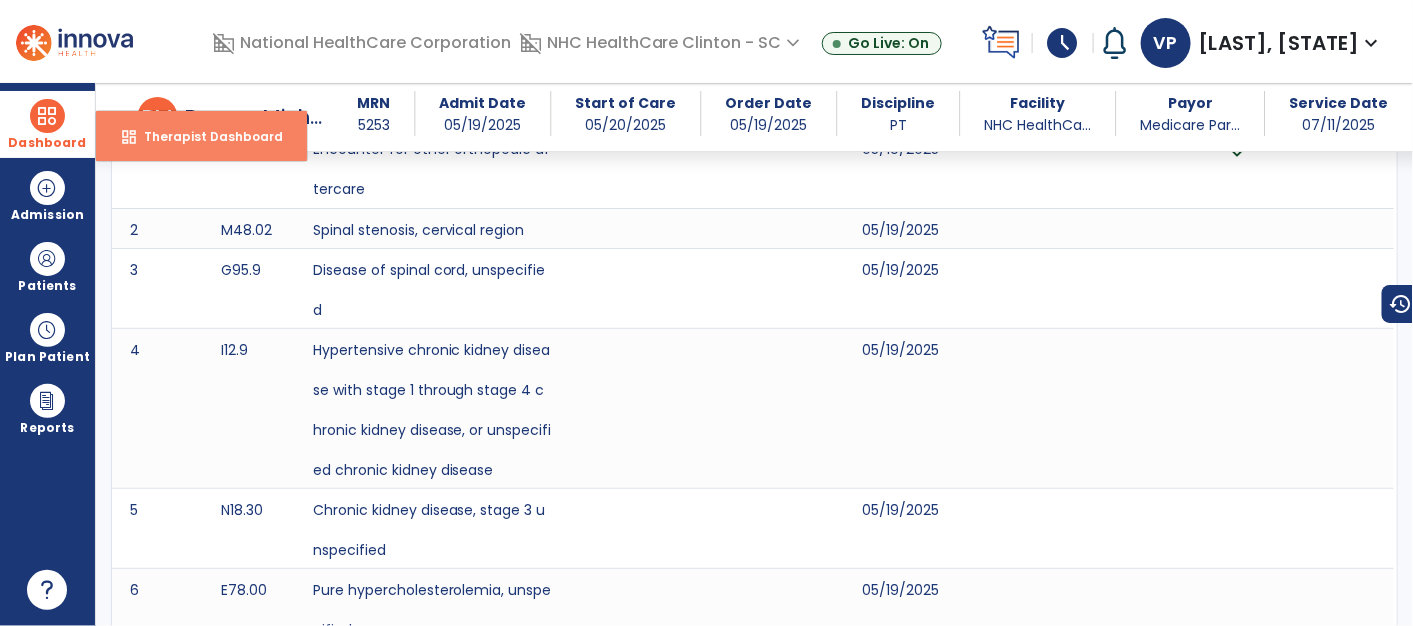 select on "****" 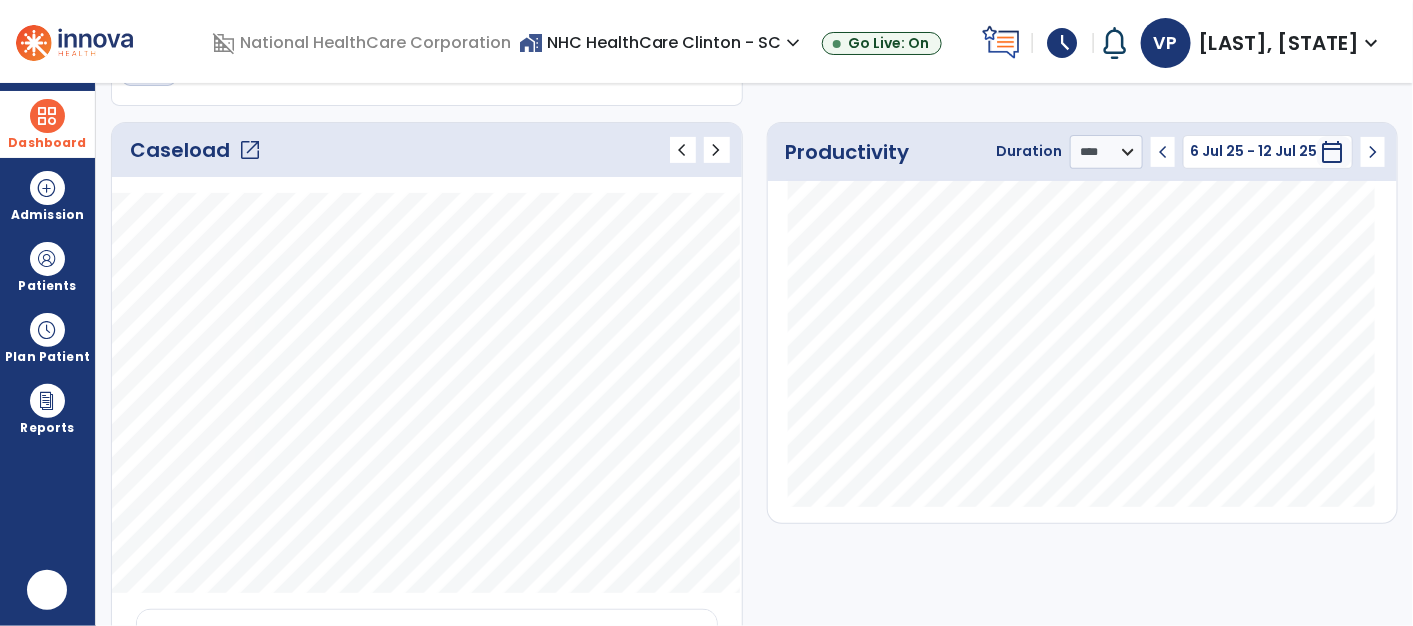 scroll, scrollTop: 0, scrollLeft: 0, axis: both 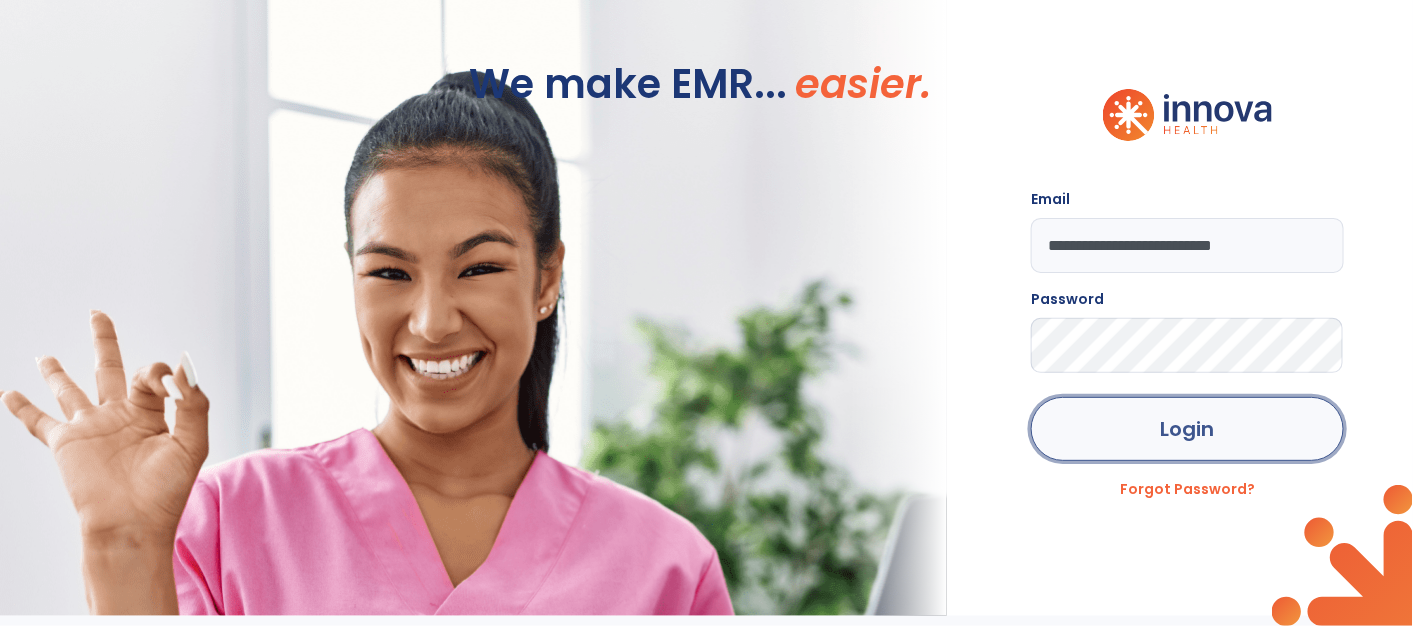 click on "Login" 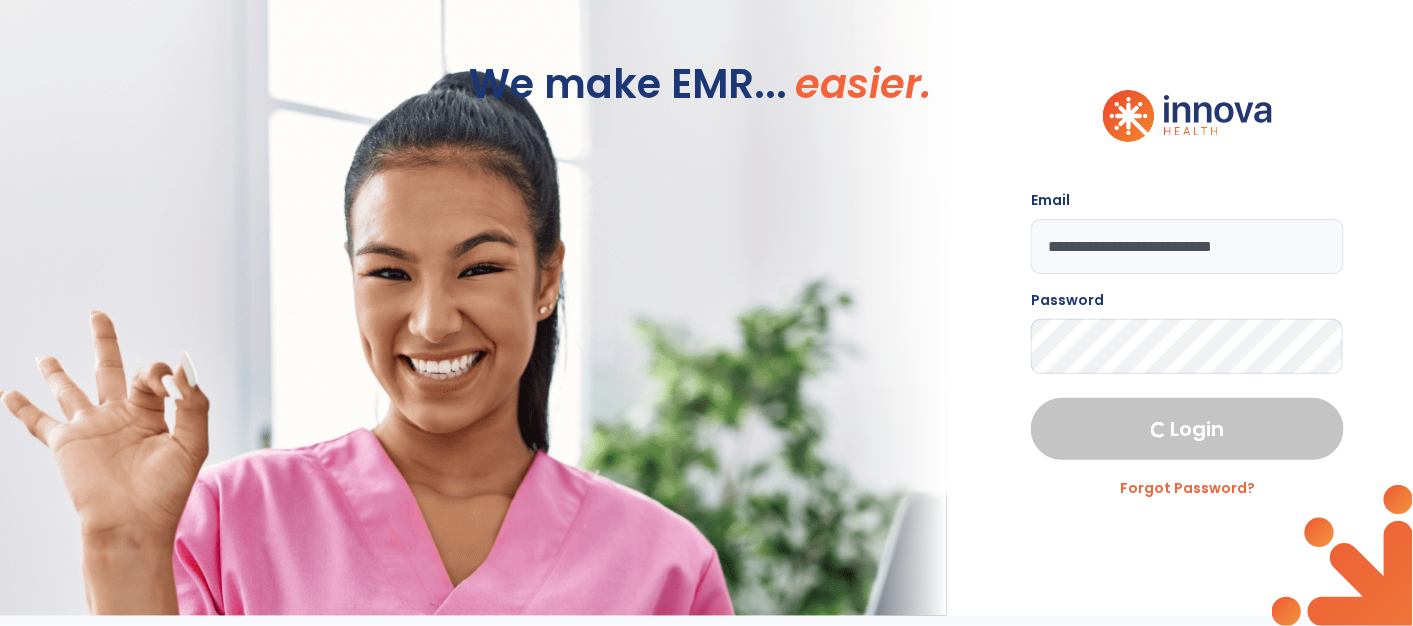 select on "****" 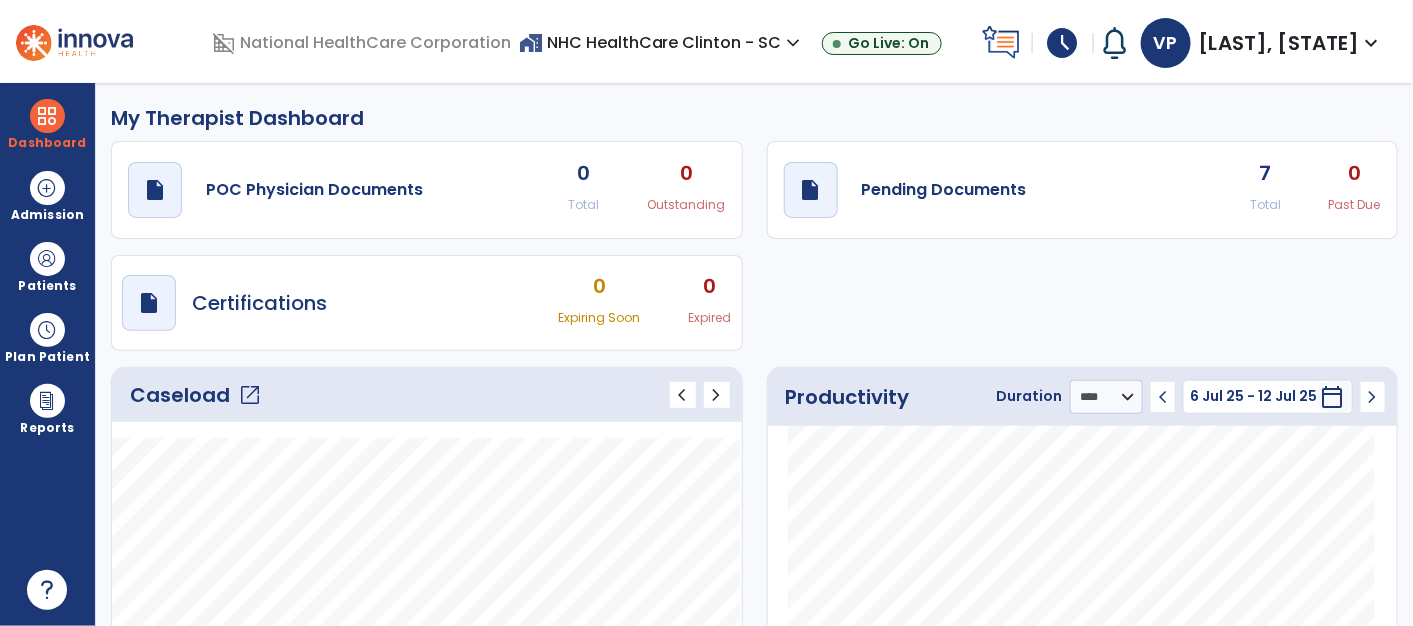 click on "open_in_new" 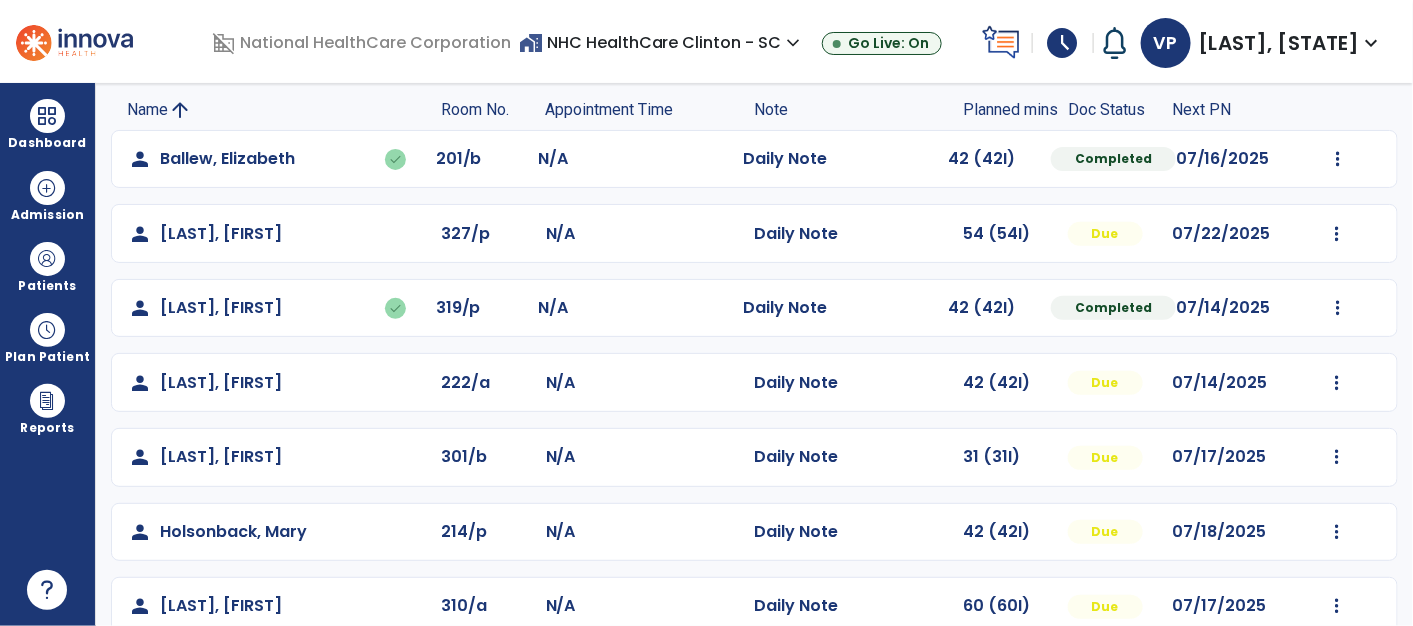 scroll, scrollTop: 211, scrollLeft: 0, axis: vertical 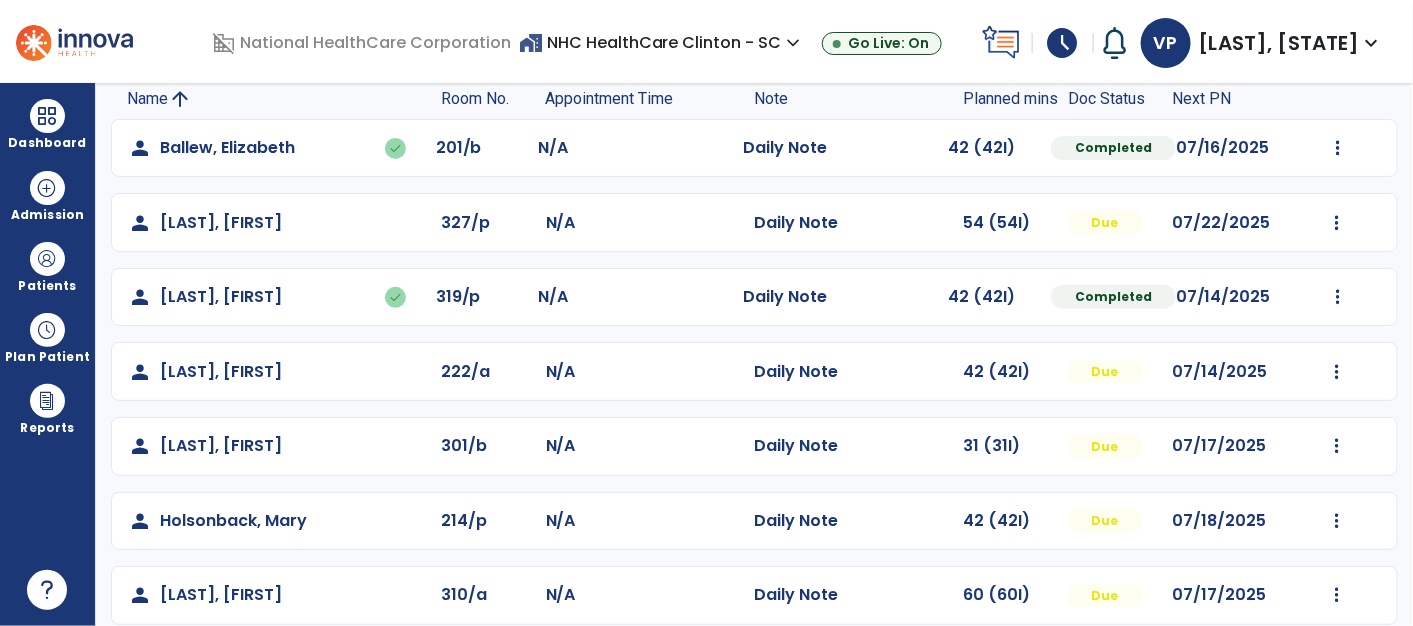 click on "Mark Visit As Complete   Reset Note   Open Document   G + C Mins" 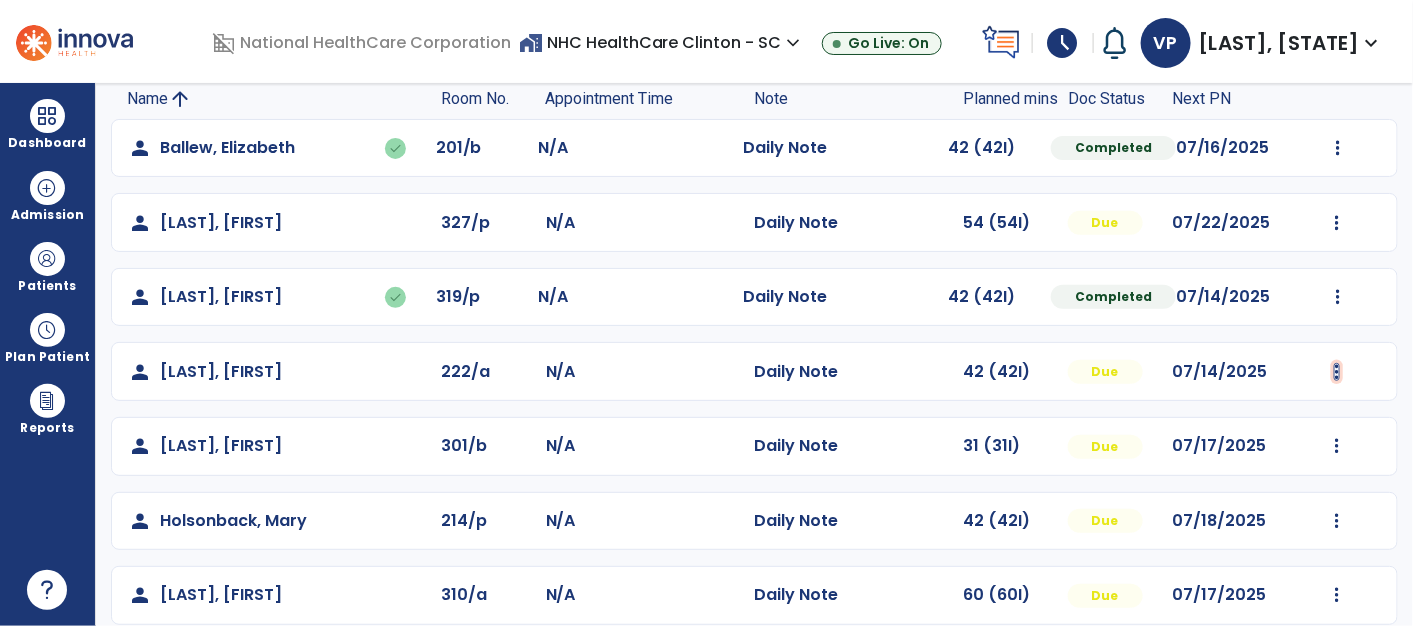 click at bounding box center [1338, 148] 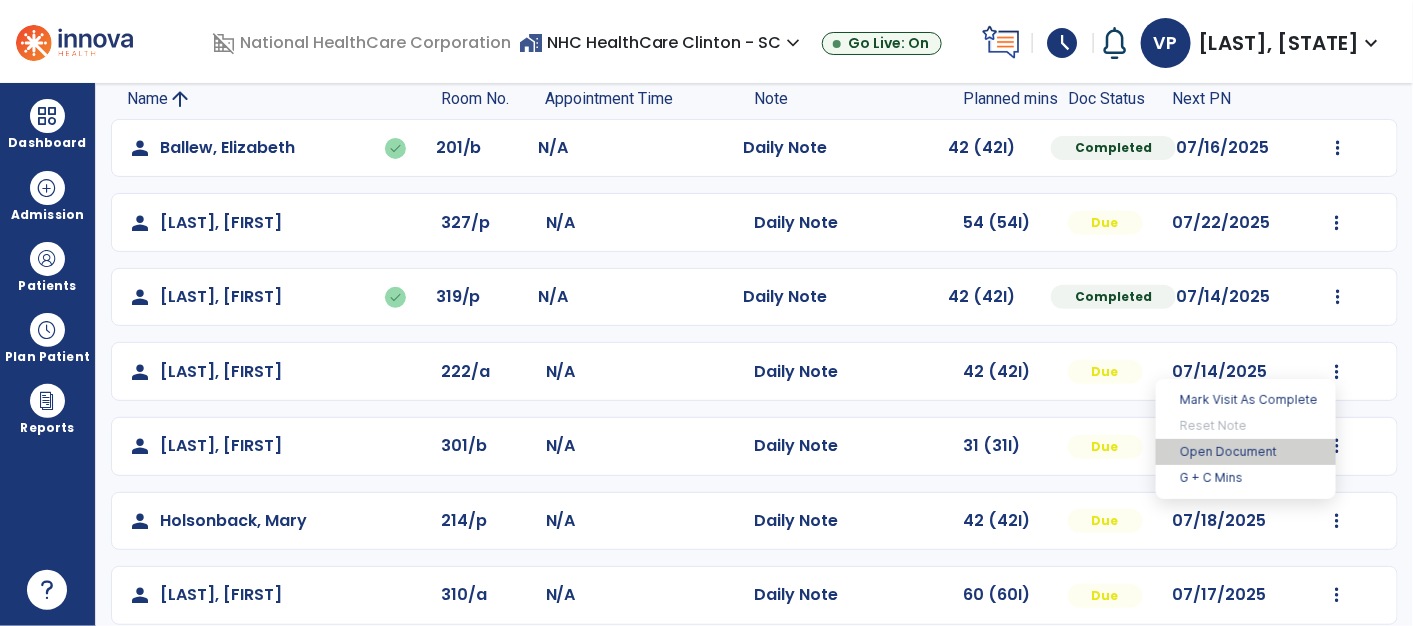 click on "Open Document" at bounding box center (1246, 452) 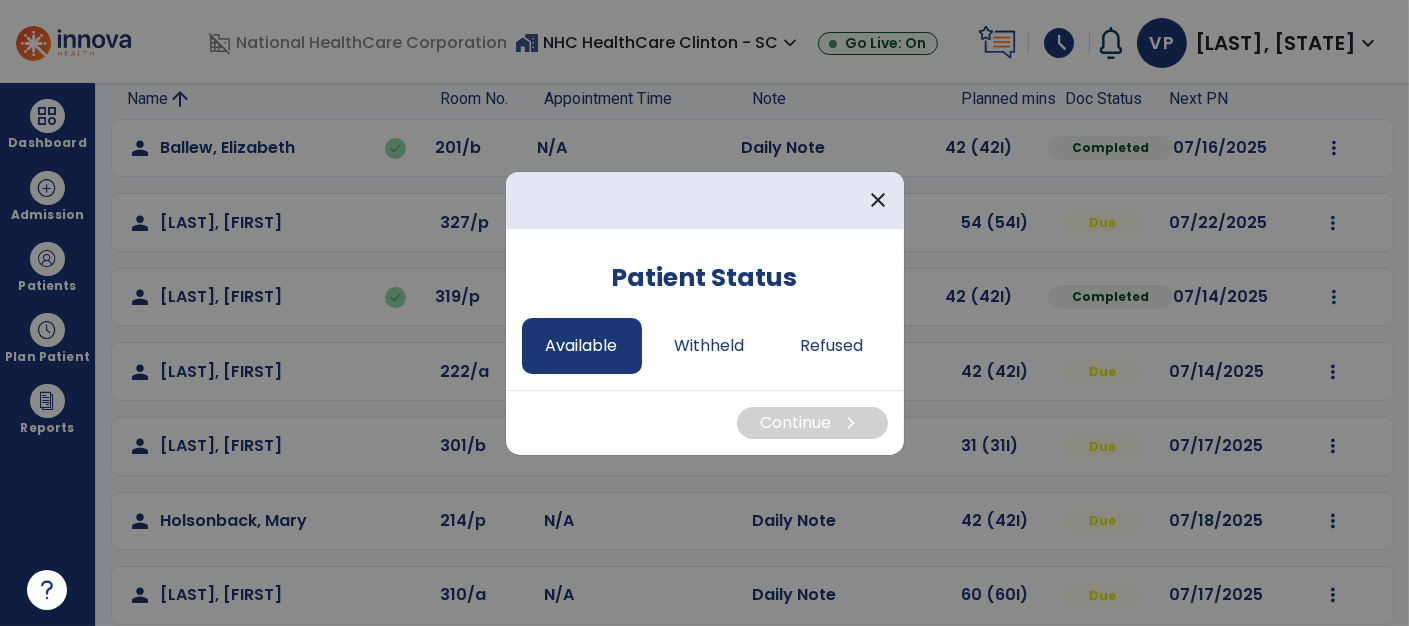 click on "Available" at bounding box center [582, 346] 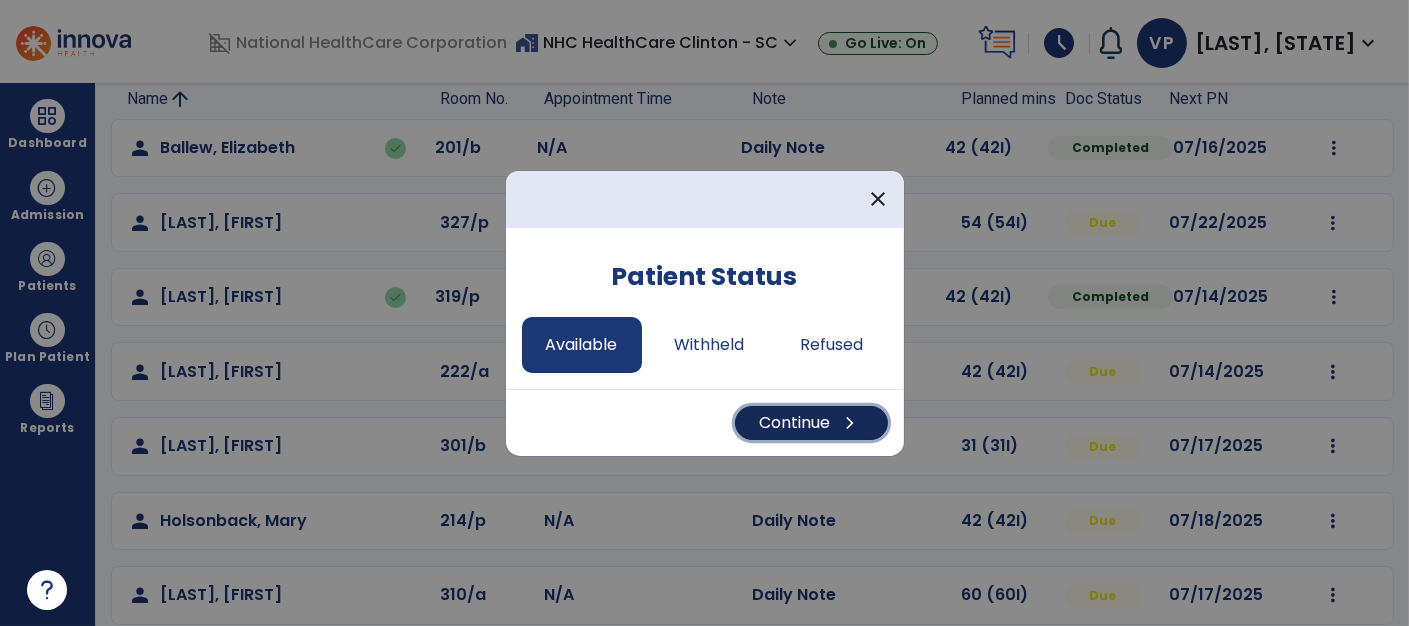 click on "Continue   chevron_right" at bounding box center (811, 423) 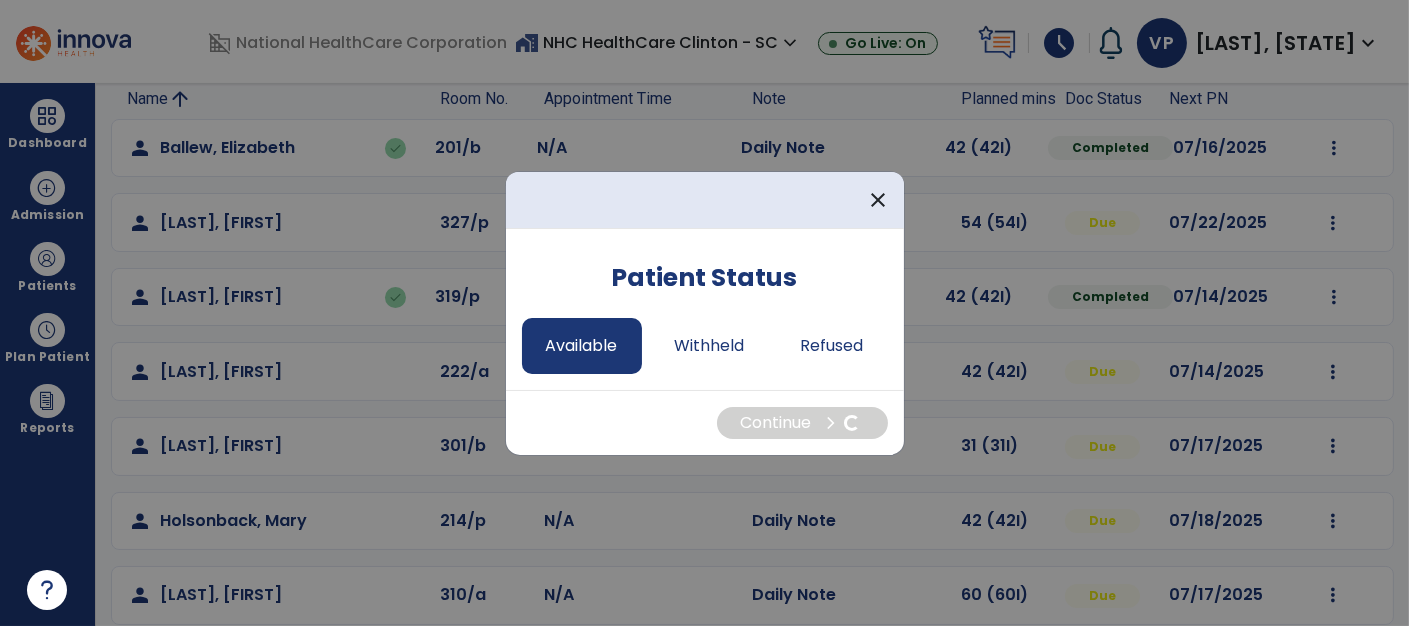 select on "*" 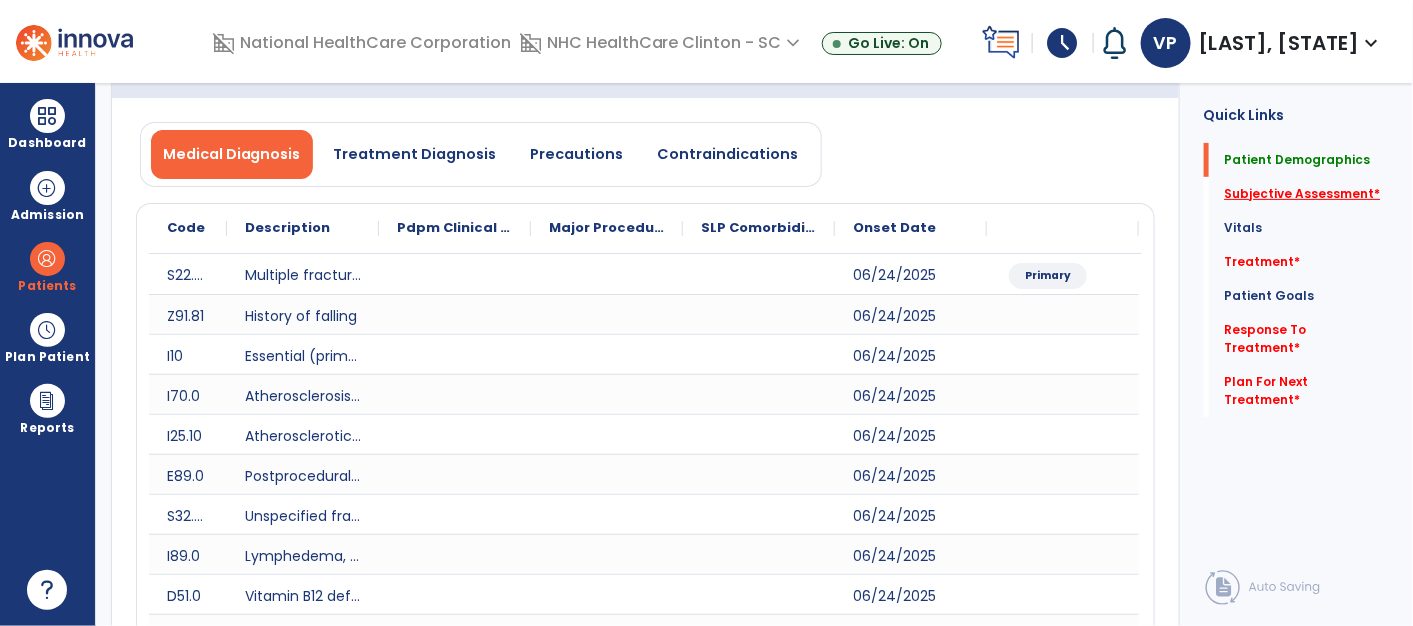 click on "Subjective Assessment   *" 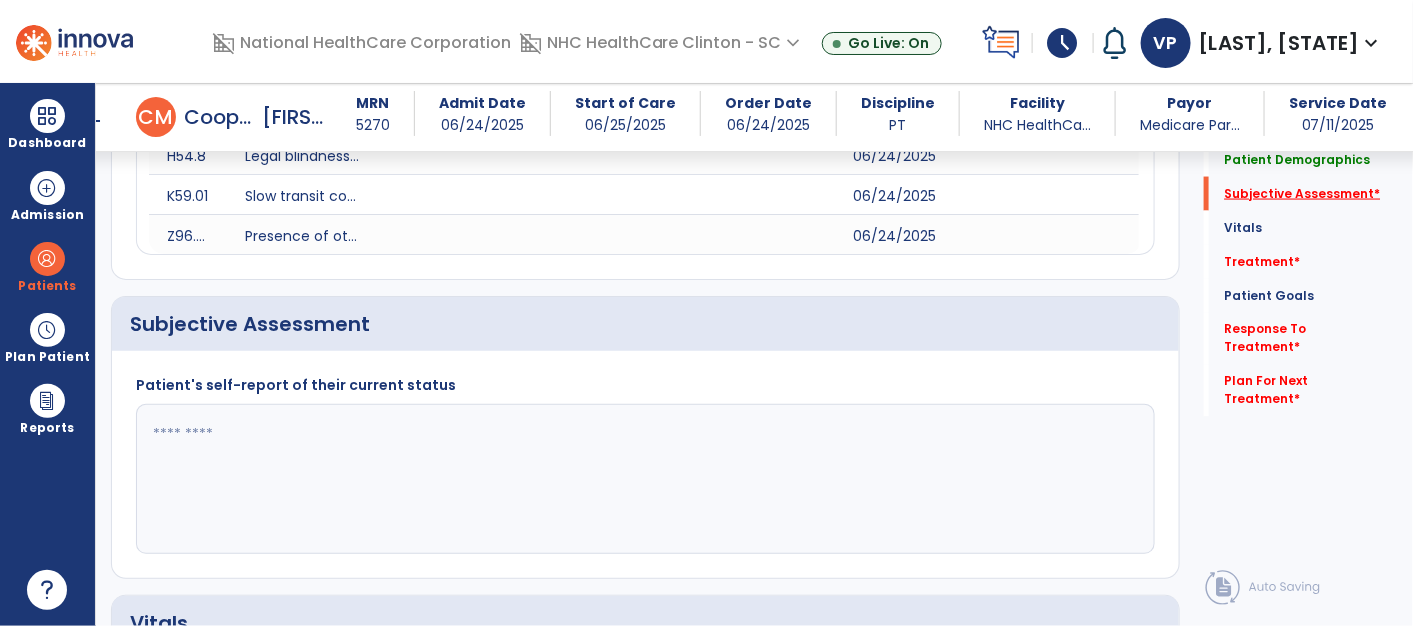 scroll, scrollTop: 1172, scrollLeft: 0, axis: vertical 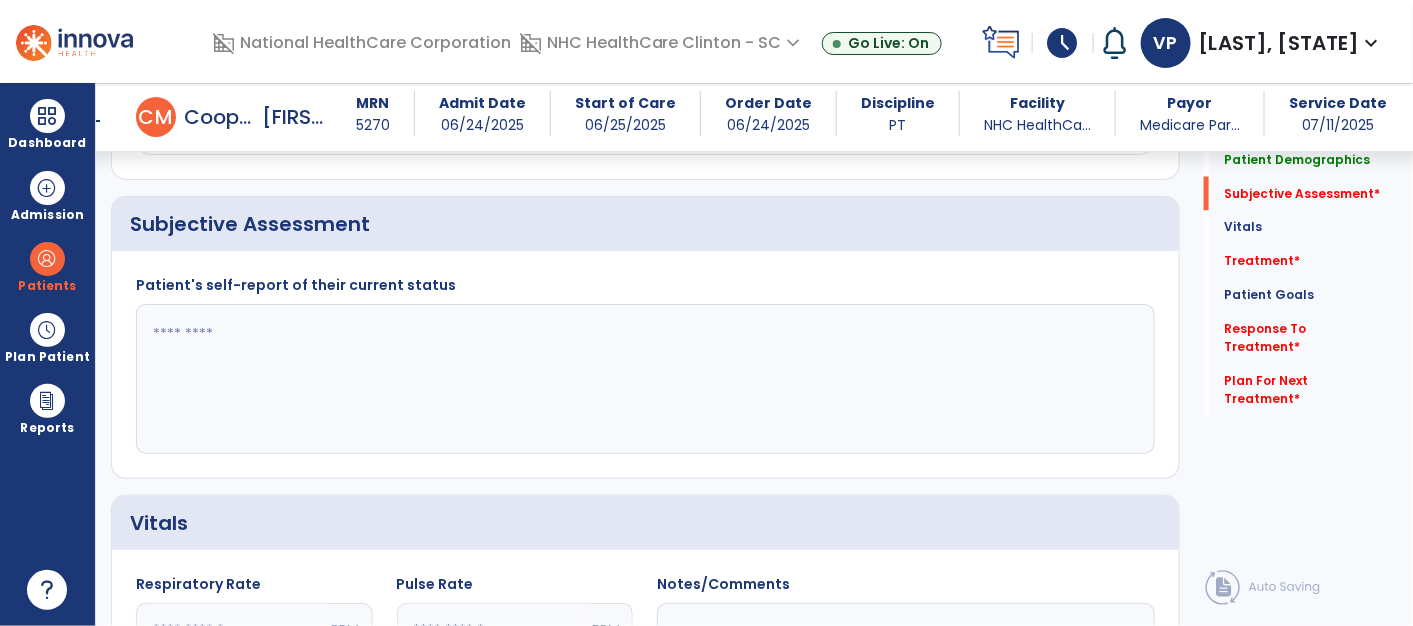 click 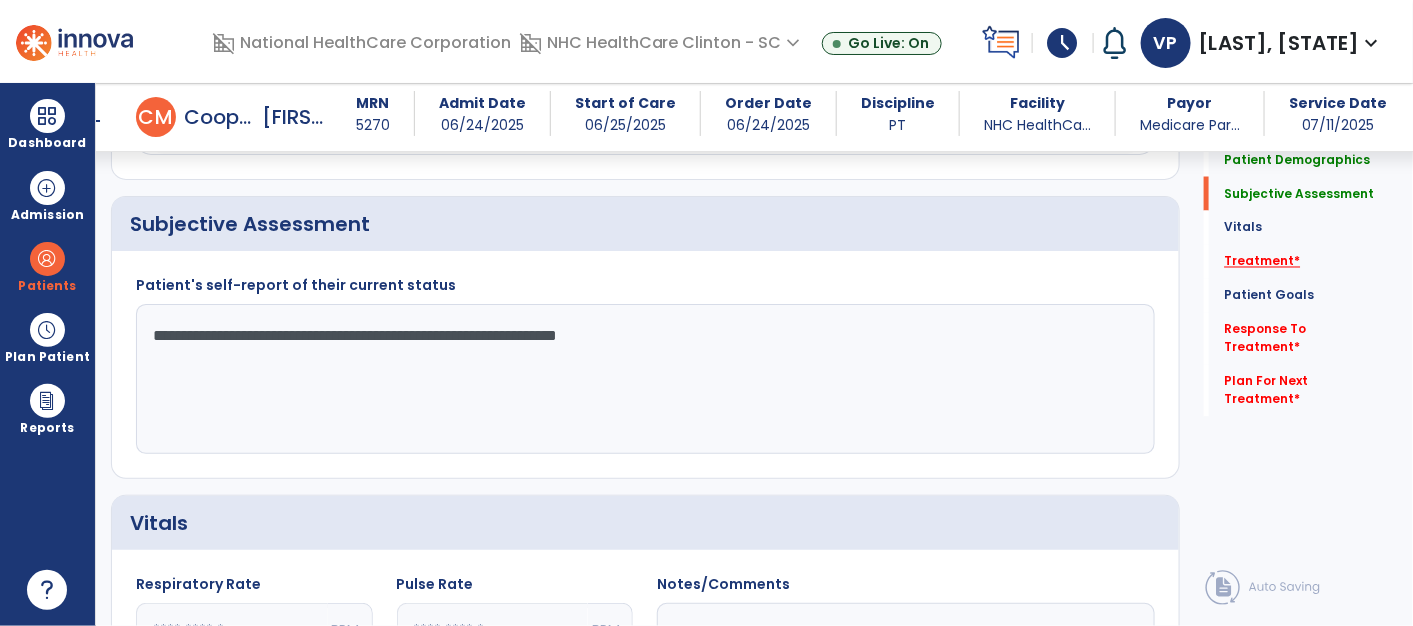 type on "**********" 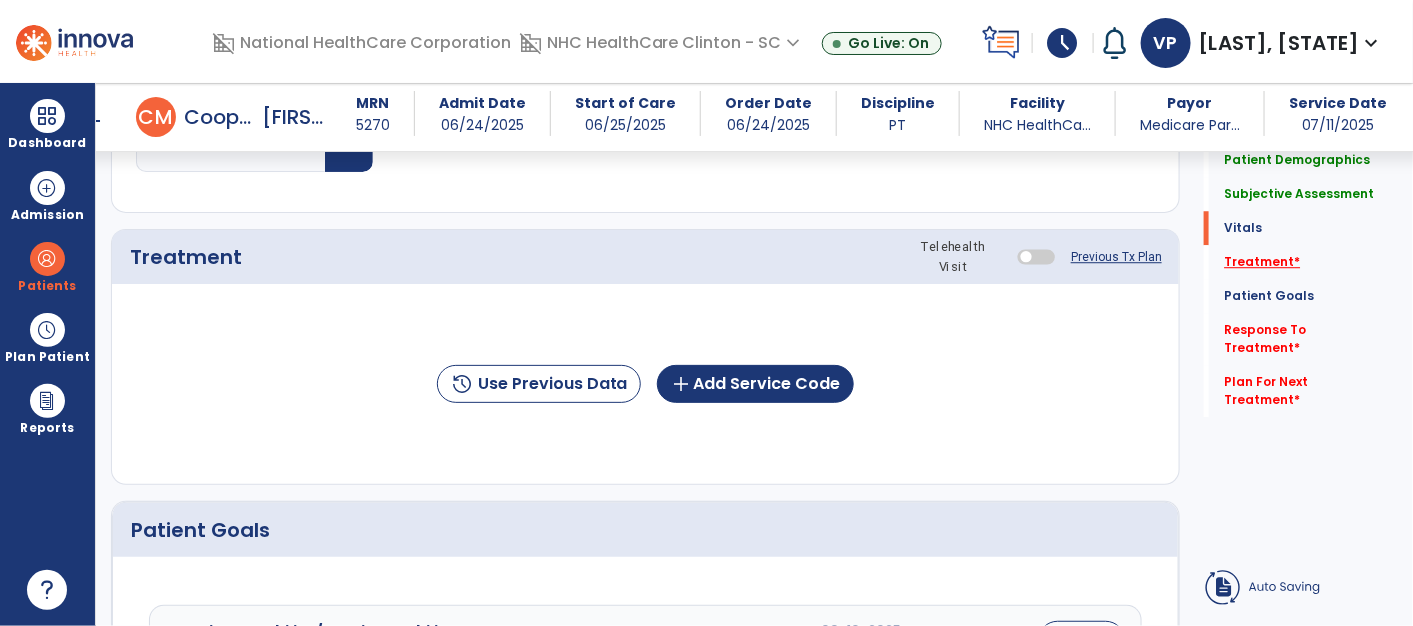 scroll, scrollTop: 1860, scrollLeft: 0, axis: vertical 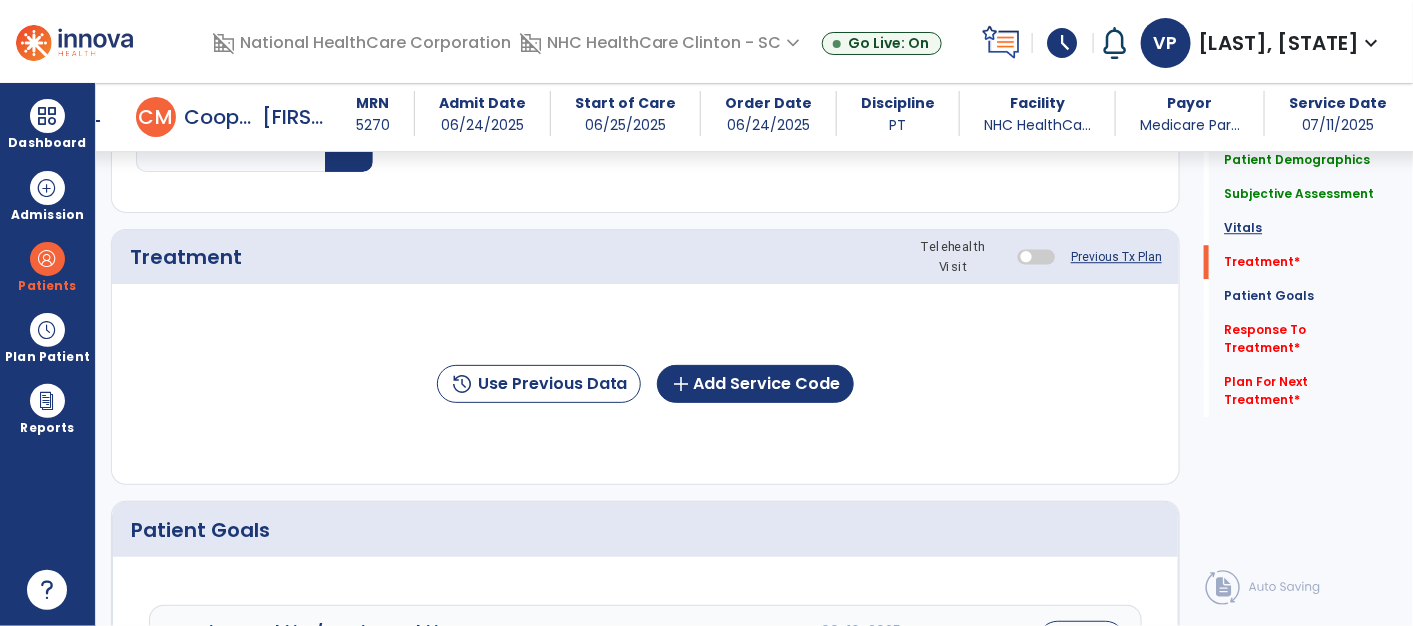 click on "Vitals" 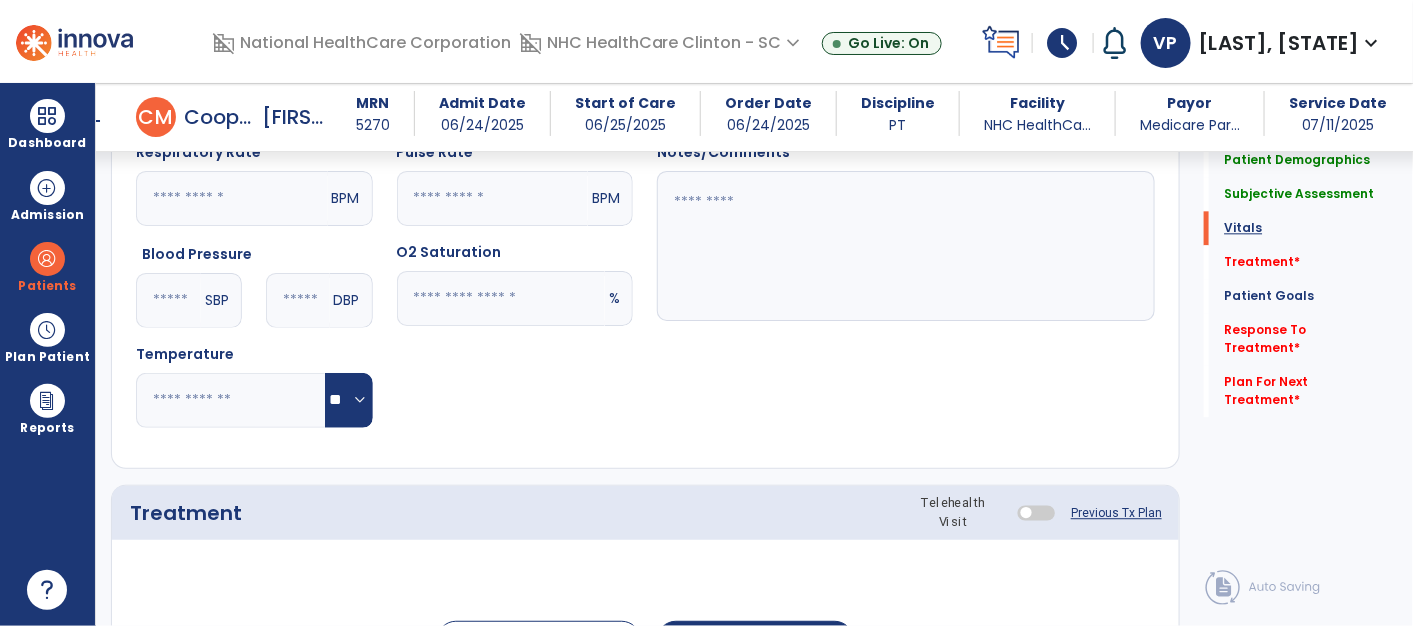 scroll, scrollTop: 1513, scrollLeft: 0, axis: vertical 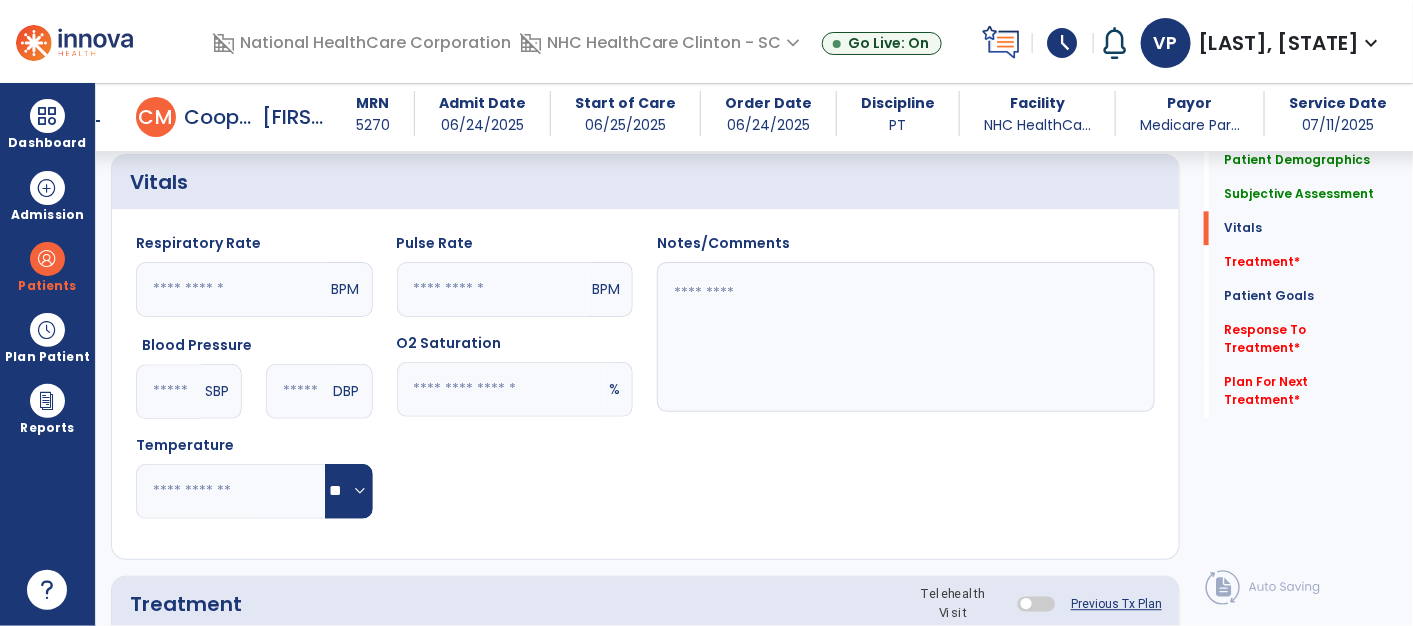 click 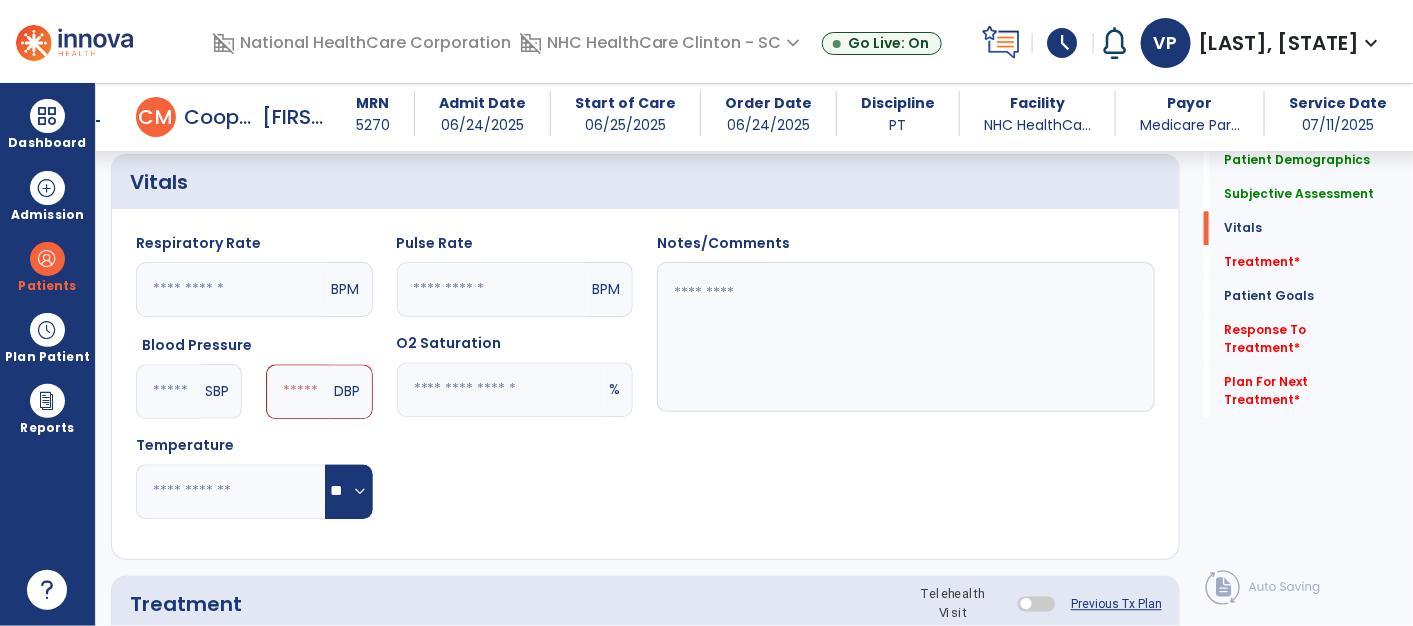 type on "***" 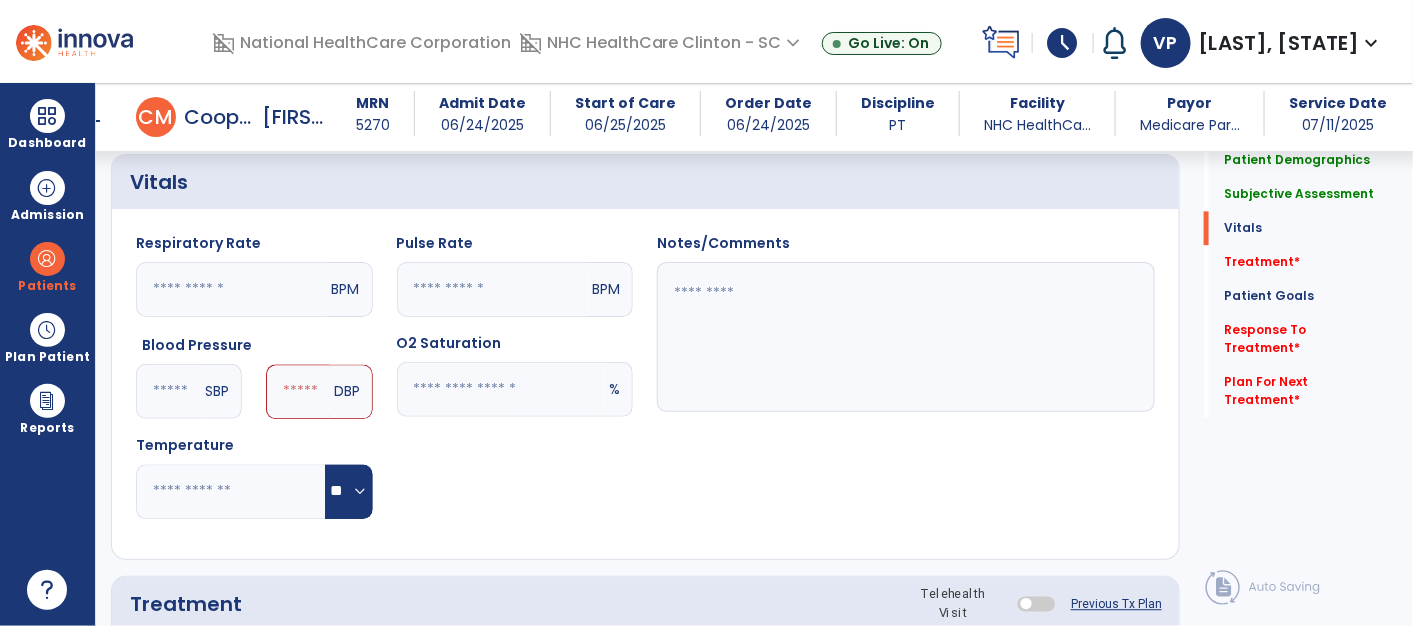 click 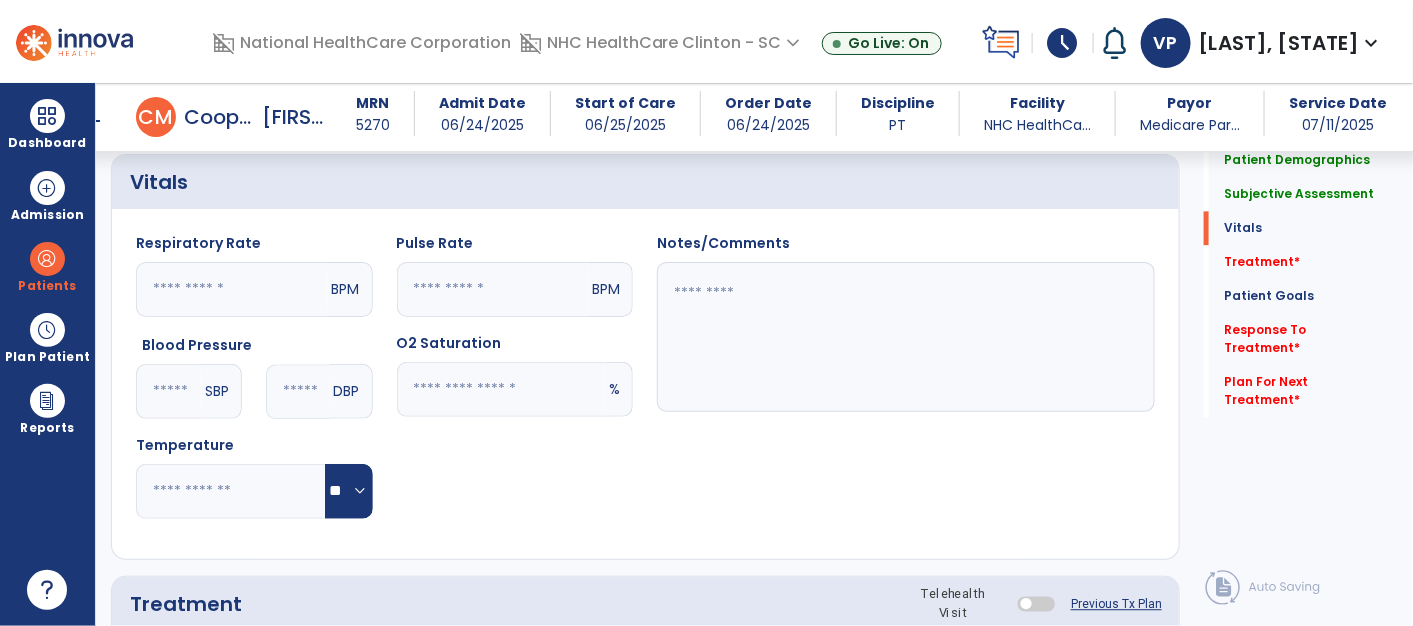 type on "**" 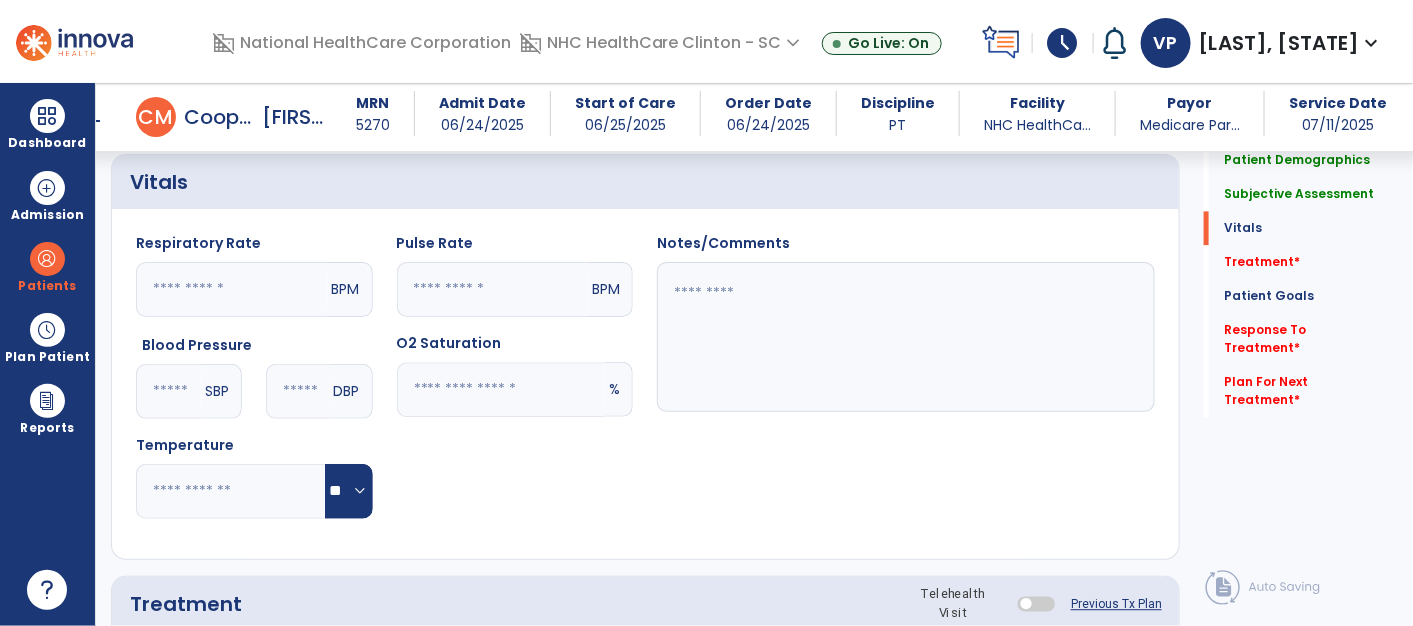 click 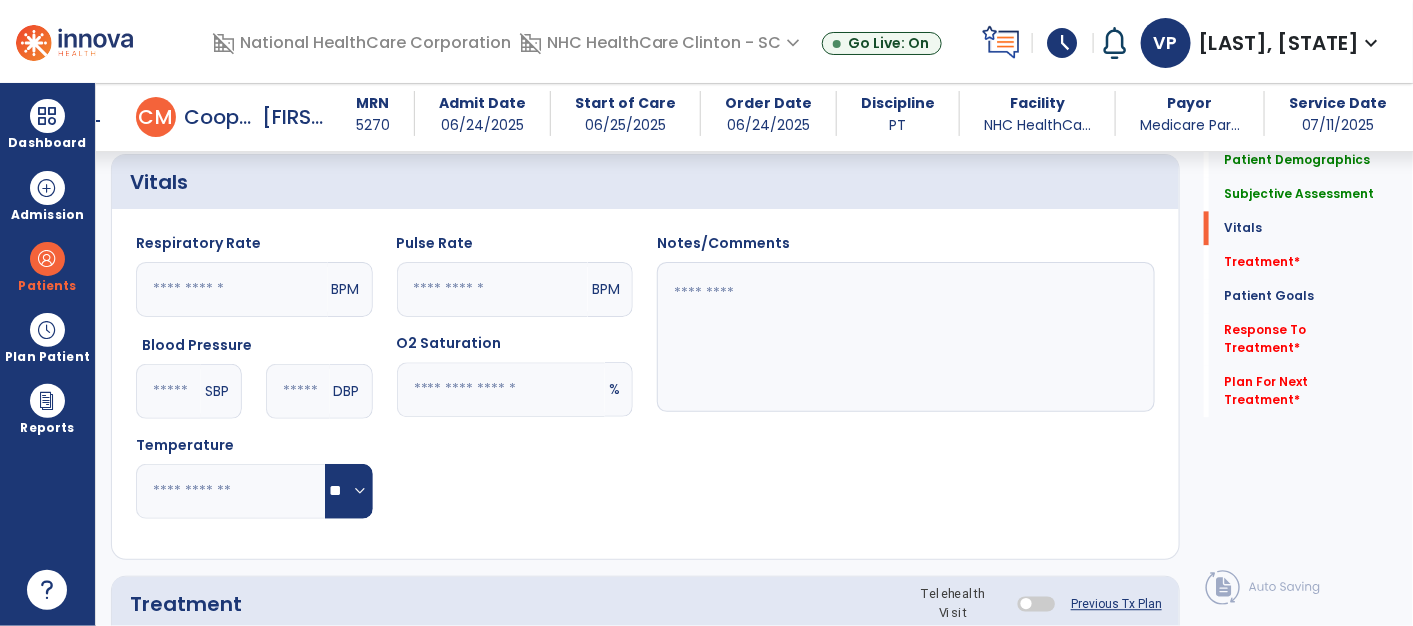 type on "**" 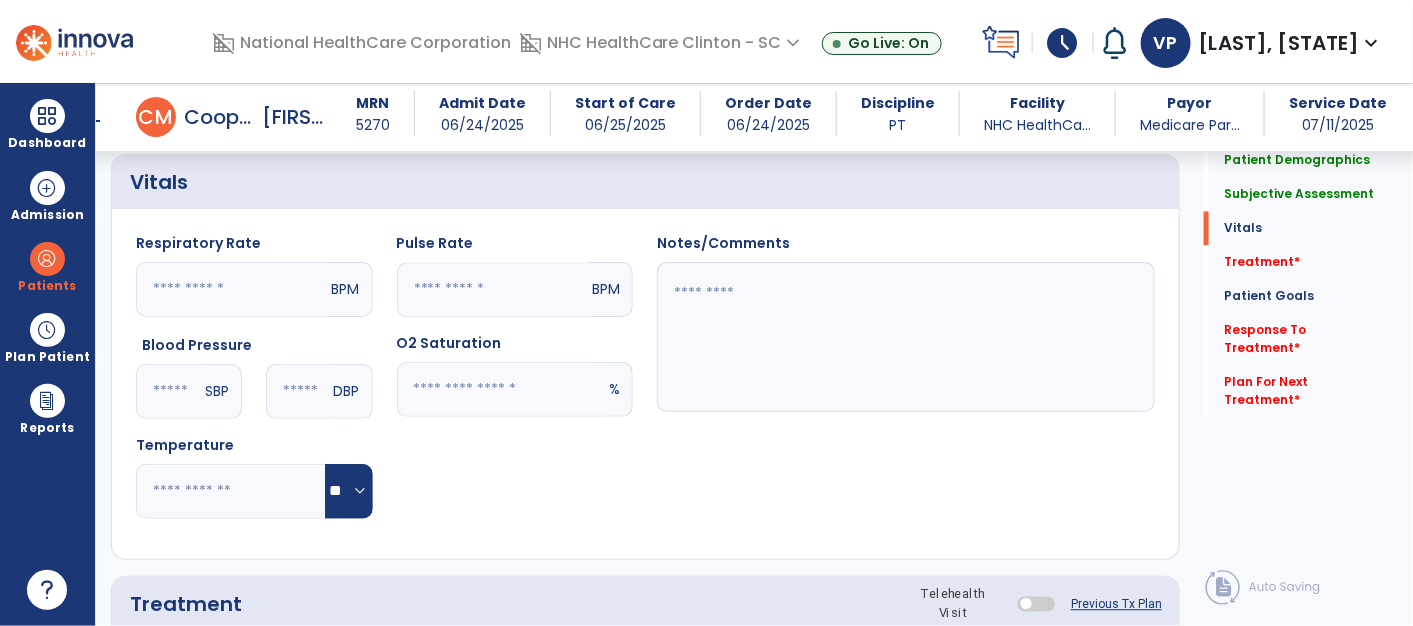 click 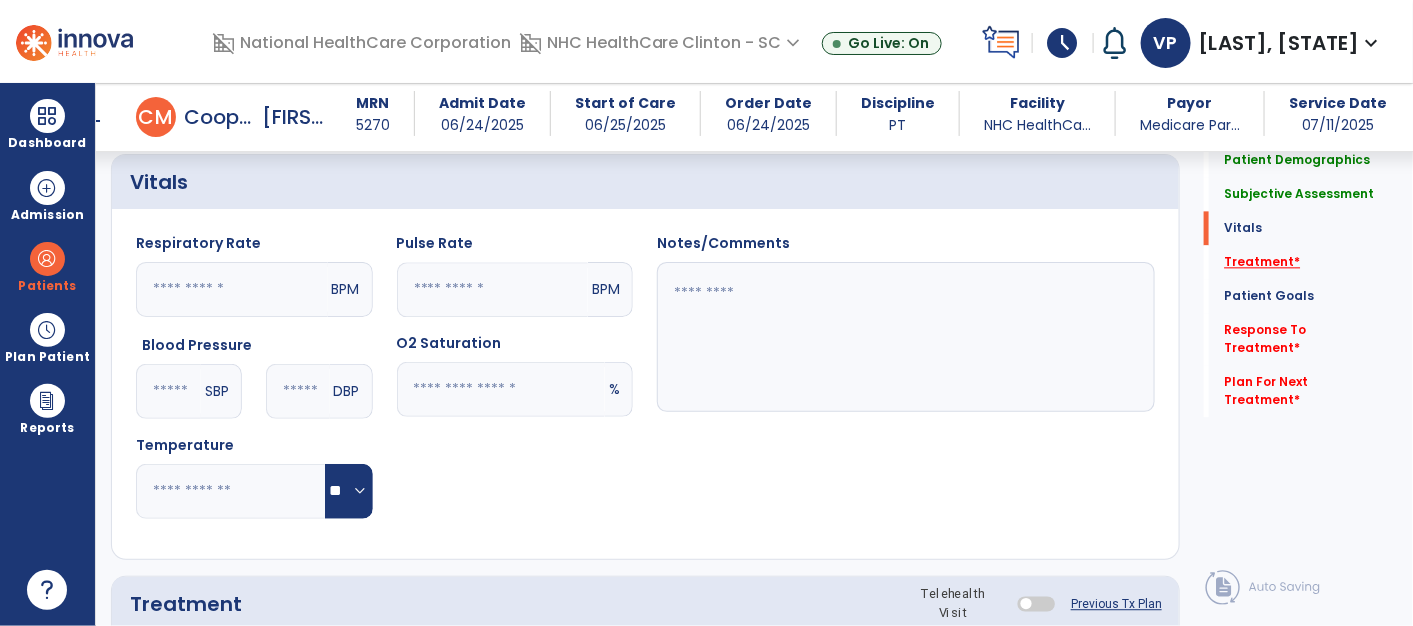 type on "**" 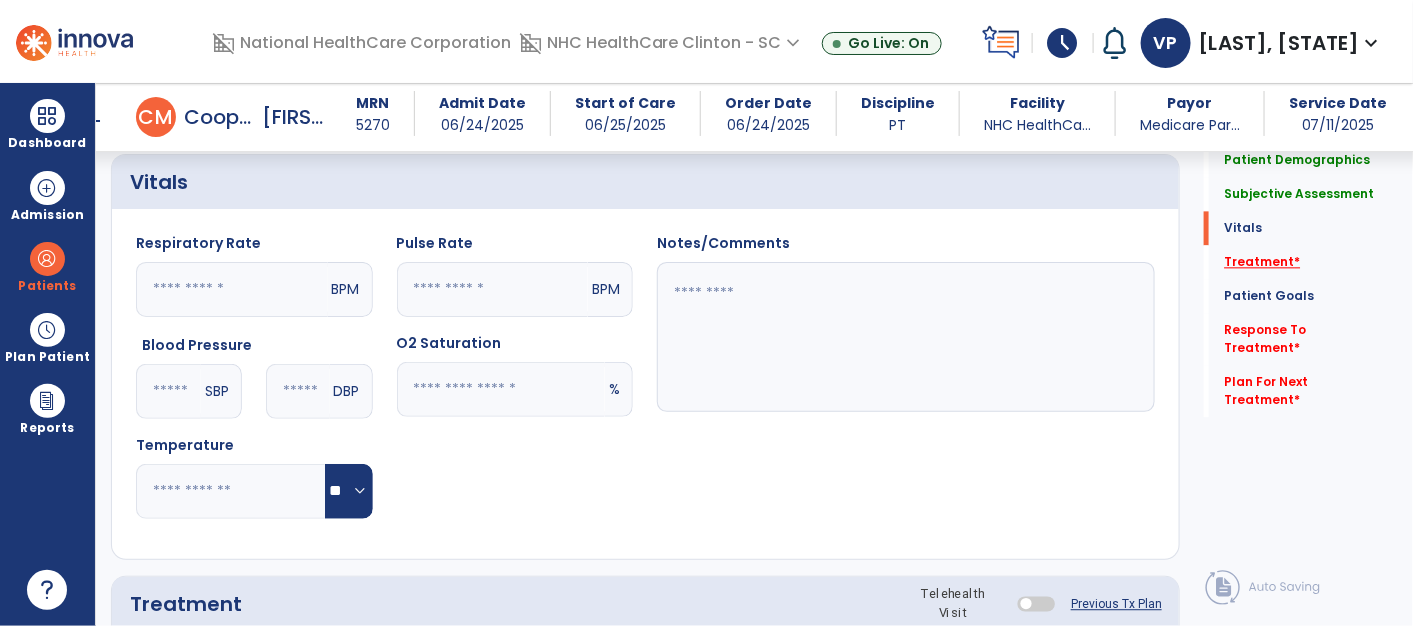 click on "Treatment   *" 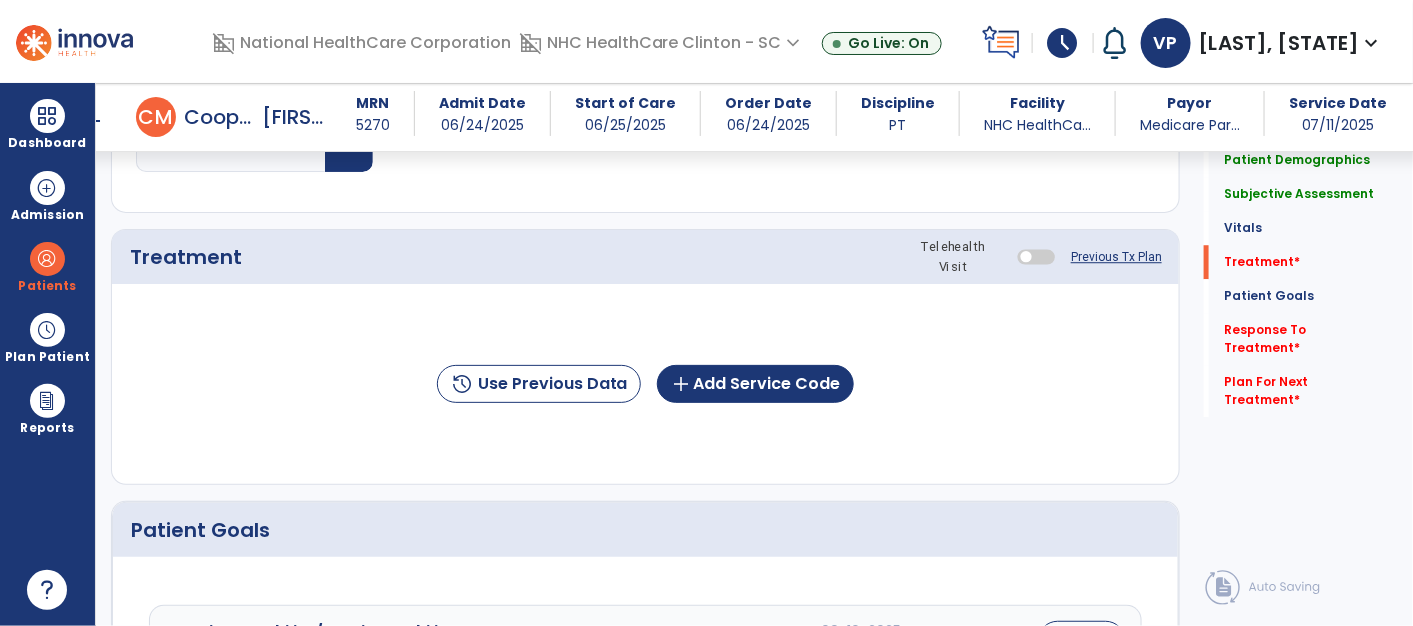 click on "history  Use Previous Data  add  Add Service Code" 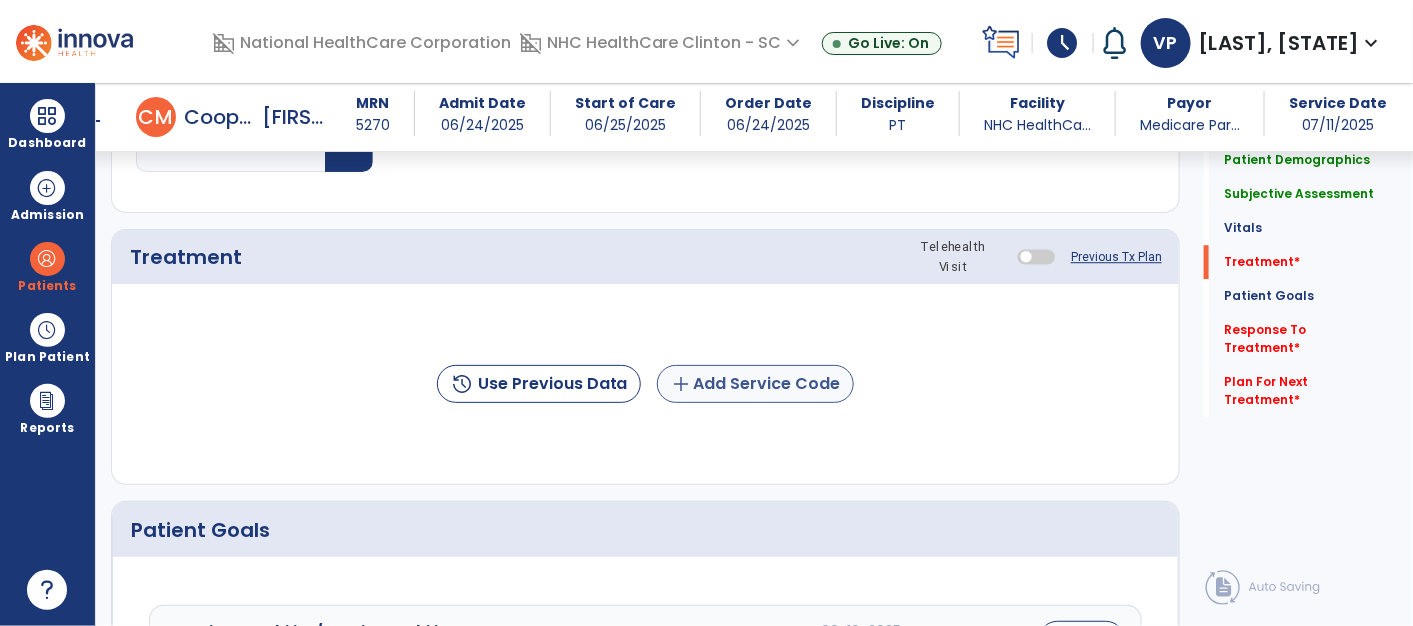 click on "add  Add Service Code" 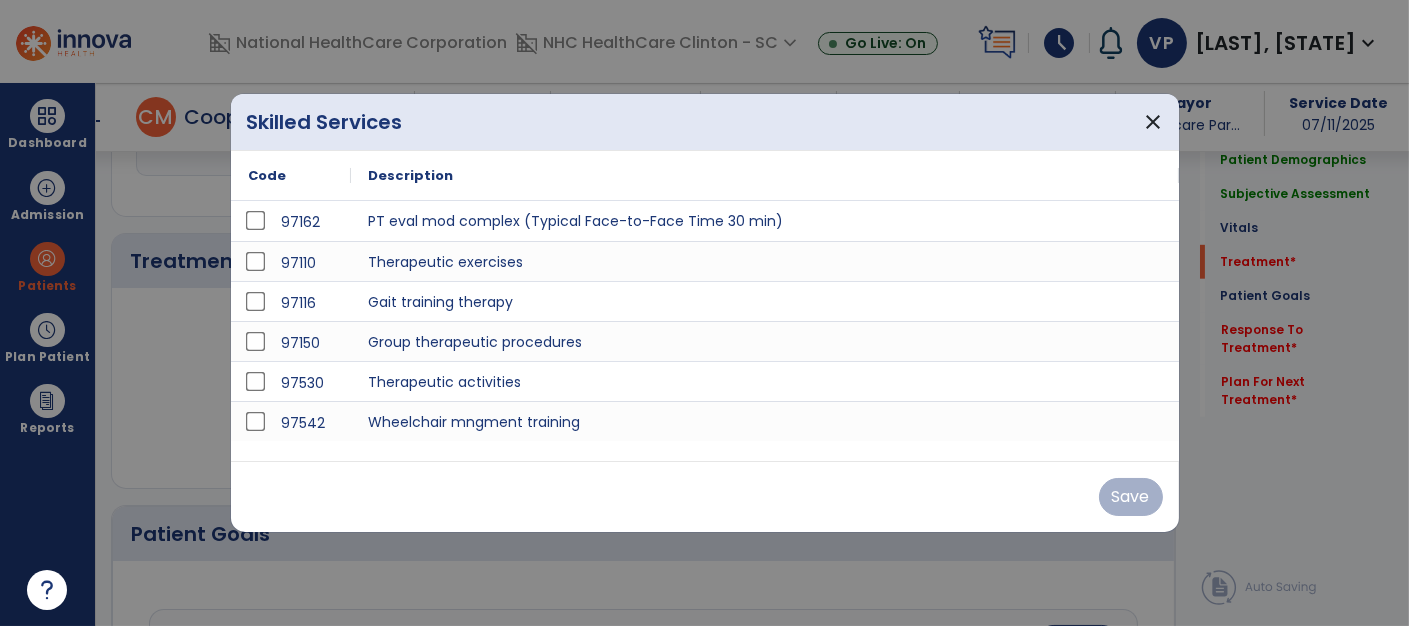 scroll, scrollTop: 1860, scrollLeft: 0, axis: vertical 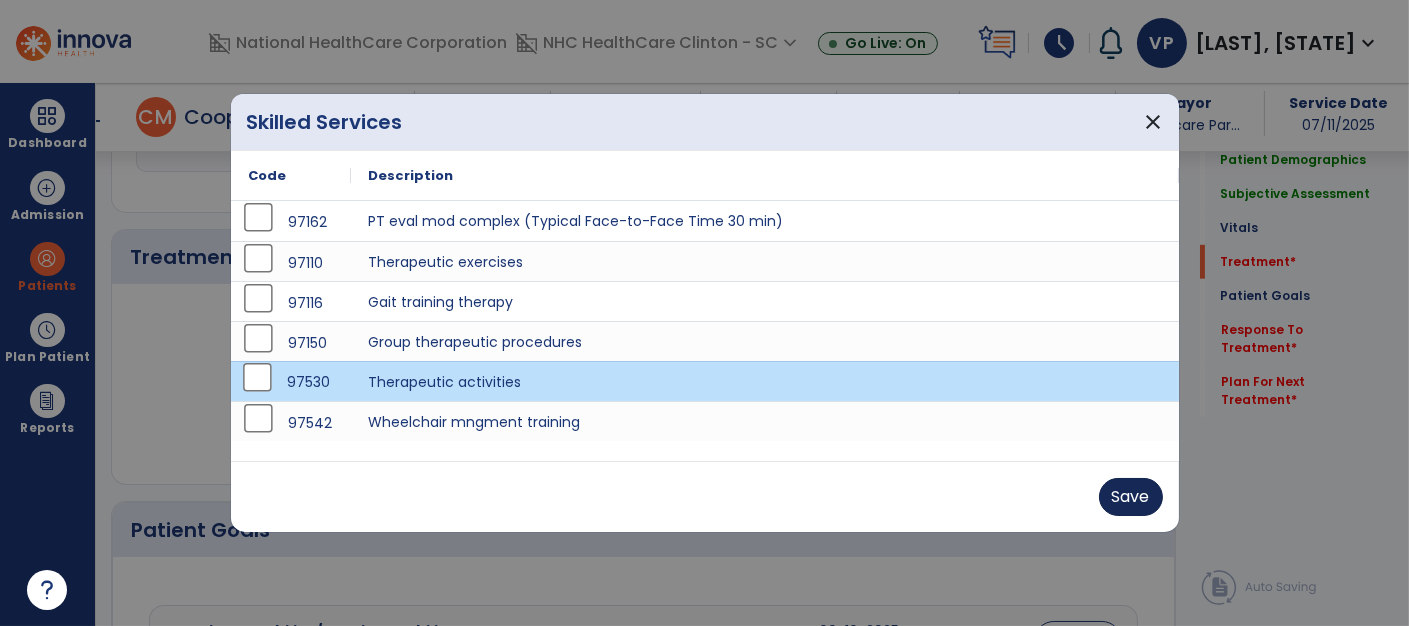 click on "Save" at bounding box center (1131, 497) 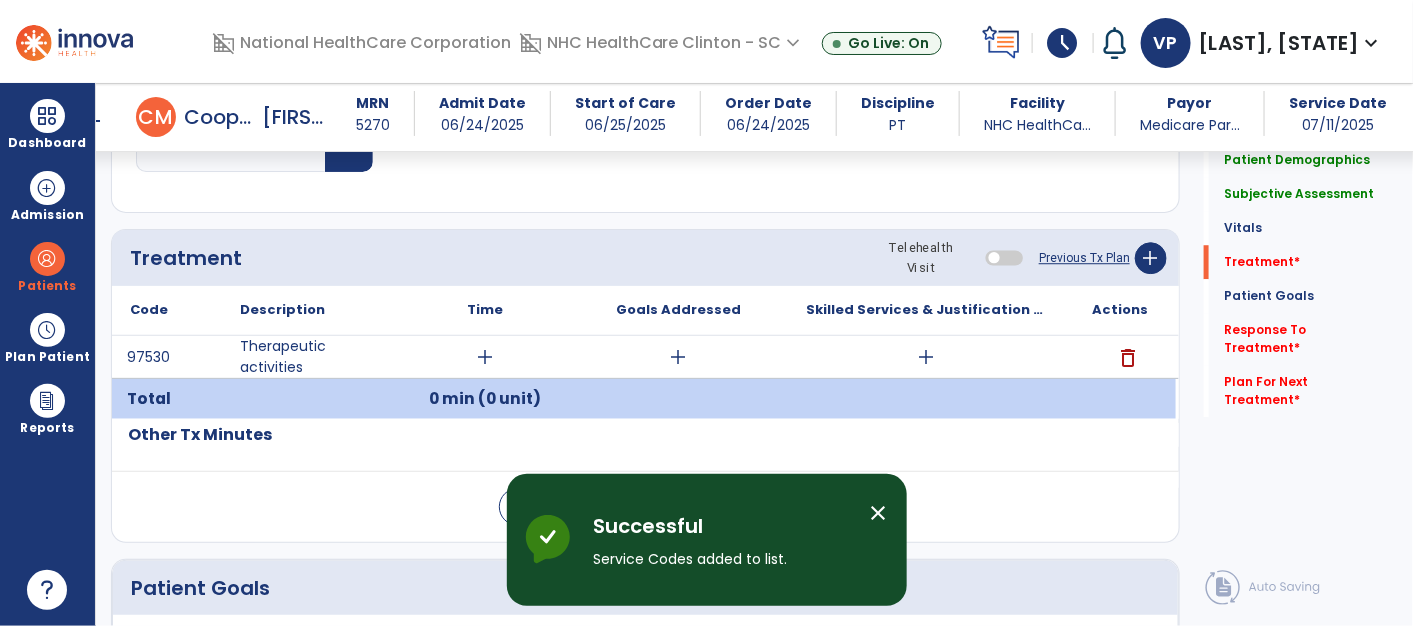 click on "add" at bounding box center (485, 357) 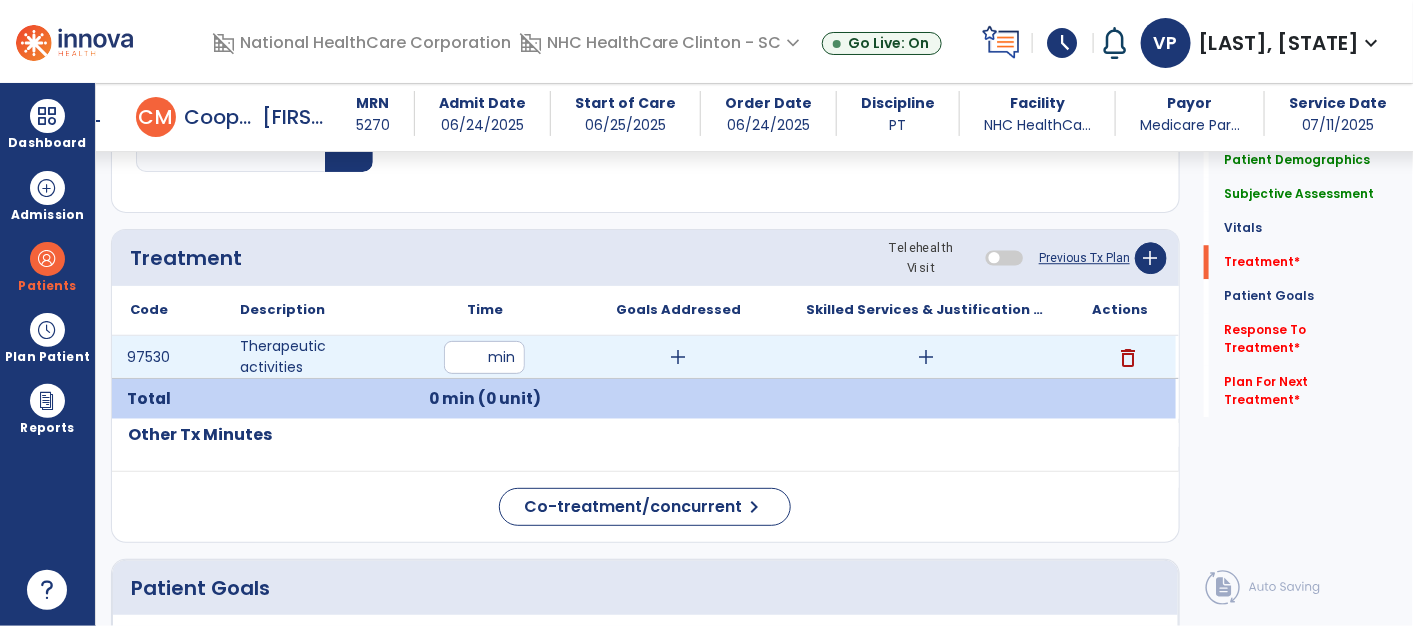 type on "**" 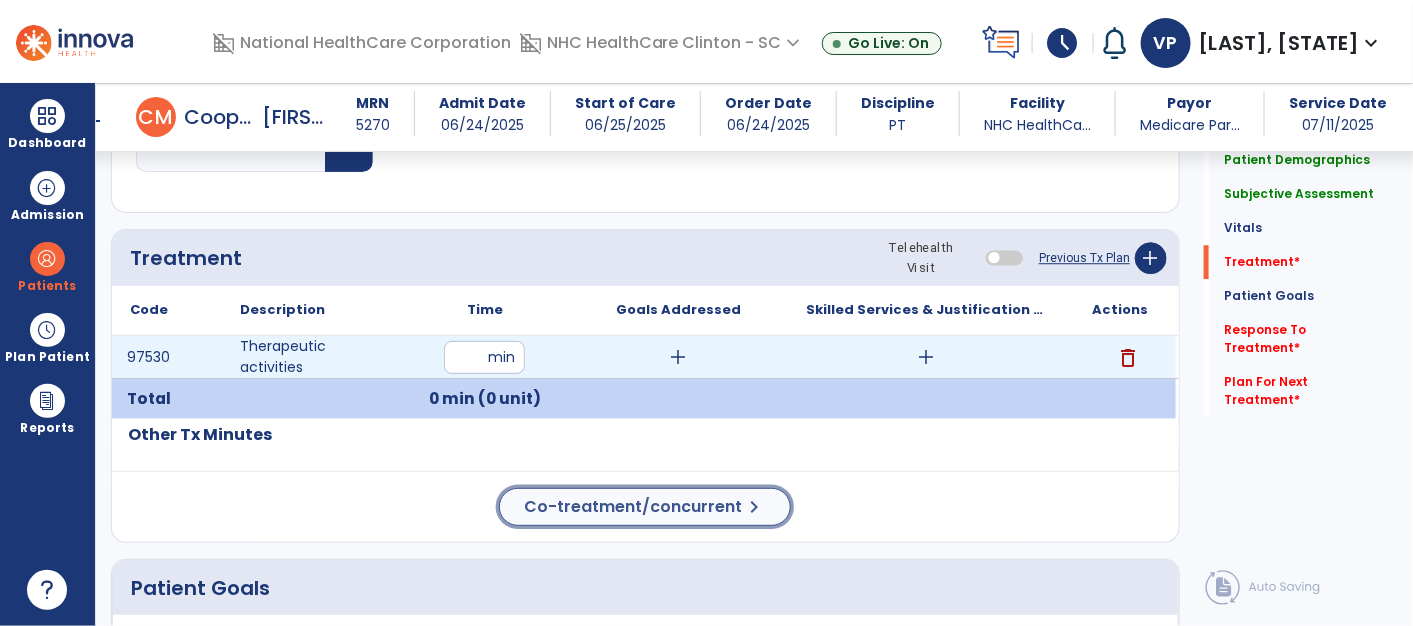 click on "Co-treatment/concurrent  chevron_right" 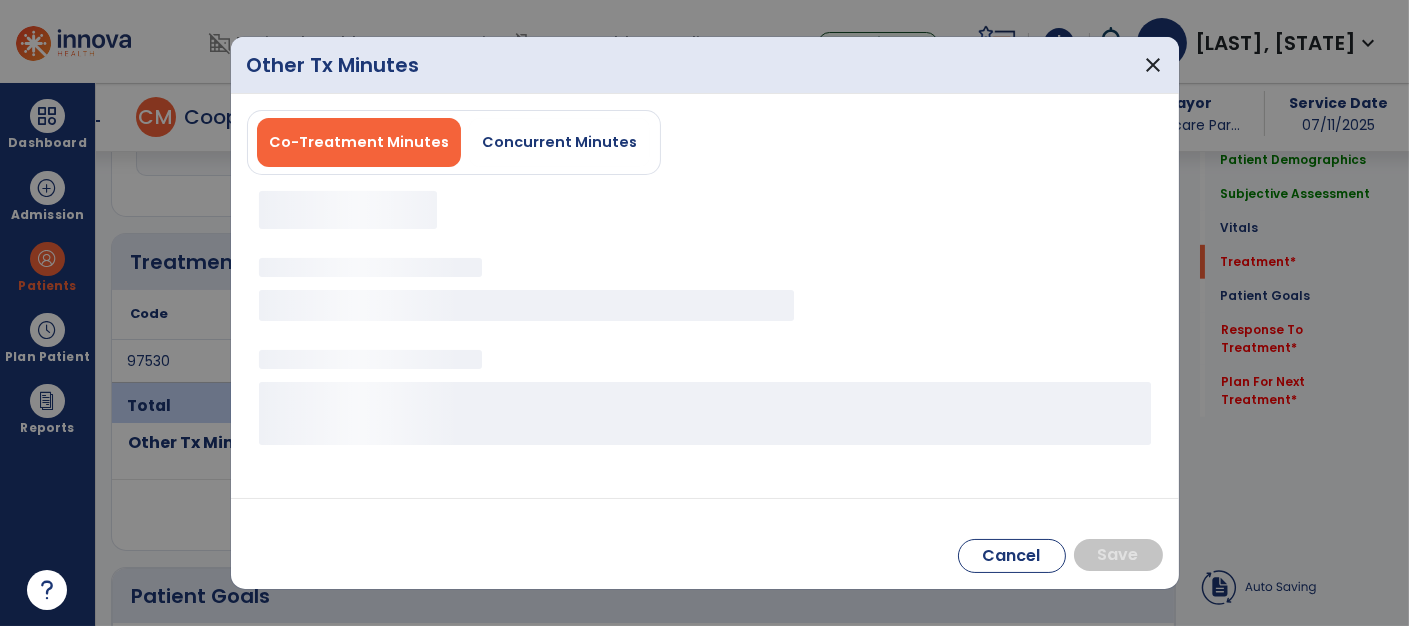 scroll, scrollTop: 1860, scrollLeft: 0, axis: vertical 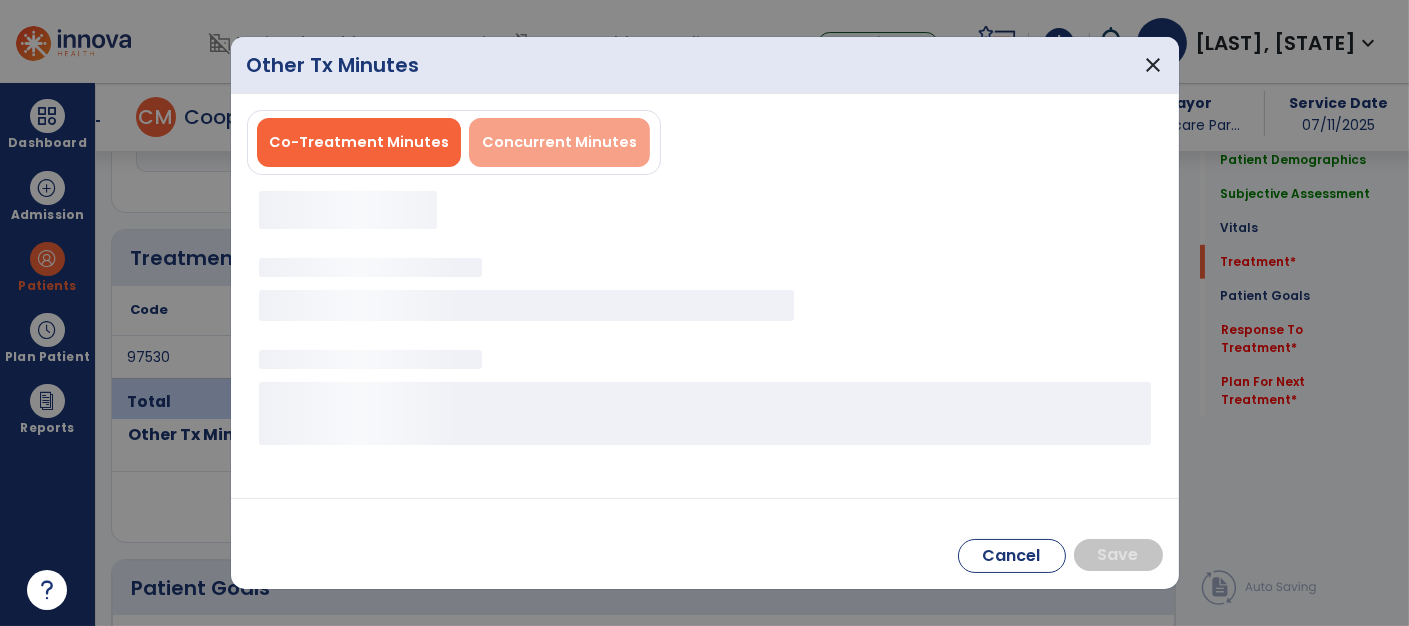 click on "Concurrent Minutes" at bounding box center (559, 142) 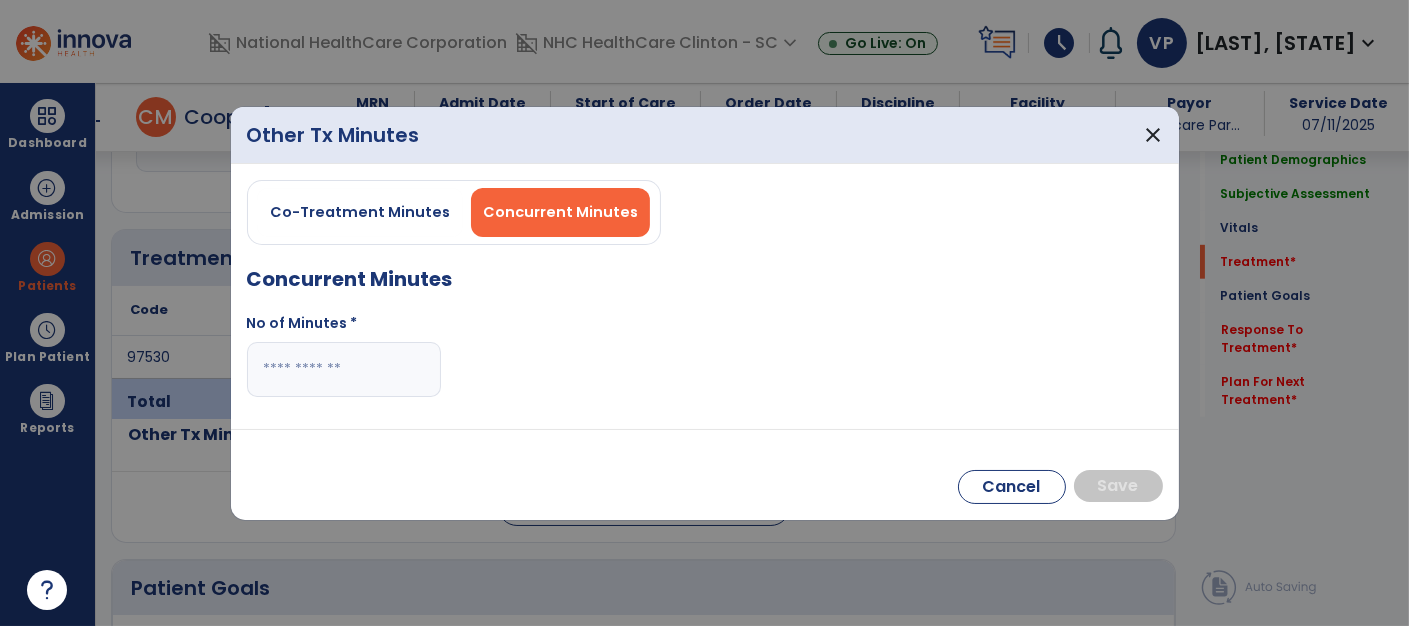click at bounding box center (344, 369) 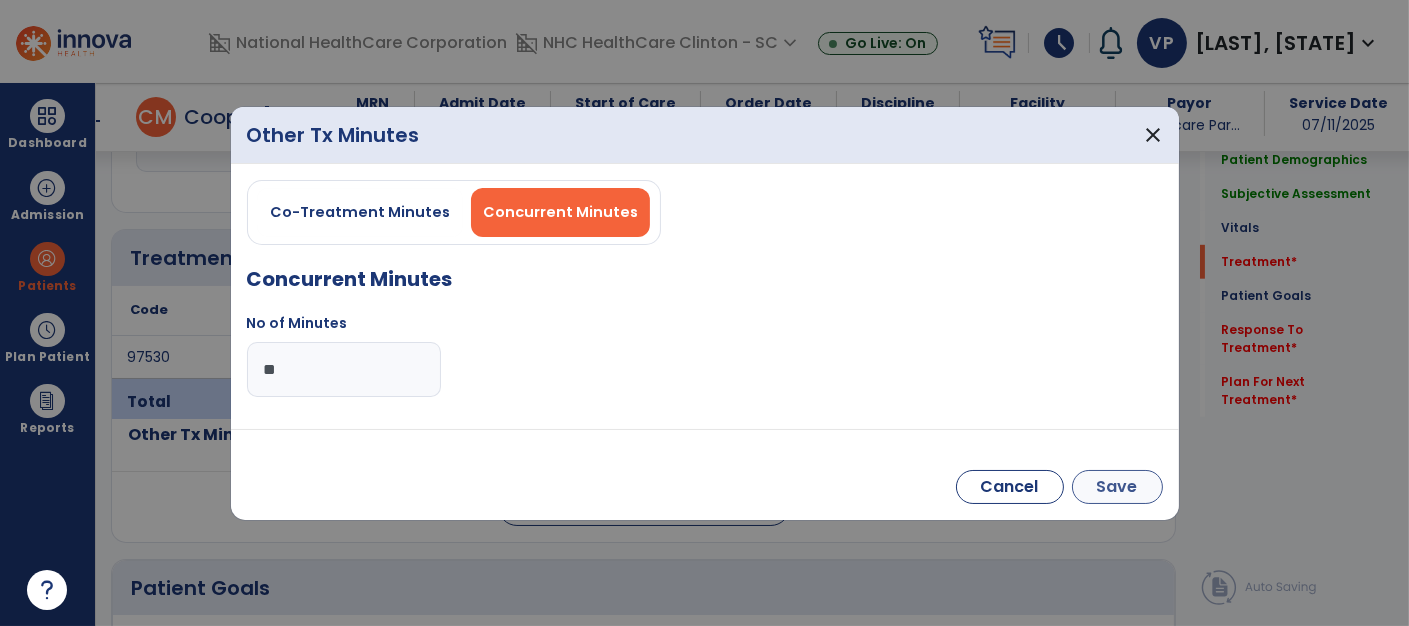 type on "**" 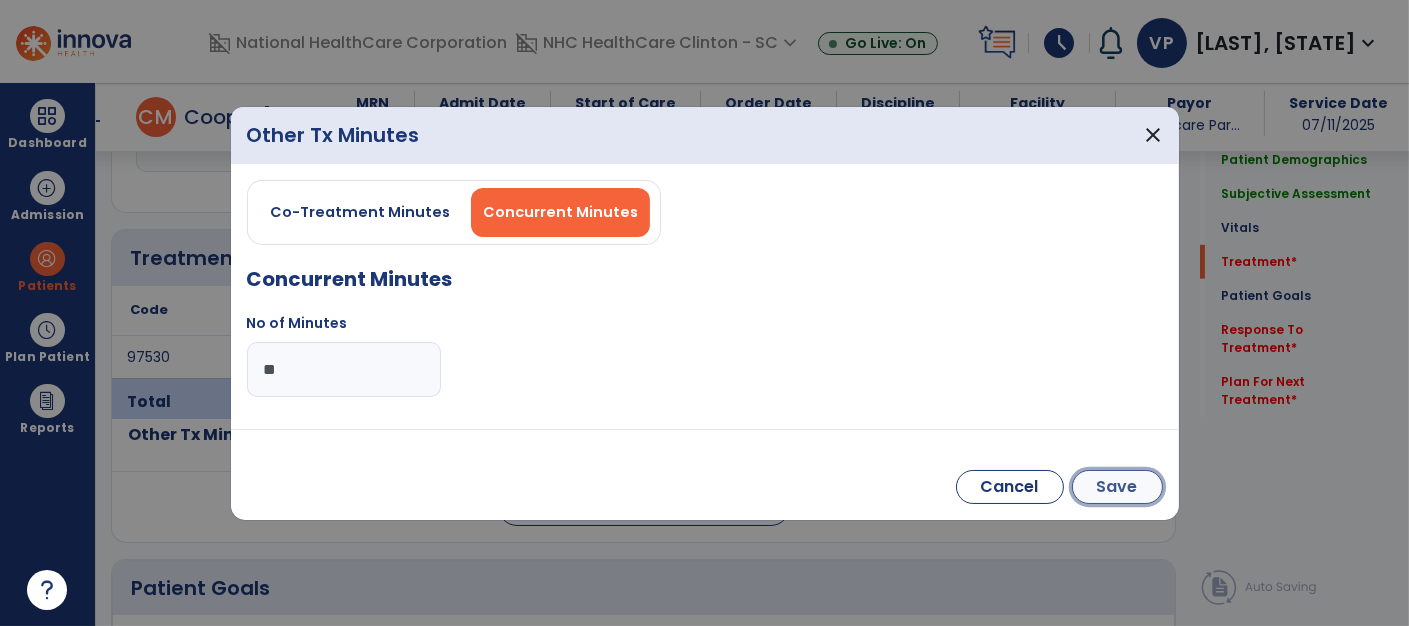click on "Save" at bounding box center (1117, 487) 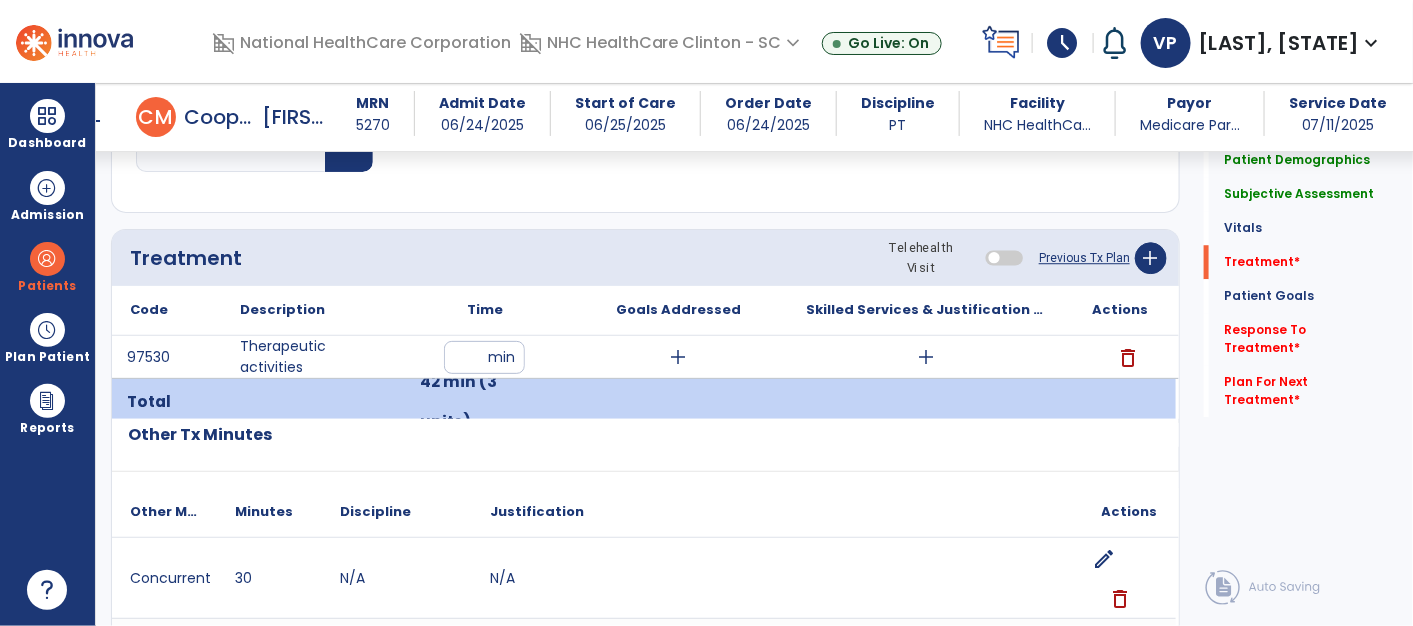 click on "add" at bounding box center (678, 357) 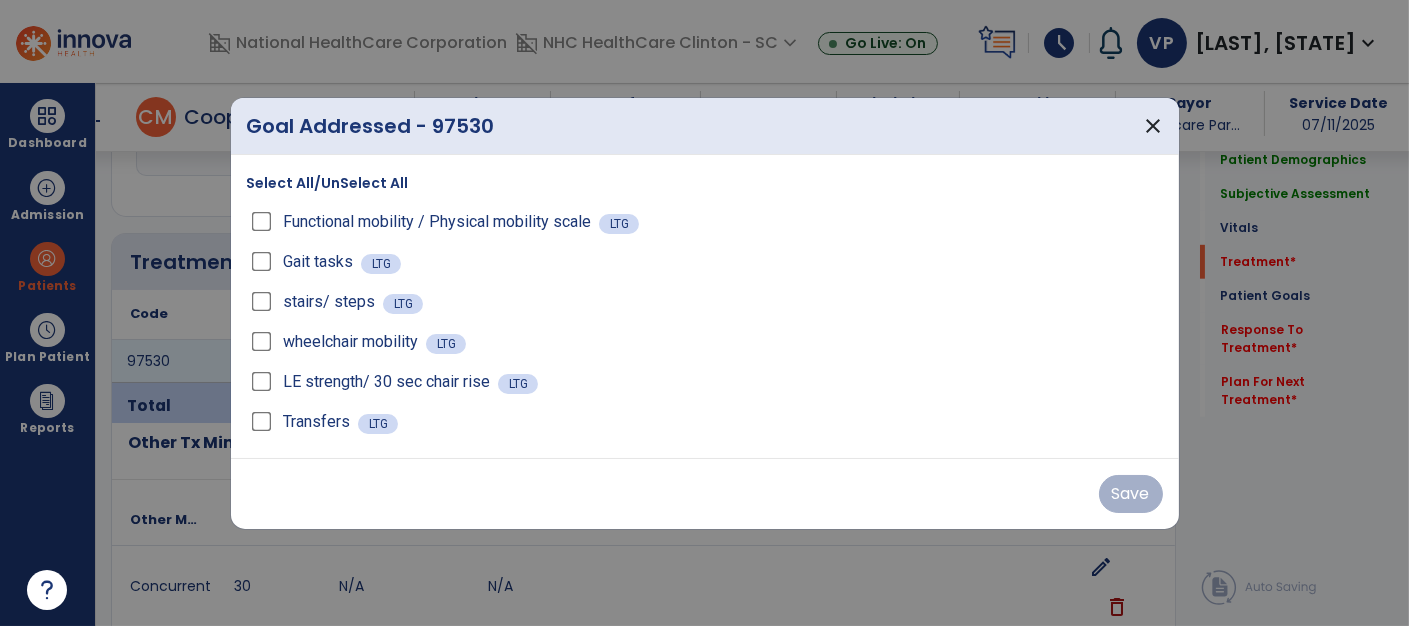 scroll, scrollTop: 1860, scrollLeft: 0, axis: vertical 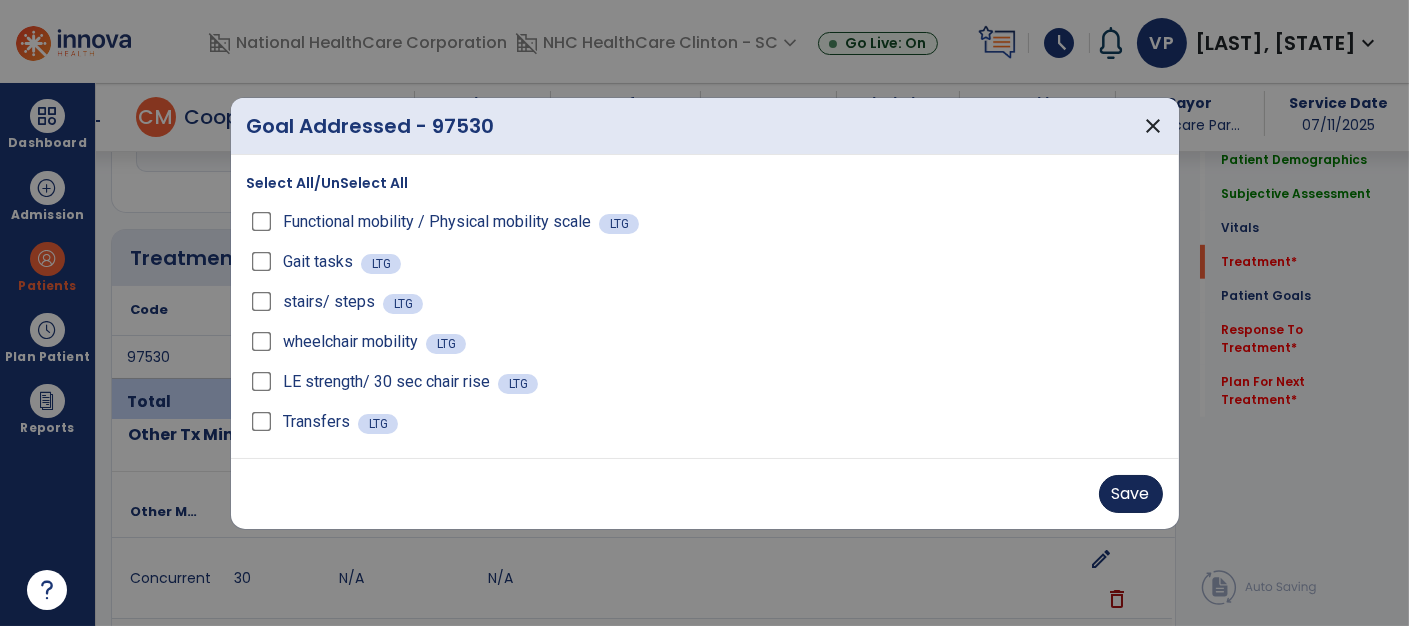 click on "Save" at bounding box center [1131, 494] 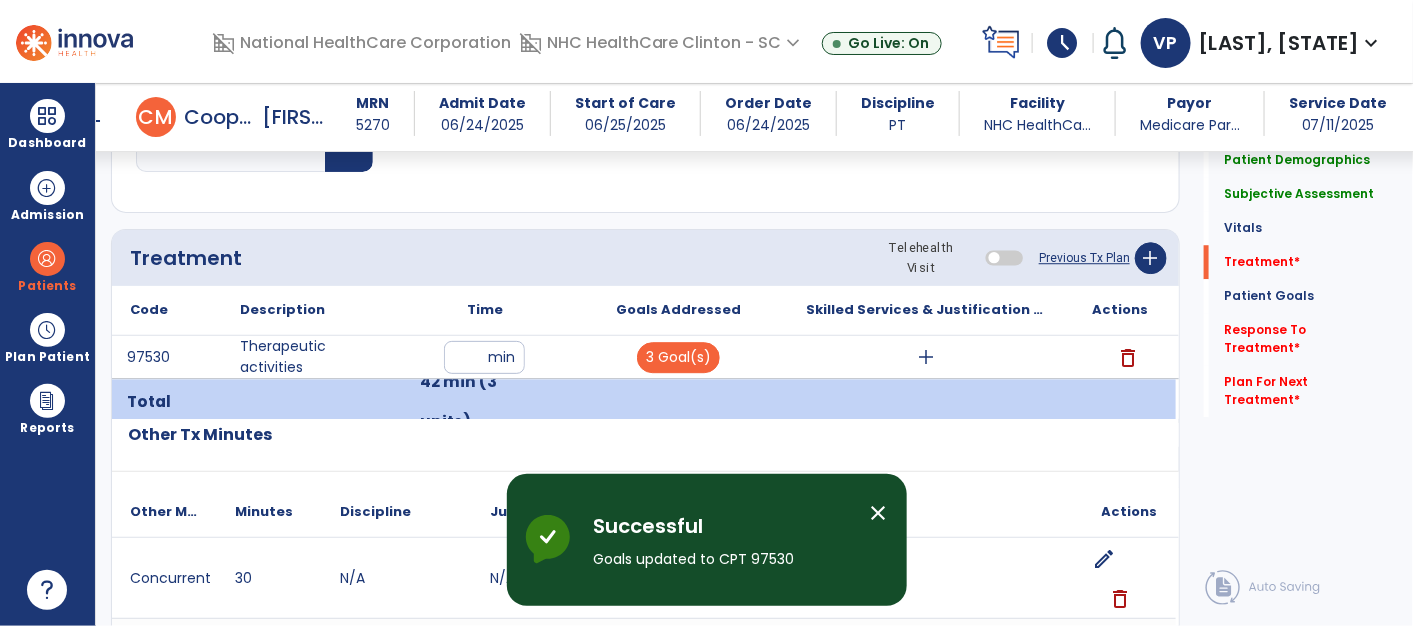 click on "add" at bounding box center [927, 357] 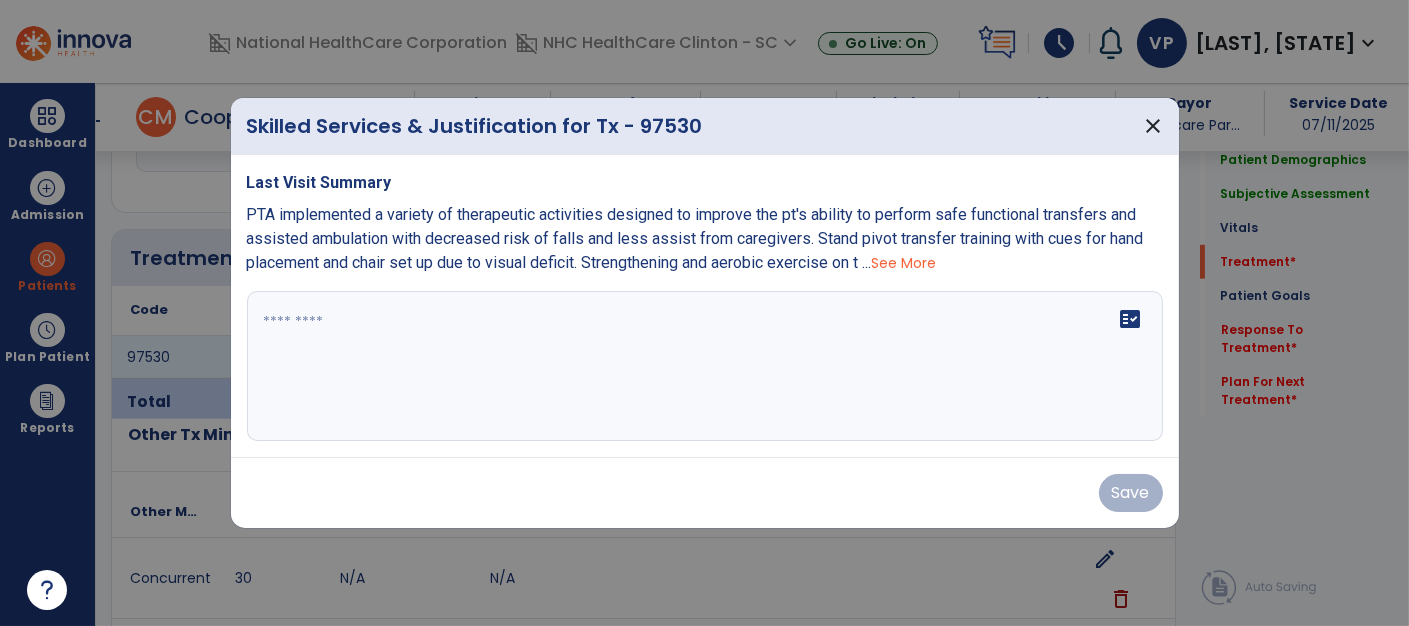 scroll, scrollTop: 1860, scrollLeft: 0, axis: vertical 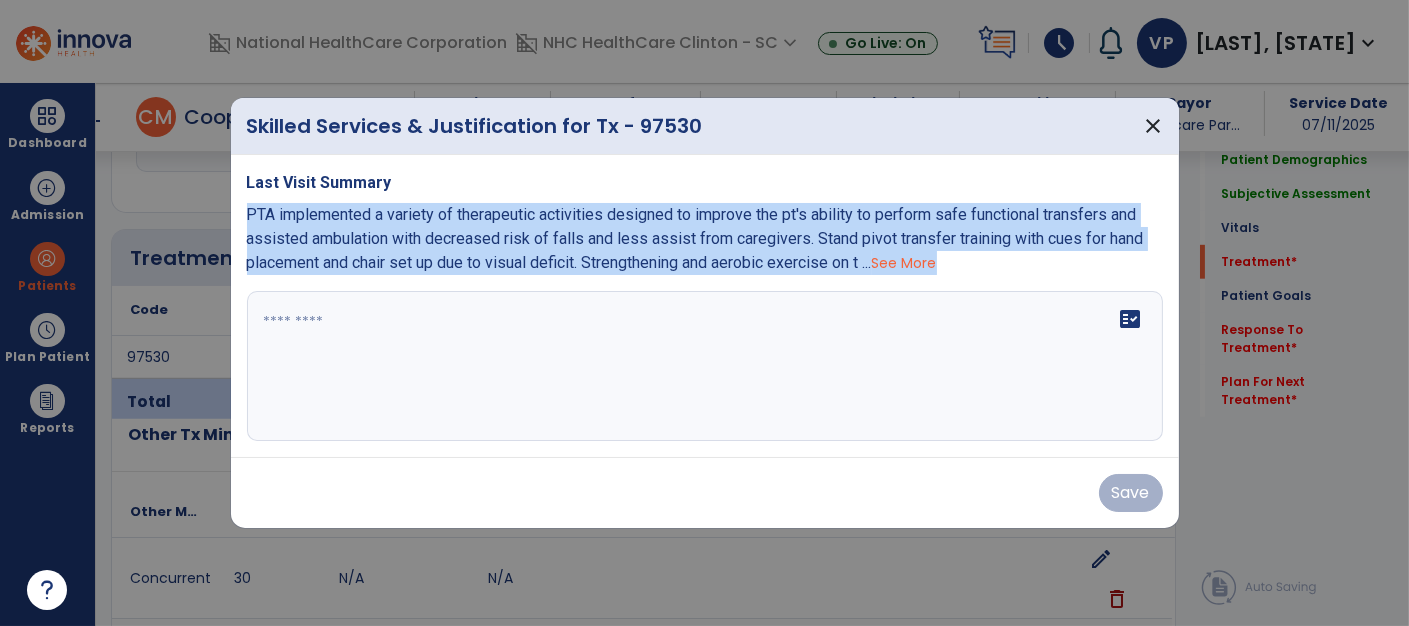 drag, startPoint x: 240, startPoint y: 216, endPoint x: 305, endPoint y: 310, distance: 114.28473 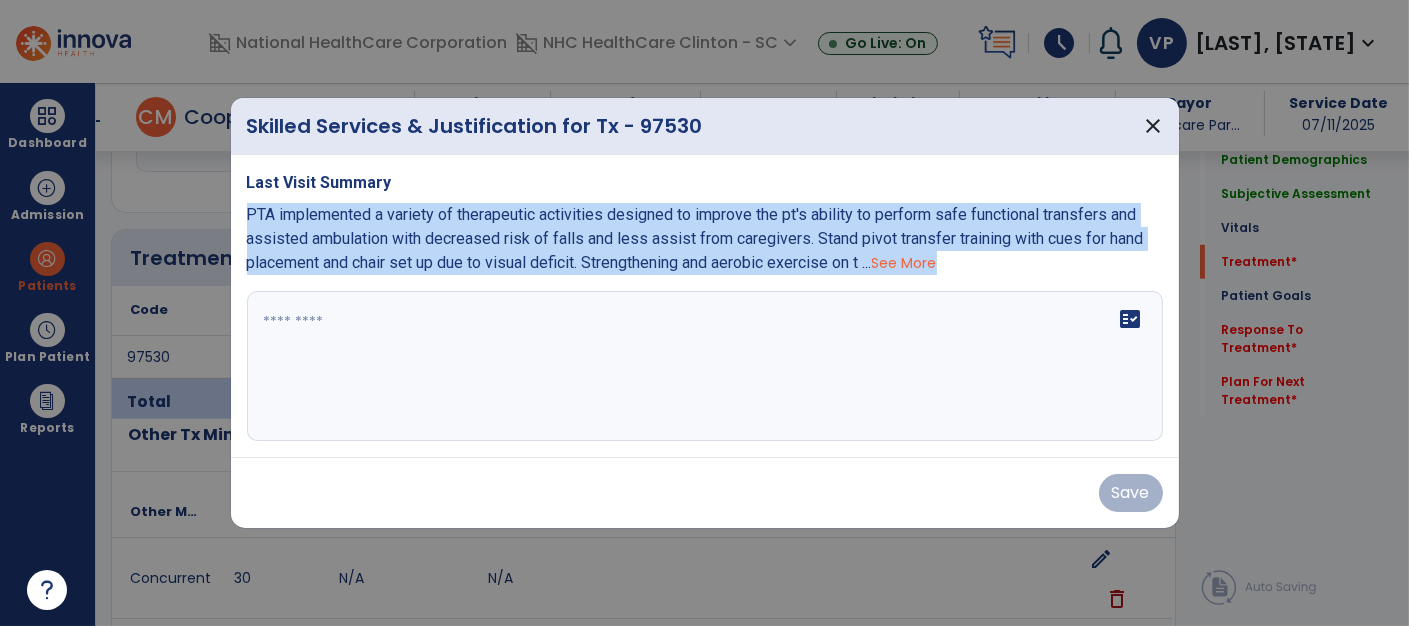 click on "Last Visit Summary PTA implemented a variety of therapeutic activities designed to improve the pt's ability to perform safe functional transfers and assisted ambulation with decreased risk of falls and less assist from caregivers. Stand pivot transfer training with cues for hand placement and chair set up due to visual deficit. Strengthening and aerobic exercise on t ...  See More   fact_check" at bounding box center (705, 306) 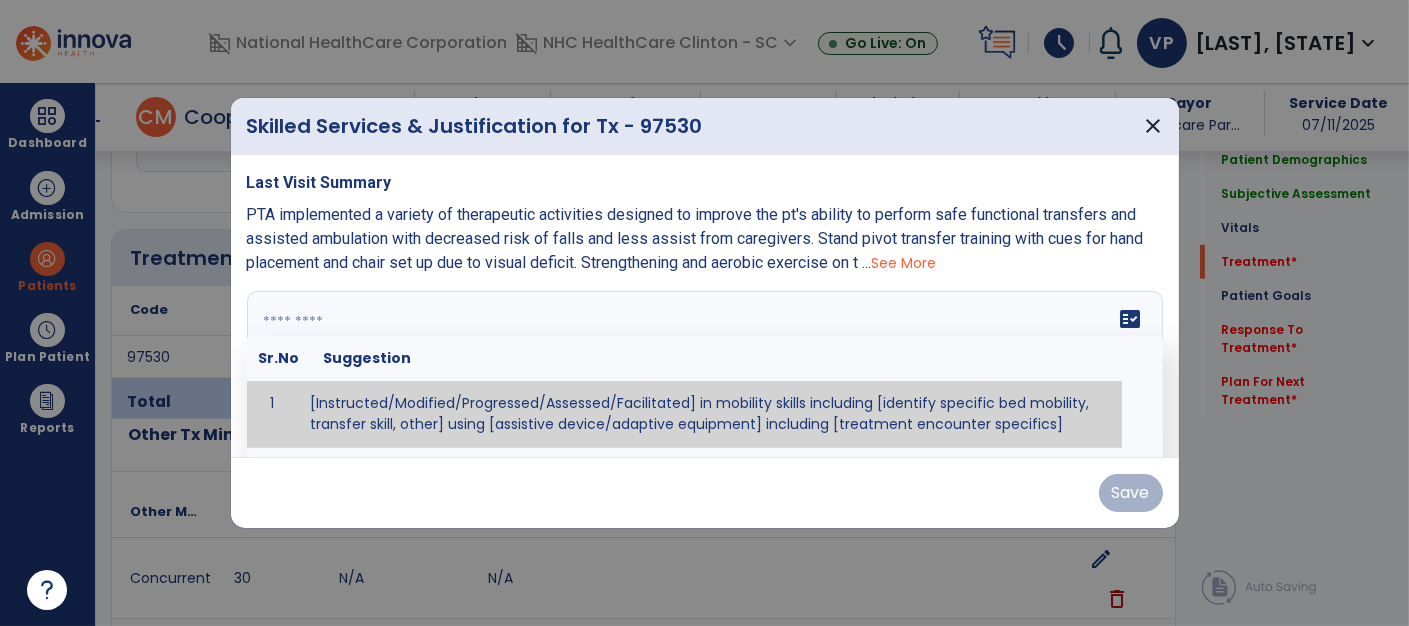 click at bounding box center (703, 366) 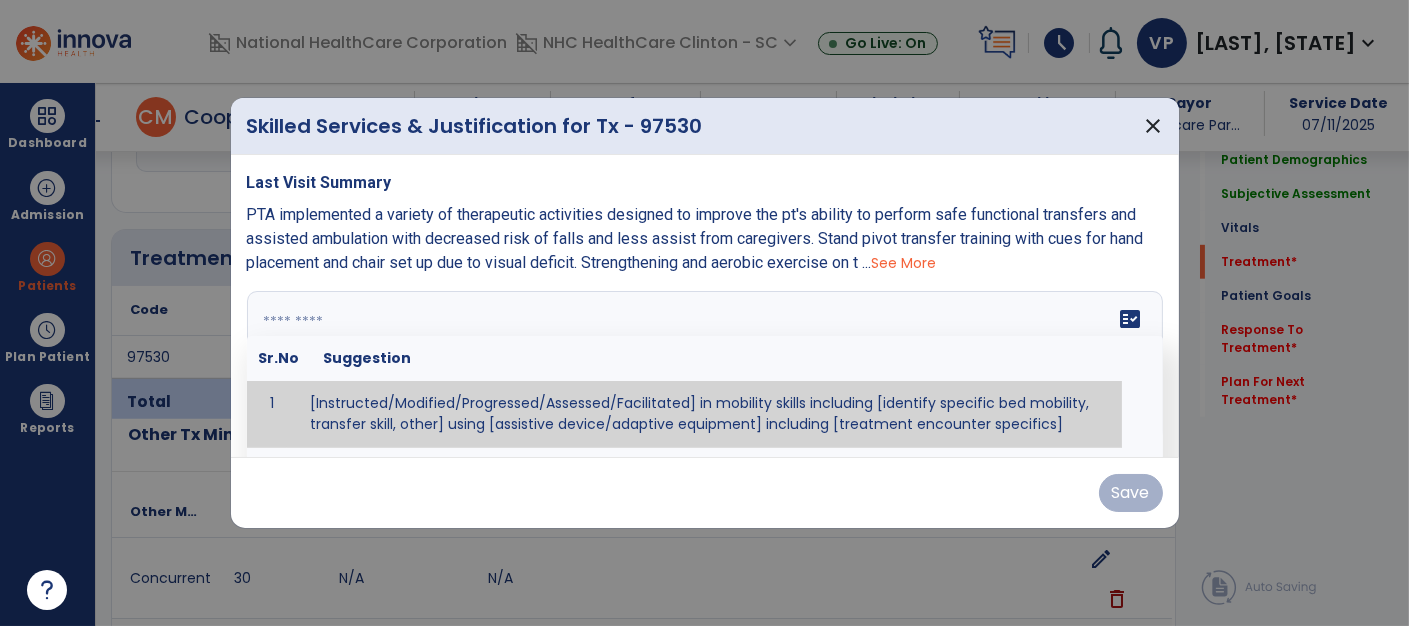 paste on "**********" 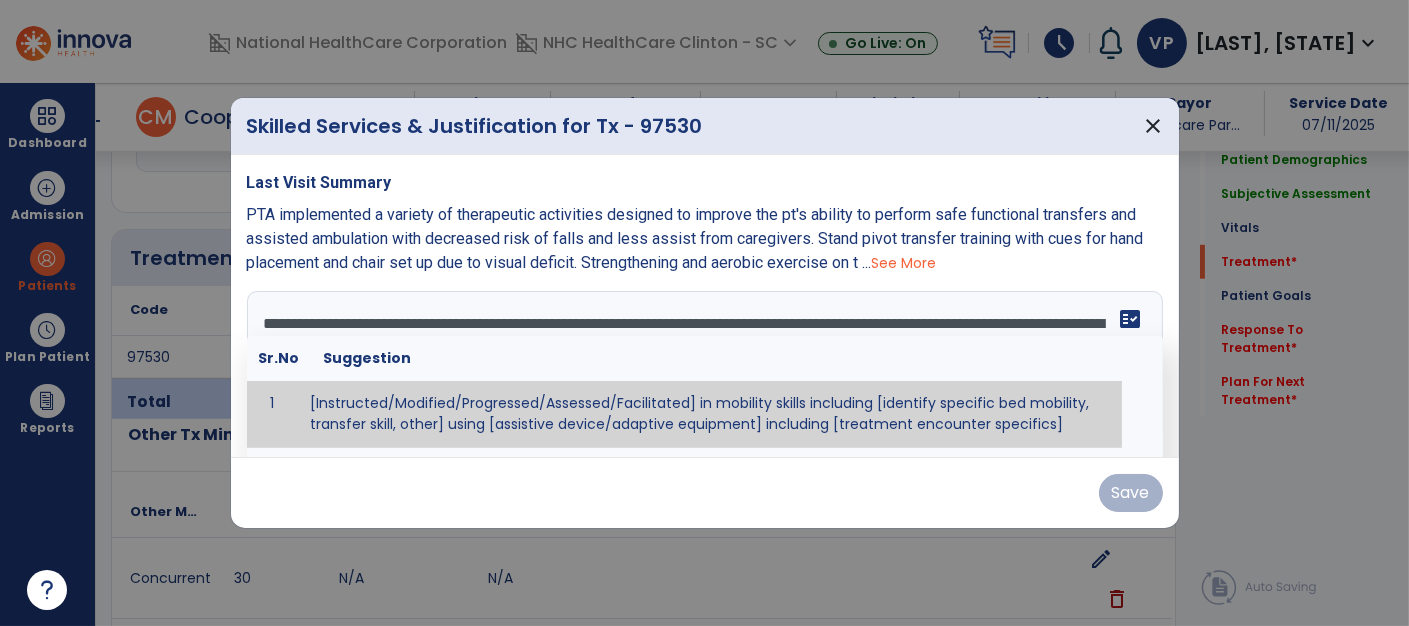 scroll, scrollTop: 15, scrollLeft: 0, axis: vertical 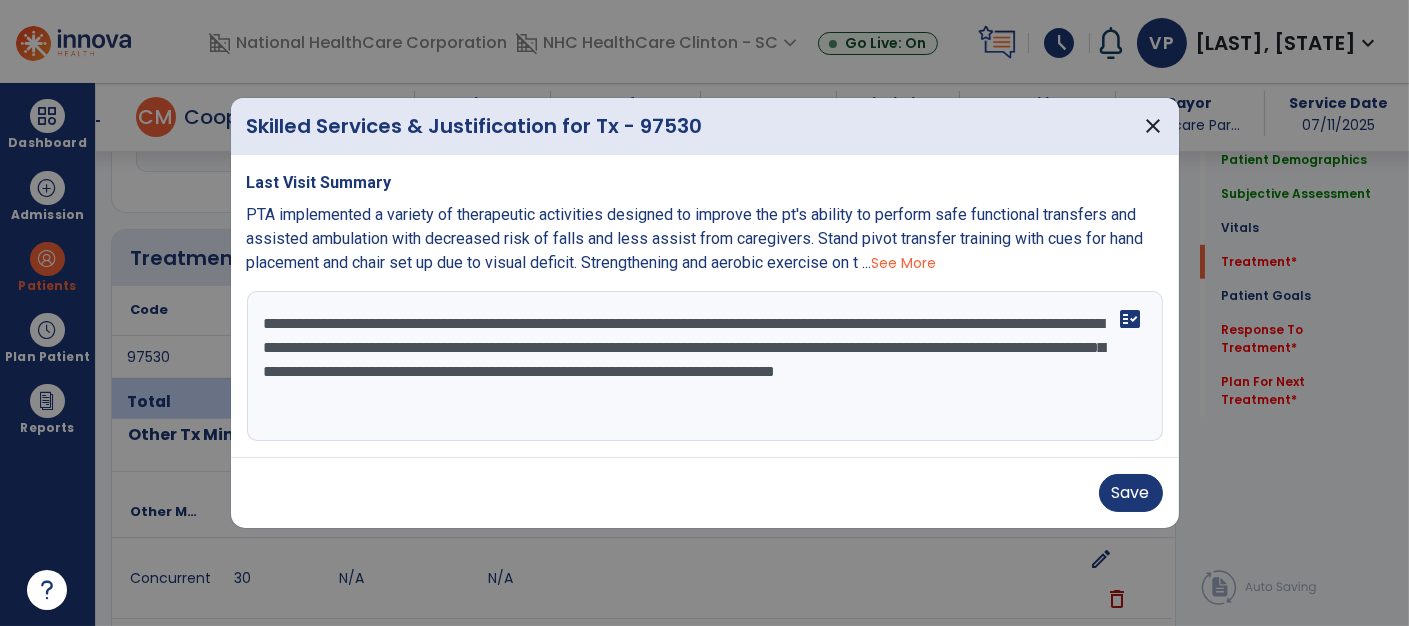 click on "**********" at bounding box center [705, 366] 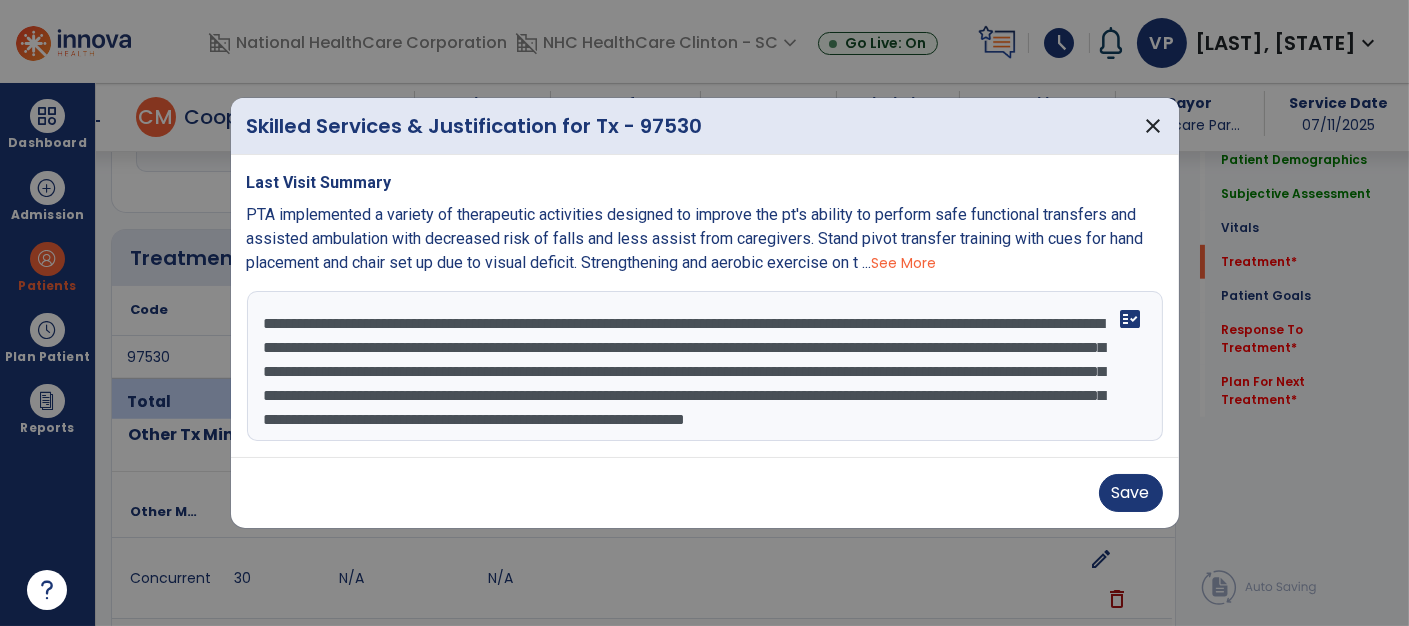 scroll, scrollTop: 38, scrollLeft: 0, axis: vertical 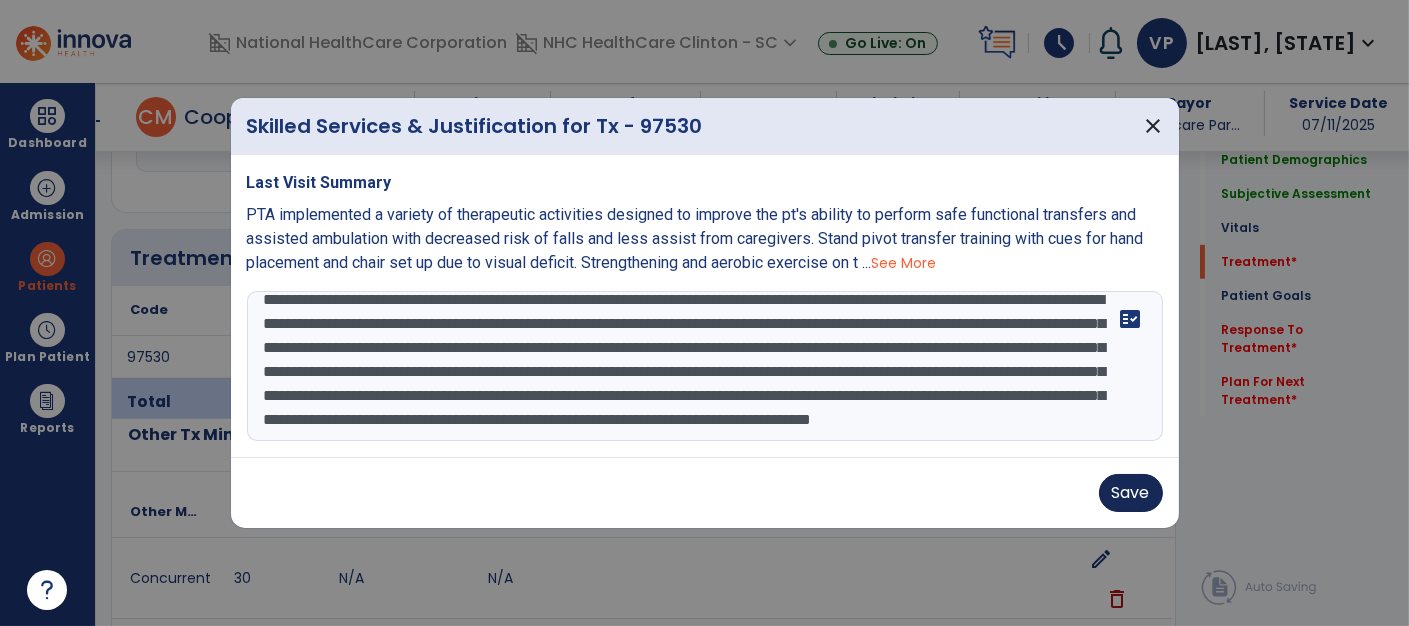 type on "**********" 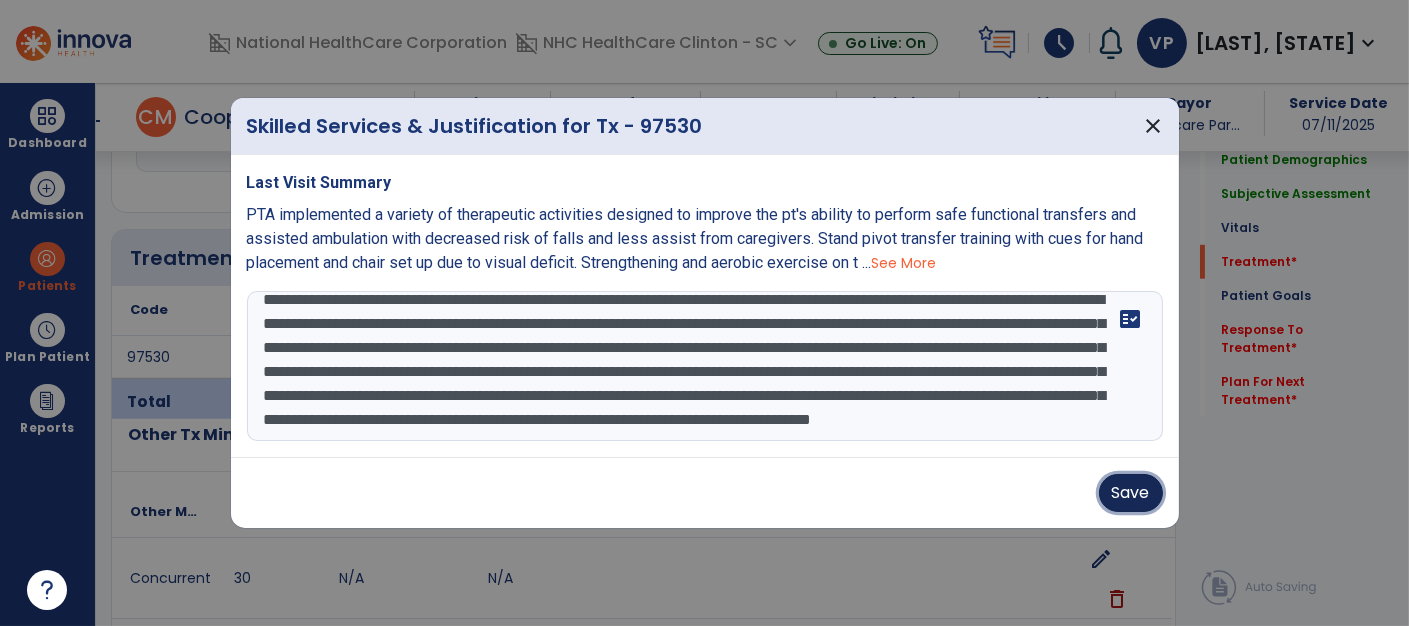 click on "Save" at bounding box center (1131, 493) 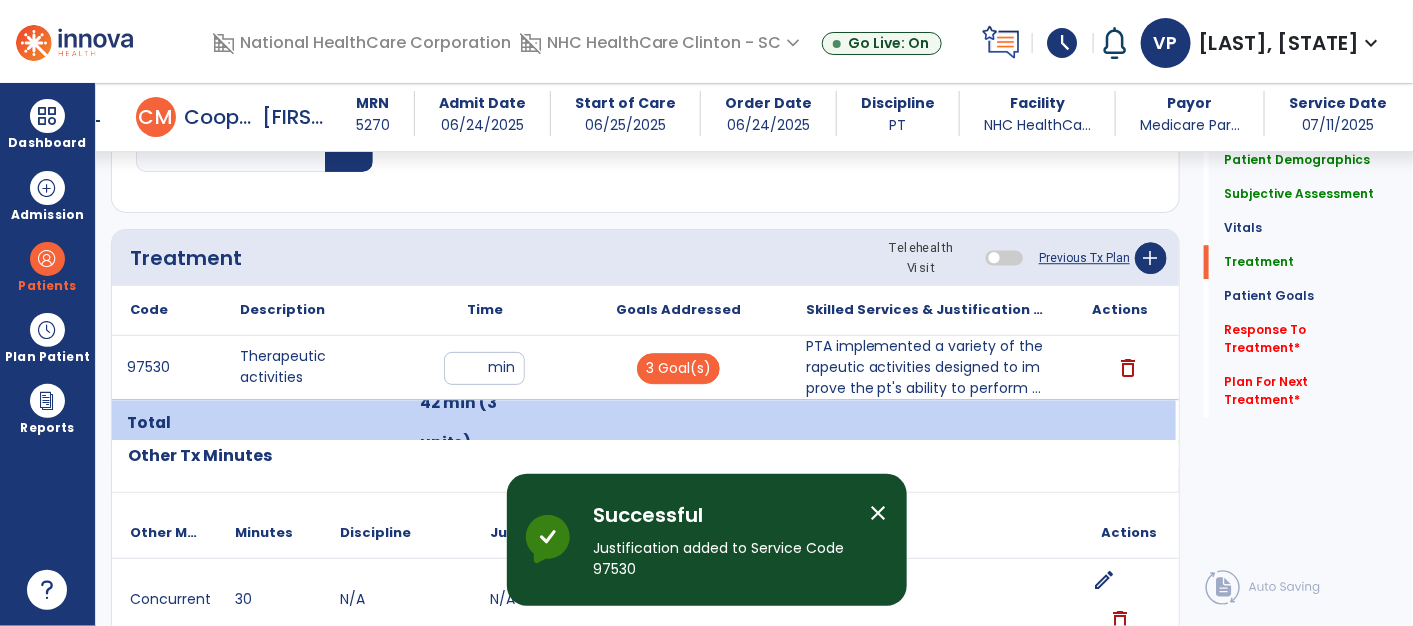 click on "PTA implemented a variety of therapeutic activities designed to improve the pt's ability to perform ..." at bounding box center [927, 367] 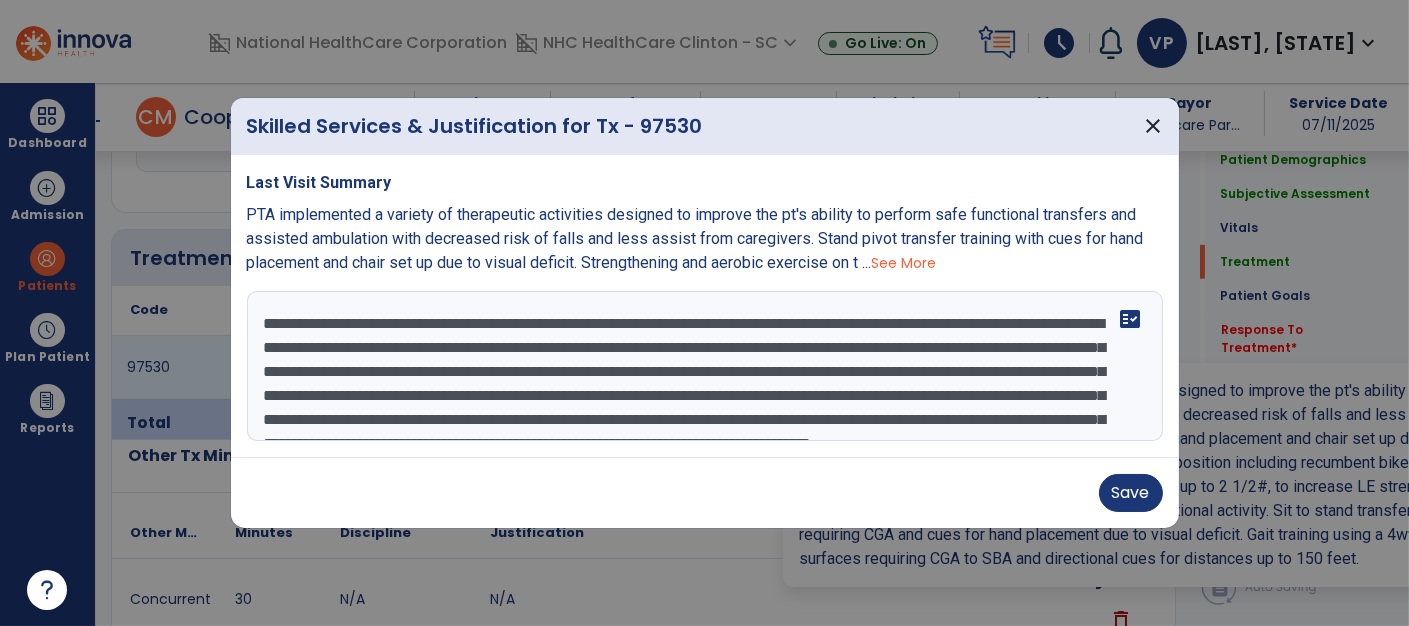 scroll, scrollTop: 1860, scrollLeft: 0, axis: vertical 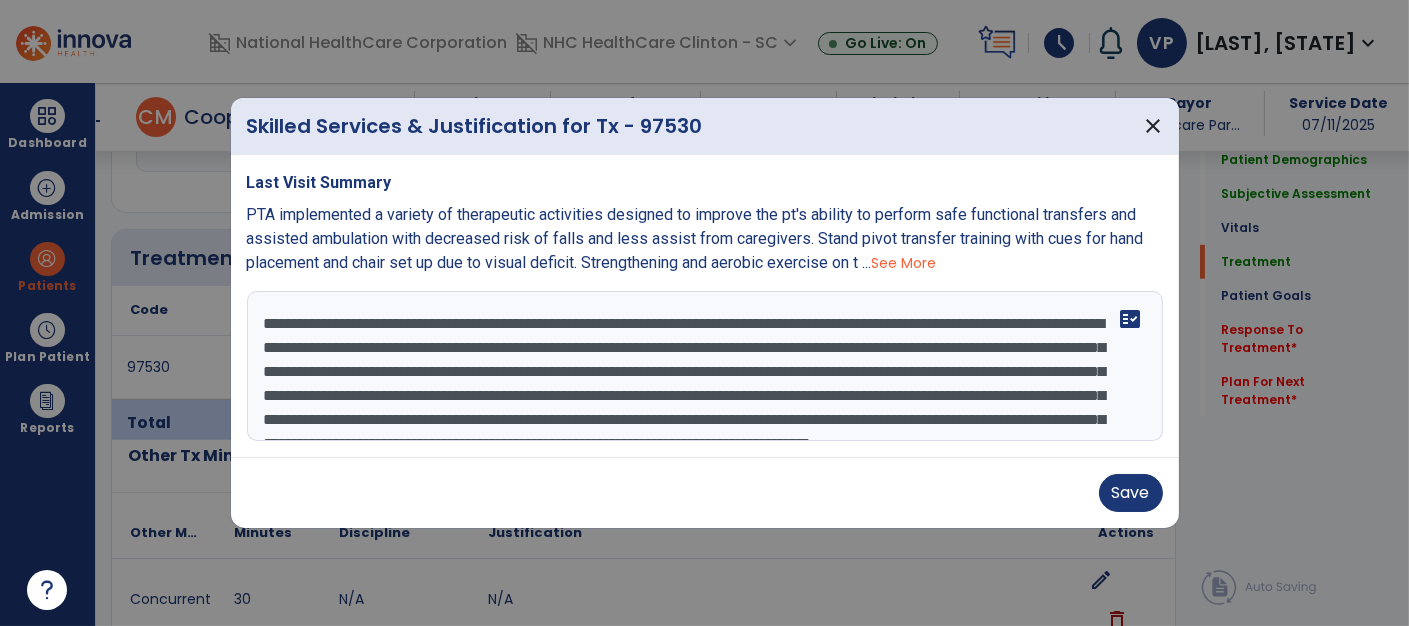 click on "**********" at bounding box center [705, 366] 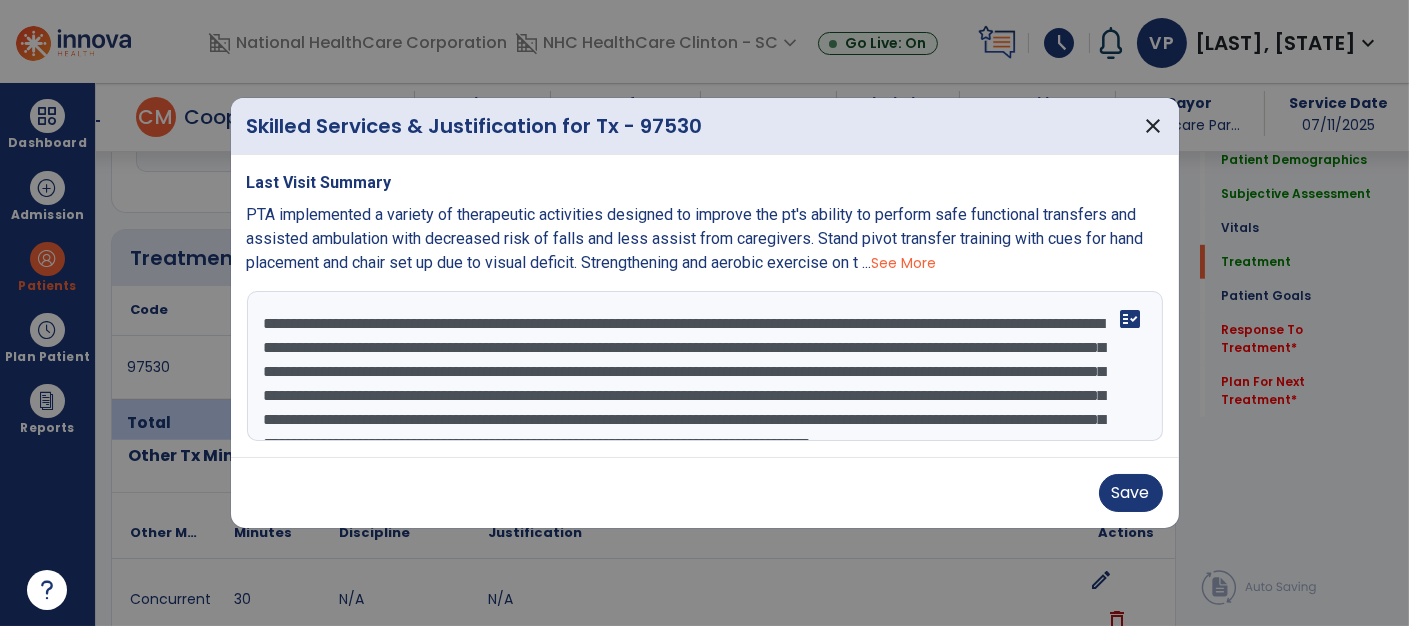 scroll, scrollTop: 119, scrollLeft: 0, axis: vertical 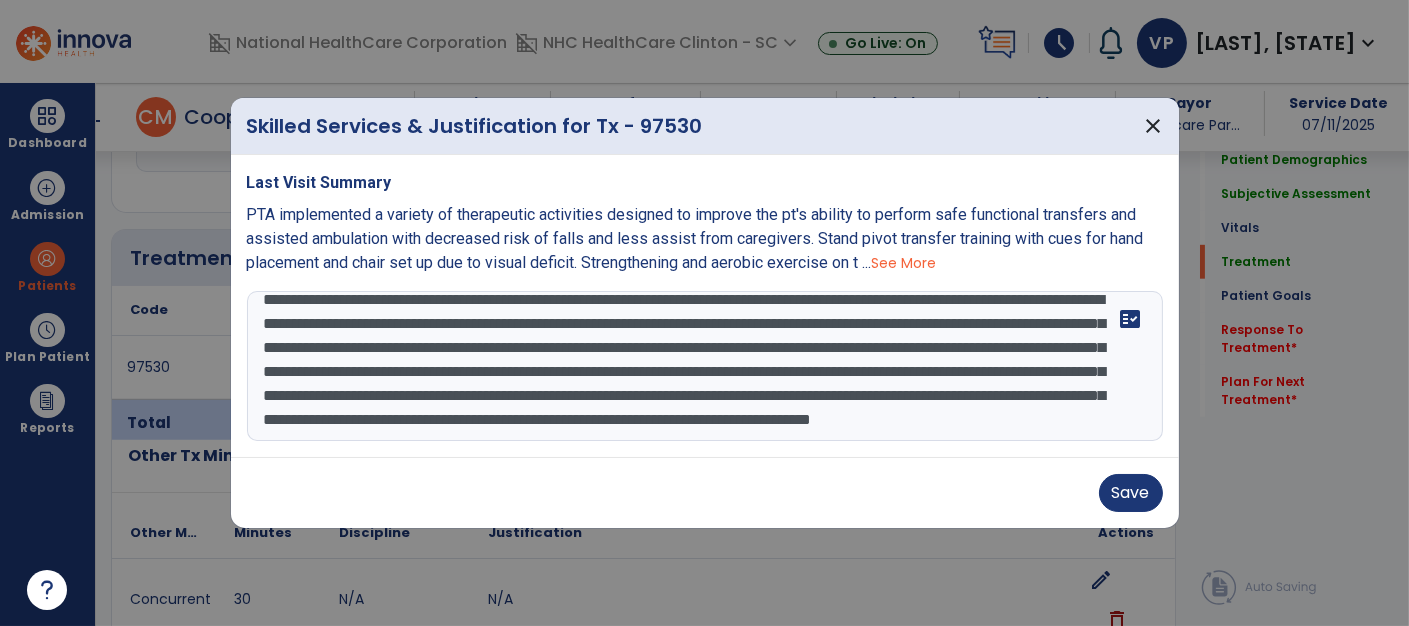 drag, startPoint x: 259, startPoint y: 326, endPoint x: 657, endPoint y: 579, distance: 471.60684 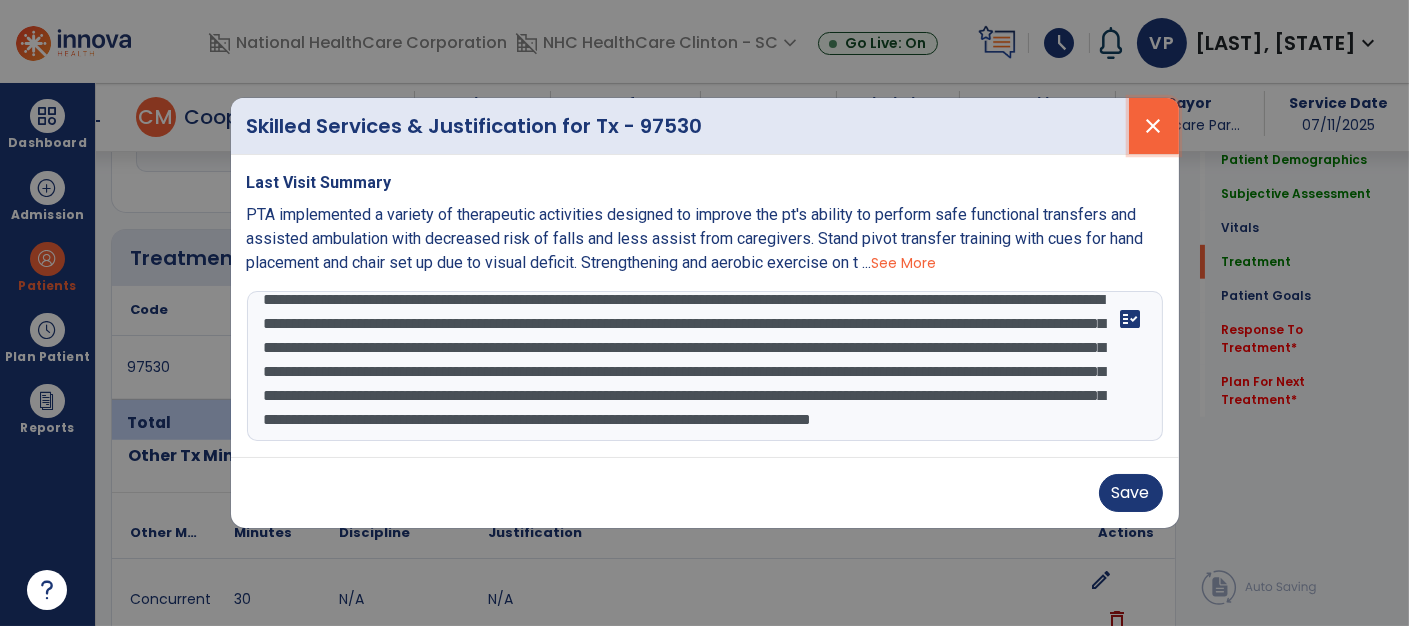 click on "close" at bounding box center (1154, 126) 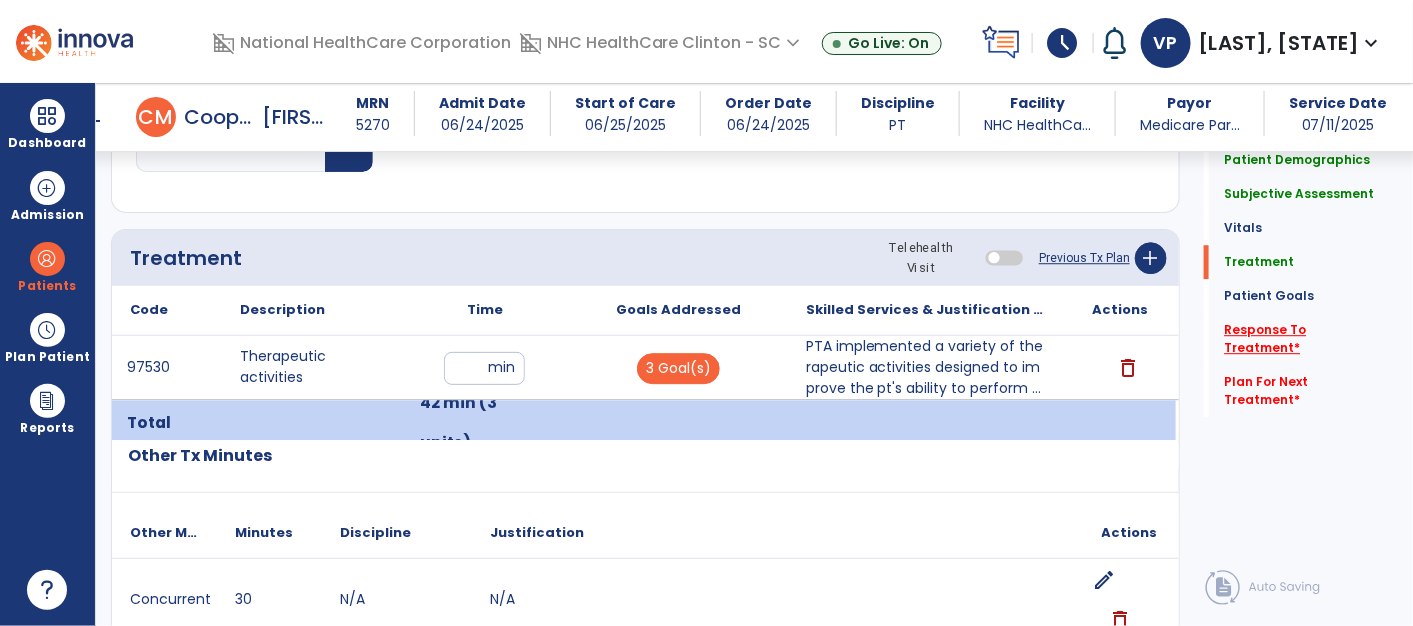 click on "Response To Treatment   *" 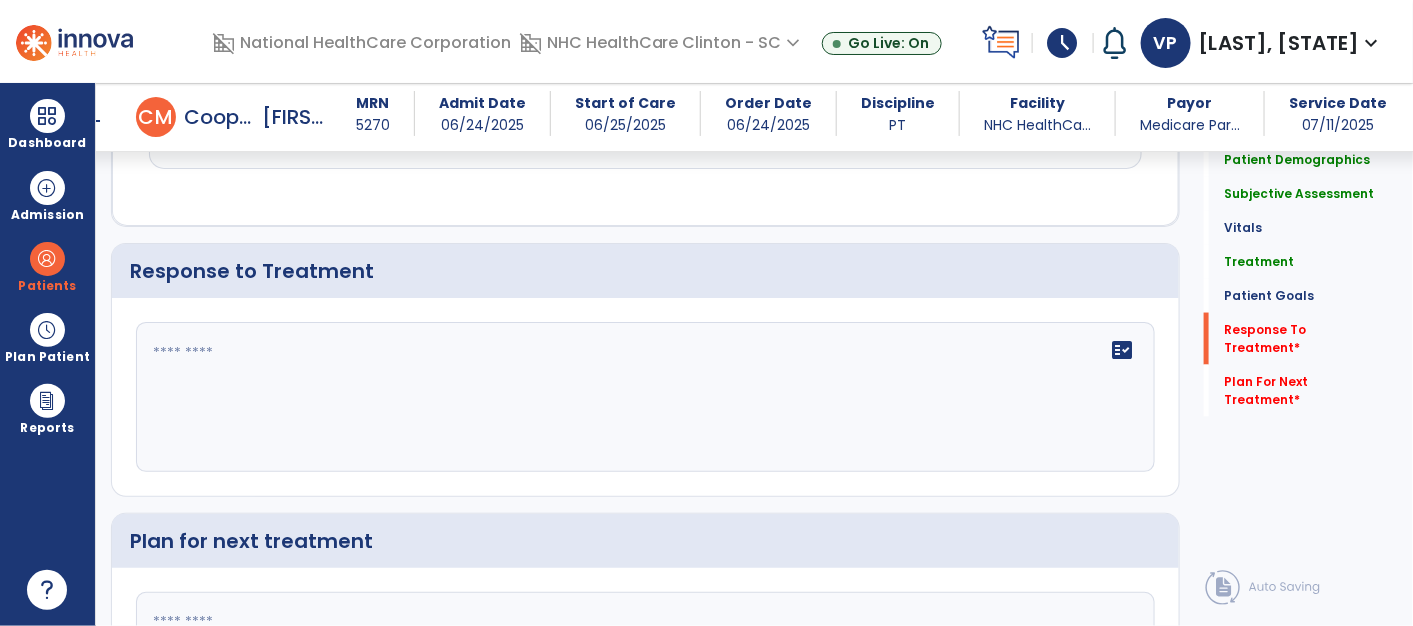 scroll, scrollTop: 3582, scrollLeft: 0, axis: vertical 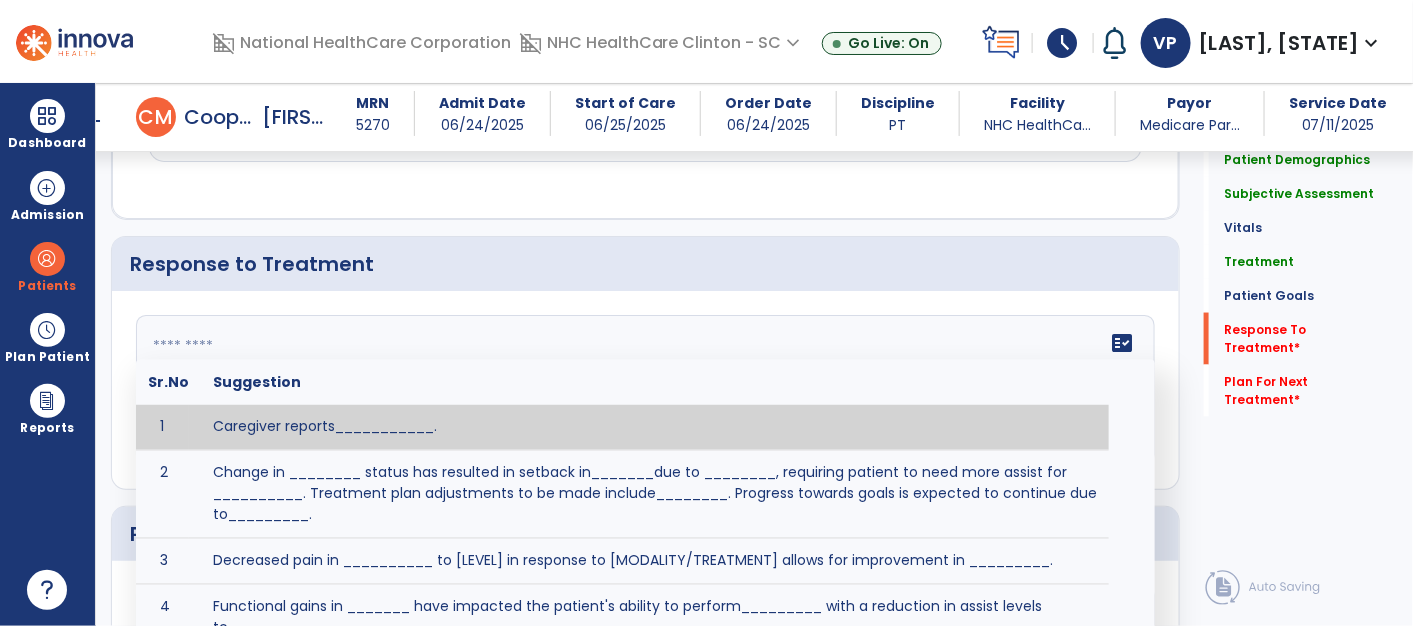 click 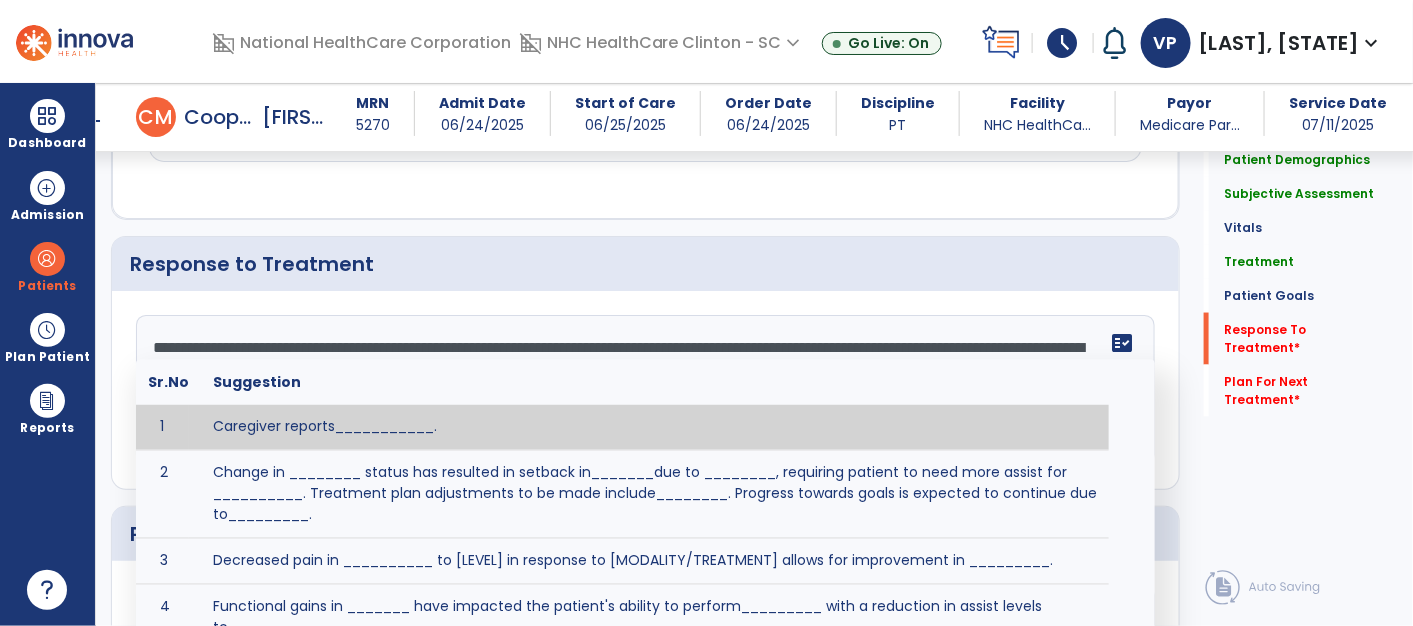 scroll, scrollTop: 87, scrollLeft: 0, axis: vertical 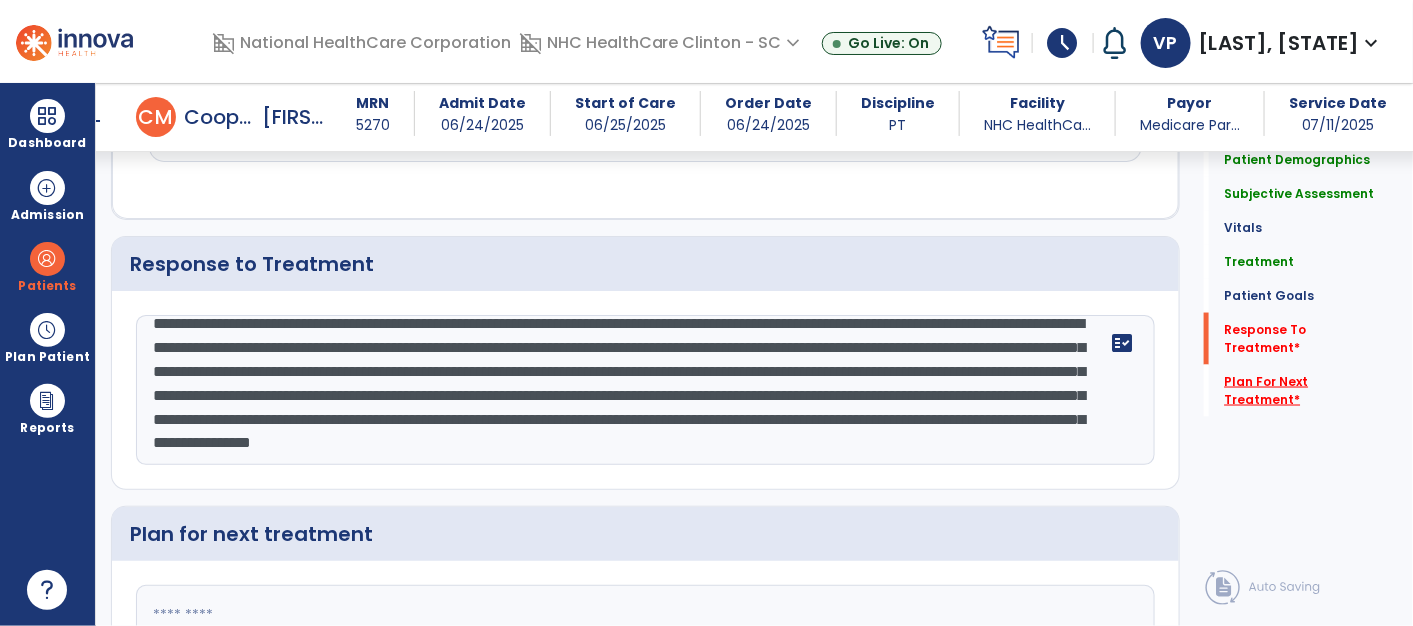 type on "**********" 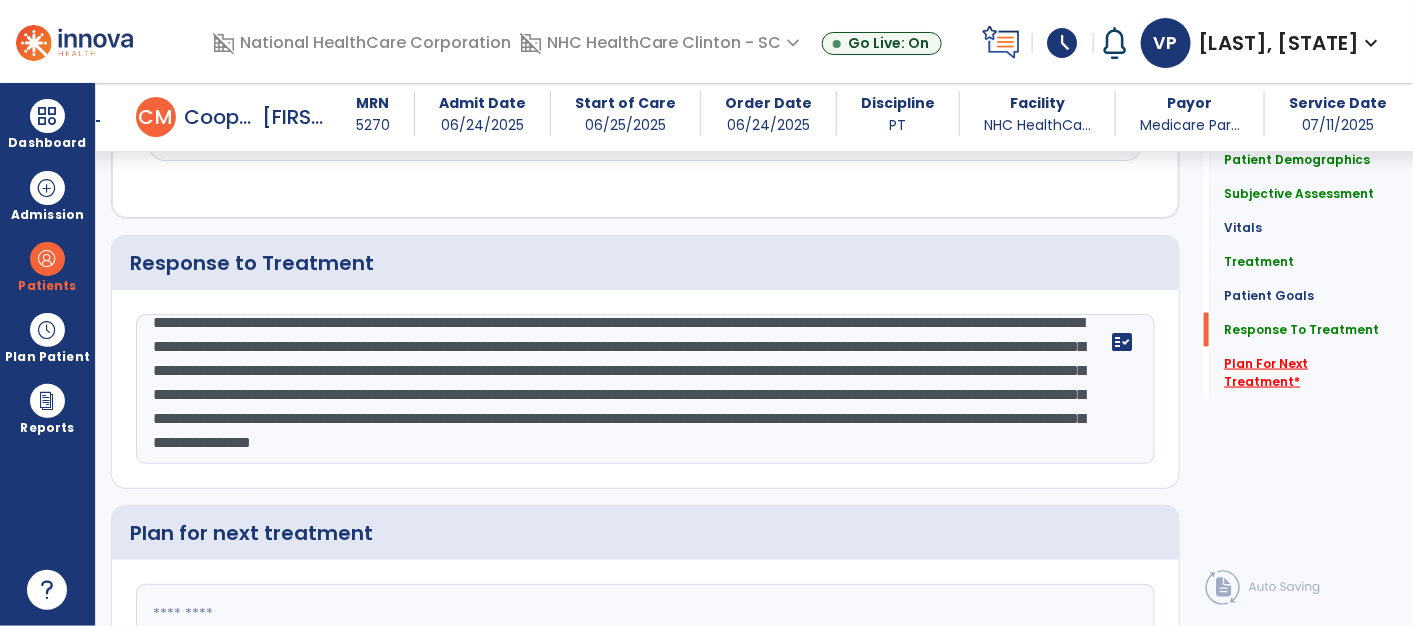 click on "Plan For Next Treatment   *" 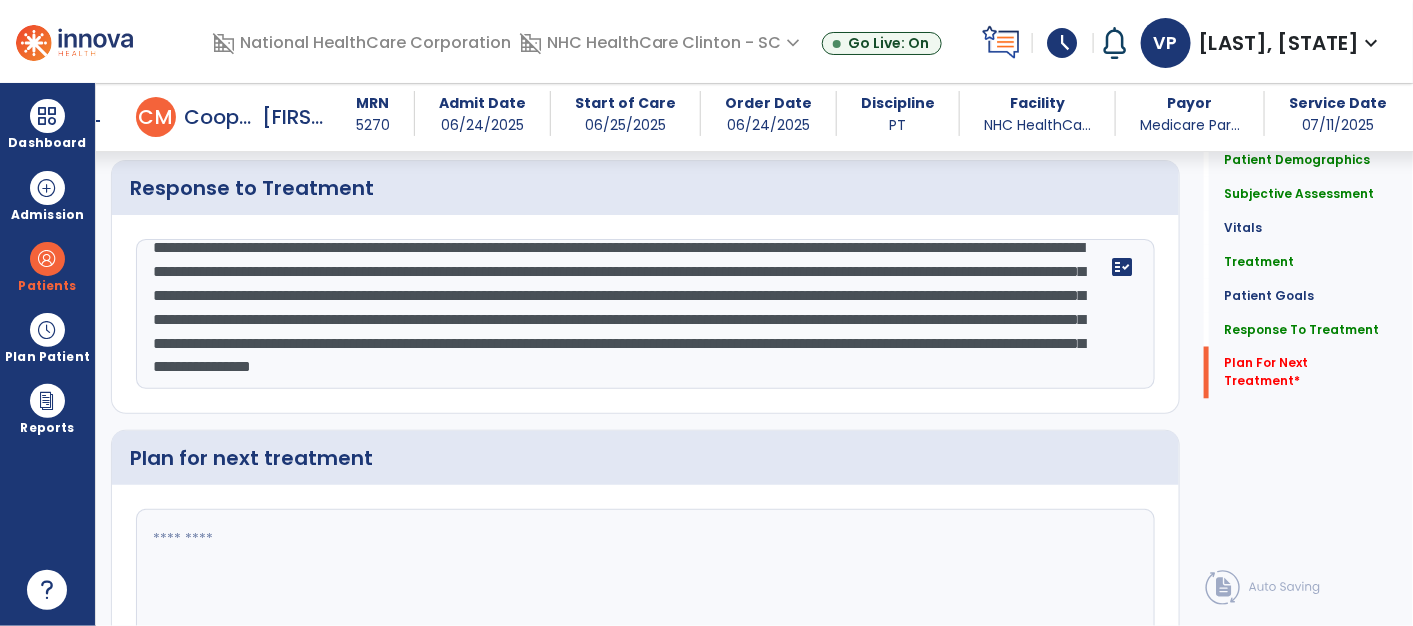 scroll, scrollTop: 3771, scrollLeft: 0, axis: vertical 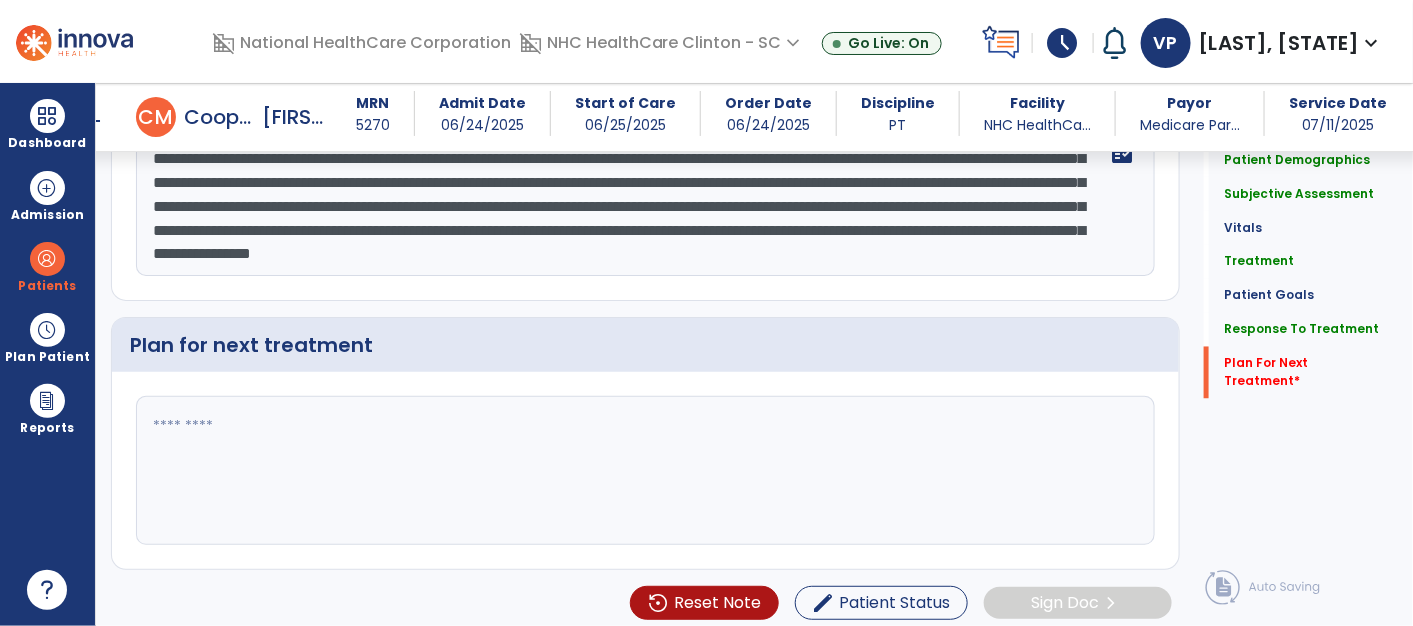click 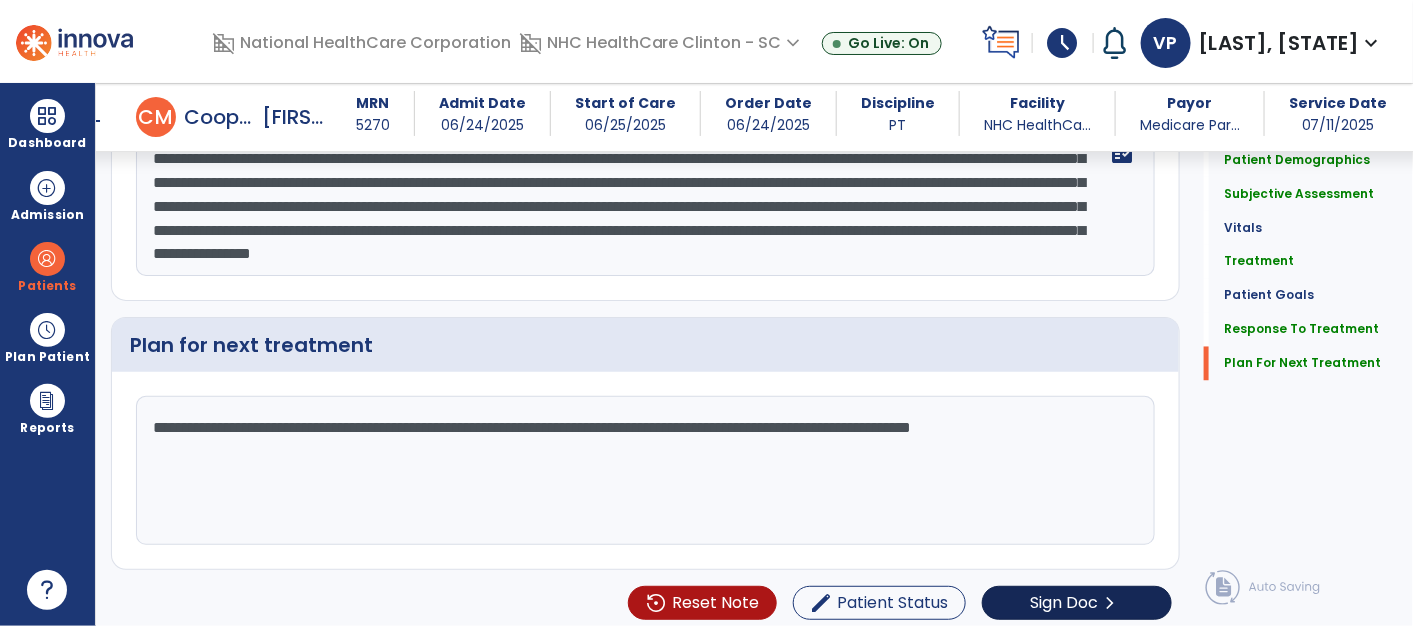 type on "**********" 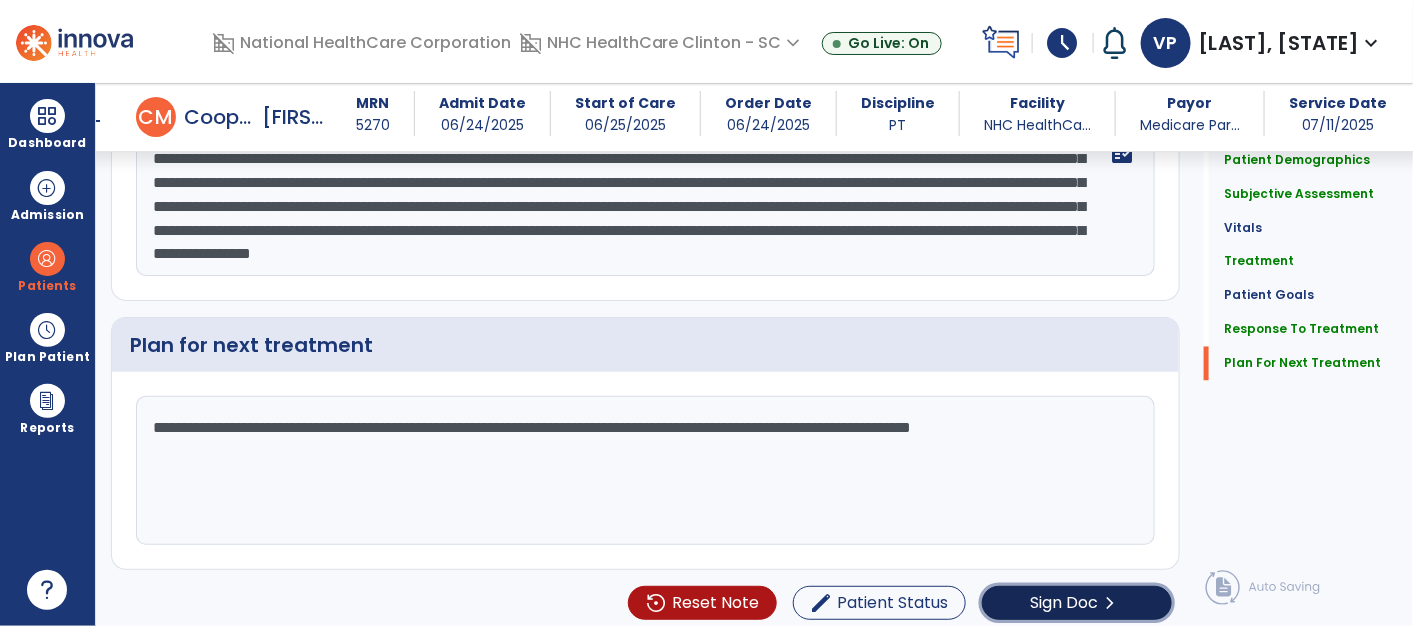 click on "Sign Doc" 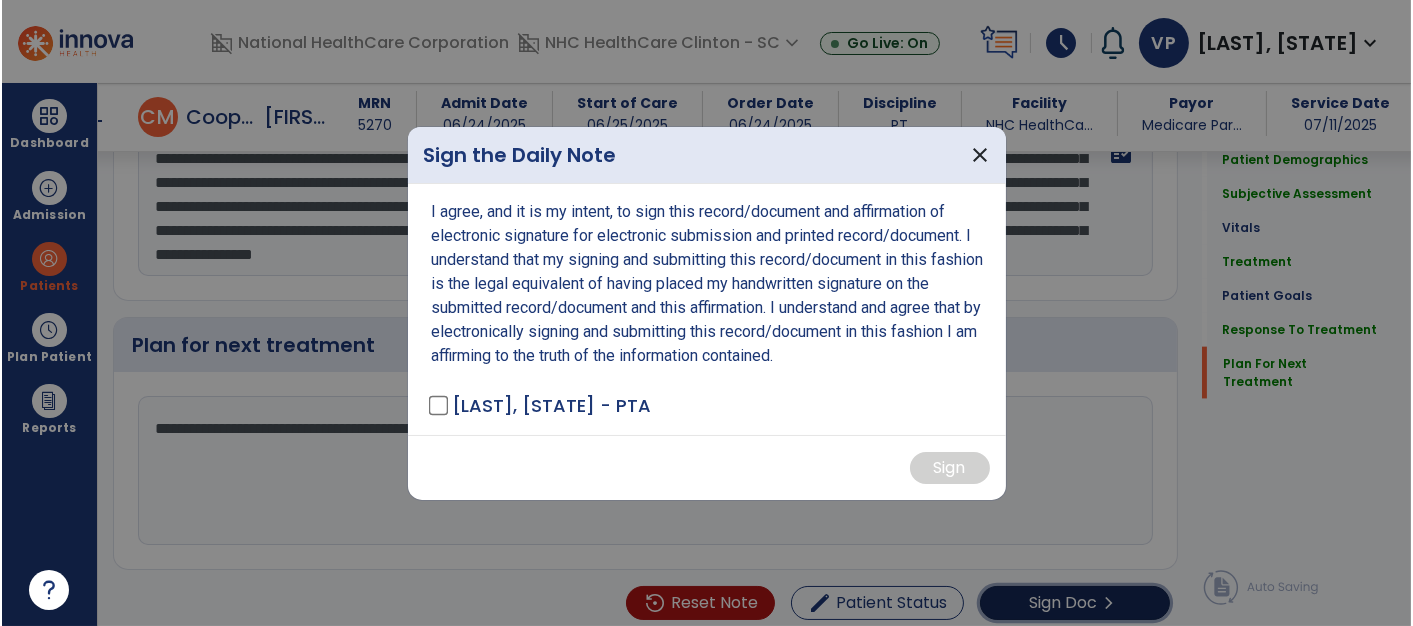 scroll, scrollTop: 3771, scrollLeft: 0, axis: vertical 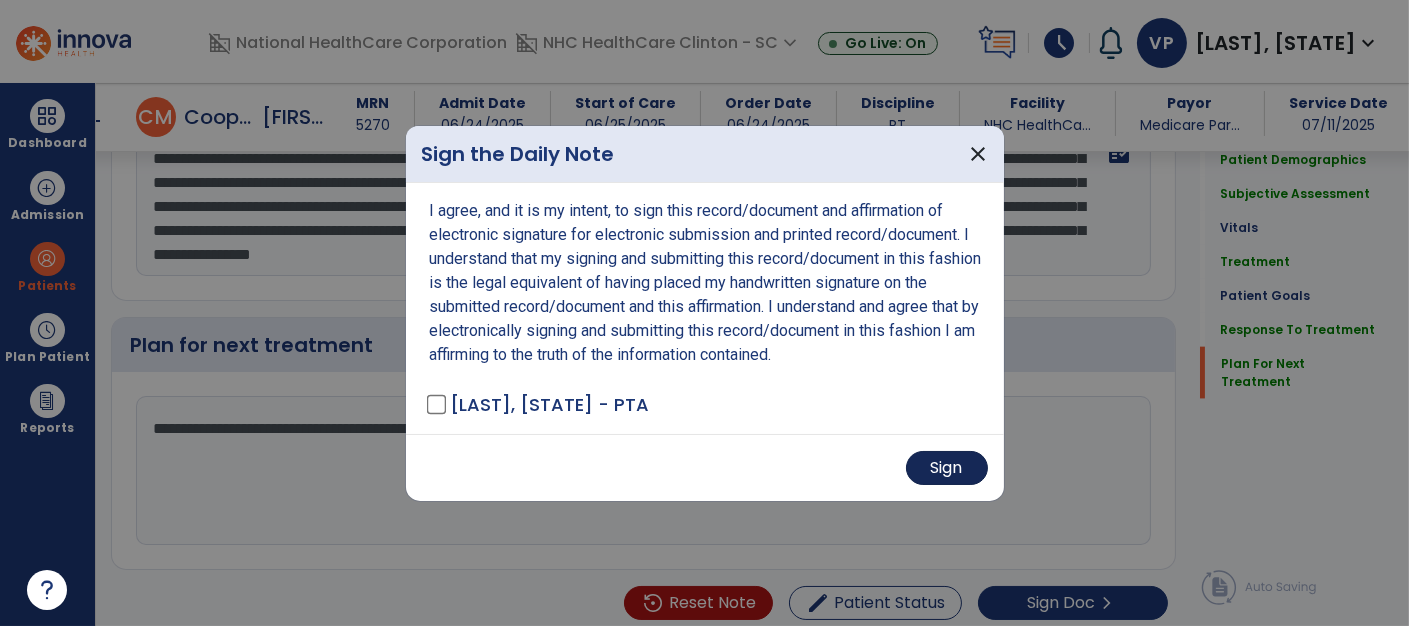 click on "Sign" at bounding box center (947, 468) 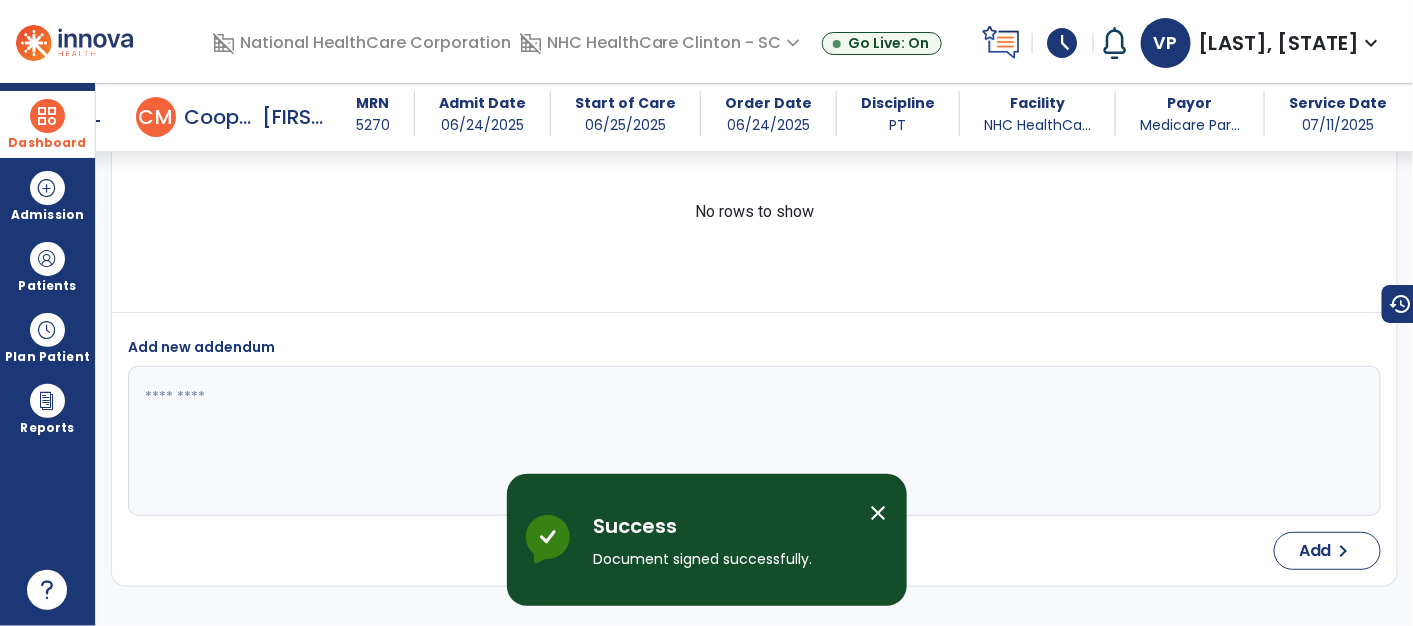 click at bounding box center [47, 116] 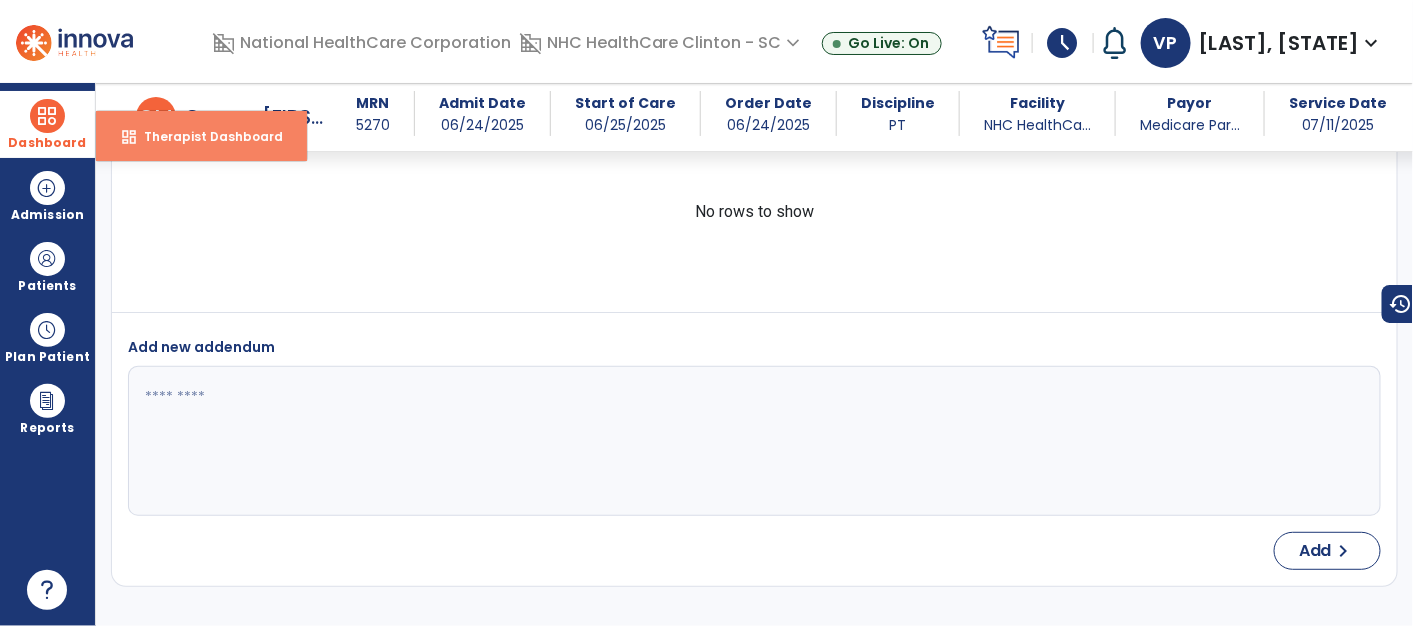 click on "Therapist Dashboard" at bounding box center [205, 136] 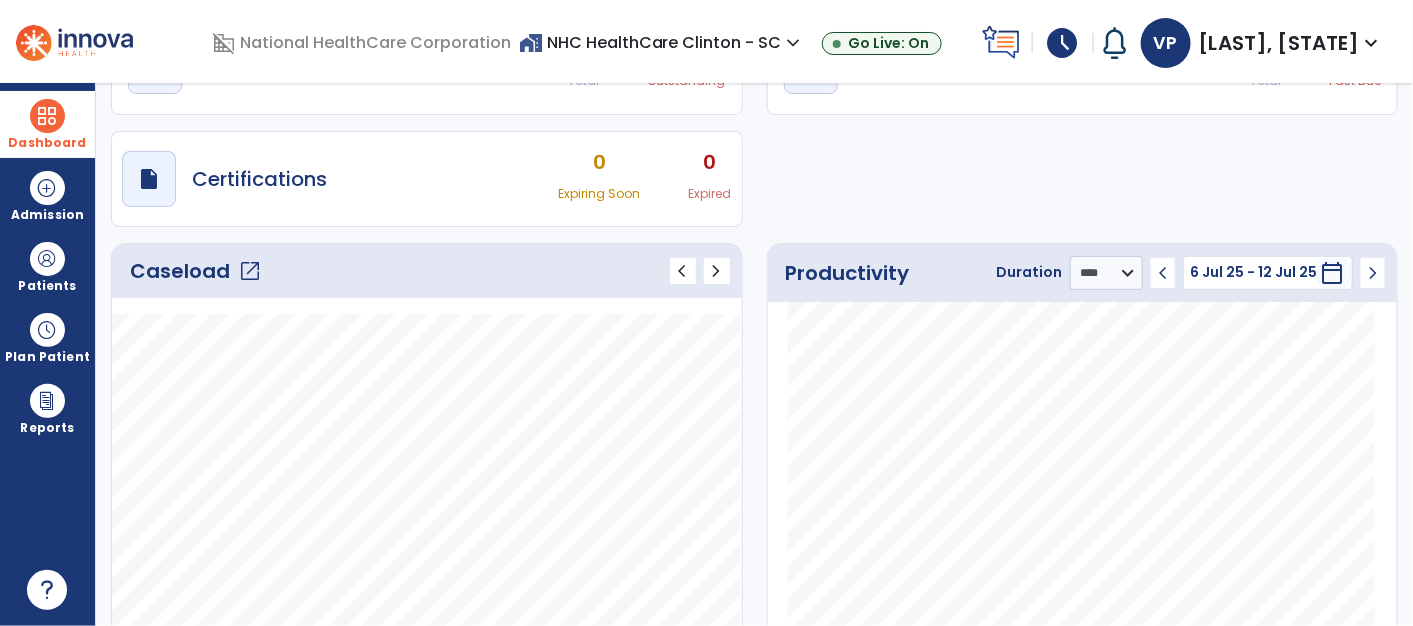 click on "open_in_new" 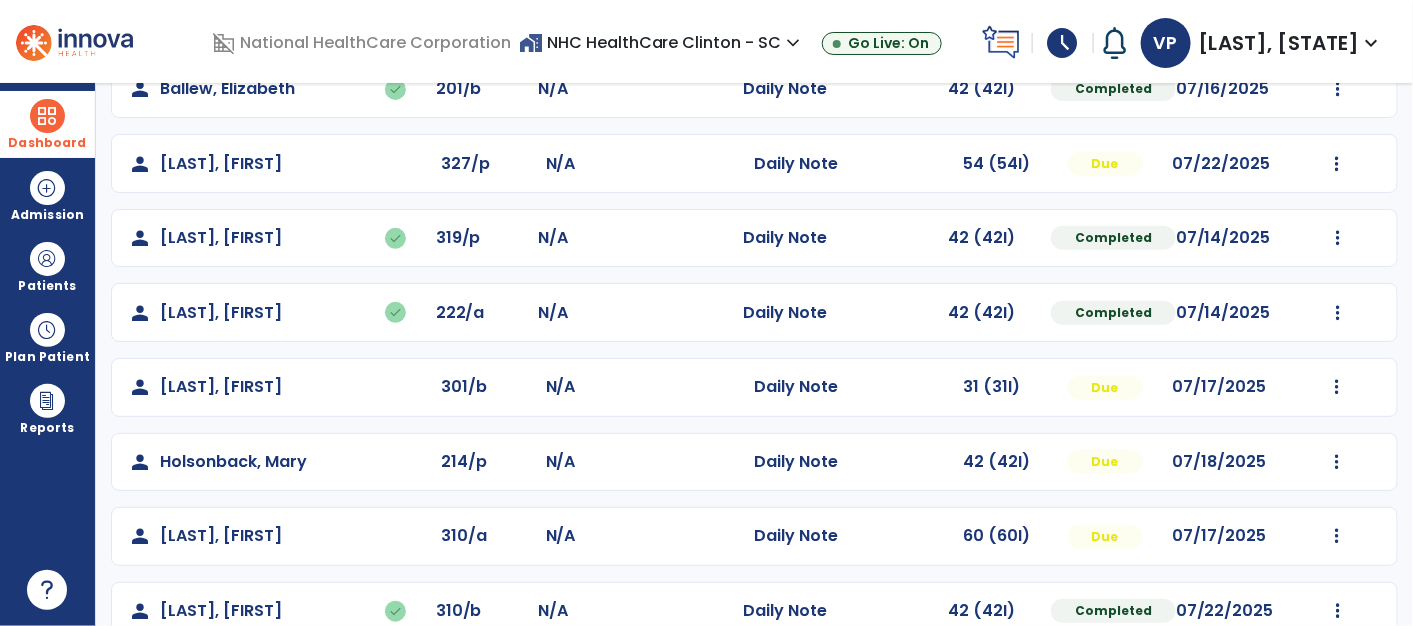 scroll, scrollTop: 286, scrollLeft: 0, axis: vertical 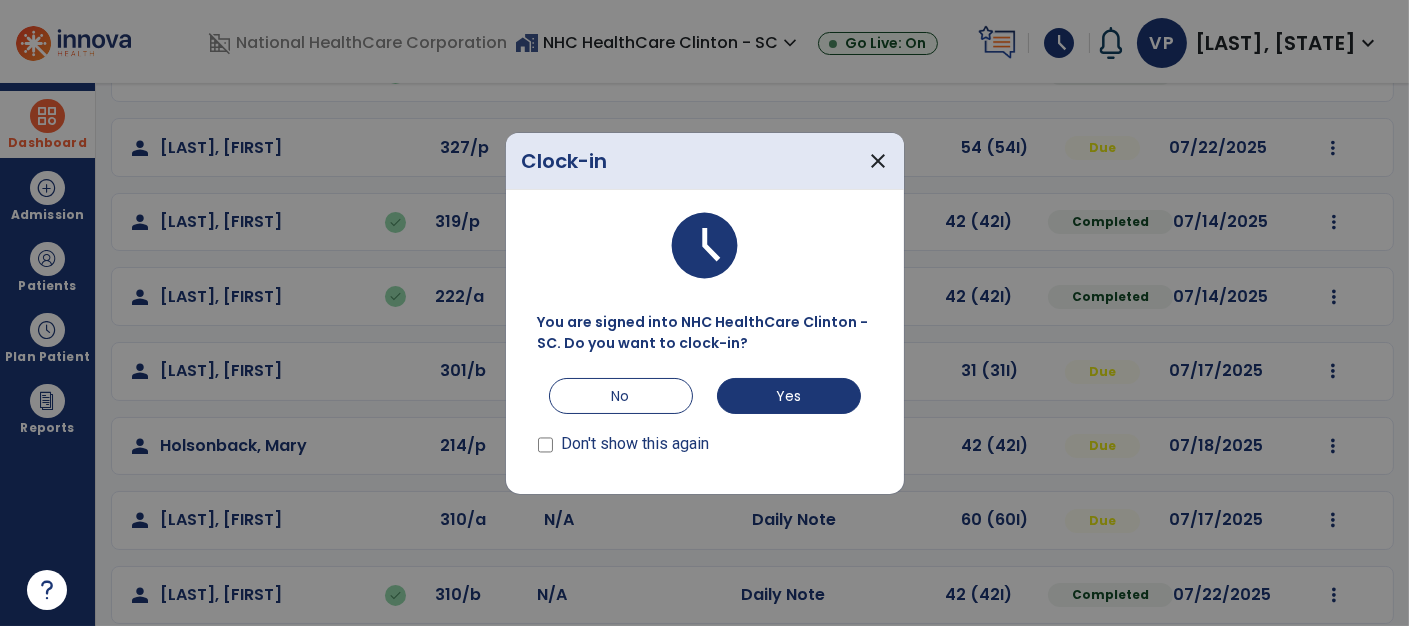 click at bounding box center (704, 313) 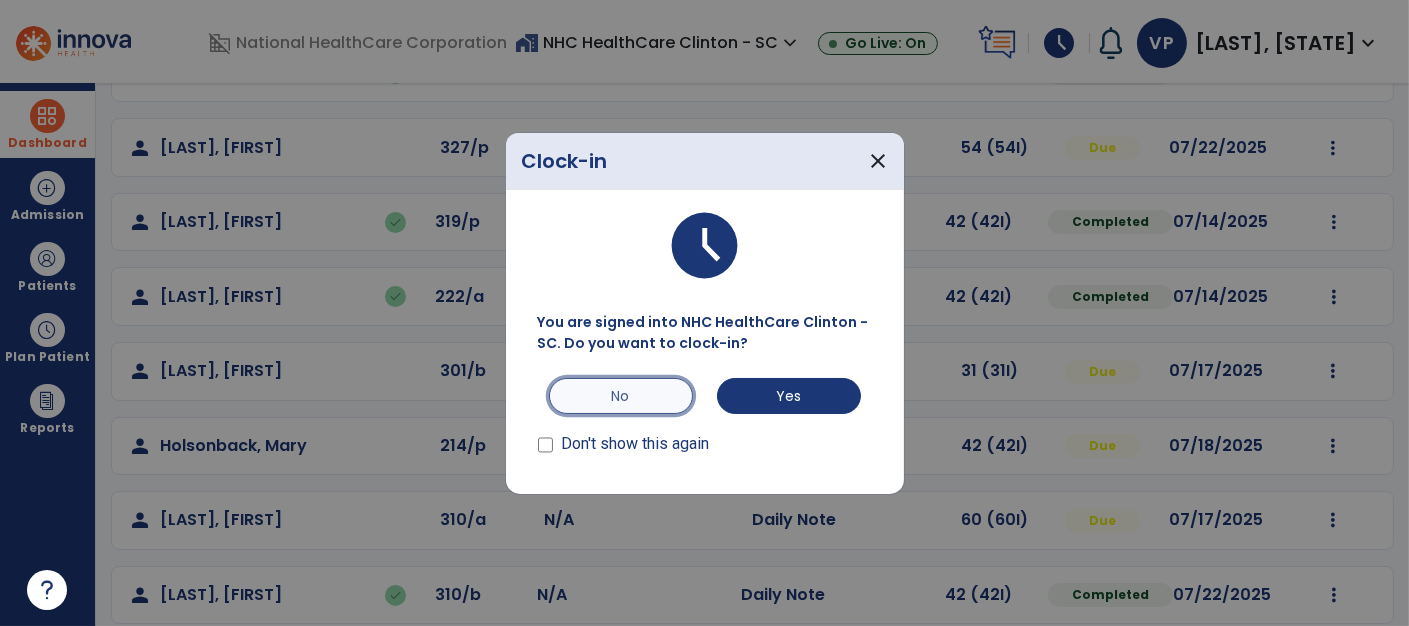 click on "No" at bounding box center (621, 396) 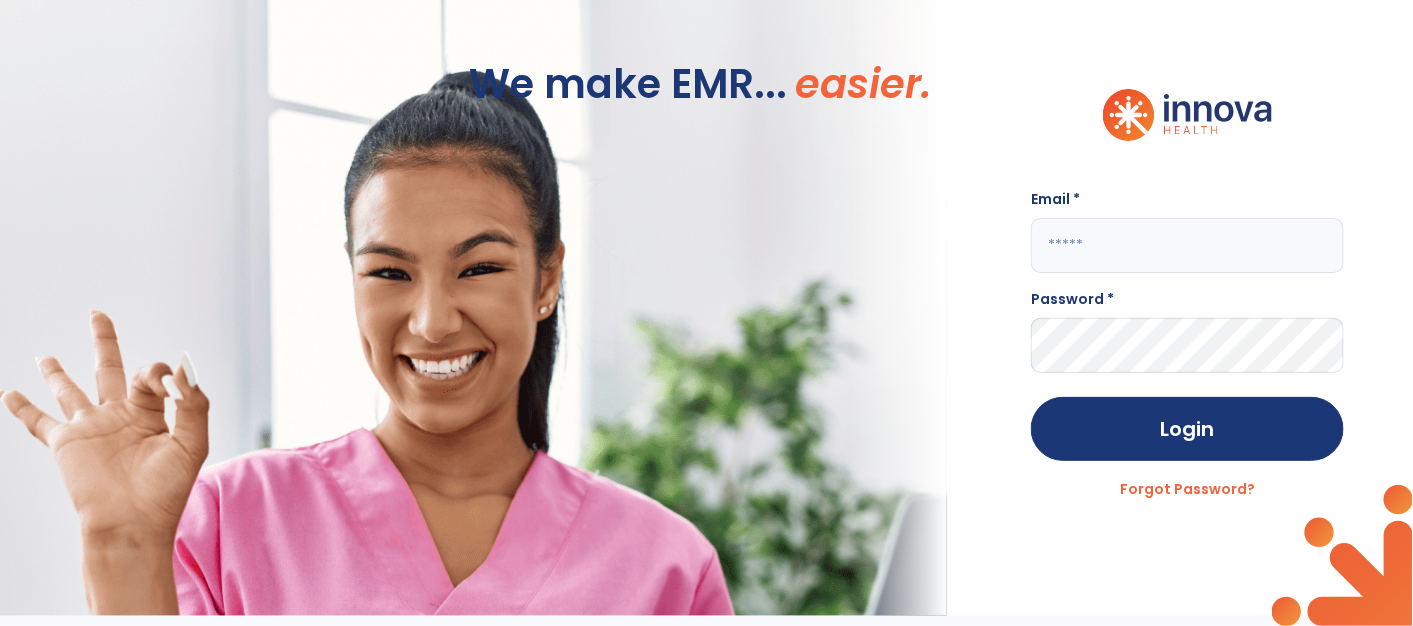 type on "**********" 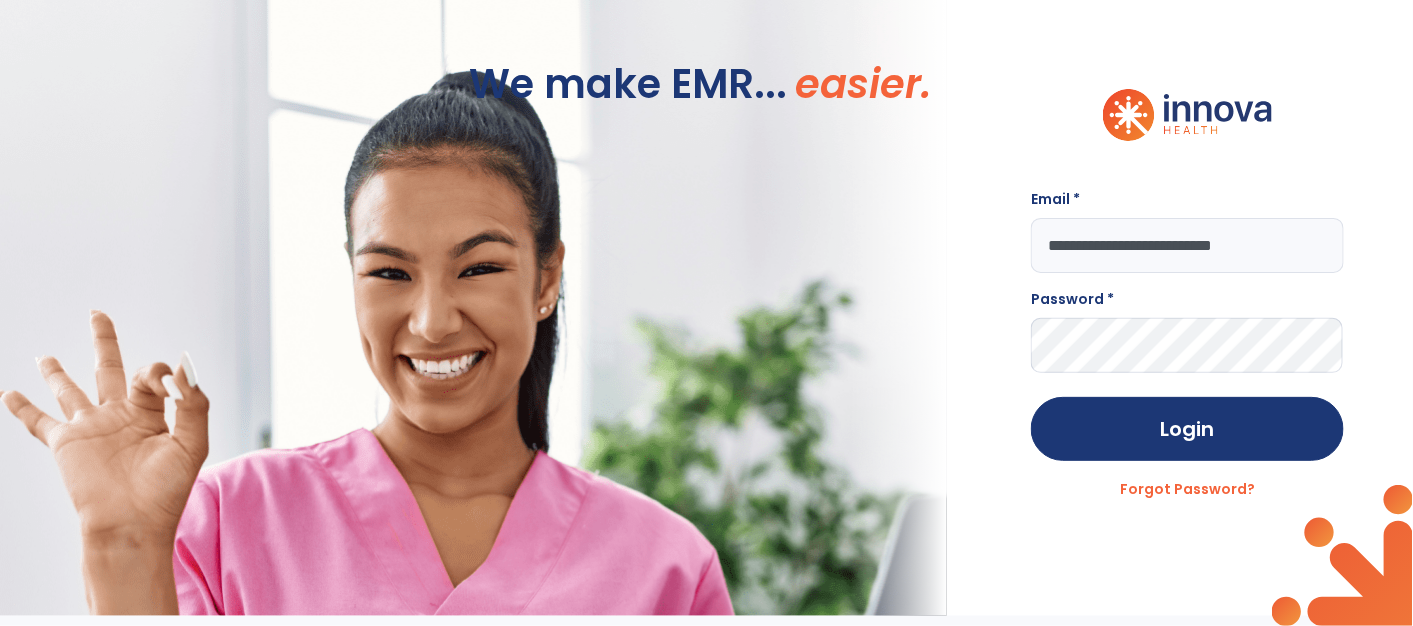 scroll, scrollTop: 0, scrollLeft: 0, axis: both 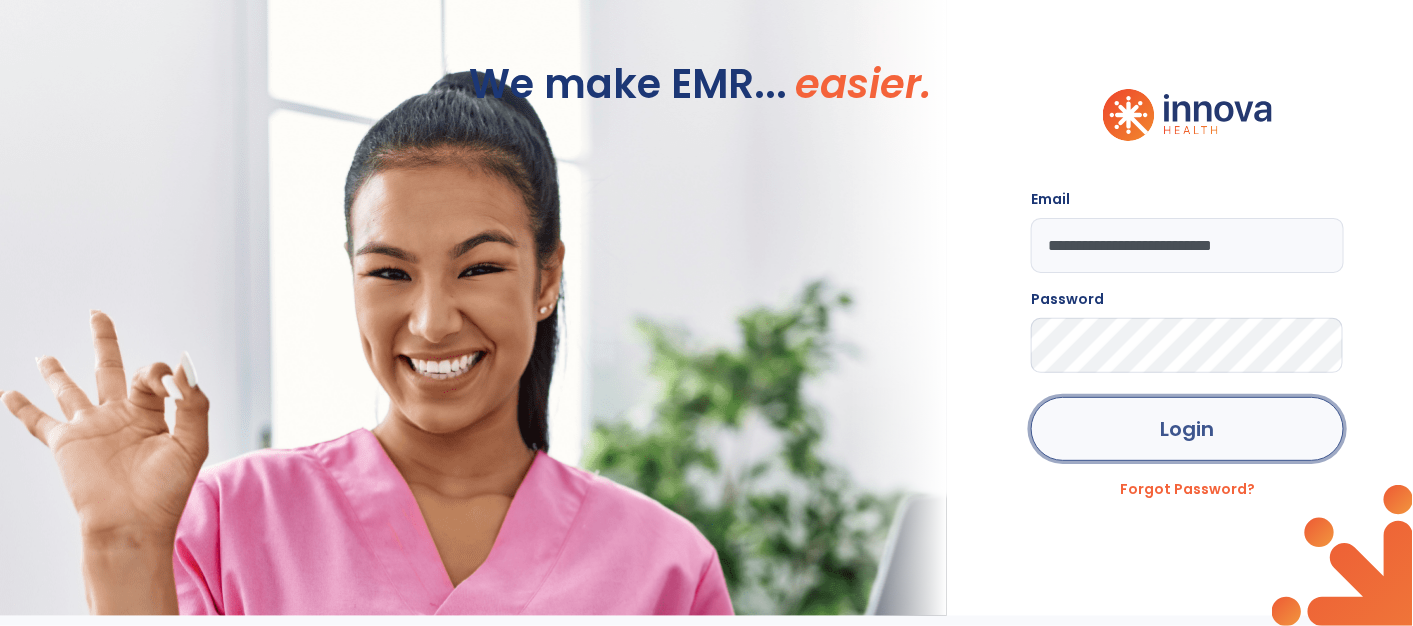click on "Login" 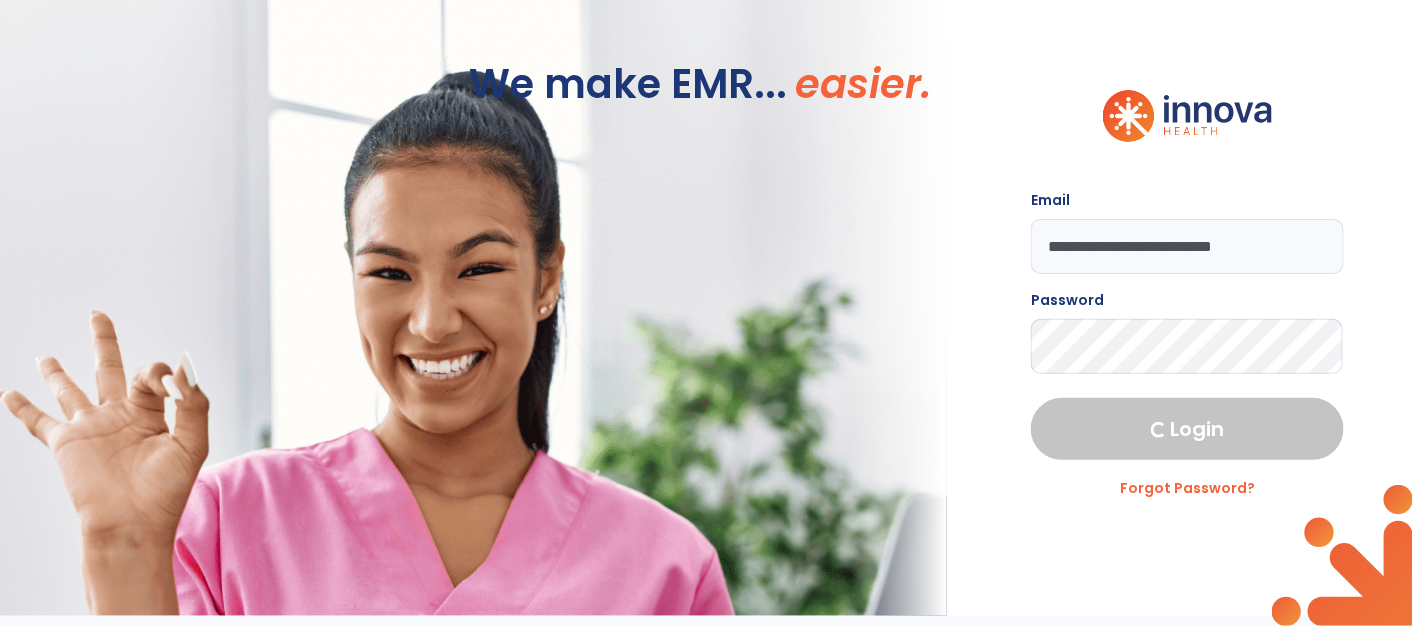 select on "****" 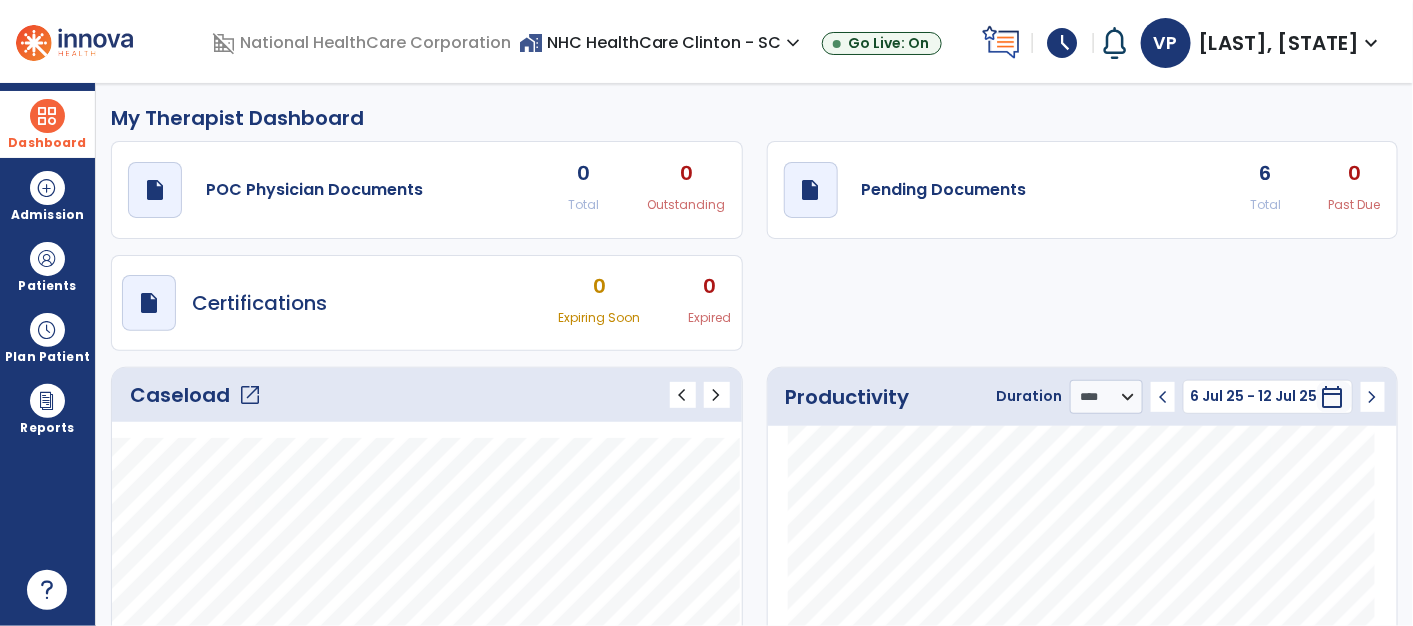 click on "Dashboard" at bounding box center (47, 124) 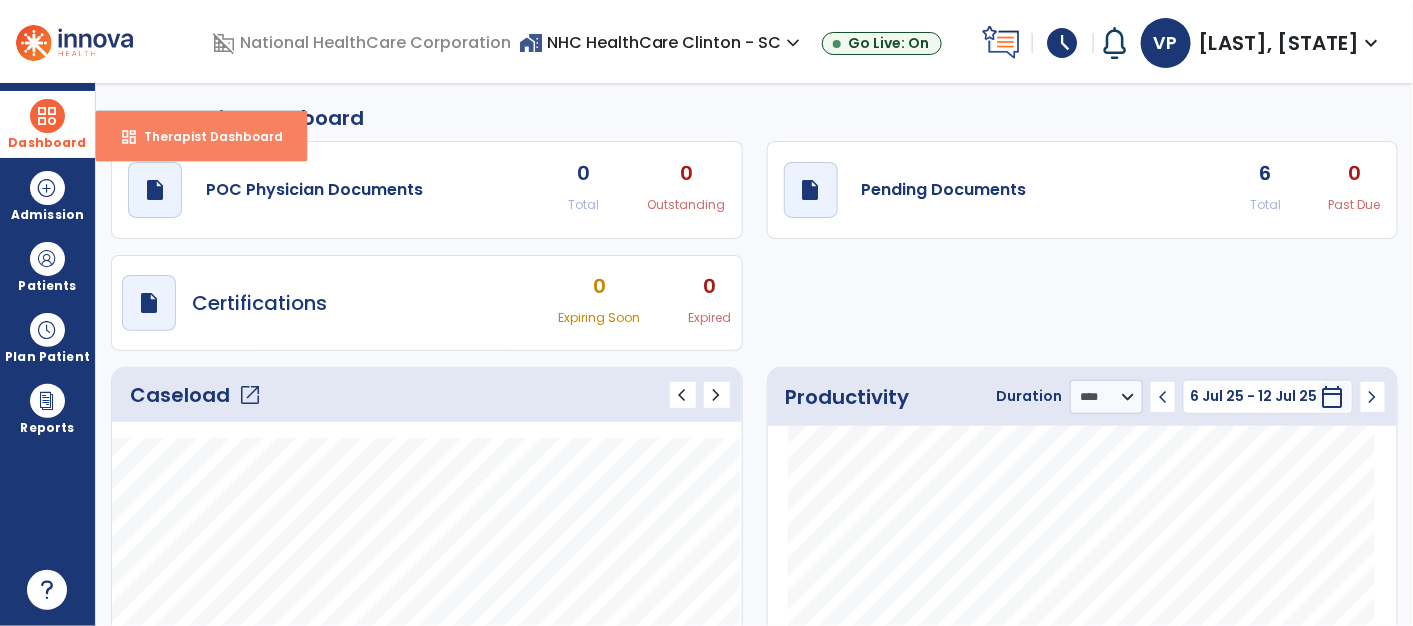 click on "Therapist Dashboard" at bounding box center [205, 136] 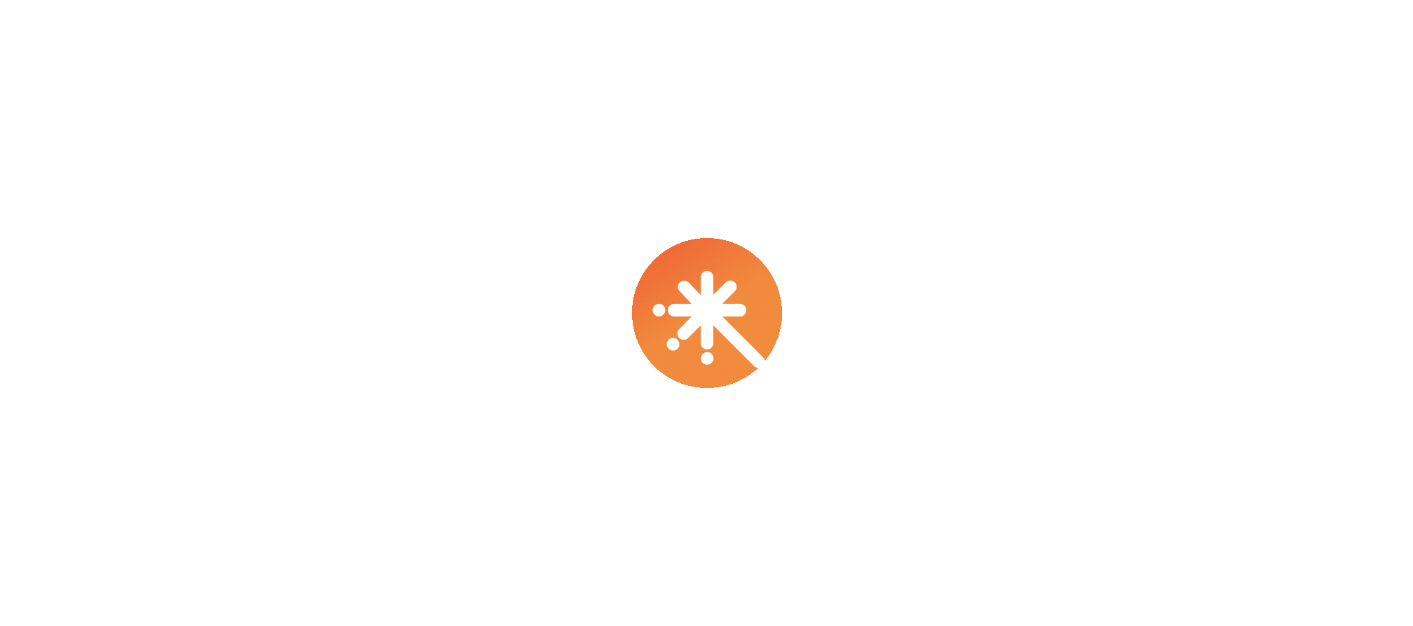 scroll, scrollTop: 0, scrollLeft: 0, axis: both 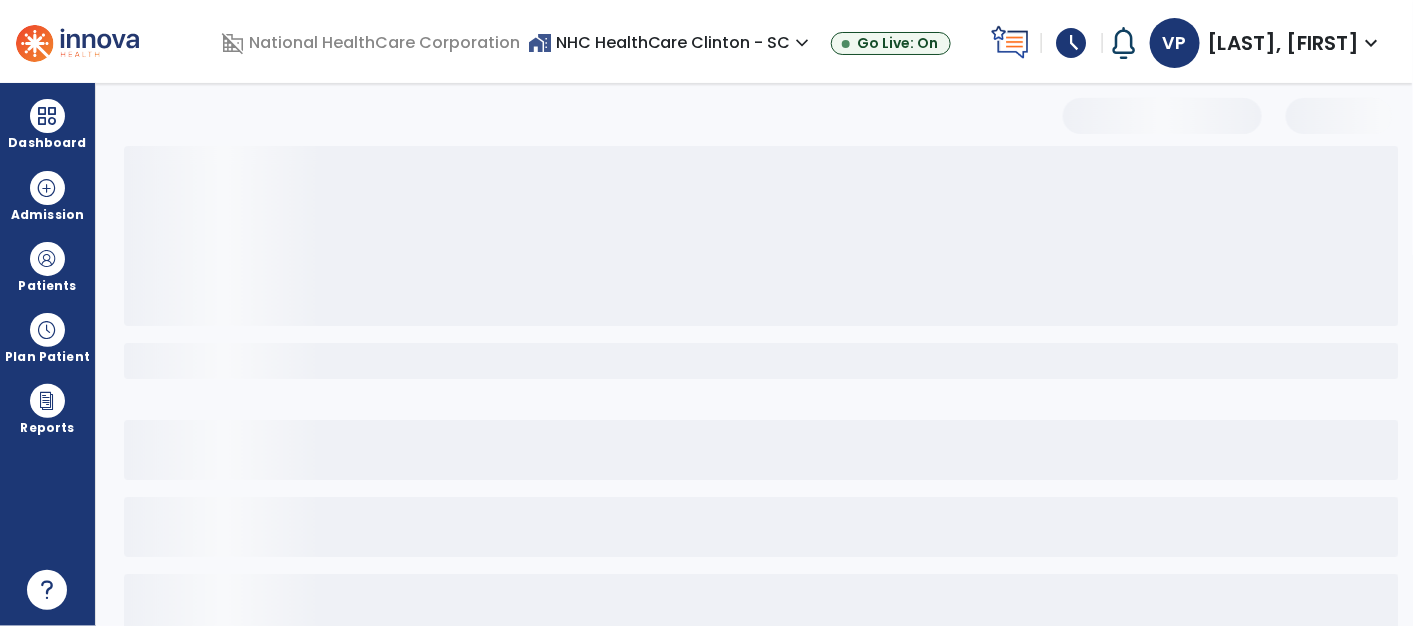 select on "*" 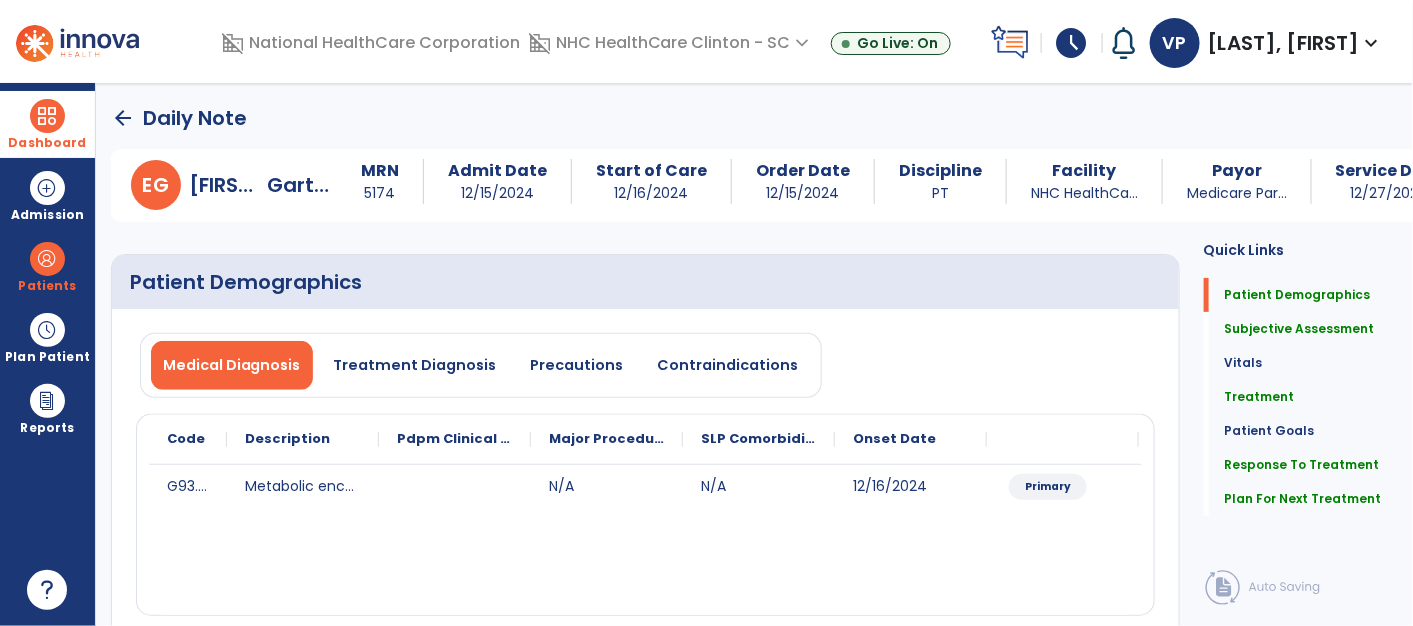 click at bounding box center [47, 116] 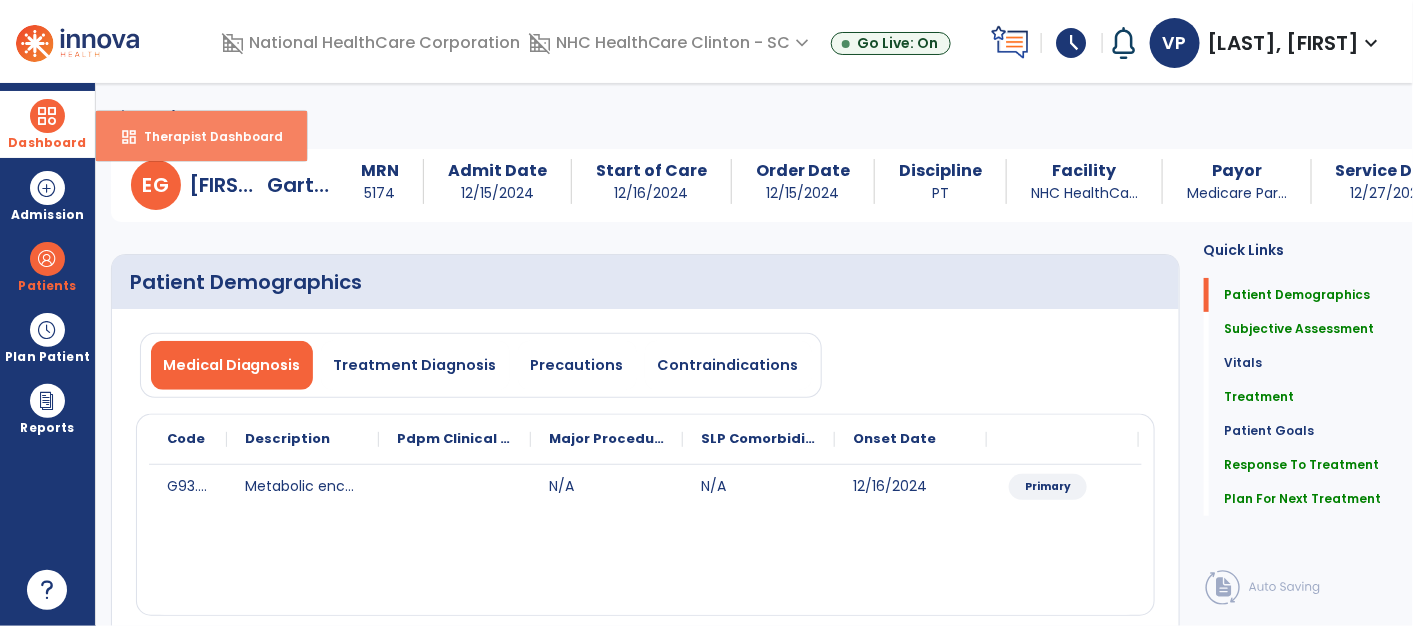 click on "dashboard  Therapist Dashboard" at bounding box center [201, 136] 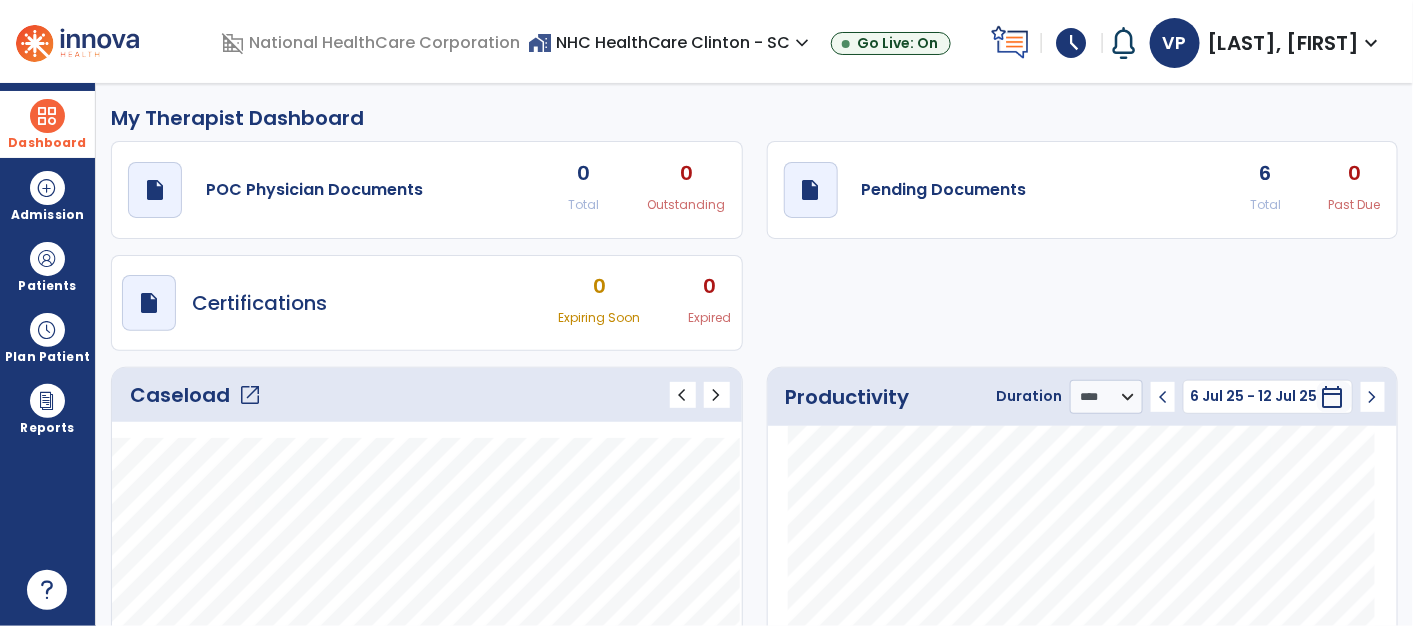 click on "open_in_new" 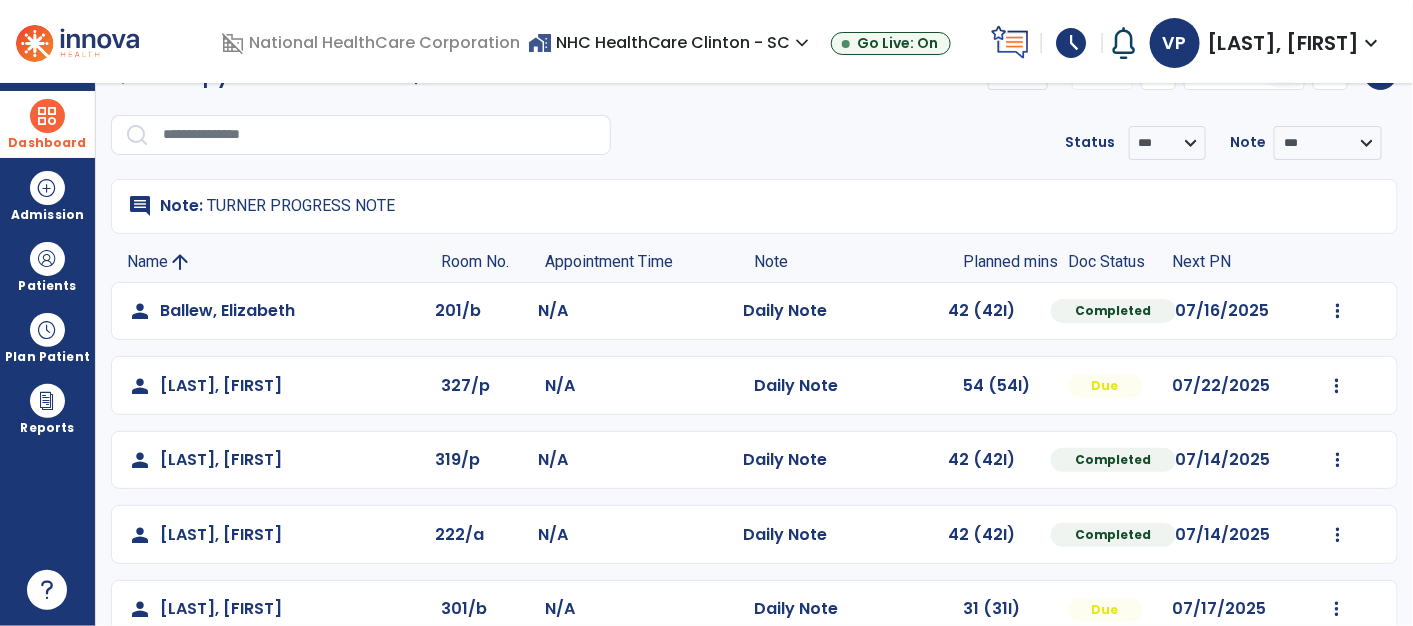 scroll, scrollTop: 58, scrollLeft: 0, axis: vertical 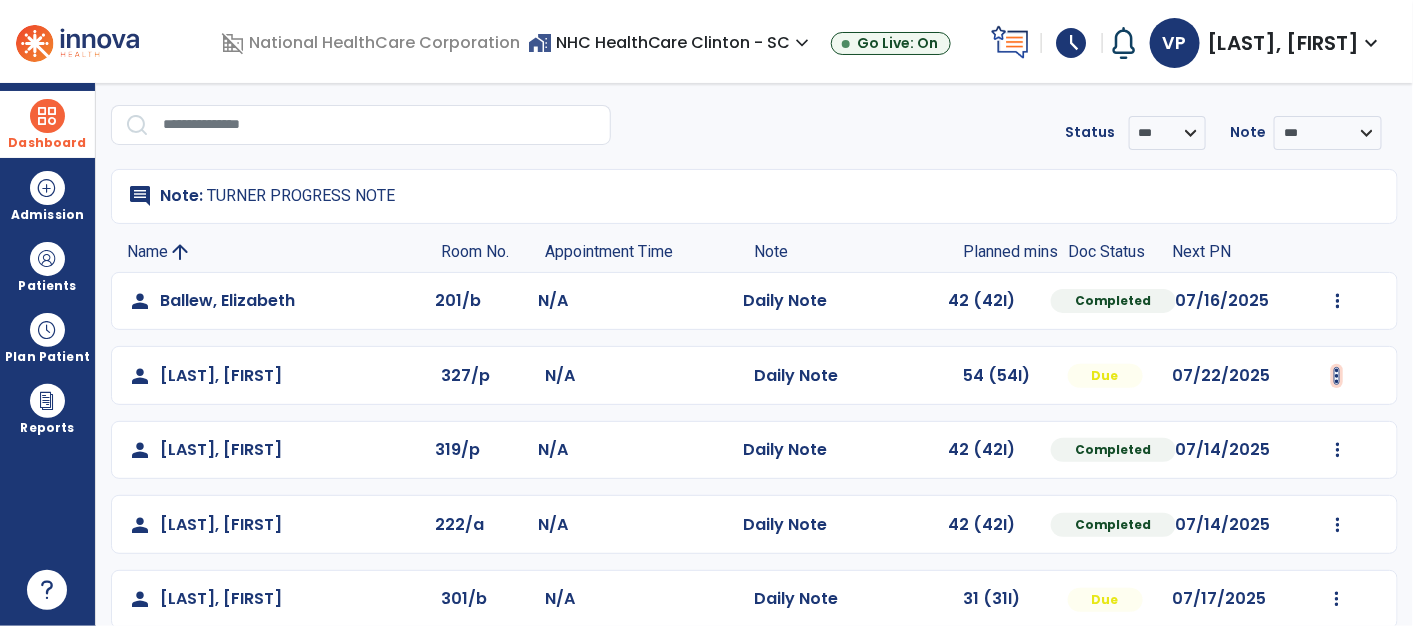 click at bounding box center [1338, 301] 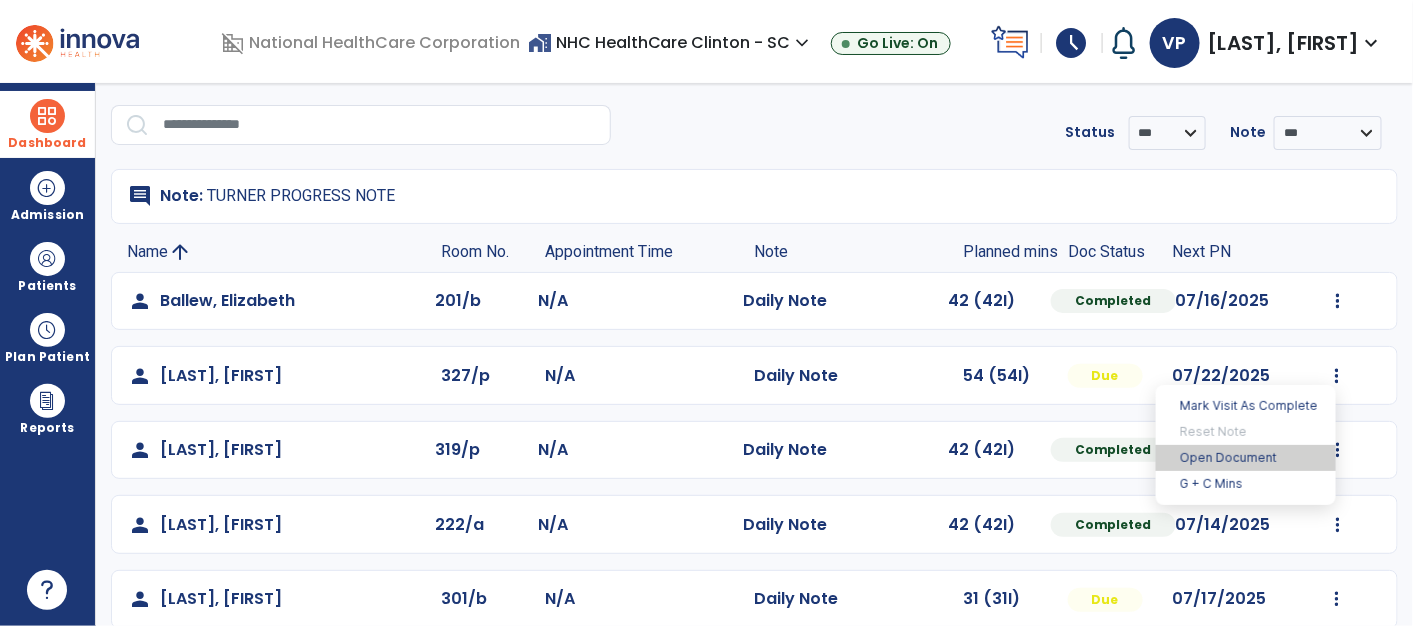 click on "Open Document" at bounding box center (1246, 458) 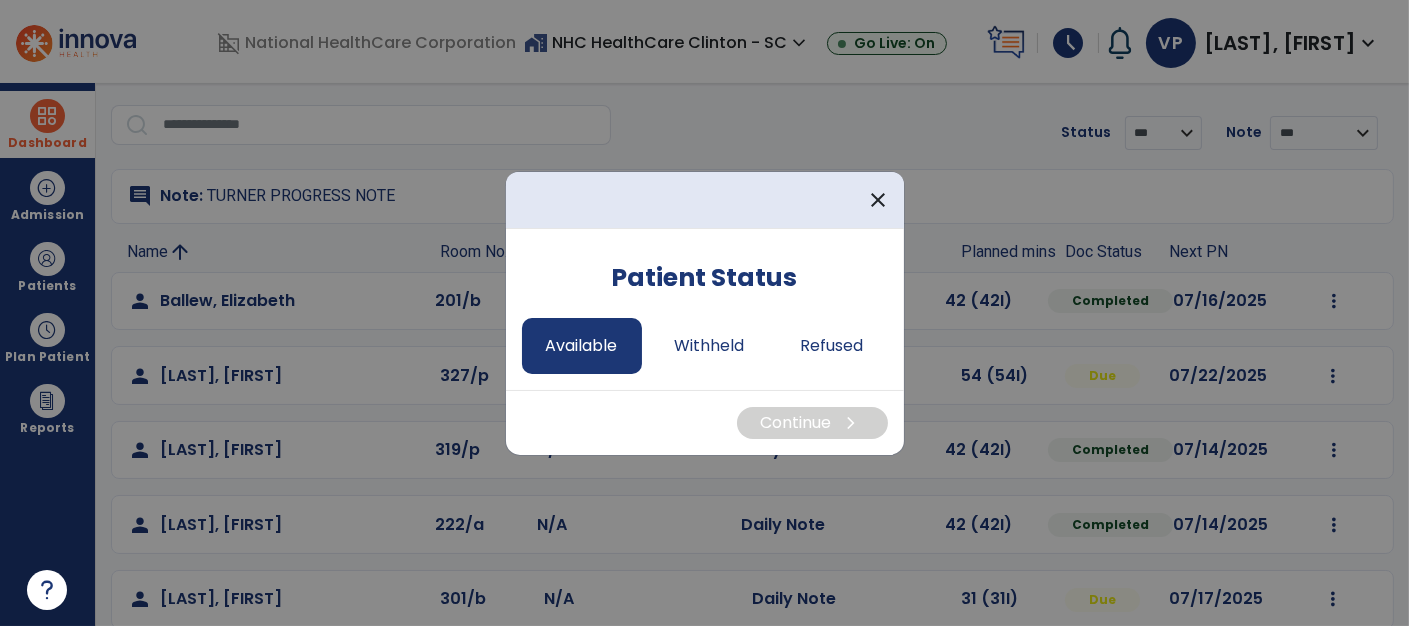 click on "Available" at bounding box center (582, 346) 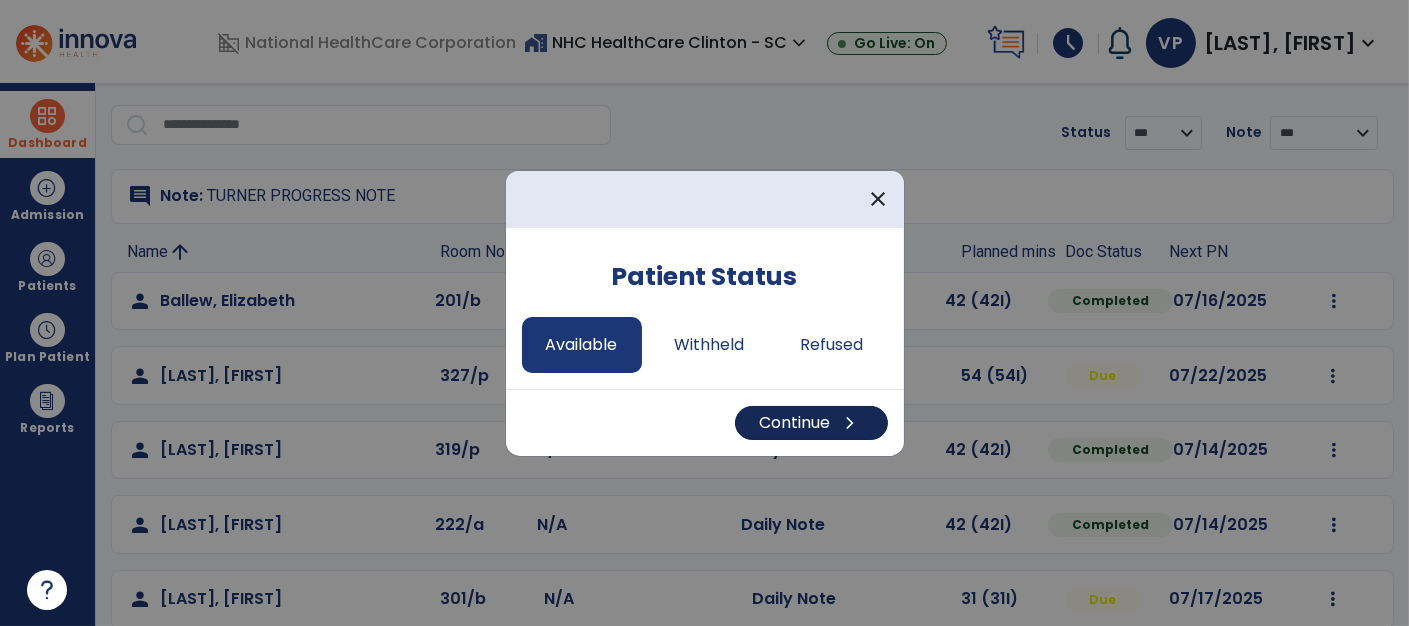 click on "Continue   chevron_right" at bounding box center [811, 423] 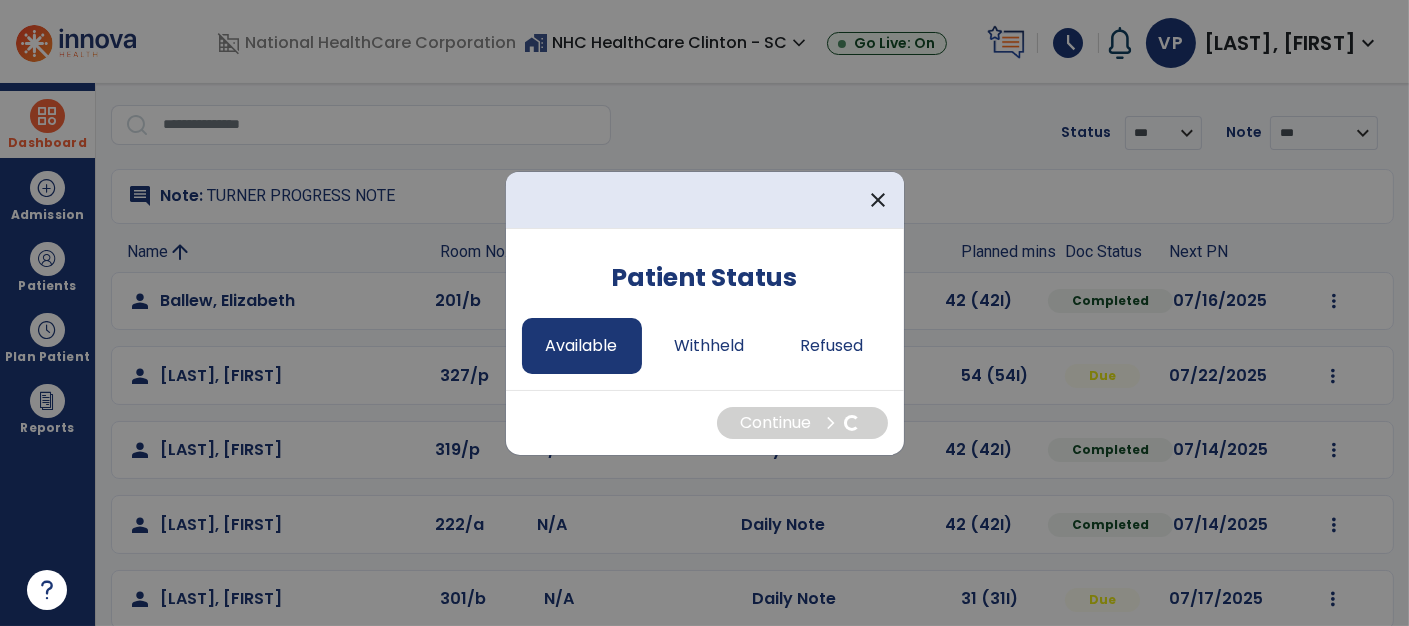 select on "*" 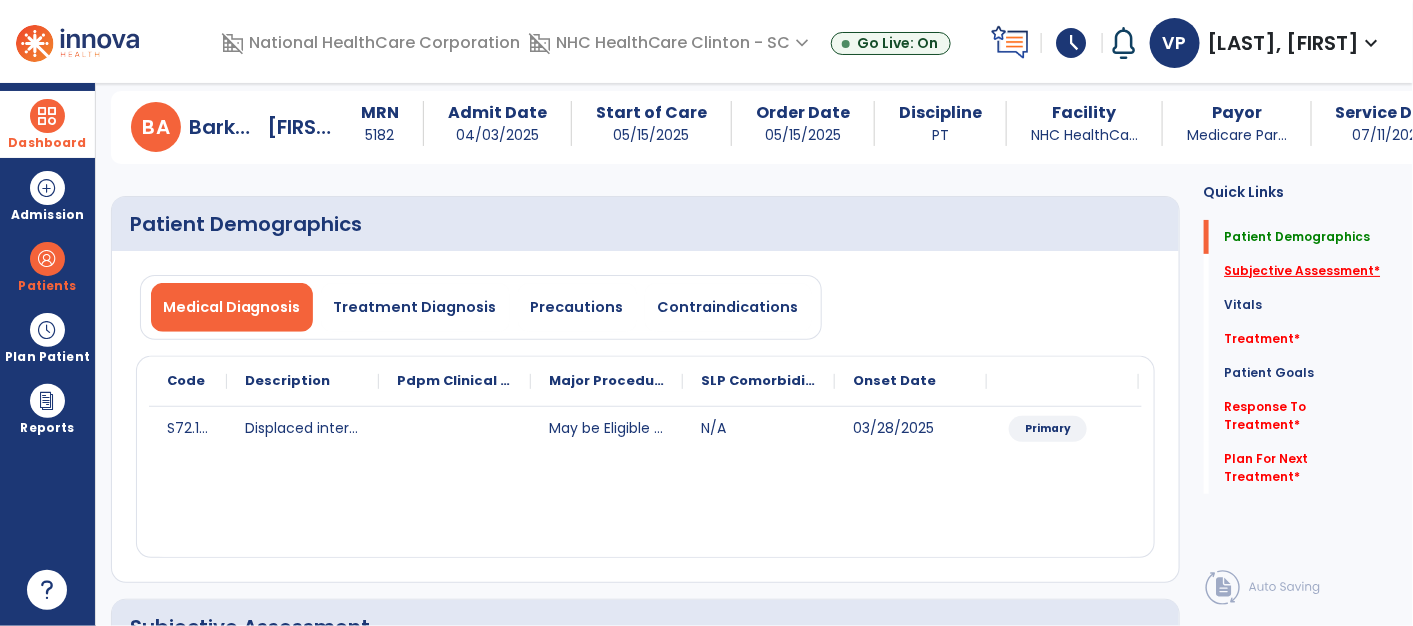 click on "Subjective Assessment   *" 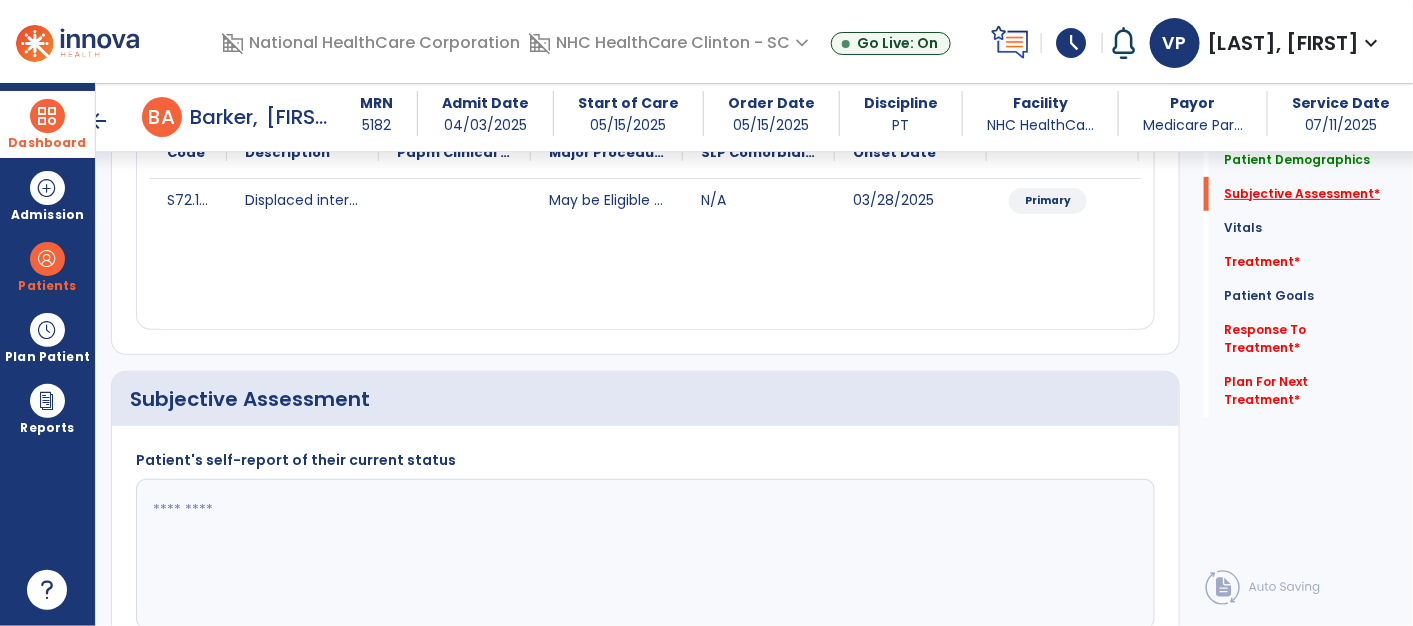 scroll, scrollTop: 442, scrollLeft: 0, axis: vertical 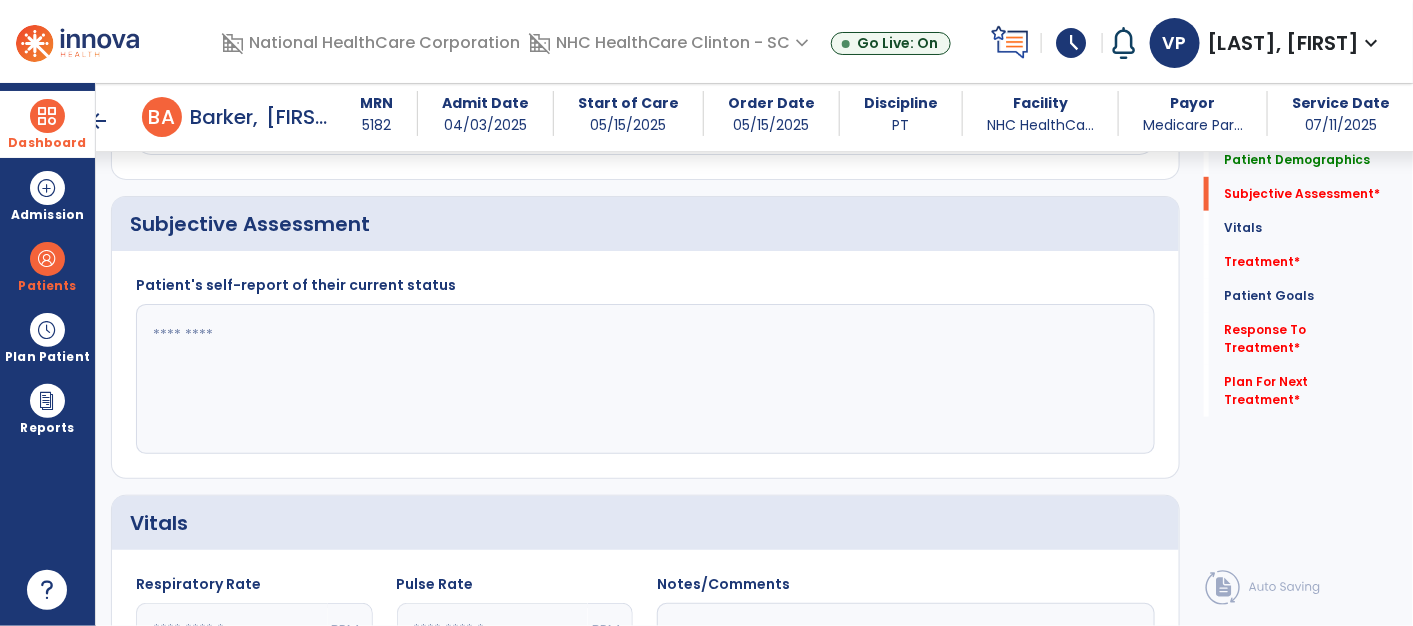 click 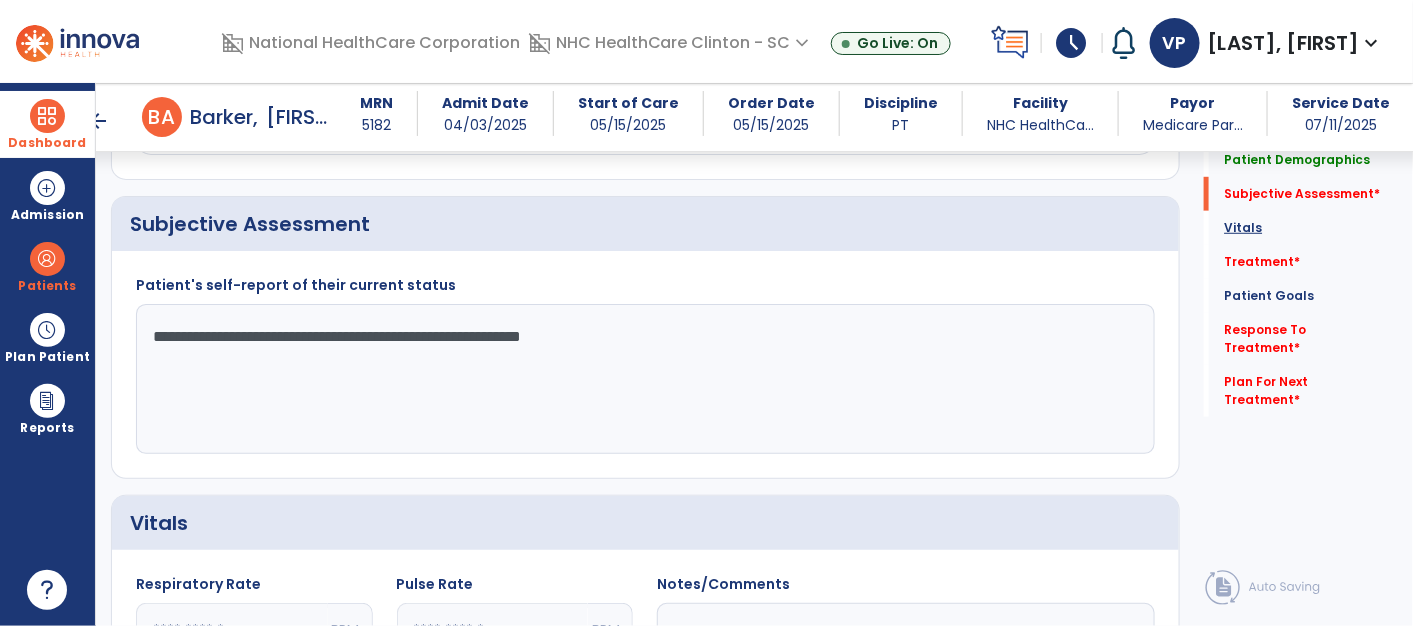 type on "**********" 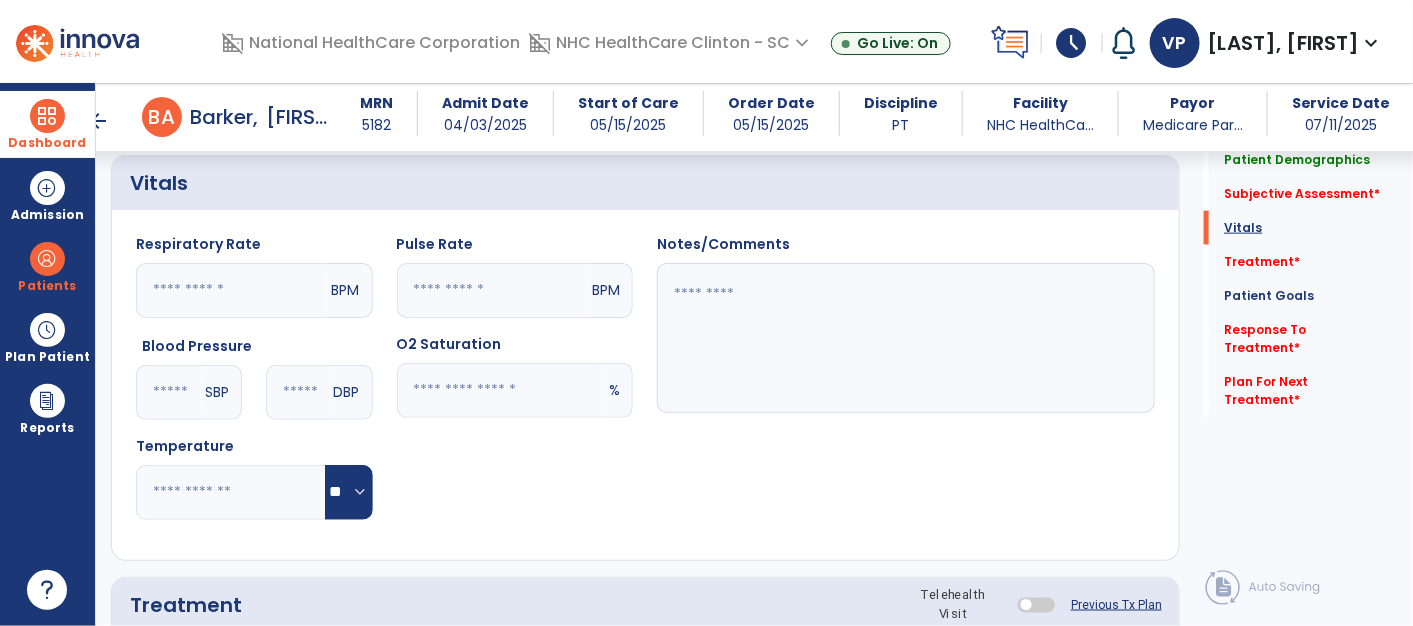 scroll, scrollTop: 783, scrollLeft: 0, axis: vertical 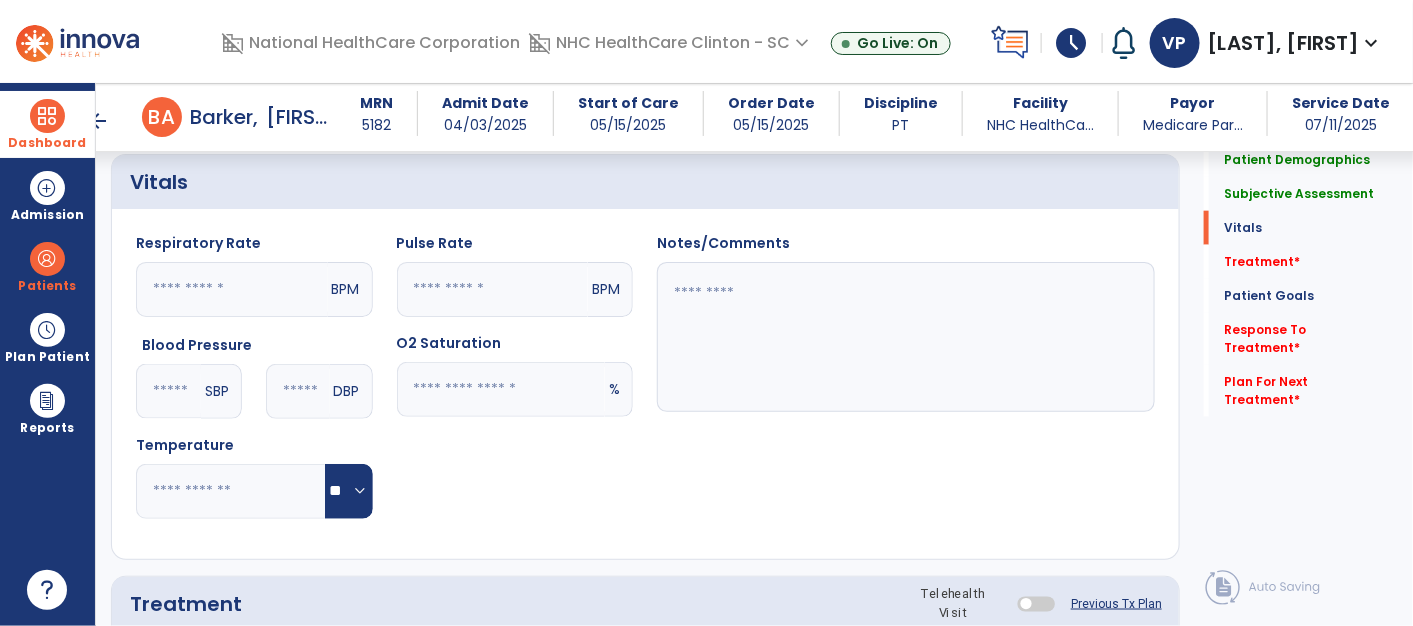 click 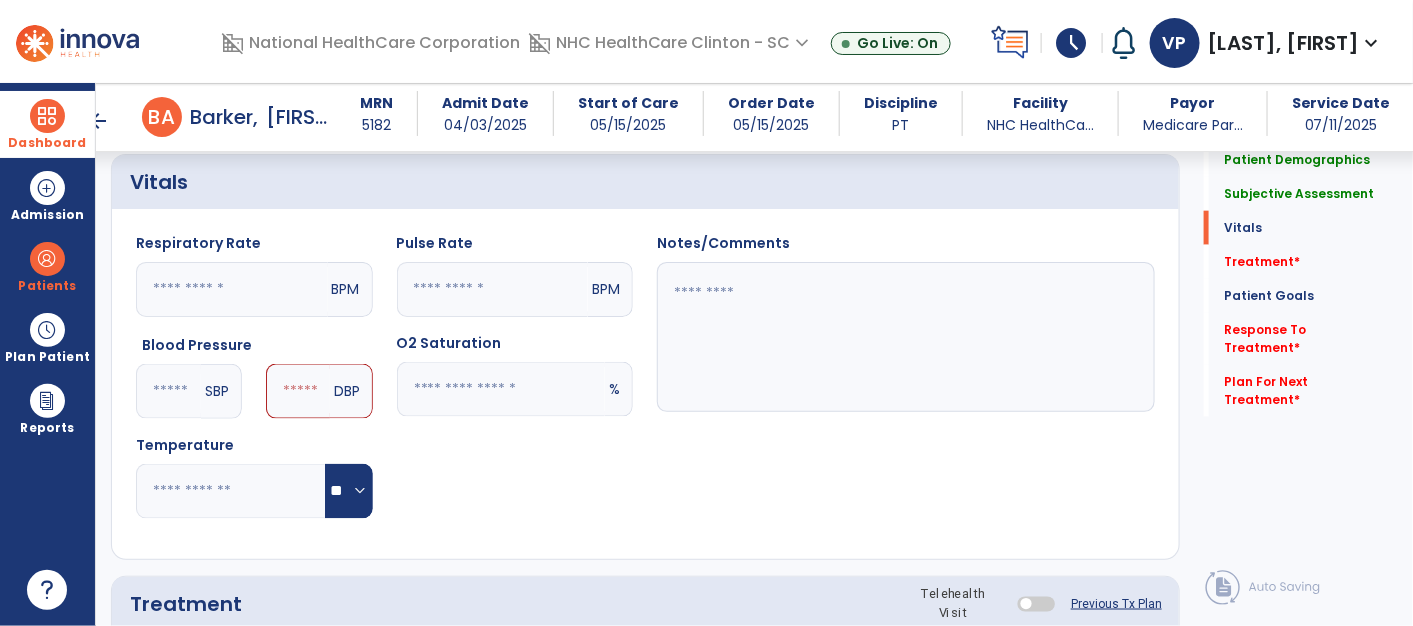 type on "***" 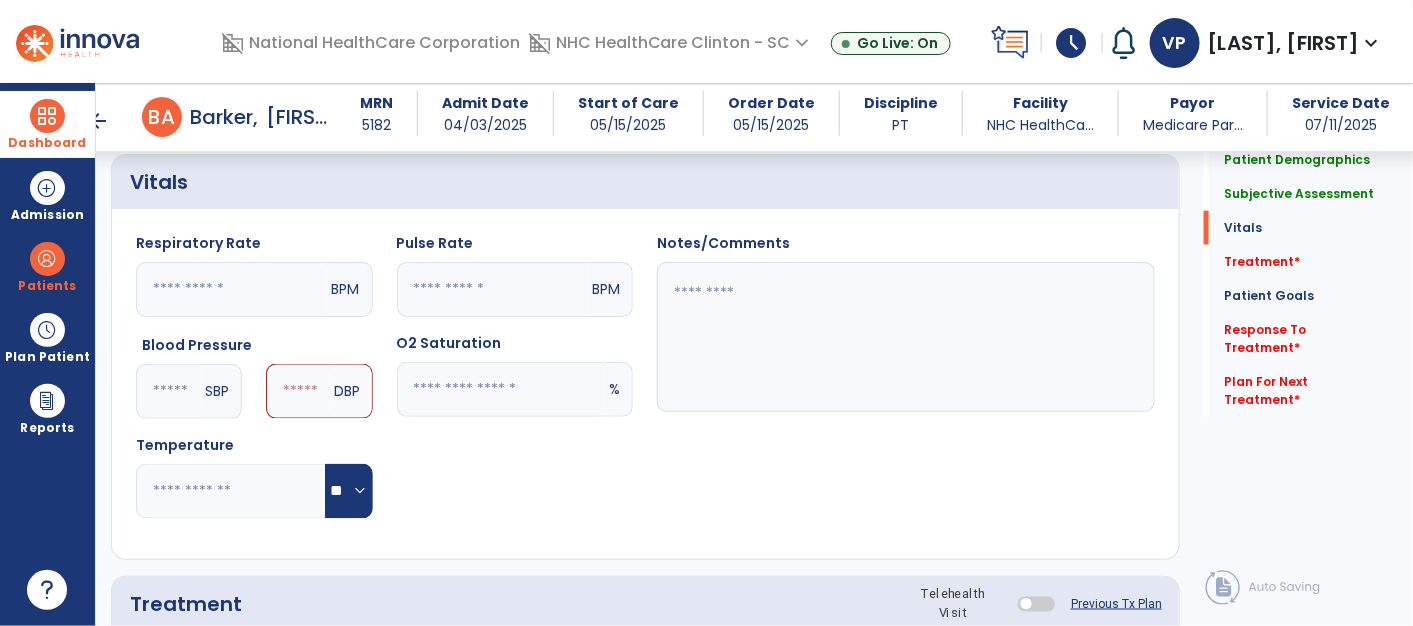 click 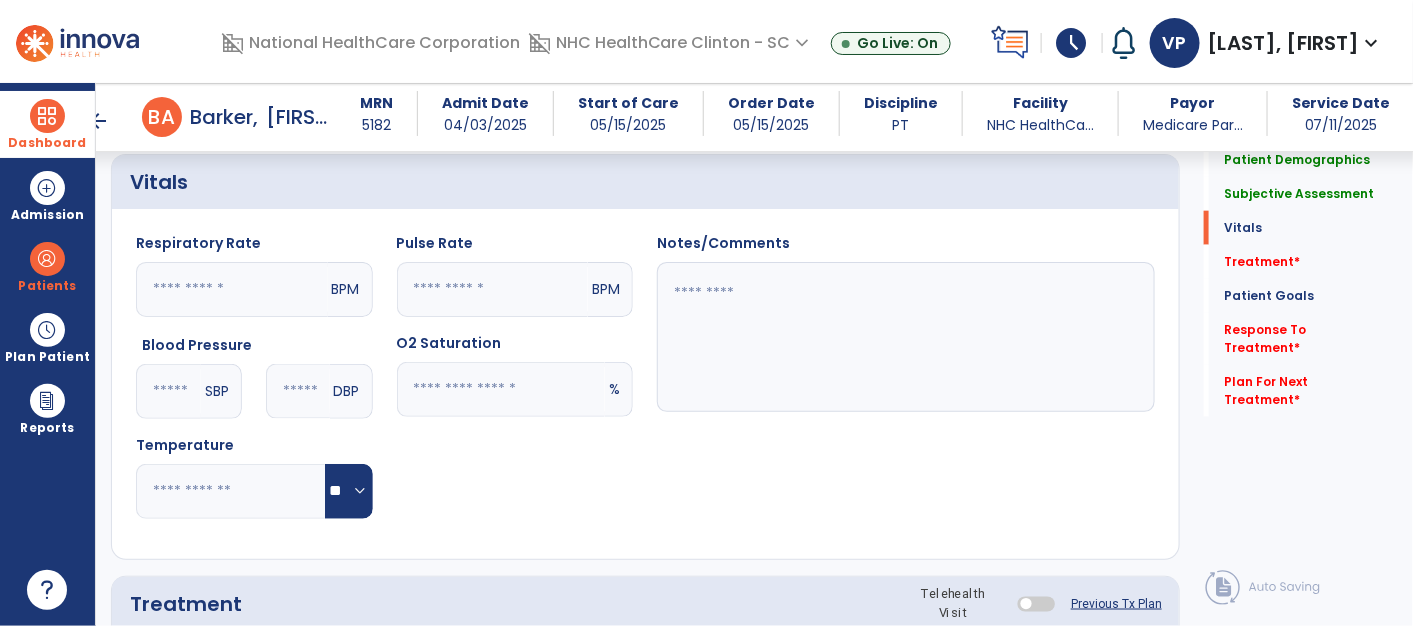 type on "**" 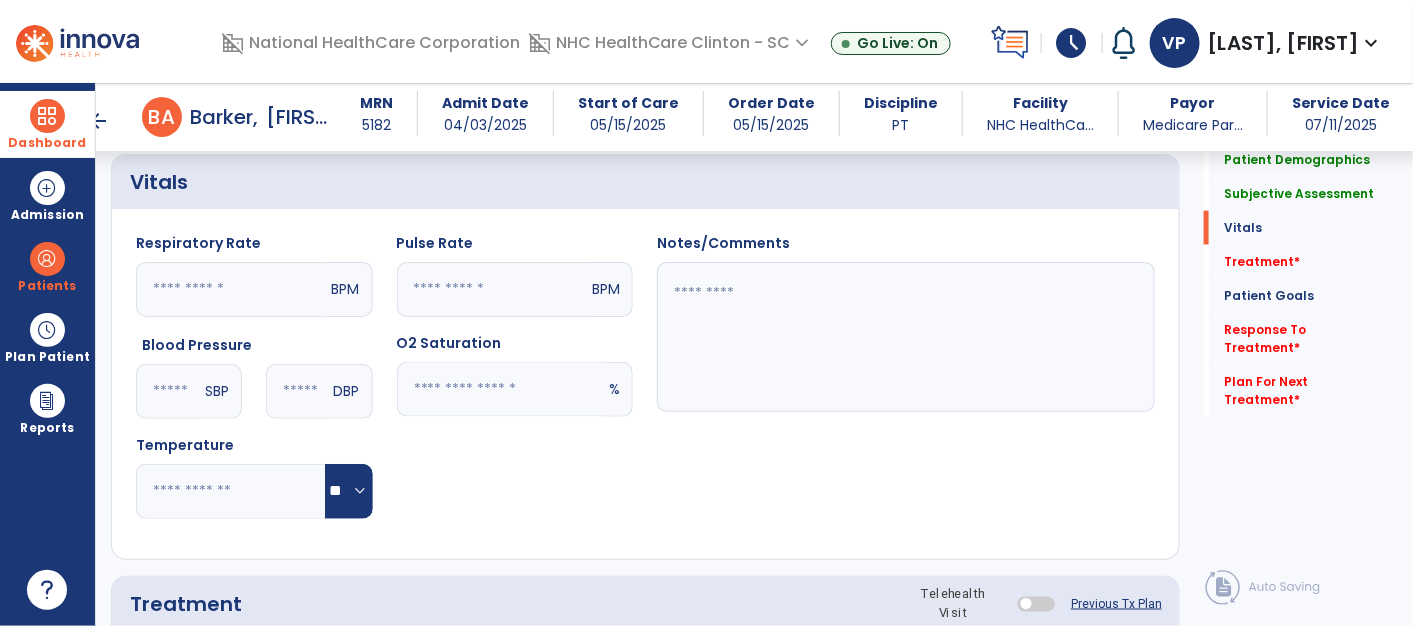 click 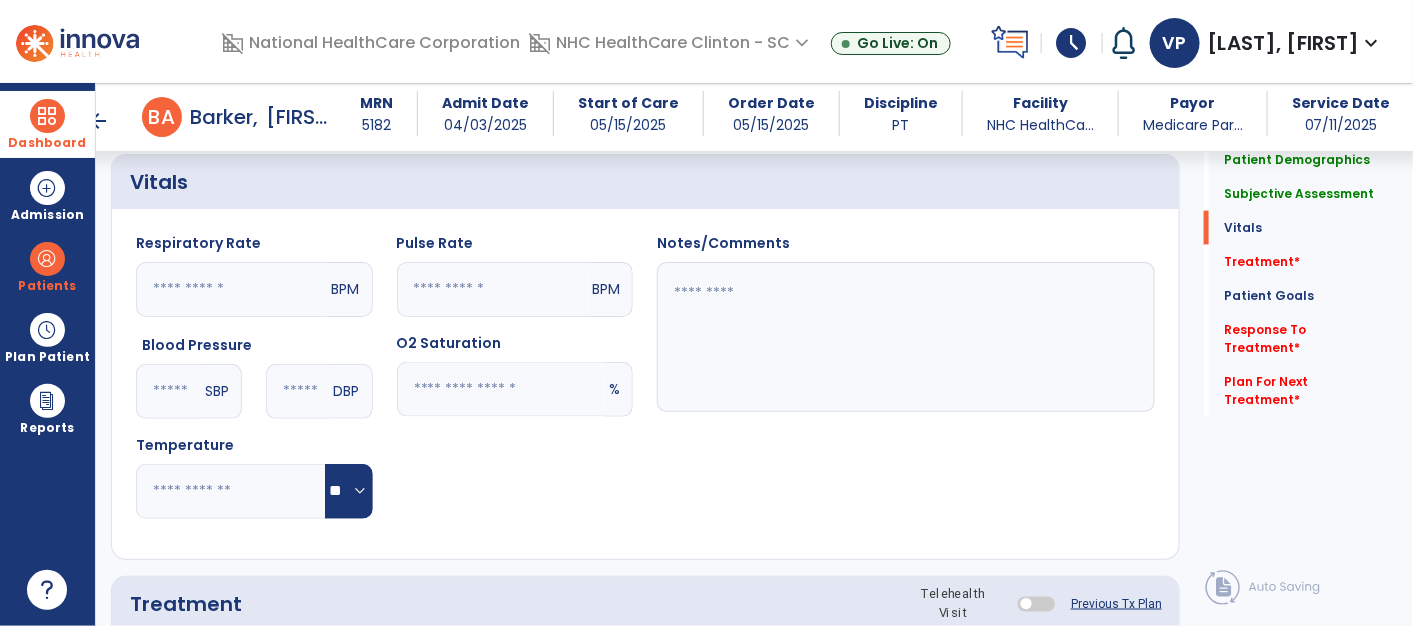 type on "**" 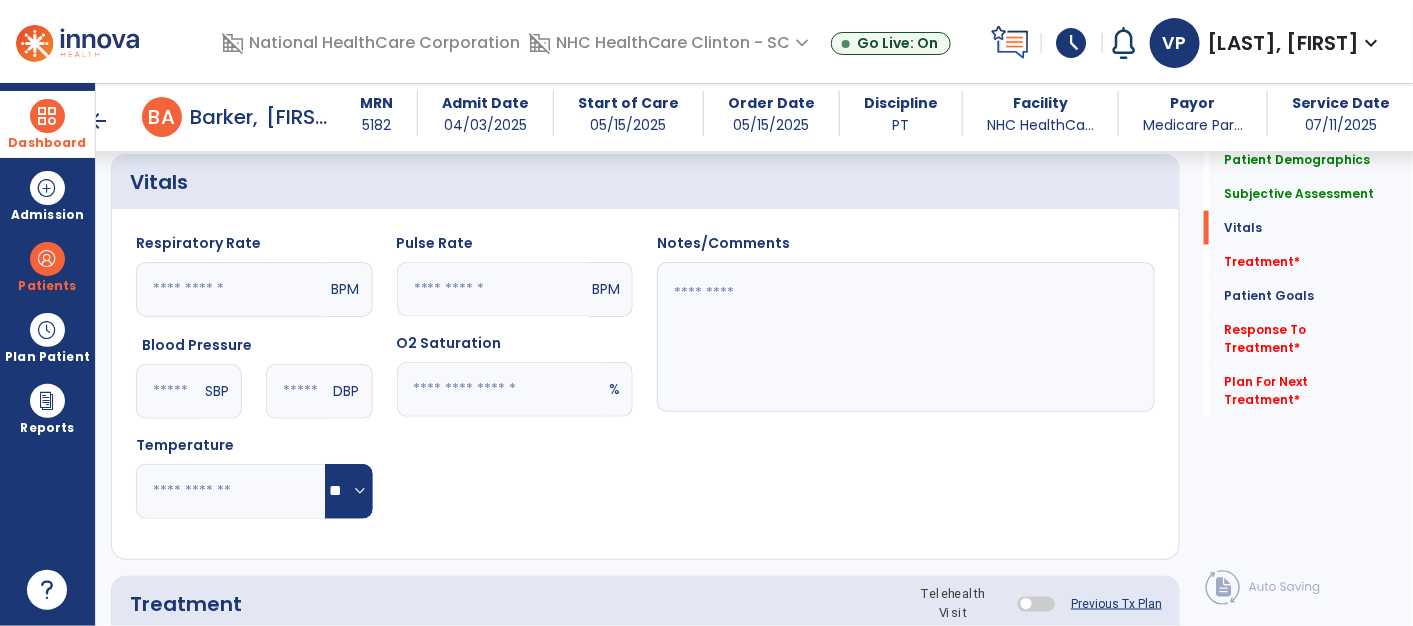click 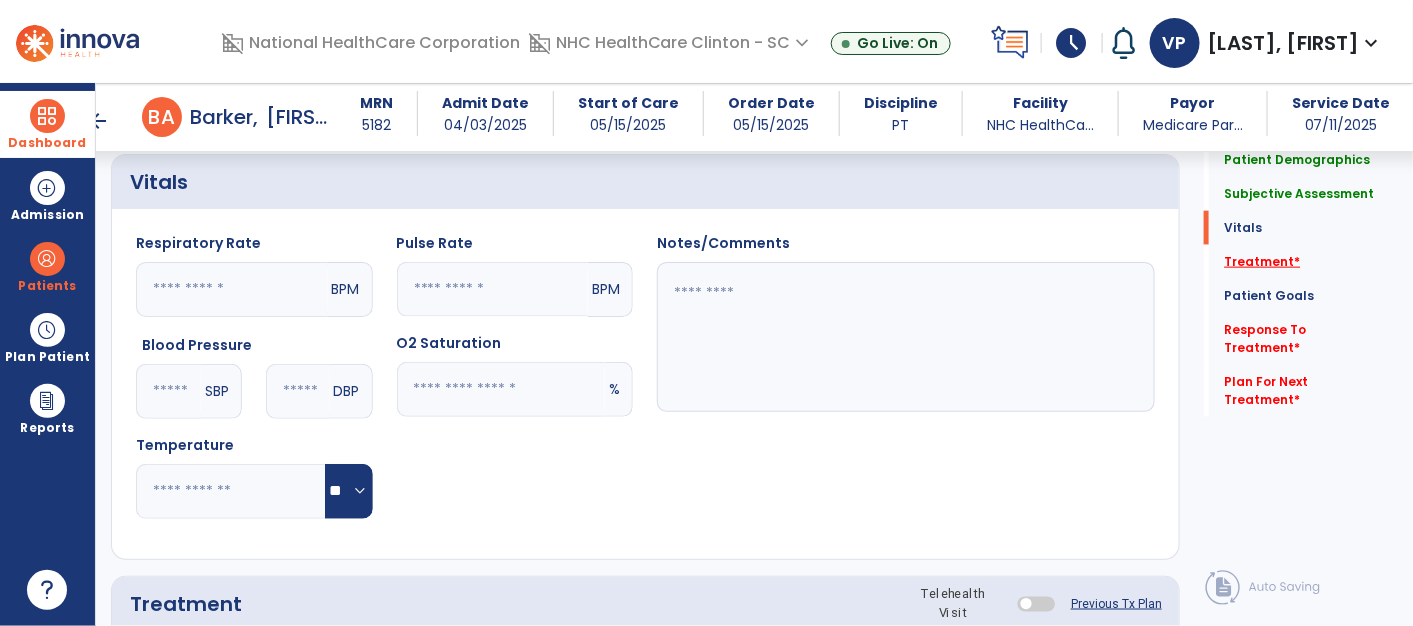 type on "***" 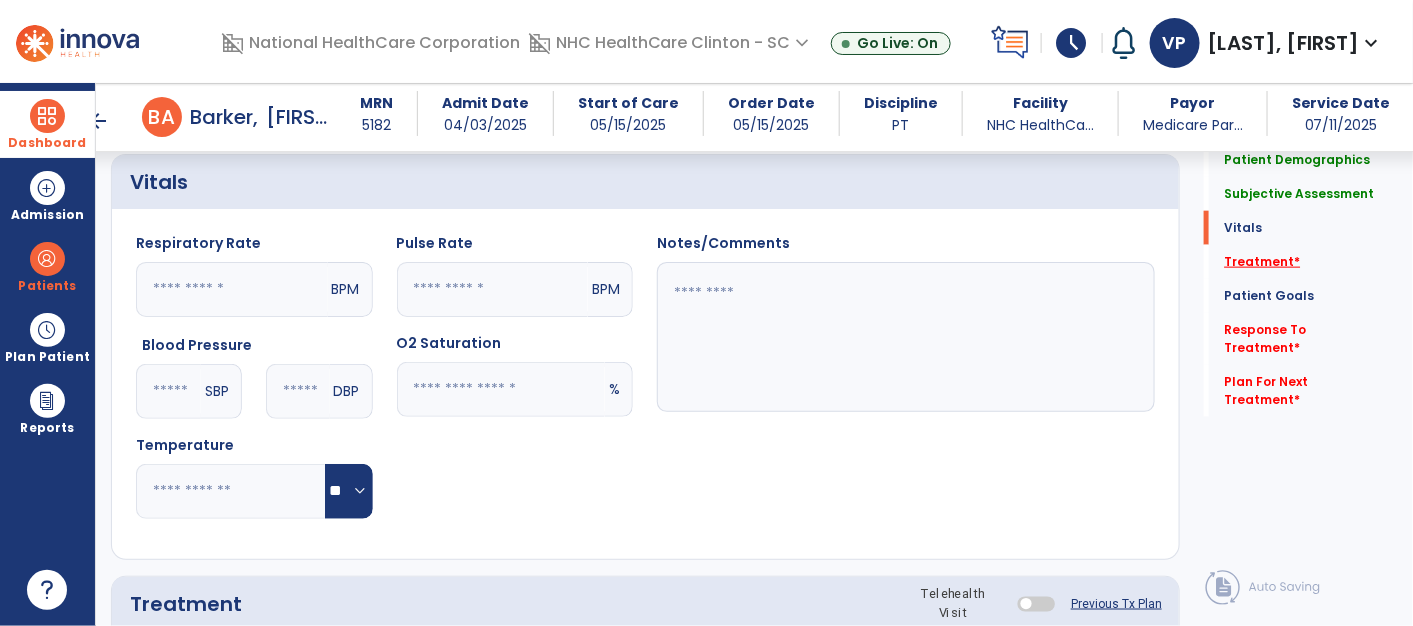click on "Treatment   *" 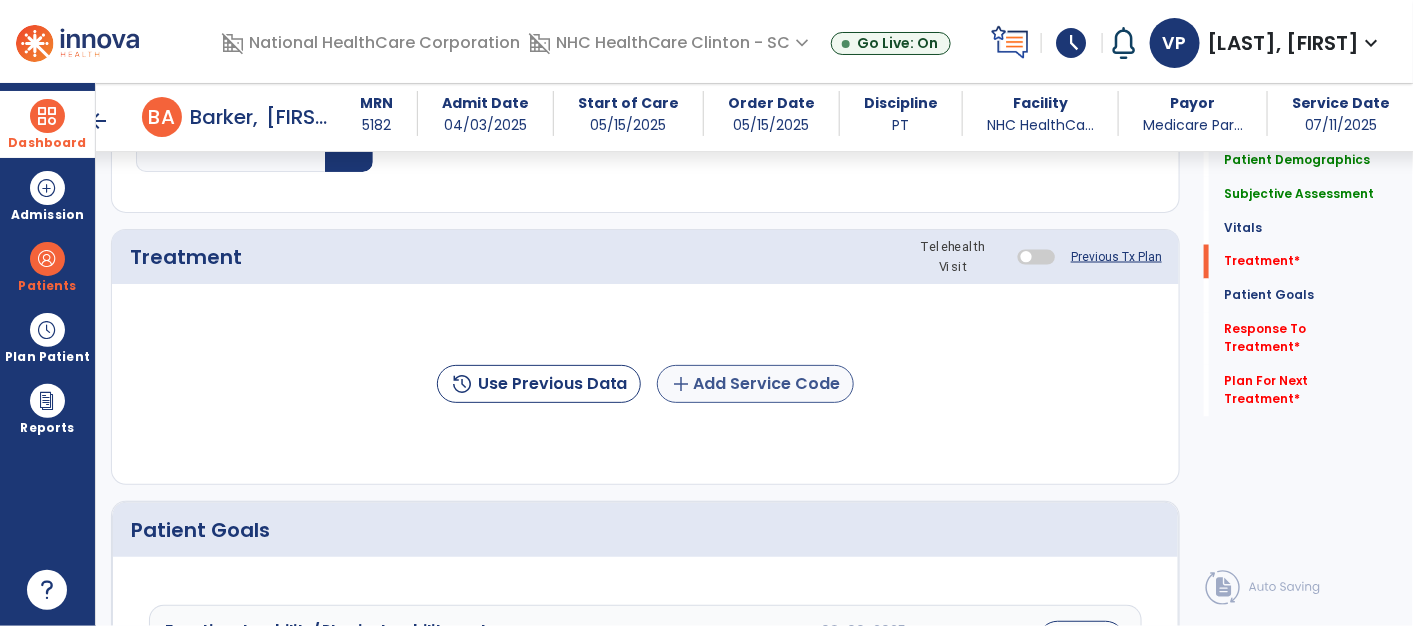 click on "add  Add Service Code" 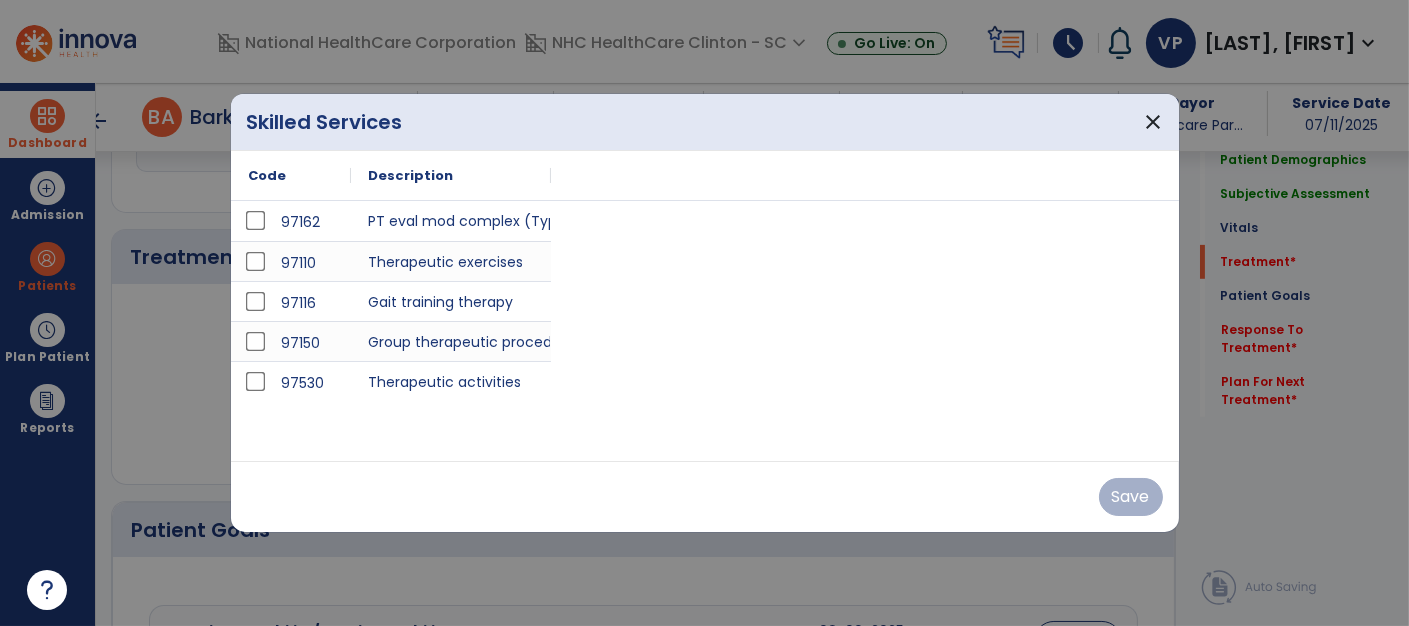 scroll, scrollTop: 1130, scrollLeft: 0, axis: vertical 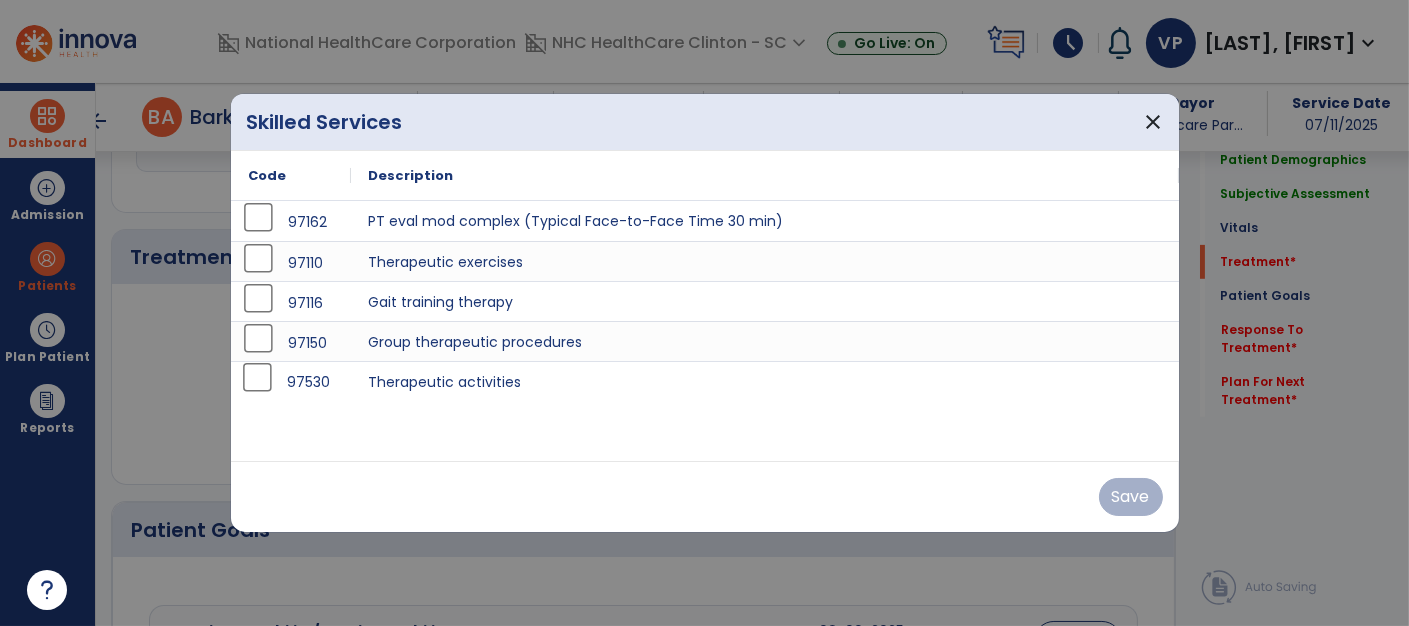 click on "97530" at bounding box center [291, 381] 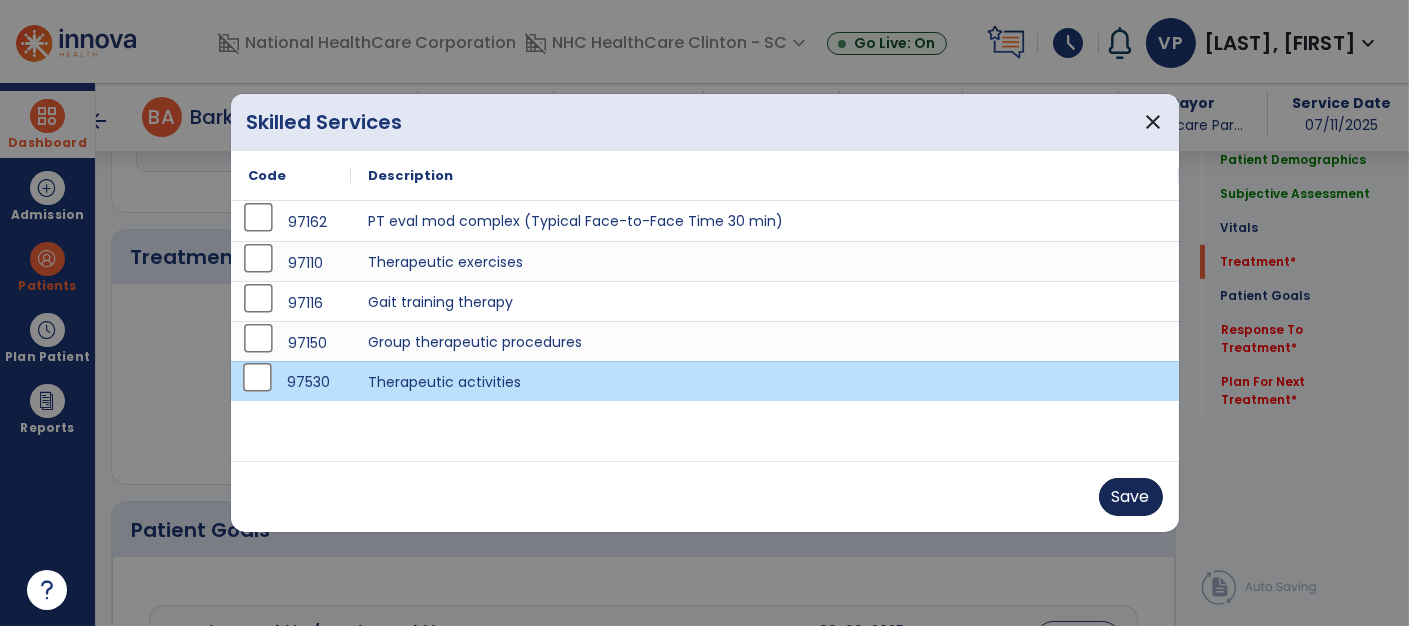 click on "Save" at bounding box center [1131, 497] 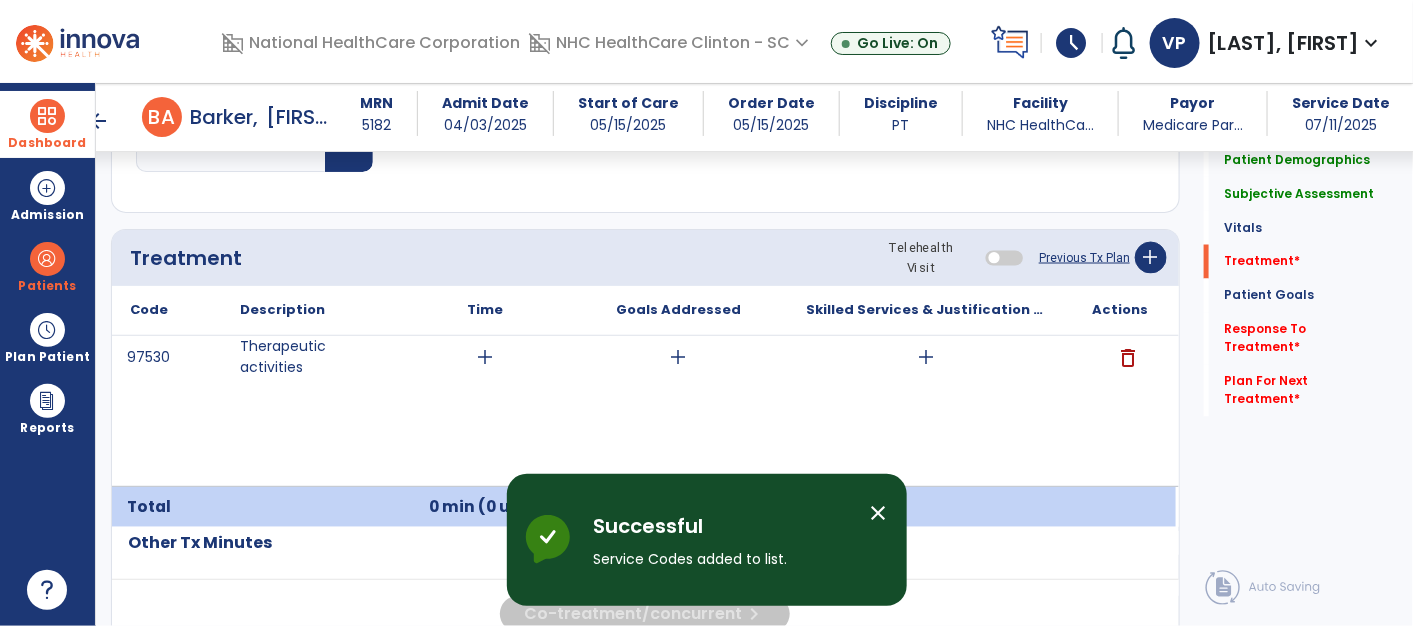 click on "add" at bounding box center (485, 357) 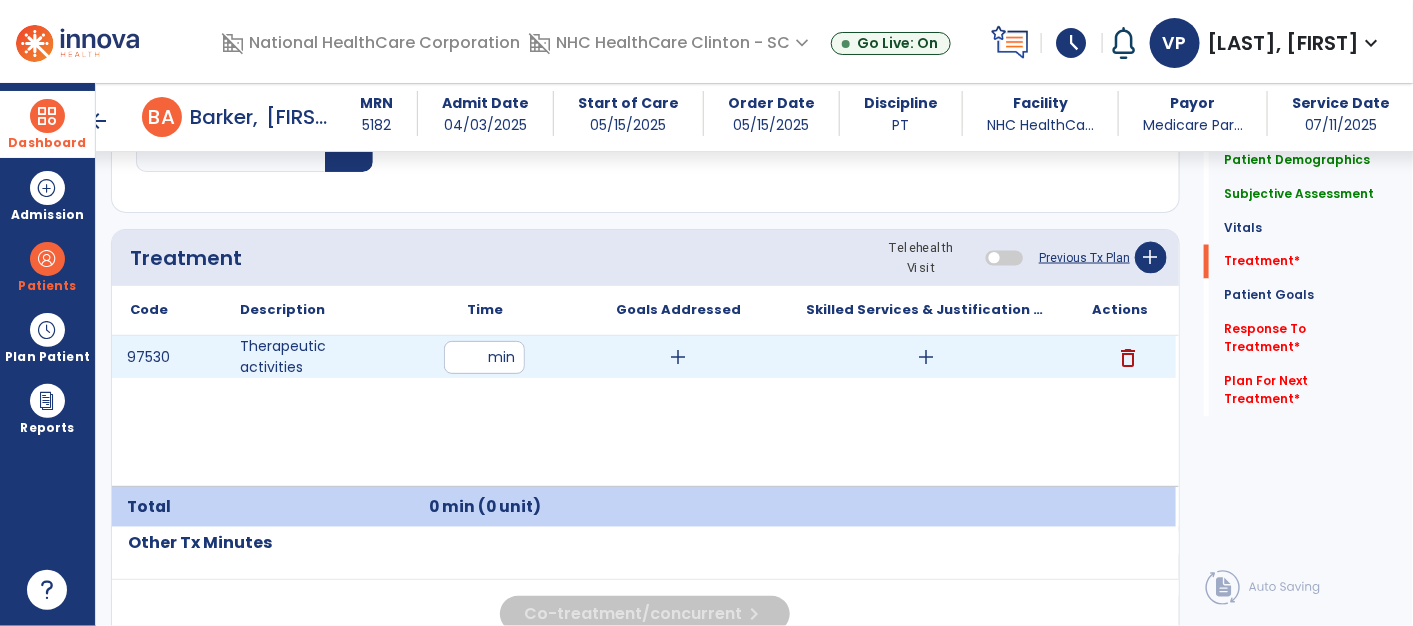 type on "**" 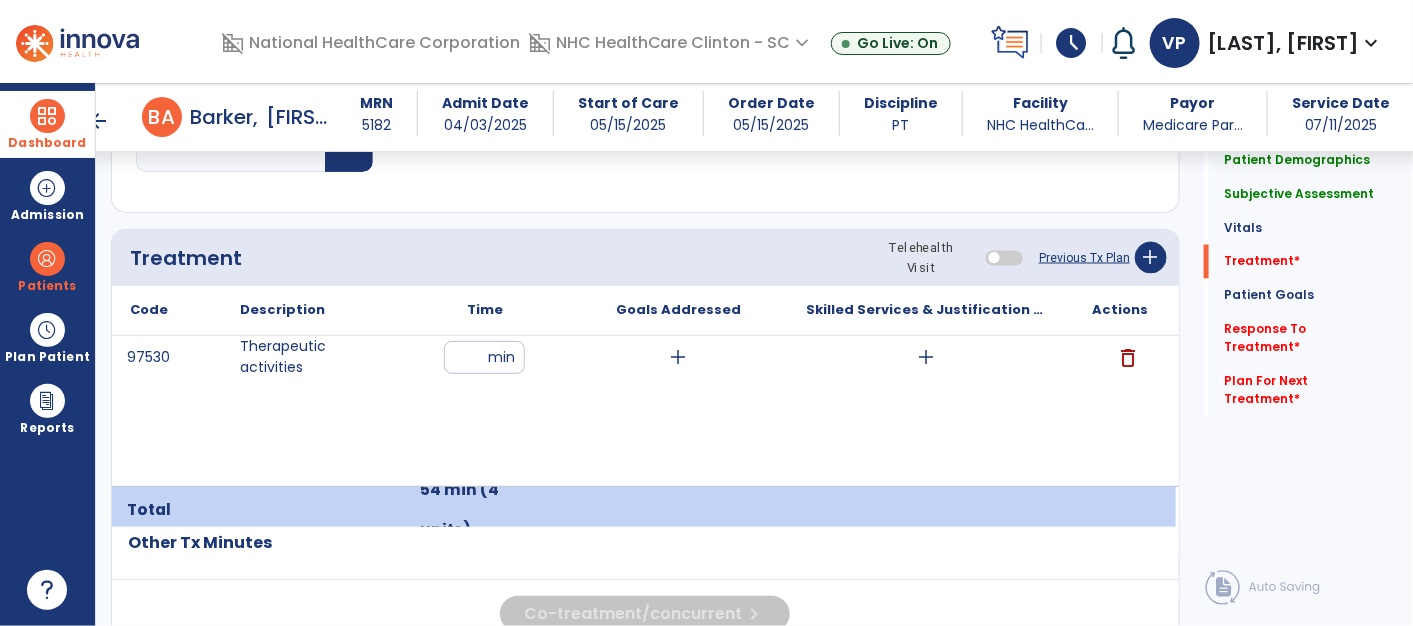 click on "add" at bounding box center [678, 357] 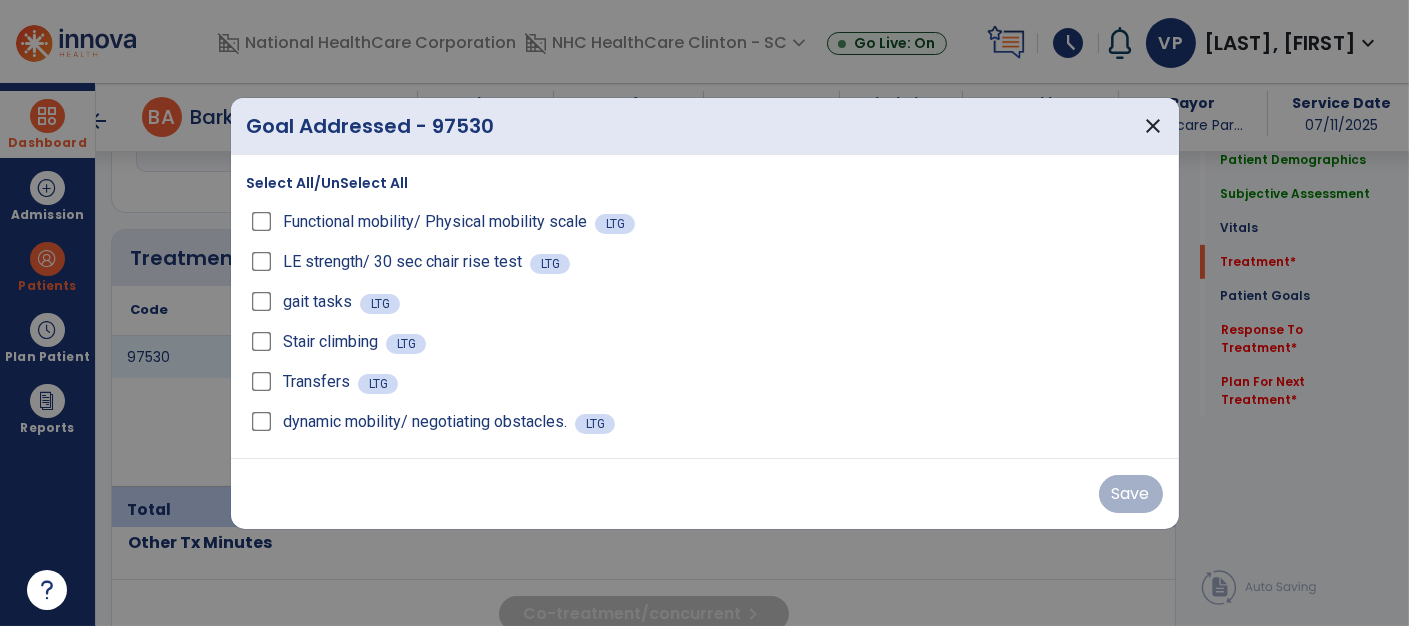 scroll, scrollTop: 1130, scrollLeft: 0, axis: vertical 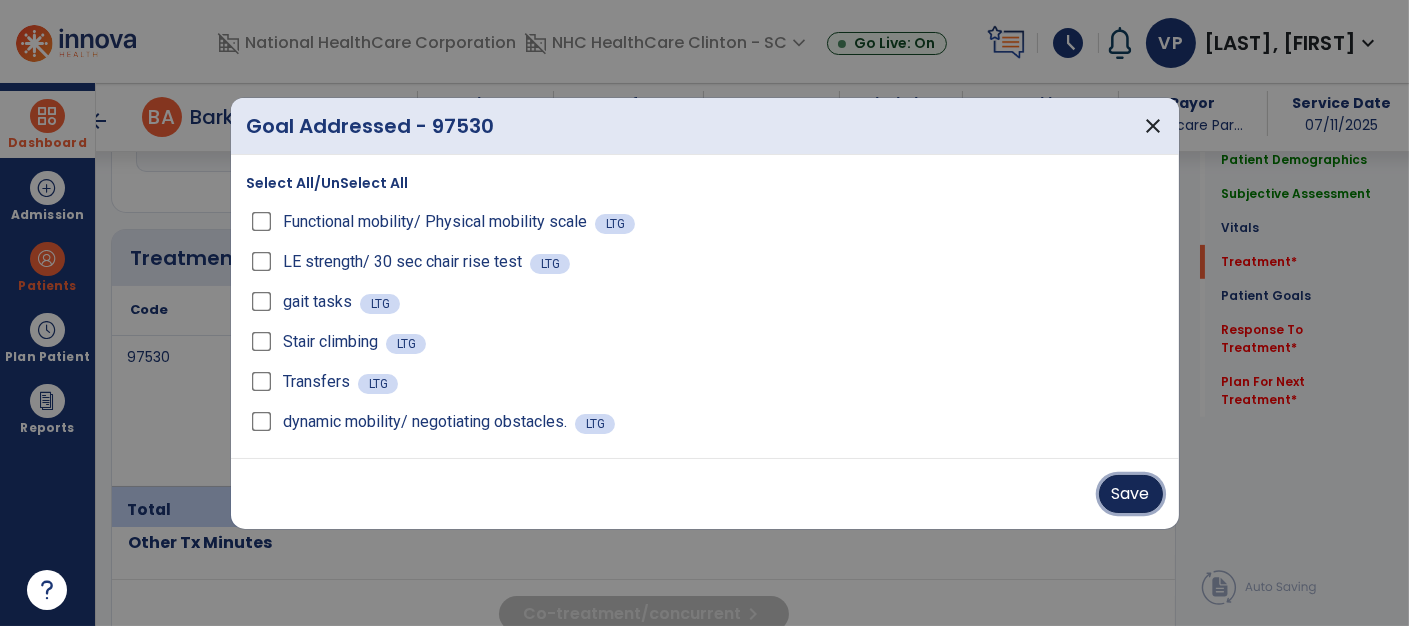 click on "Save" at bounding box center [1131, 494] 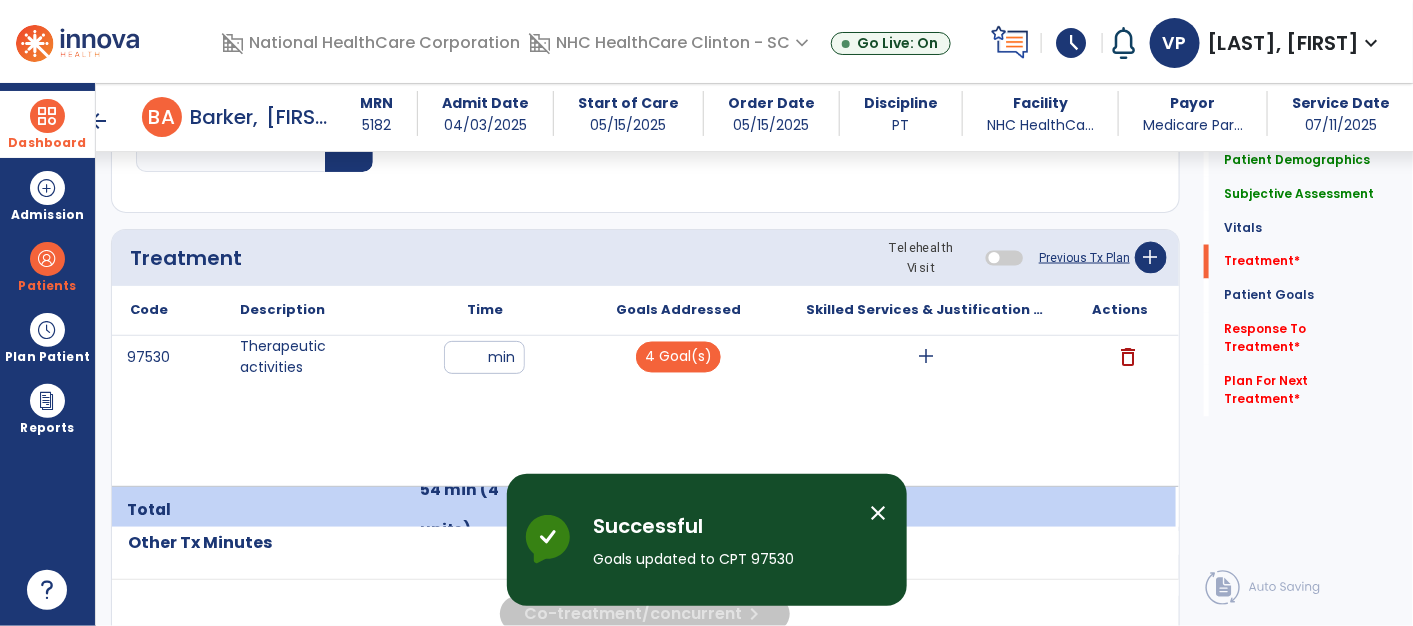 click on "add" at bounding box center (927, 357) 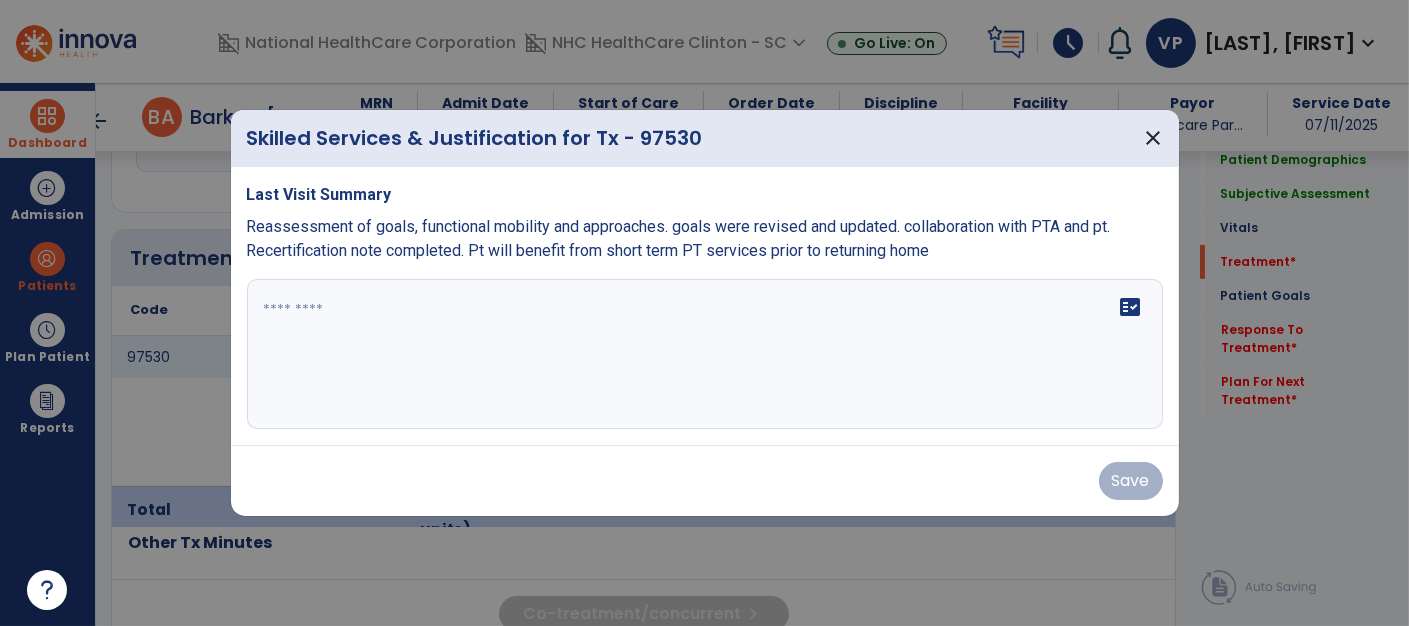 scroll, scrollTop: 1130, scrollLeft: 0, axis: vertical 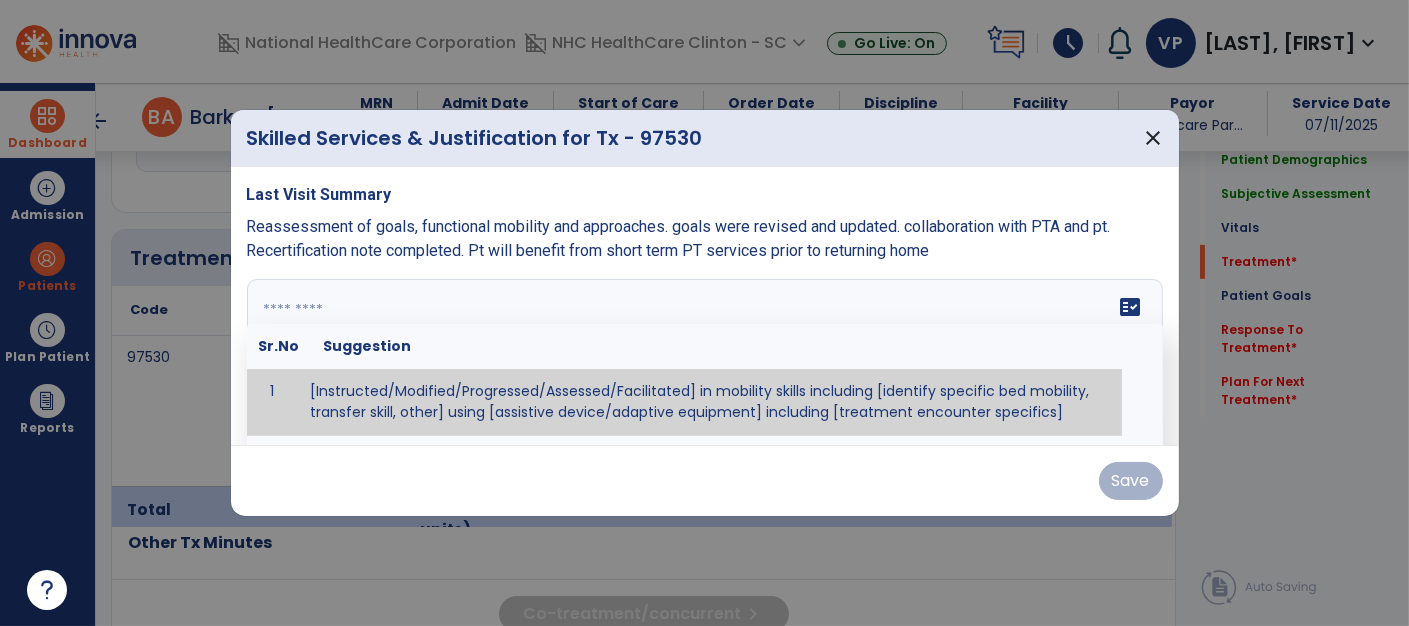 click at bounding box center (703, 354) 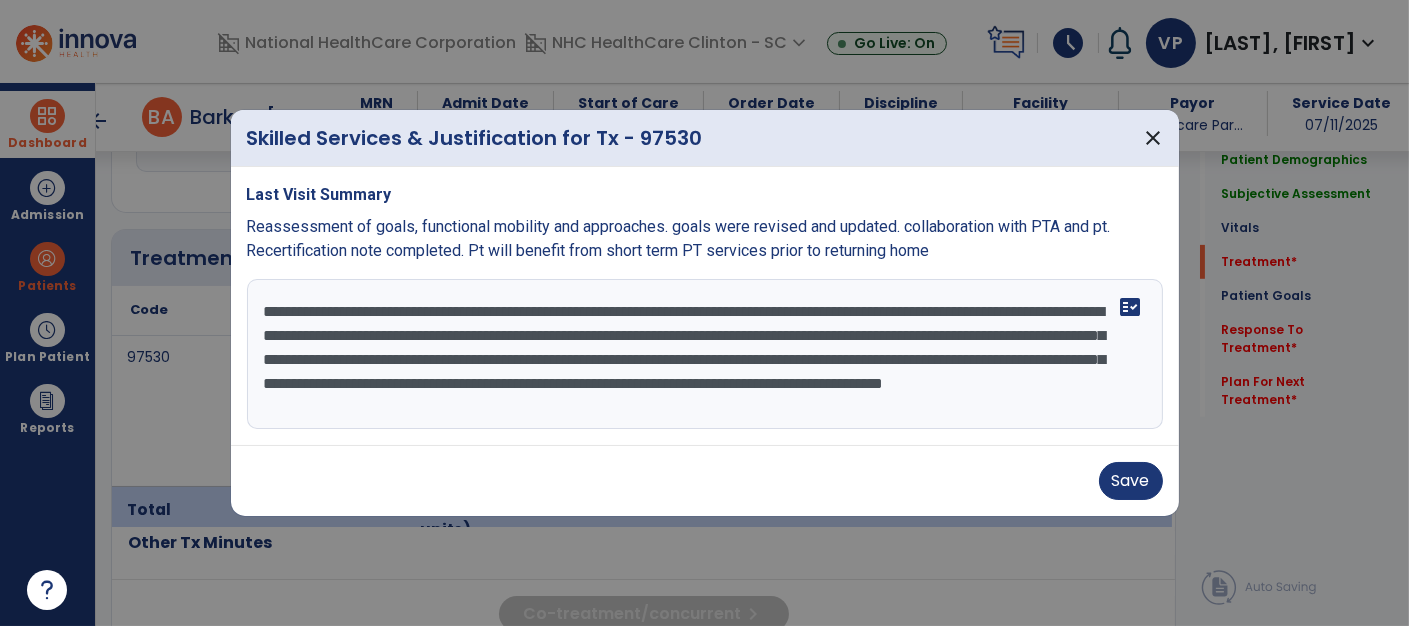 scroll, scrollTop: 15, scrollLeft: 0, axis: vertical 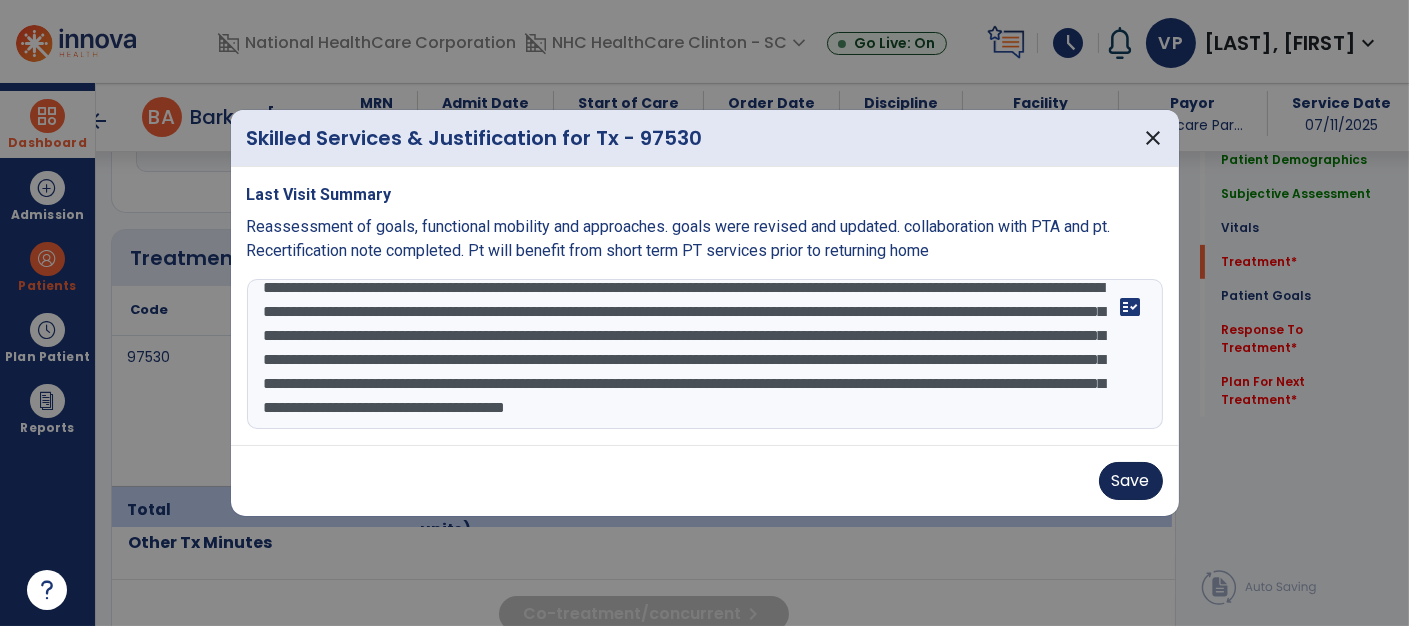 type on "**********" 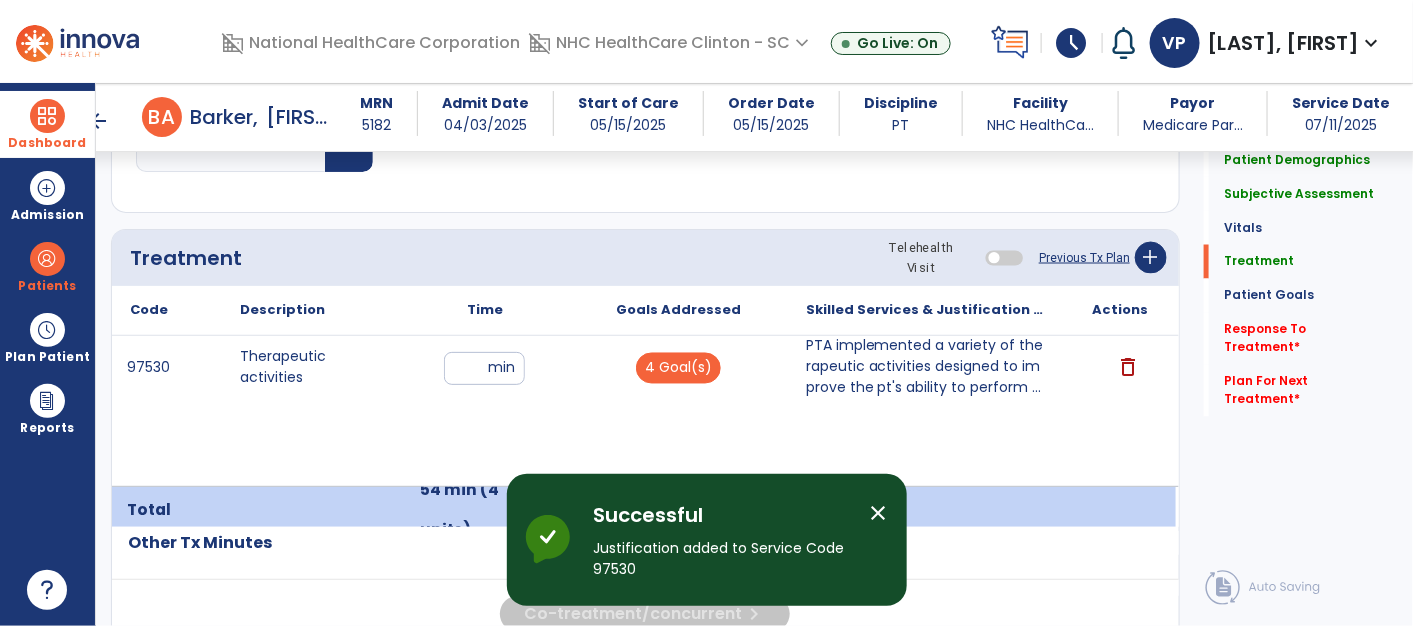 click on "PTA implemented a variety of therapeutic activities designed to improve the pt's ability to perform ..." at bounding box center (927, 367) 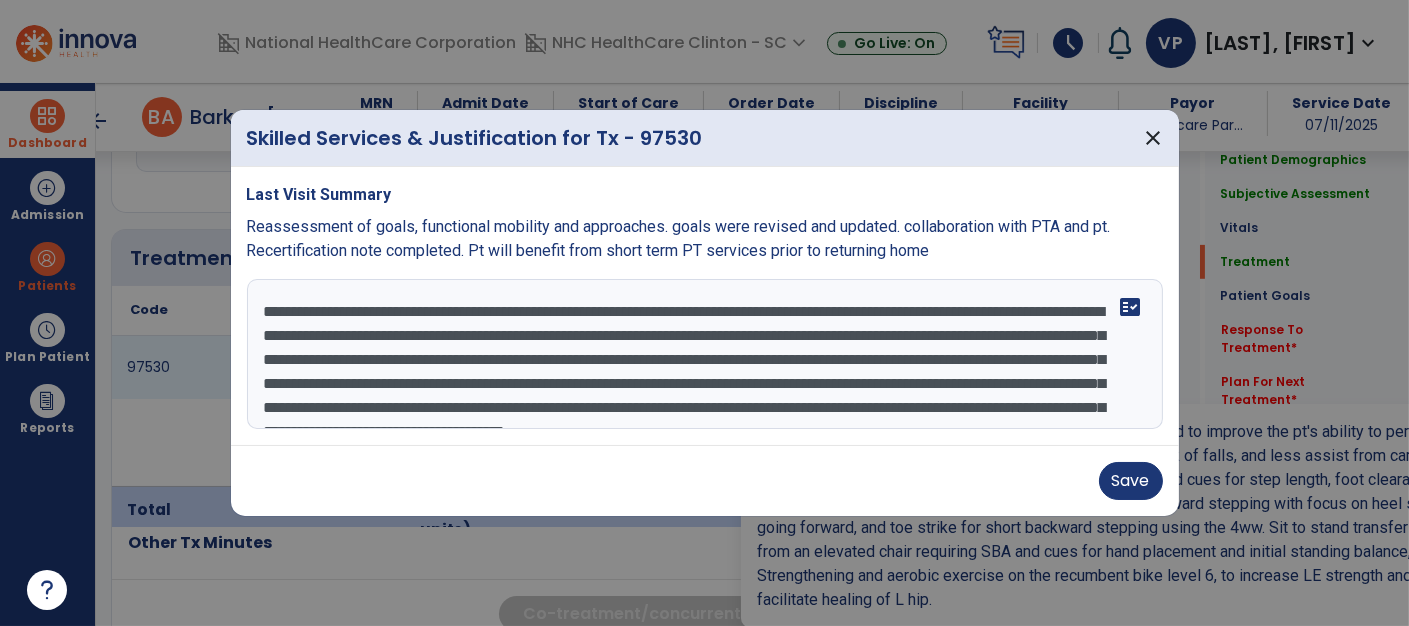scroll, scrollTop: 1130, scrollLeft: 0, axis: vertical 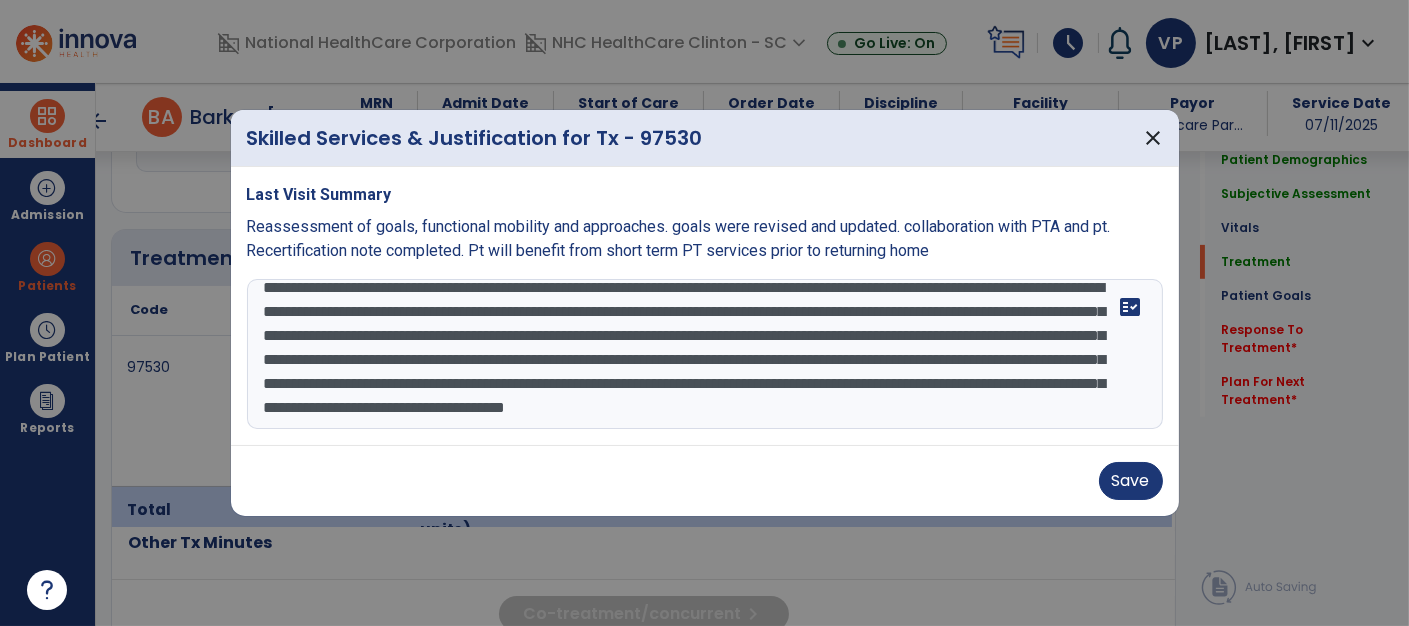 drag, startPoint x: 257, startPoint y: 305, endPoint x: 866, endPoint y: 583, distance: 669.4513 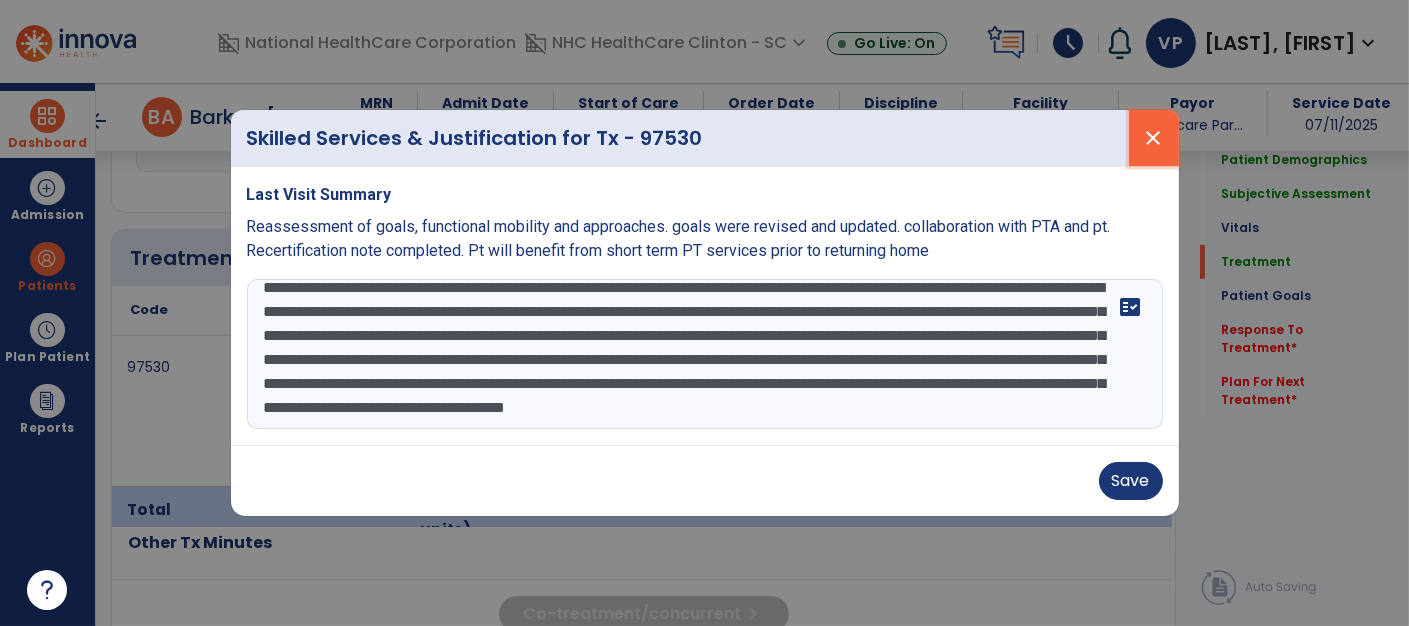 click on "close" at bounding box center (1154, 138) 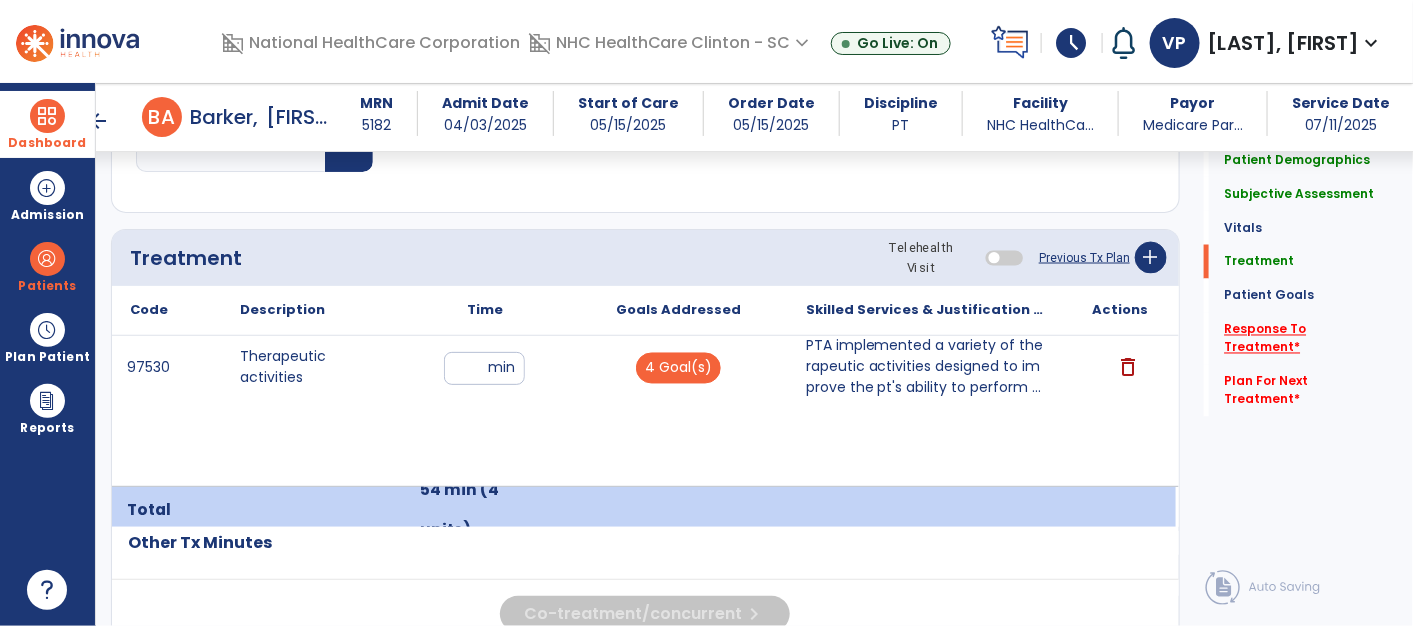 click on "Response To Treatment   *" 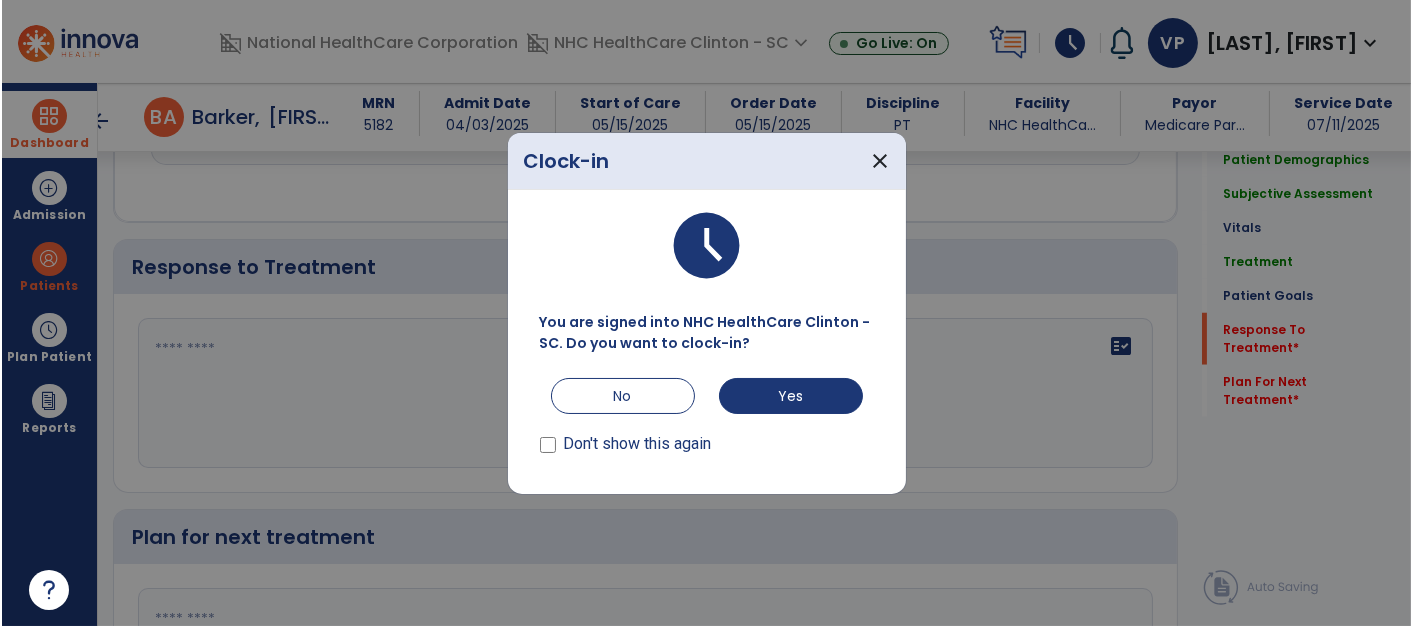 scroll, scrollTop: 2843, scrollLeft: 0, axis: vertical 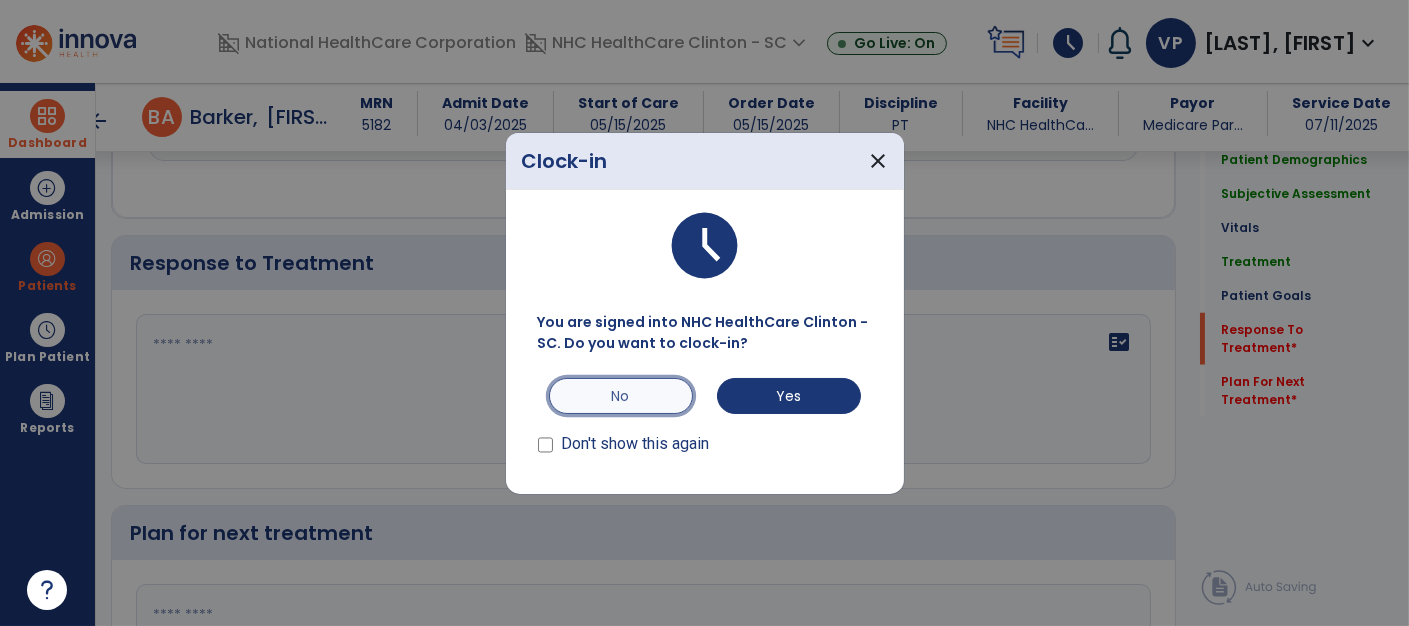 click on "No" at bounding box center [621, 396] 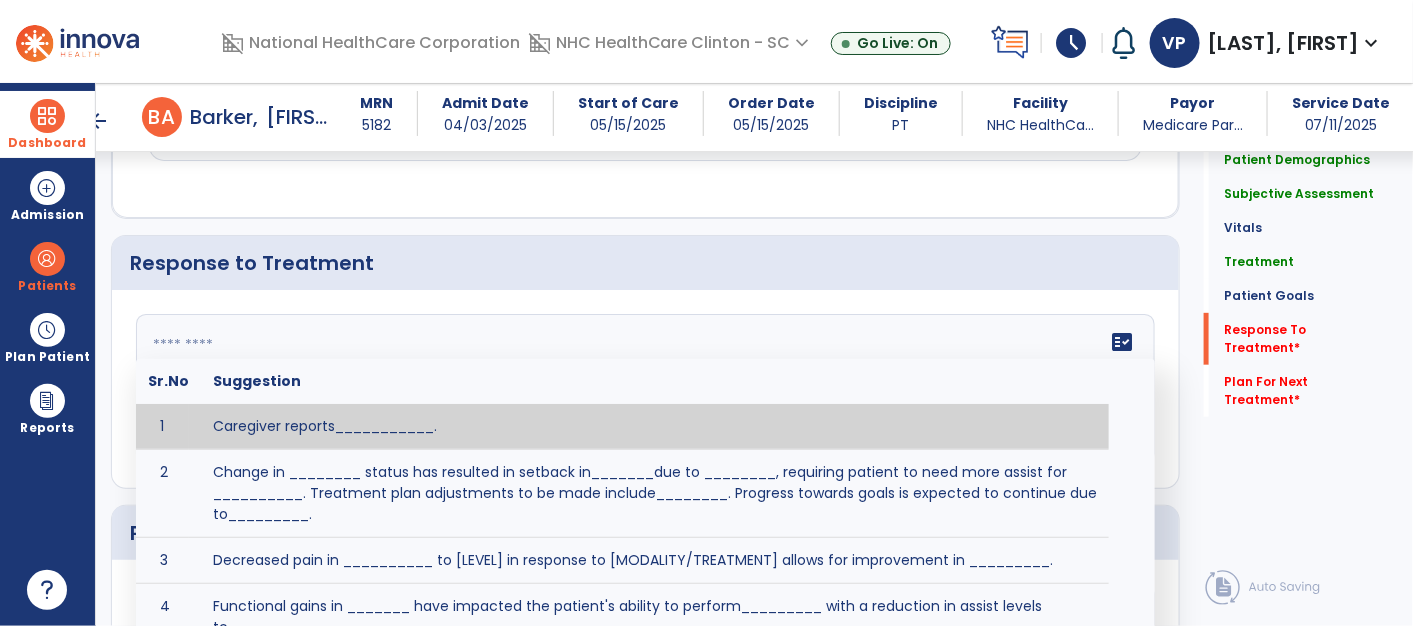 click 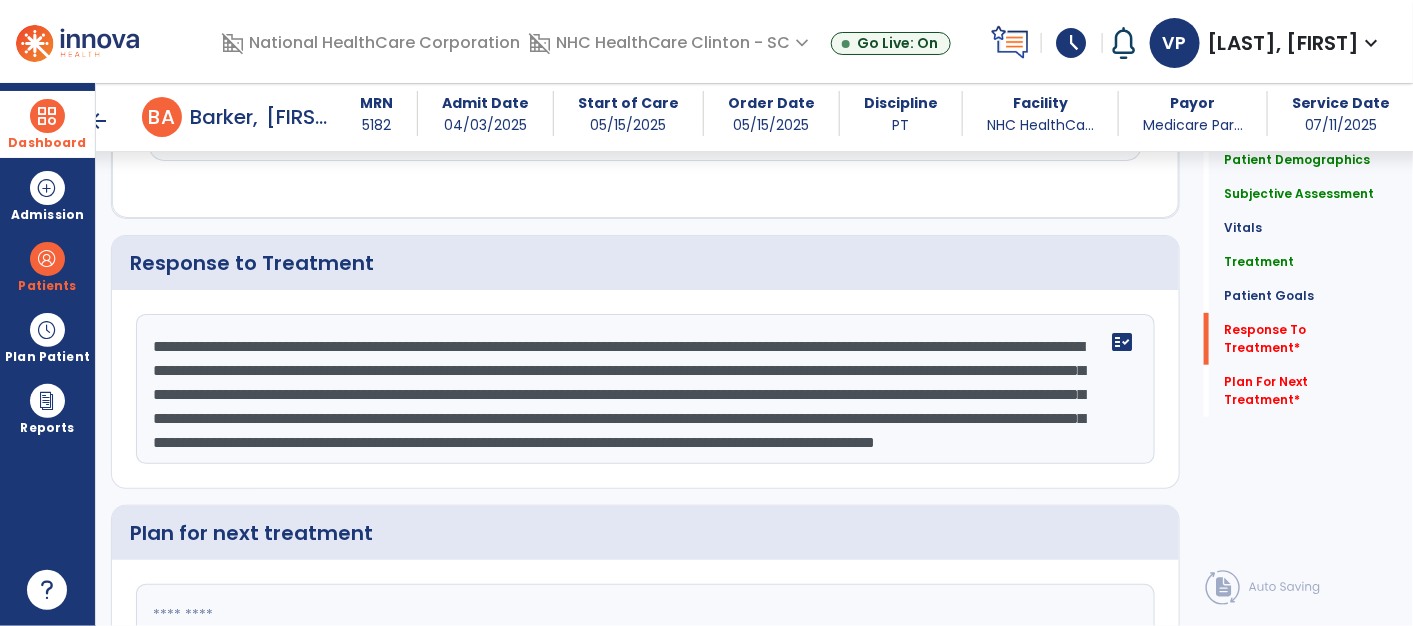 scroll, scrollTop: 38, scrollLeft: 0, axis: vertical 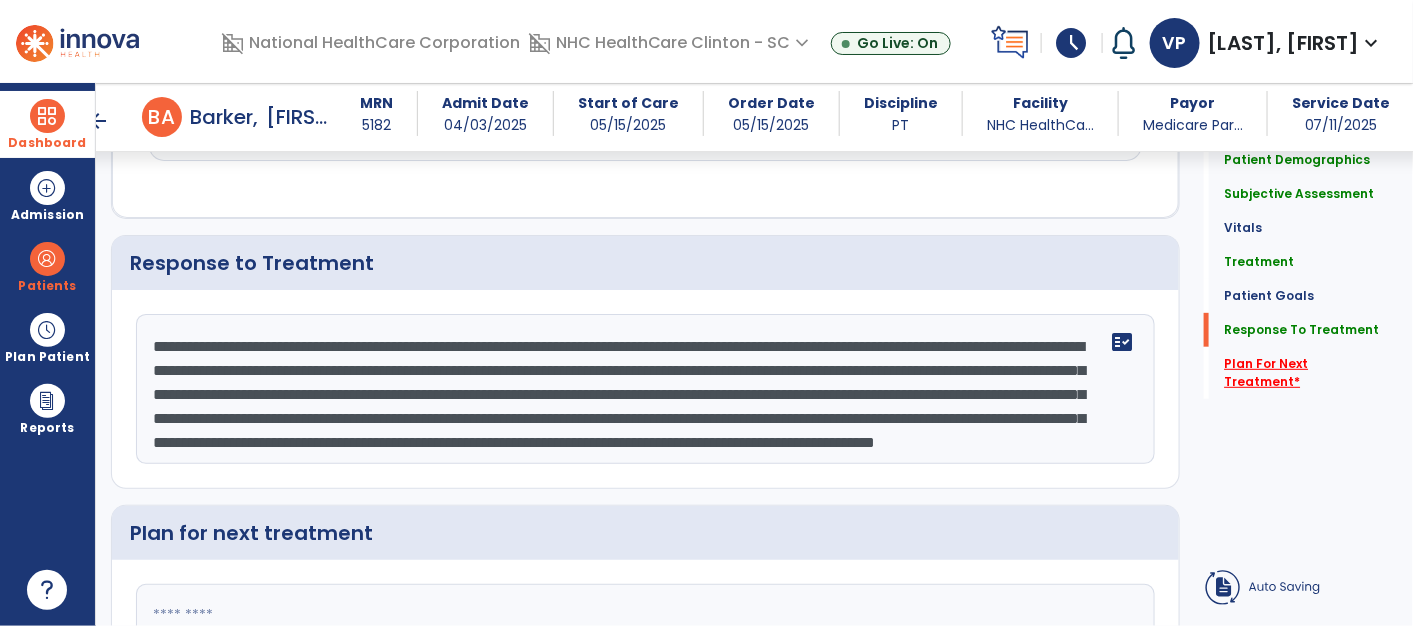 type on "**********" 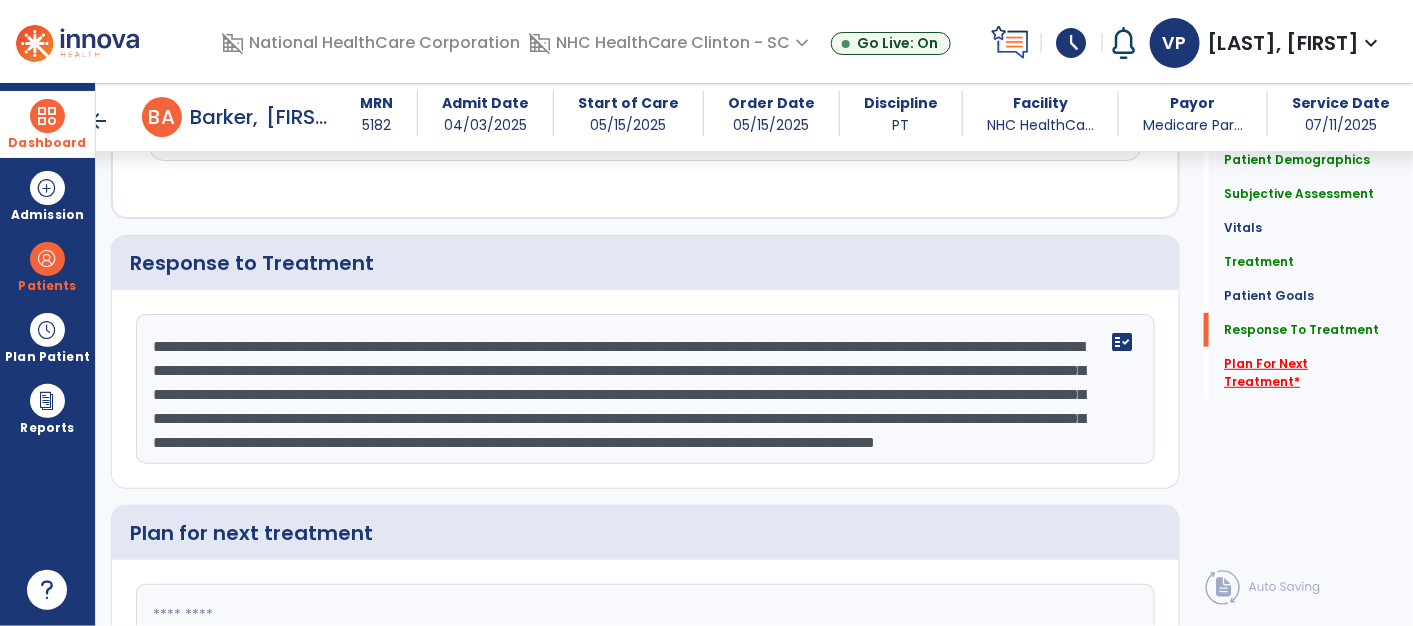 click on "Plan For Next Treatment   *" 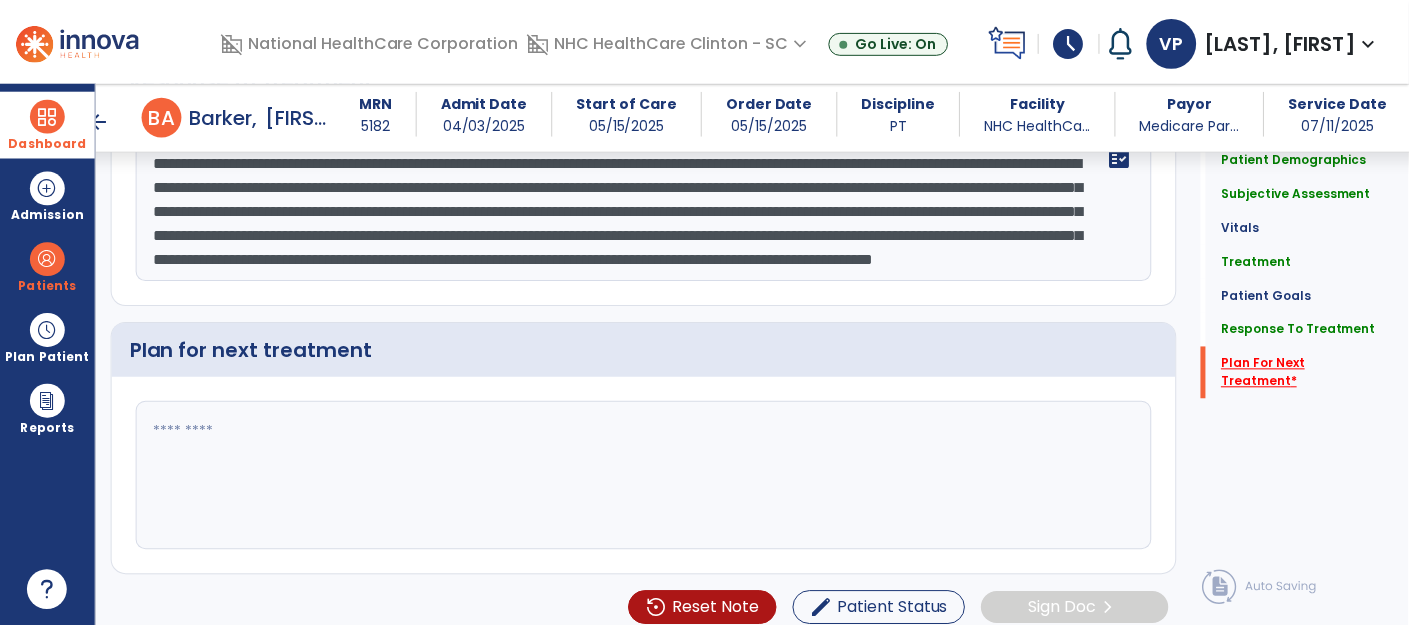 scroll, scrollTop: 3031, scrollLeft: 0, axis: vertical 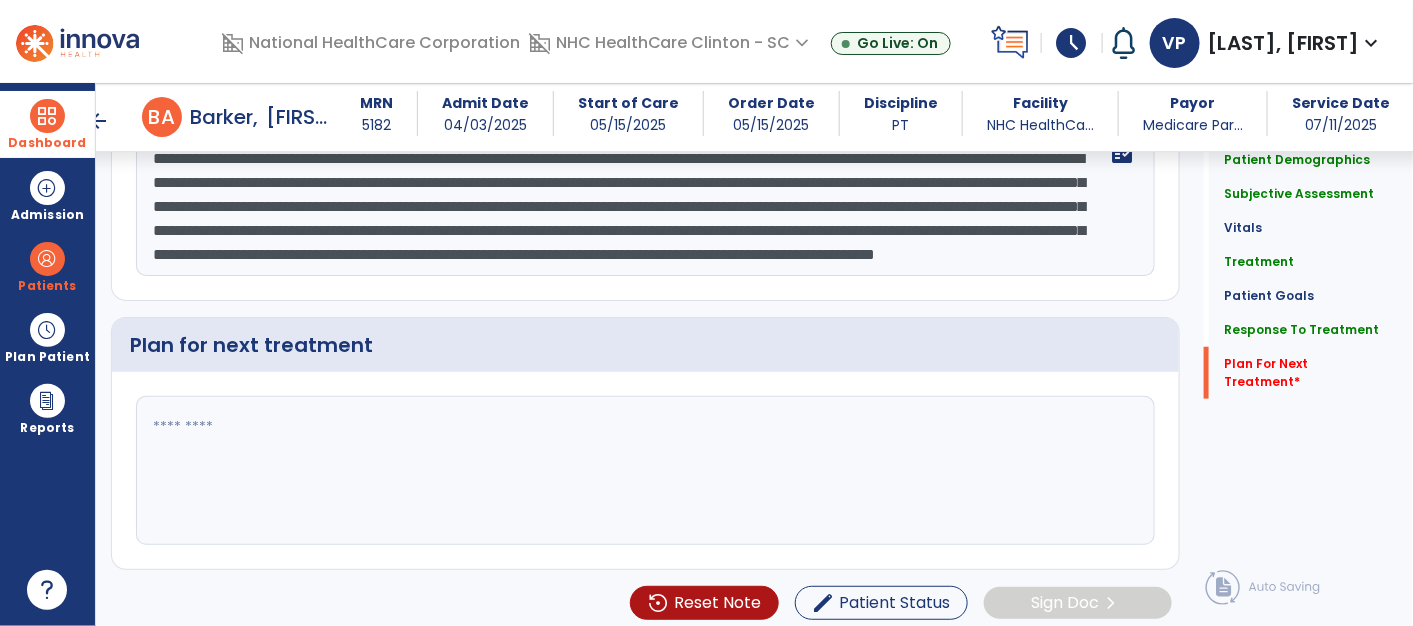 click 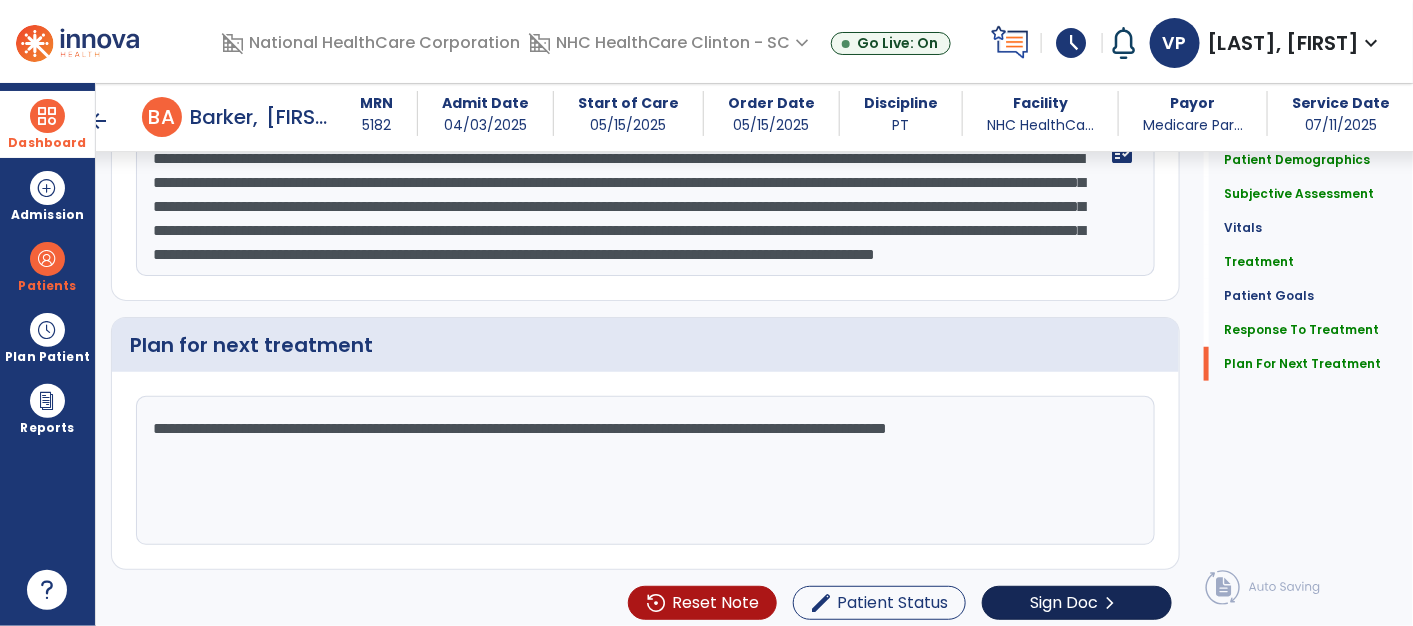 type on "**********" 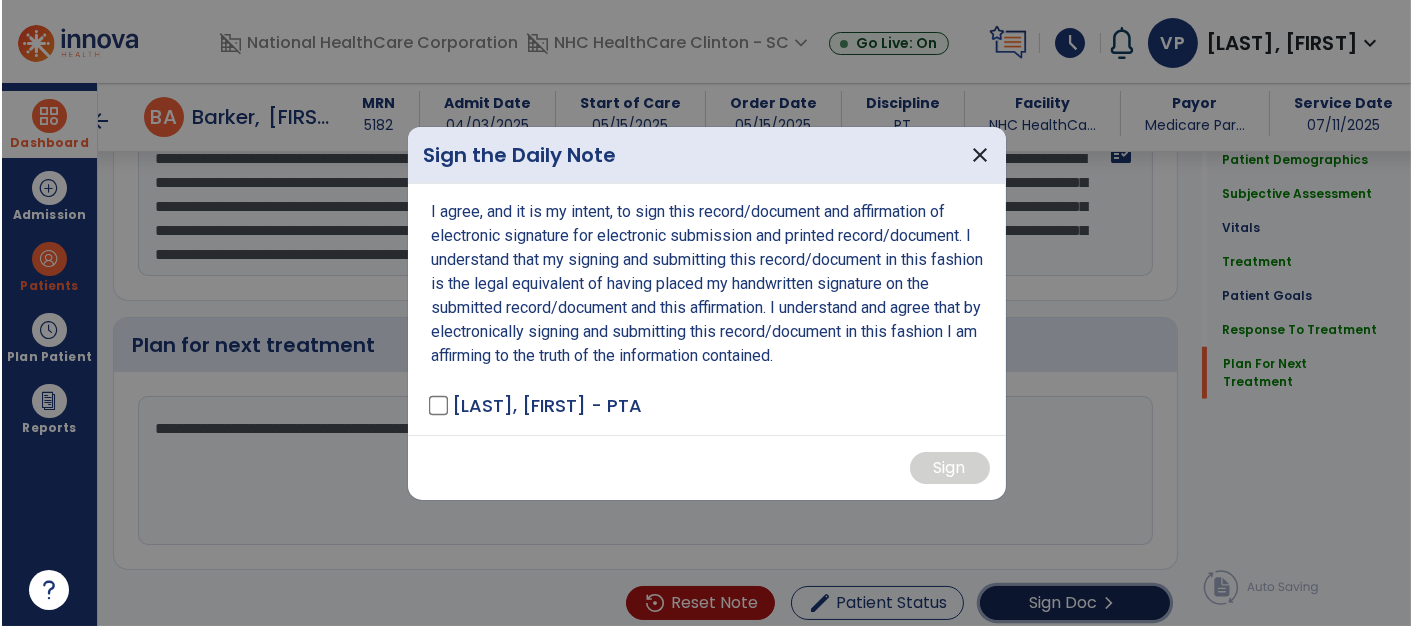 scroll, scrollTop: 3031, scrollLeft: 0, axis: vertical 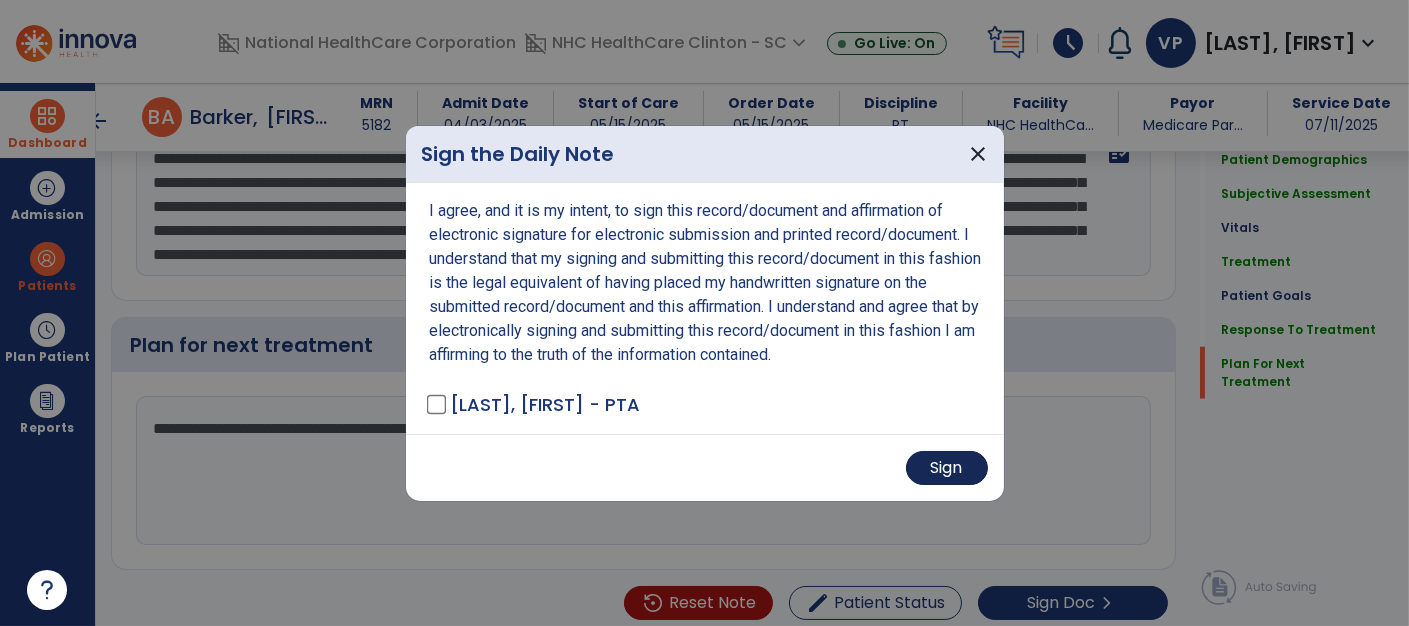 click on "Sign" at bounding box center (947, 468) 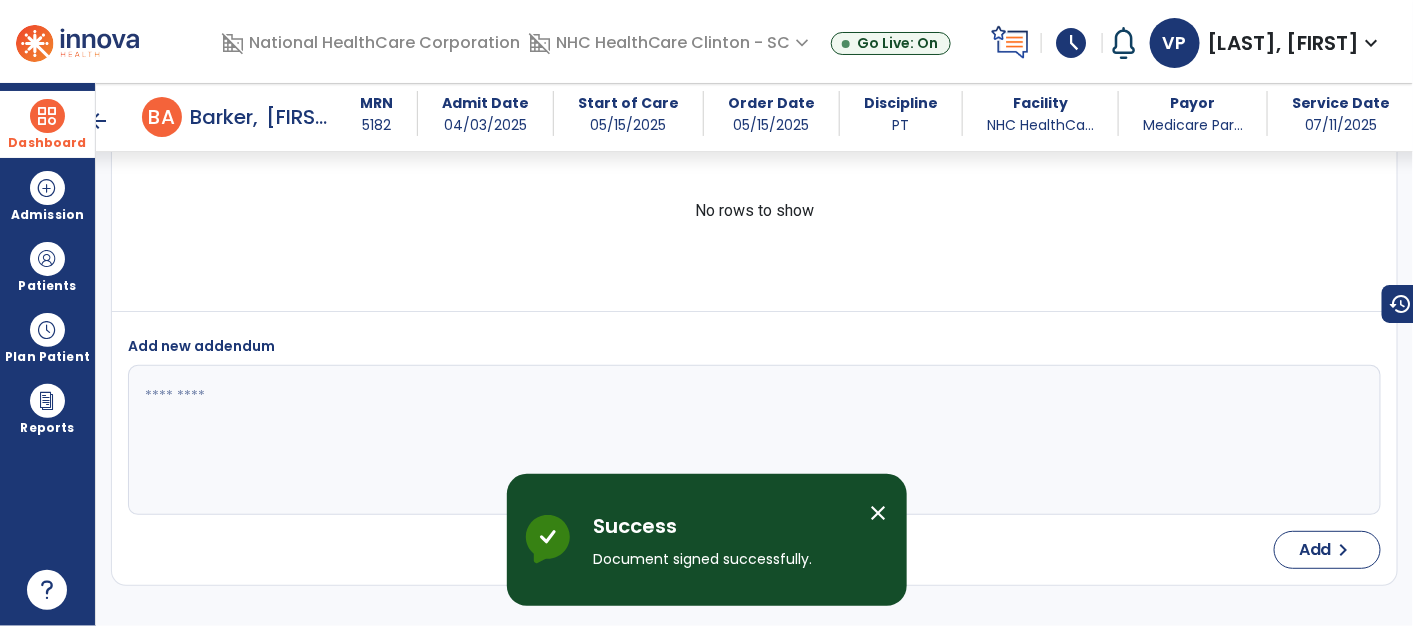 scroll, scrollTop: 4045, scrollLeft: 0, axis: vertical 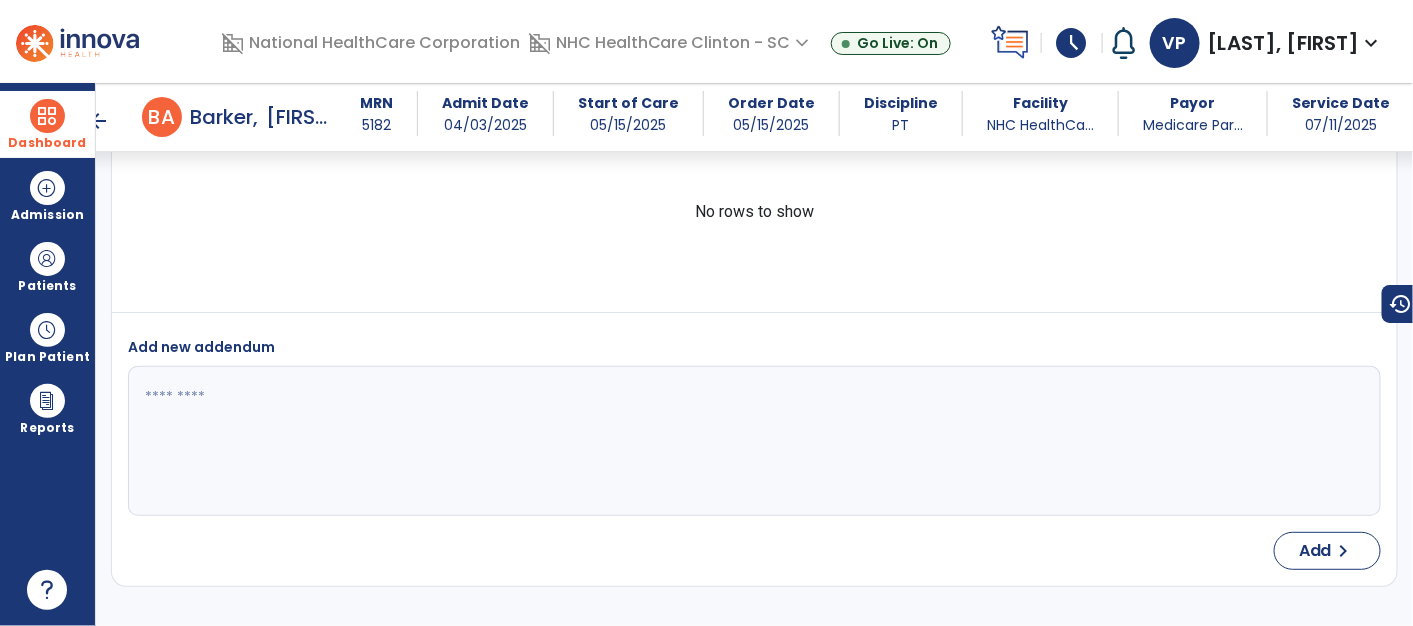 click at bounding box center [47, 116] 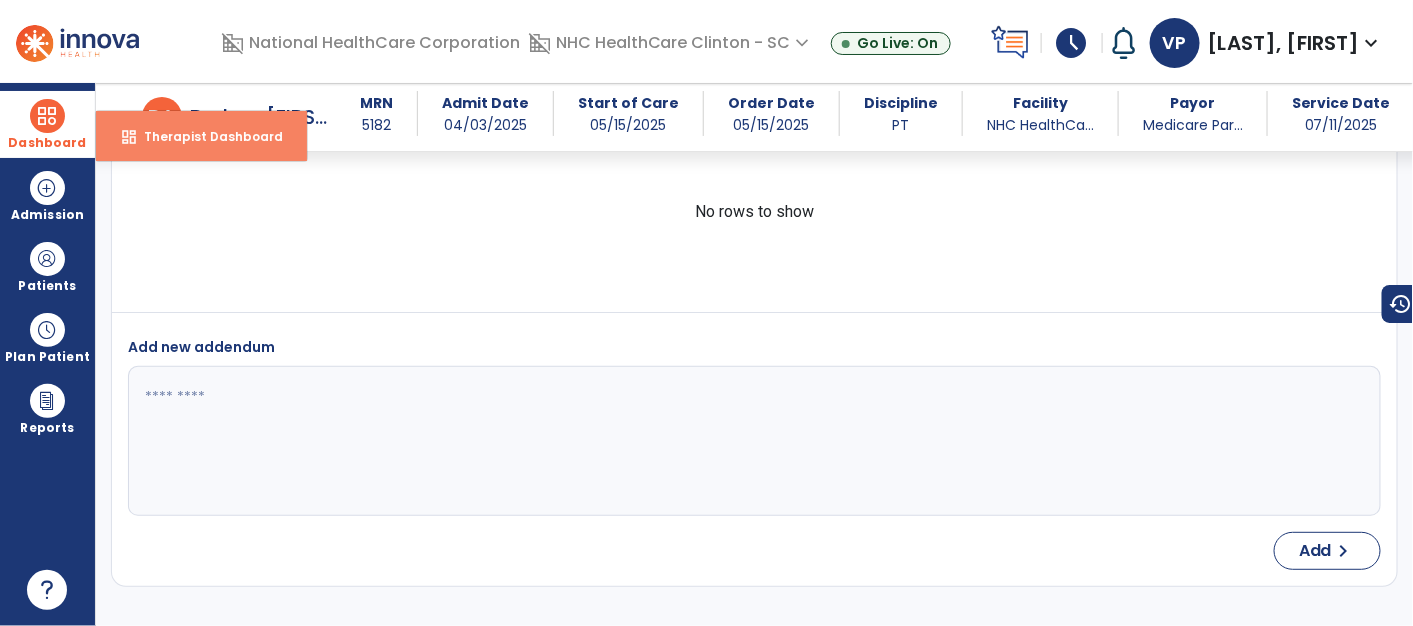 click on "dashboard  Therapist Dashboard" at bounding box center [201, 136] 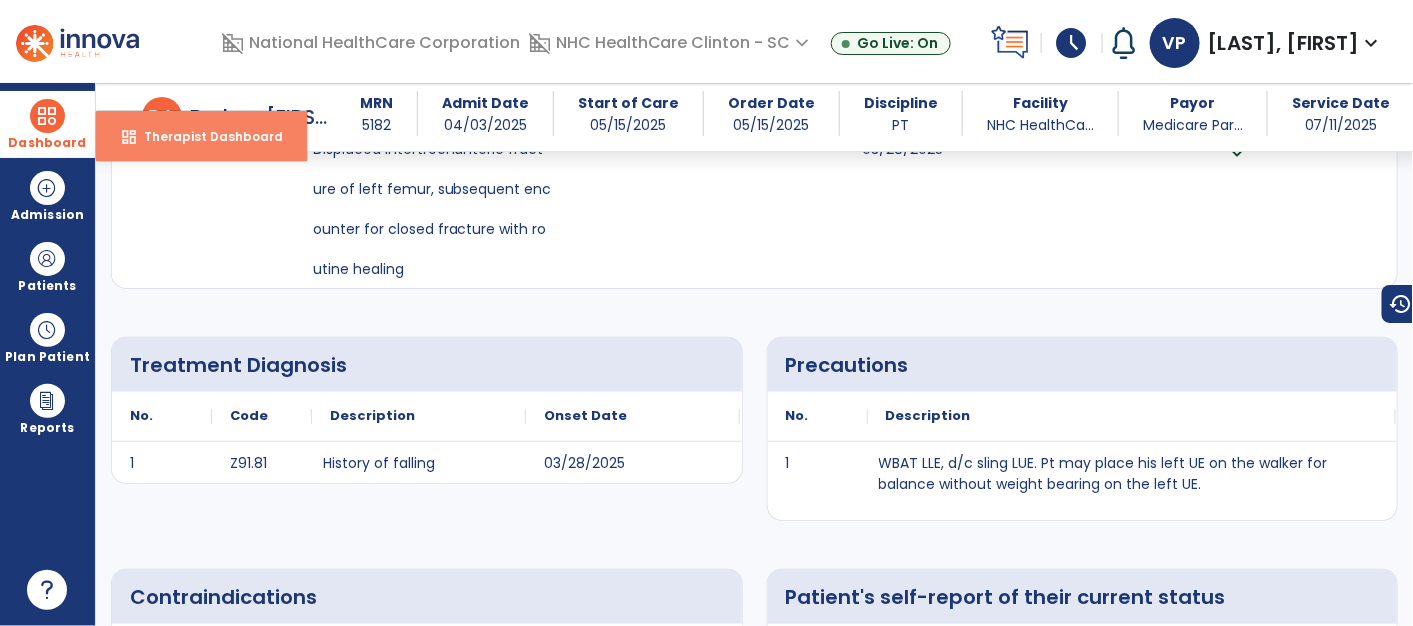 select on "****" 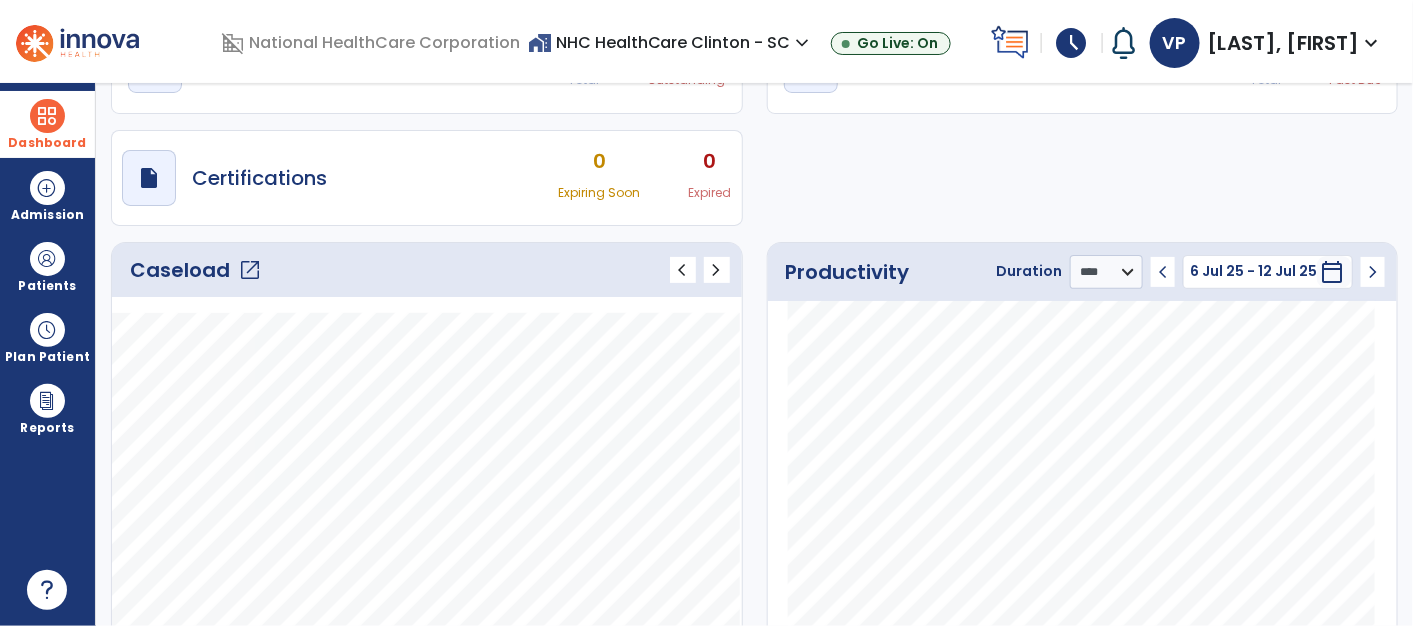 click on "open_in_new" 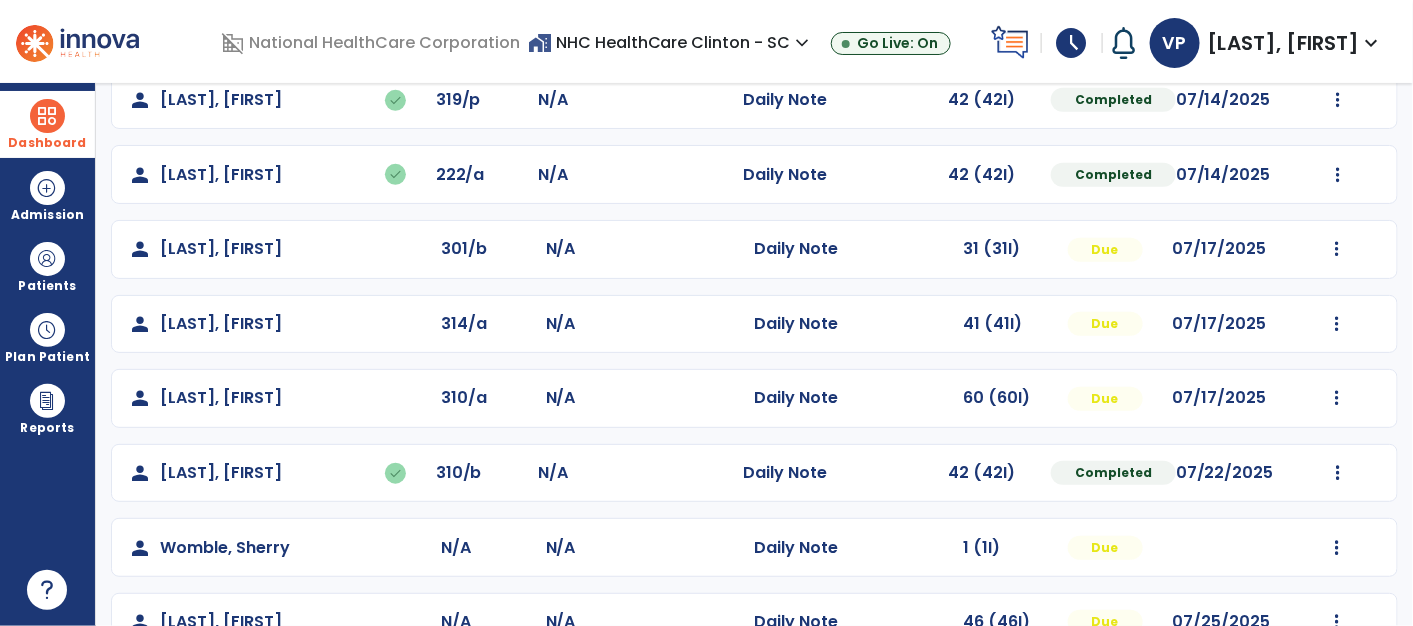 scroll, scrollTop: 411, scrollLeft: 0, axis: vertical 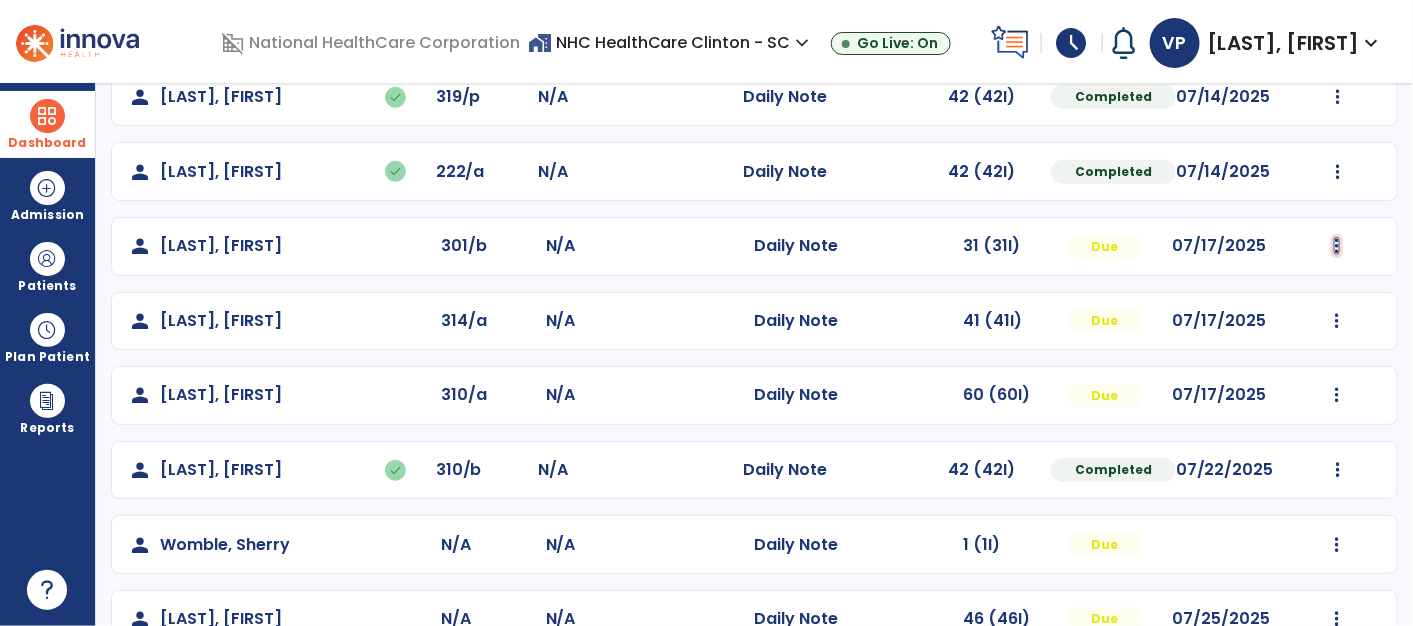 click at bounding box center (1338, -52) 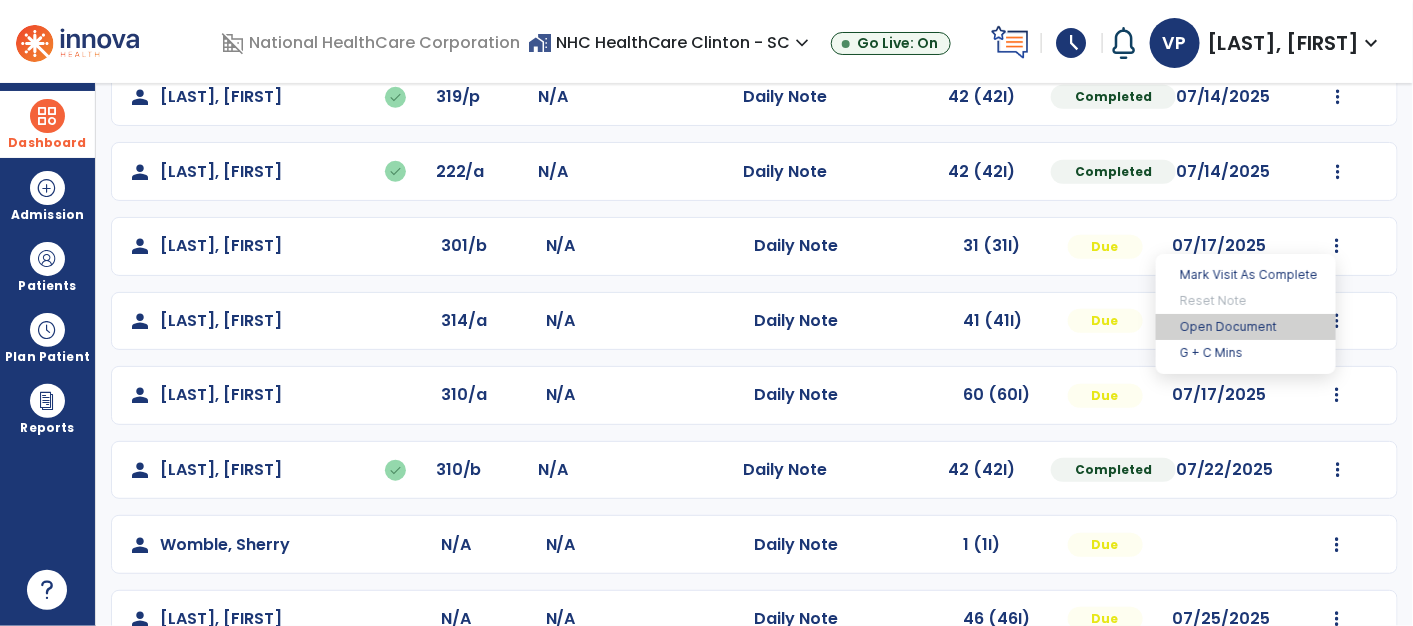 click on "Open Document" at bounding box center [1246, 327] 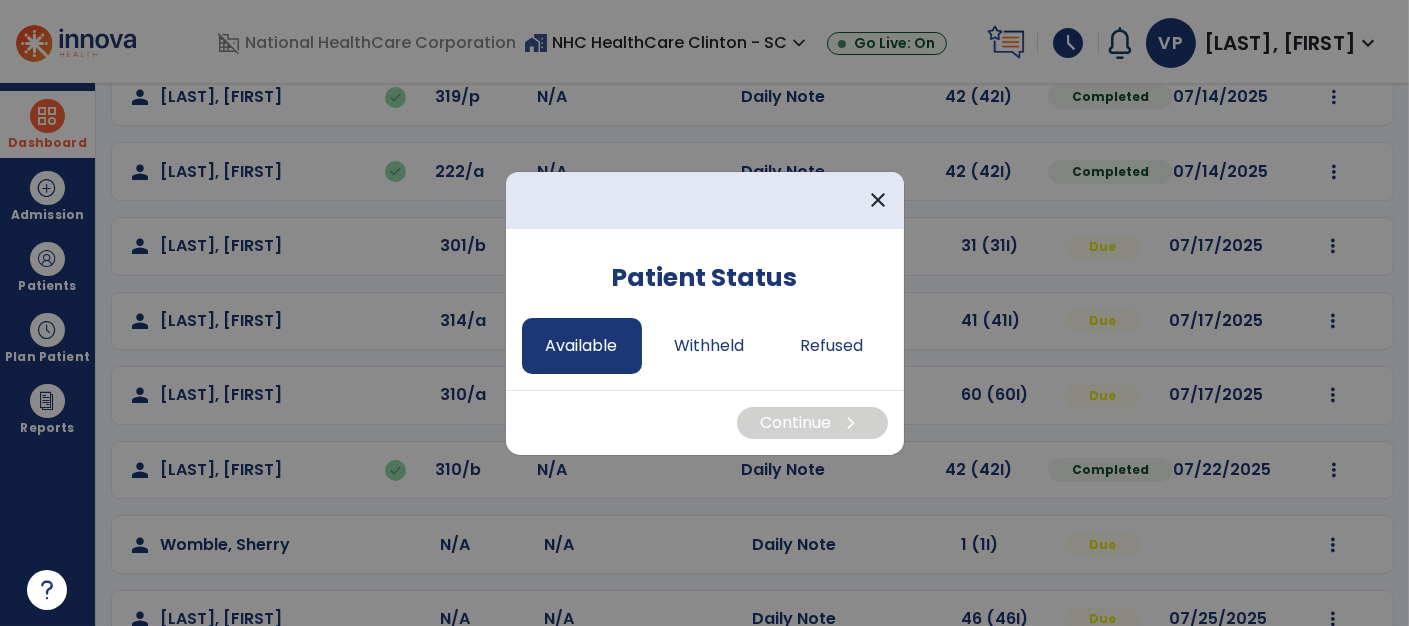 click on "Available" at bounding box center (582, 346) 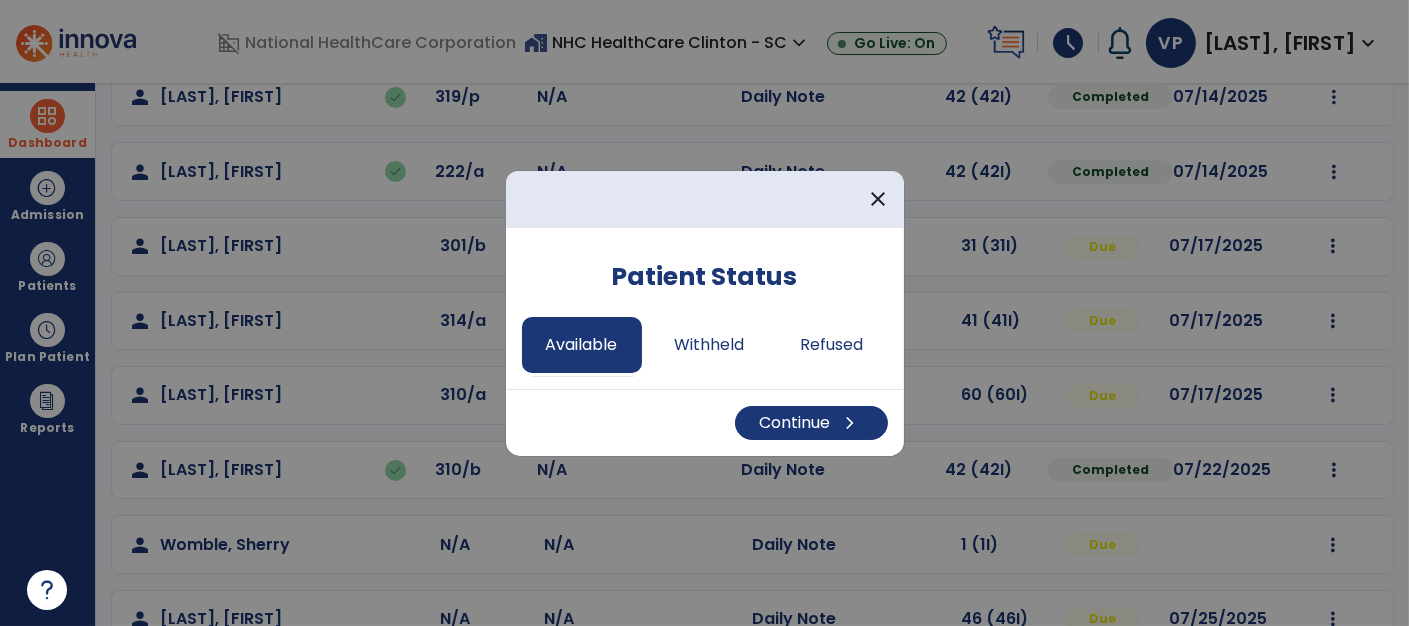 click on "Continue   chevron_right" at bounding box center [705, 422] 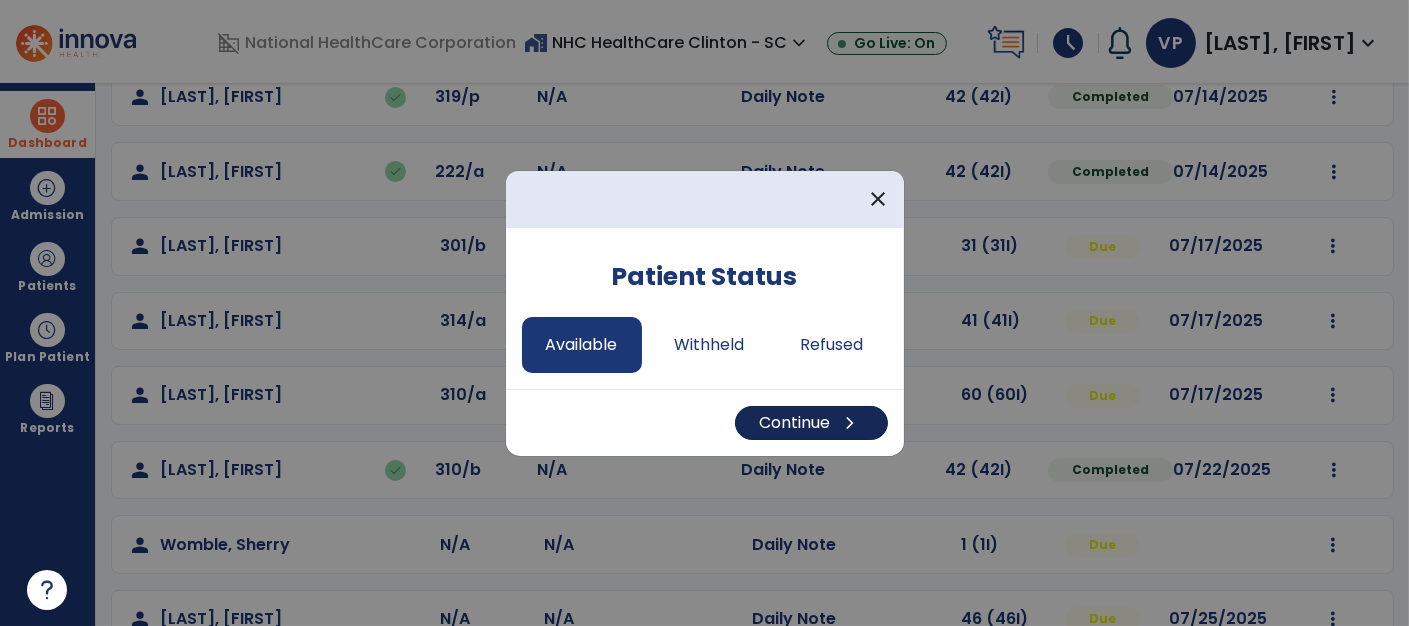 click on "Continue   chevron_right" at bounding box center [811, 423] 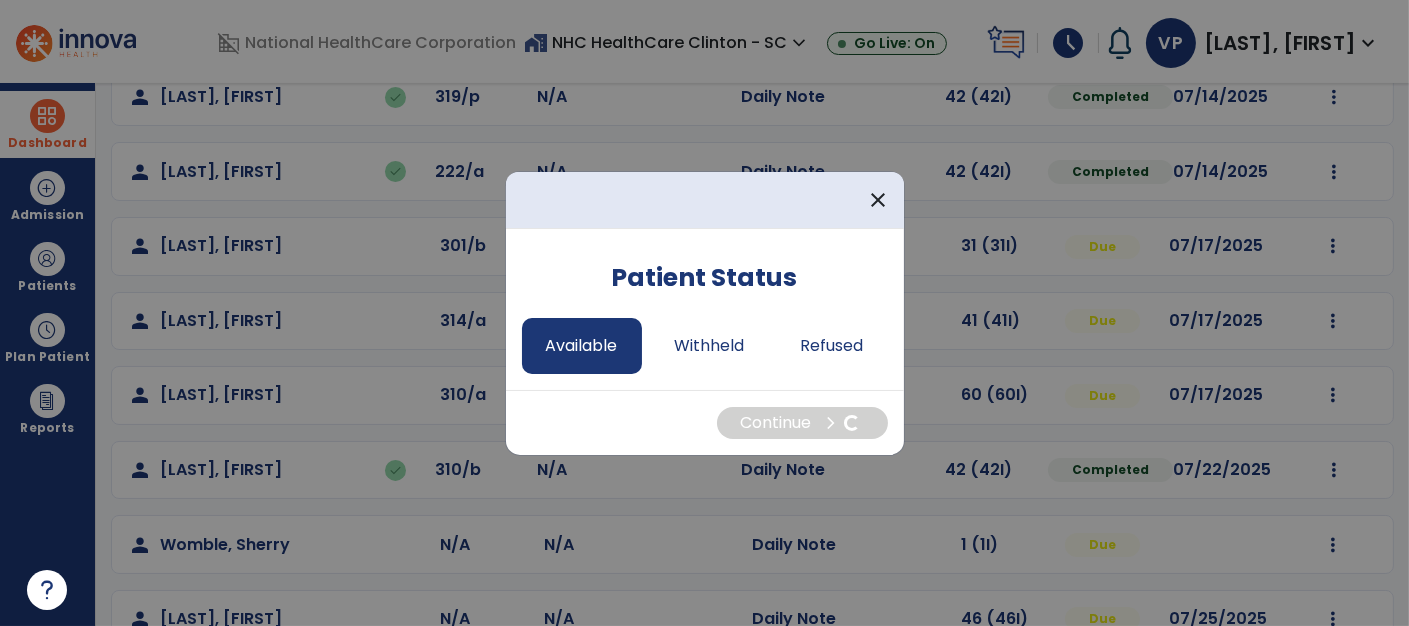 select on "*" 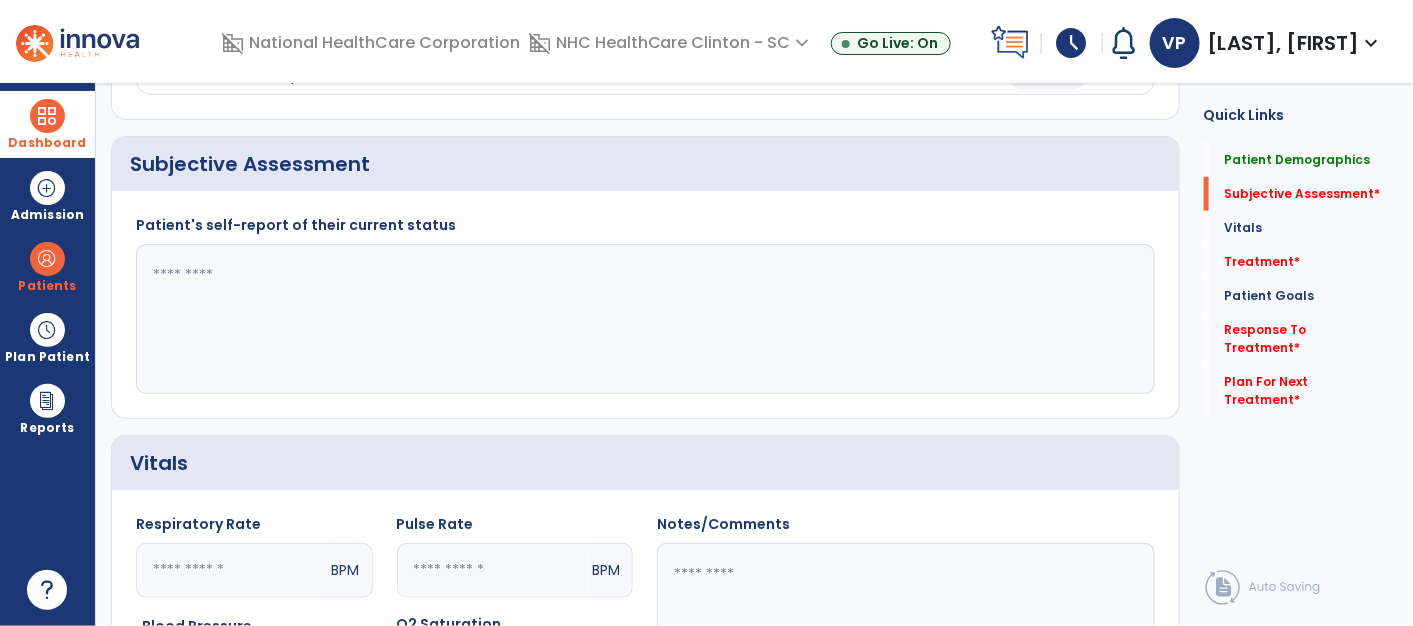 click 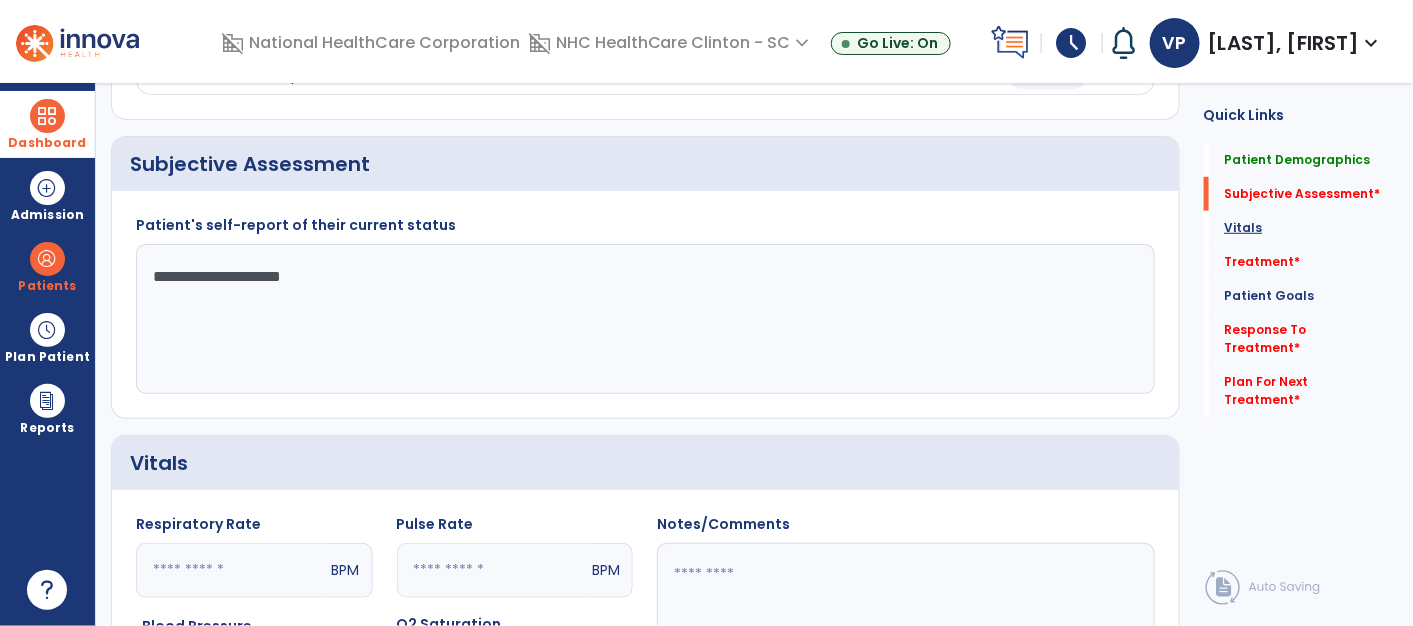 type on "**********" 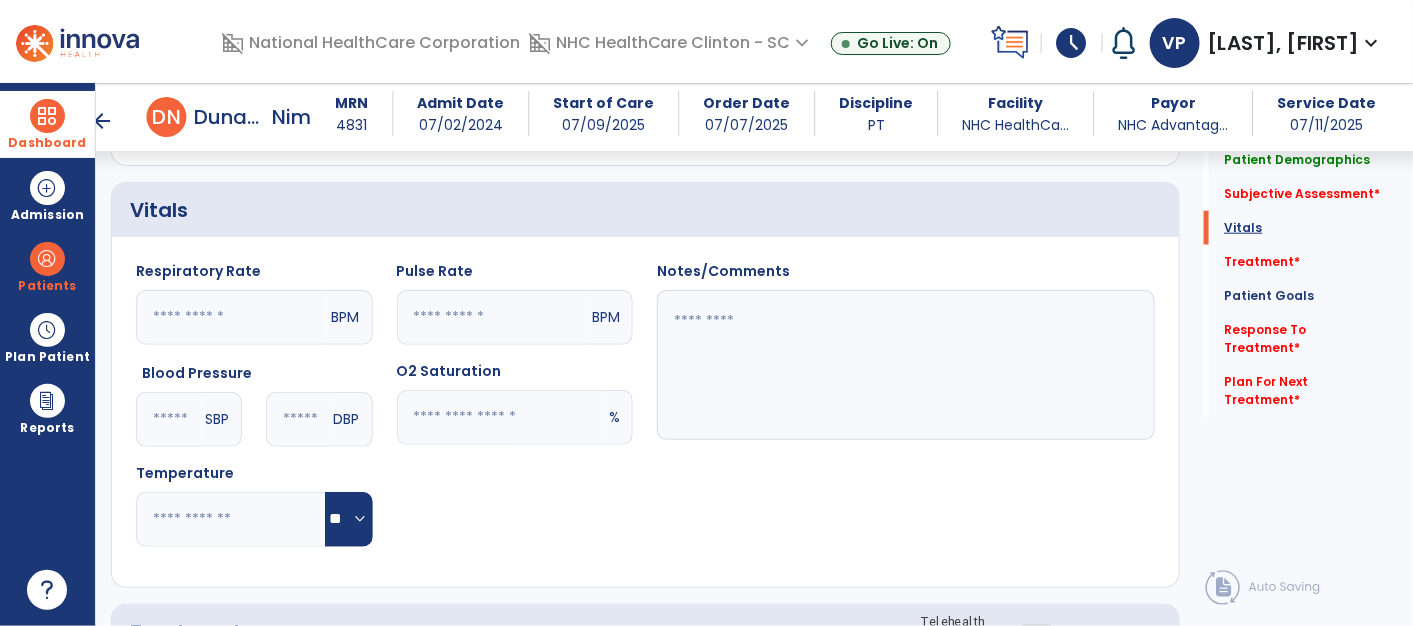 scroll, scrollTop: 692, scrollLeft: 0, axis: vertical 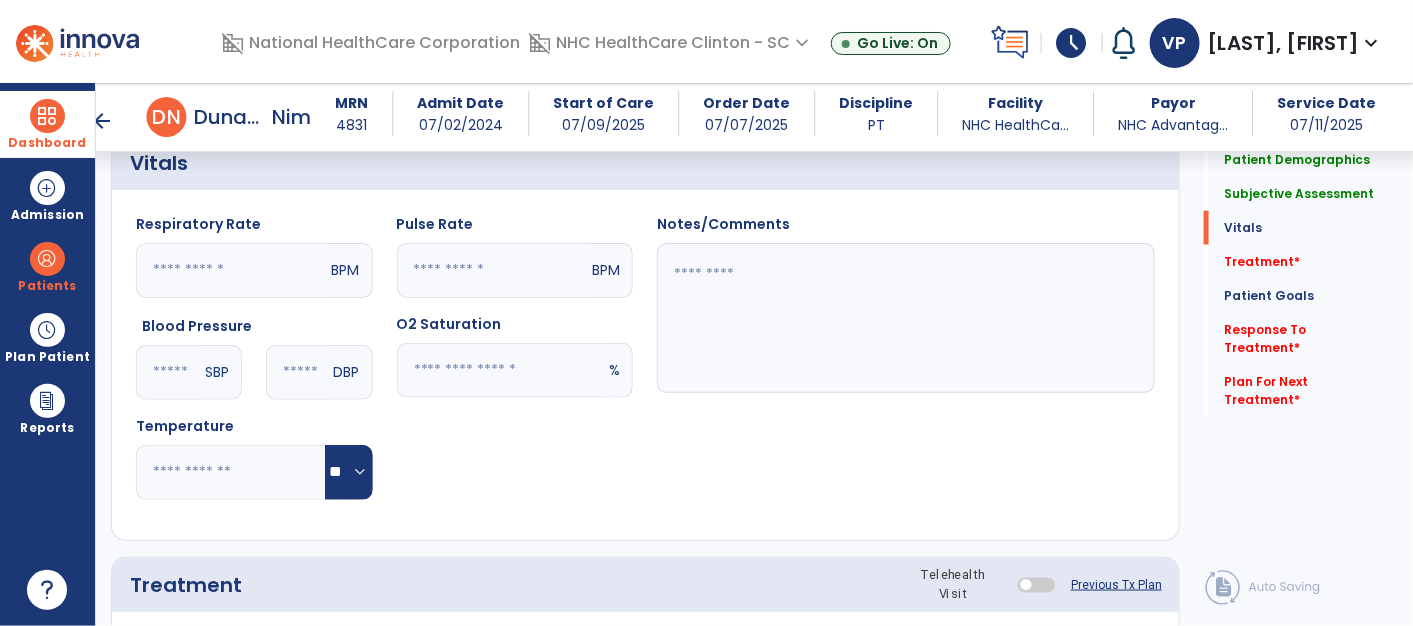 click 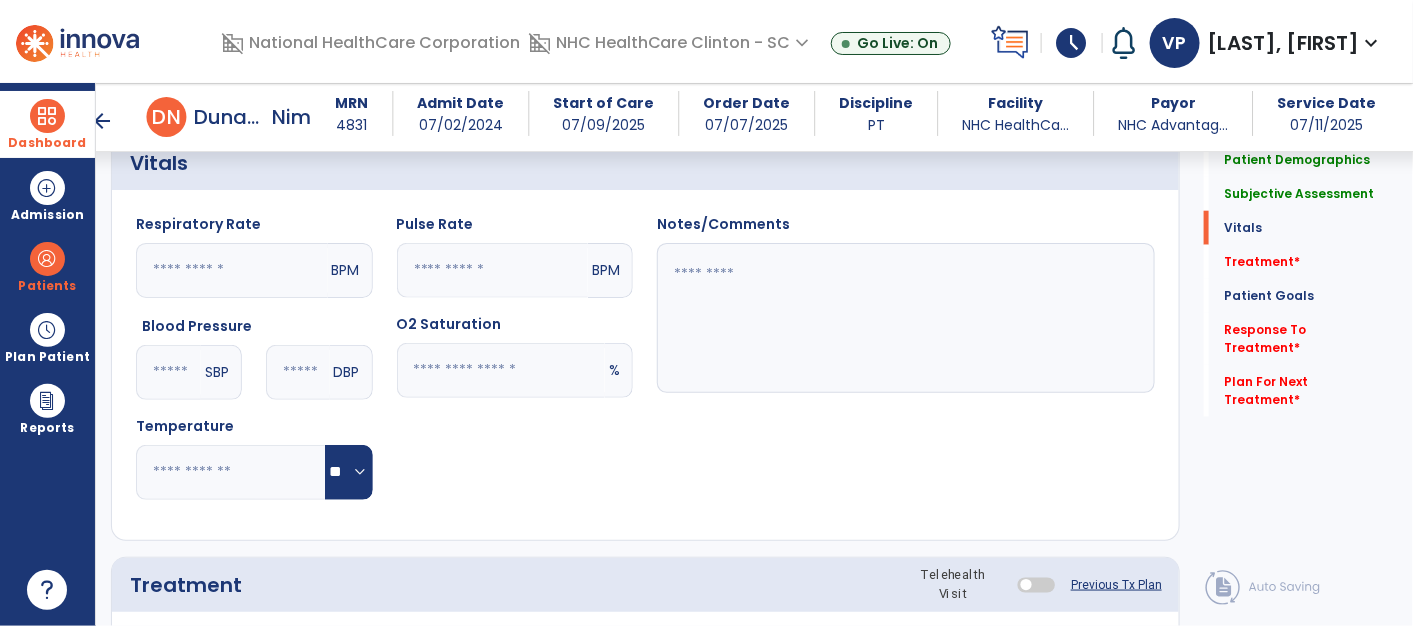 click 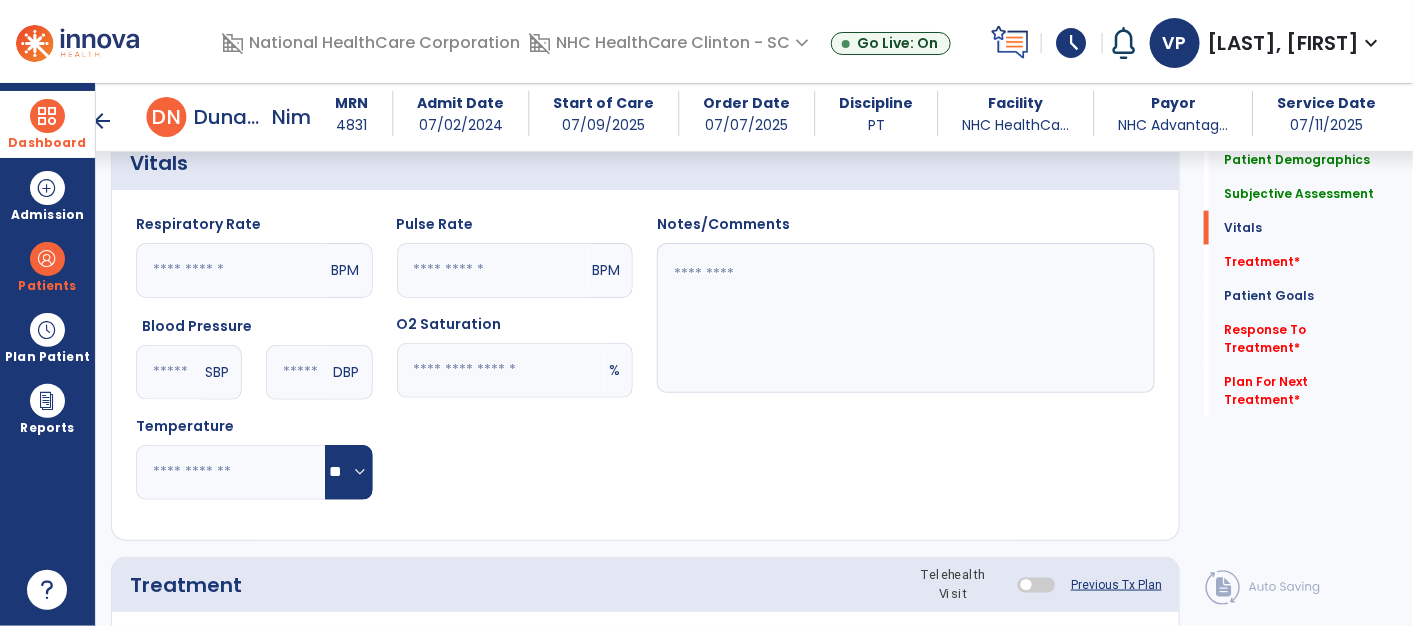 click 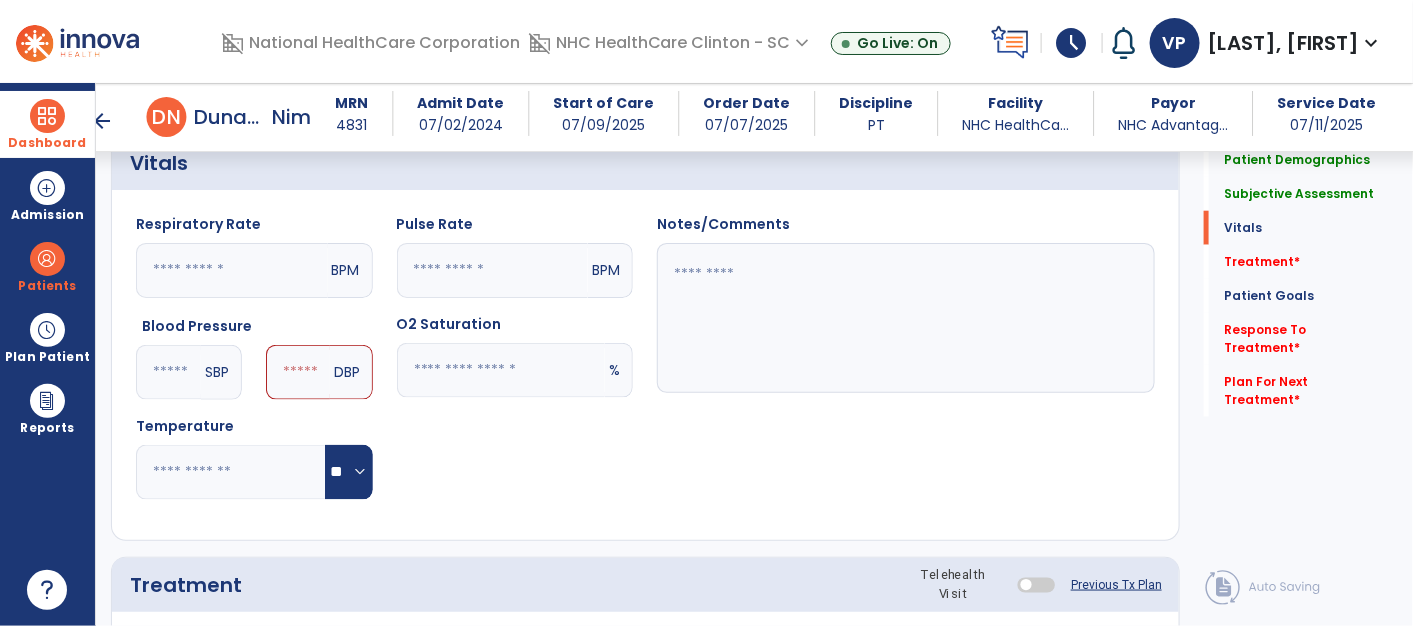 type on "***" 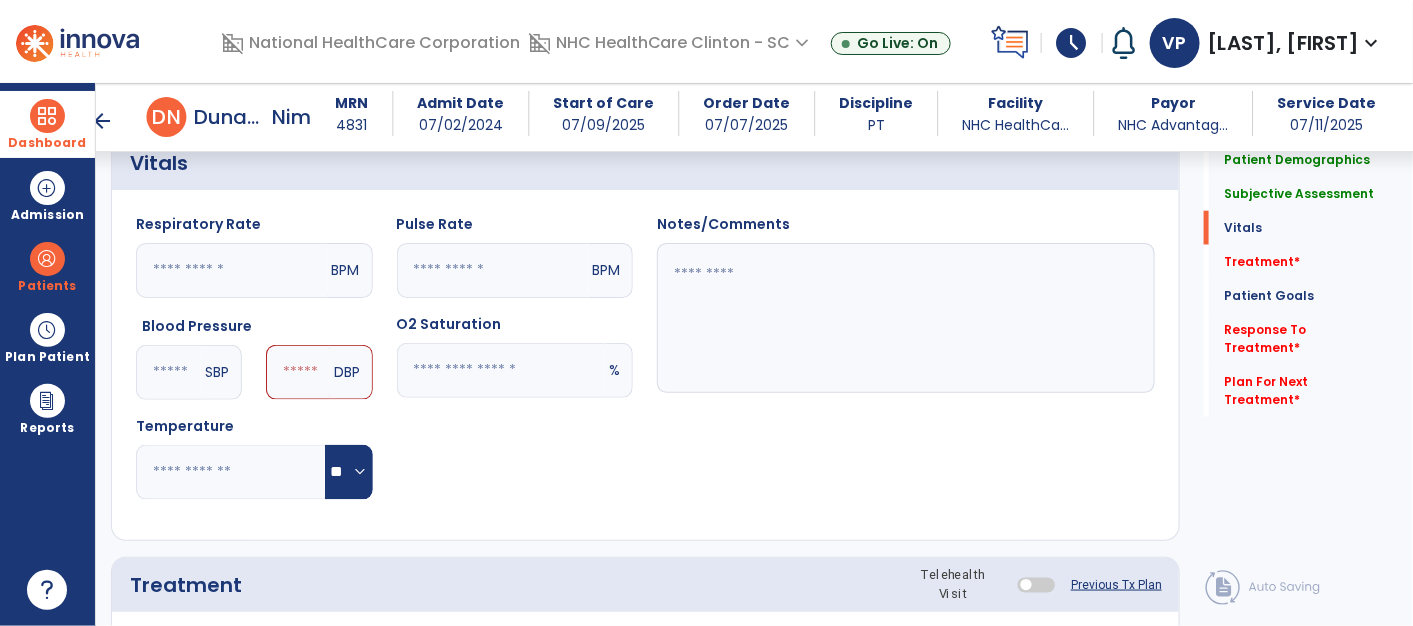 click 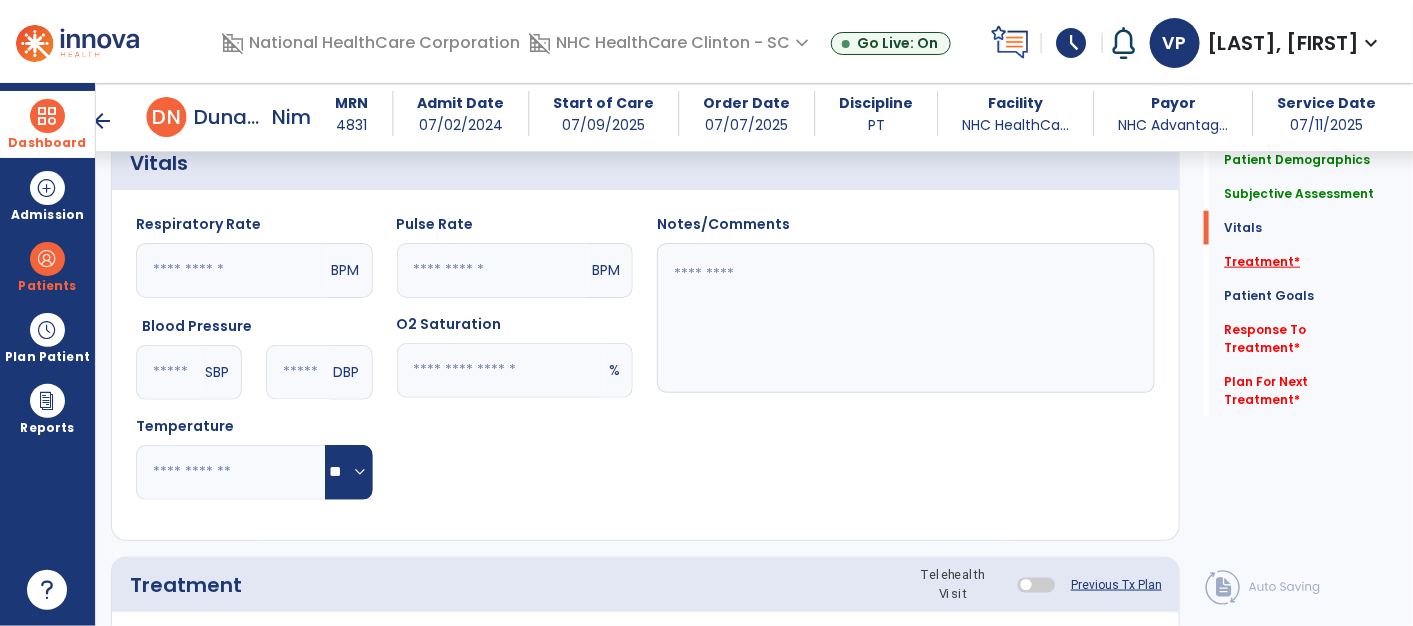 type on "**" 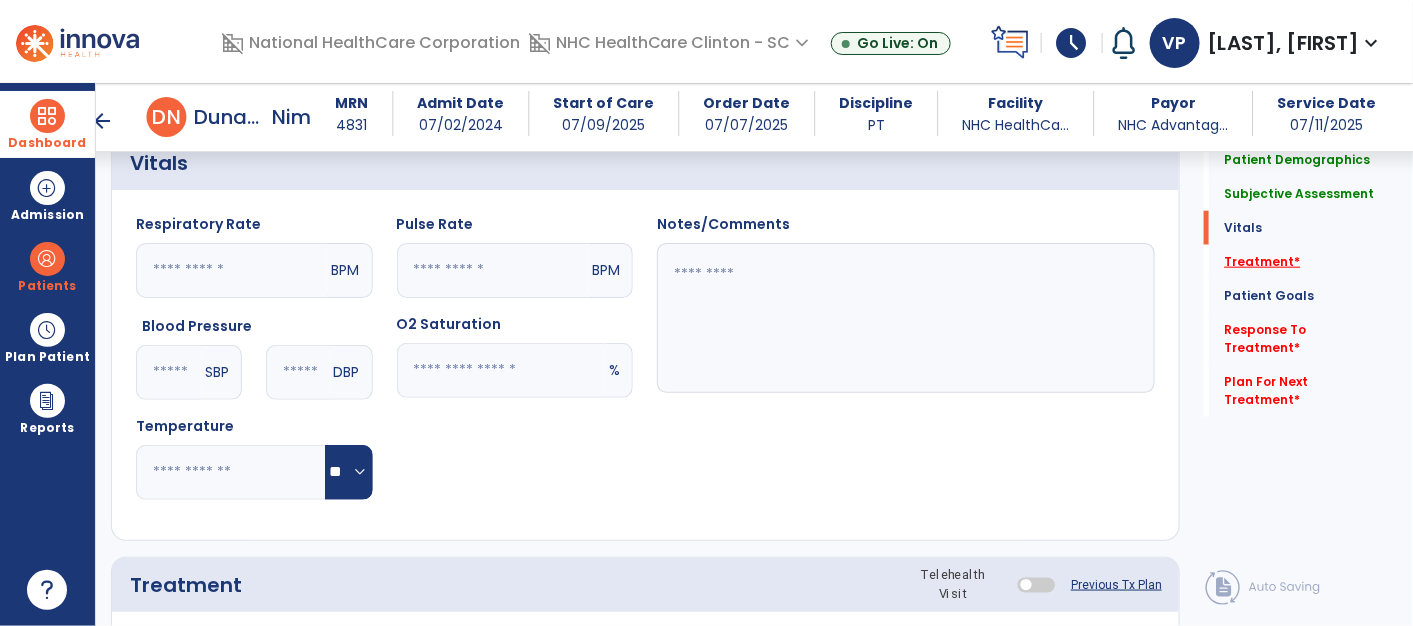 click on "Treatment   *" 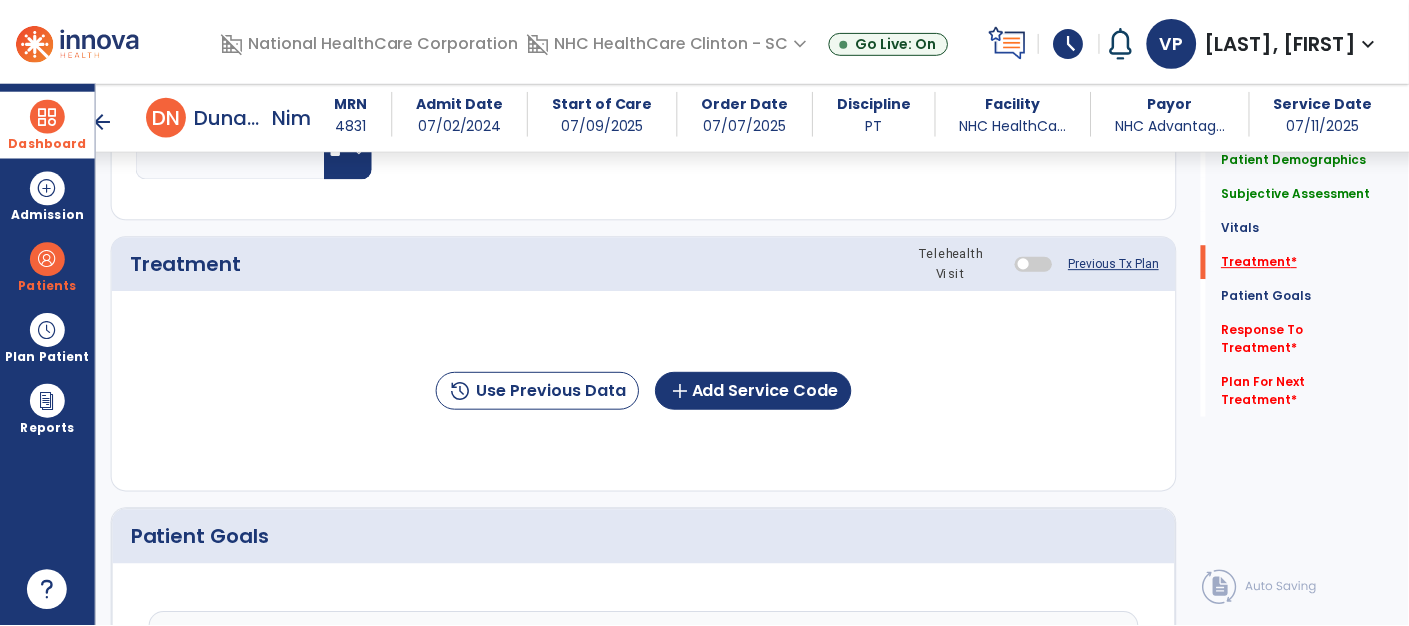 scroll, scrollTop: 1020, scrollLeft: 0, axis: vertical 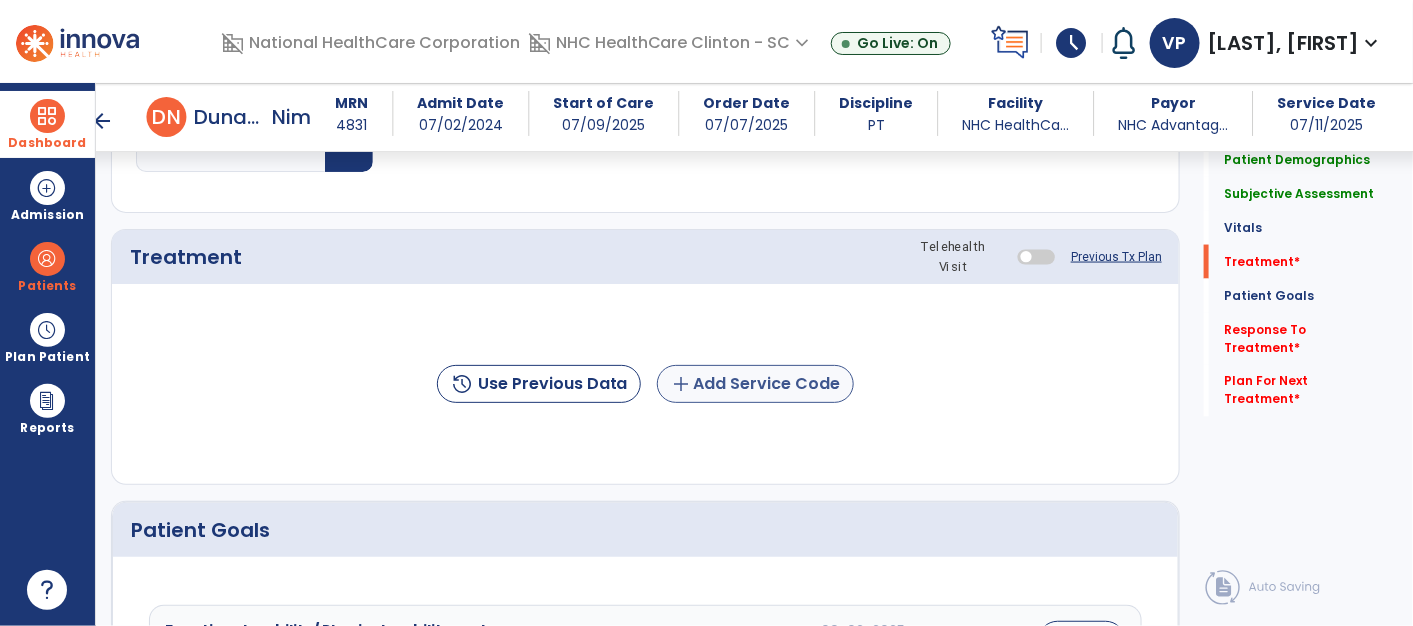 click on "add  Add Service Code" 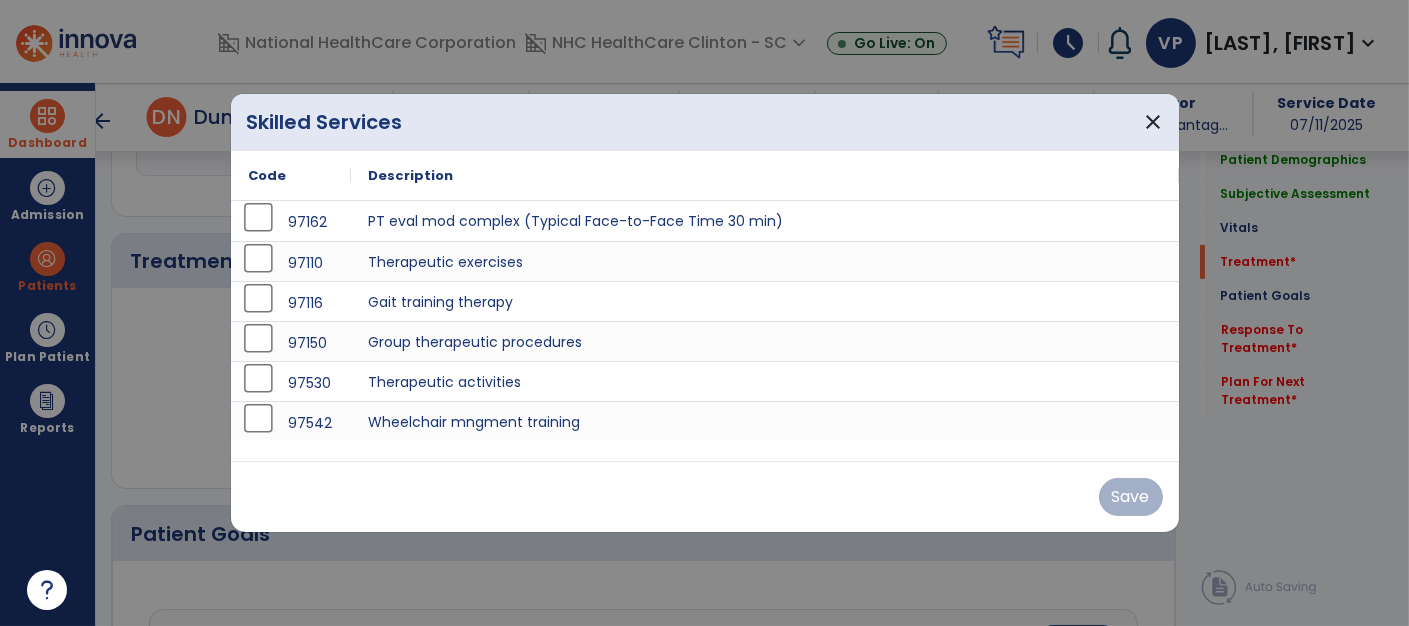 scroll, scrollTop: 1020, scrollLeft: 0, axis: vertical 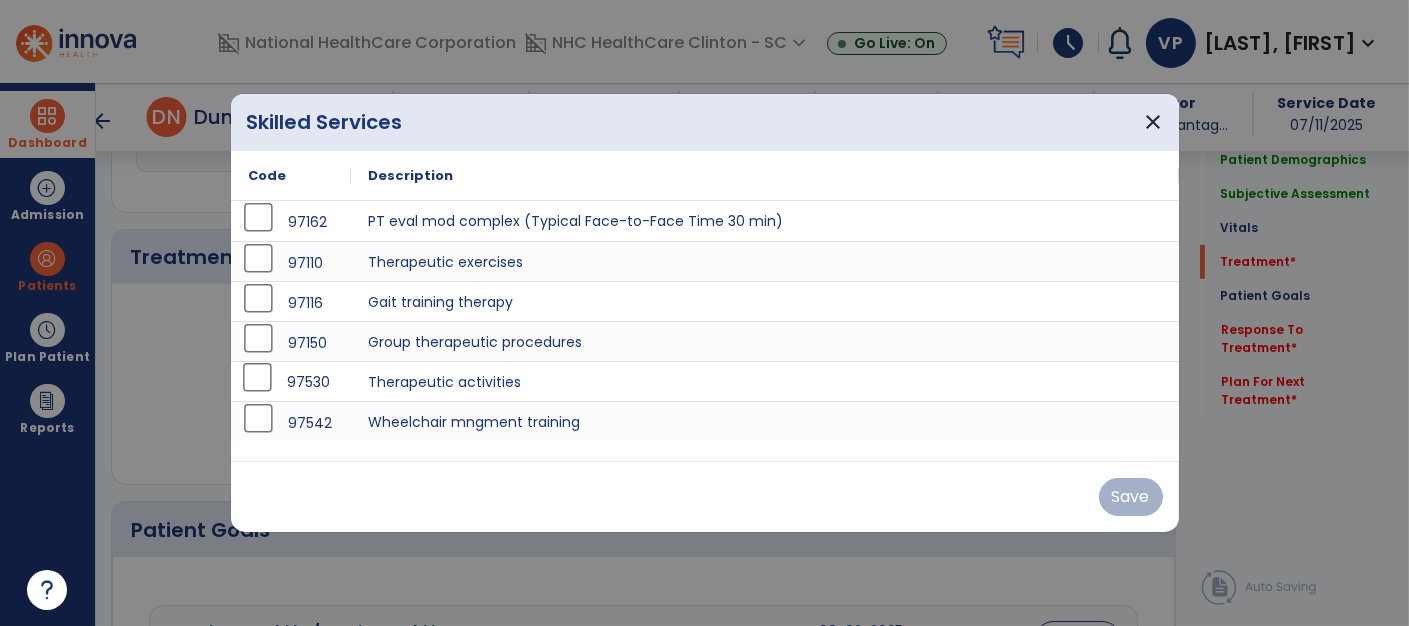 click on "97530" at bounding box center (308, 382) 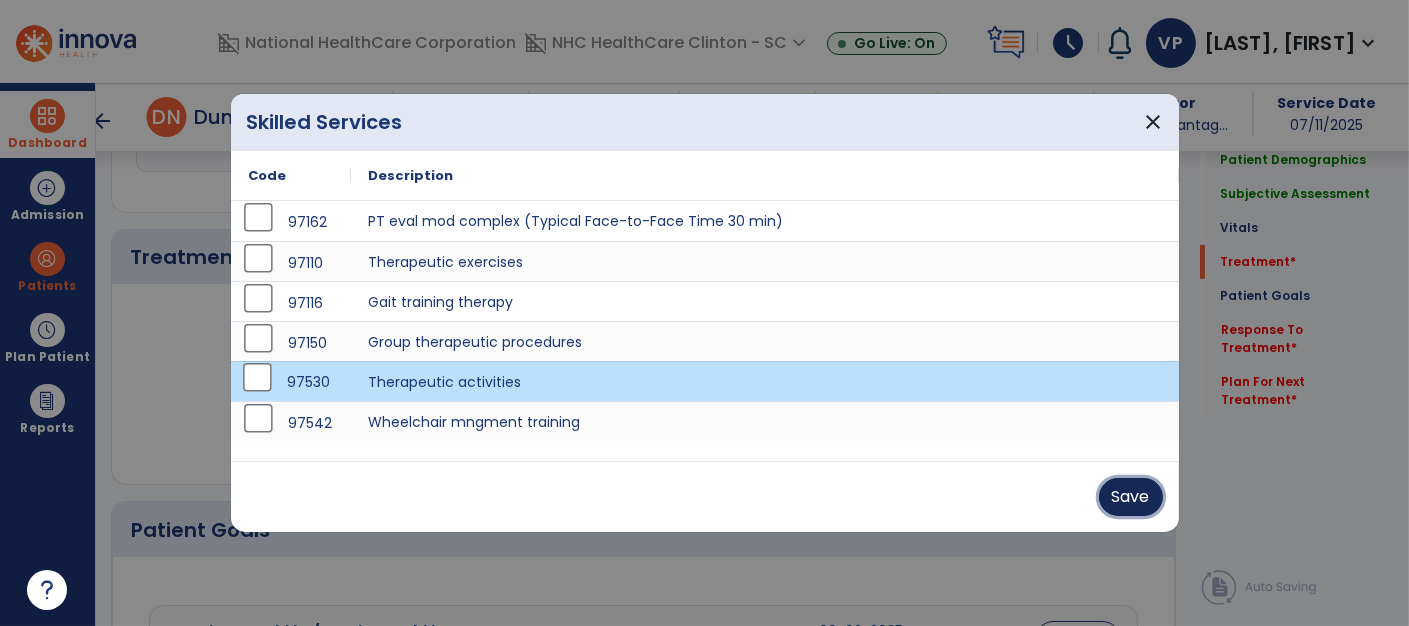 click on "Save" at bounding box center (1131, 497) 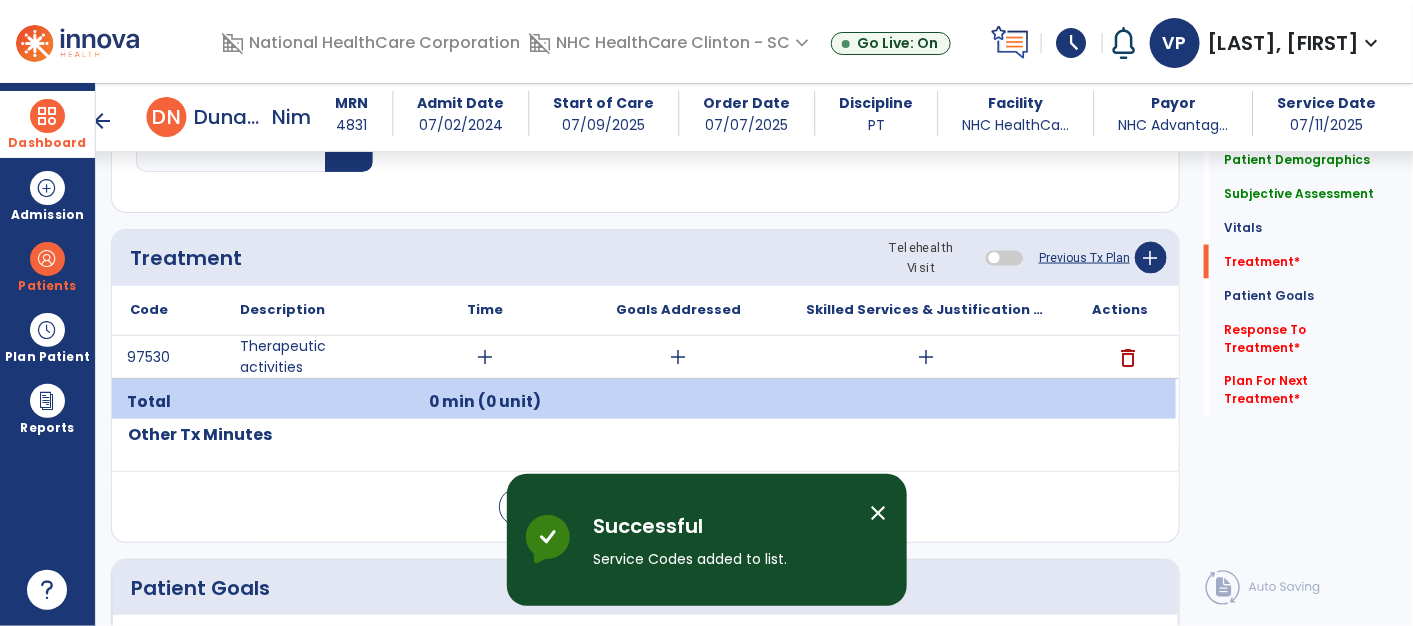 click on "close" at bounding box center (879, 513) 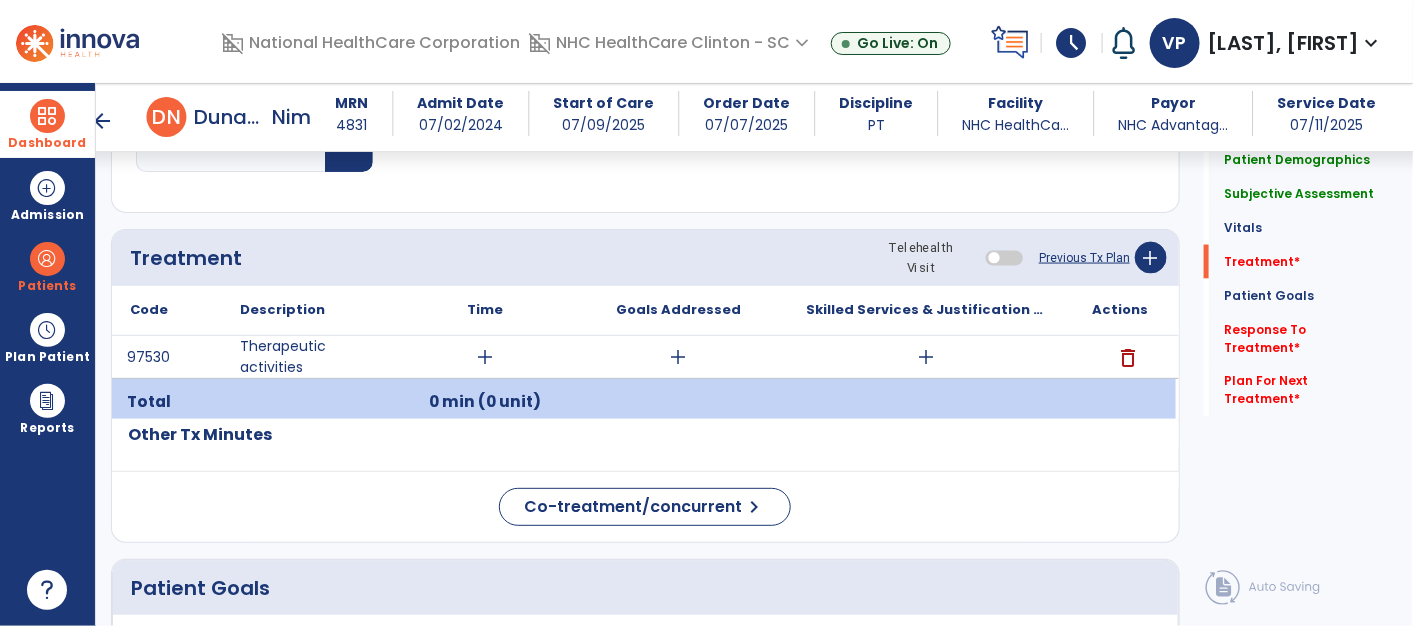 click on "add" at bounding box center (485, 357) 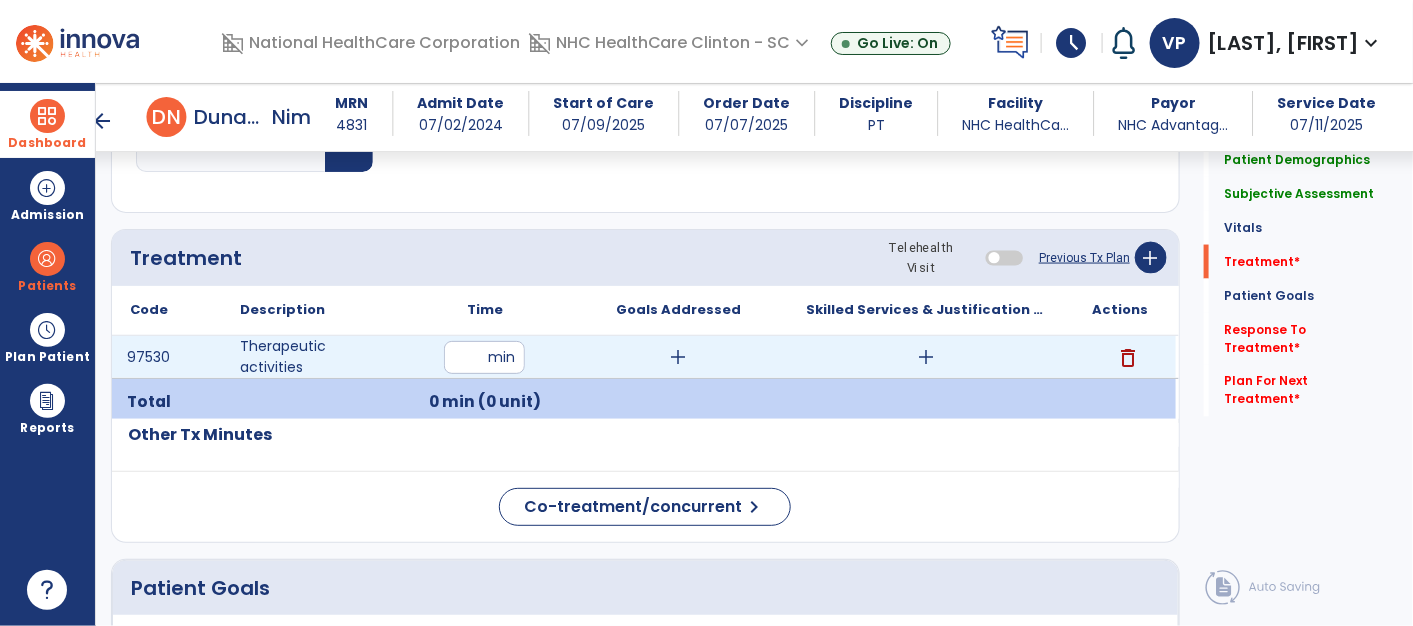 type on "**" 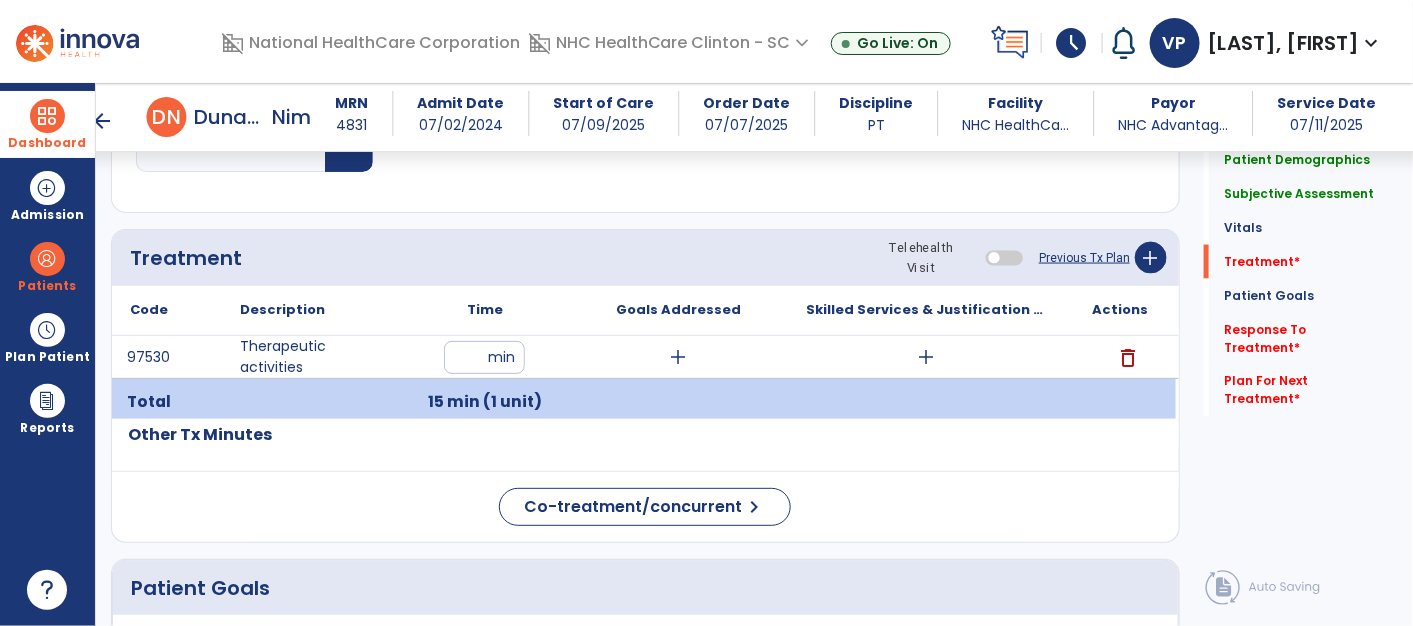 click on "add" at bounding box center [678, 357] 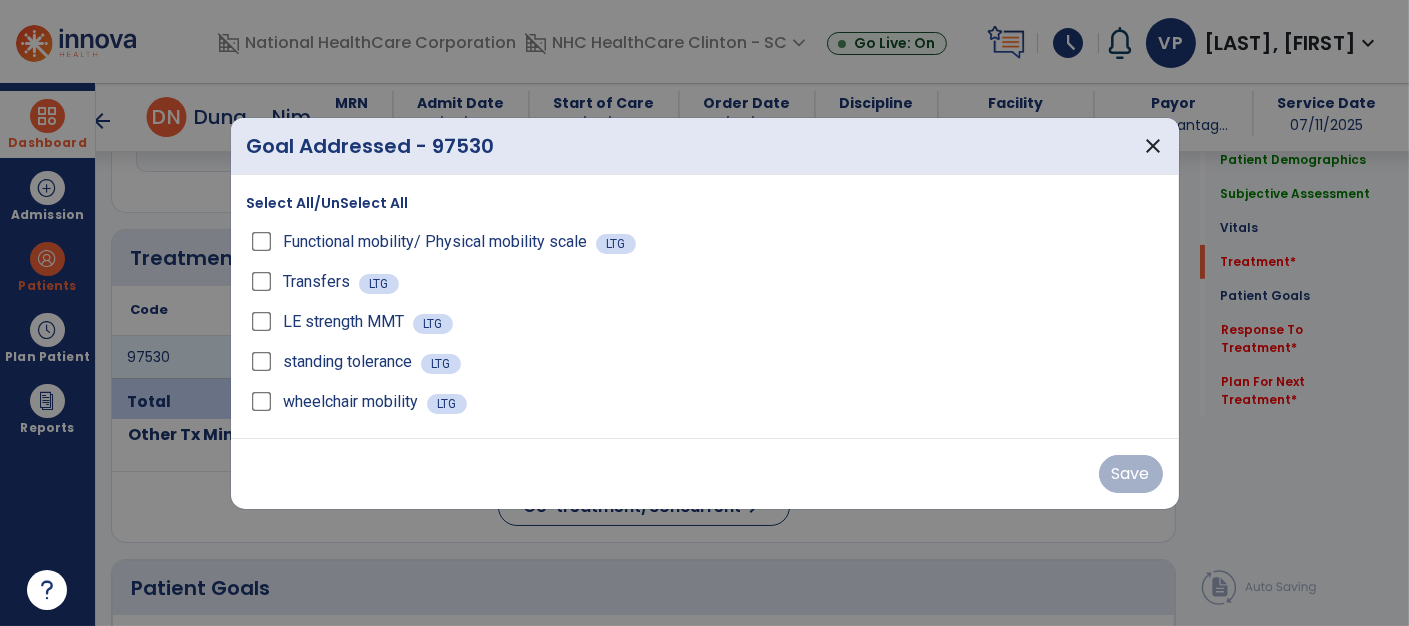 scroll, scrollTop: 1020, scrollLeft: 0, axis: vertical 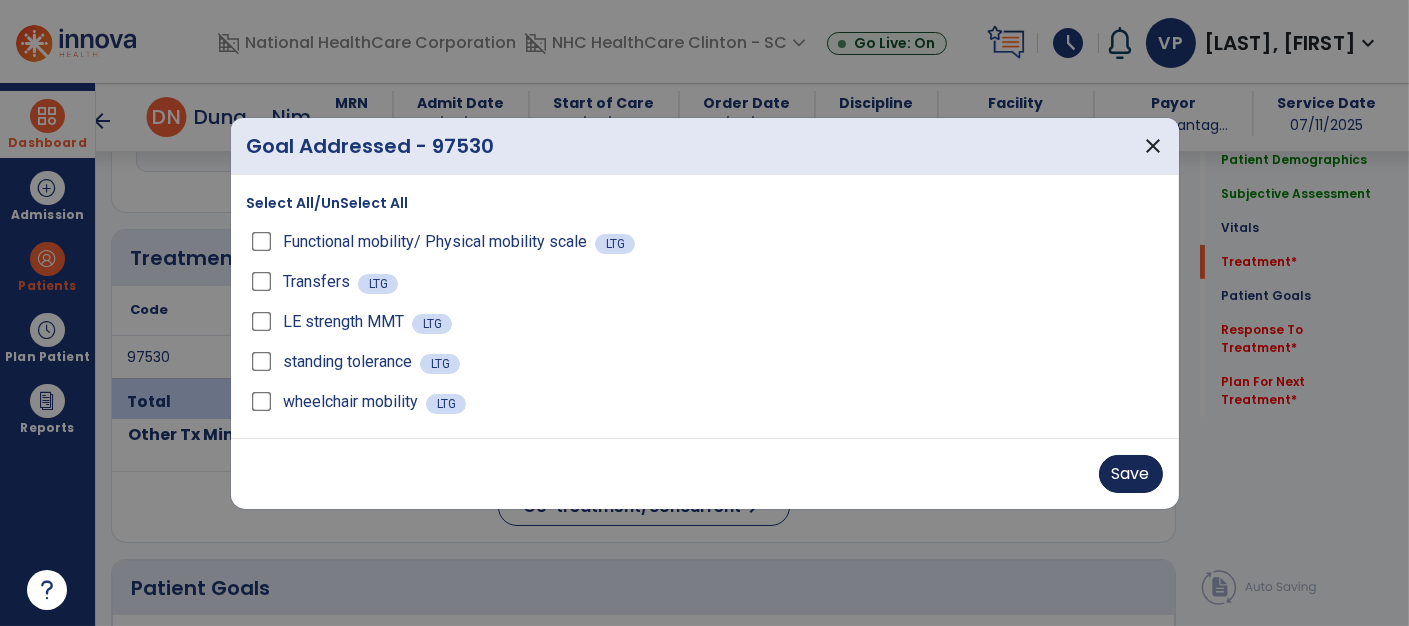 click on "Save" at bounding box center [1131, 474] 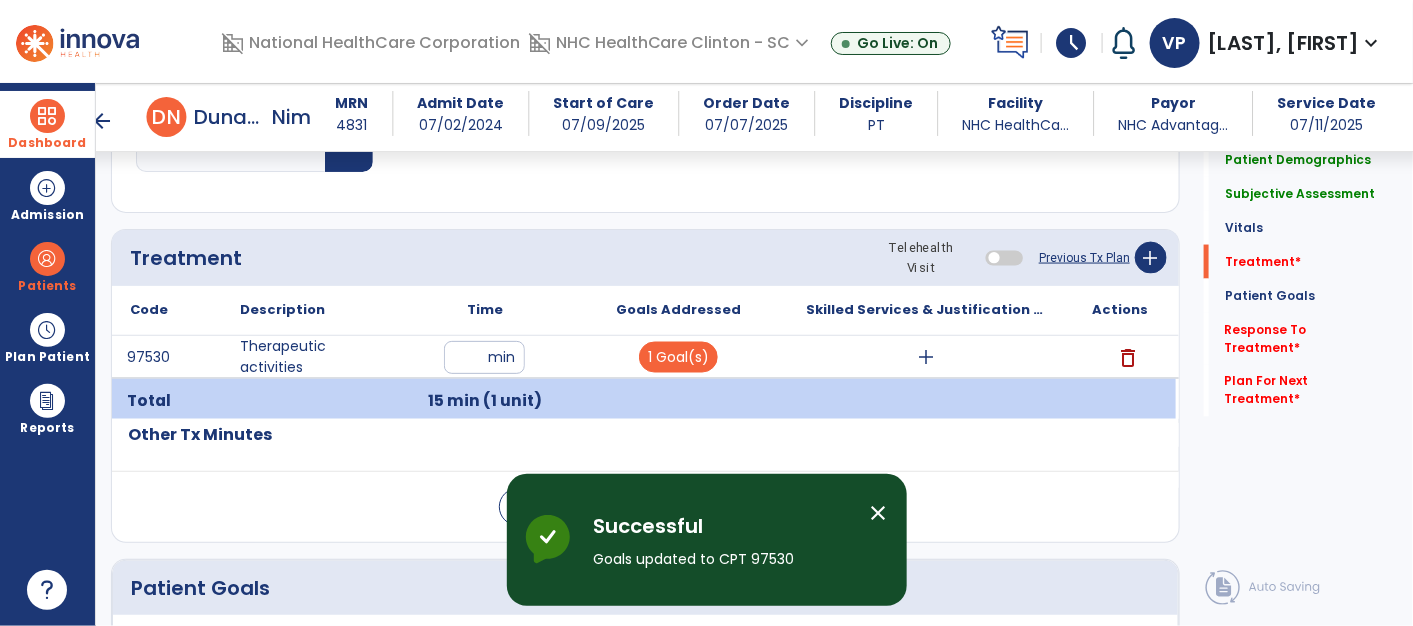 click on "add" at bounding box center [927, 357] 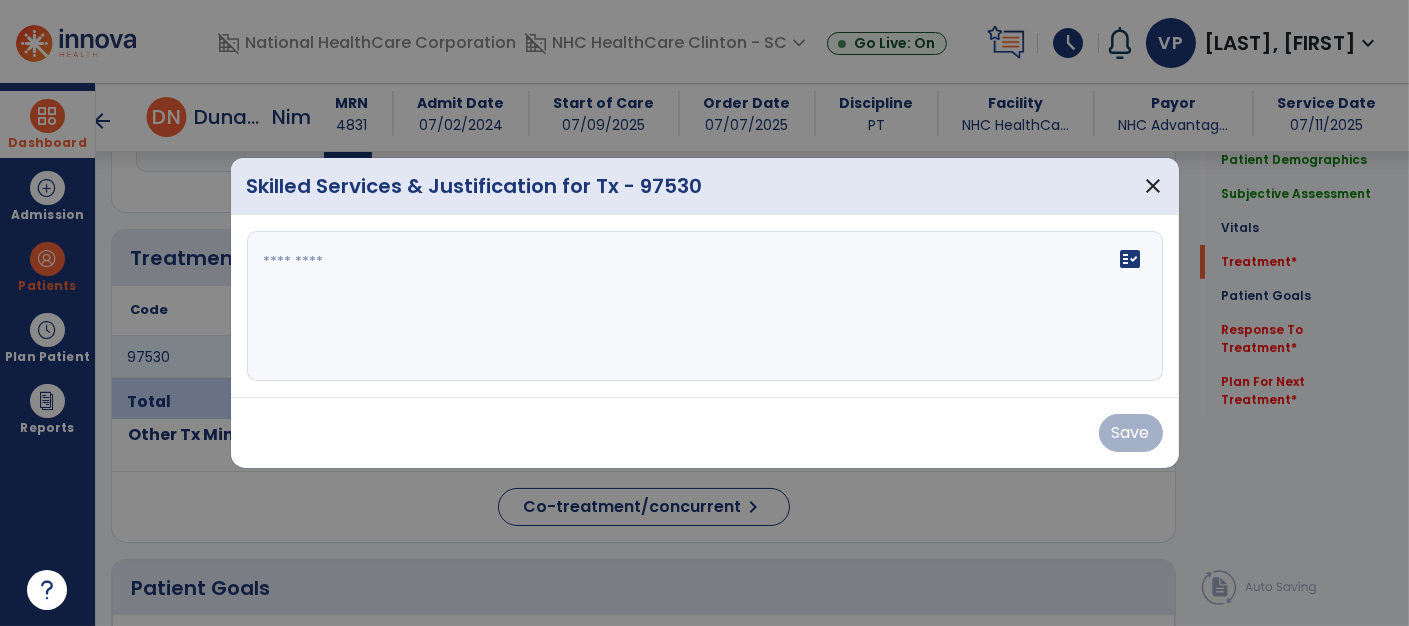 scroll, scrollTop: 1020, scrollLeft: 0, axis: vertical 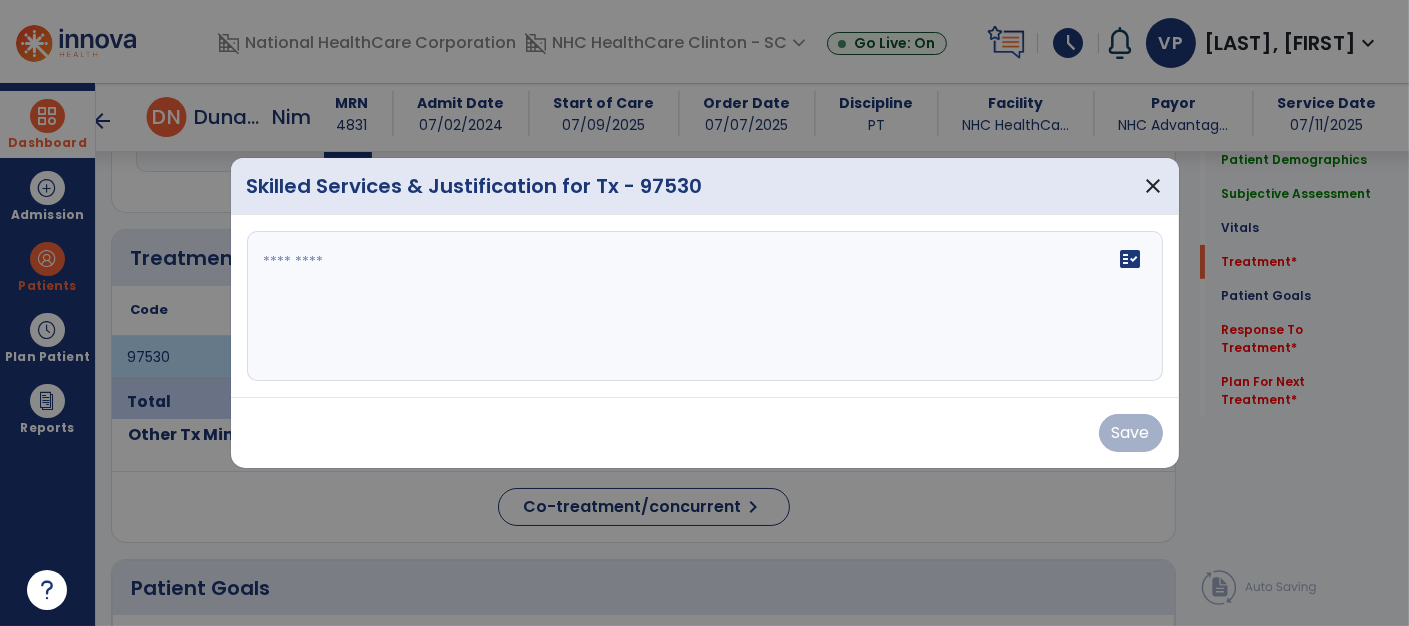 click at bounding box center [705, 306] 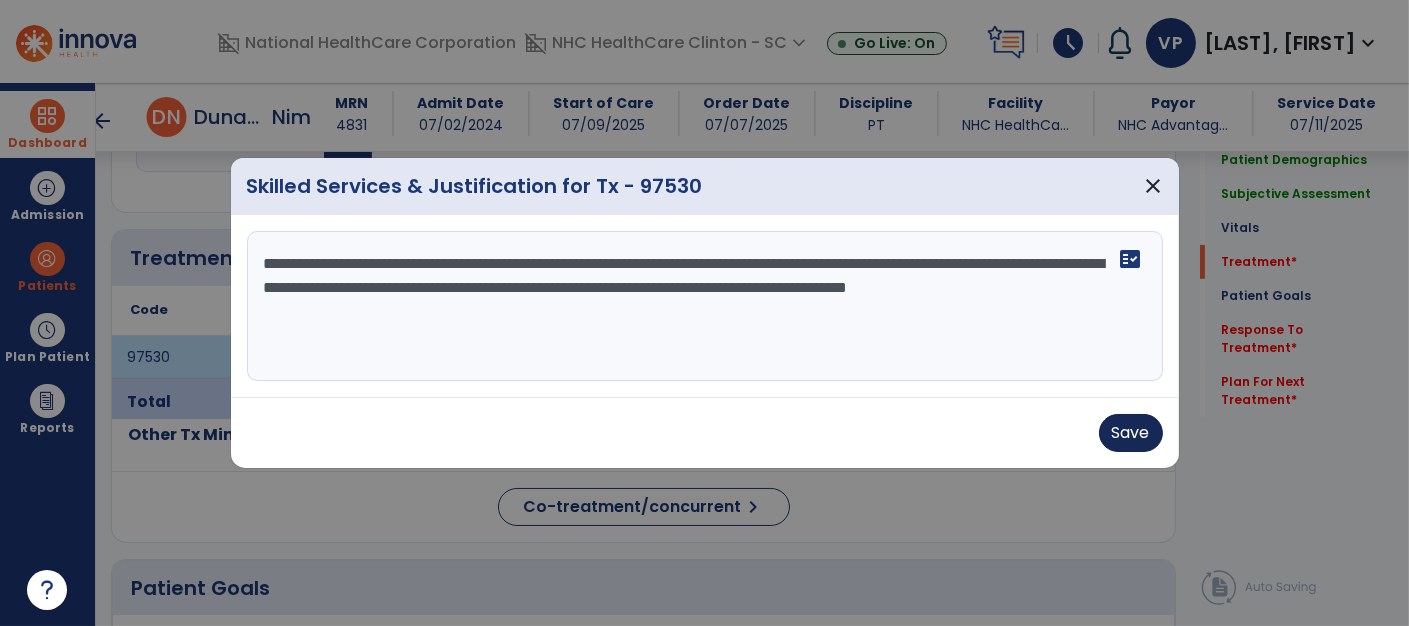 type on "**********" 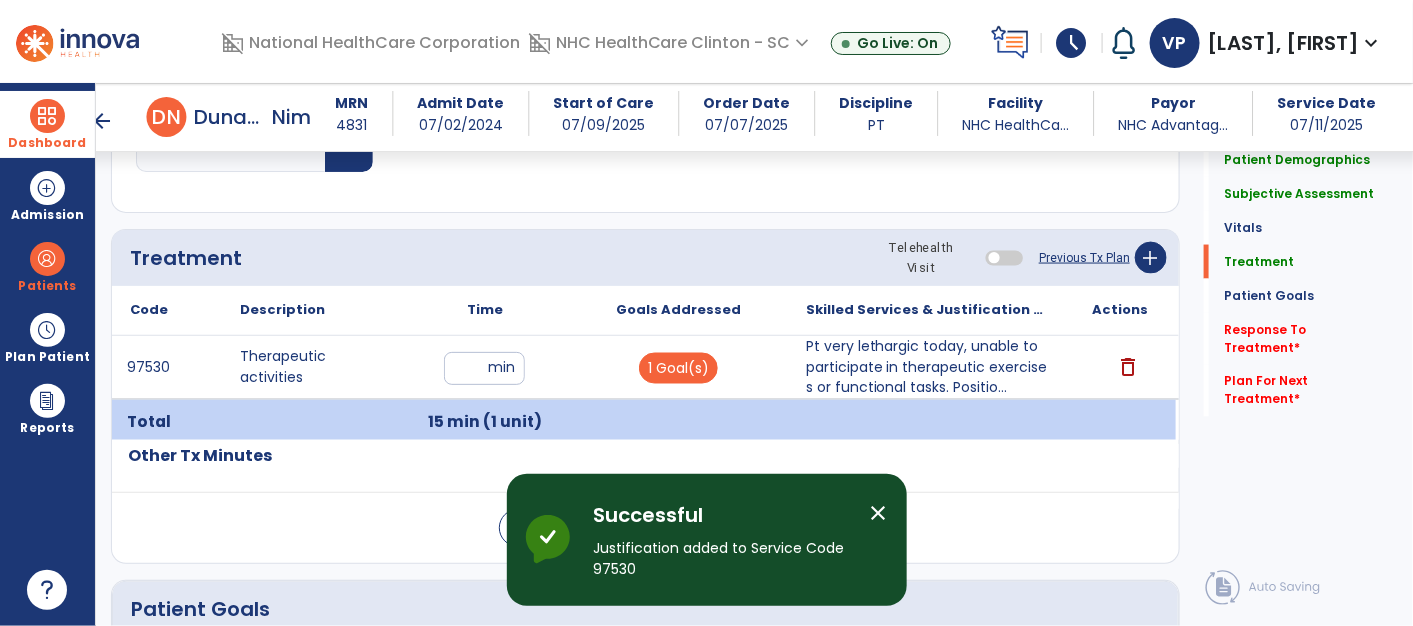 click on "Code" at bounding box center [167, 310] 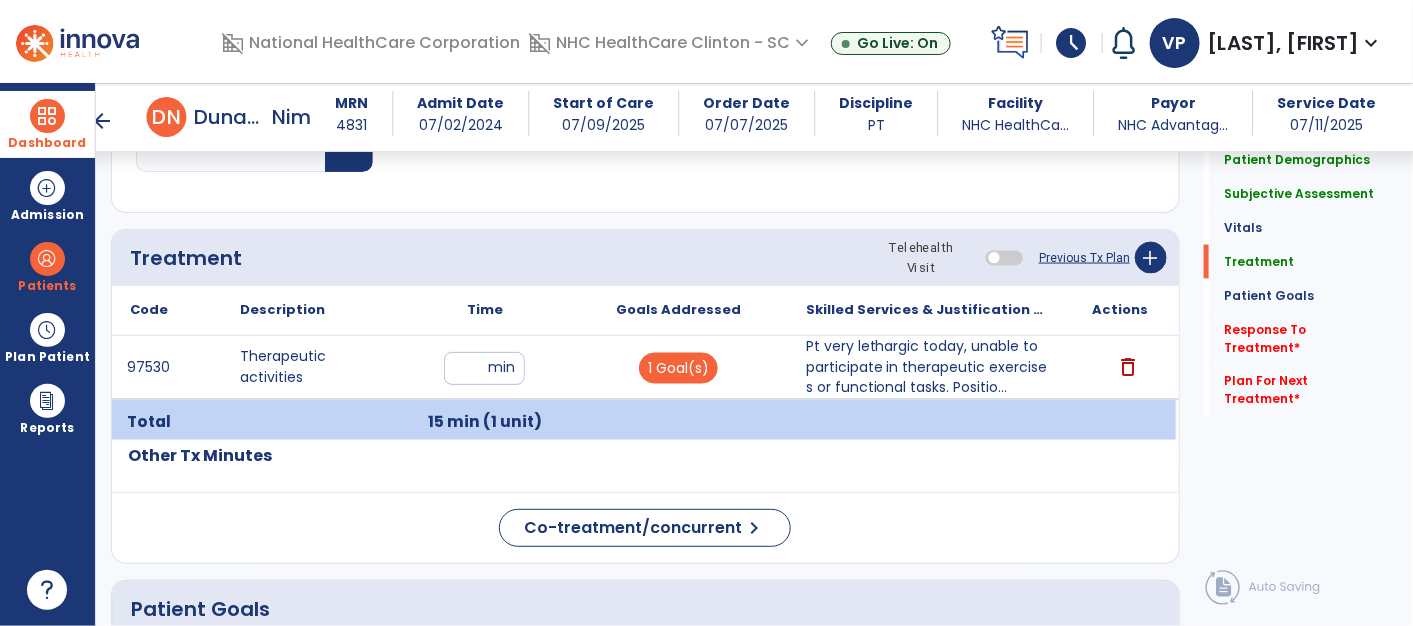 click on "Pt very lethargic today, unable to participate in therapeutic exercises or functional tasks. Positio..." at bounding box center [927, 367] 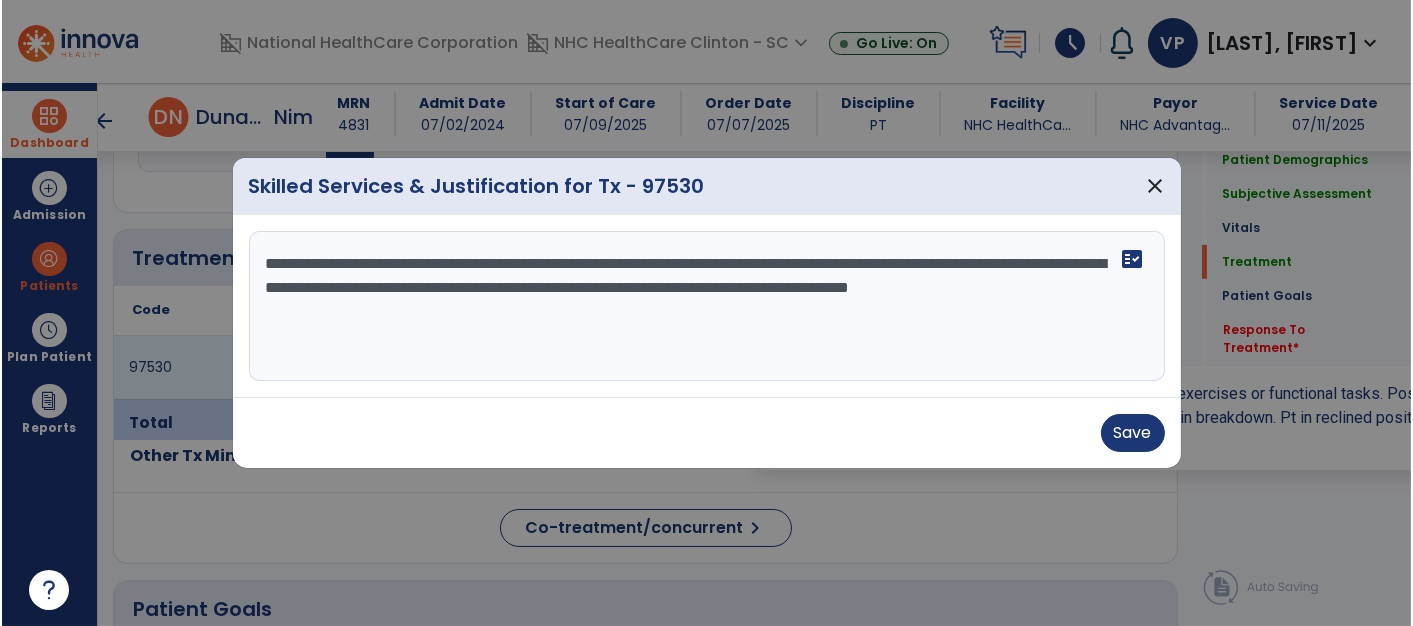 scroll, scrollTop: 1020, scrollLeft: 0, axis: vertical 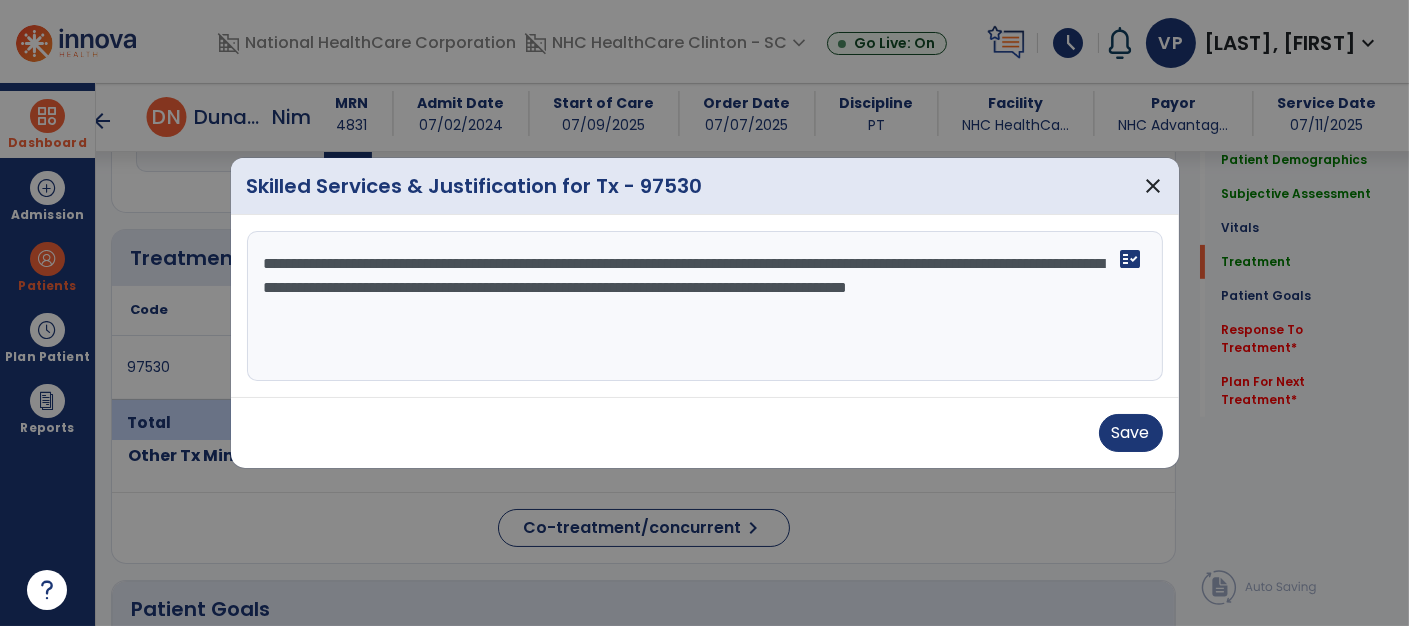 drag, startPoint x: 255, startPoint y: 262, endPoint x: 367, endPoint y: 359, distance: 148.16545 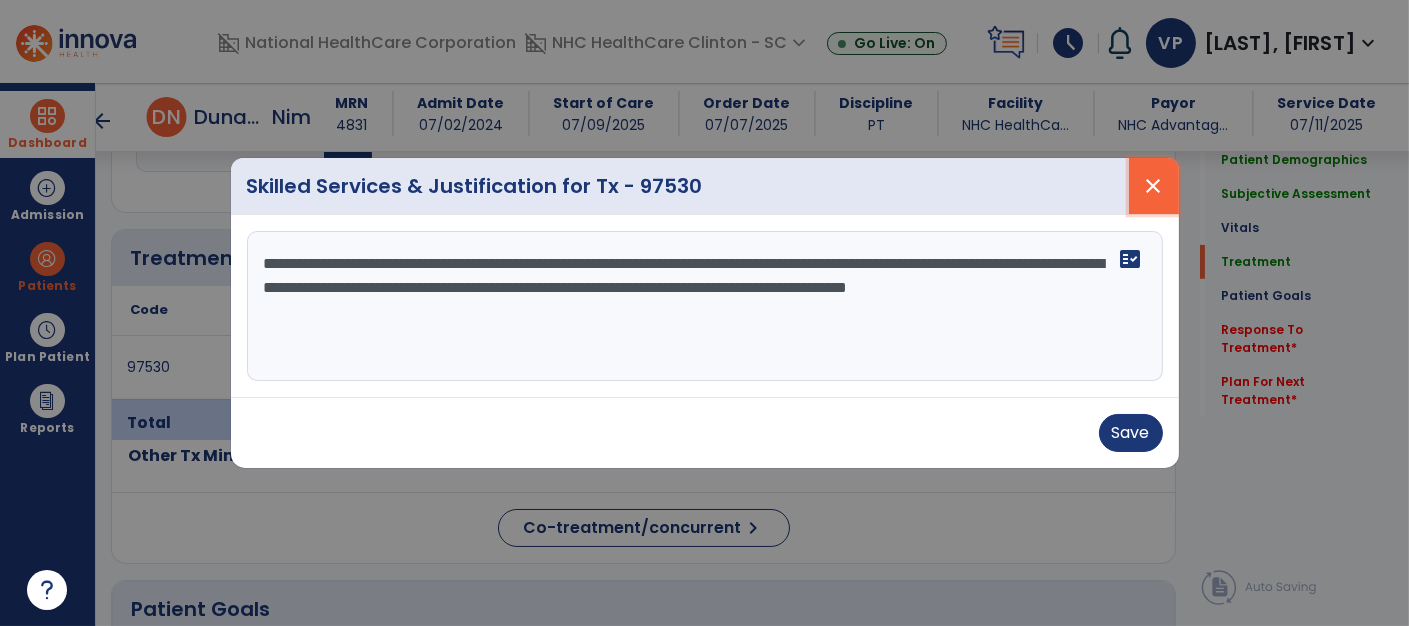 click on "close" at bounding box center (1154, 186) 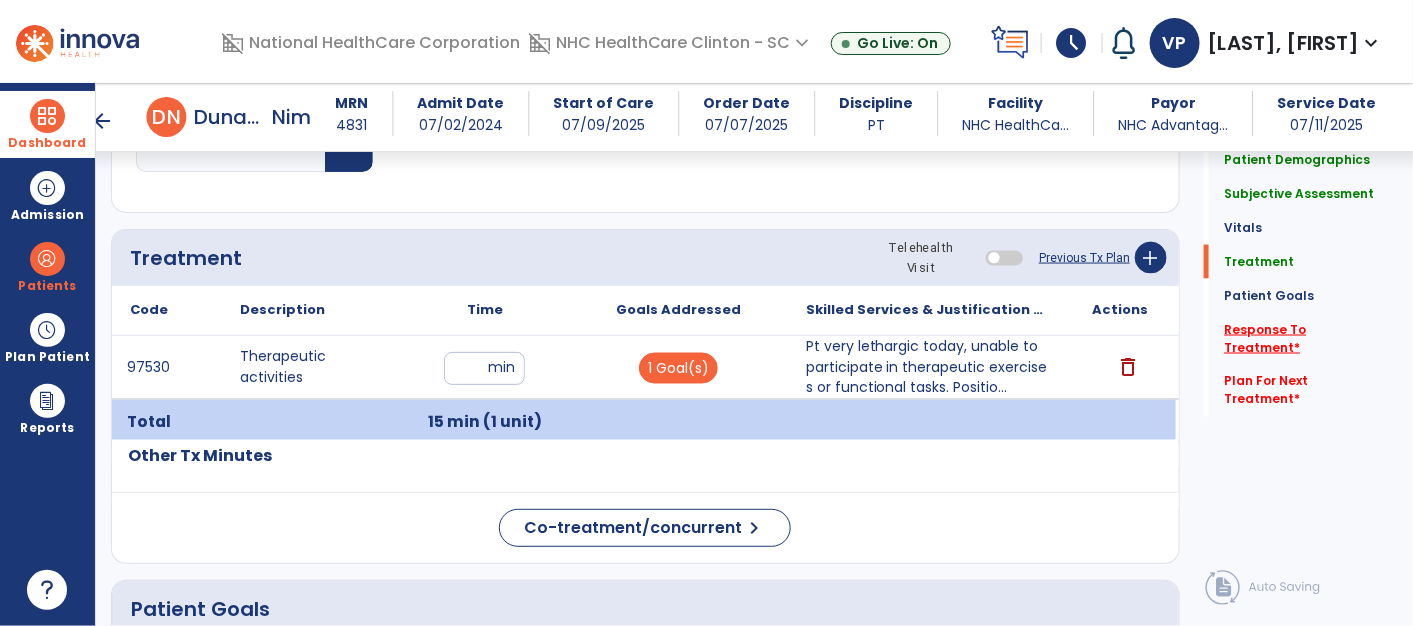 click on "Response To Treatment   *" 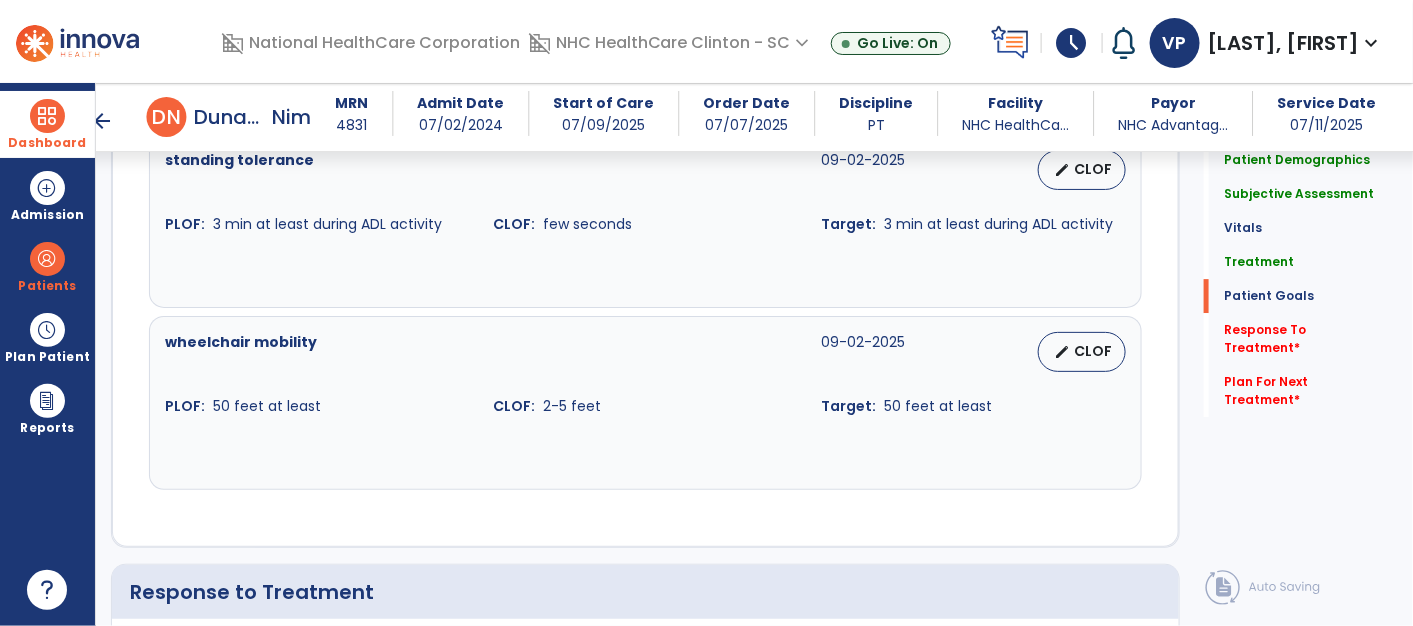 scroll, scrollTop: 2445, scrollLeft: 0, axis: vertical 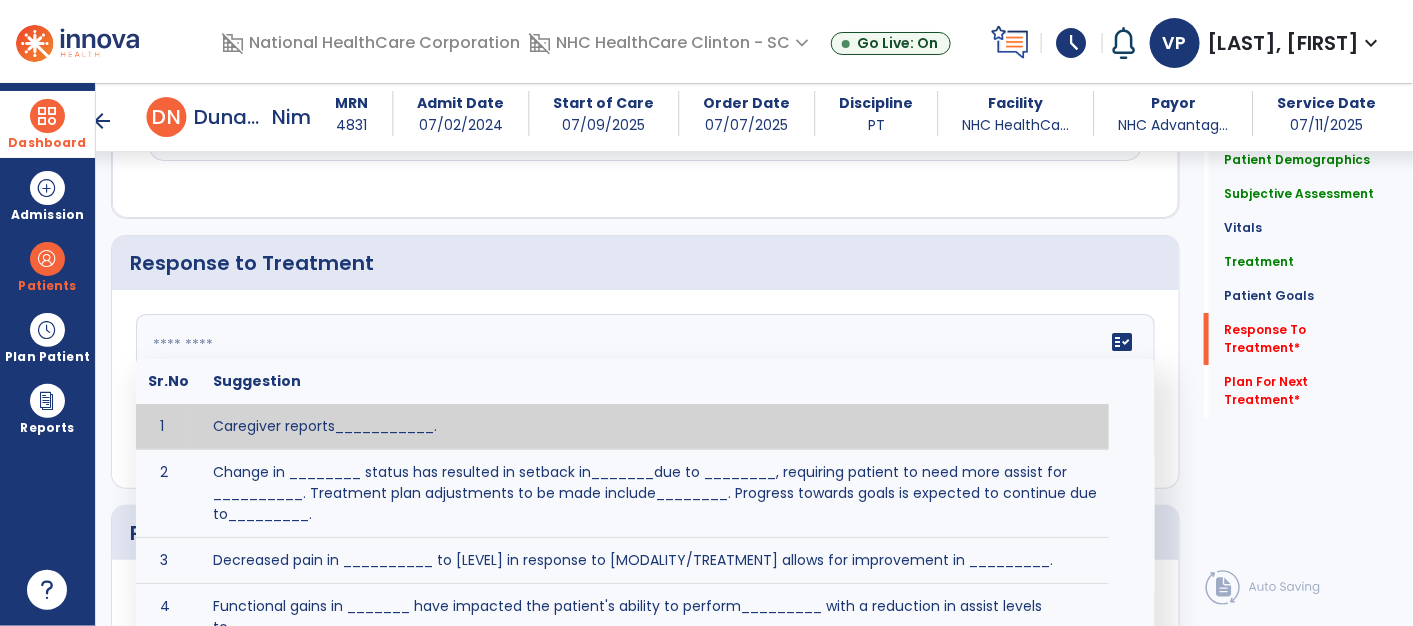 click 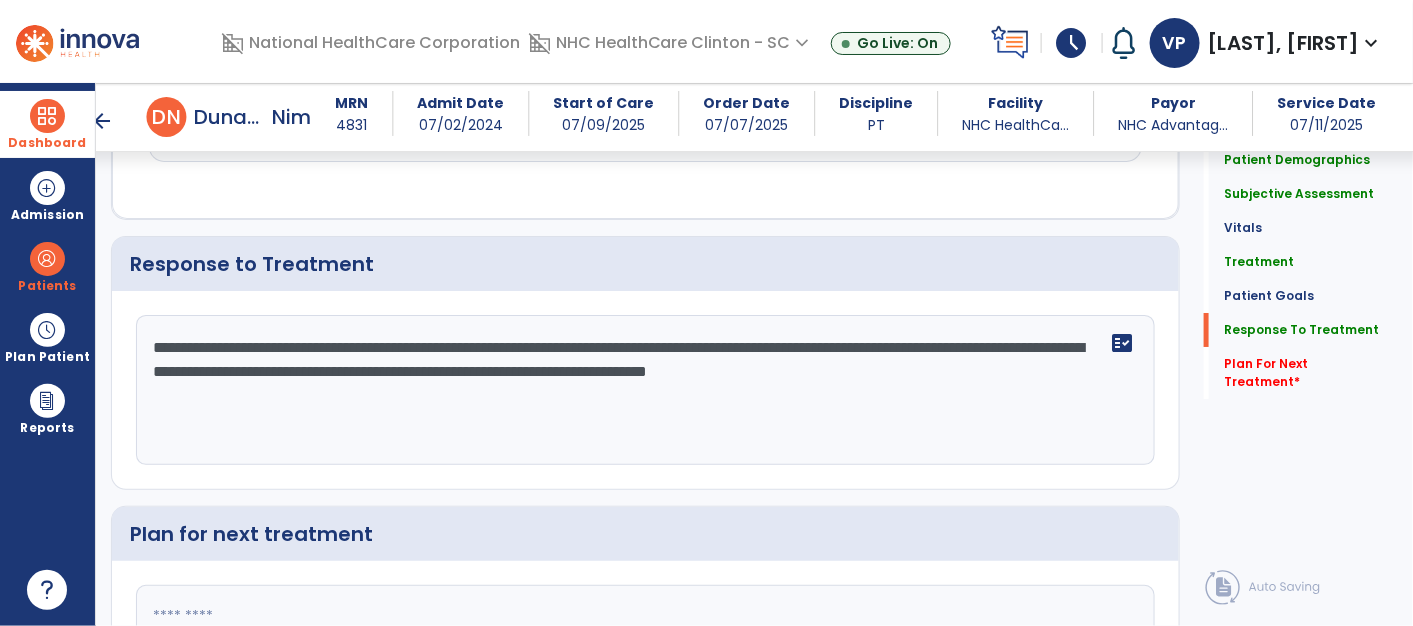 scroll, scrollTop: 2444, scrollLeft: 0, axis: vertical 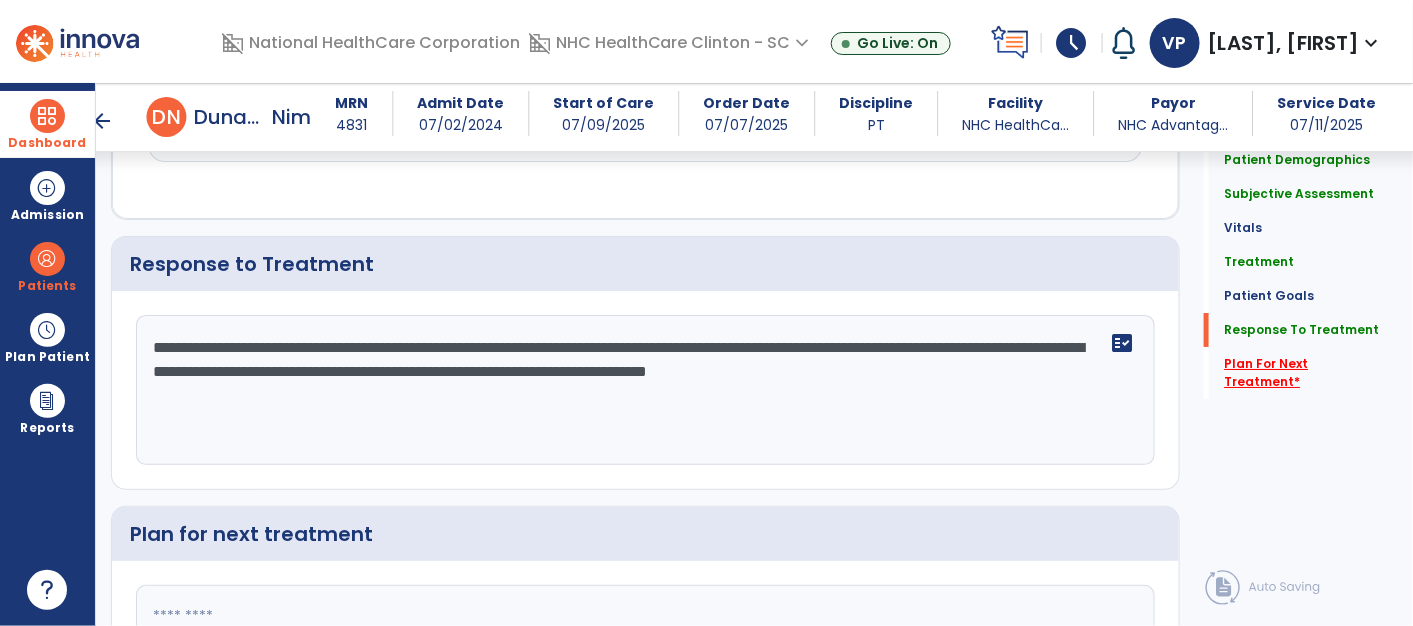 type on "**********" 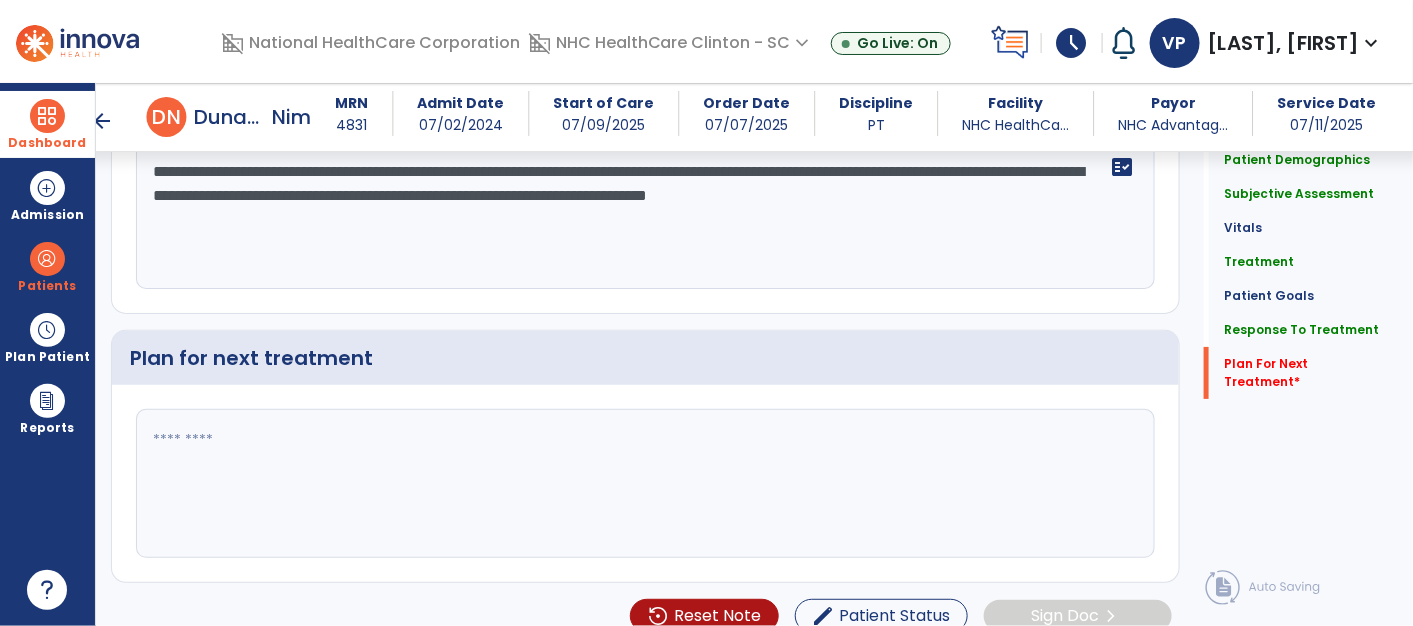 scroll, scrollTop: 2634, scrollLeft: 0, axis: vertical 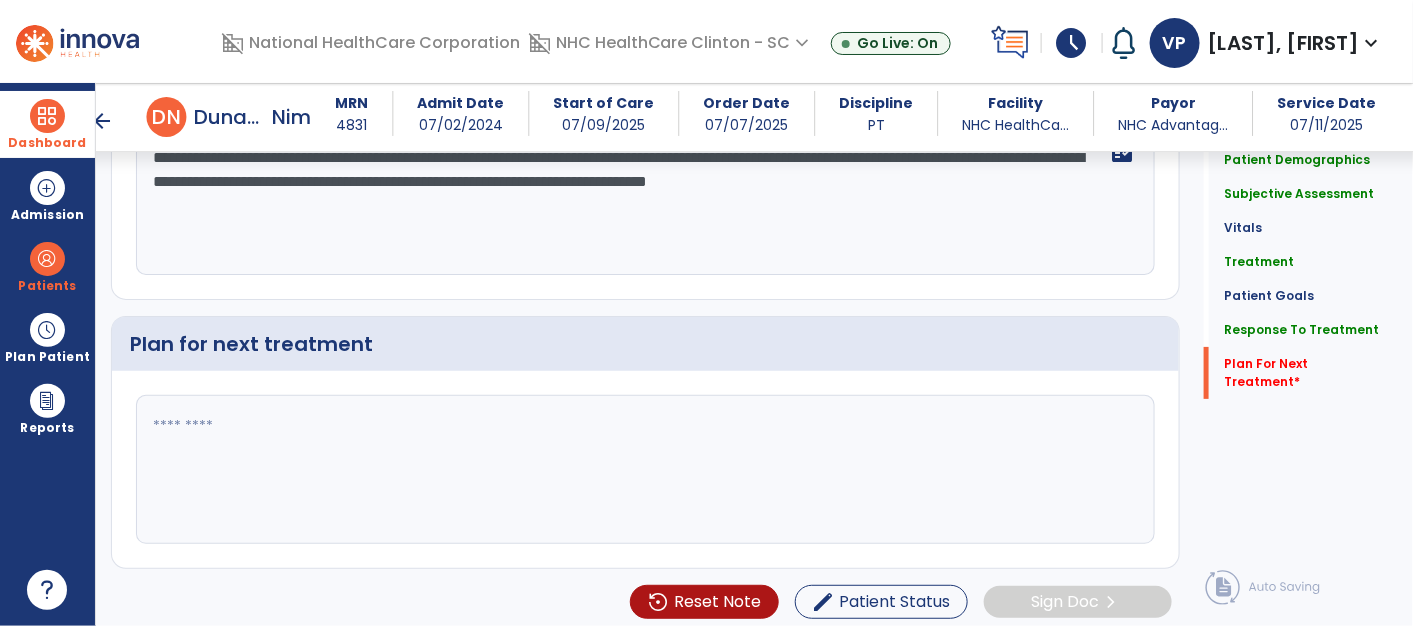 click 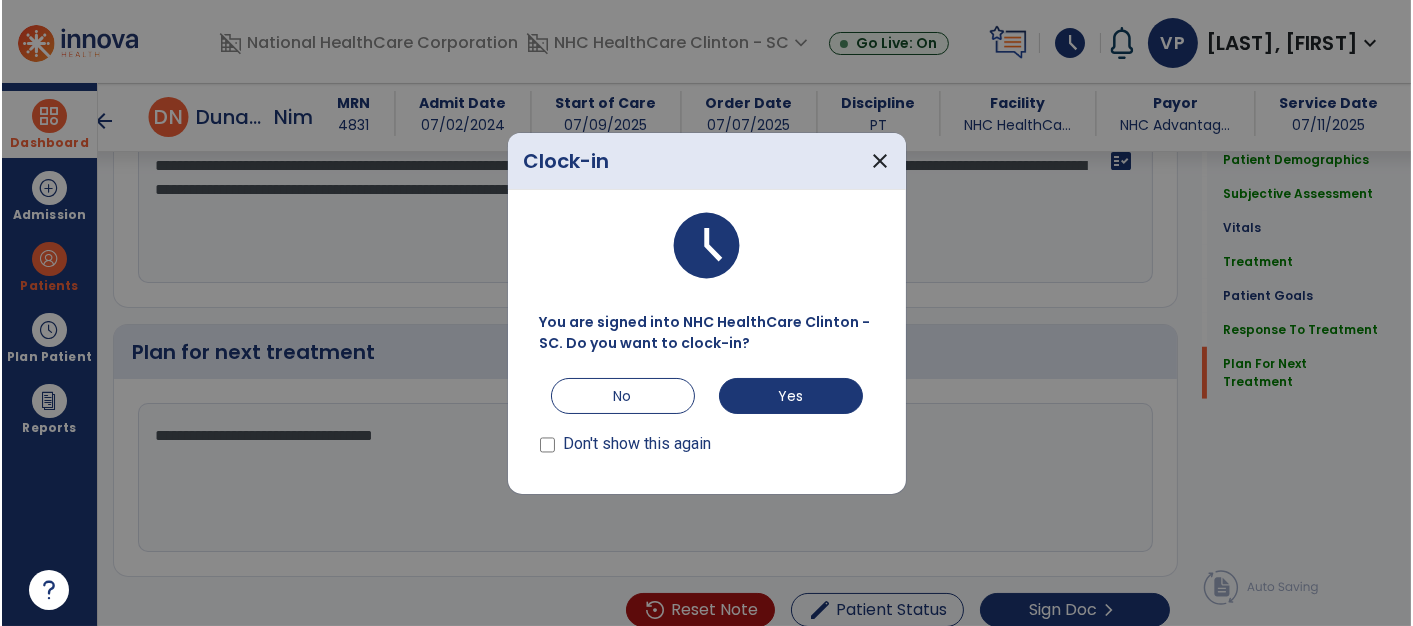 scroll, scrollTop: 2634, scrollLeft: 0, axis: vertical 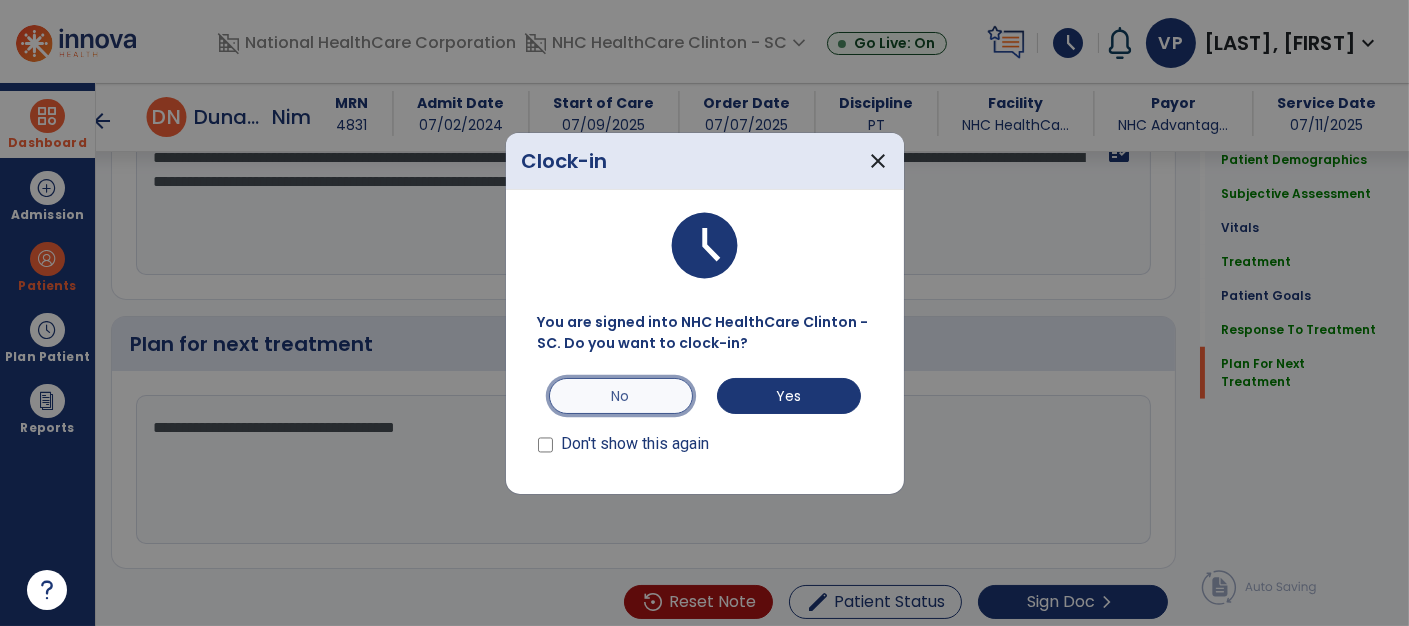 click on "No" at bounding box center [621, 396] 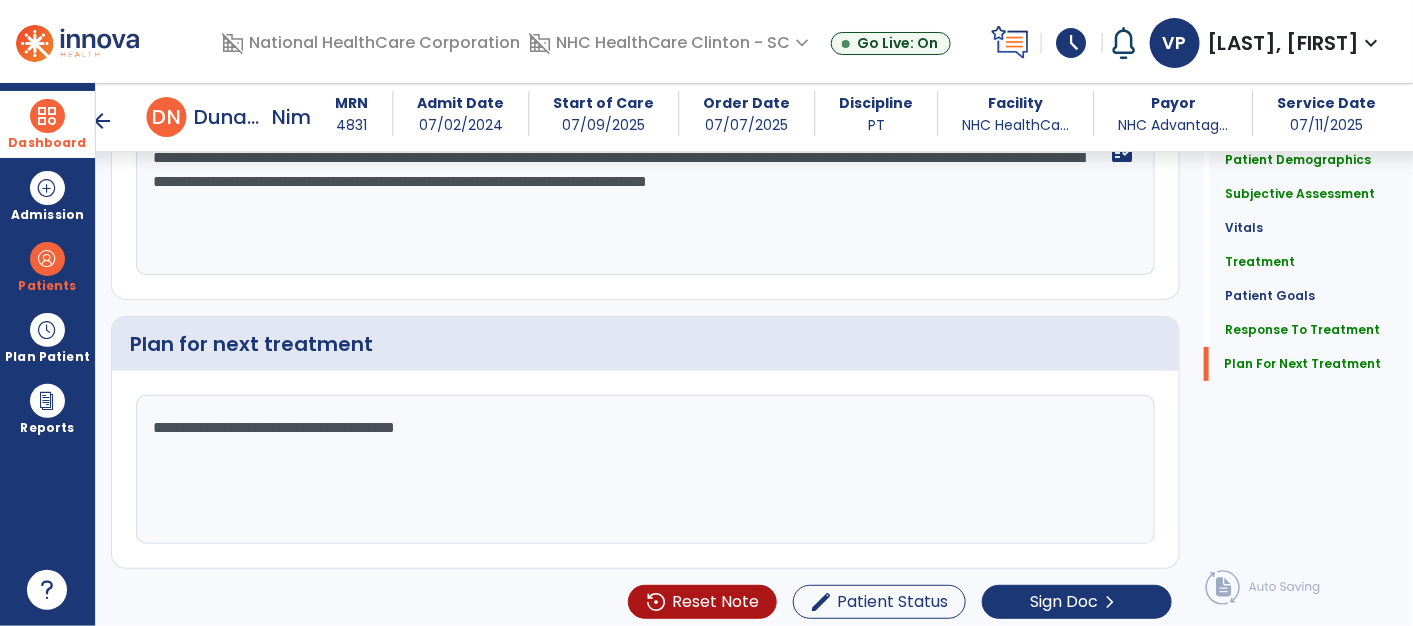 click on "**********" 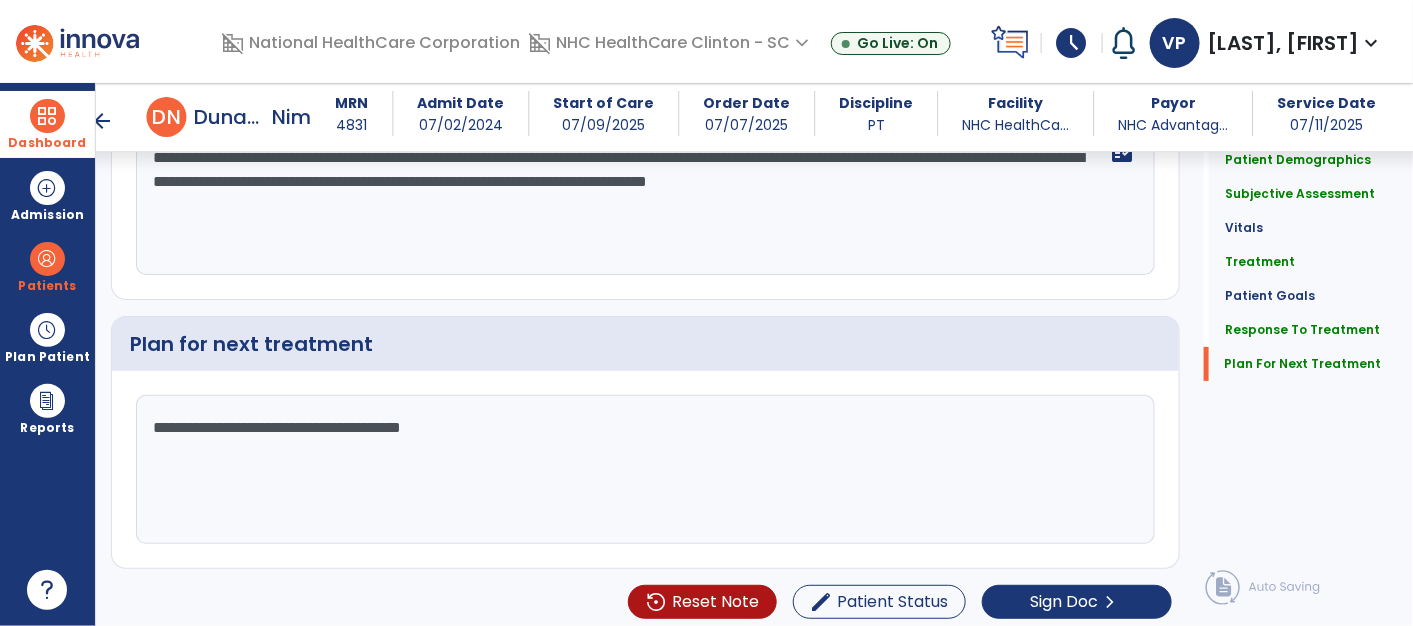scroll, scrollTop: 2634, scrollLeft: 0, axis: vertical 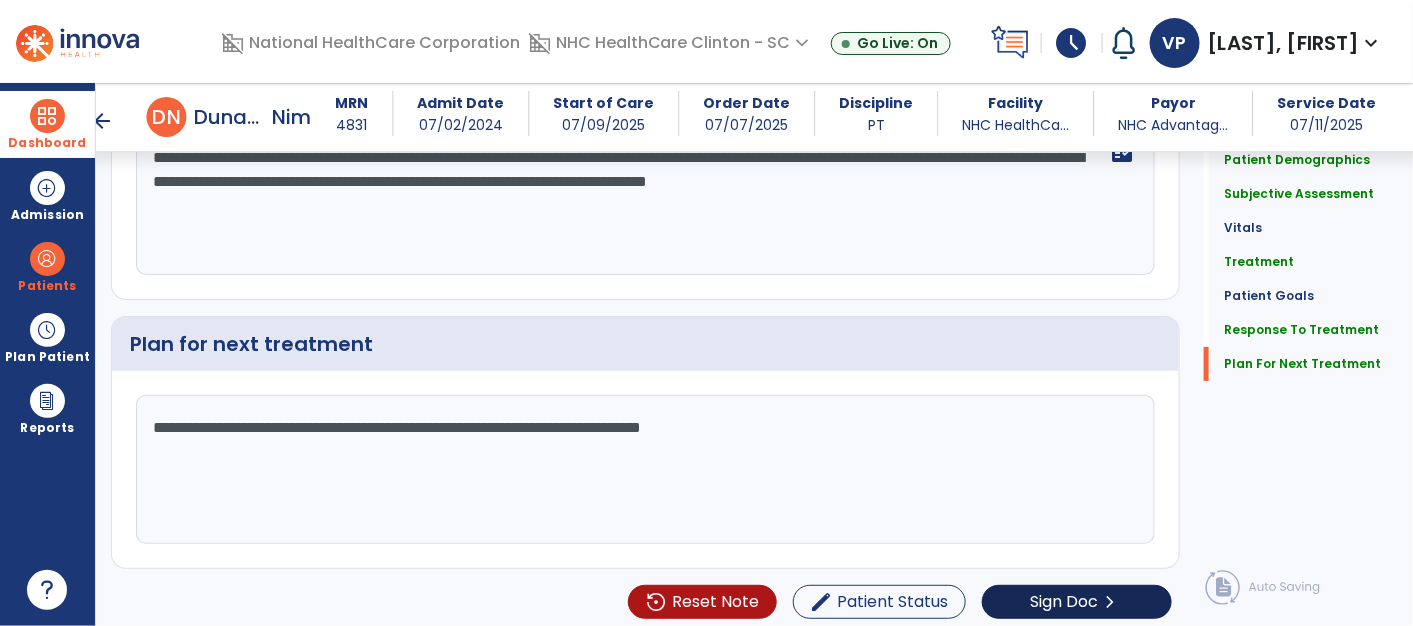 type on "**********" 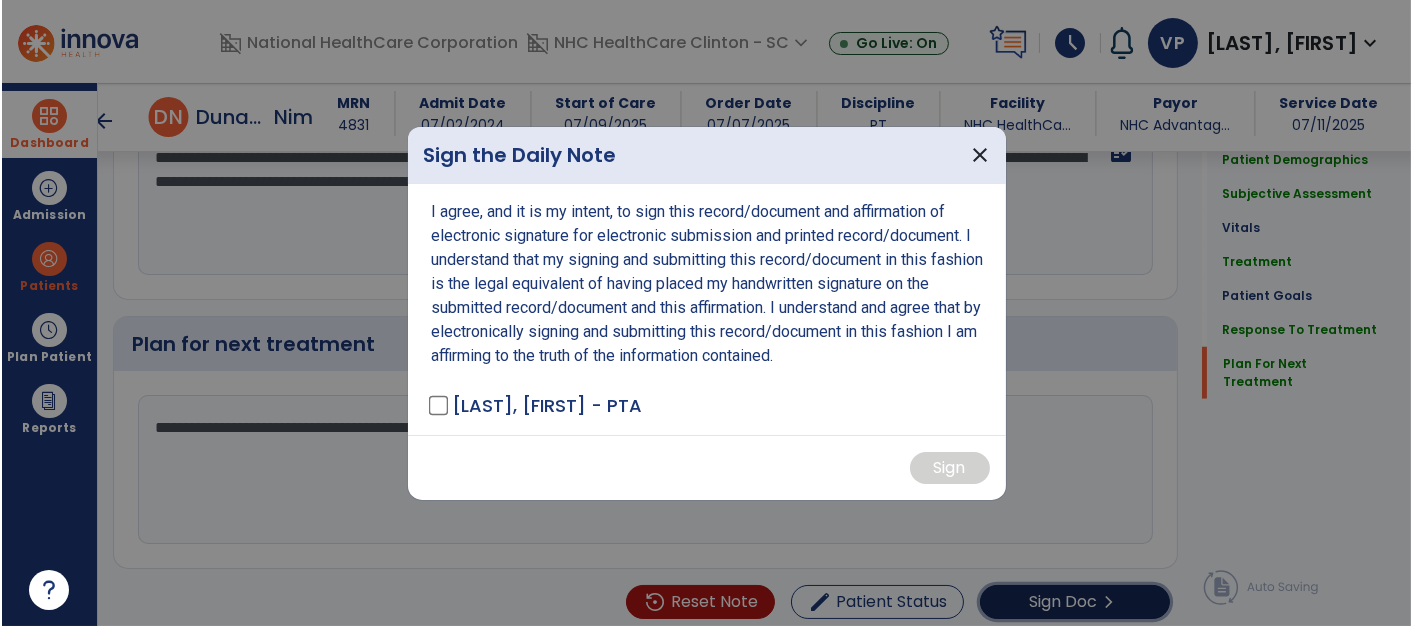 scroll, scrollTop: 2634, scrollLeft: 0, axis: vertical 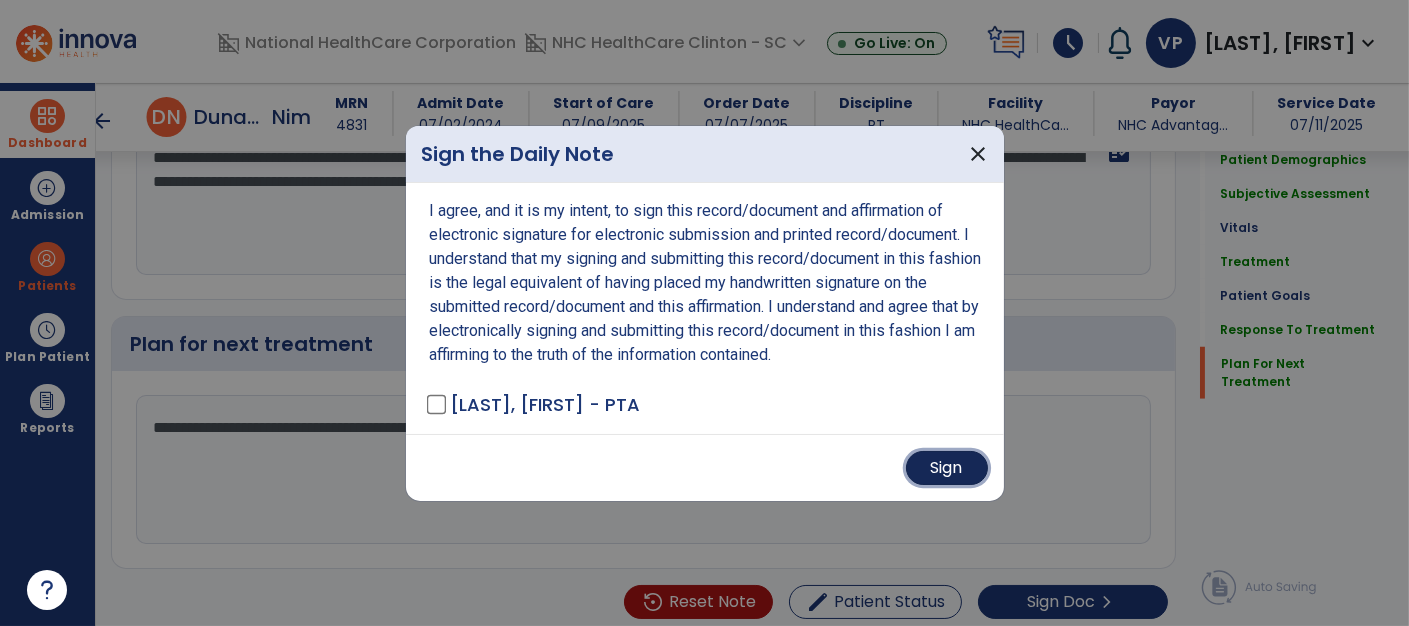 click on "Sign" at bounding box center [947, 468] 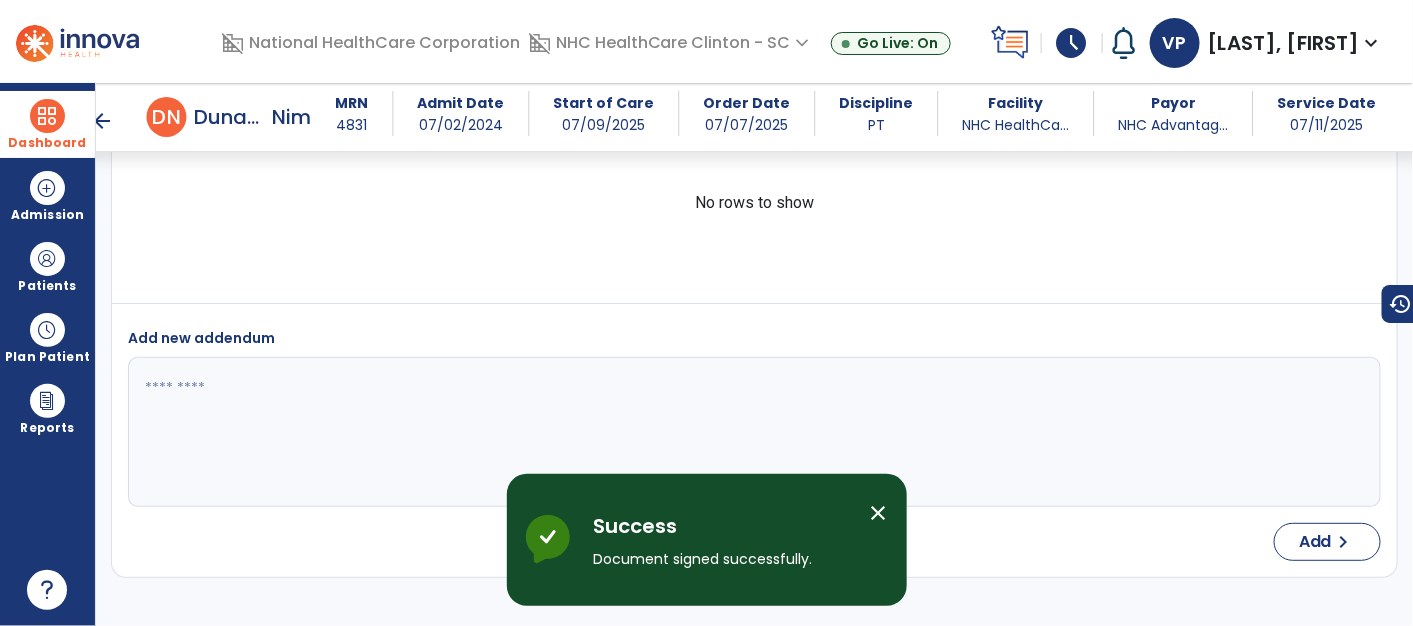 scroll, scrollTop: 3457, scrollLeft: 0, axis: vertical 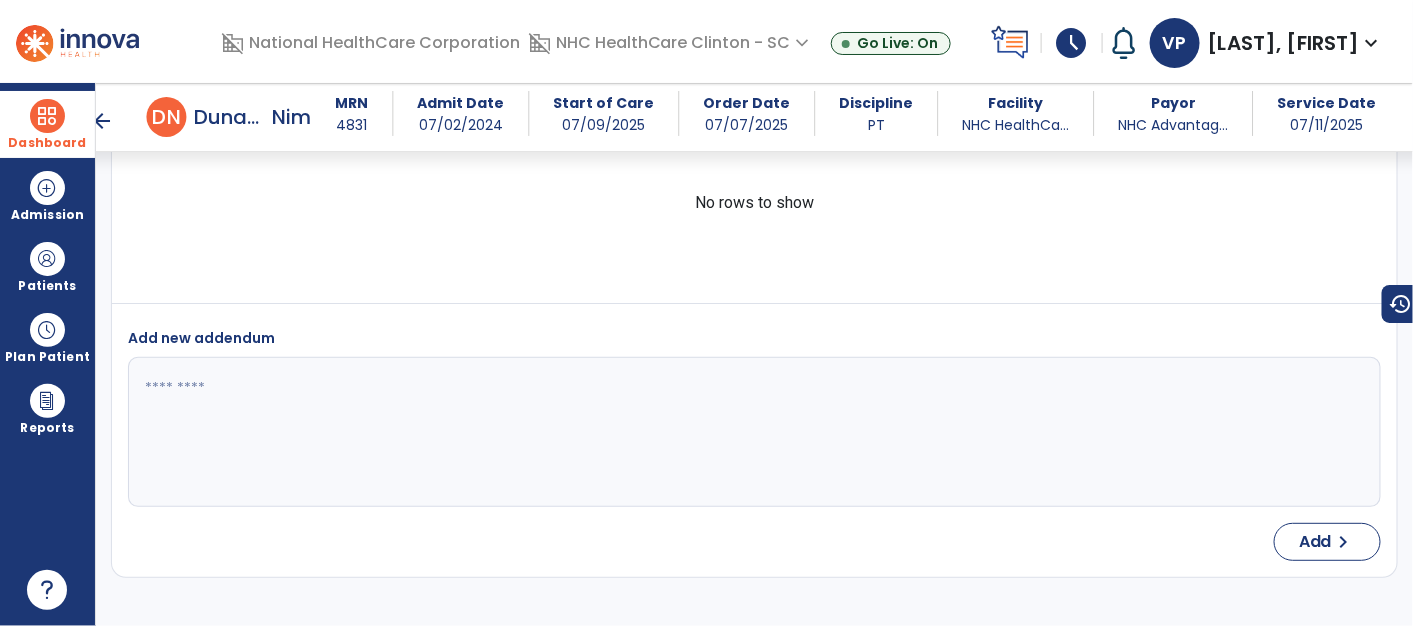click on "Dashboard" at bounding box center [47, 124] 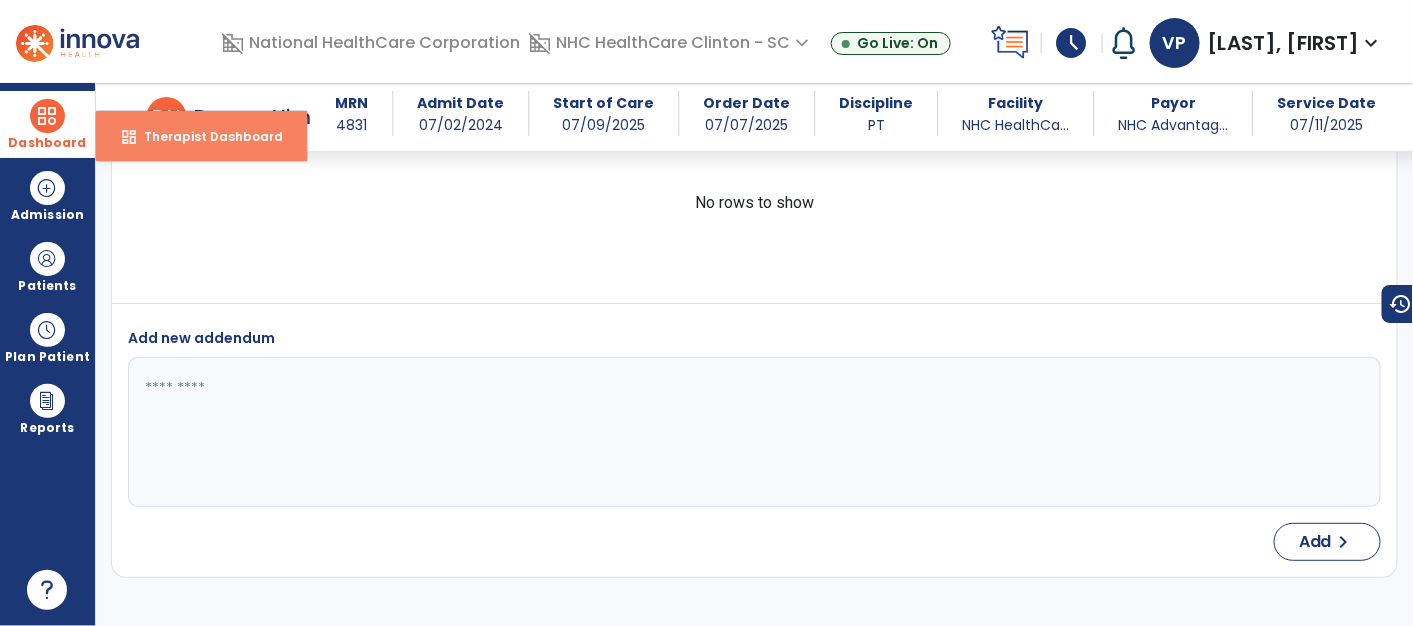 click on "Therapist Dashboard" at bounding box center (205, 136) 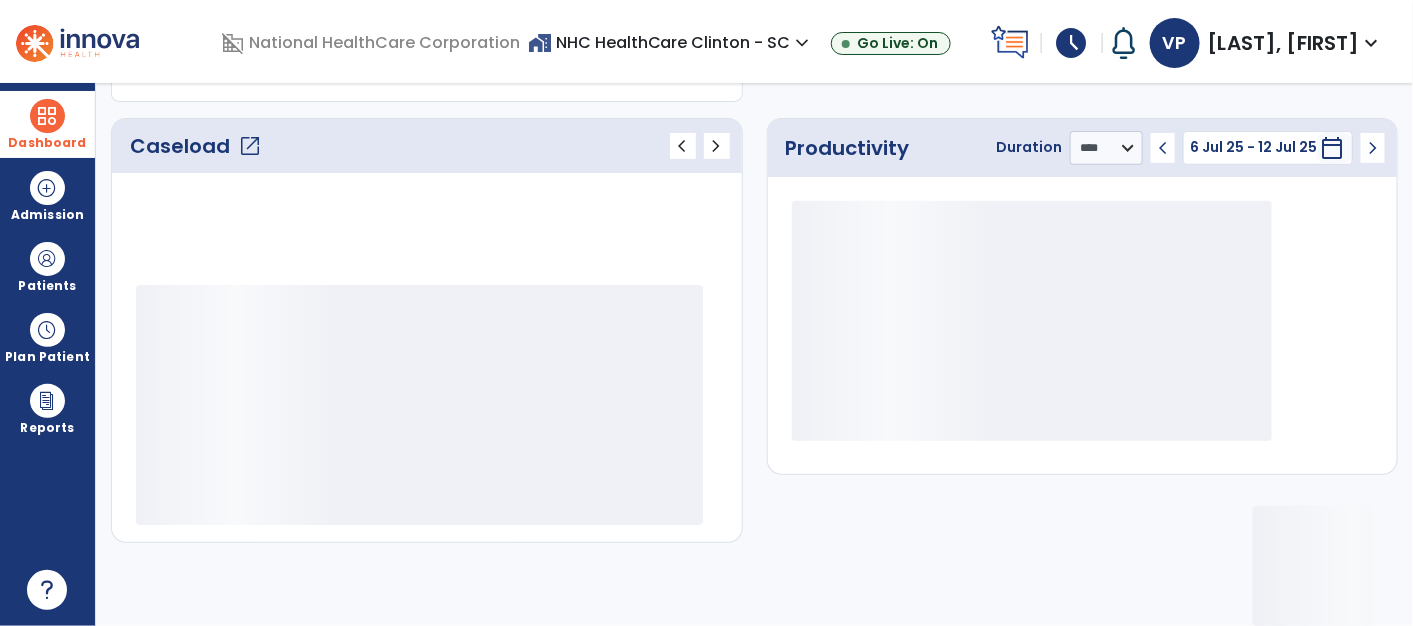 scroll, scrollTop: 245, scrollLeft: 0, axis: vertical 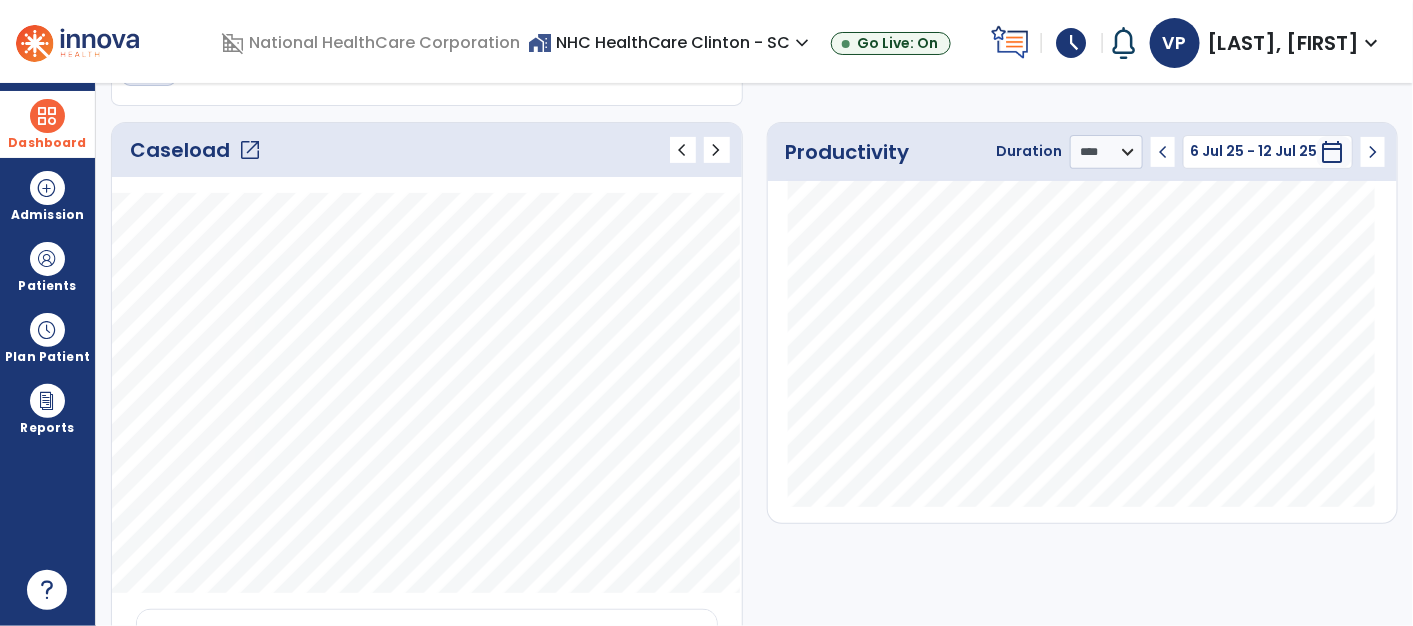 click on "open_in_new" 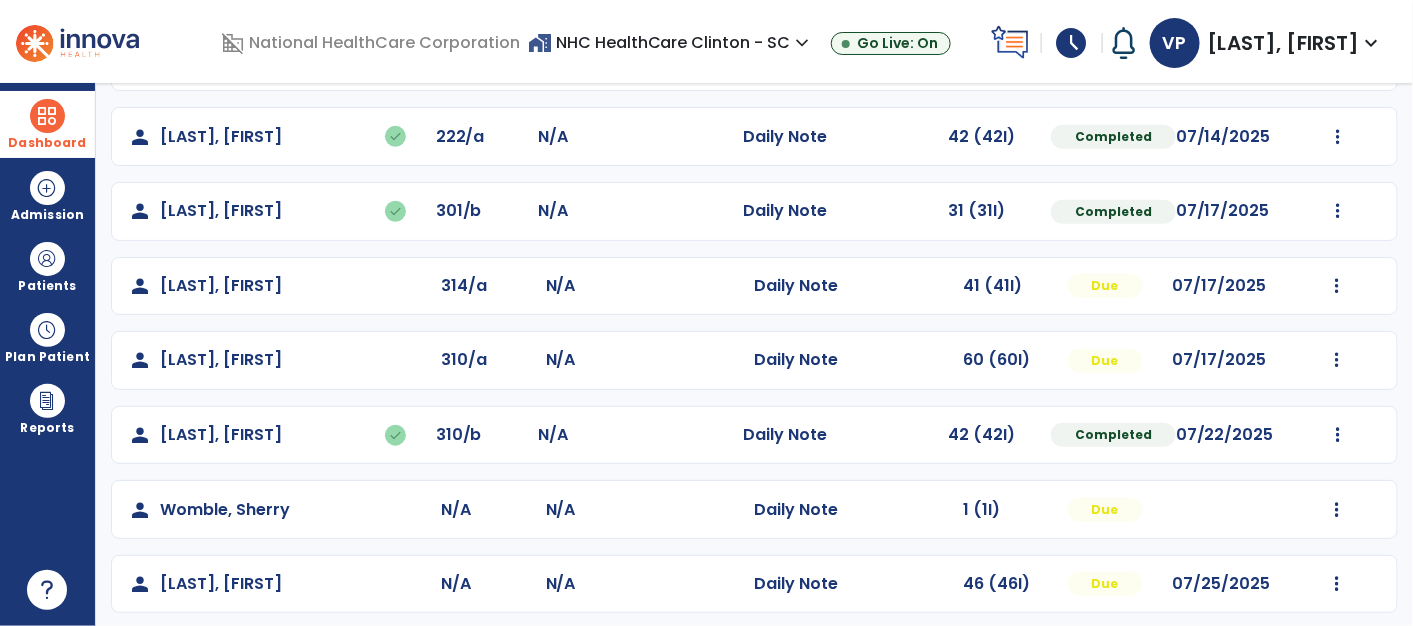 scroll, scrollTop: 451, scrollLeft: 0, axis: vertical 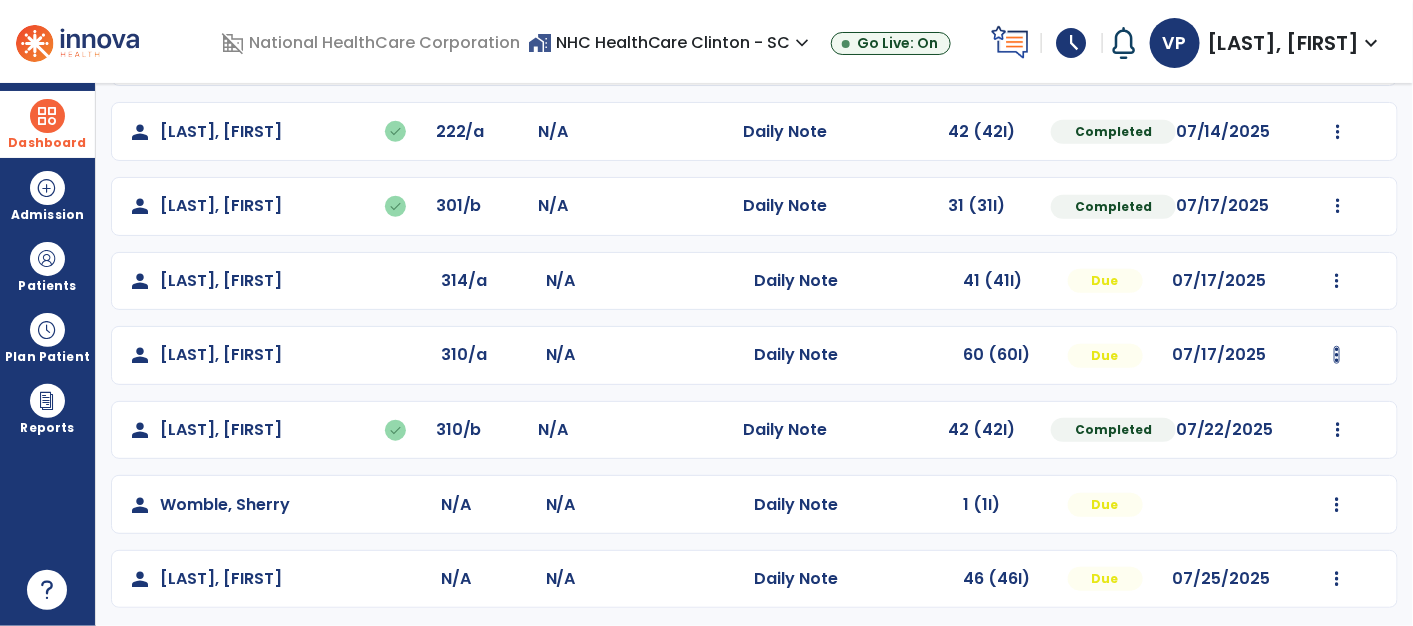 click at bounding box center [1338, -92] 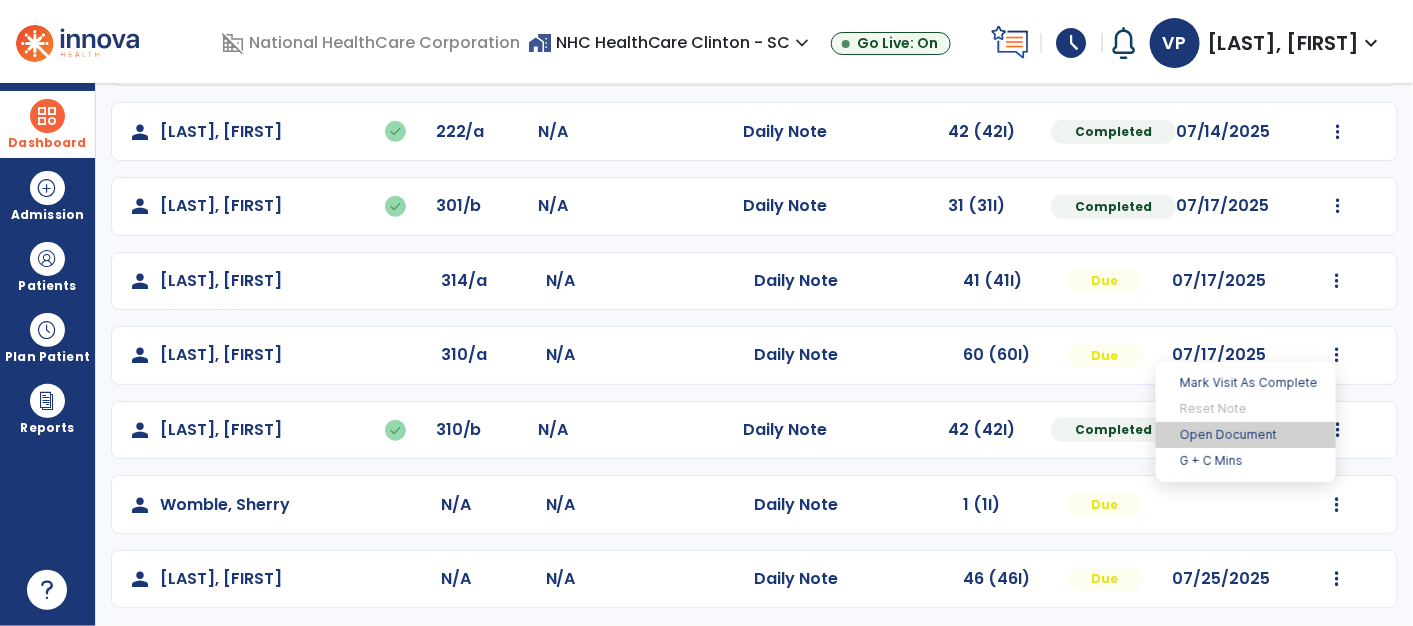click on "Open Document" at bounding box center (1246, 435) 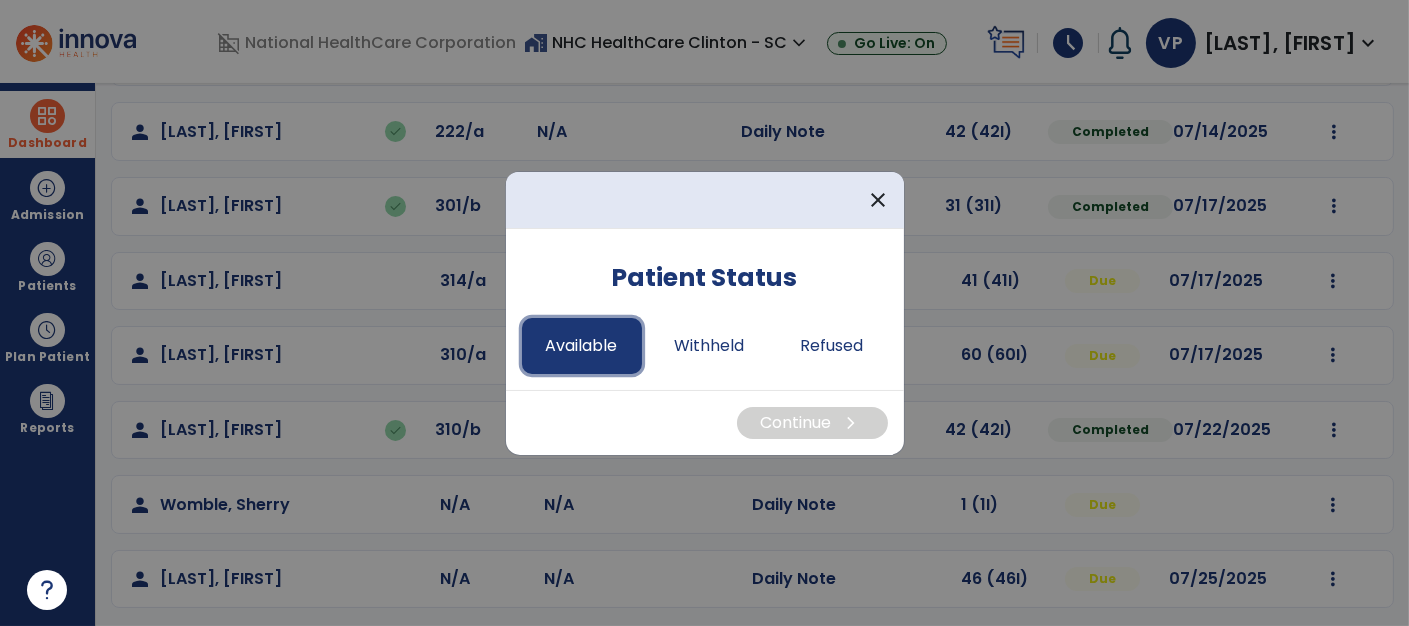 click on "Available" at bounding box center (582, 346) 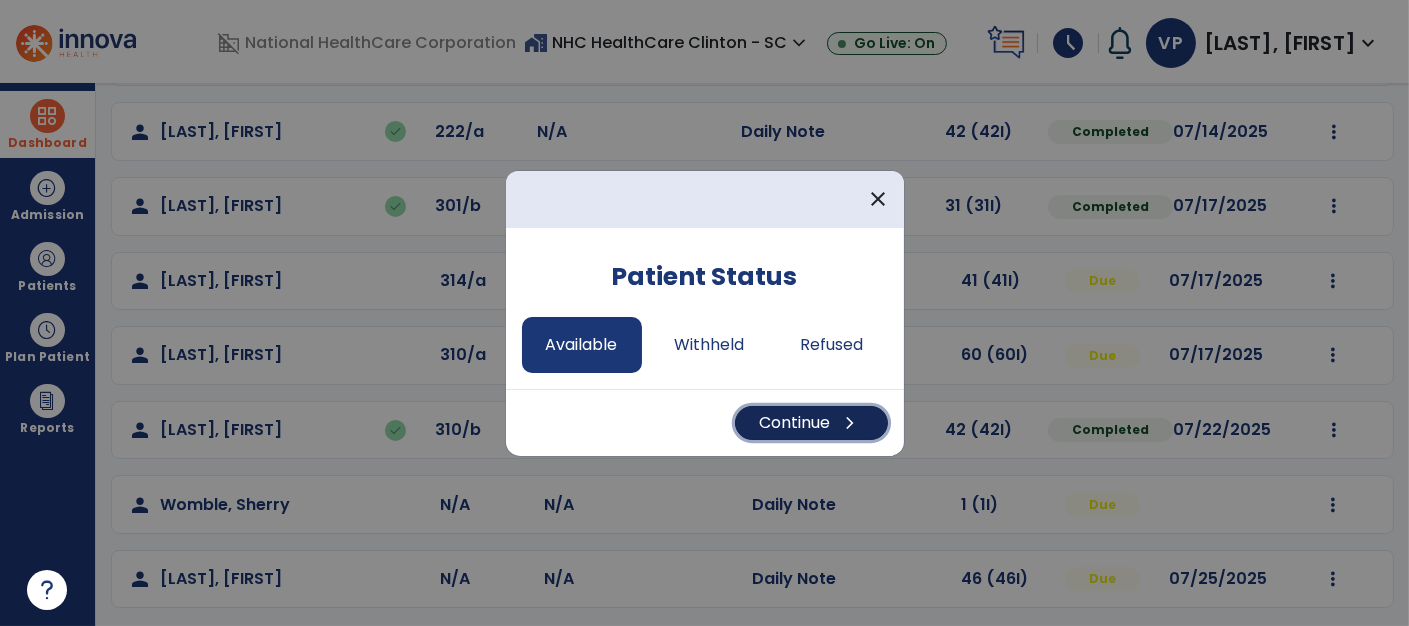 click on "Continue   chevron_right" at bounding box center [811, 423] 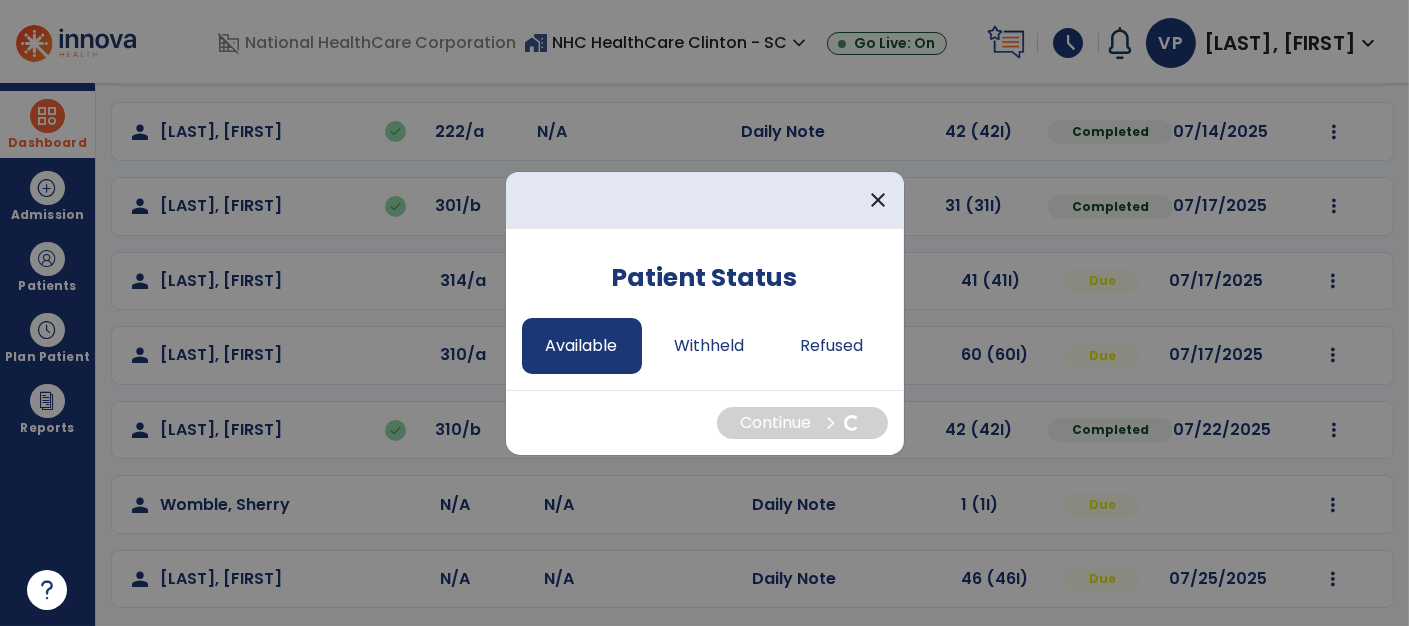 select on "*" 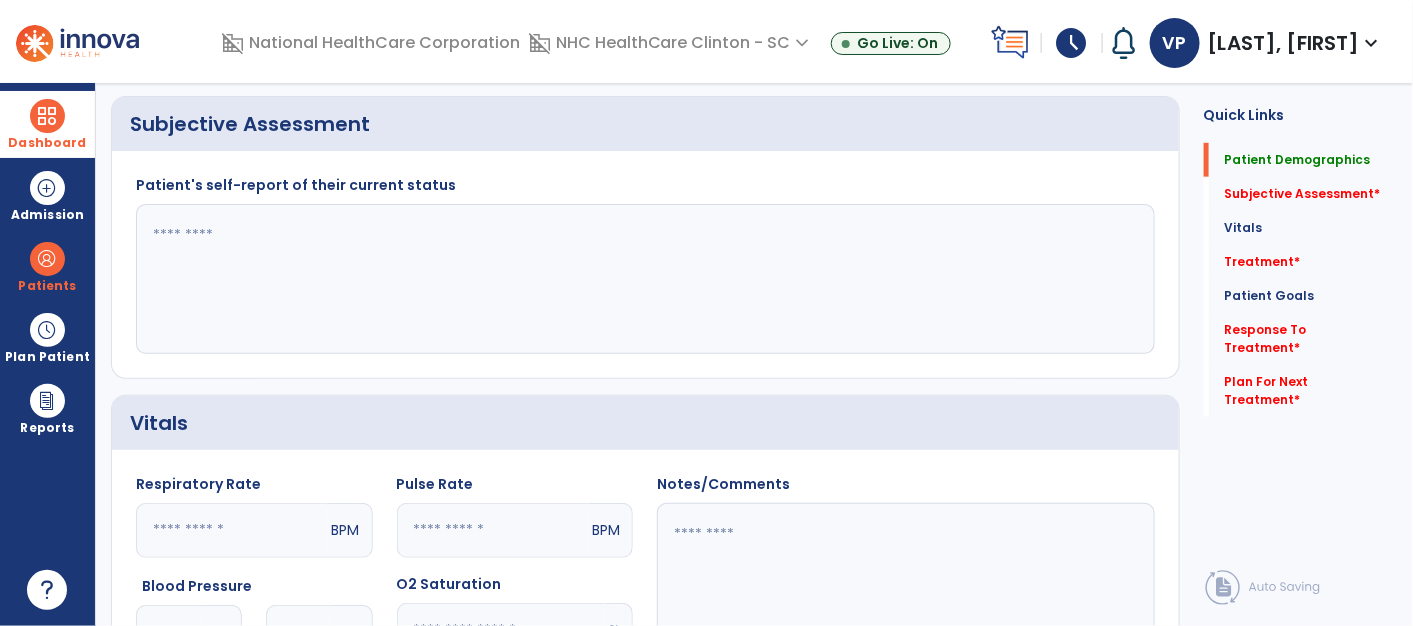 scroll, scrollTop: 0, scrollLeft: 0, axis: both 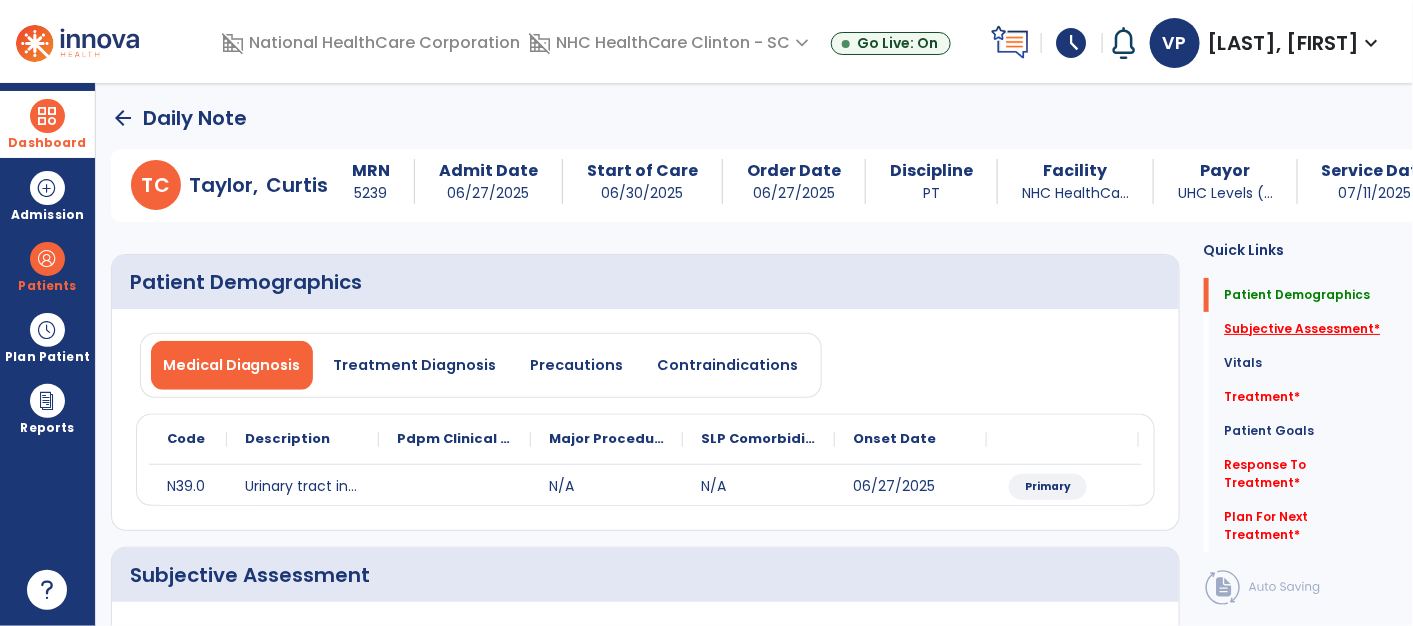 click on "Subjective Assessment   *" 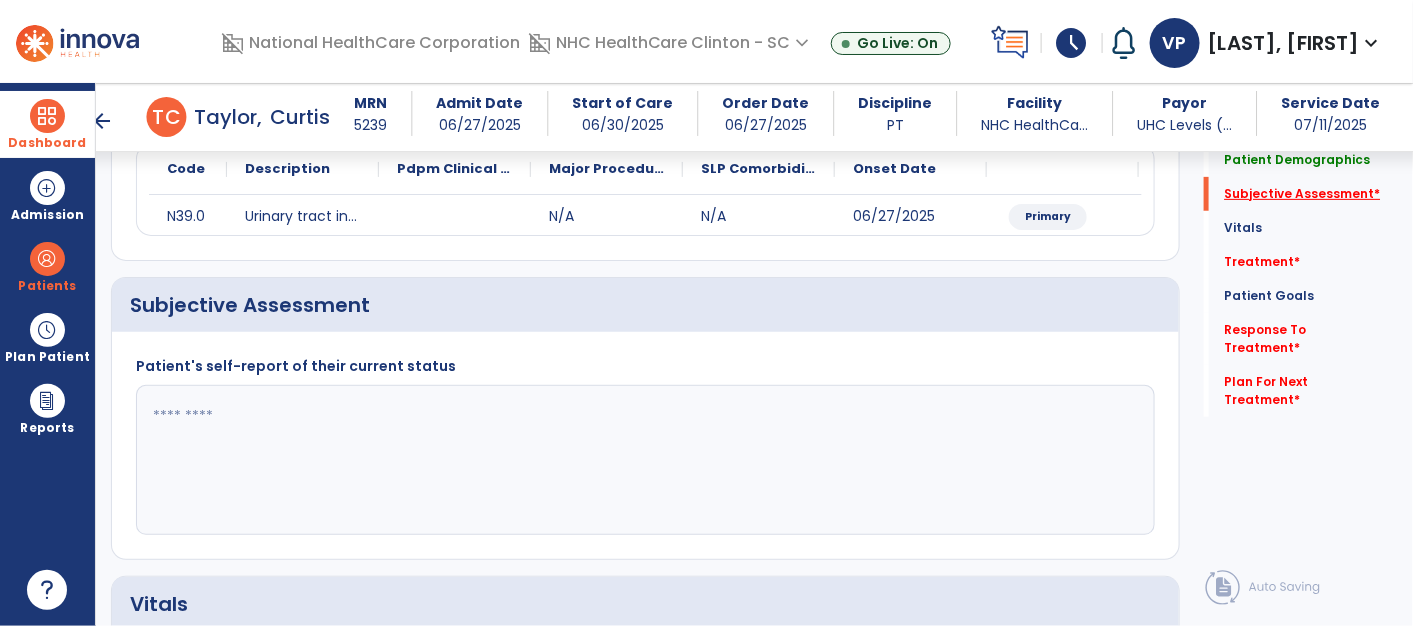 scroll, scrollTop: 331, scrollLeft: 0, axis: vertical 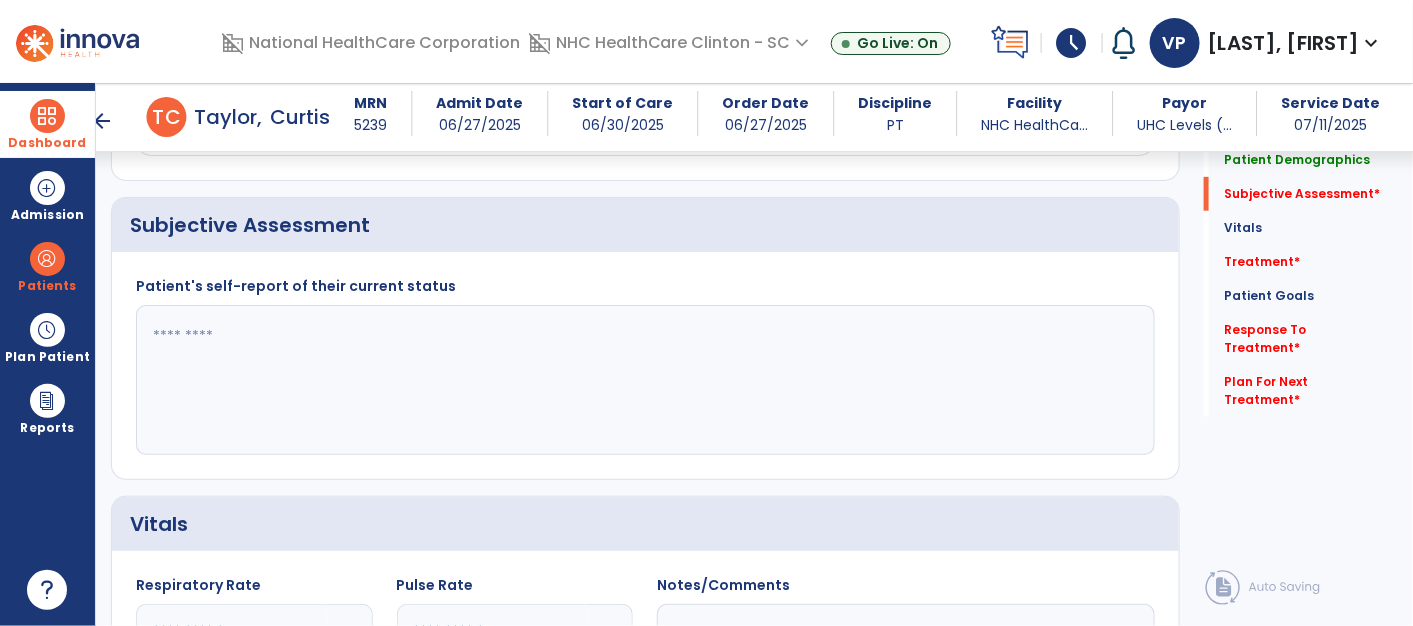click 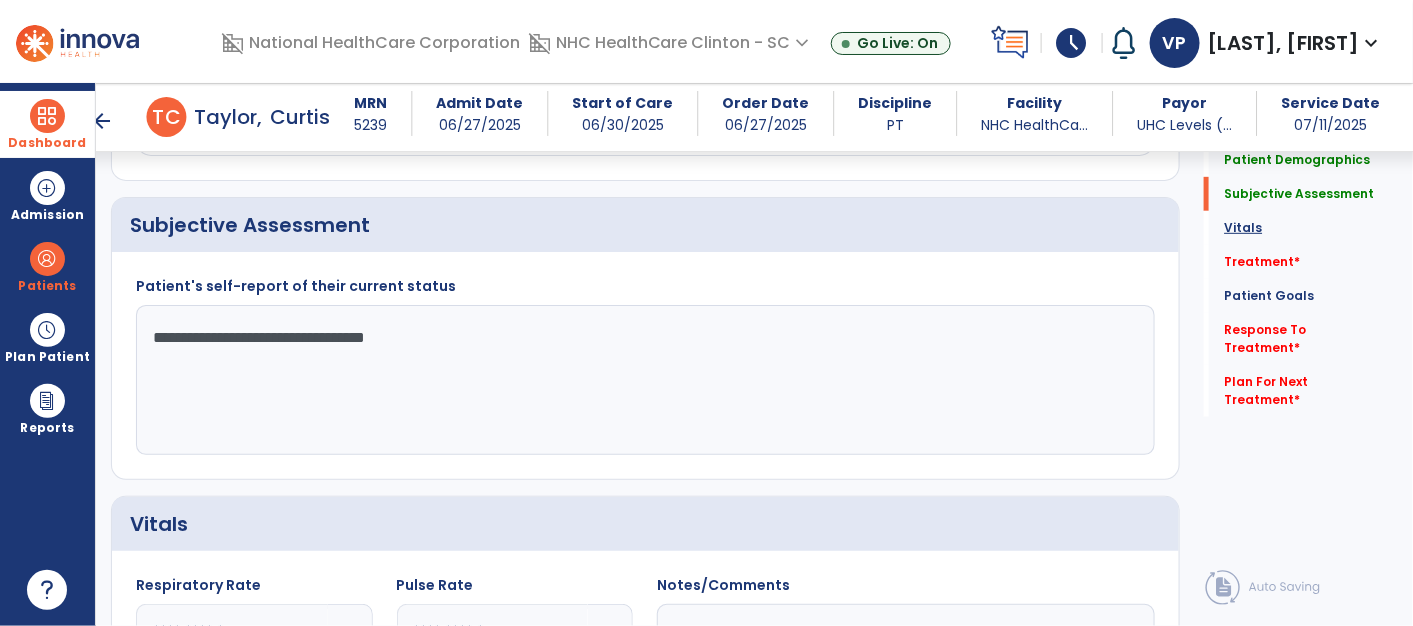 type on "**********" 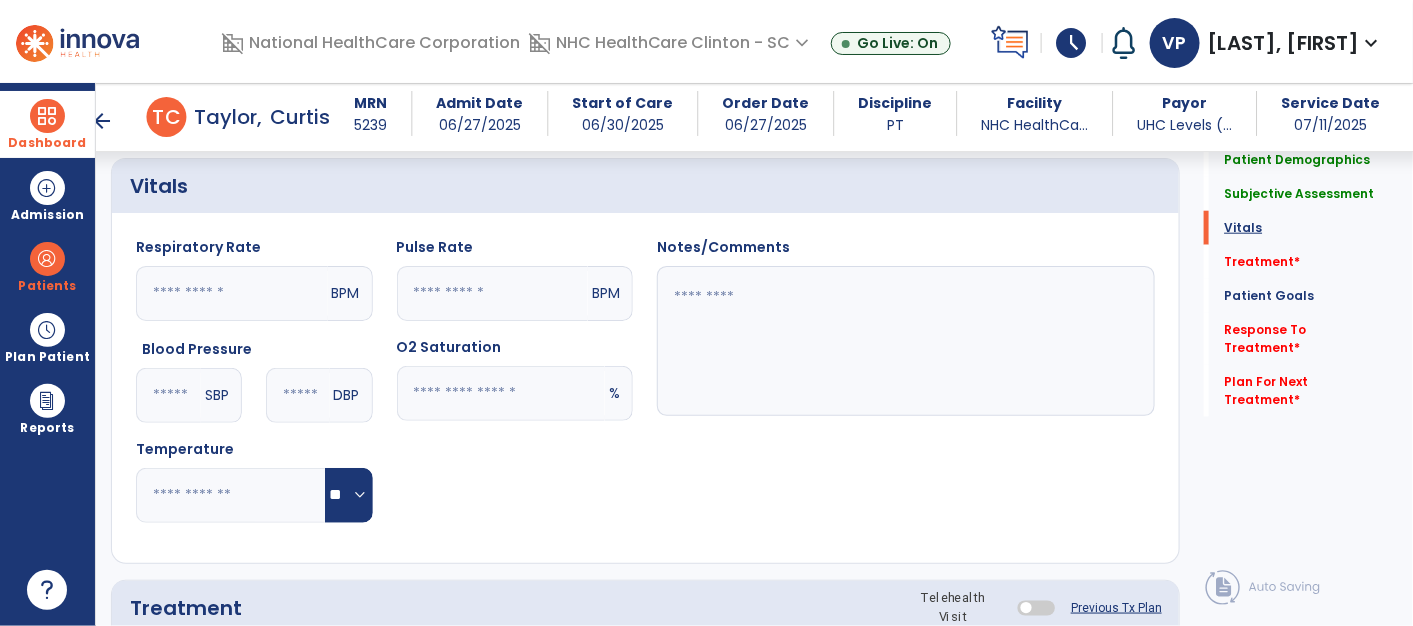 scroll, scrollTop: 673, scrollLeft: 0, axis: vertical 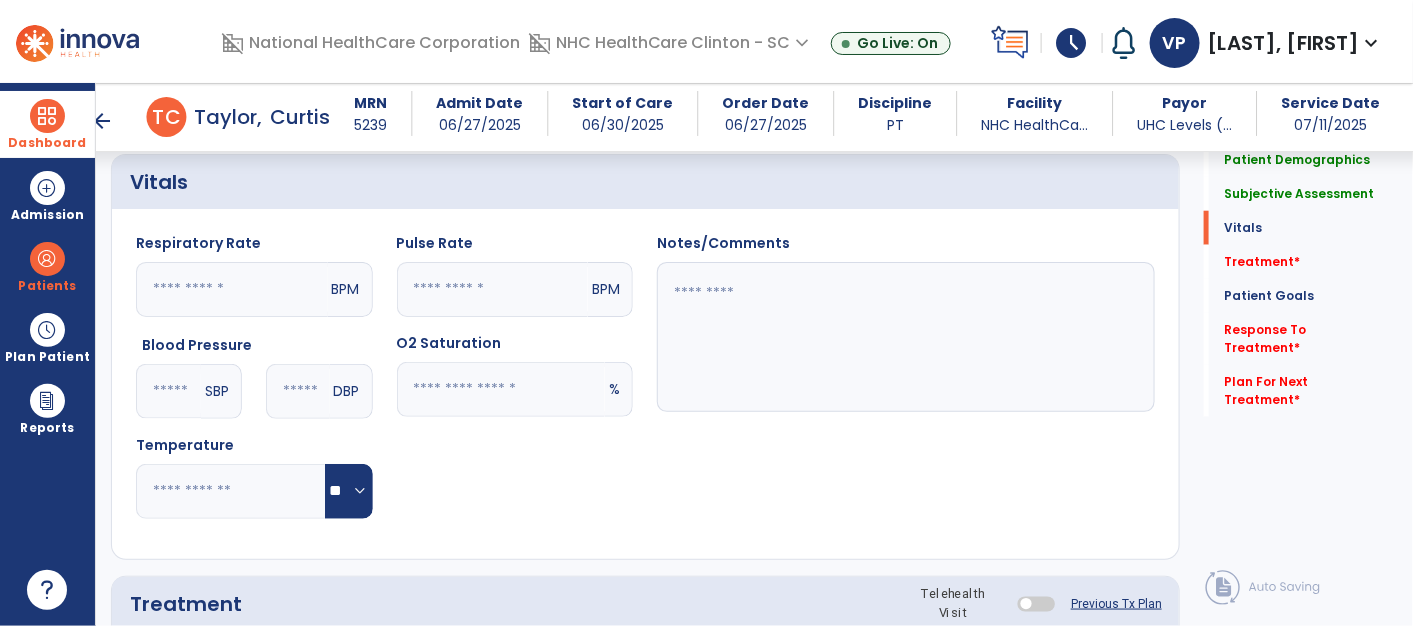 click 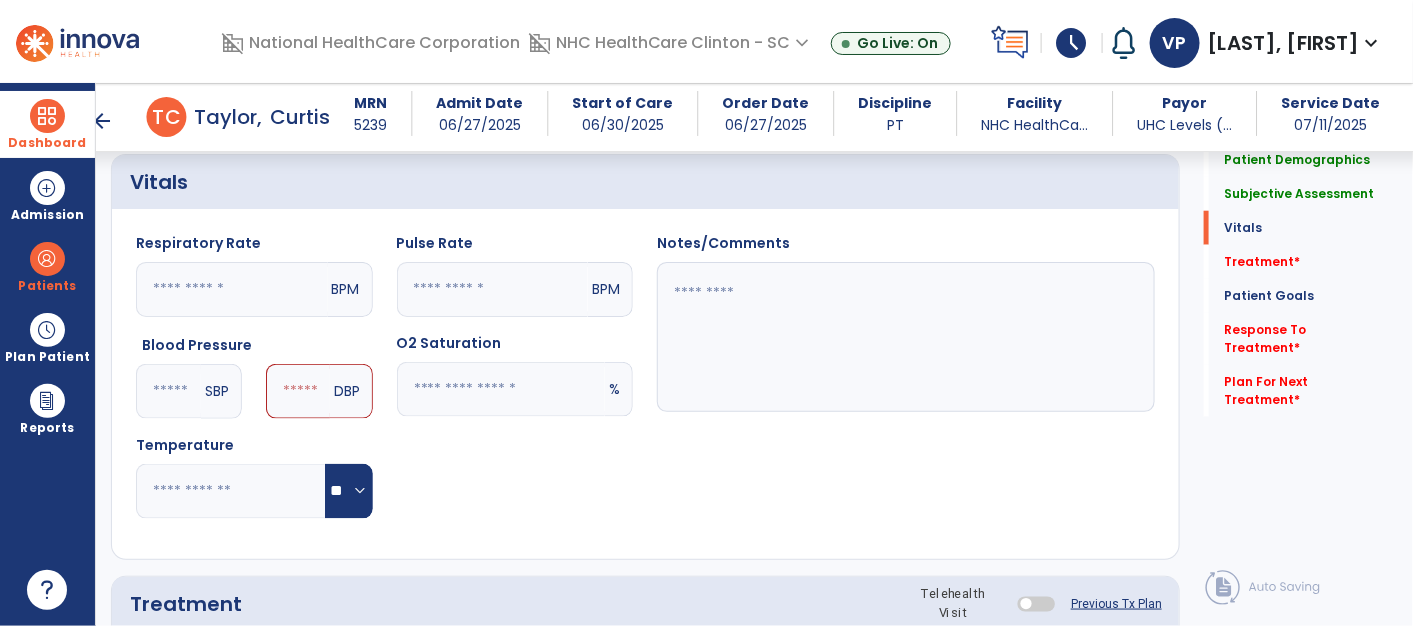 type on "***" 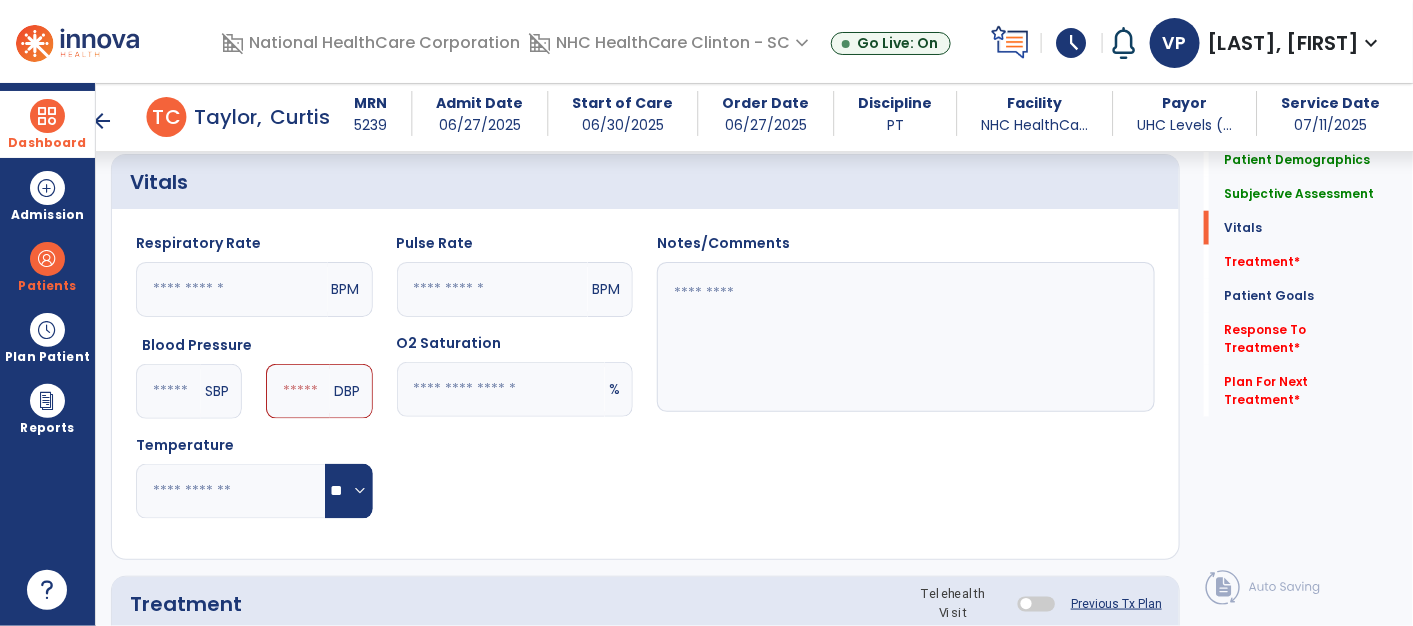 click 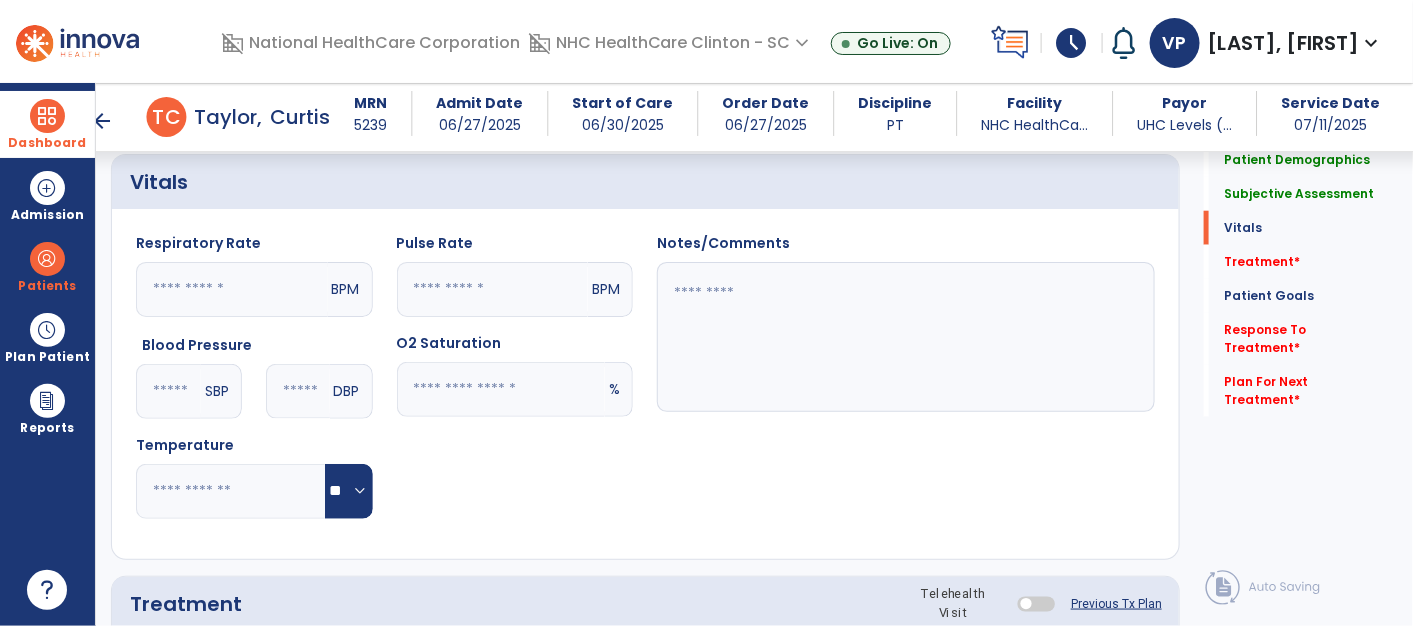 type on "**" 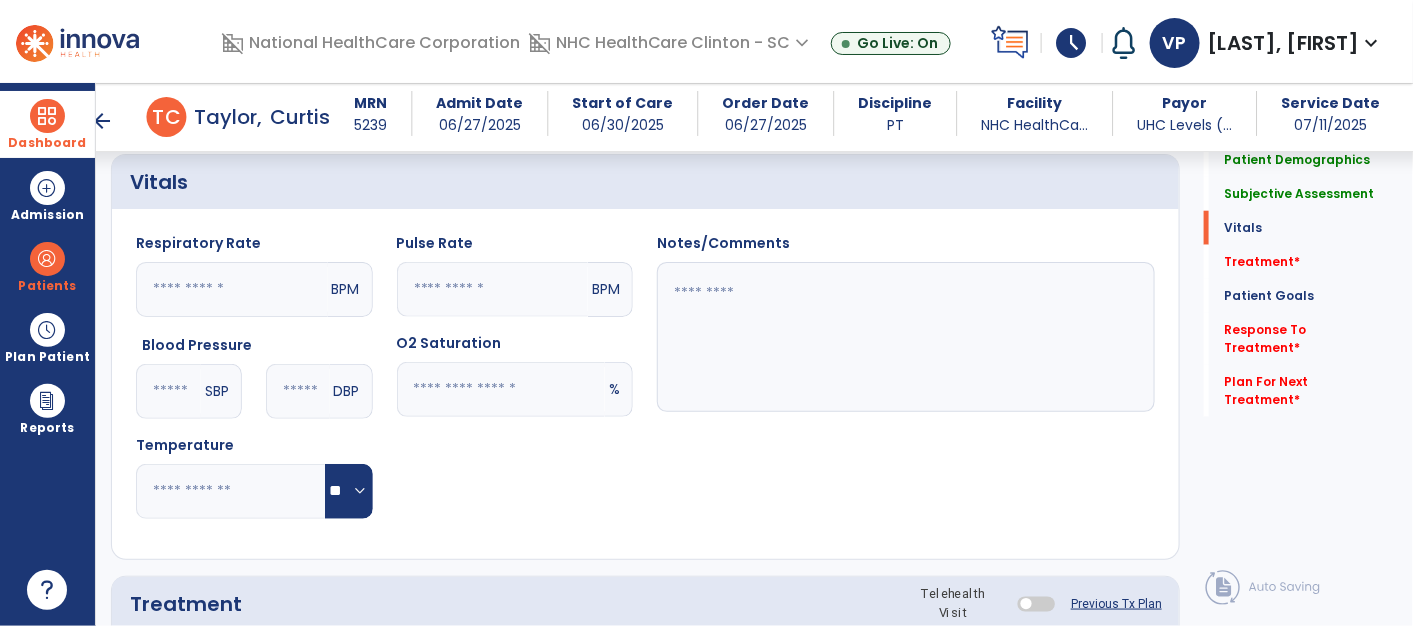 click 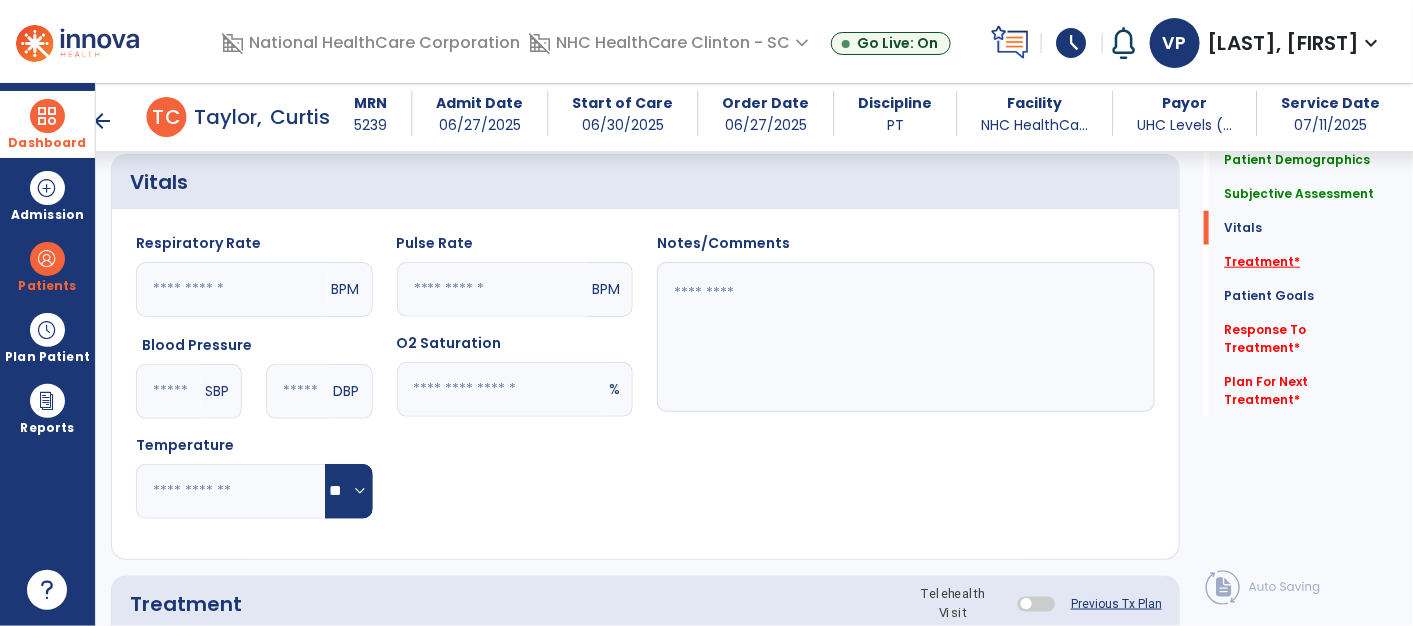 type on "**" 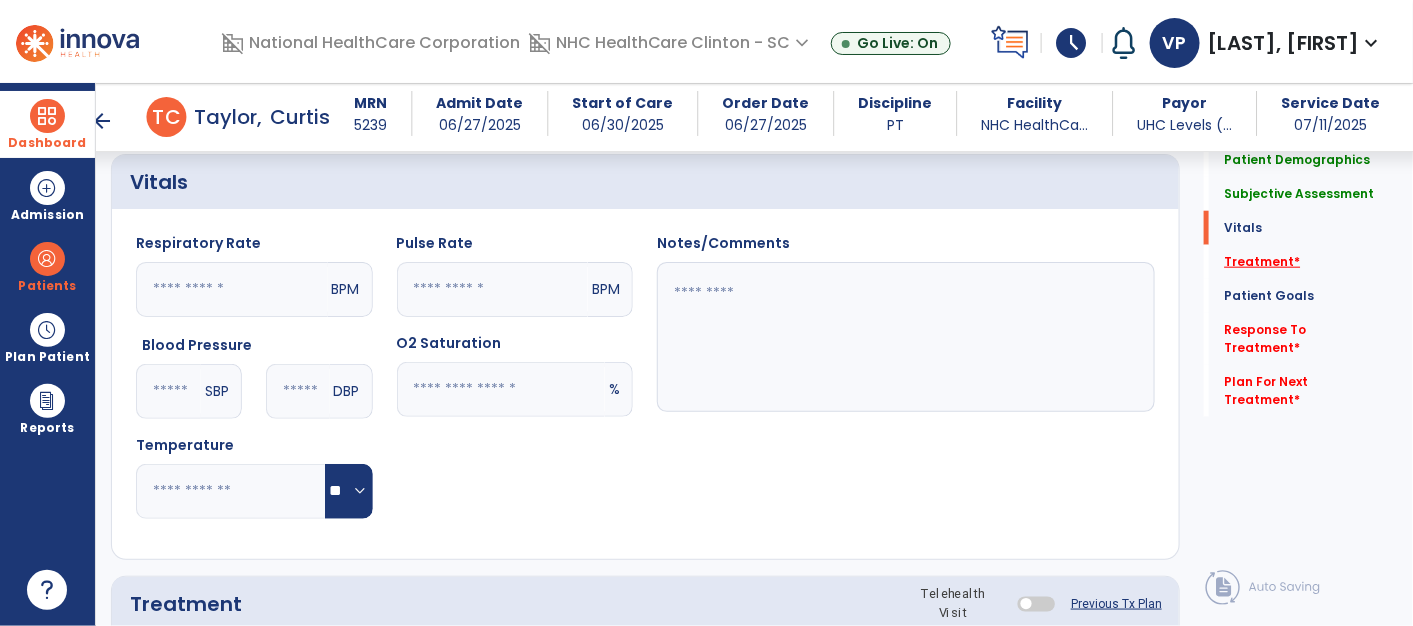 click on "Treatment   *" 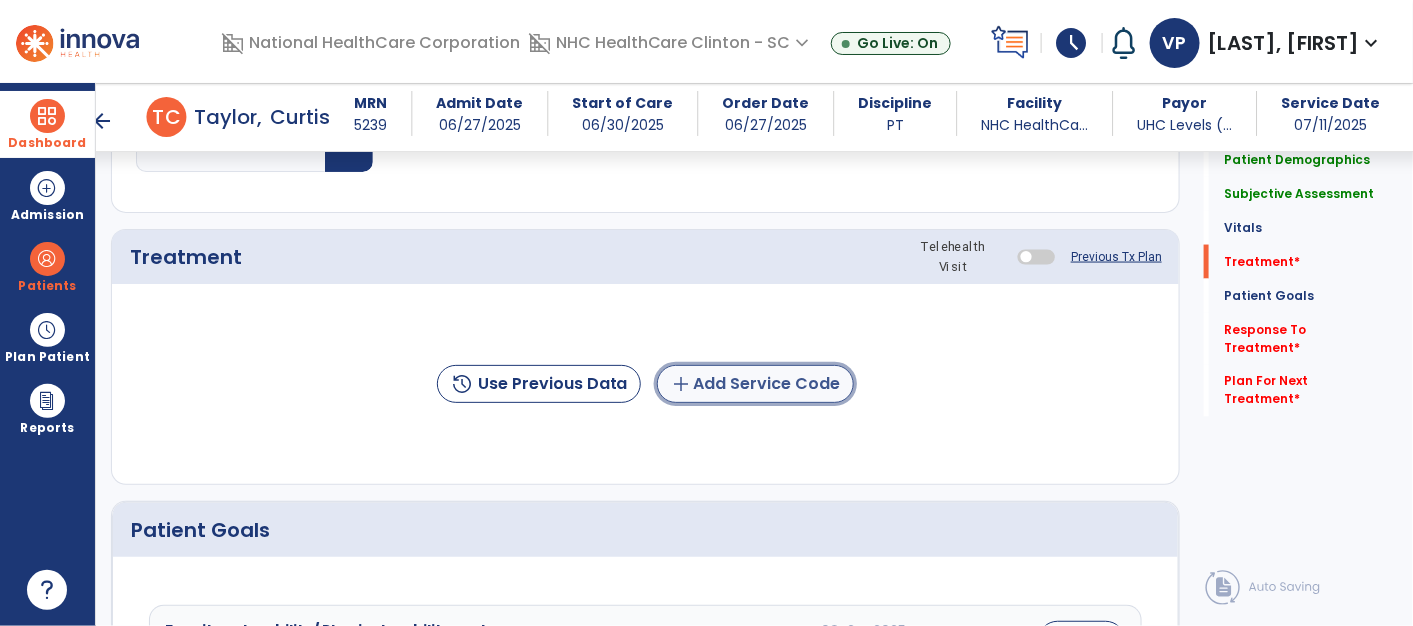 click on "add  Add Service Code" 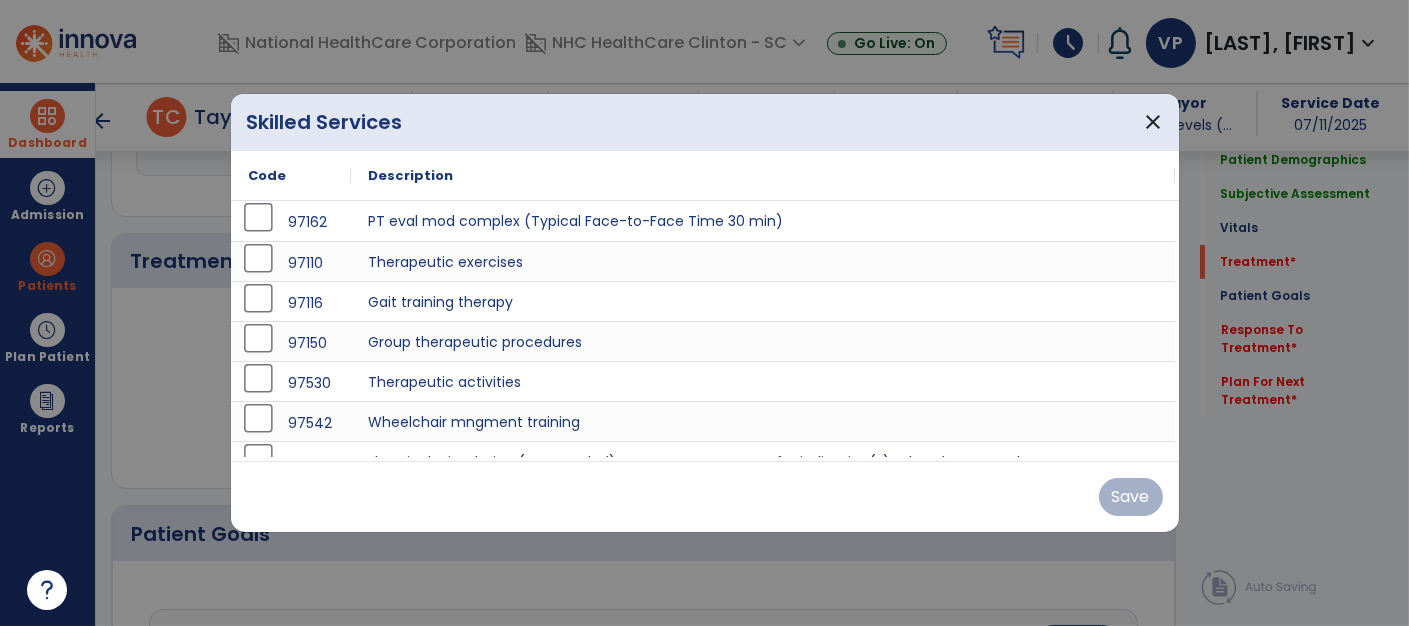 scroll, scrollTop: 1020, scrollLeft: 0, axis: vertical 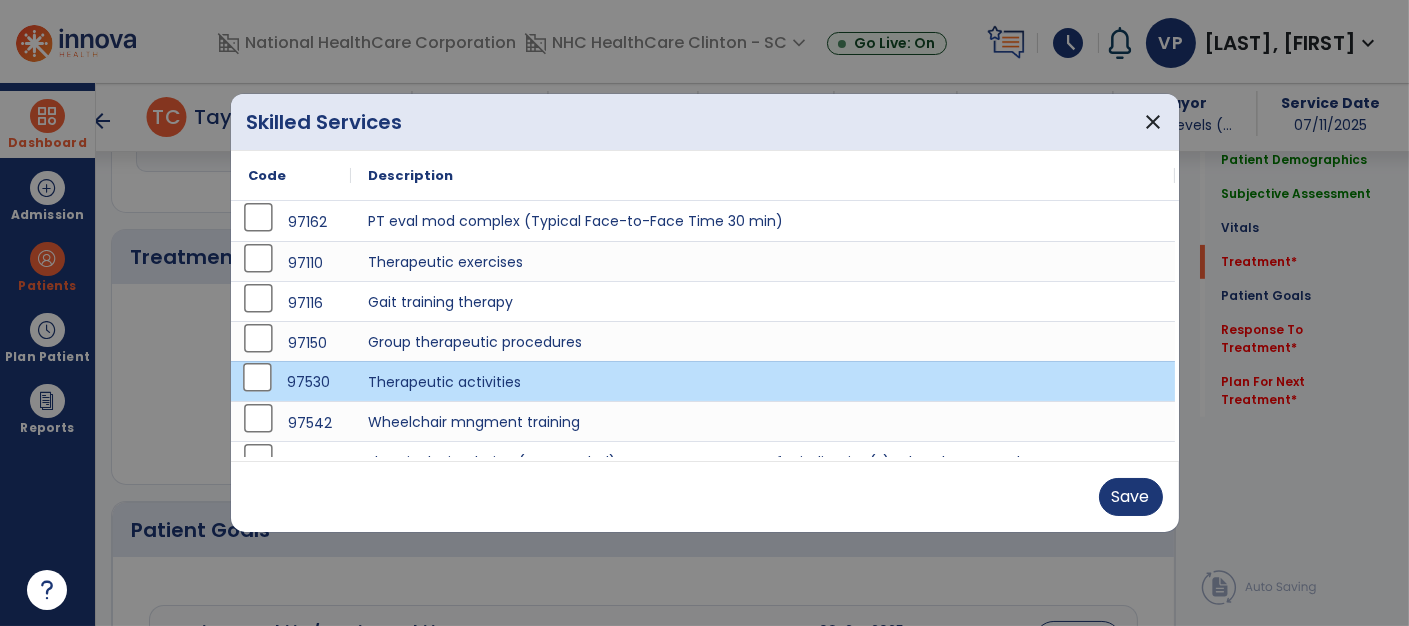 click on "Save" at bounding box center (705, 496) 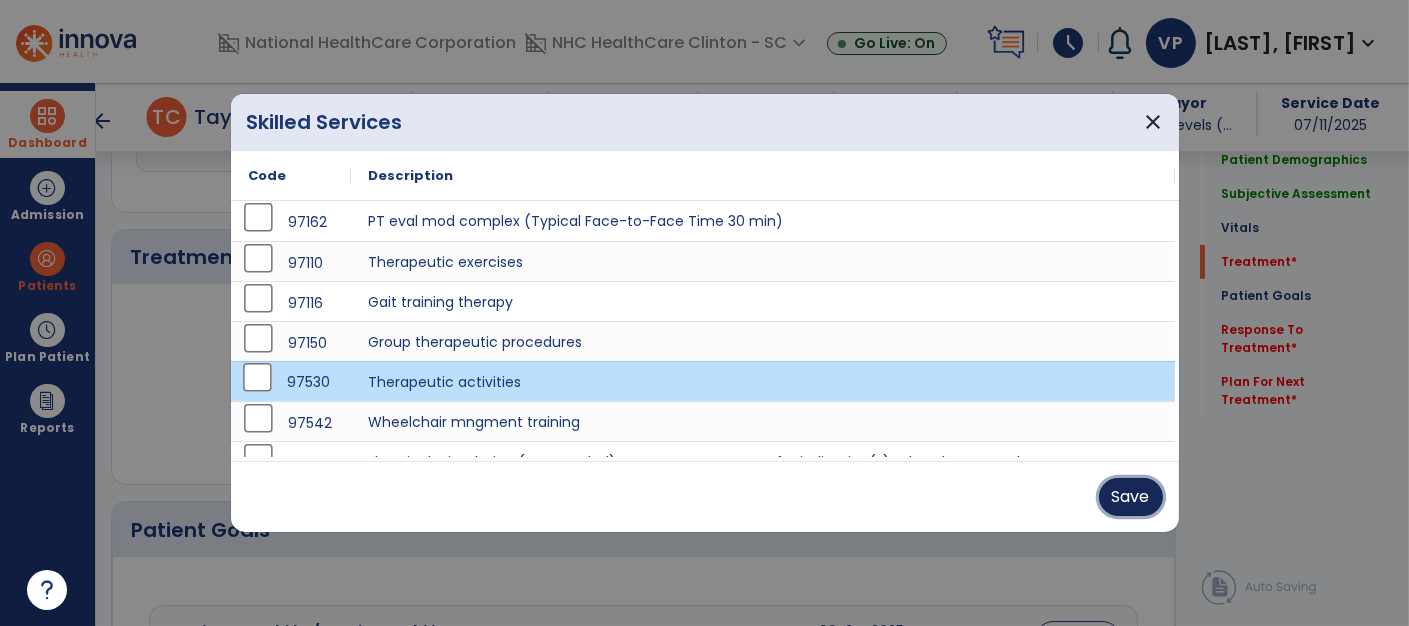 click on "Save" at bounding box center (1131, 497) 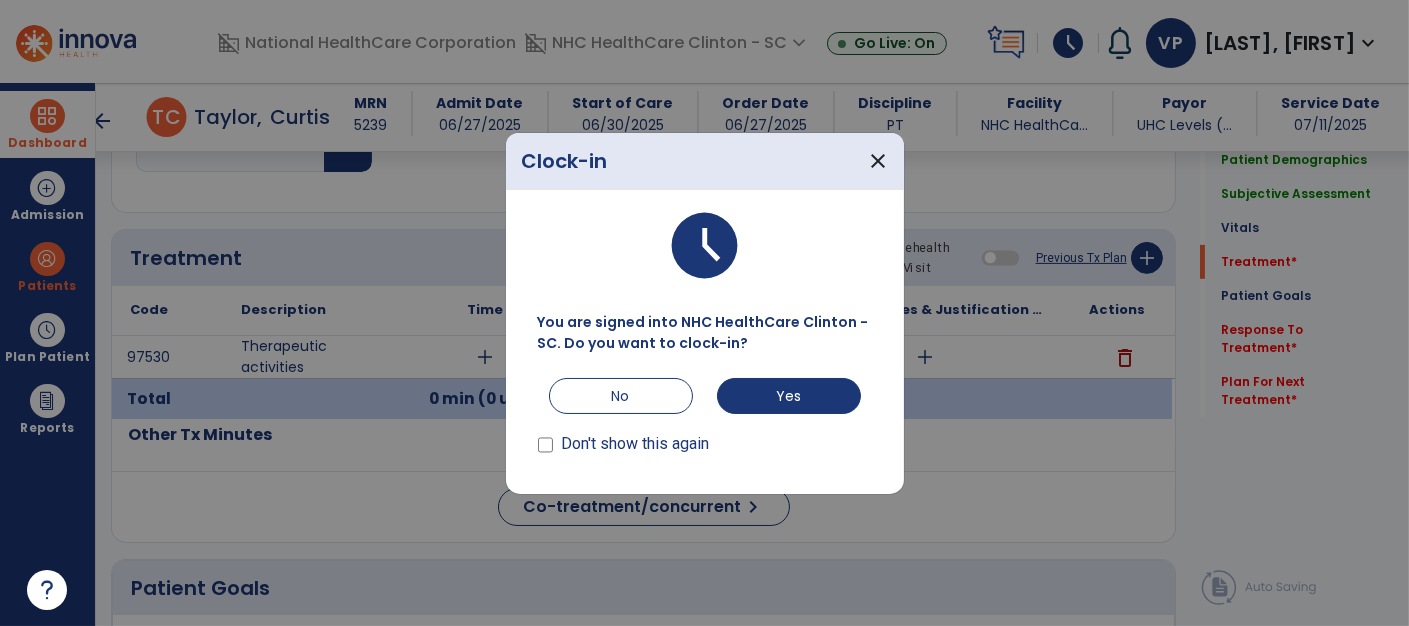 scroll, scrollTop: 1020, scrollLeft: 0, axis: vertical 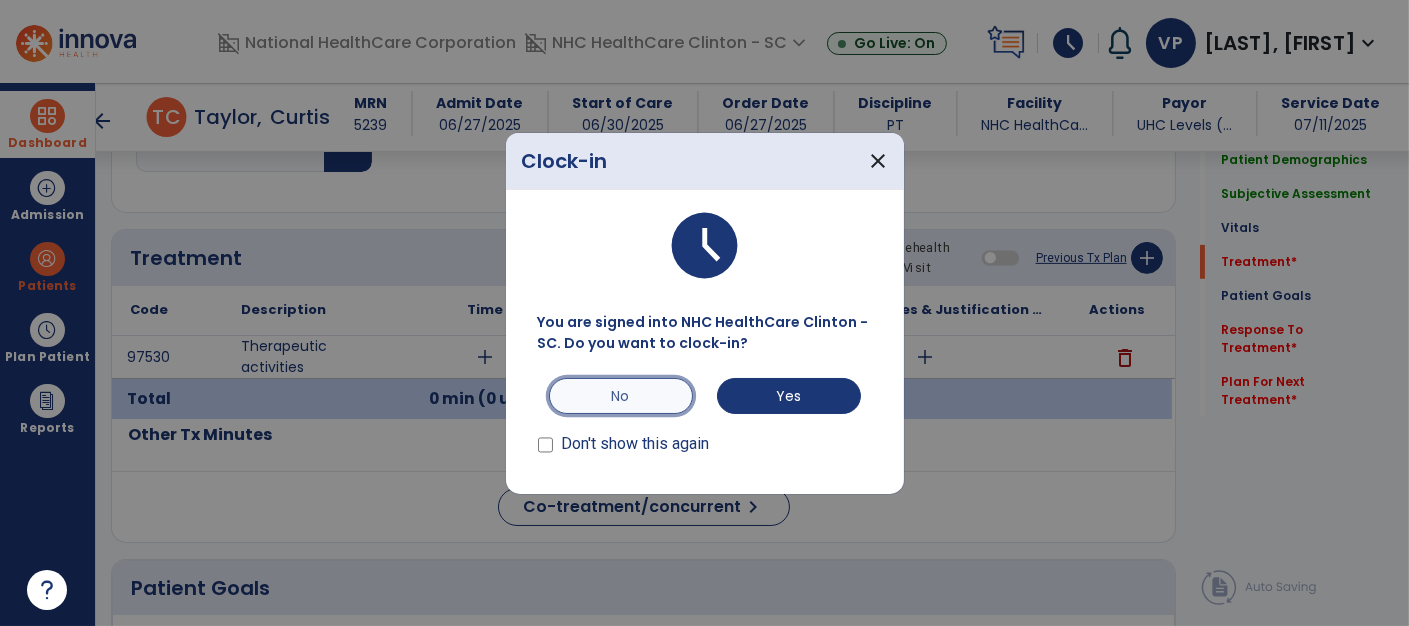 click on "No" at bounding box center [621, 396] 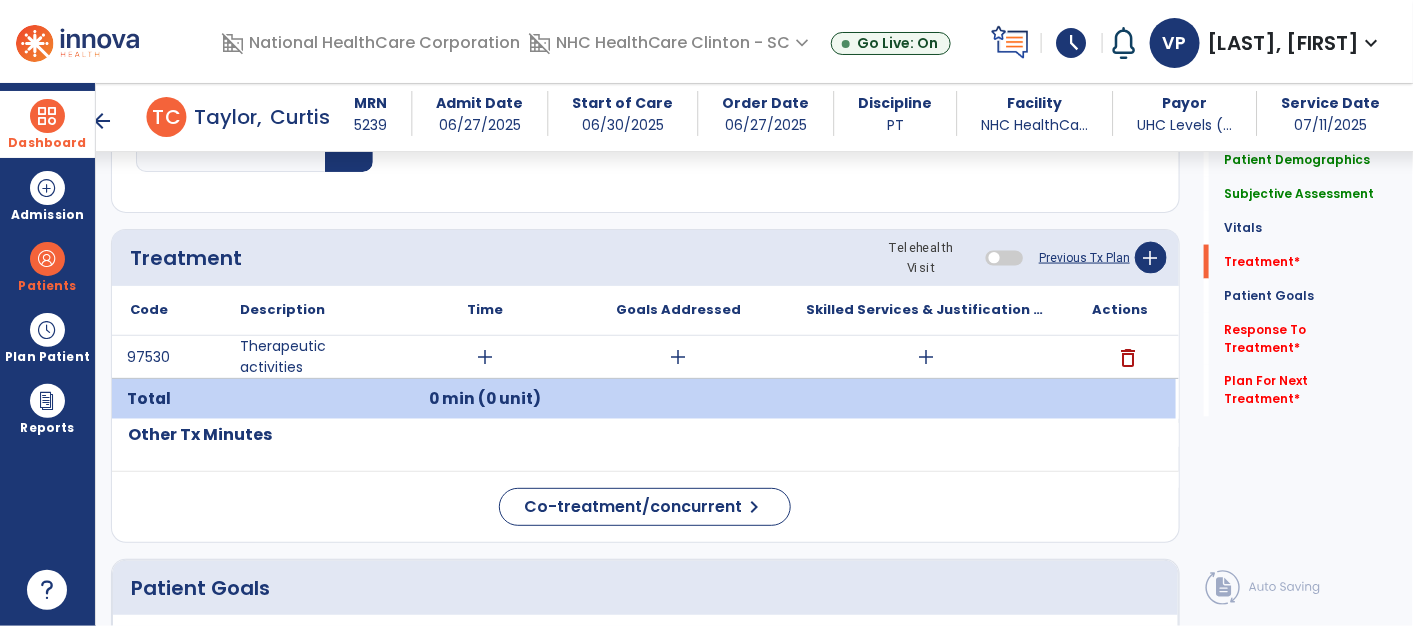 click on "add" at bounding box center [485, 357] 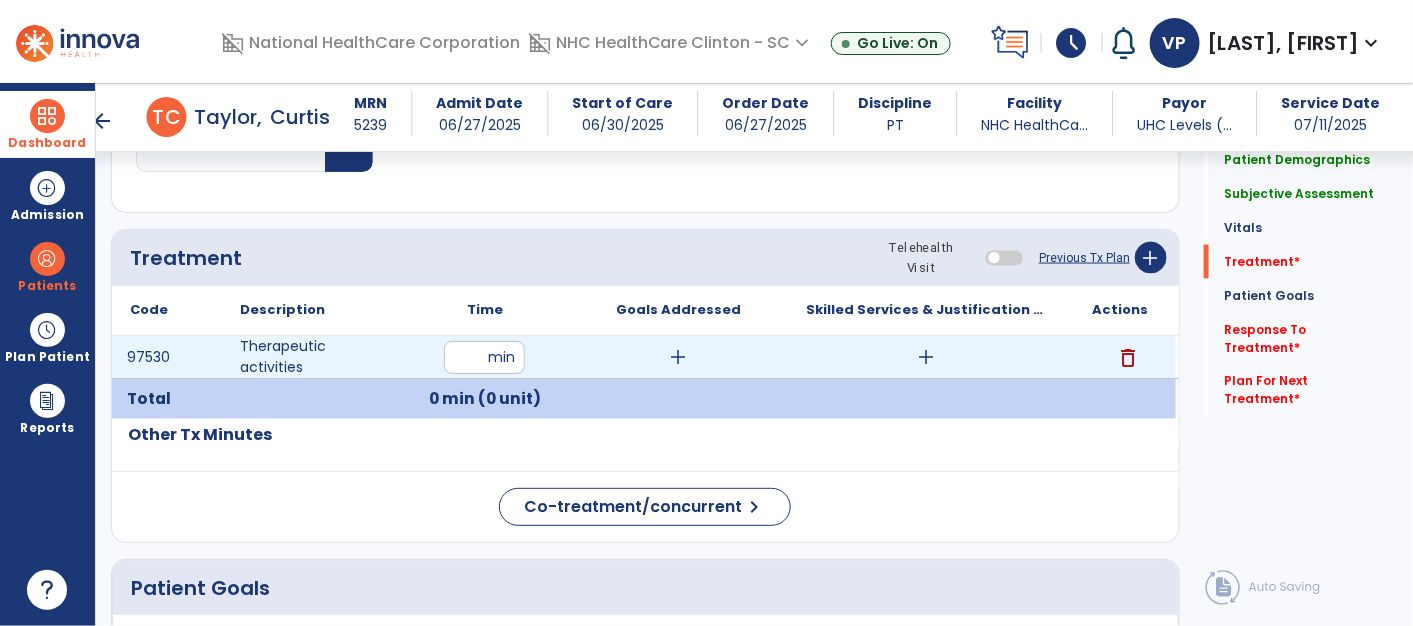 type on "**" 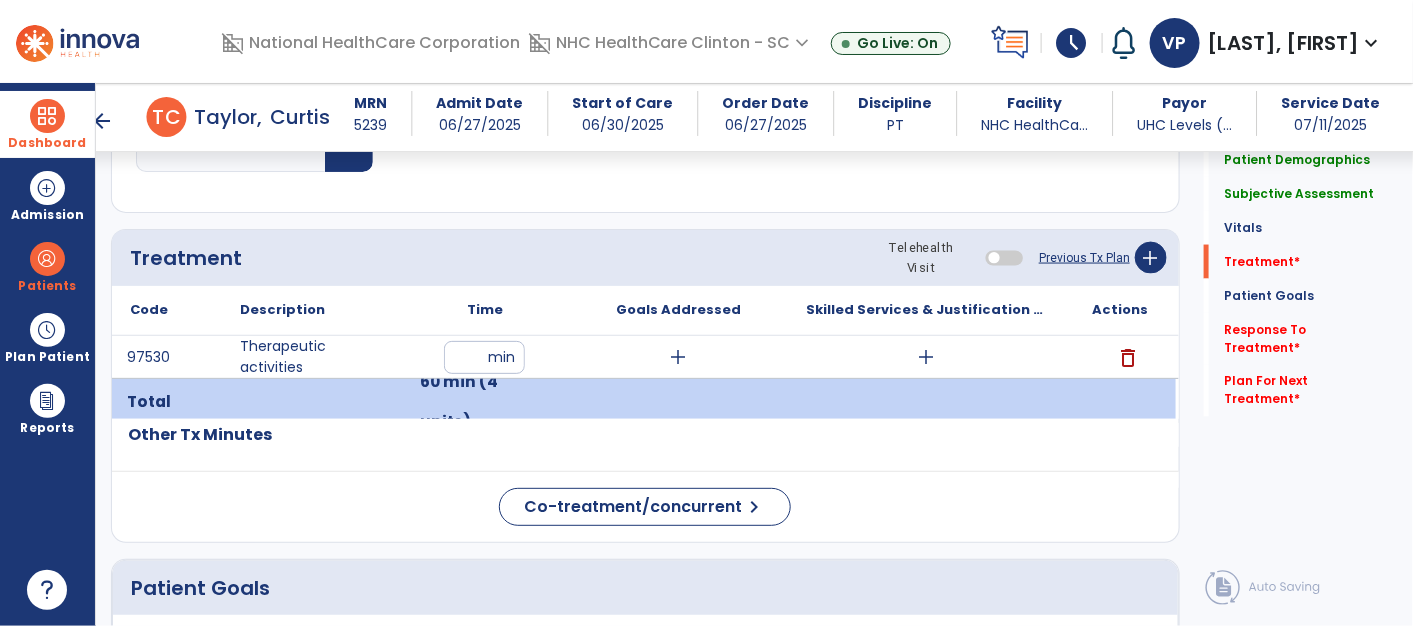 click on "add" at bounding box center [678, 357] 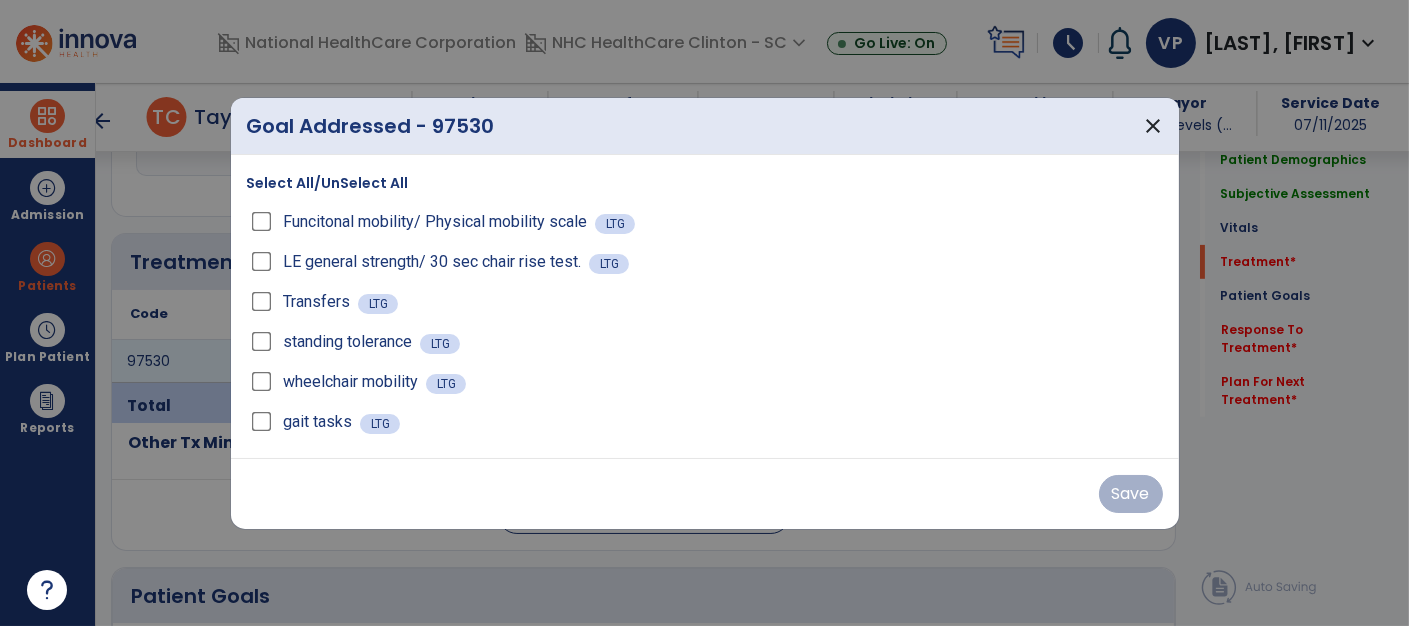 scroll, scrollTop: 1020, scrollLeft: 0, axis: vertical 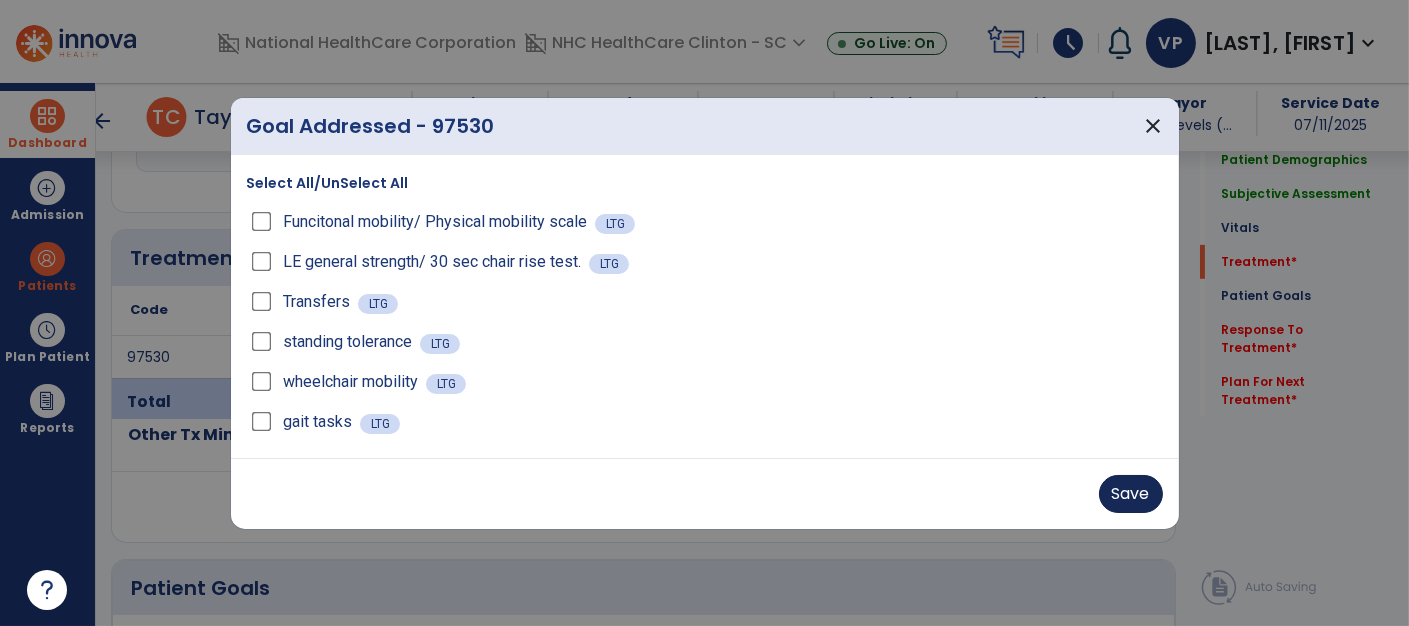 click on "Save" at bounding box center (1131, 494) 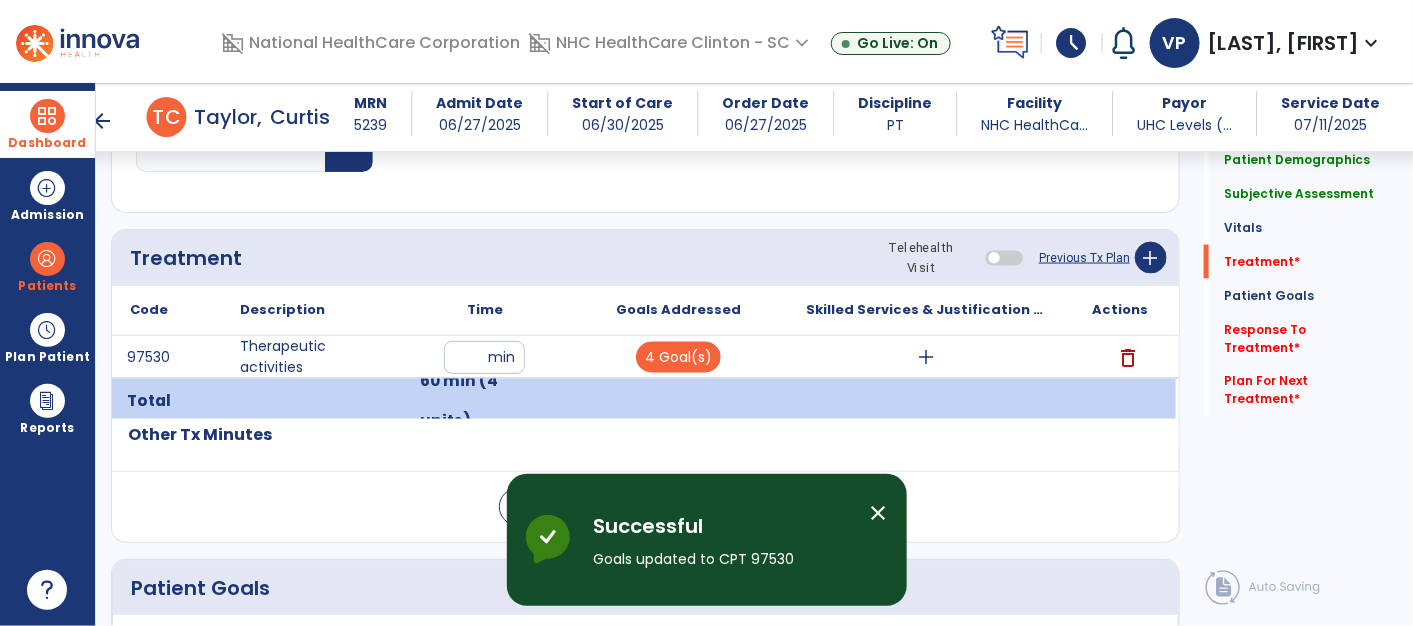 click on "add" at bounding box center [927, 357] 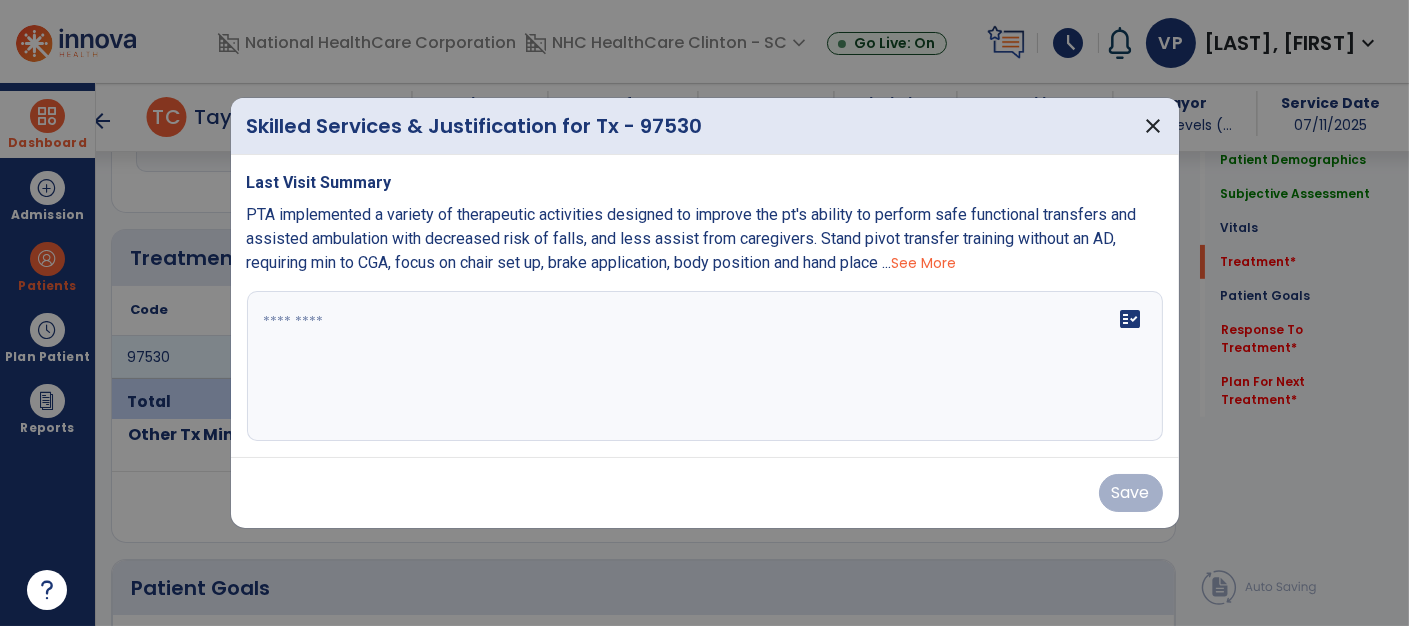 scroll, scrollTop: 1020, scrollLeft: 0, axis: vertical 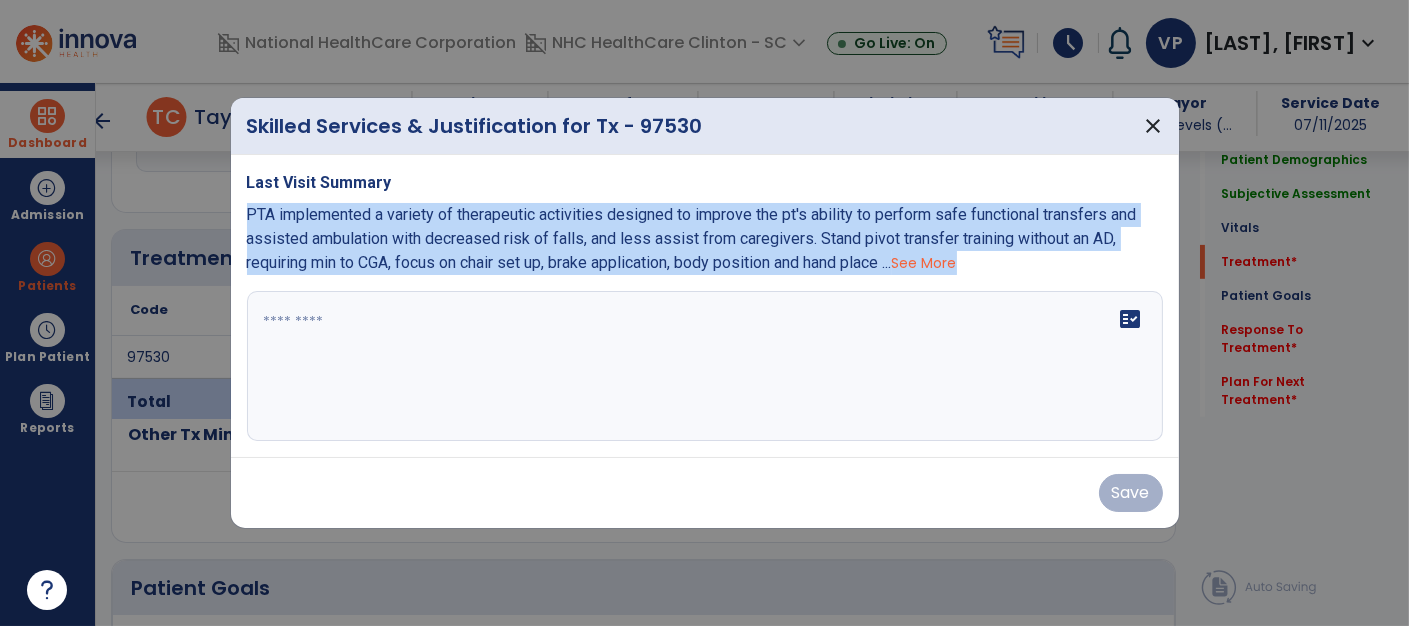 drag, startPoint x: 248, startPoint y: 215, endPoint x: 439, endPoint y: 363, distance: 241.62988 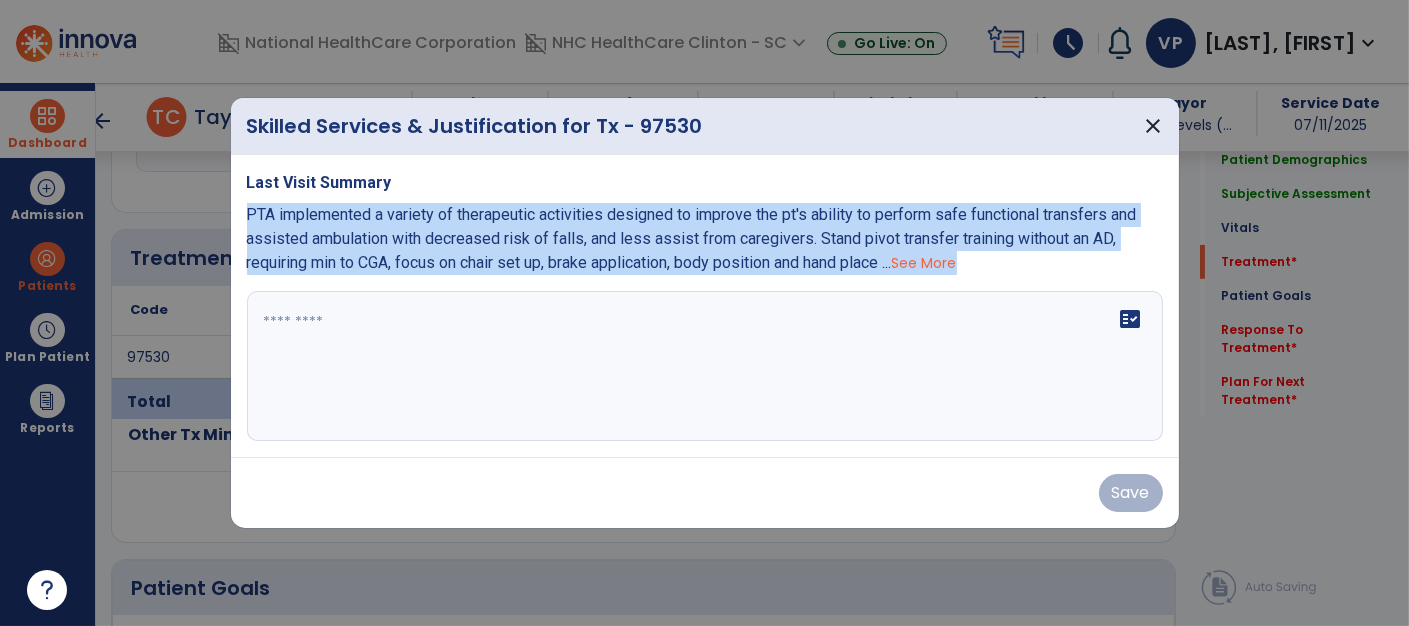copy on "PTA implemented a variety of therapeutic activities designed to improve the pt's ability to perform safe functional transfers and assisted ambulation with decreased risk of falls, and less assist from caregivers. Stand pivot transfer training without an AD, requiring min to CGA, focus on chair set up, brake application, body position and hand place ...  See More" 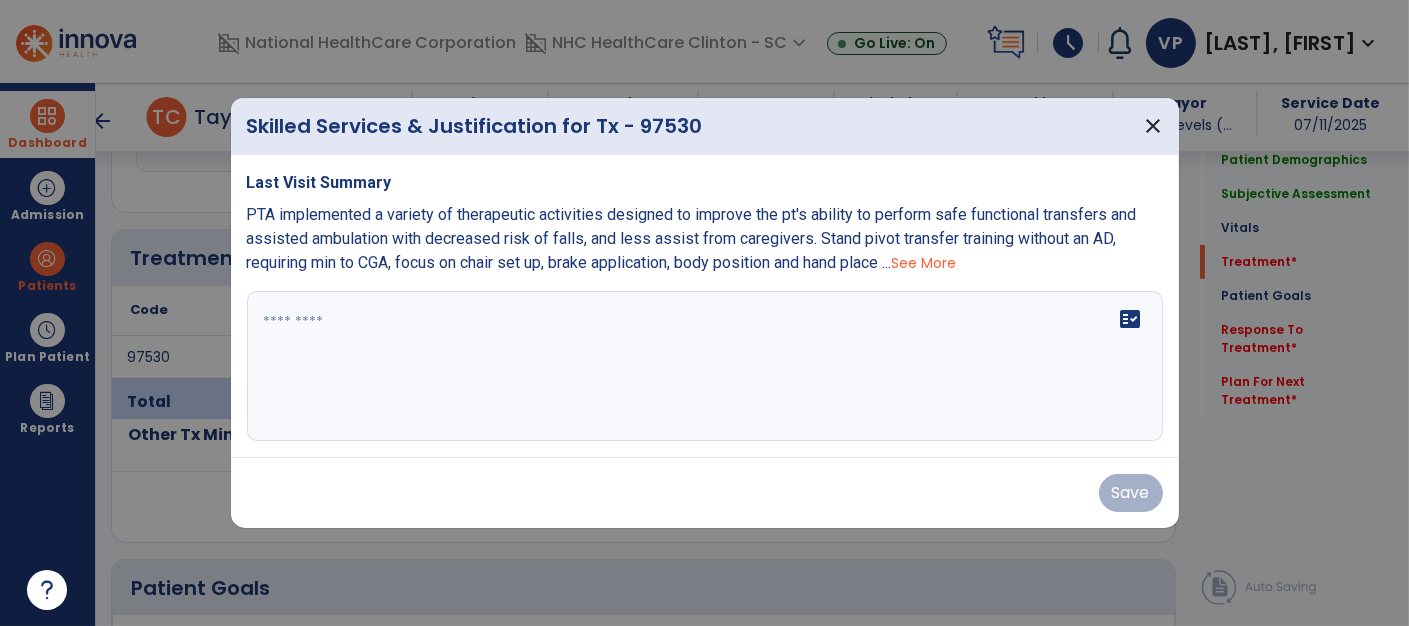 click at bounding box center [705, 366] 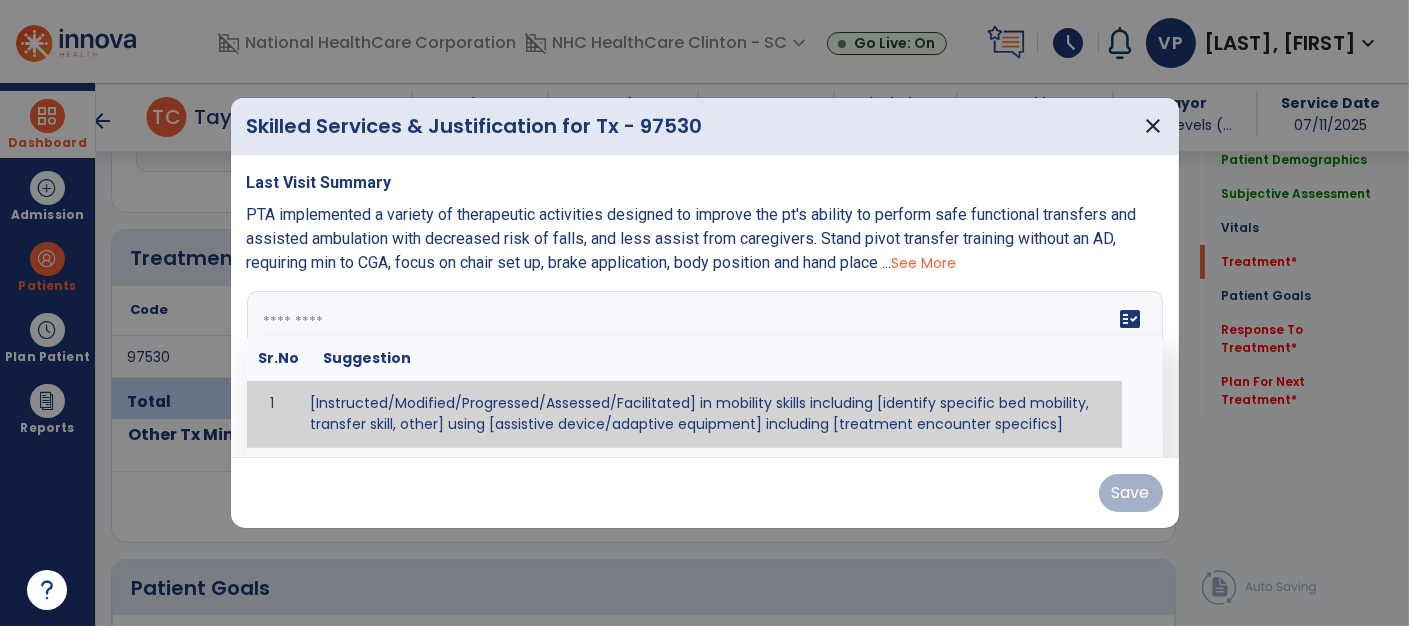 paste on "**********" 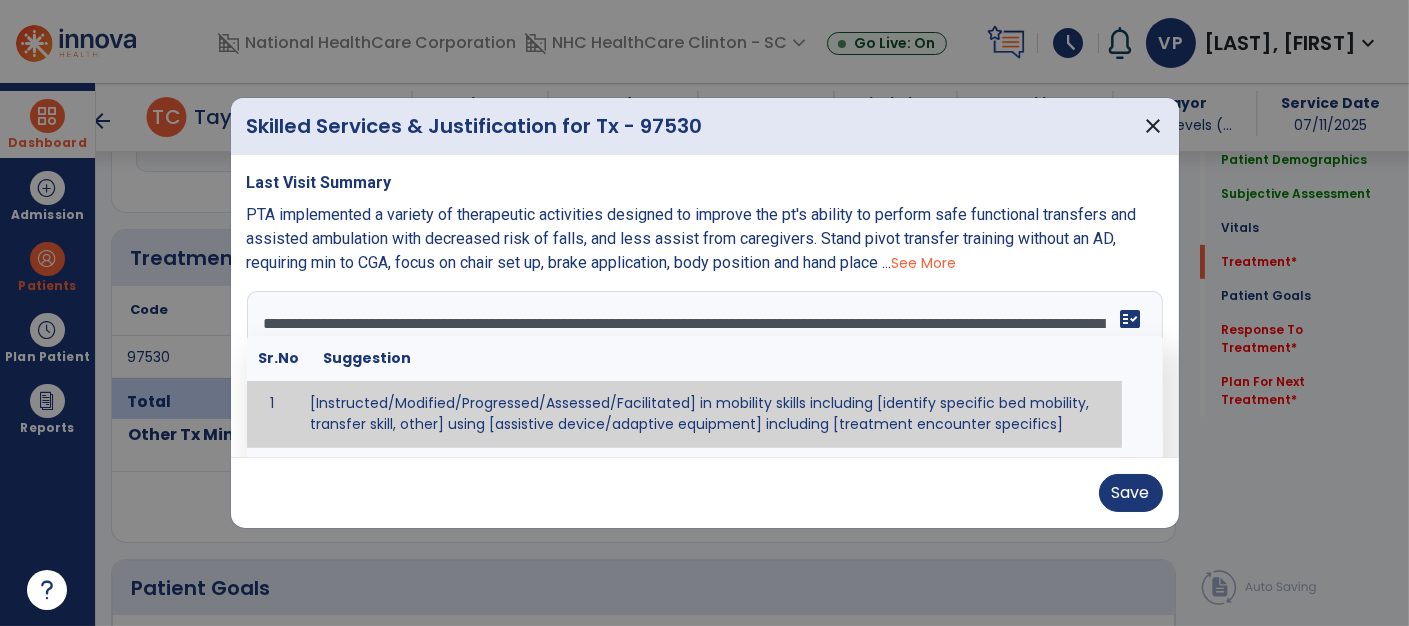 scroll, scrollTop: 15, scrollLeft: 0, axis: vertical 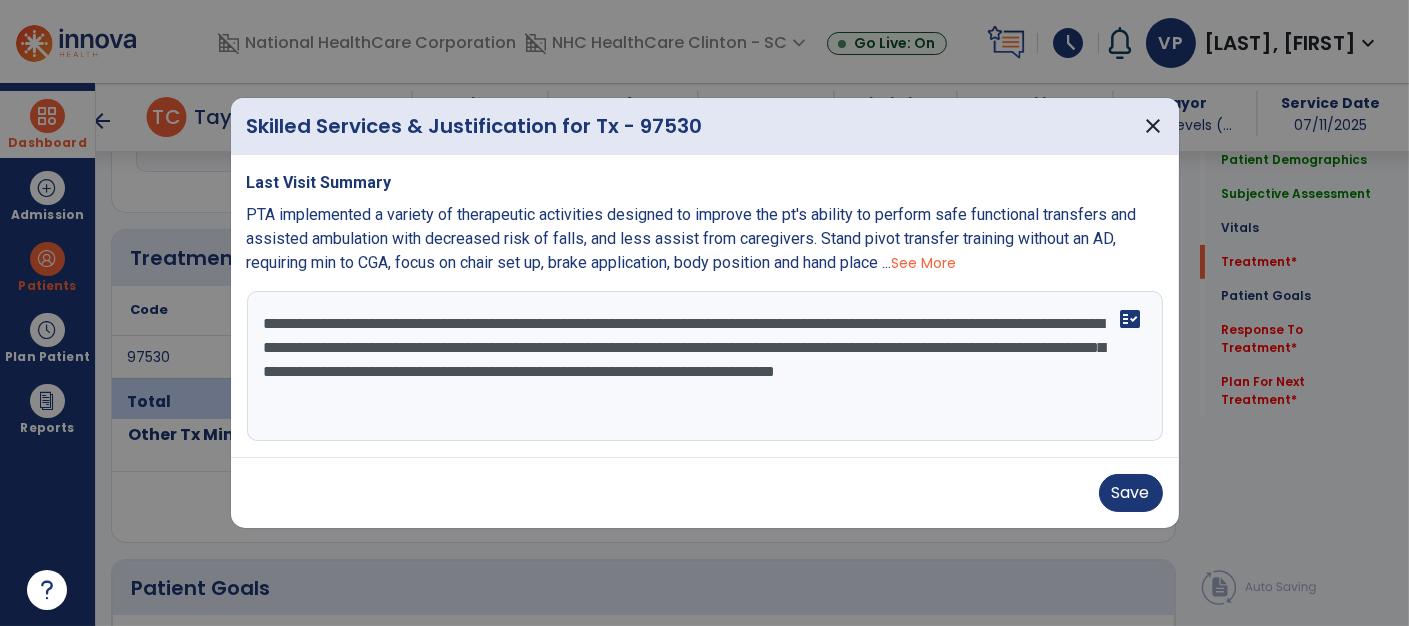 click on "**********" at bounding box center (705, 366) 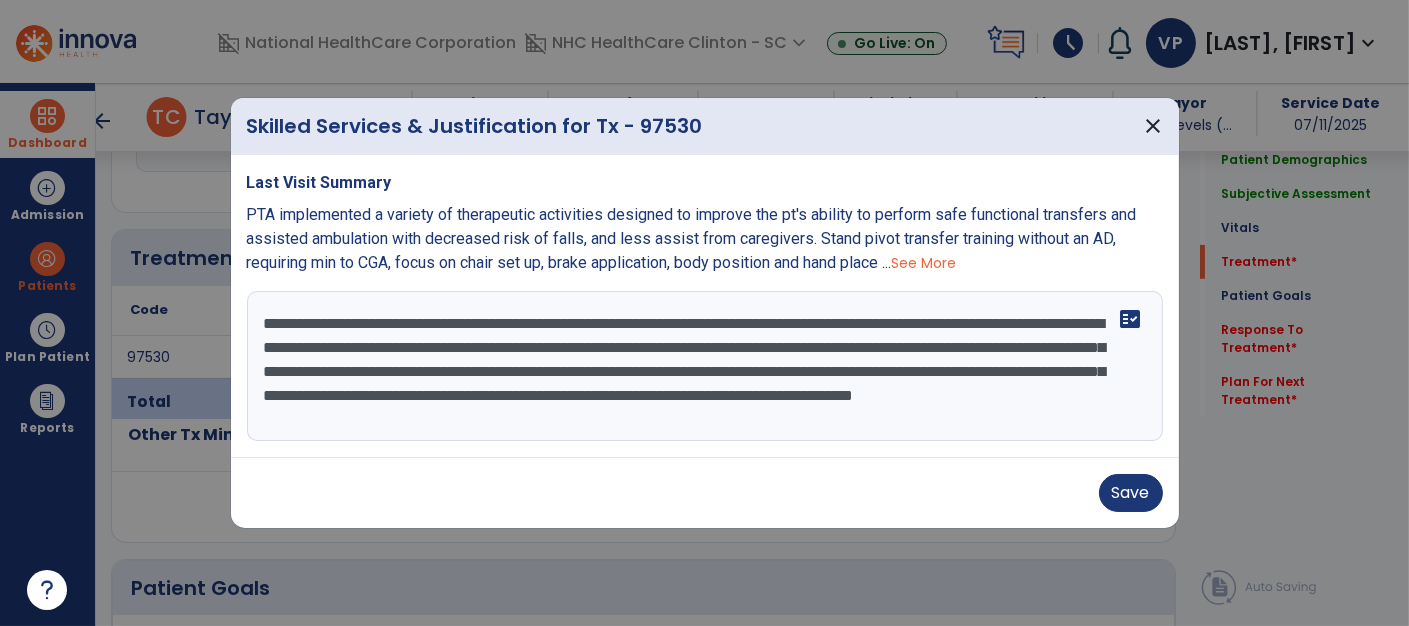 click on "**********" at bounding box center [705, 366] 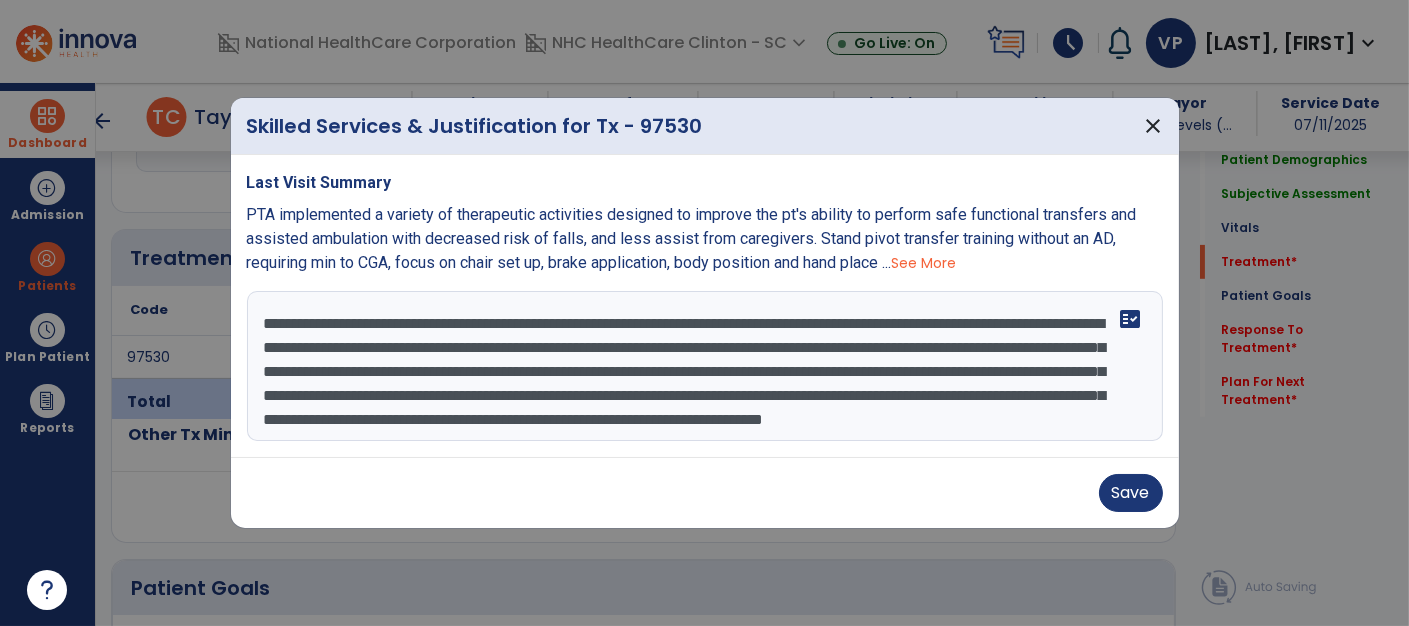 scroll, scrollTop: 38, scrollLeft: 0, axis: vertical 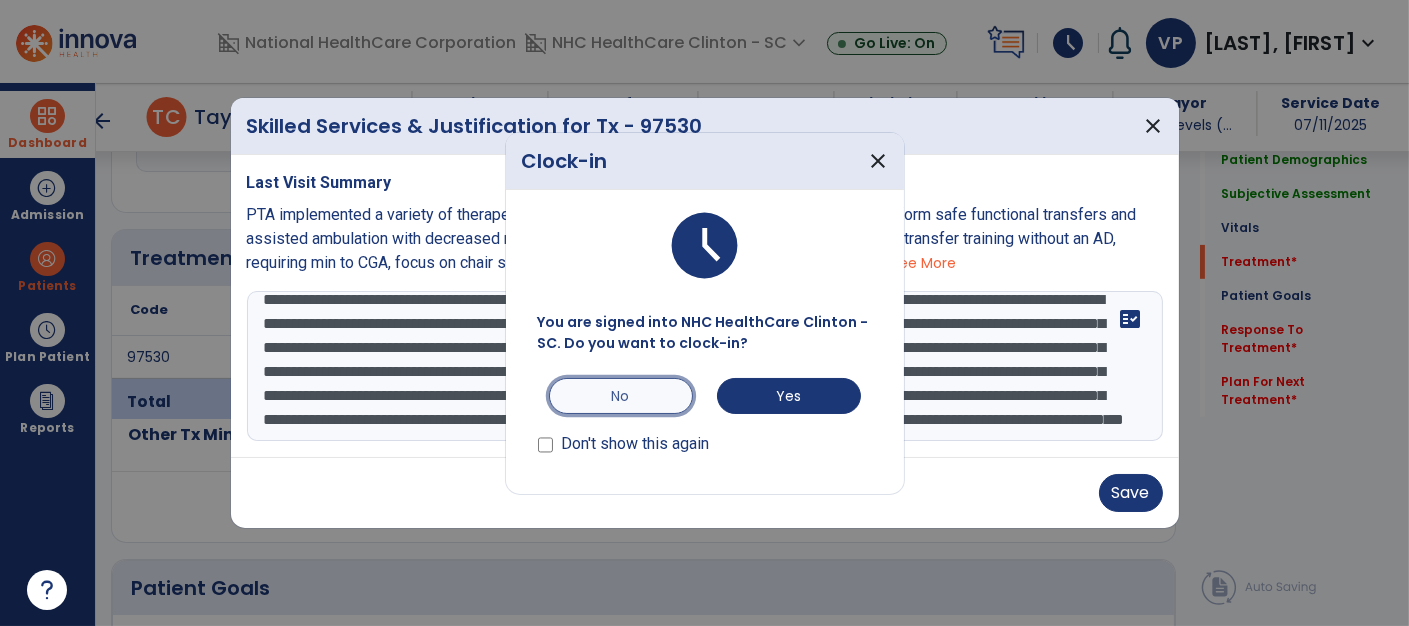 click on "No" at bounding box center [621, 396] 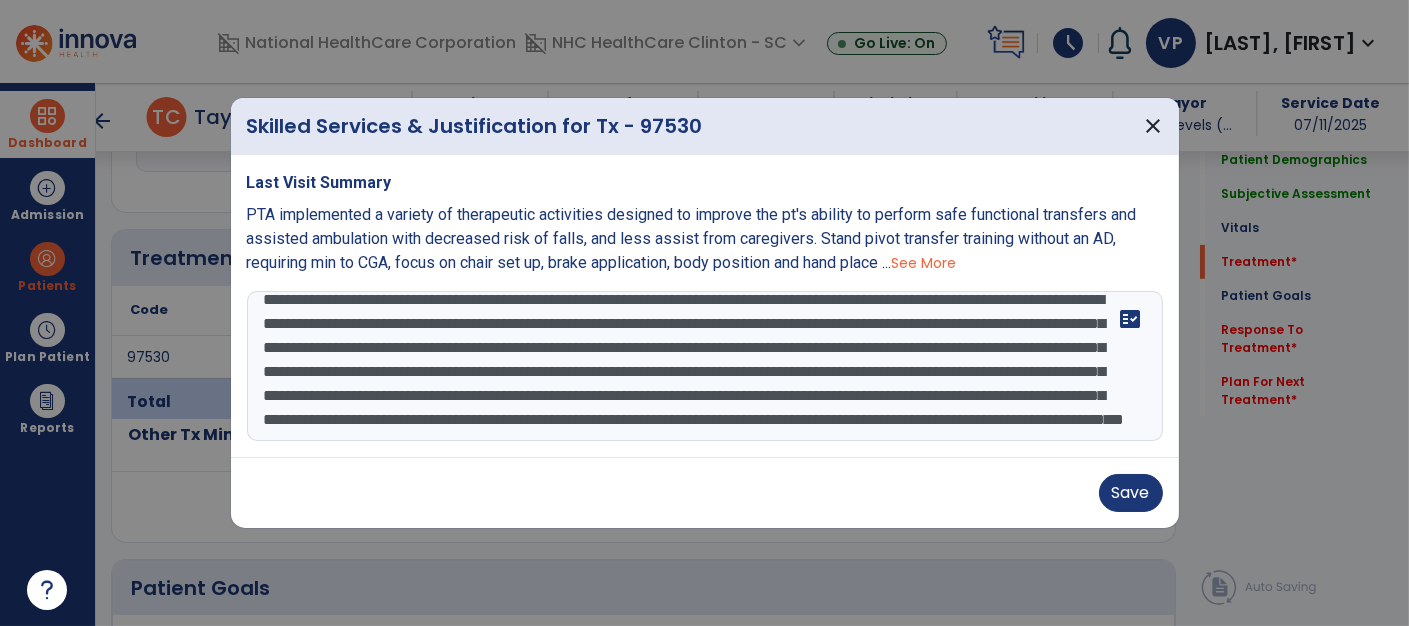 click on "**********" at bounding box center (705, 366) 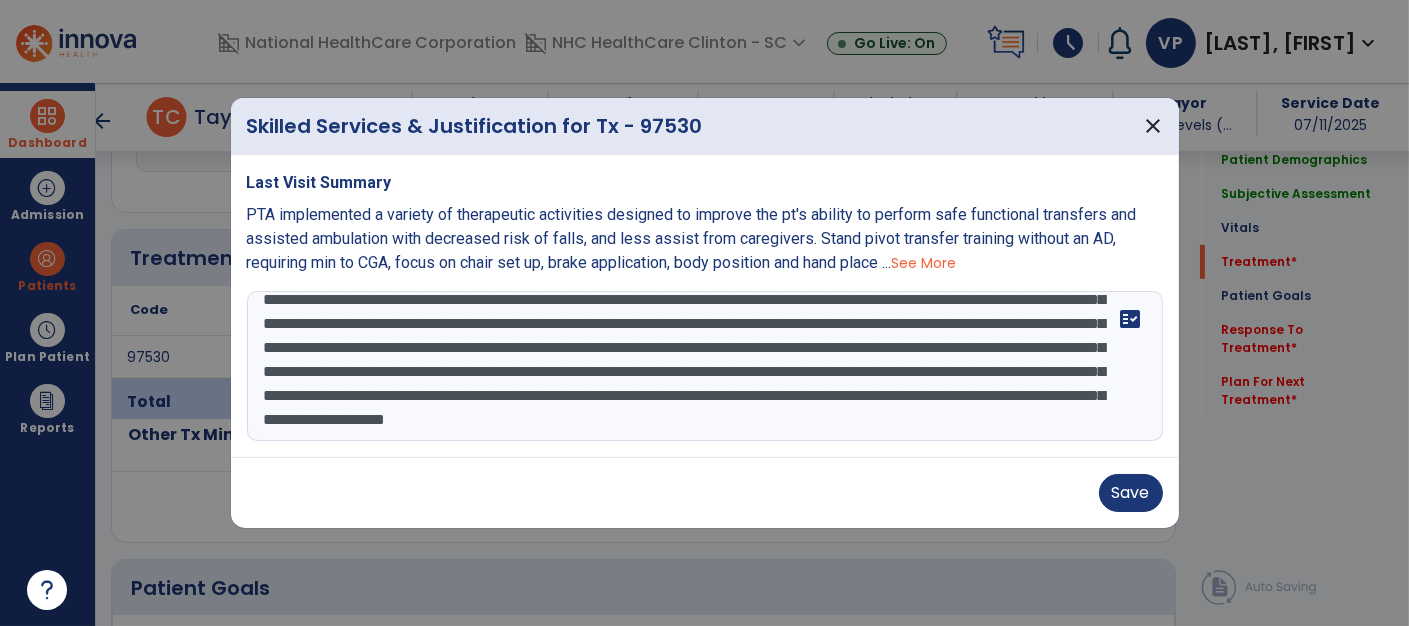 scroll, scrollTop: 87, scrollLeft: 0, axis: vertical 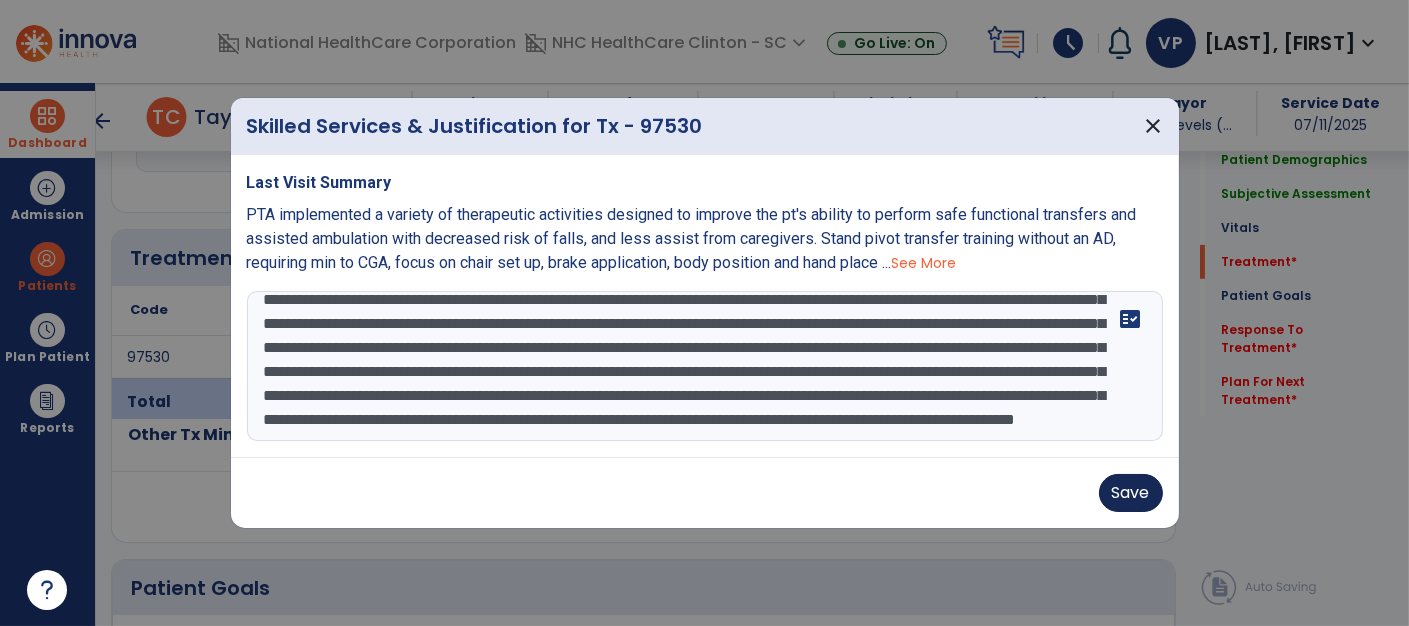 type on "**********" 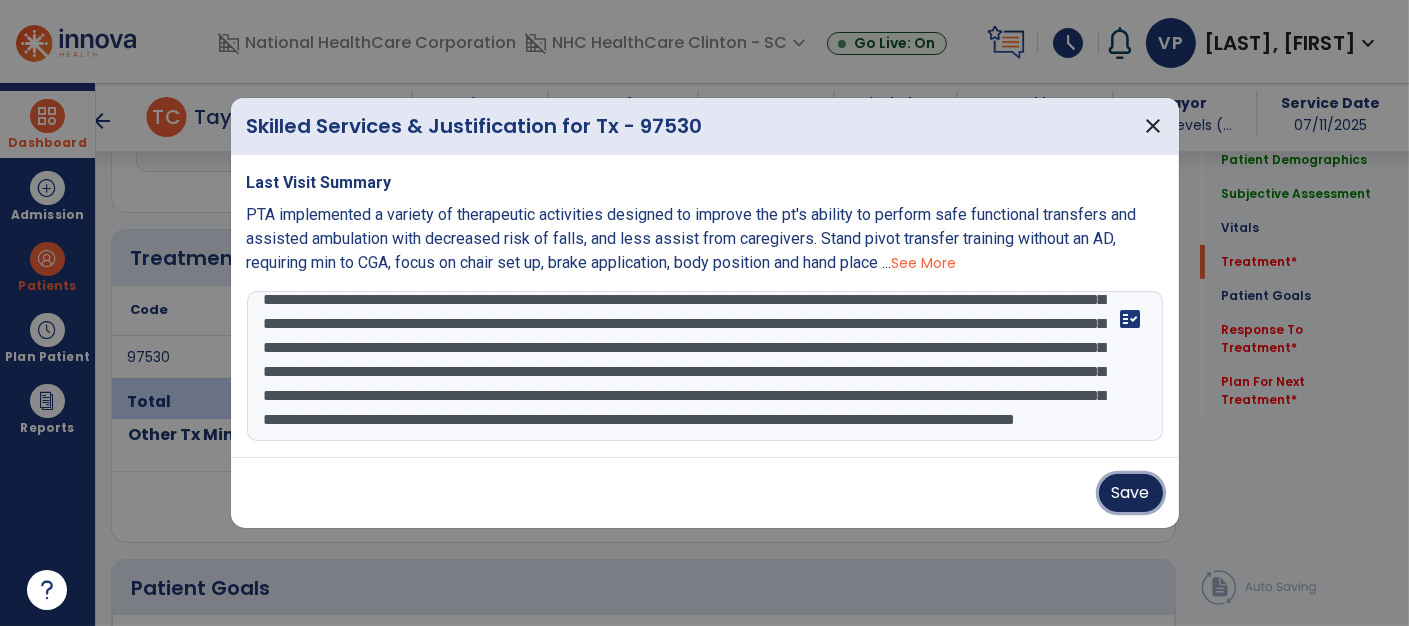 click on "Save" at bounding box center (1131, 493) 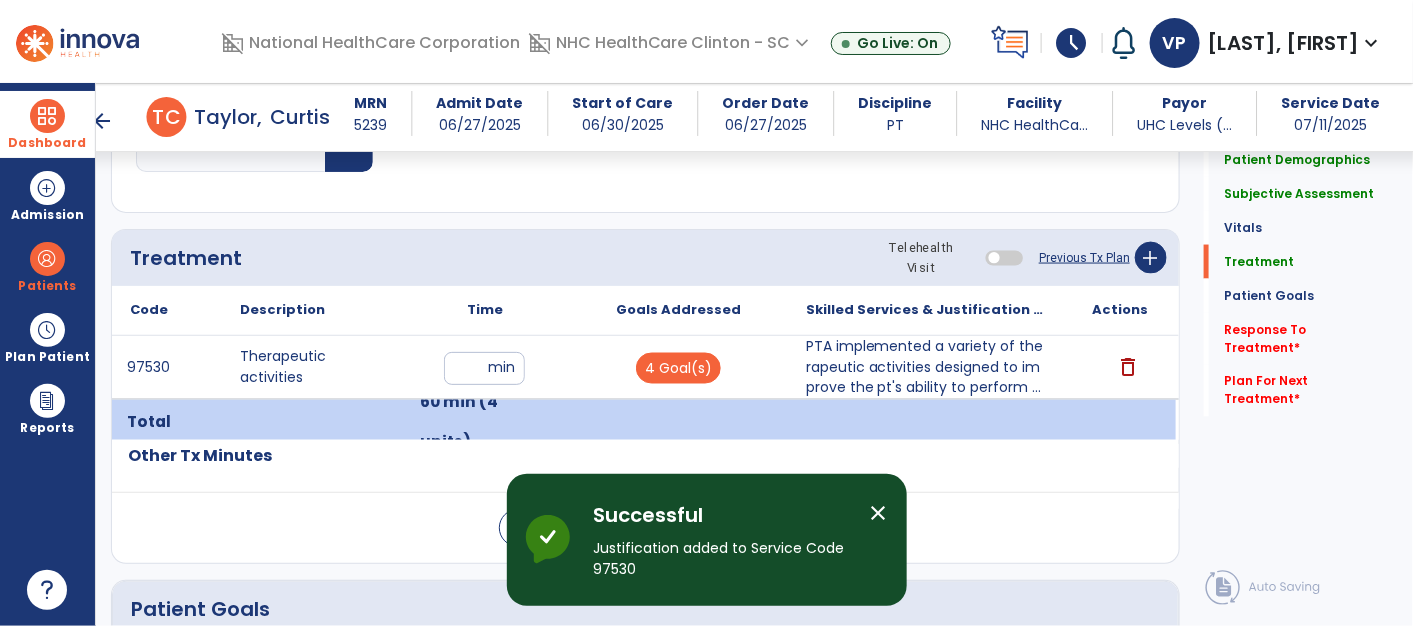 click on "PTA implemented a variety of therapeutic activities designed to improve the pt's ability to perform ..." at bounding box center [927, 367] 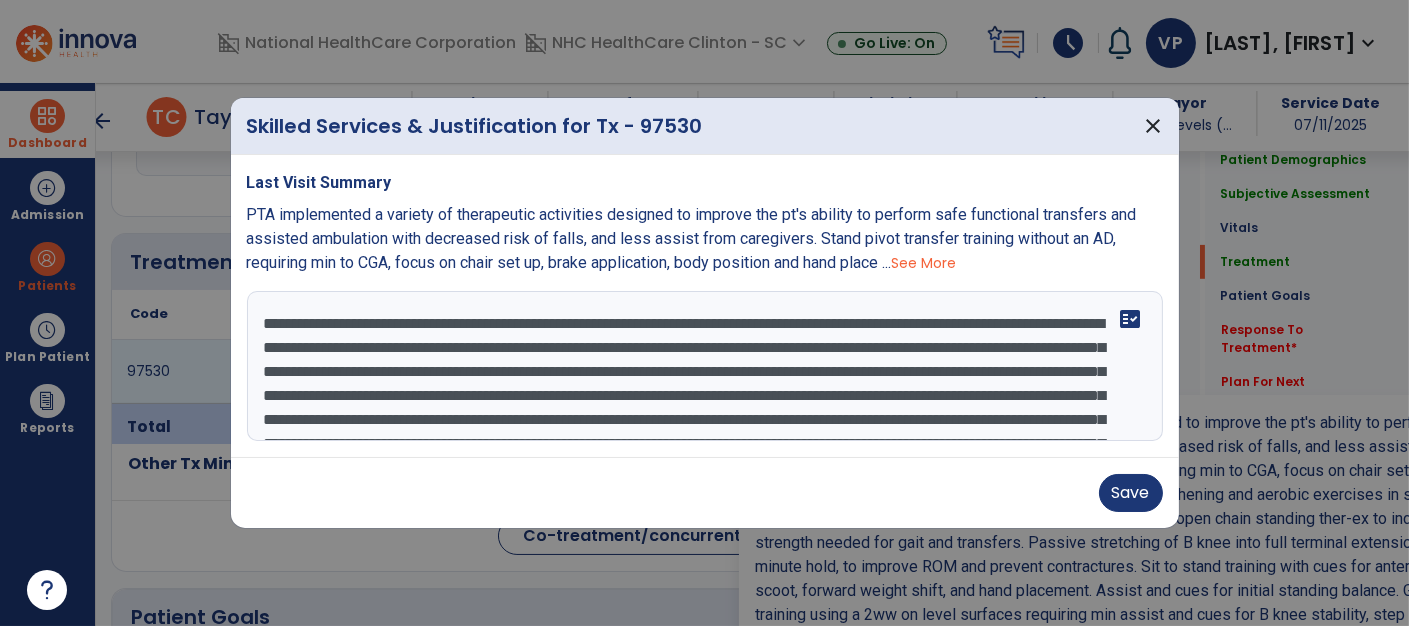 scroll, scrollTop: 1020, scrollLeft: 0, axis: vertical 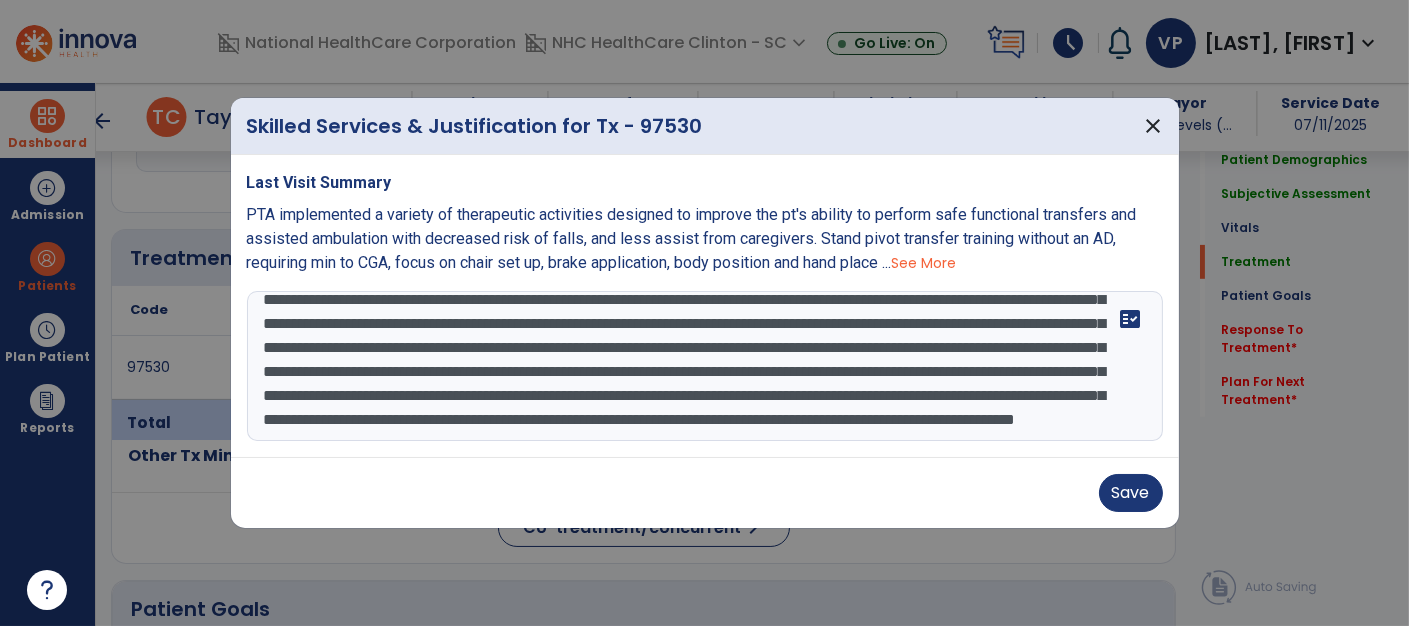 drag, startPoint x: 259, startPoint y: 323, endPoint x: 704, endPoint y: 599, distance: 523.642 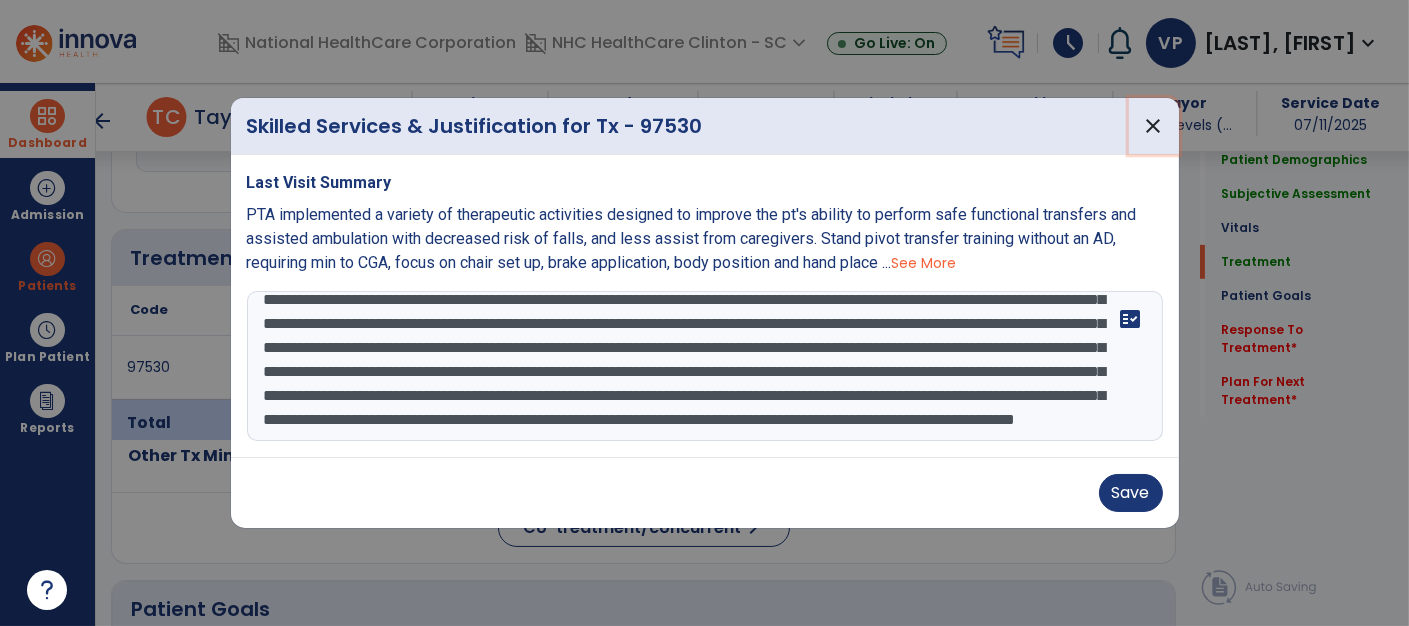 drag, startPoint x: 1144, startPoint y: 130, endPoint x: 1155, endPoint y: 134, distance: 11.7046995 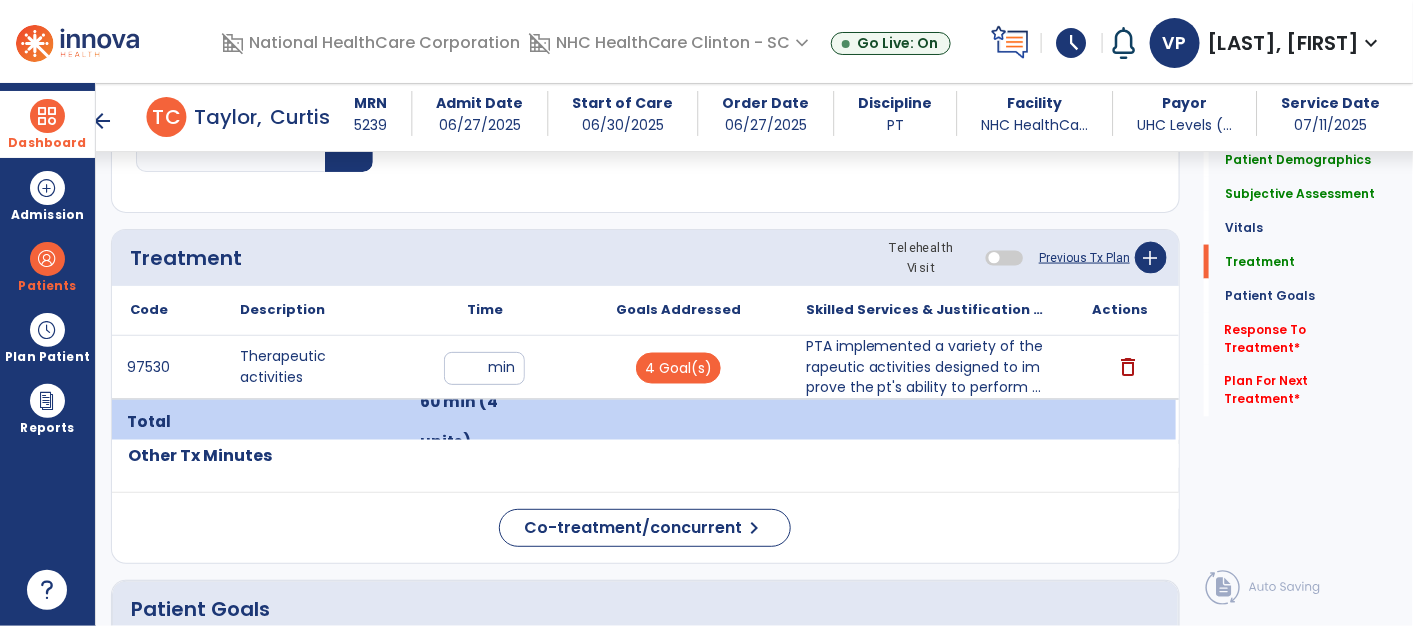 click on "UHC Levels (..." at bounding box center [1185, 125] 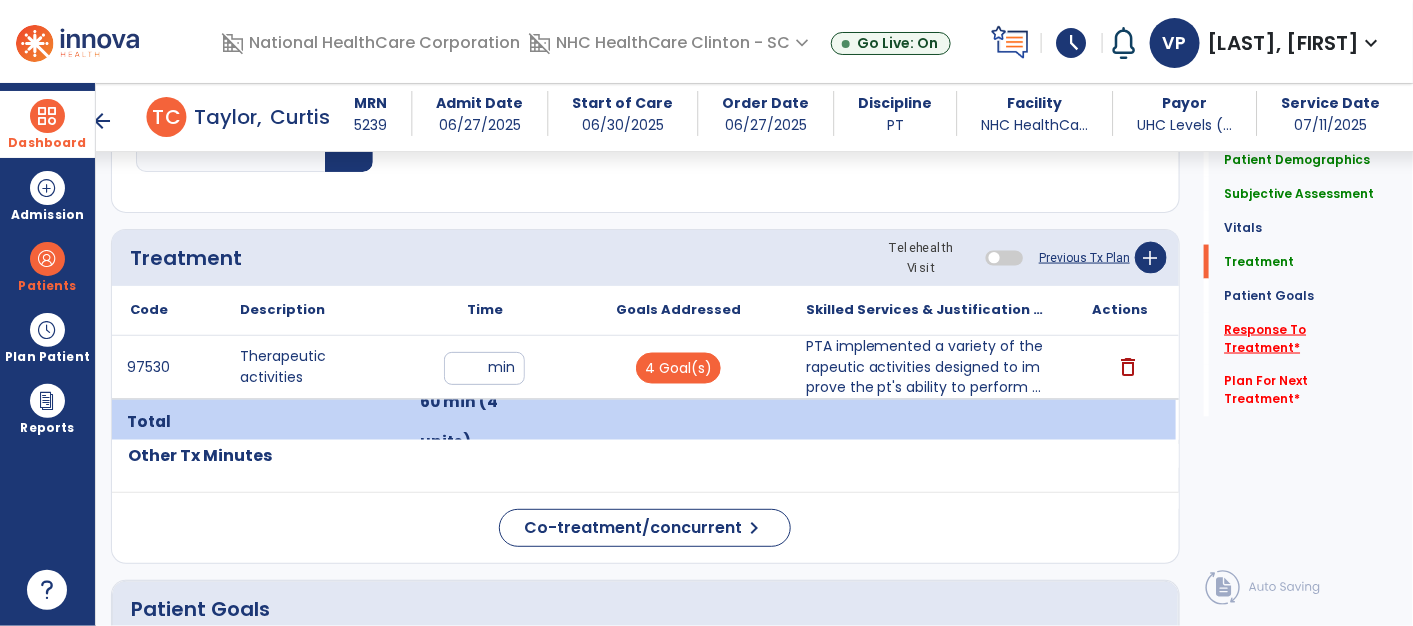 click on "Response To Treatment   *" 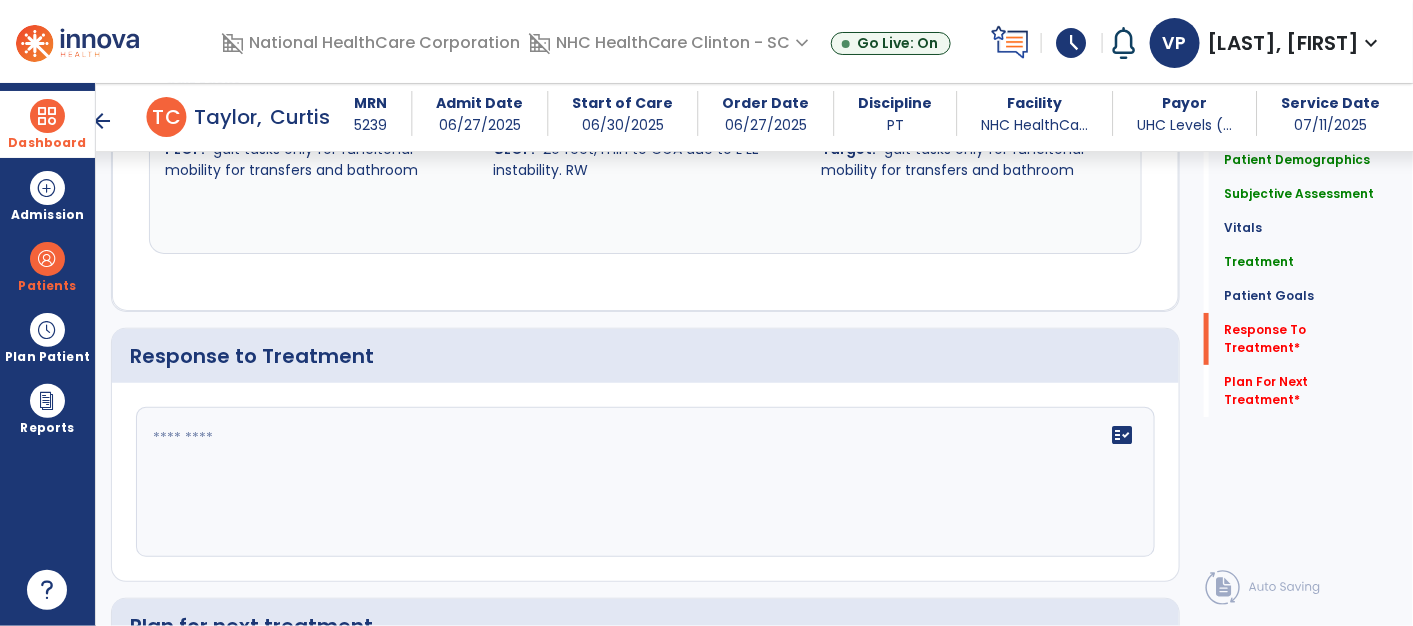 scroll, scrollTop: 2668, scrollLeft: 0, axis: vertical 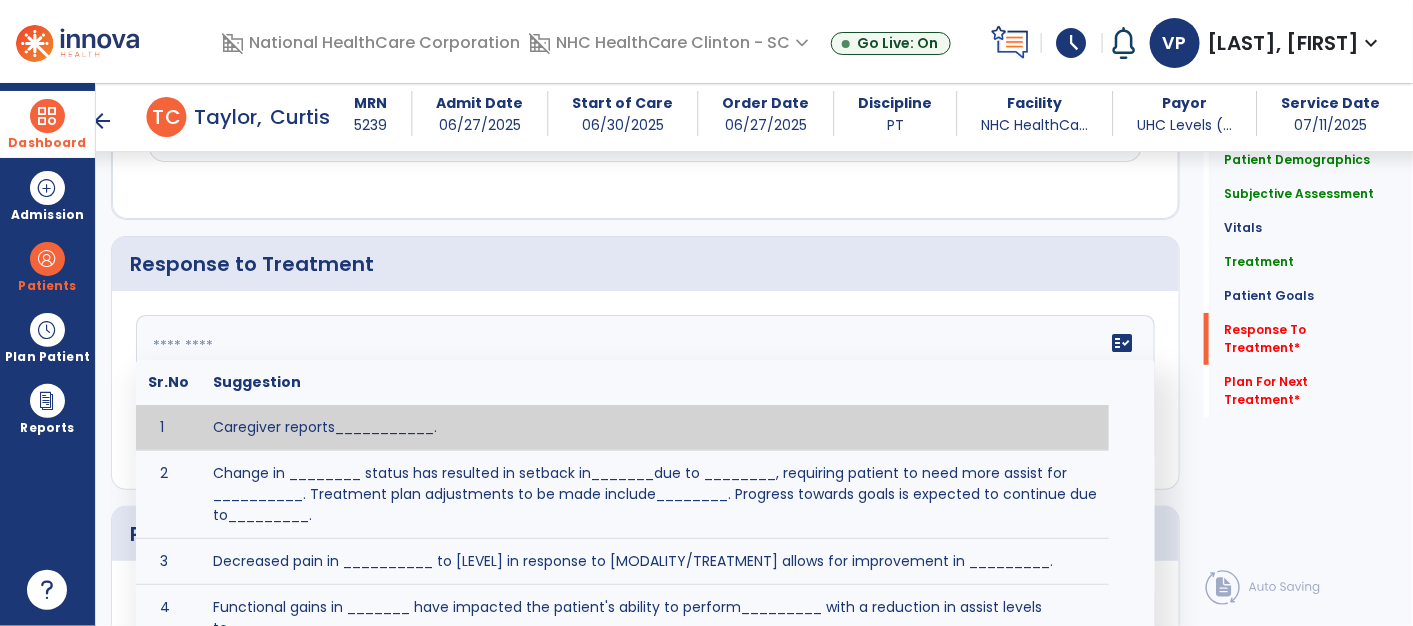 click on "fact_check  Sr.No Suggestion 1 Caregiver reports___________. 2 Change in ________ status has resulted in setback in_______due to ________, requiring patient to need more assist for __________.   Treatment plan adjustments to be made include________.  Progress towards goals is expected to continue due to_________. 3 Decreased pain in __________ to [LEVEL] in response to [MODALITY/TREATMENT] allows for improvement in _________. 4 Functional gains in _______ have impacted the patient's ability to perform_________ with a reduction in assist levels to_________. 5 Functional progress this week has been significant due to__________. 6 Gains in ________ have improved the patient's ability to perform ______with decreased levels of assist to___________. 7 Improvement in ________allows patient to tolerate higher levels of challenges in_________. 8 Pain in [AREA] has decreased to [LEVEL] in response to [TREATMENT/MODALITY], allowing fore ease in completing__________. 9 10 11 12 13 14 15 16 17 18 19 20 21" 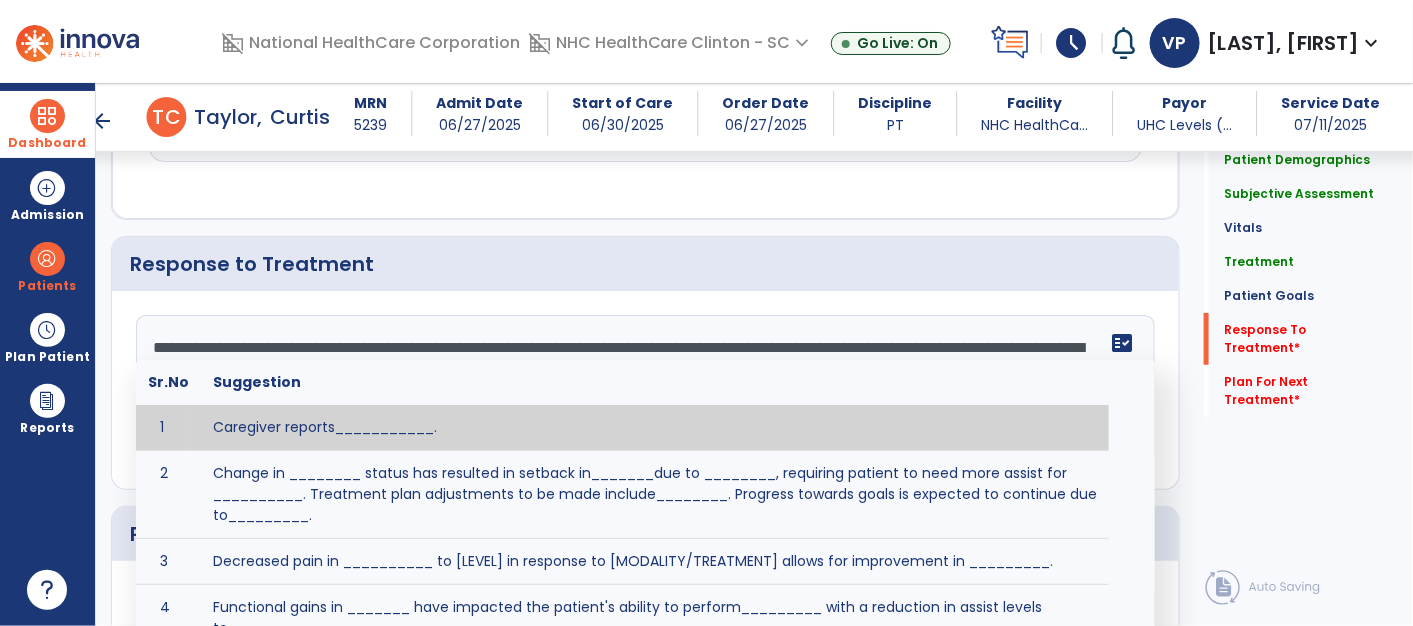 scroll, scrollTop: 135, scrollLeft: 0, axis: vertical 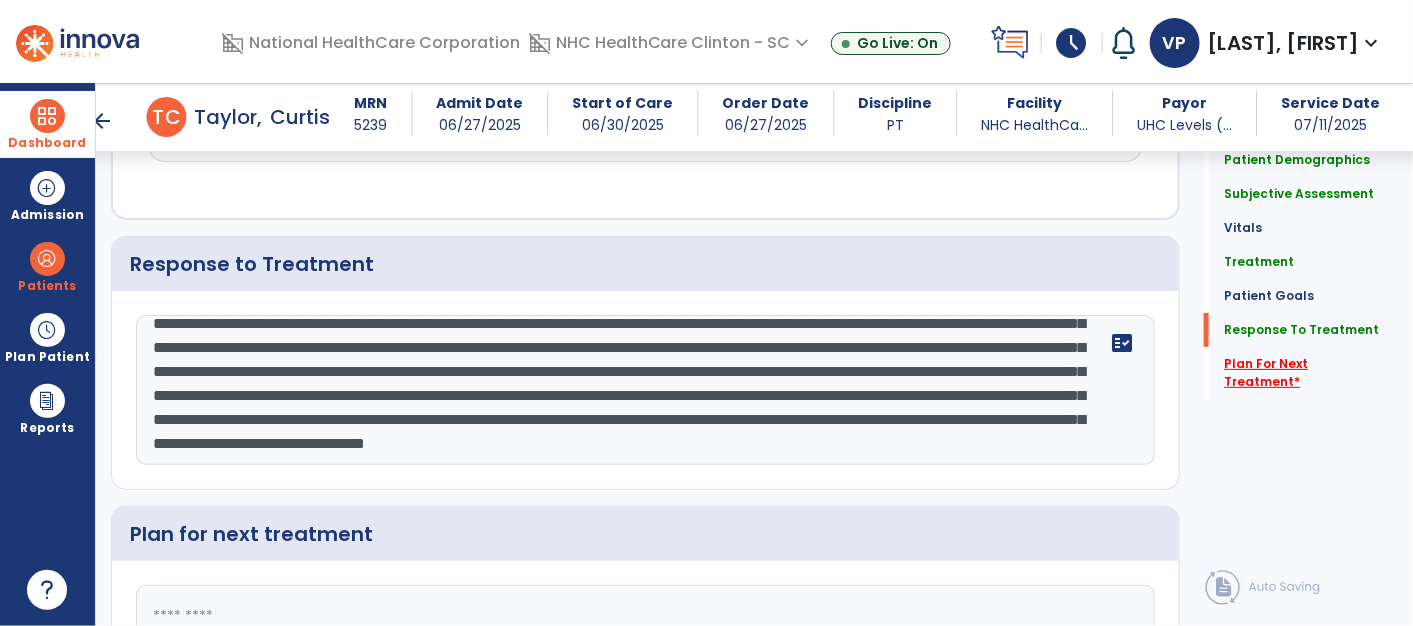 type on "**********" 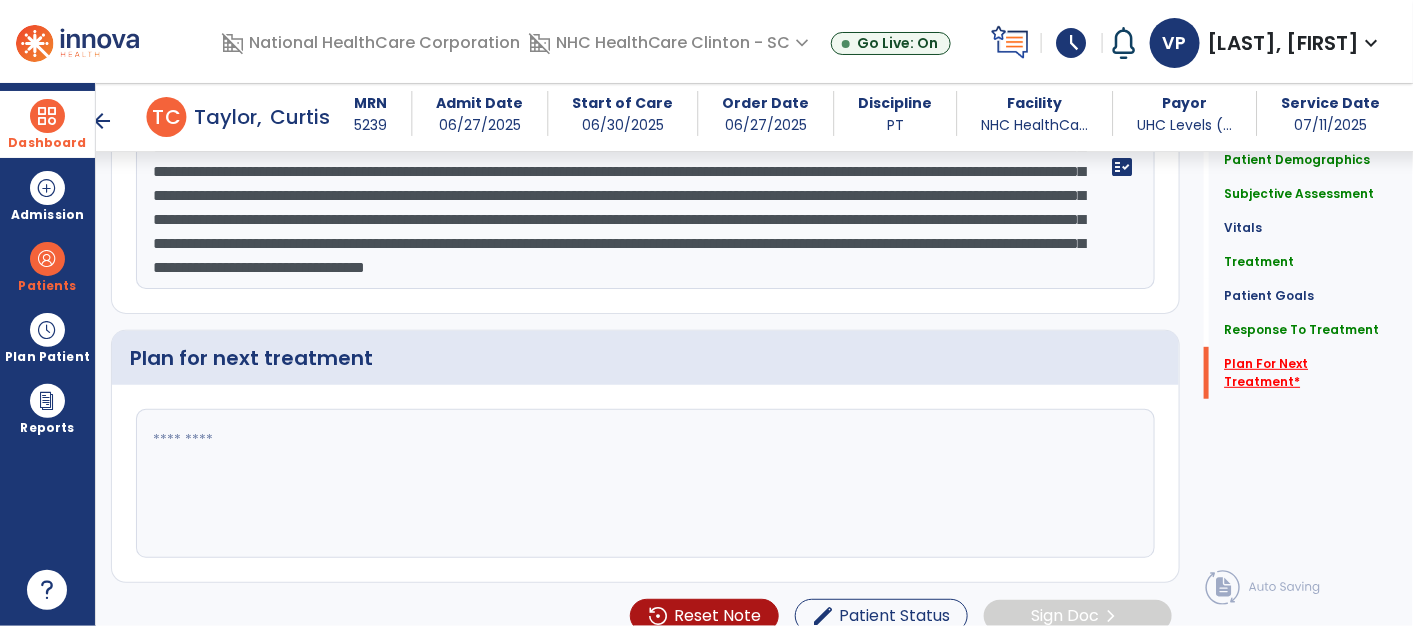 scroll, scrollTop: 2857, scrollLeft: 0, axis: vertical 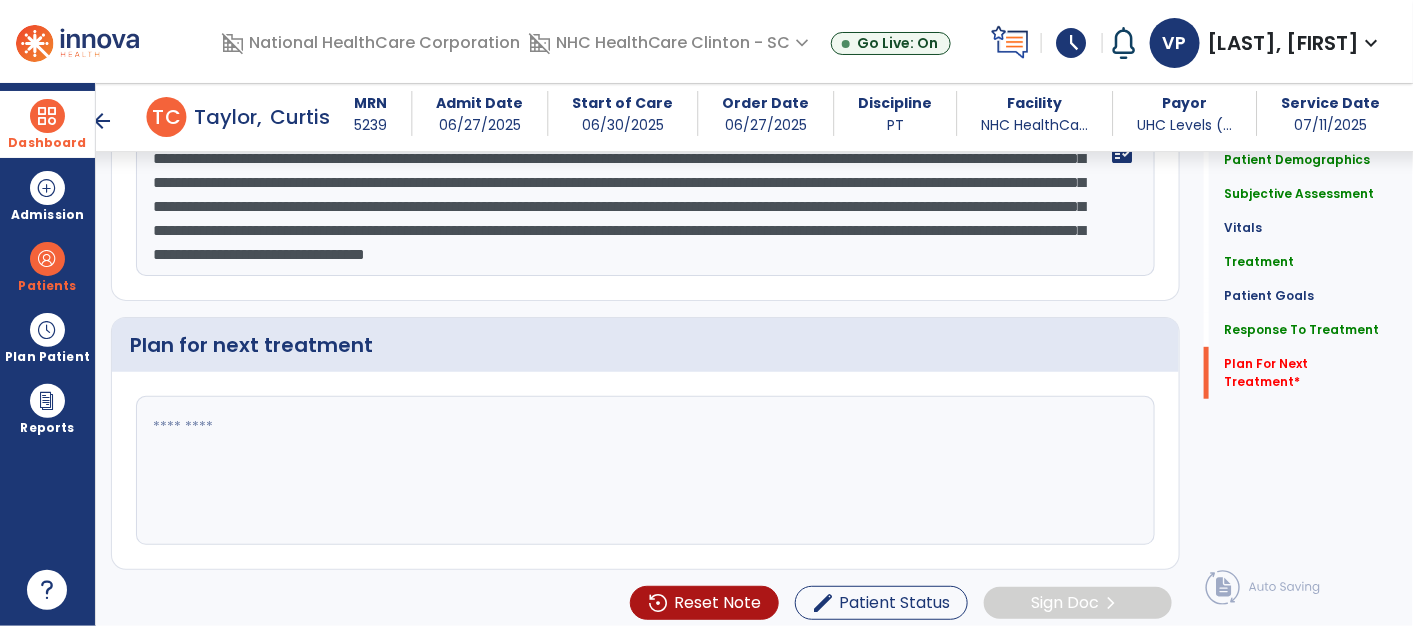 click 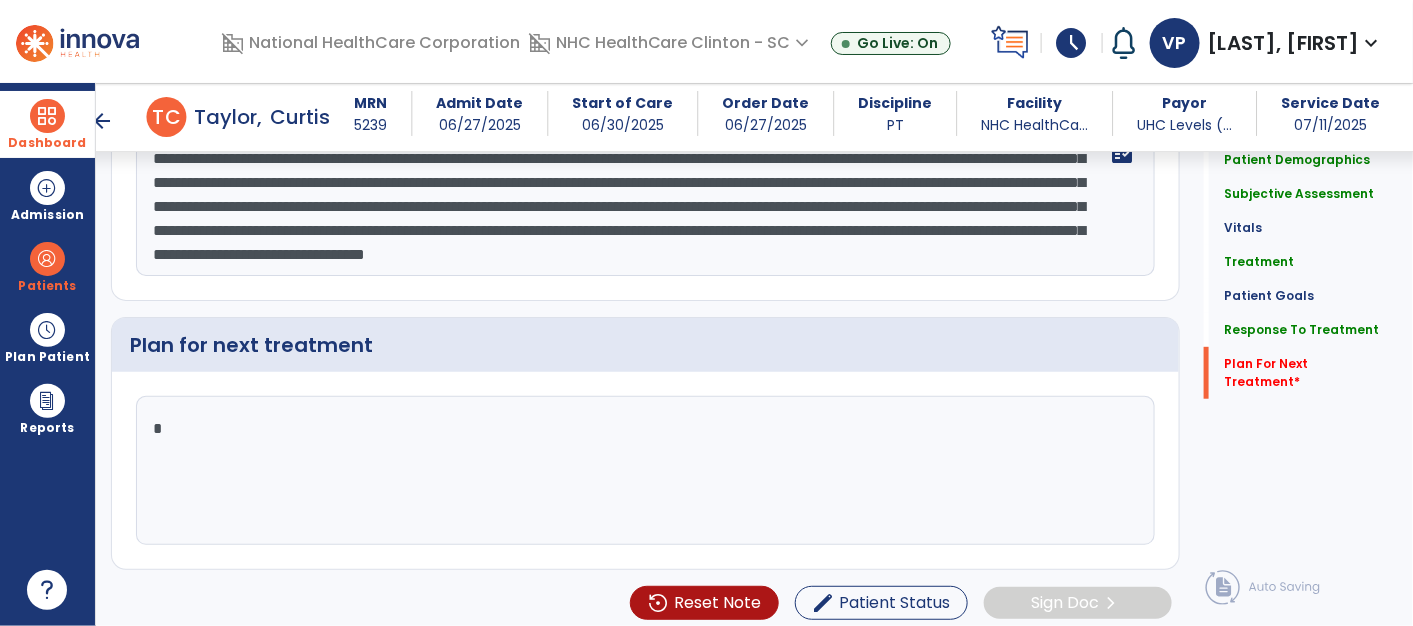 click 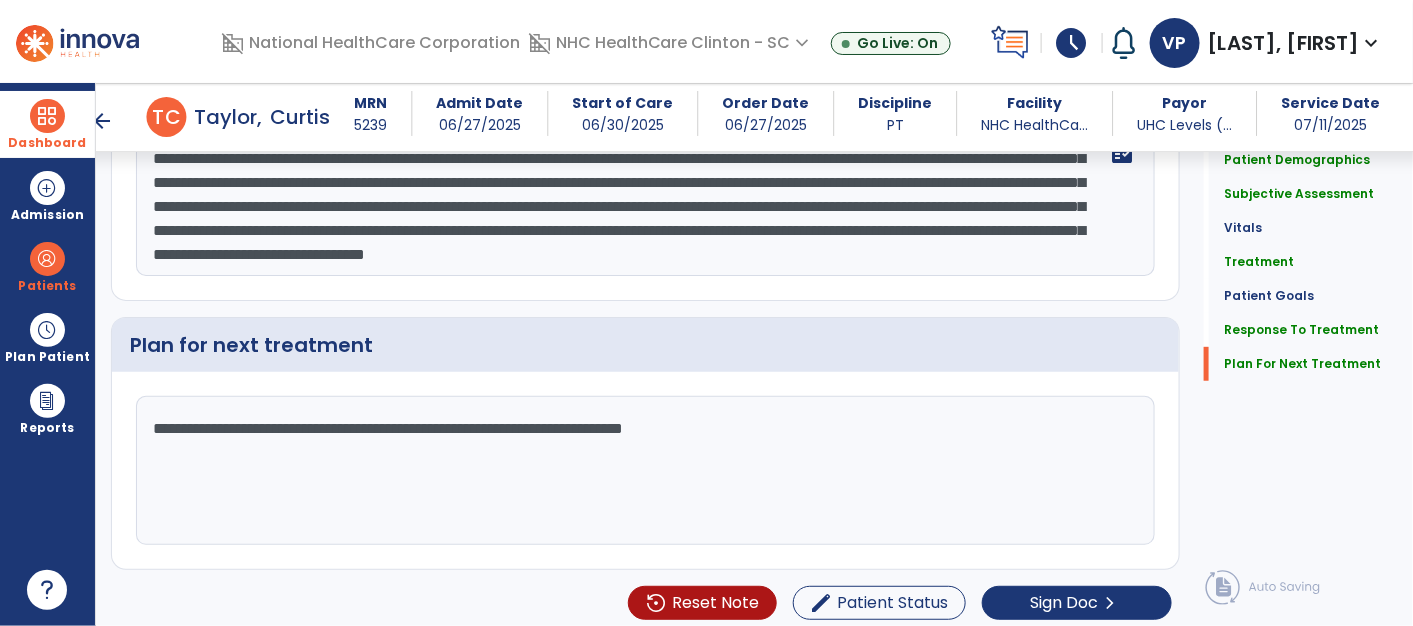 scroll, scrollTop: 2857, scrollLeft: 0, axis: vertical 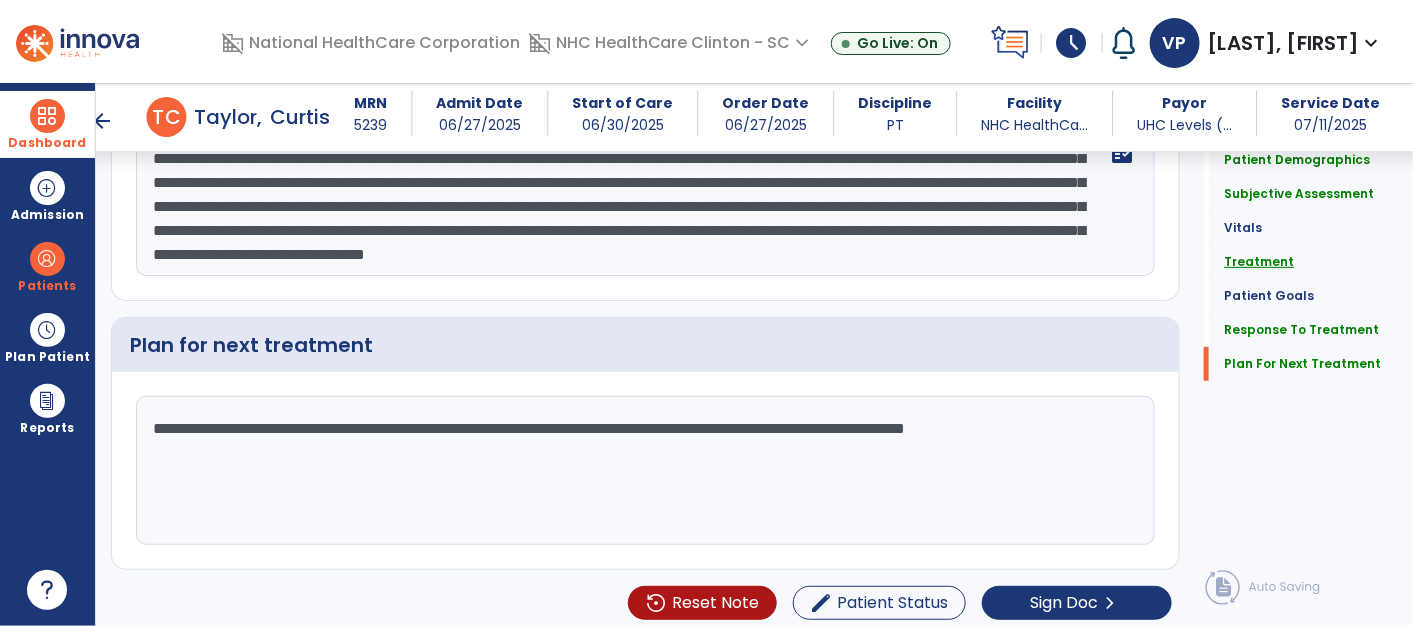 type on "**********" 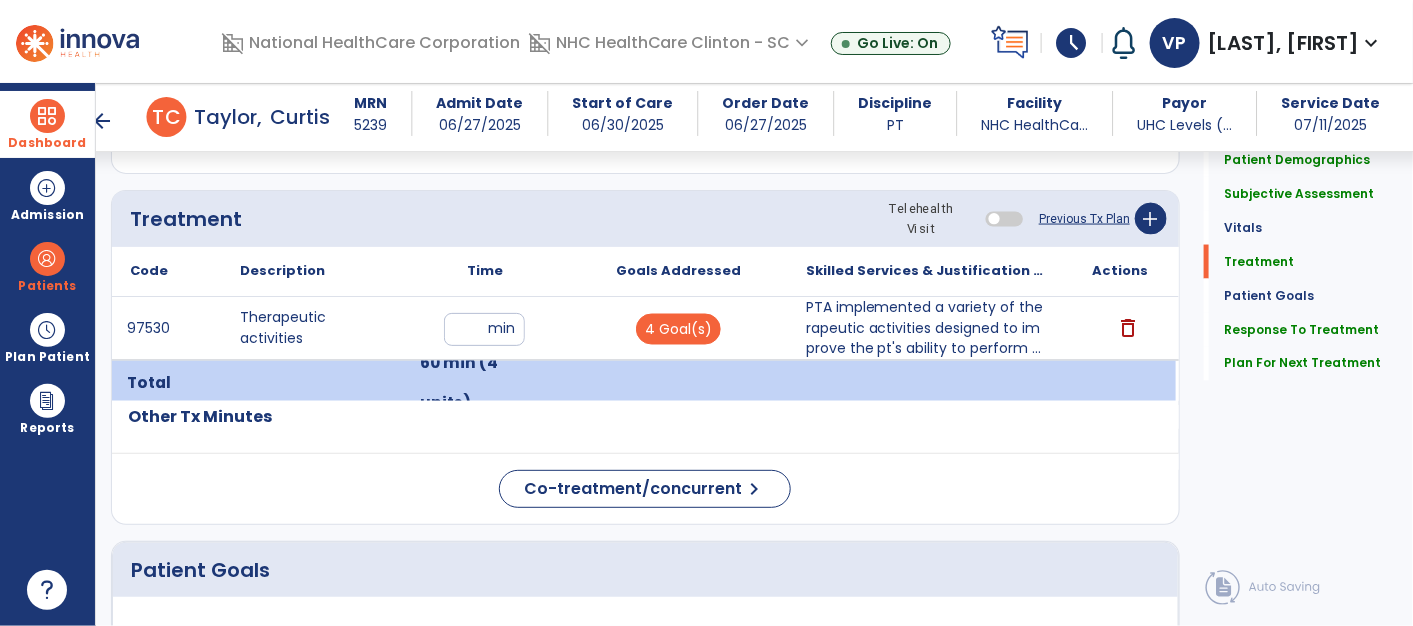 click on "PTA implemented a variety of therapeutic activities designed to improve the pt's ability to perform ..." at bounding box center (927, 328) 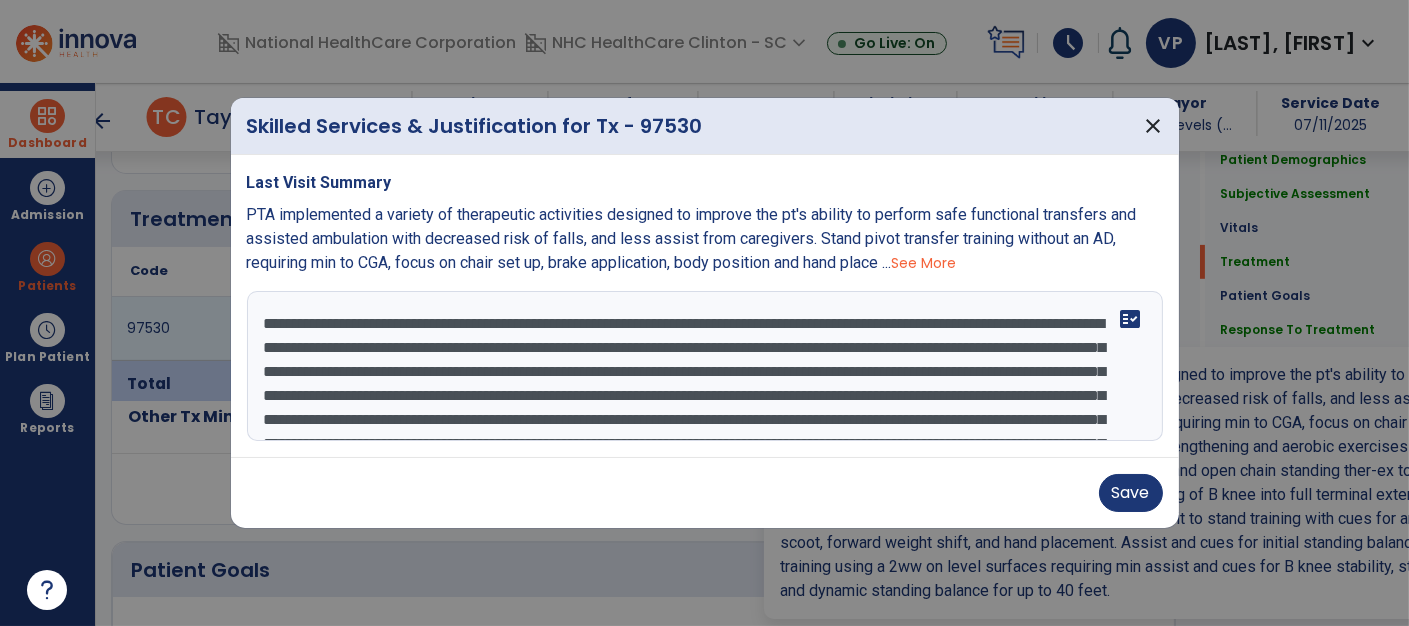 scroll, scrollTop: 1059, scrollLeft: 0, axis: vertical 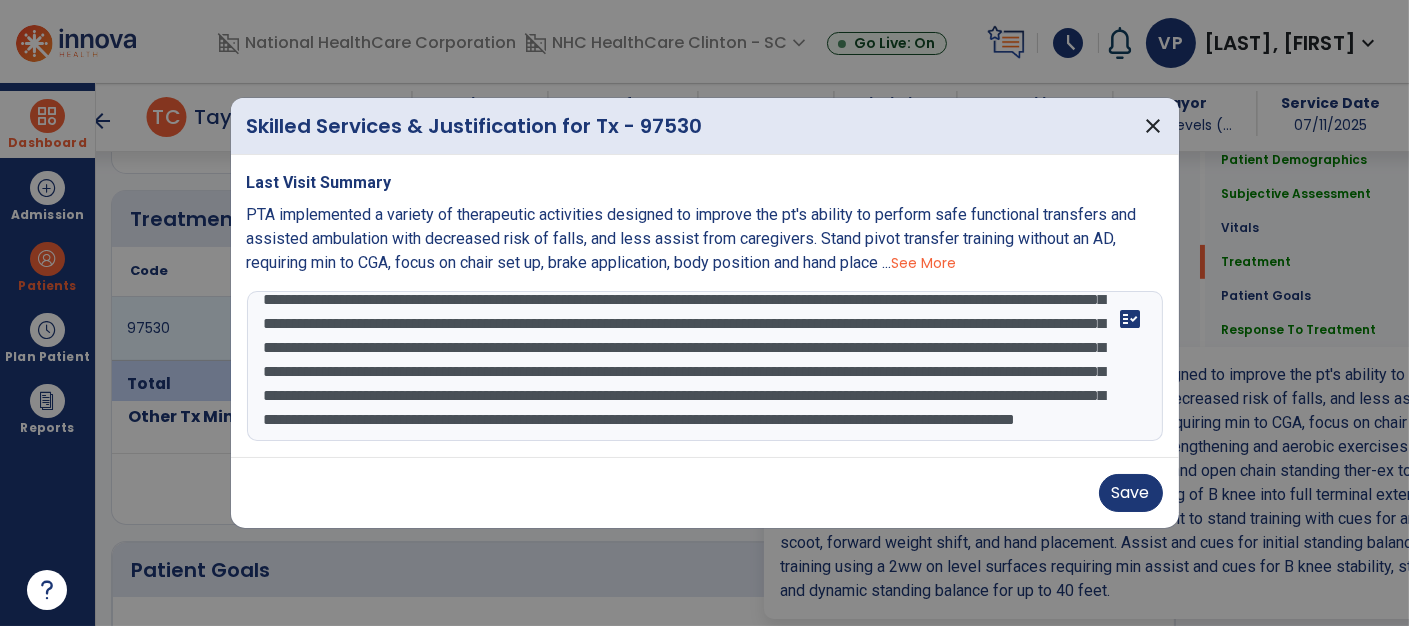 click on "**********" at bounding box center (705, 366) 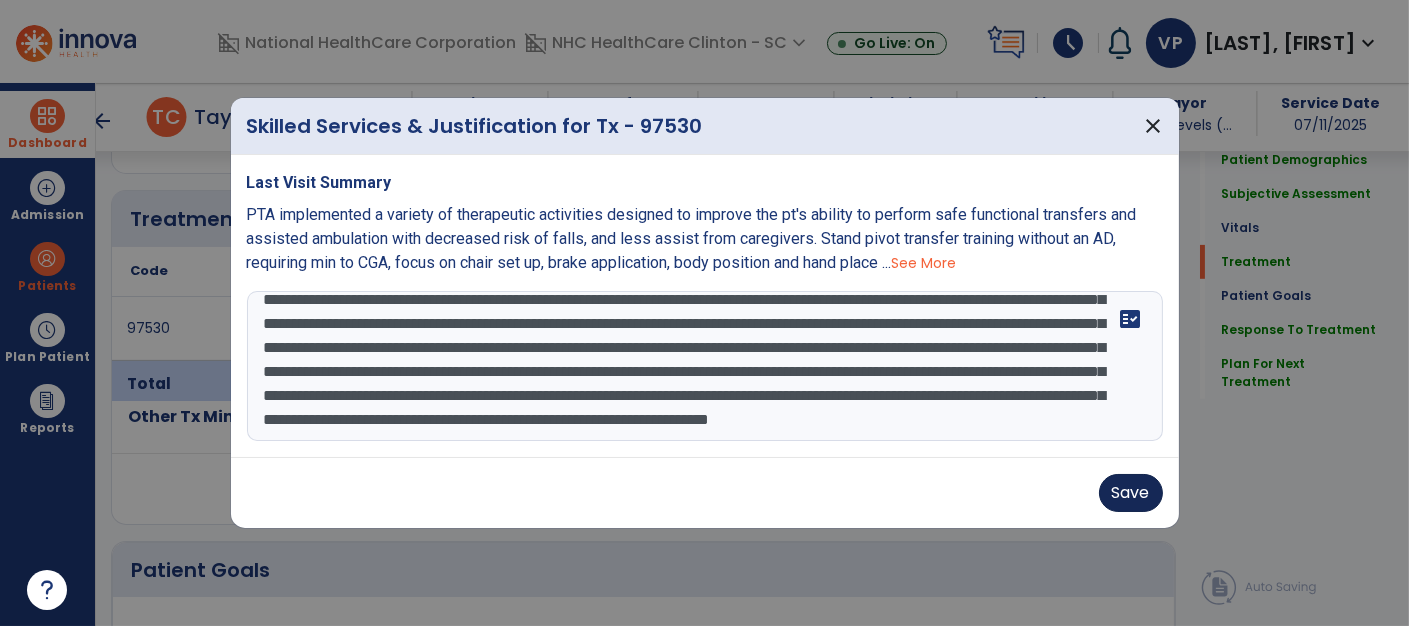 type on "**********" 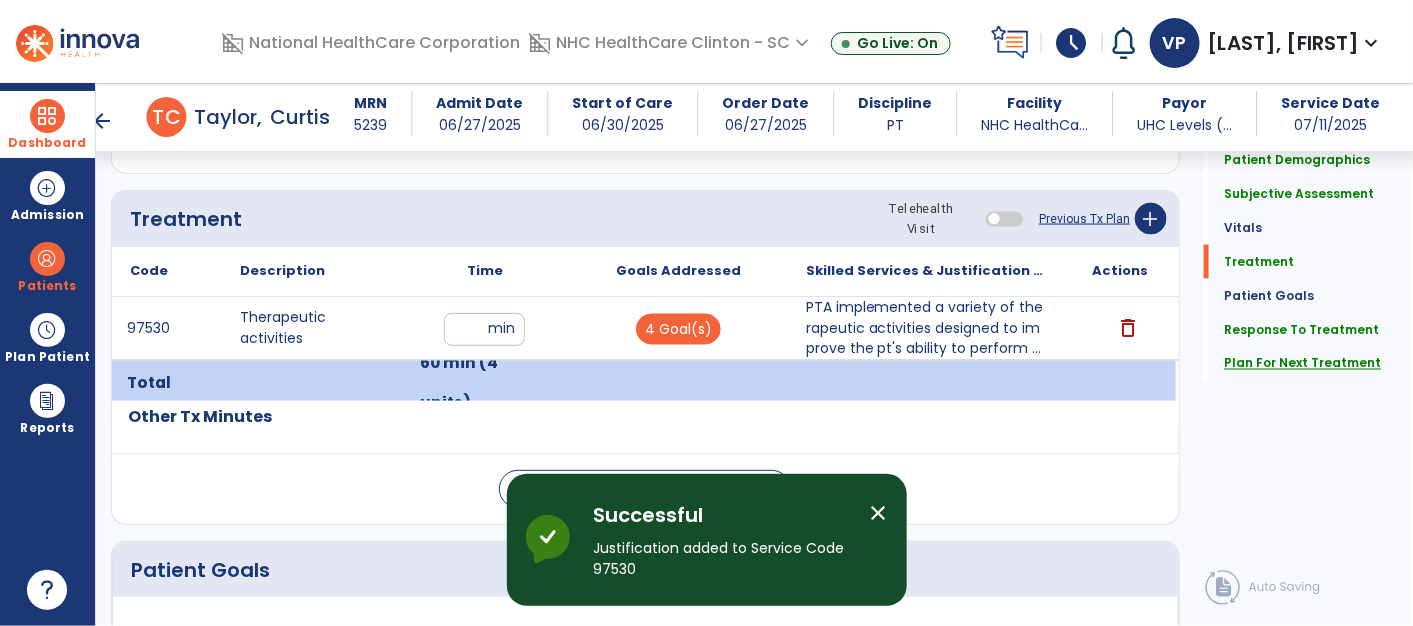 click on "Plan For Next Treatment" 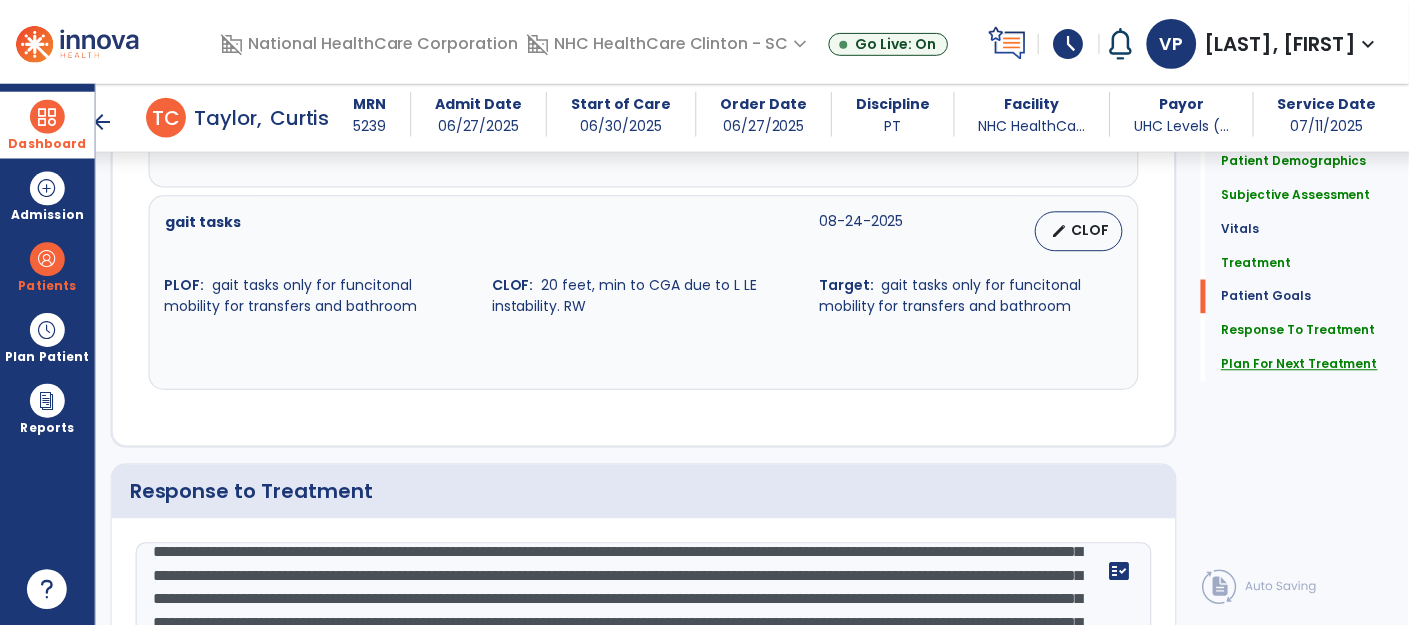 scroll, scrollTop: 2857, scrollLeft: 0, axis: vertical 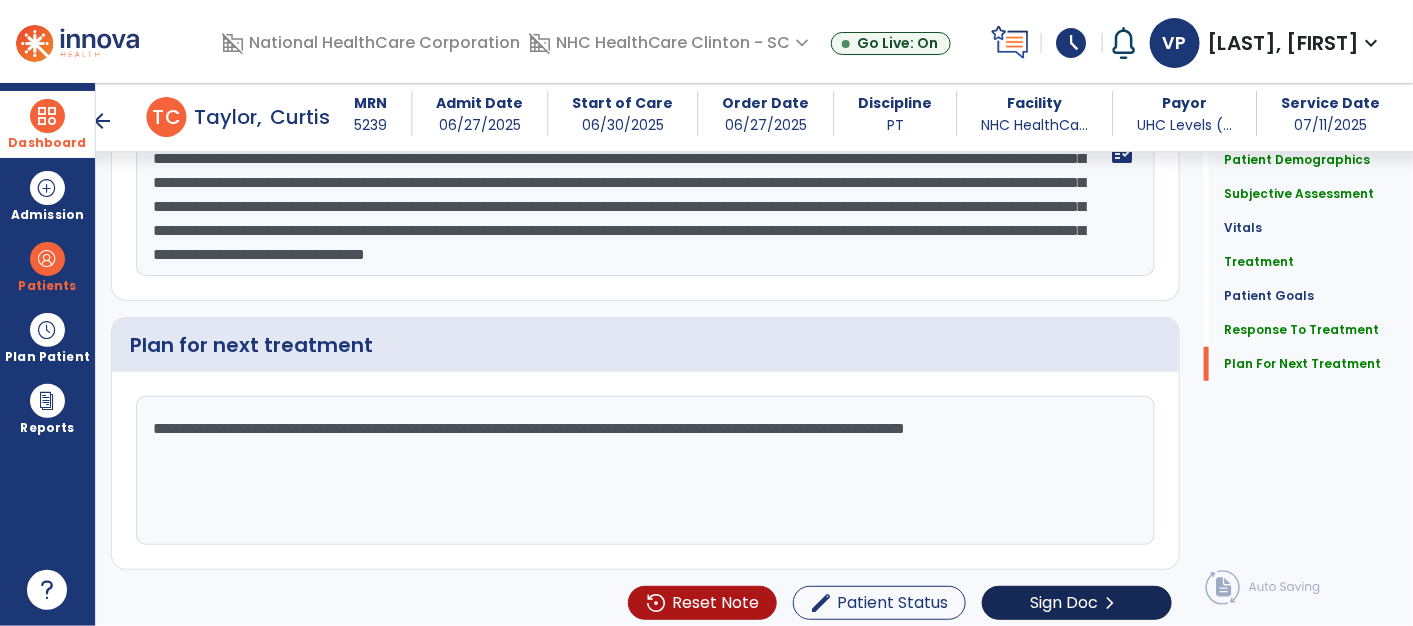 click on "Sign Doc" 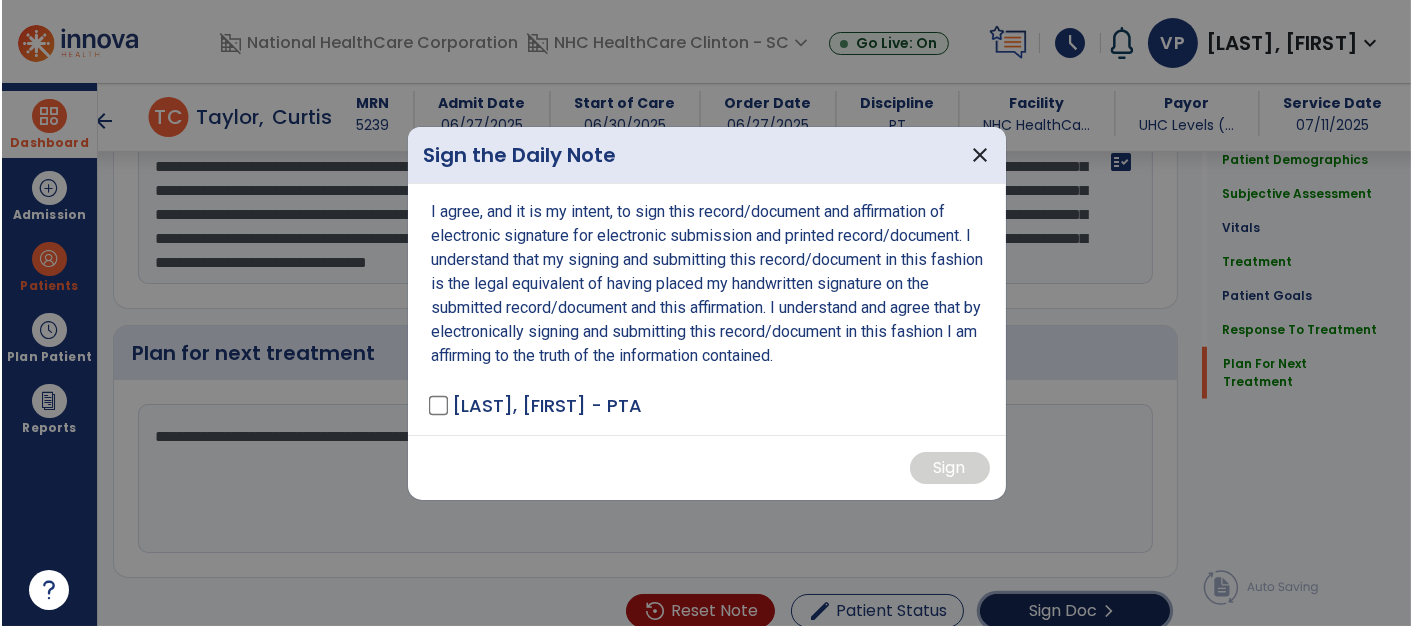 scroll, scrollTop: 2857, scrollLeft: 0, axis: vertical 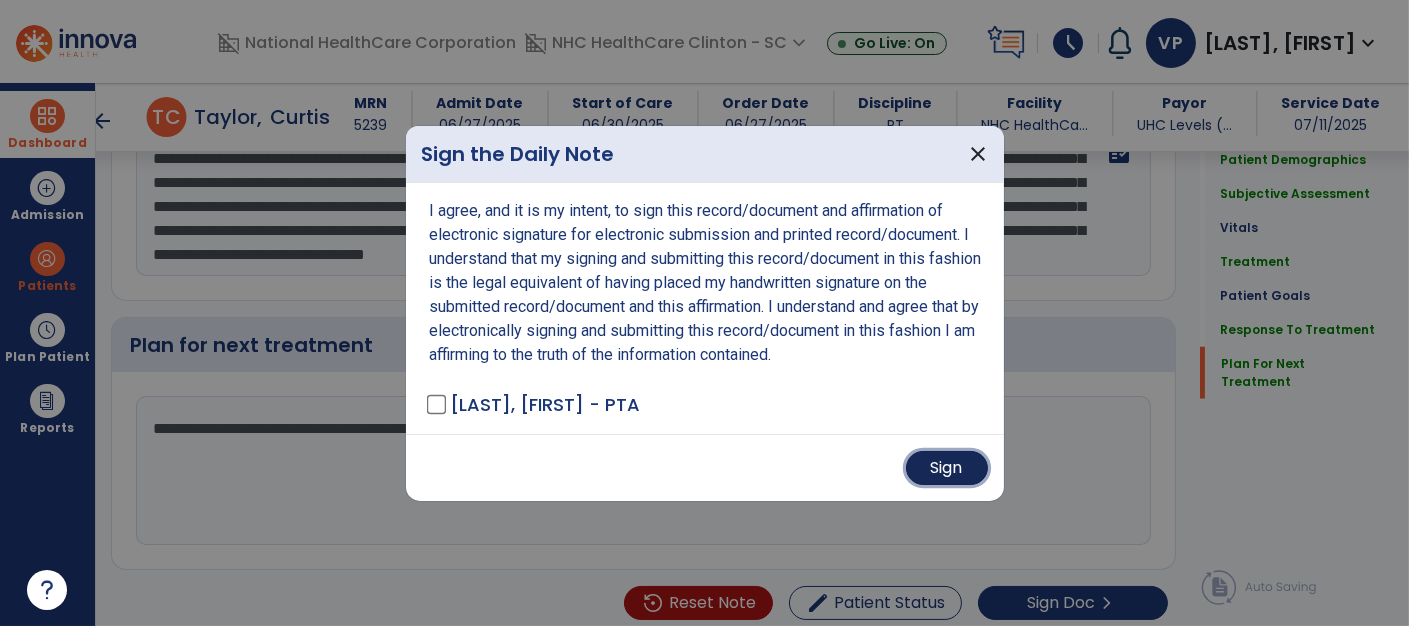 click on "Sign" at bounding box center (947, 468) 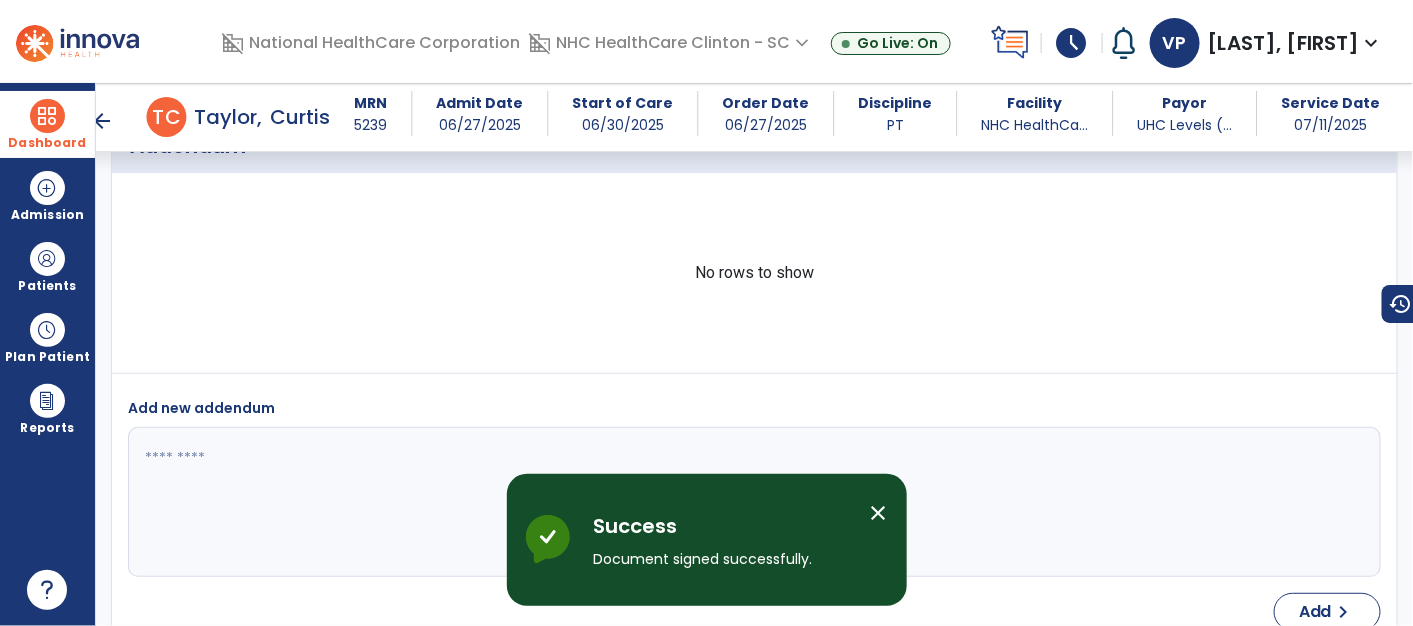 scroll, scrollTop: 4253, scrollLeft: 0, axis: vertical 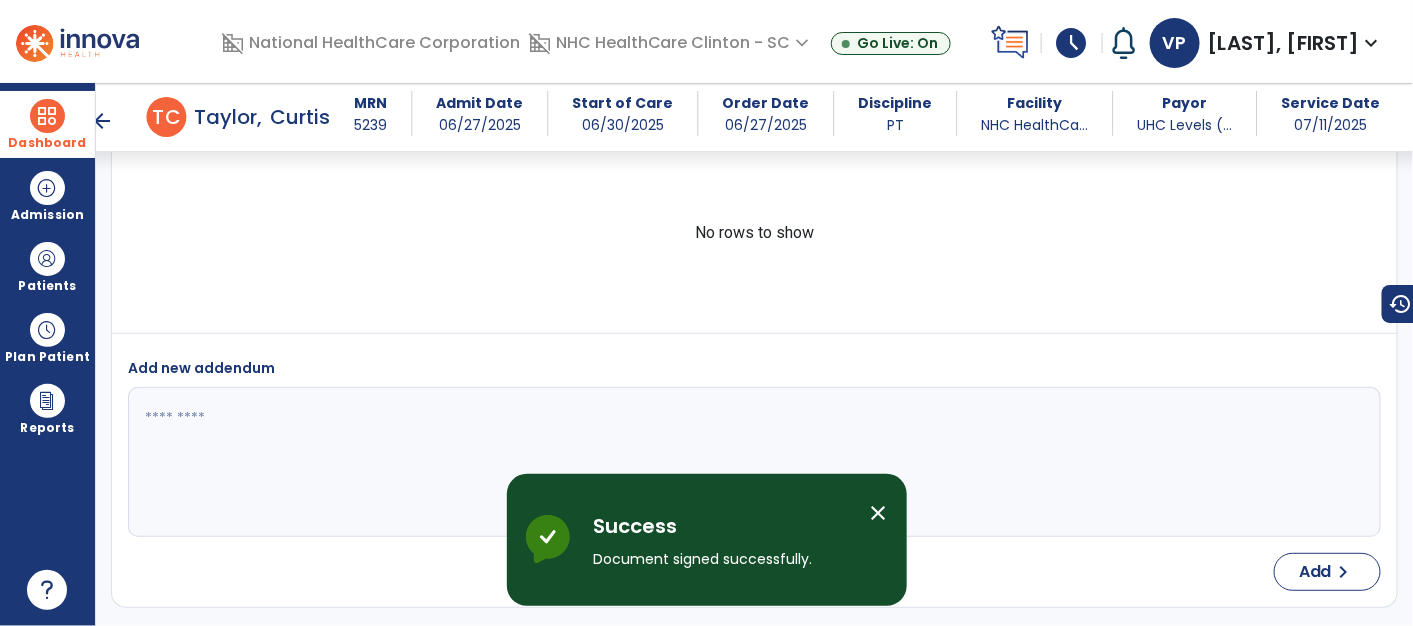 click on "close" at bounding box center (879, 513) 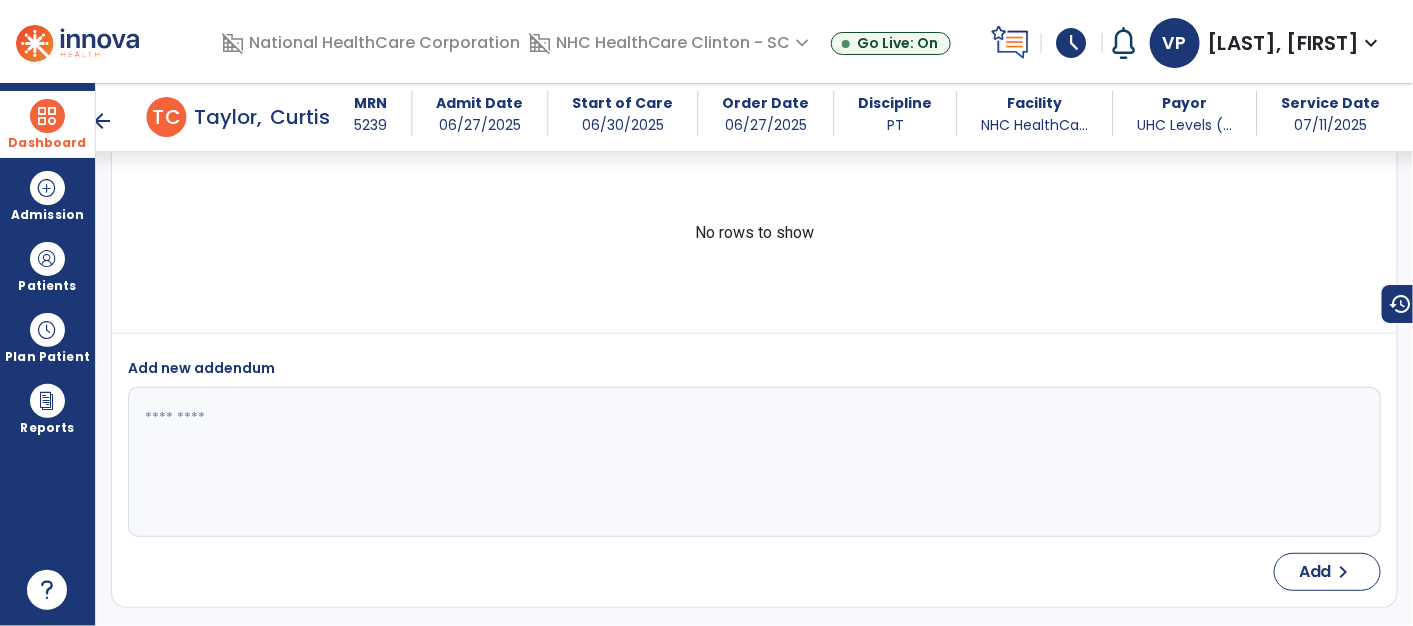 click on "Dashboard" at bounding box center [47, 143] 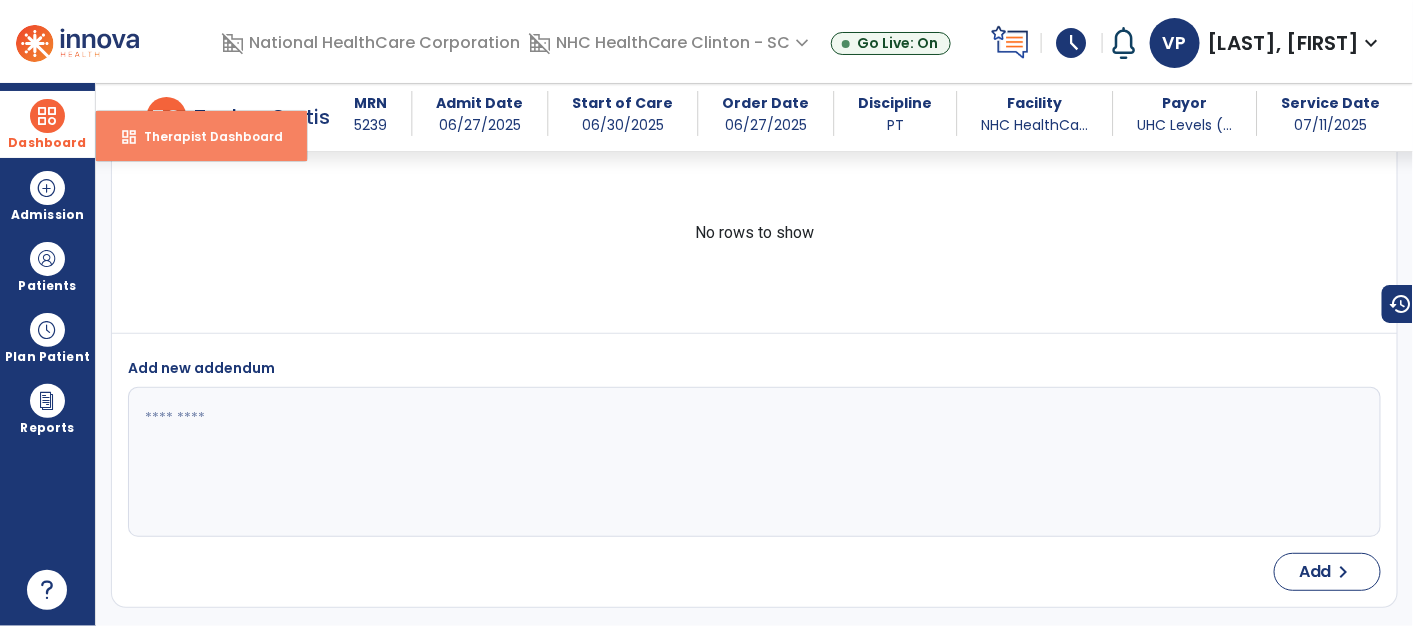 click on "Therapist Dashboard" at bounding box center (205, 136) 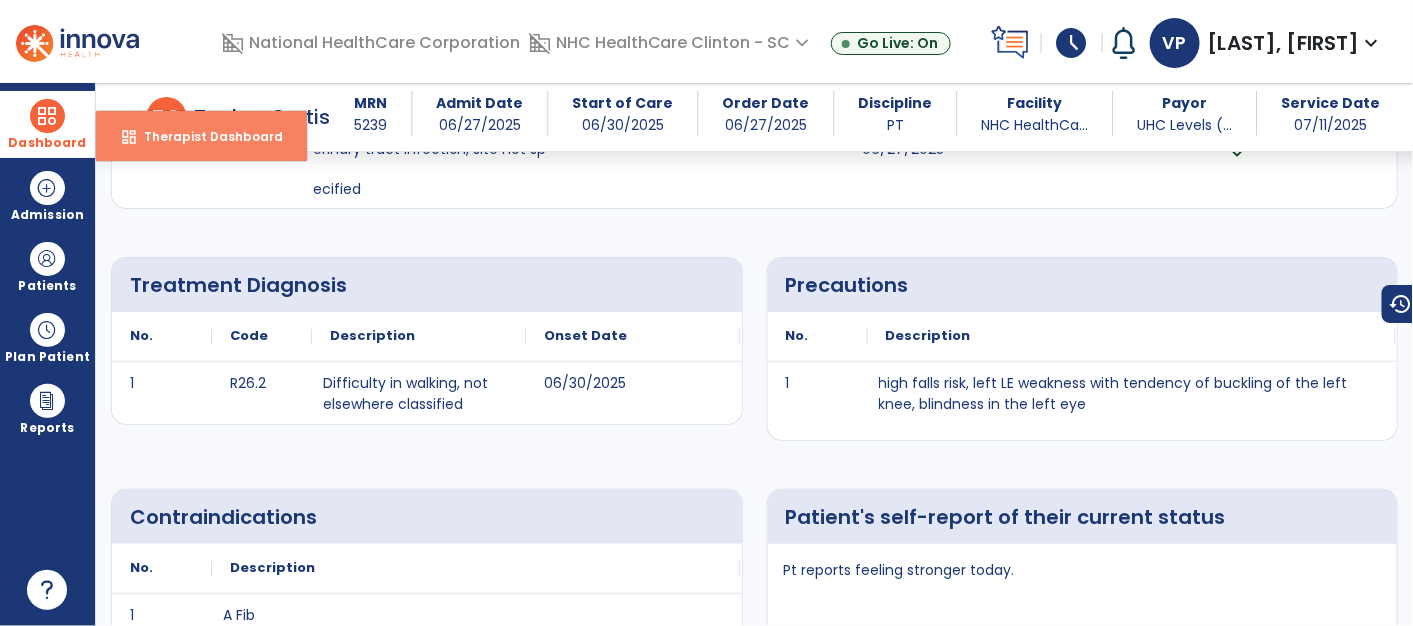 select on "****" 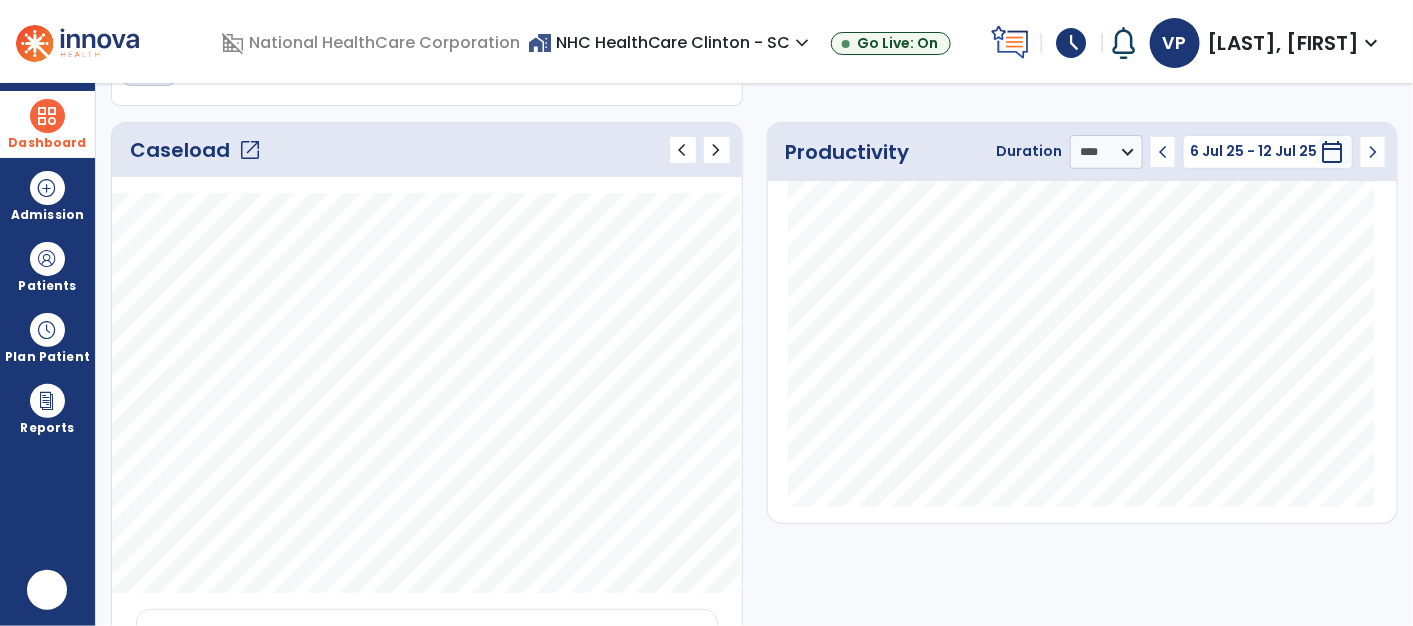 scroll, scrollTop: 0, scrollLeft: 0, axis: both 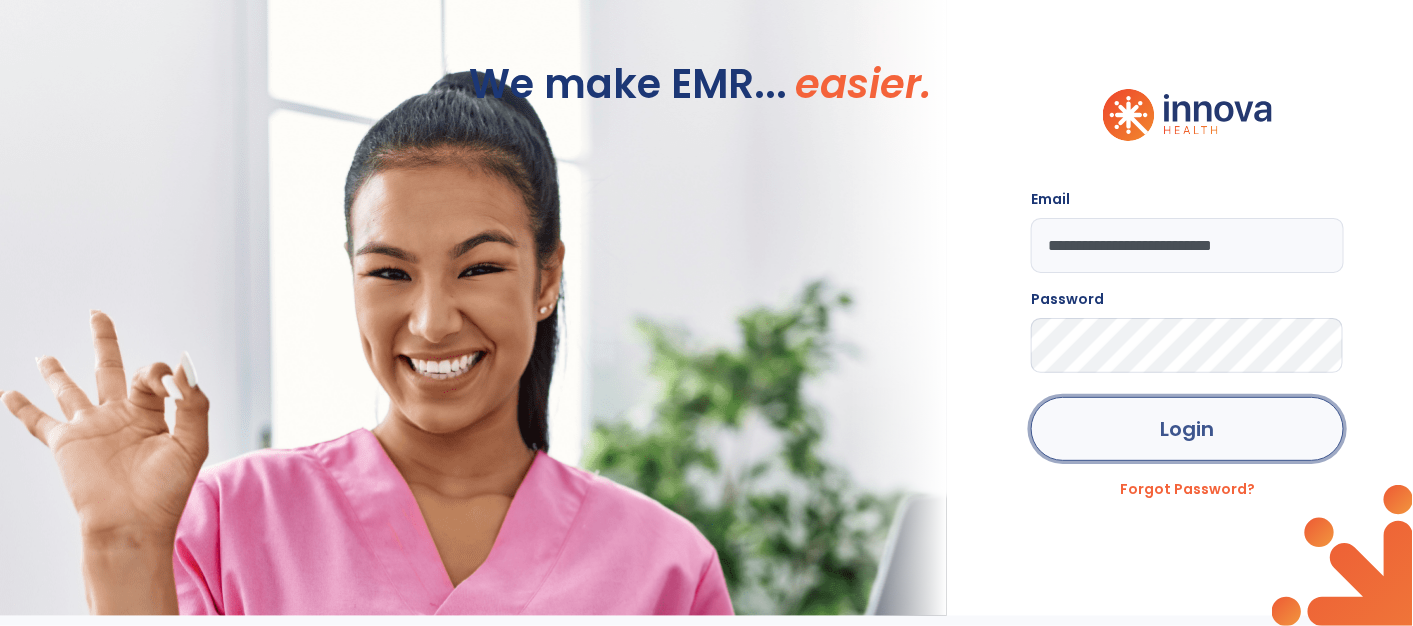 click on "Login" 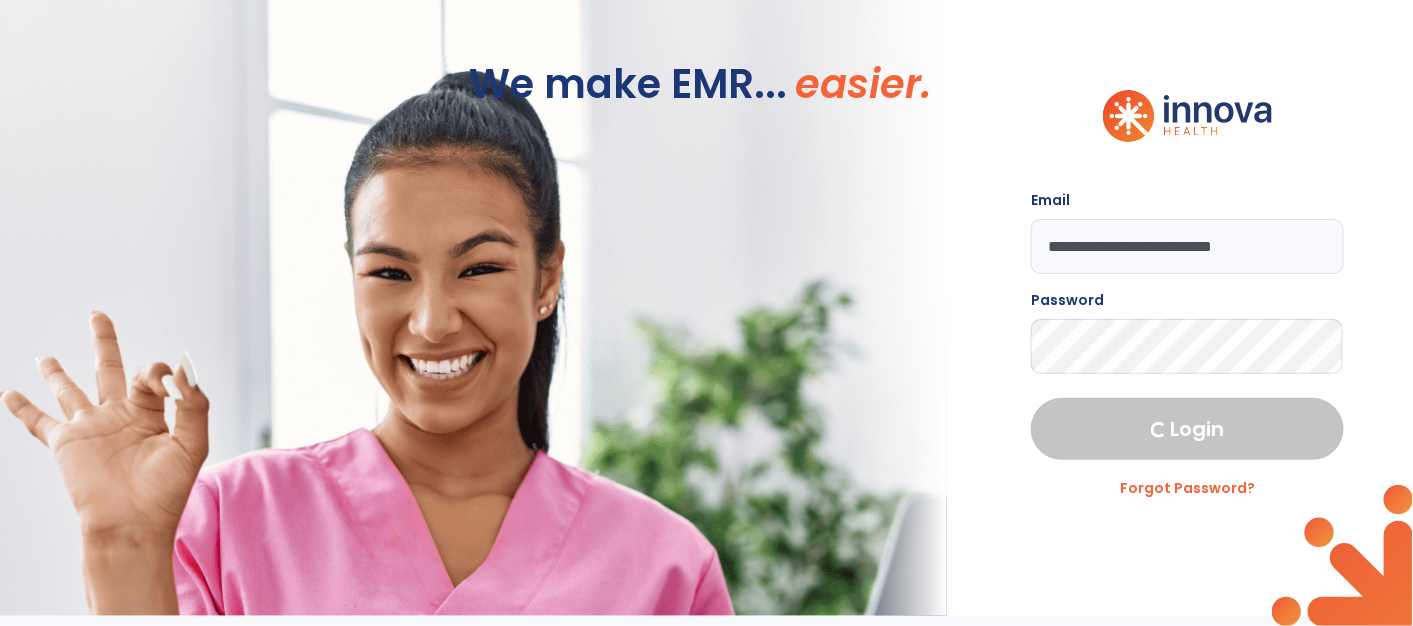 select on "****" 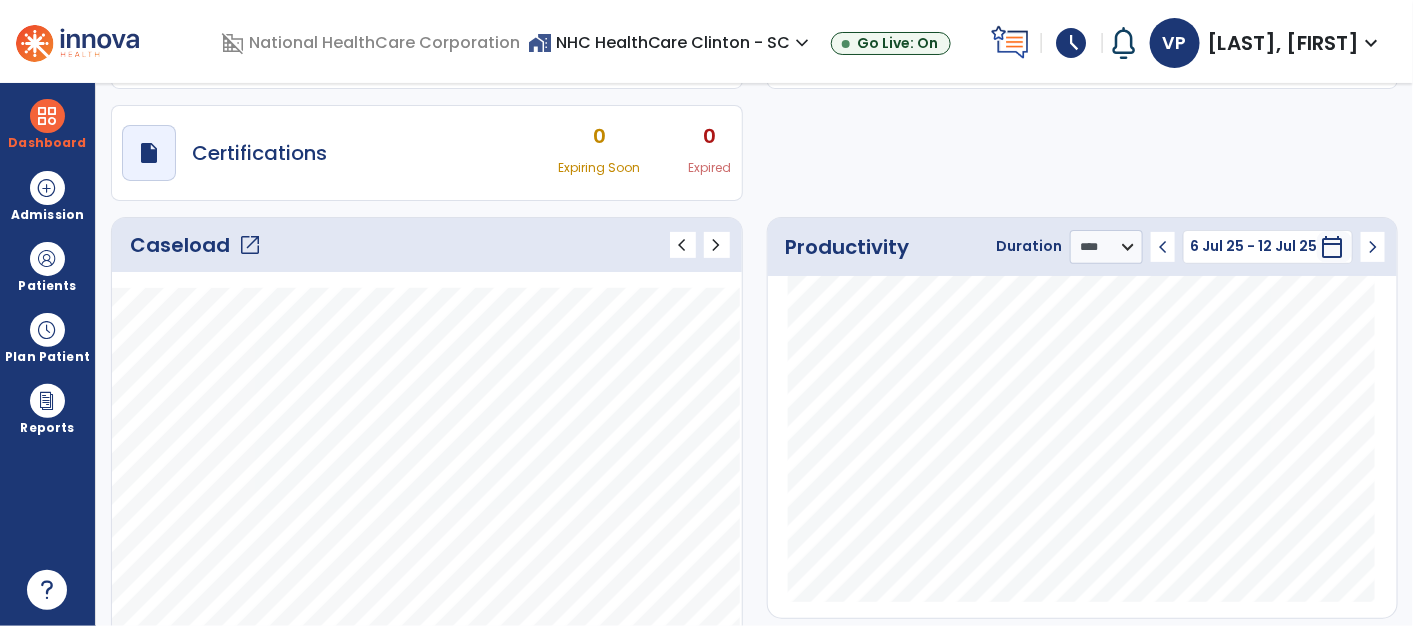 scroll, scrollTop: 152, scrollLeft: 0, axis: vertical 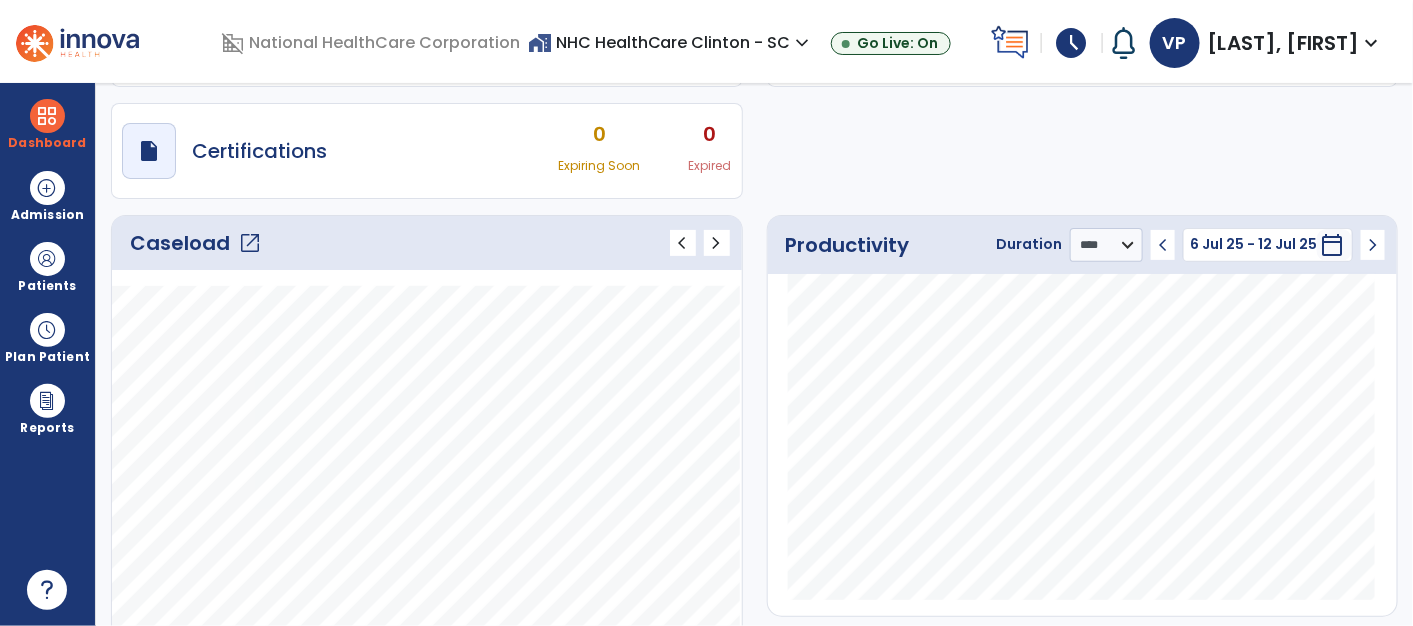click on "open_in_new" 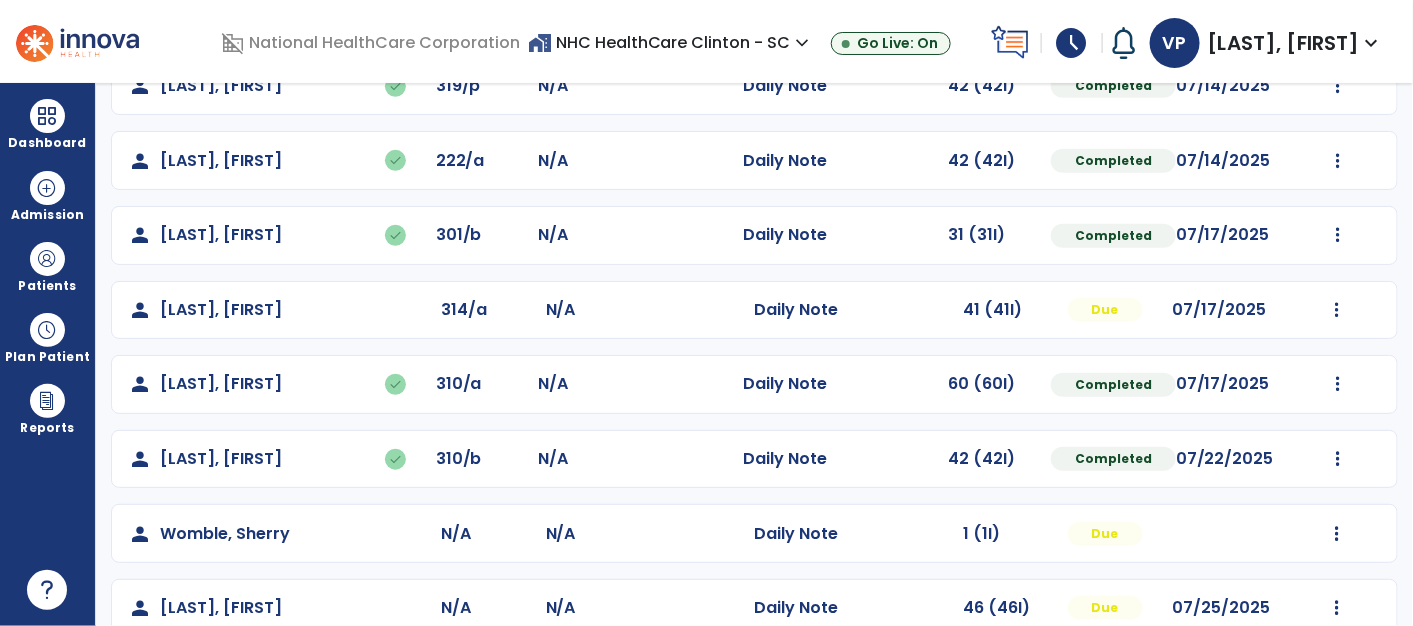 scroll, scrollTop: 451, scrollLeft: 0, axis: vertical 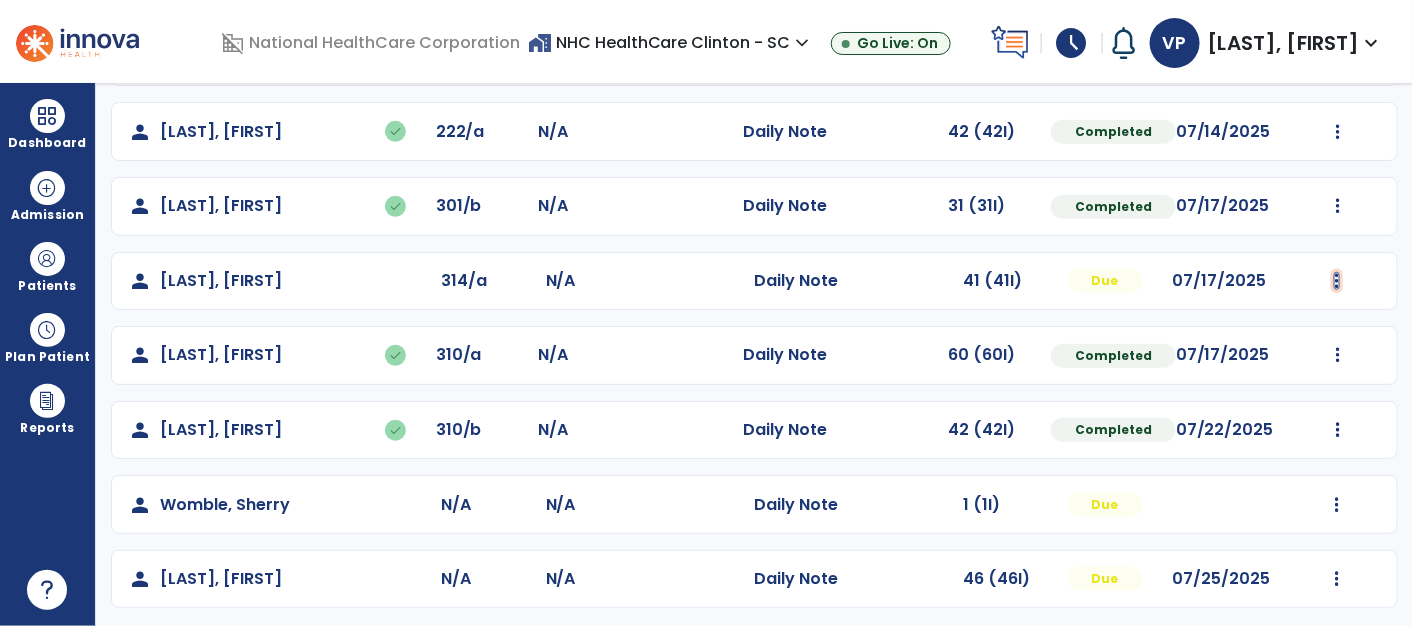 click at bounding box center [1338, -92] 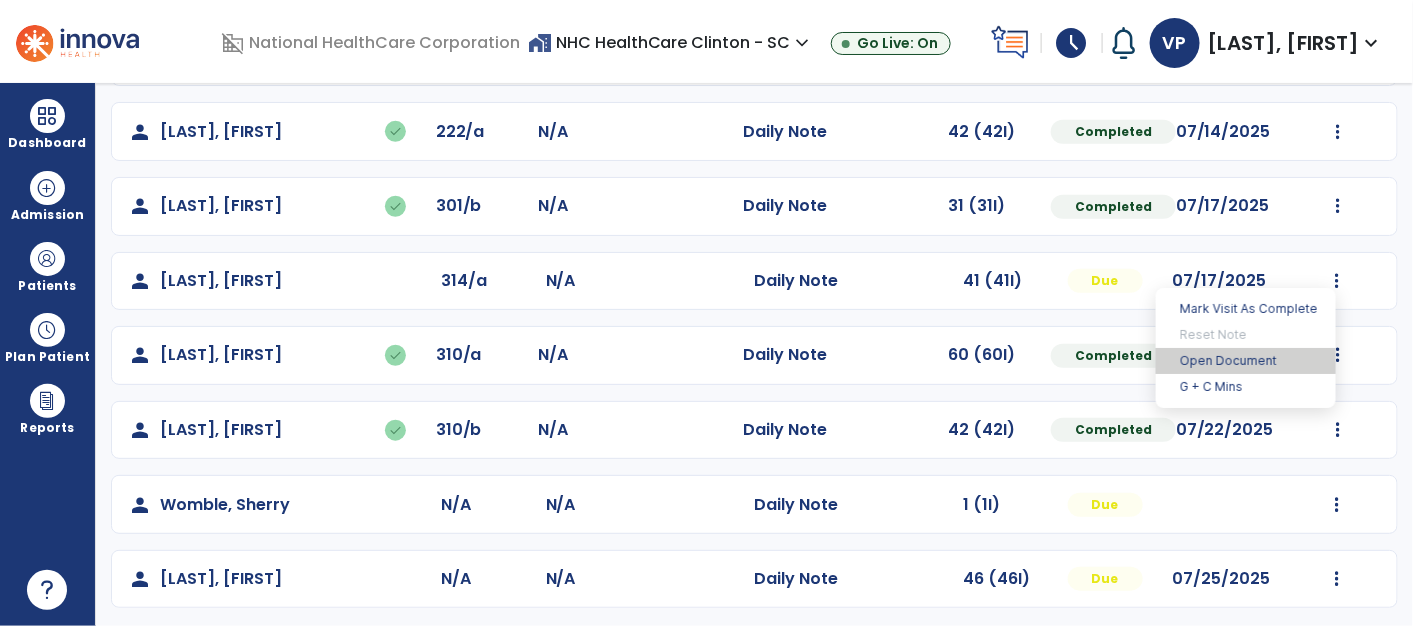 click on "Open Document" at bounding box center [1246, 361] 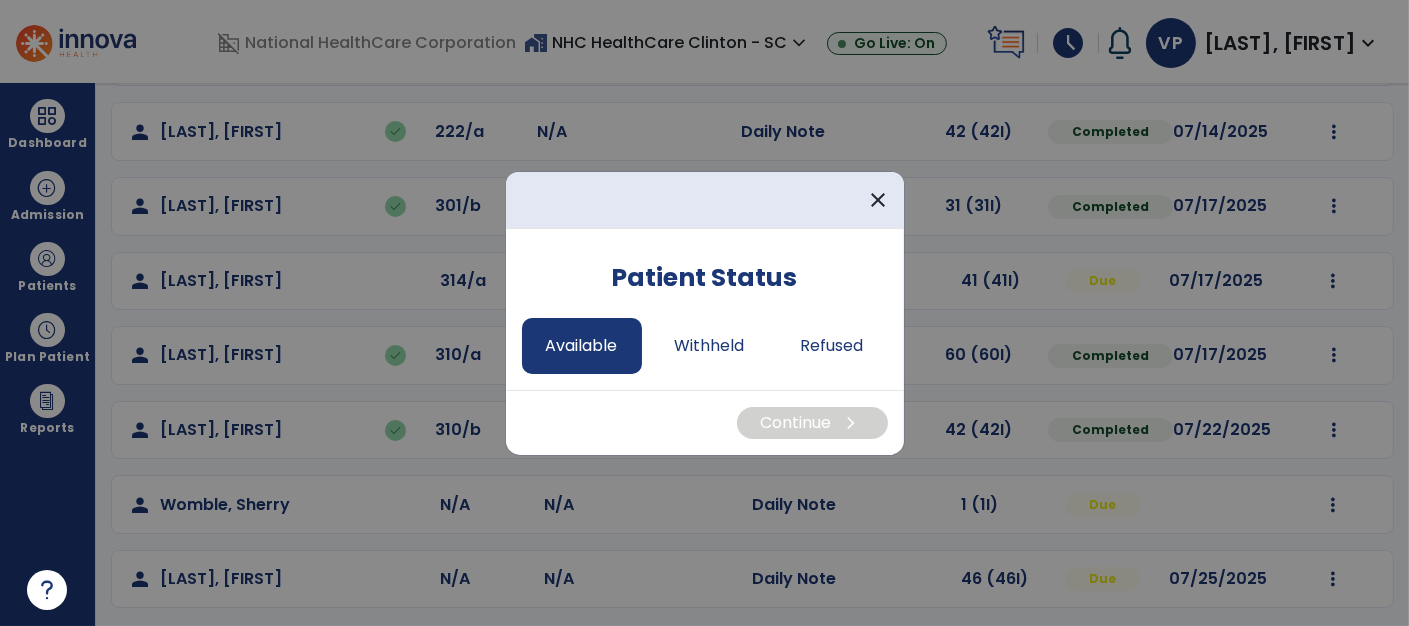 click on "Available" at bounding box center (582, 346) 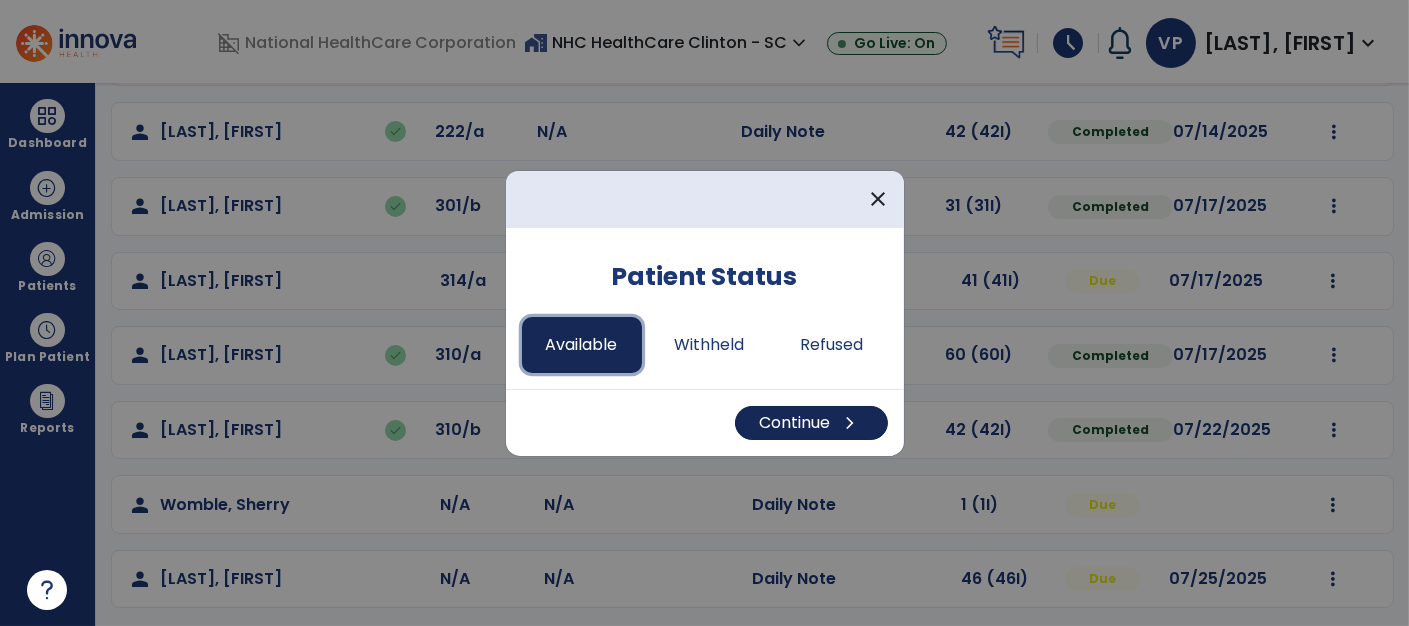 click on "Continue   chevron_right" at bounding box center (811, 423) 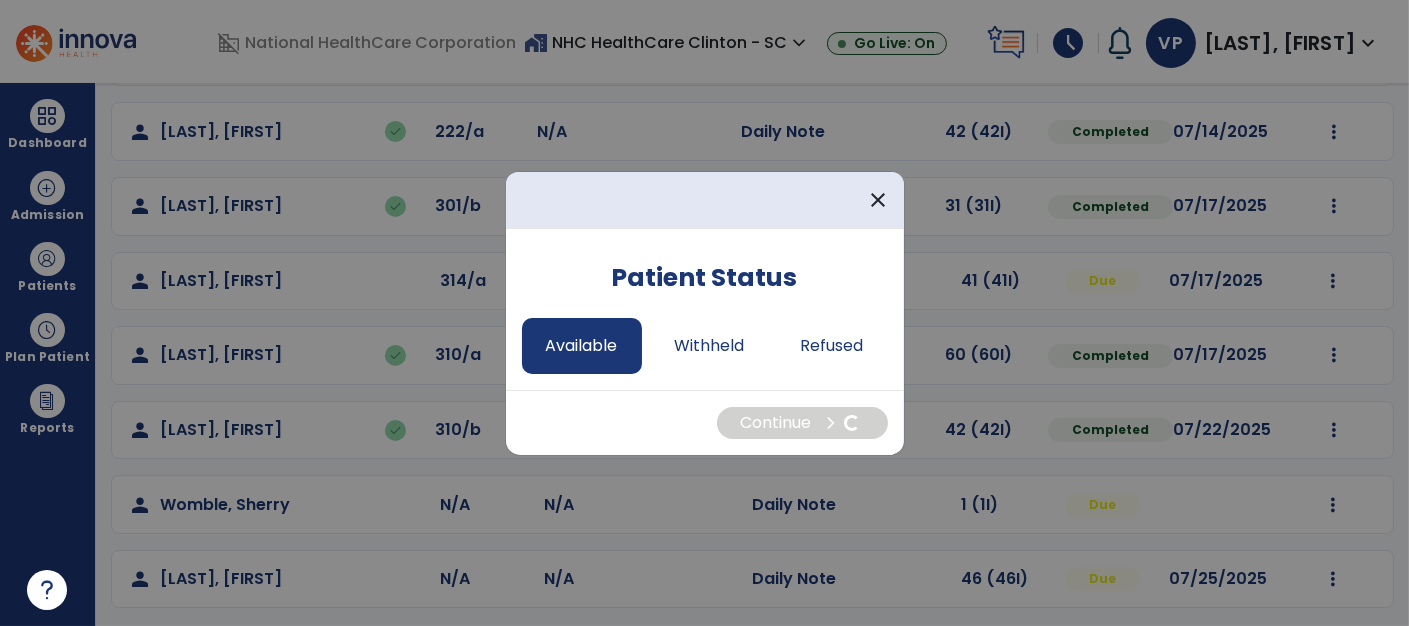 select on "*" 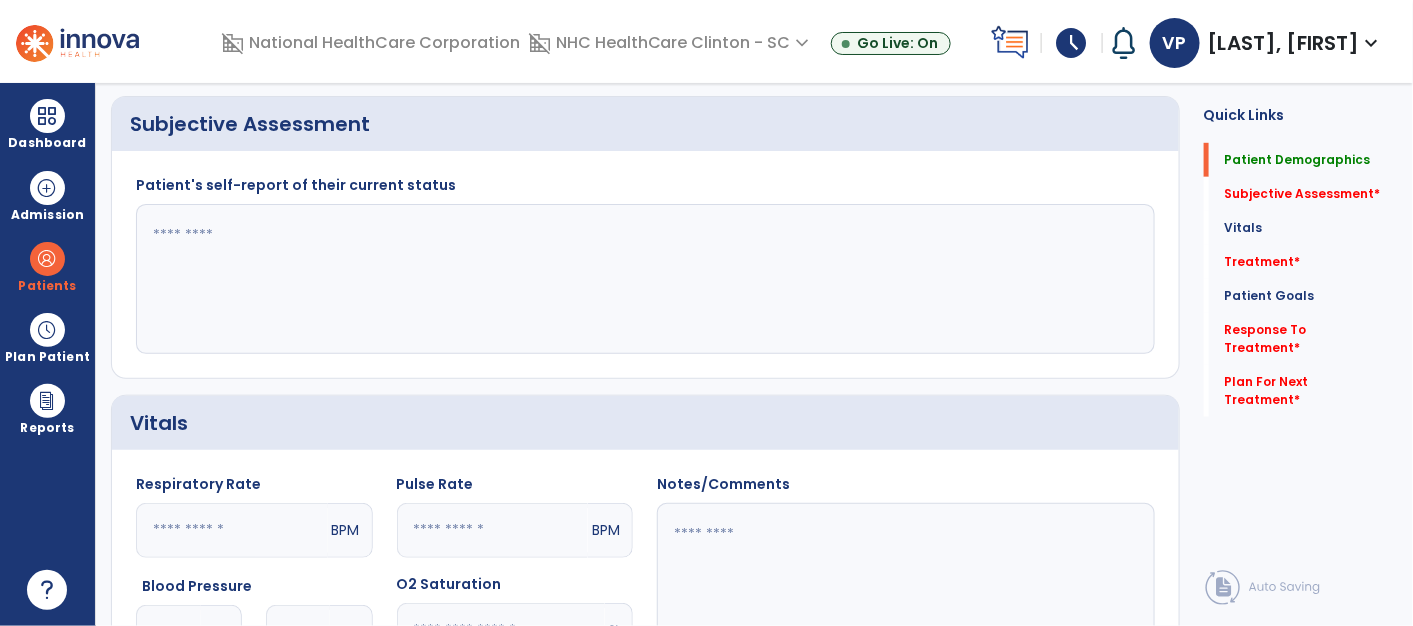 scroll, scrollTop: 0, scrollLeft: 0, axis: both 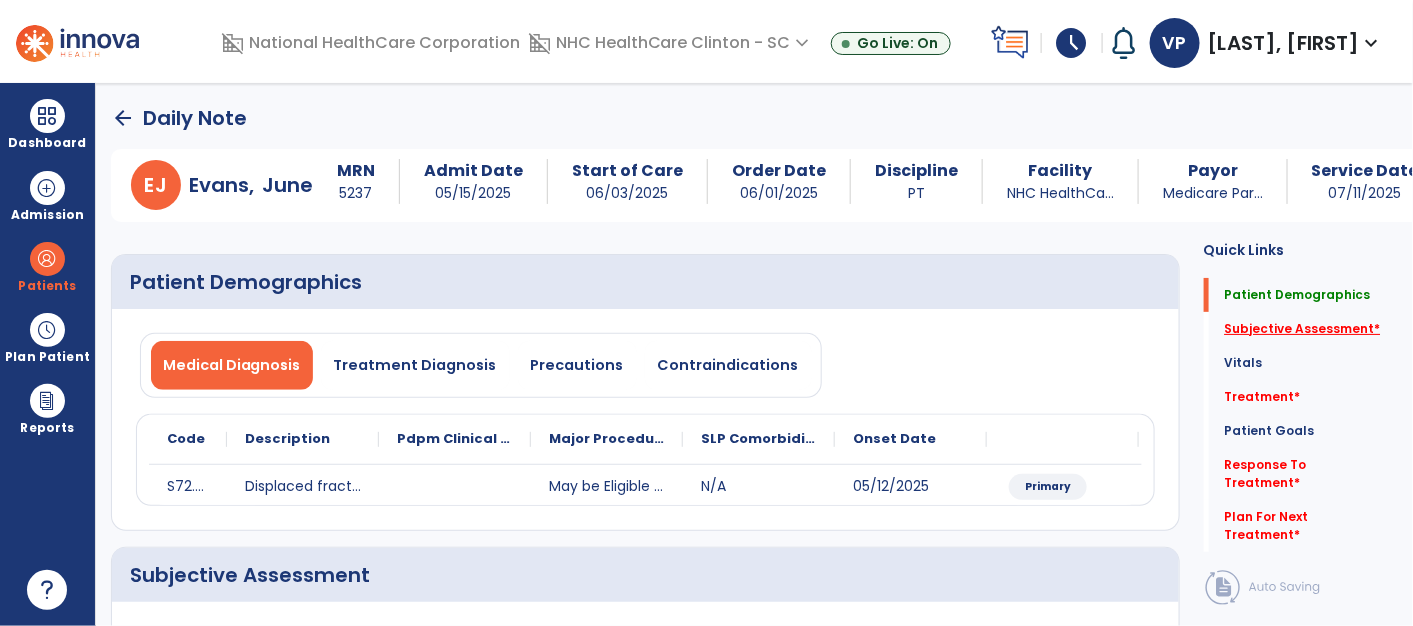 click on "Subjective Assessment   *" 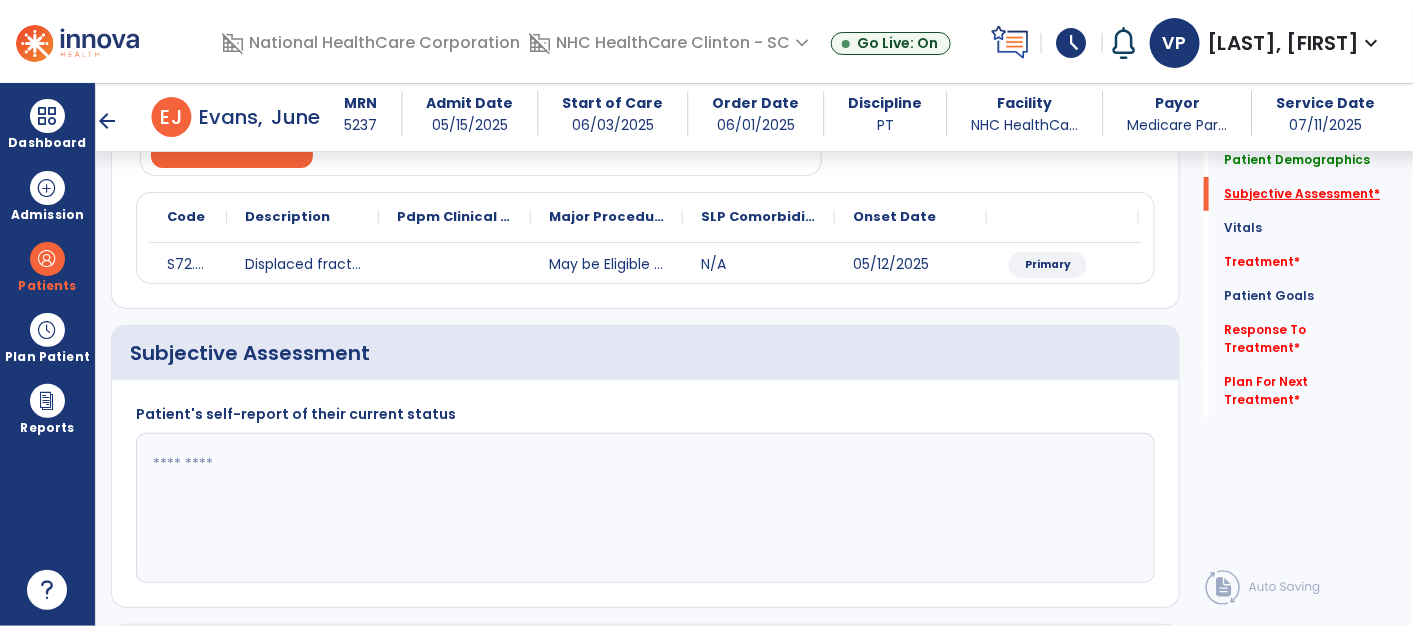 scroll, scrollTop: 331, scrollLeft: 0, axis: vertical 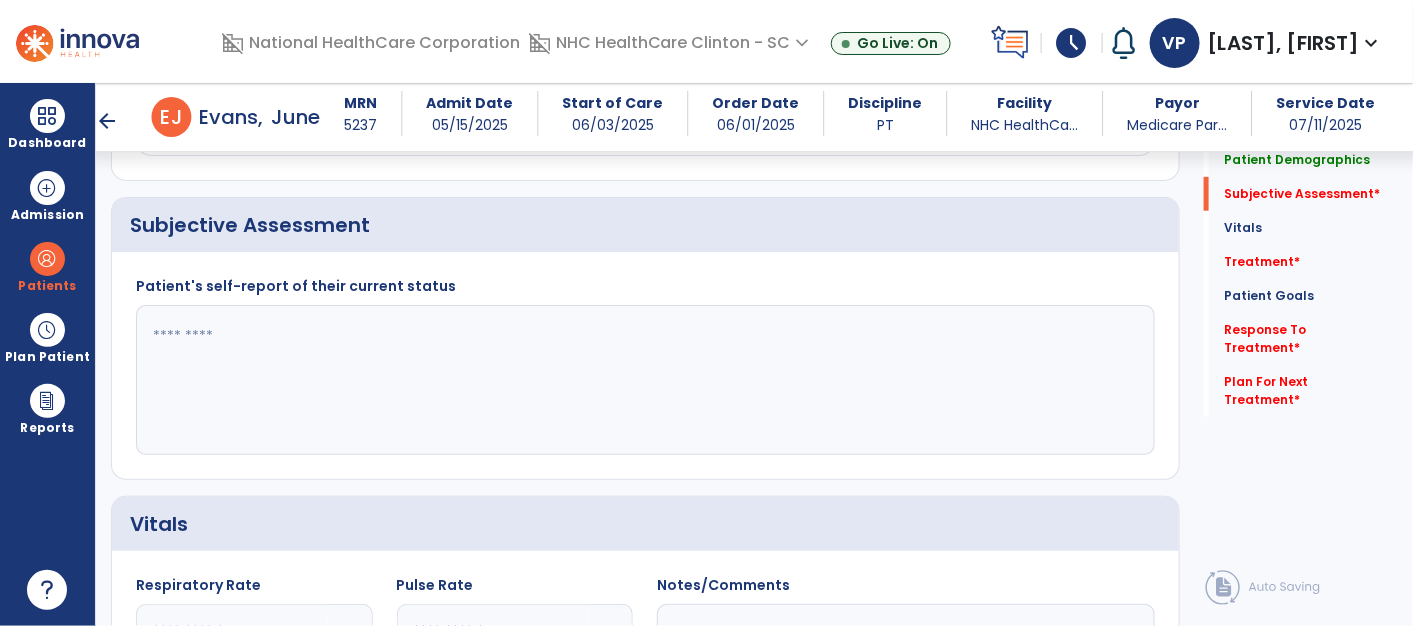 click 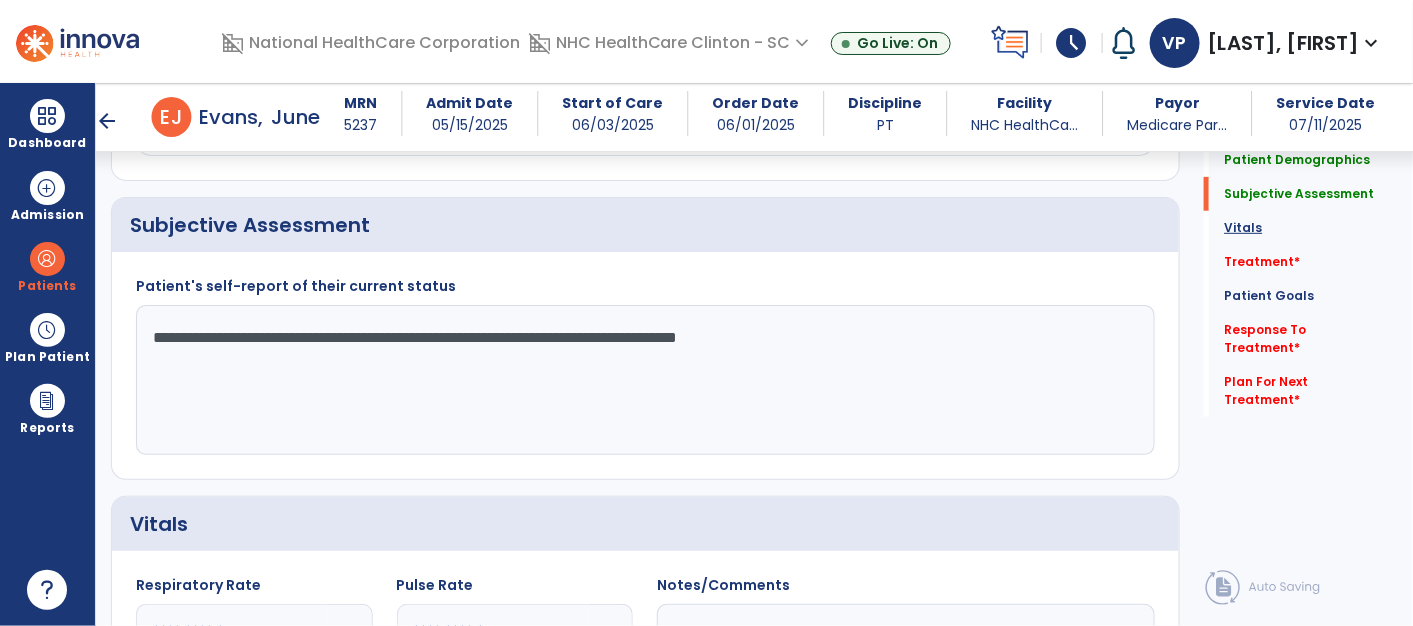 type on "**********" 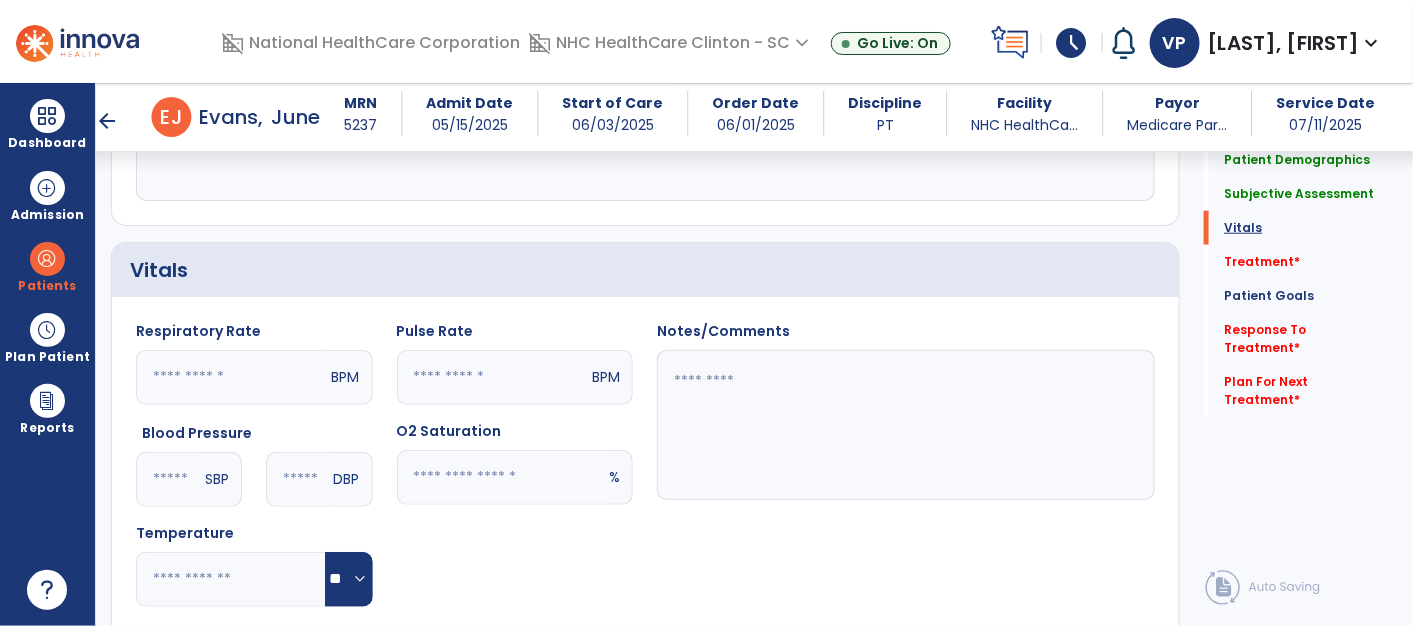 scroll, scrollTop: 673, scrollLeft: 0, axis: vertical 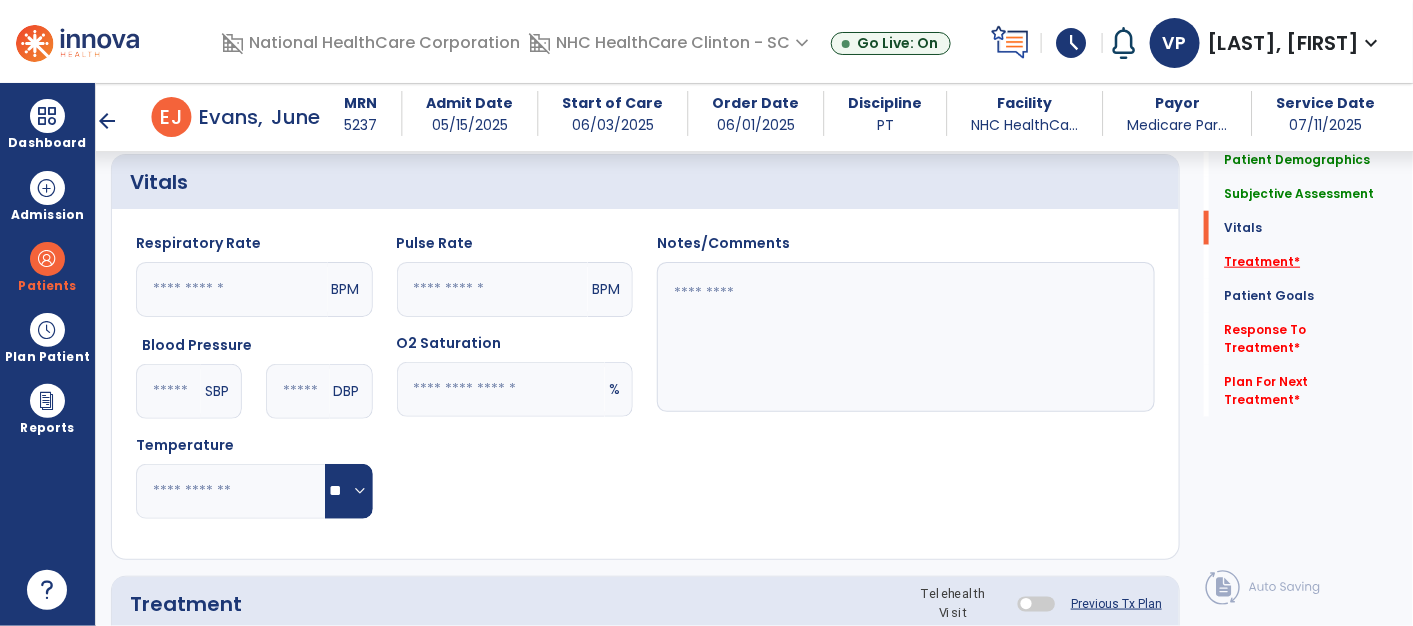 click on "Treatment   *" 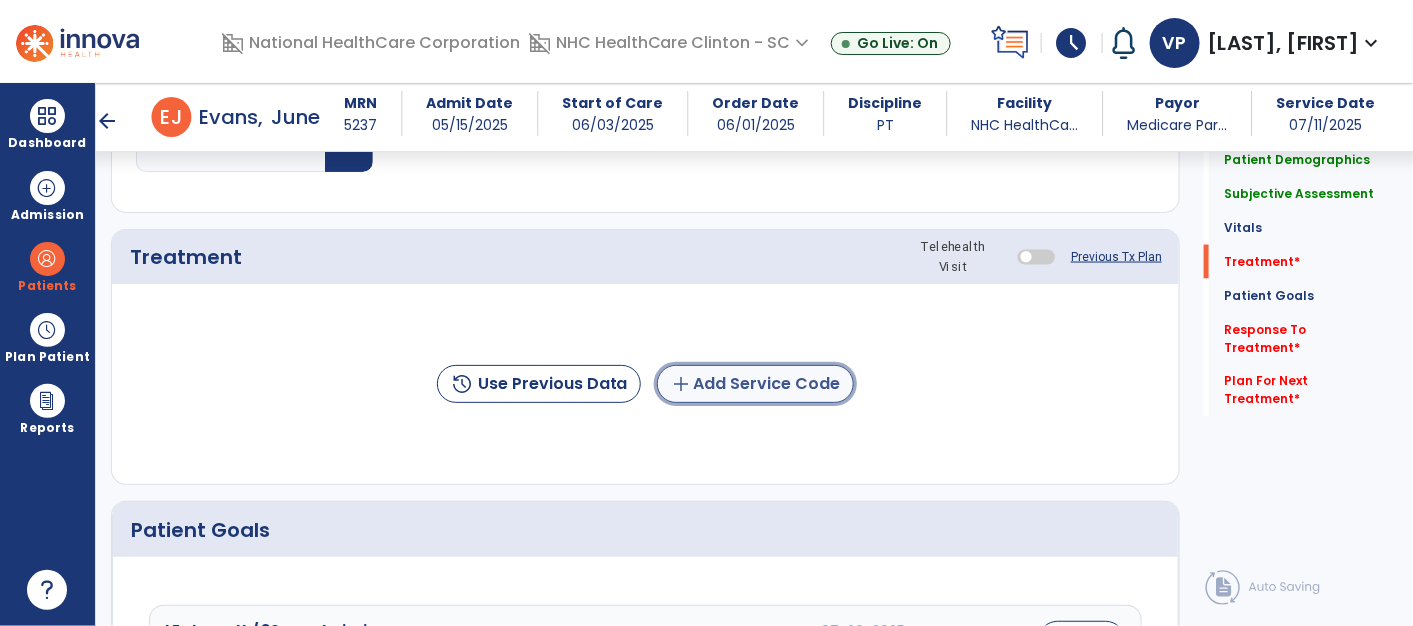click on "add  Add Service Code" 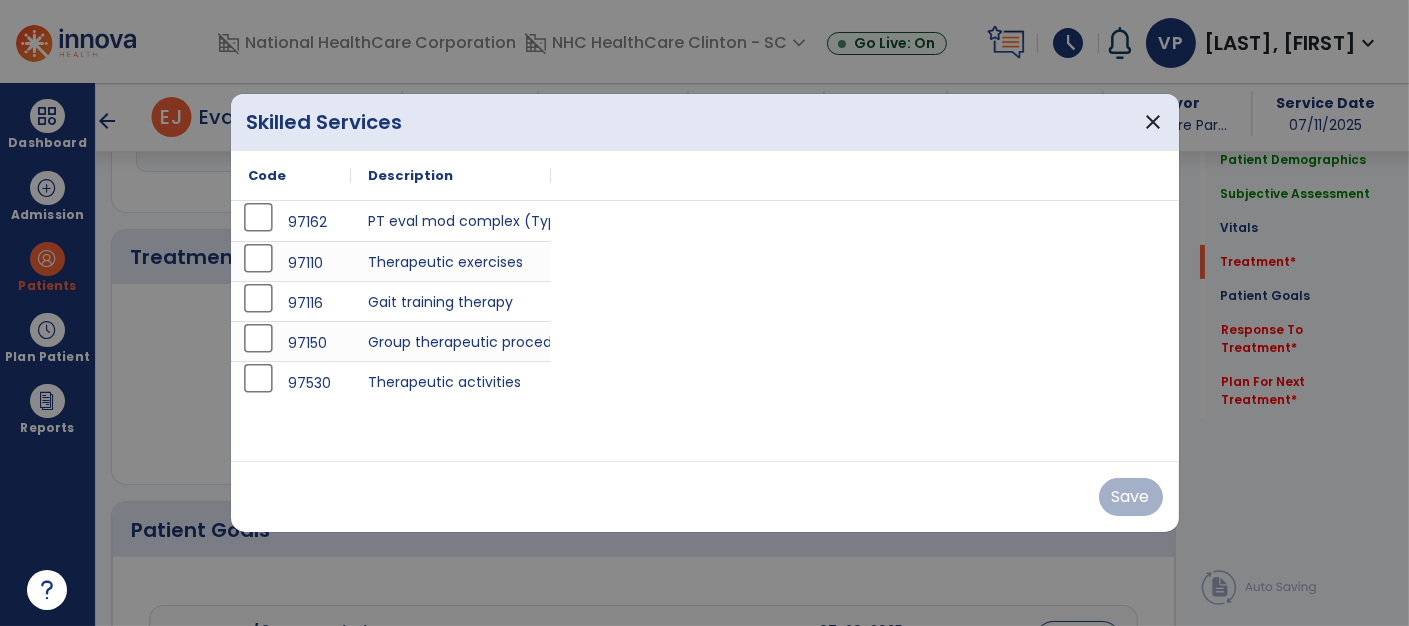 scroll, scrollTop: 1020, scrollLeft: 0, axis: vertical 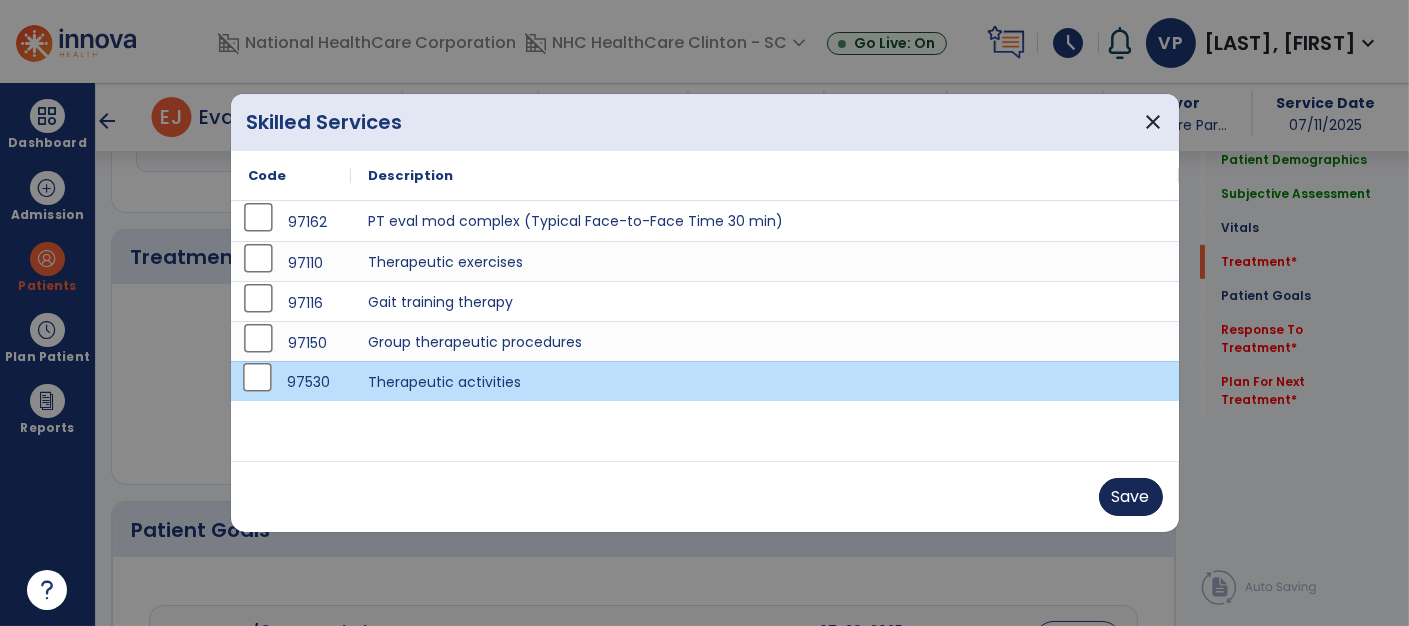 click on "Save" at bounding box center [1131, 497] 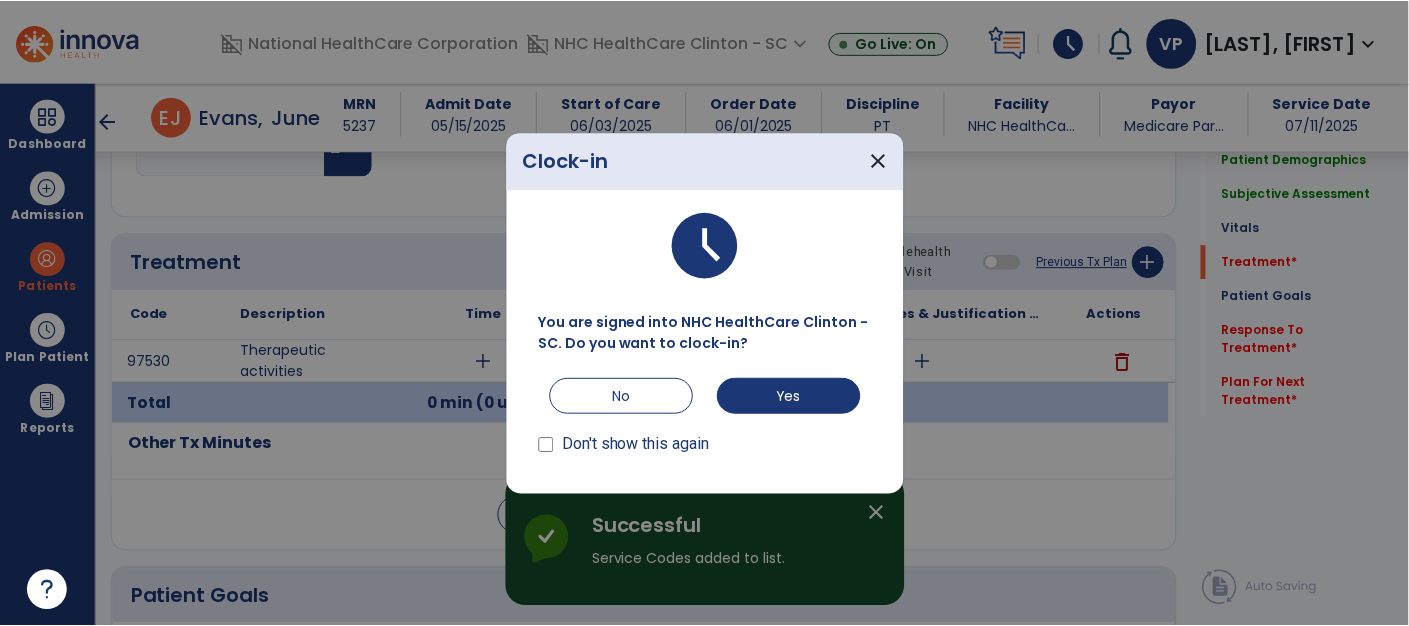 scroll, scrollTop: 1020, scrollLeft: 0, axis: vertical 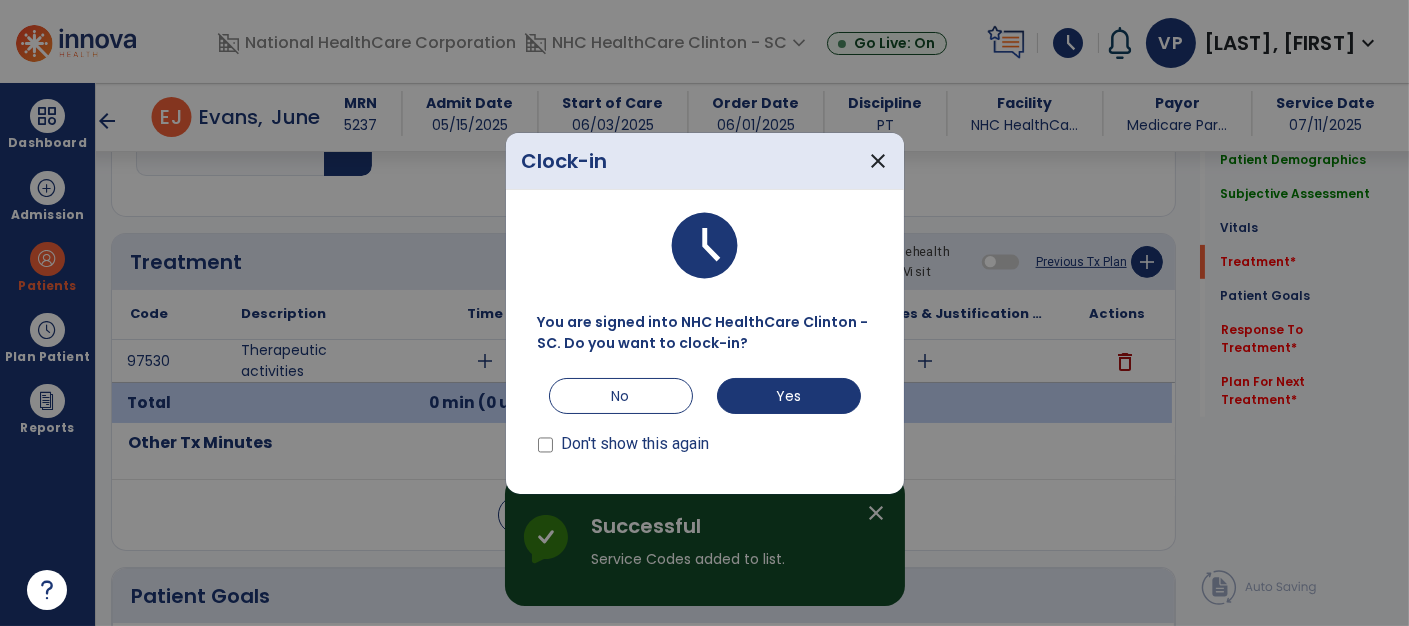 click at bounding box center [704, 313] 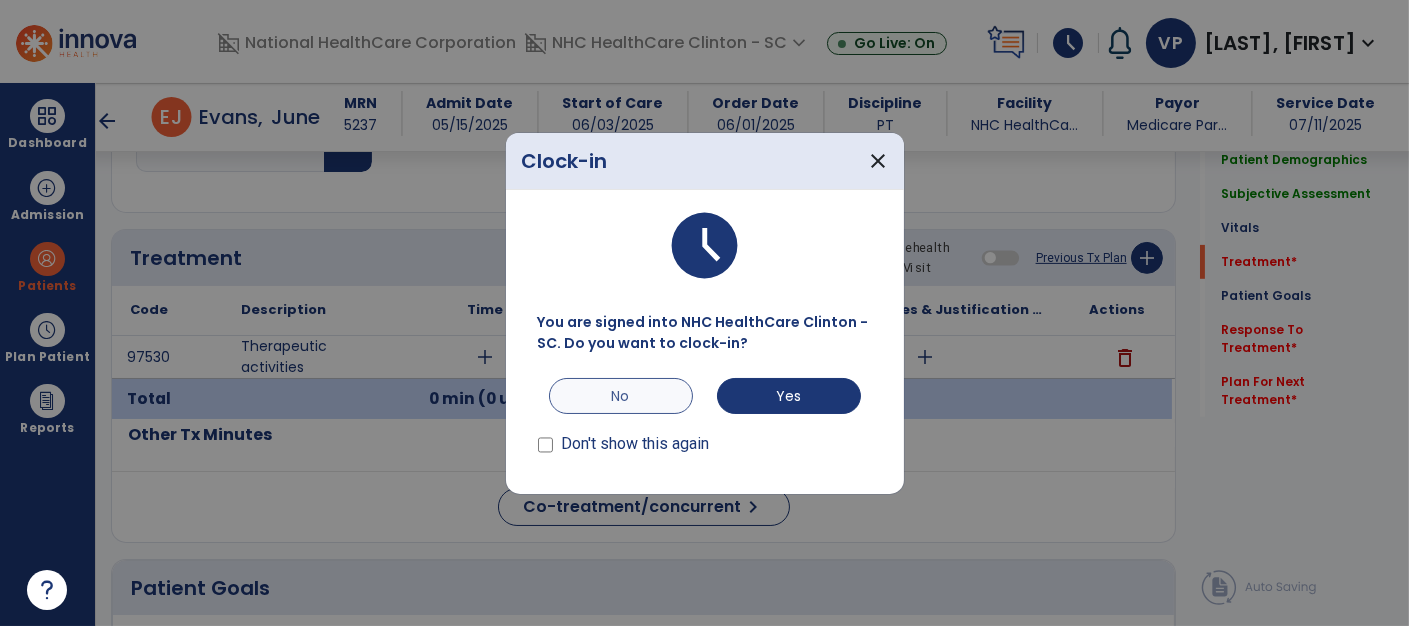 click on "No" at bounding box center [621, 396] 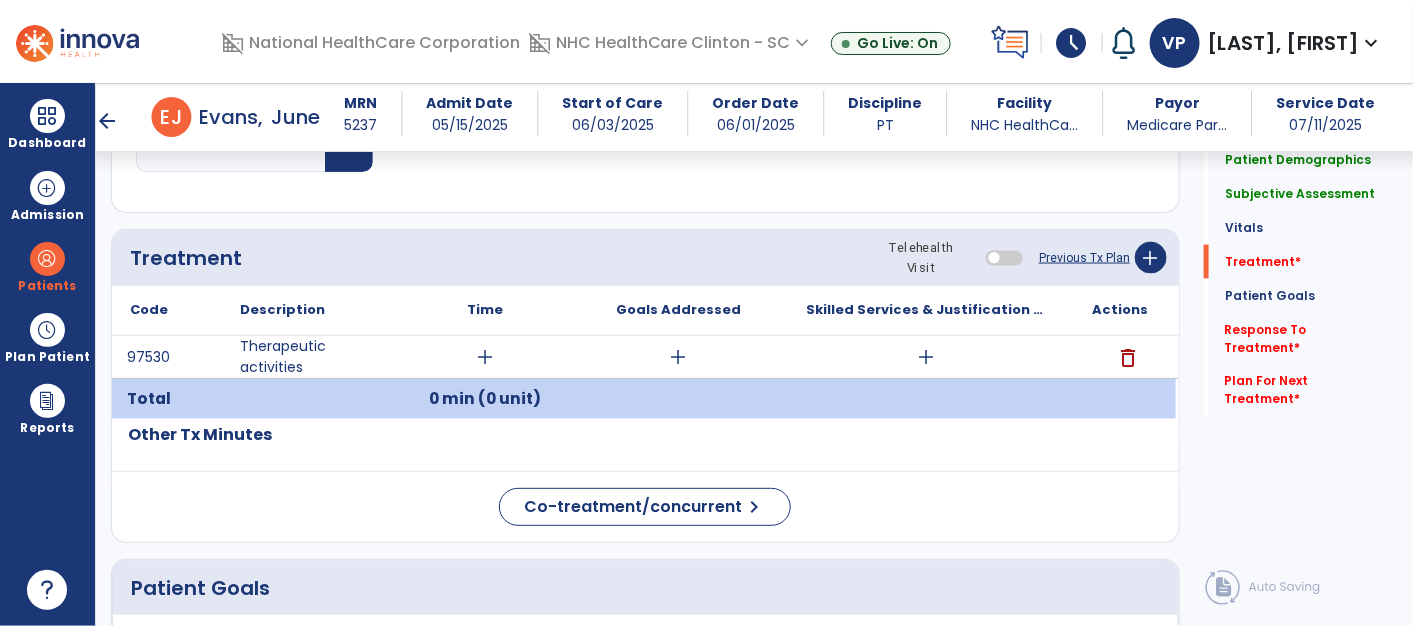 click on "add" at bounding box center [485, 357] 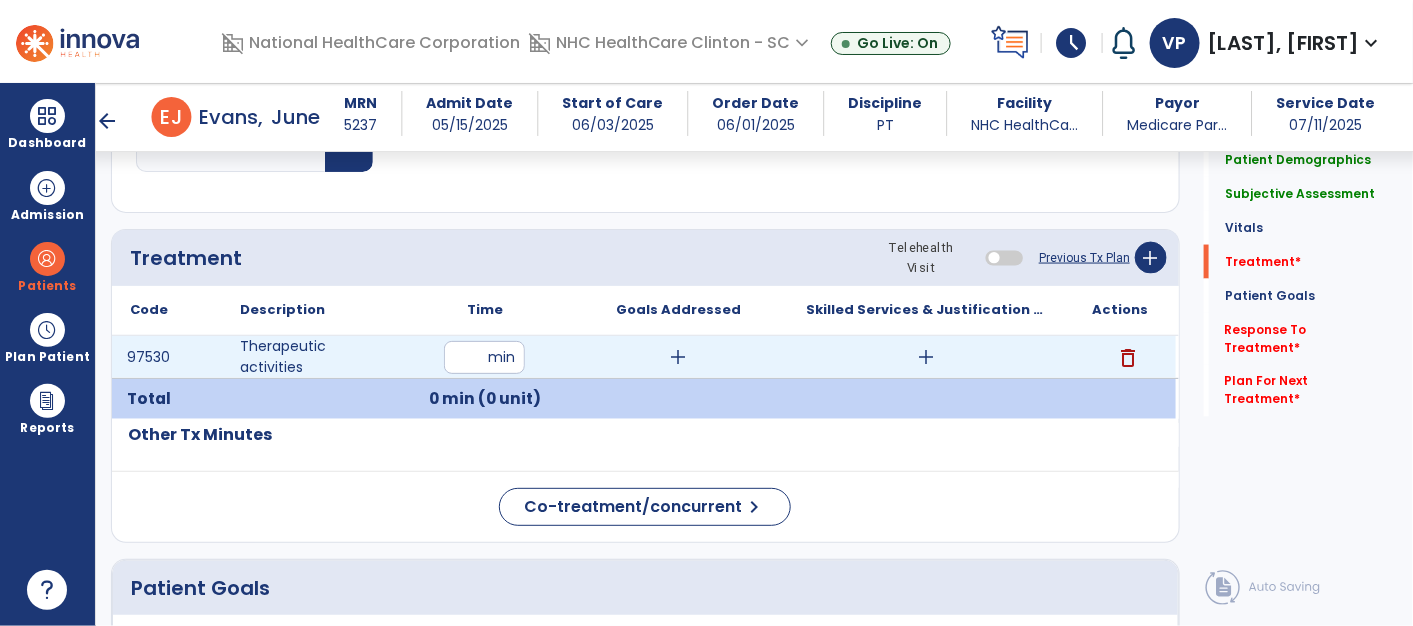 type on "**" 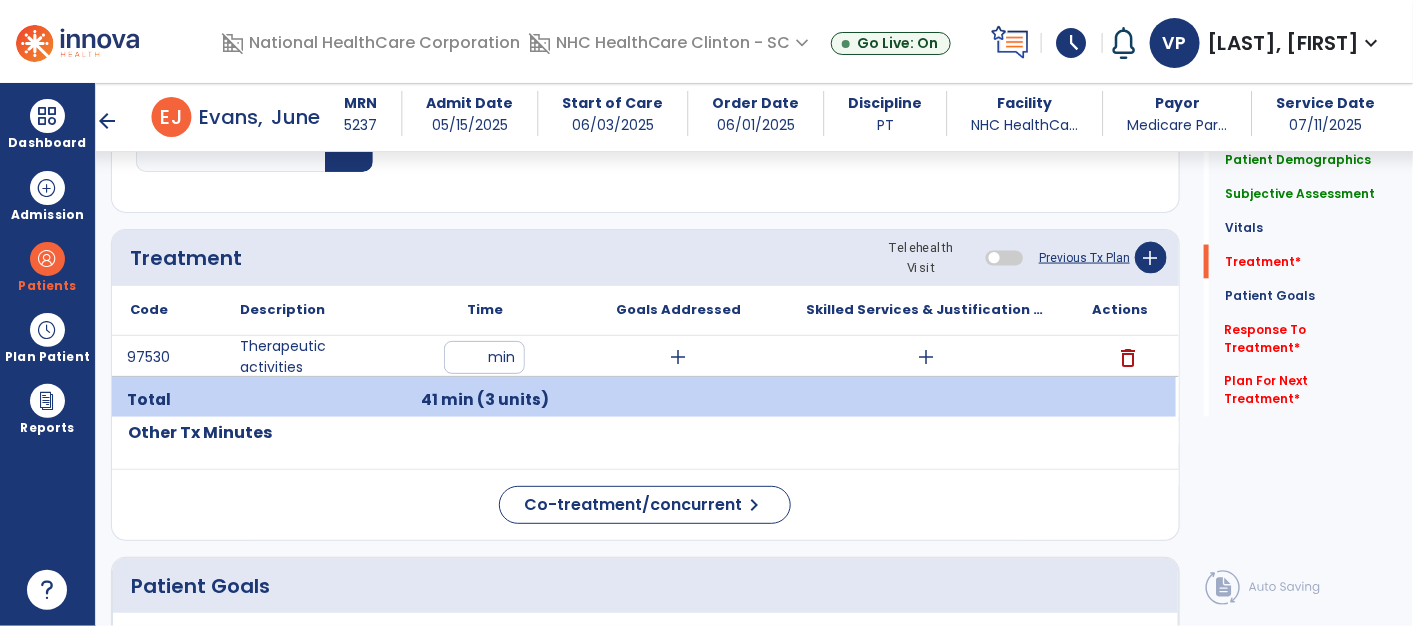 click on "add" at bounding box center [678, 357] 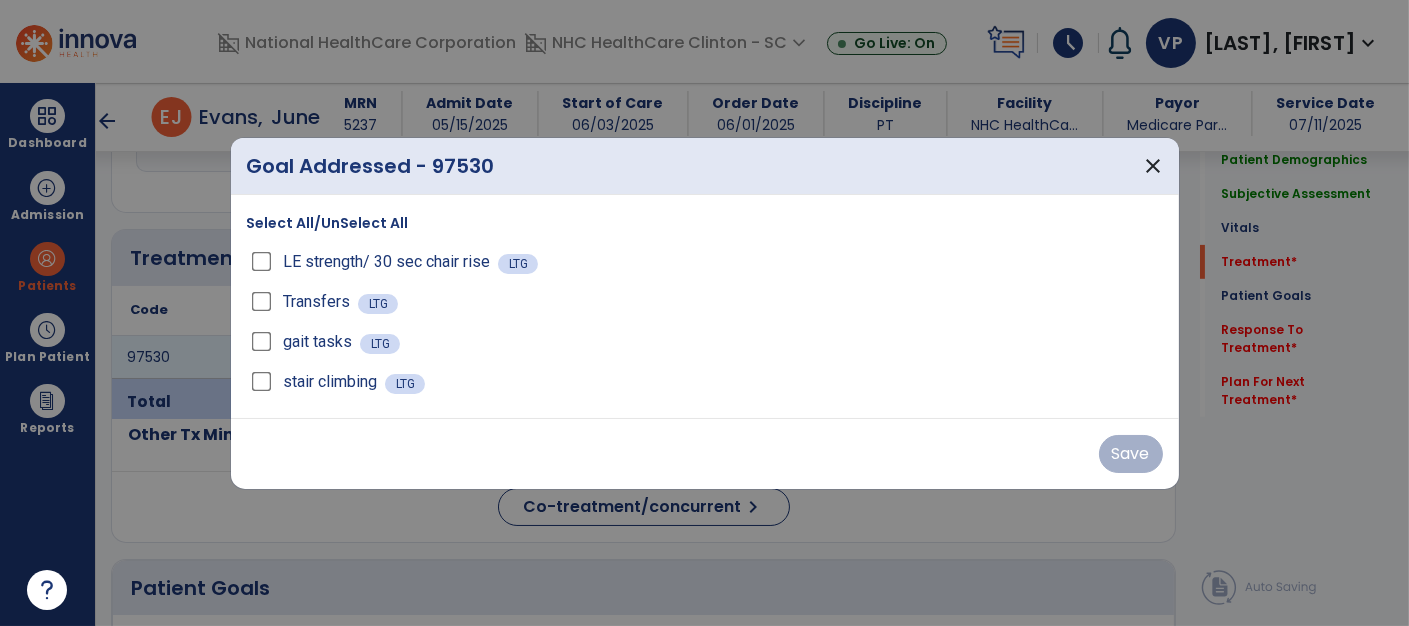 scroll, scrollTop: 1020, scrollLeft: 0, axis: vertical 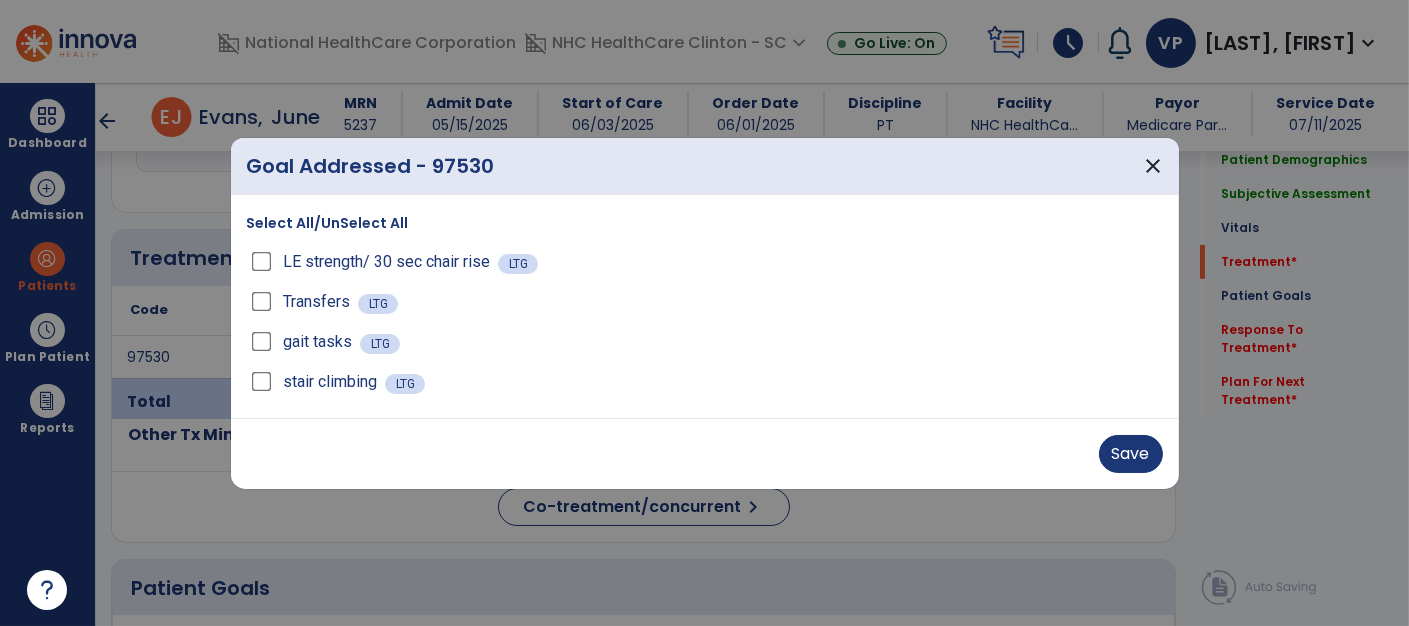 click on "gait tasks  LTG" at bounding box center [705, 342] 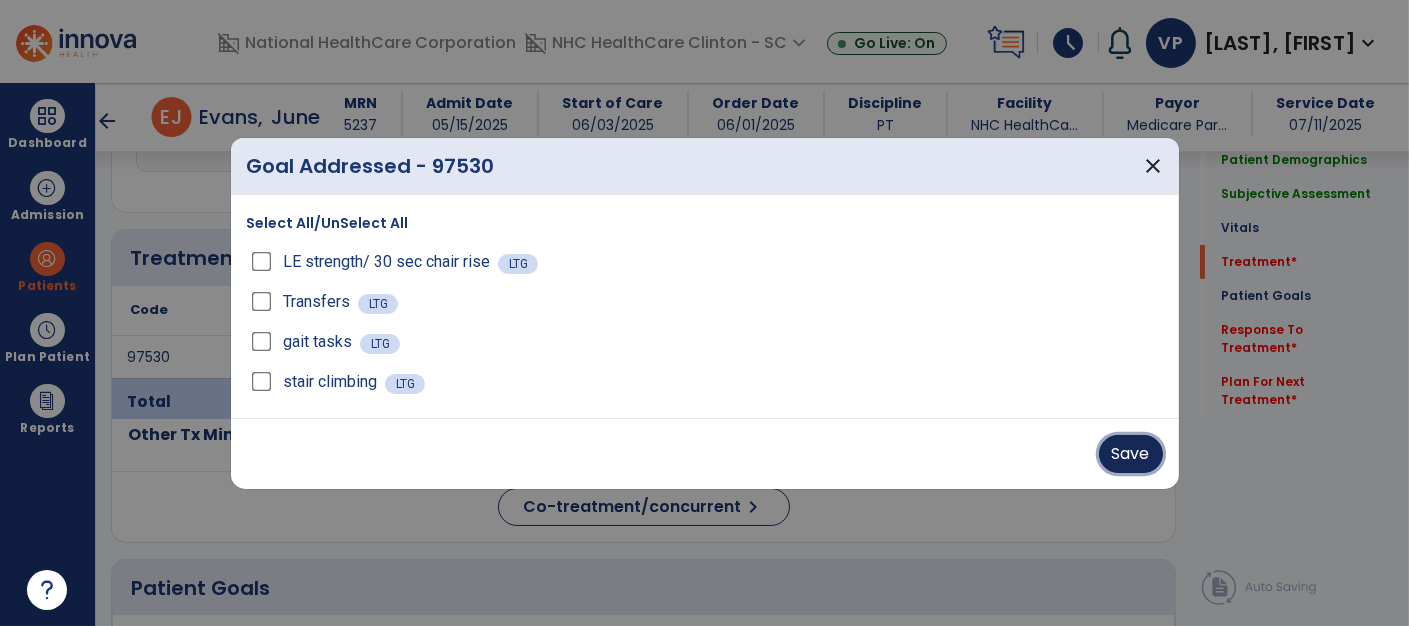 click on "Save" at bounding box center (1131, 454) 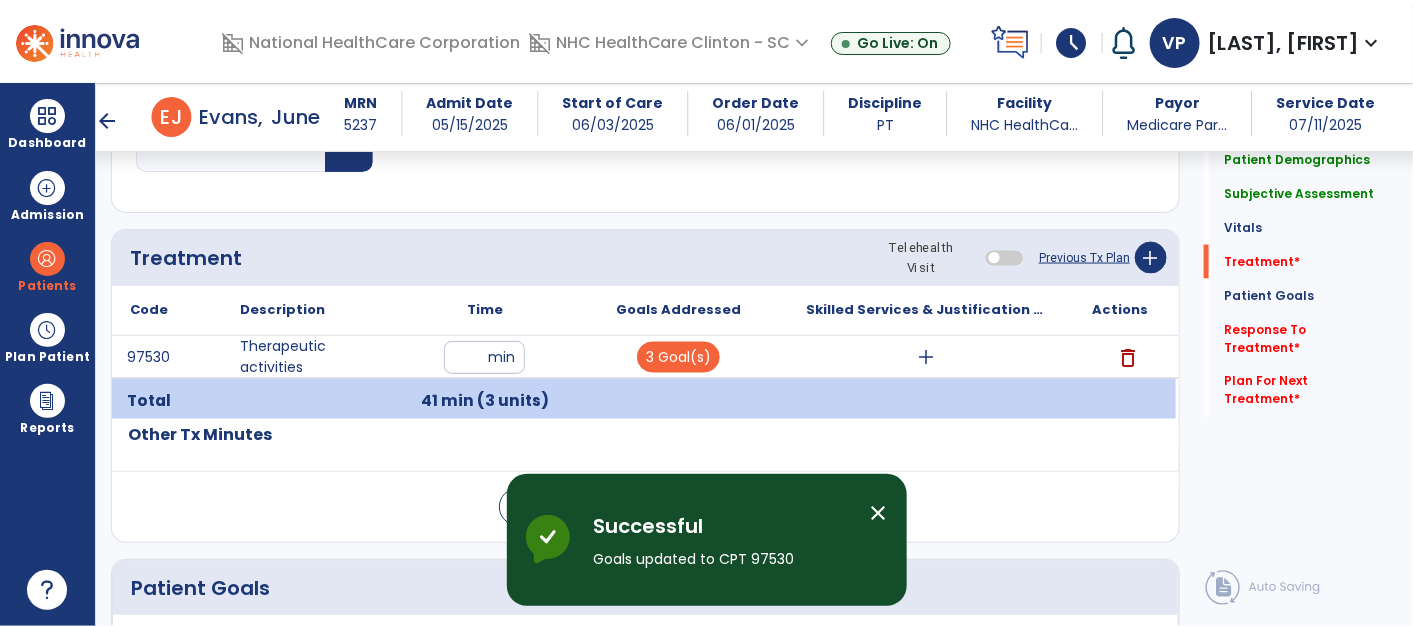 click on "add" at bounding box center [927, 357] 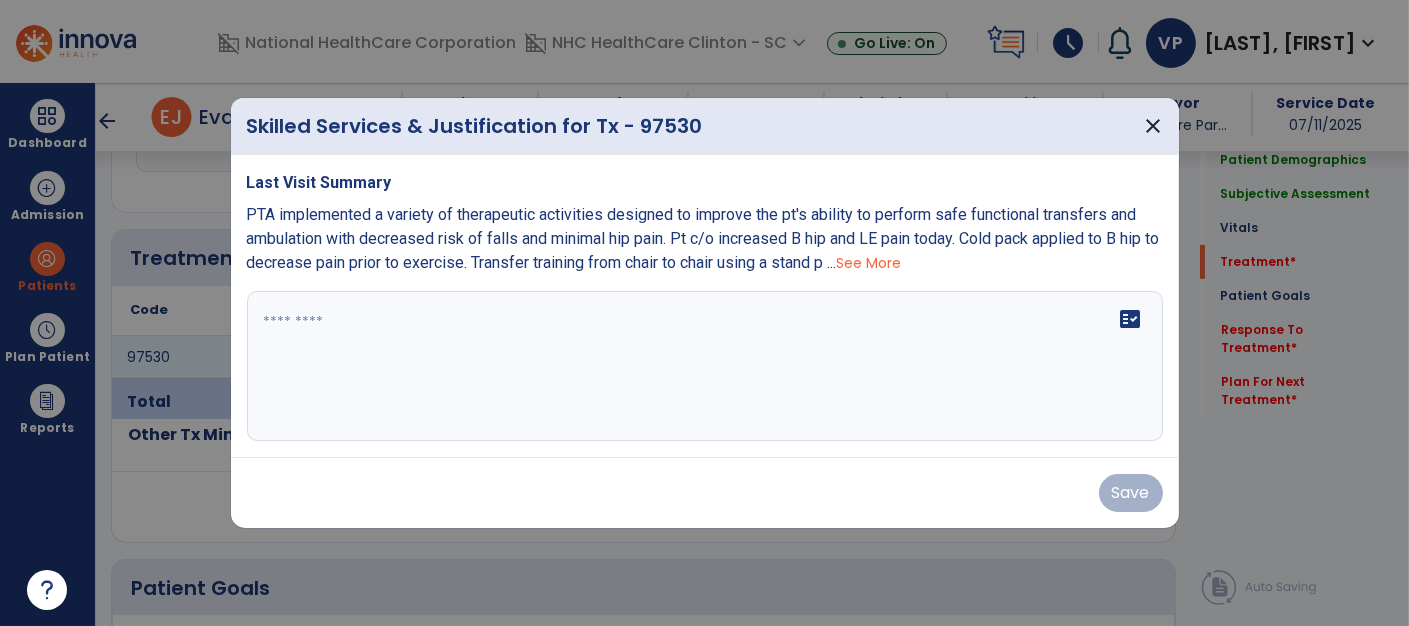 scroll, scrollTop: 1020, scrollLeft: 0, axis: vertical 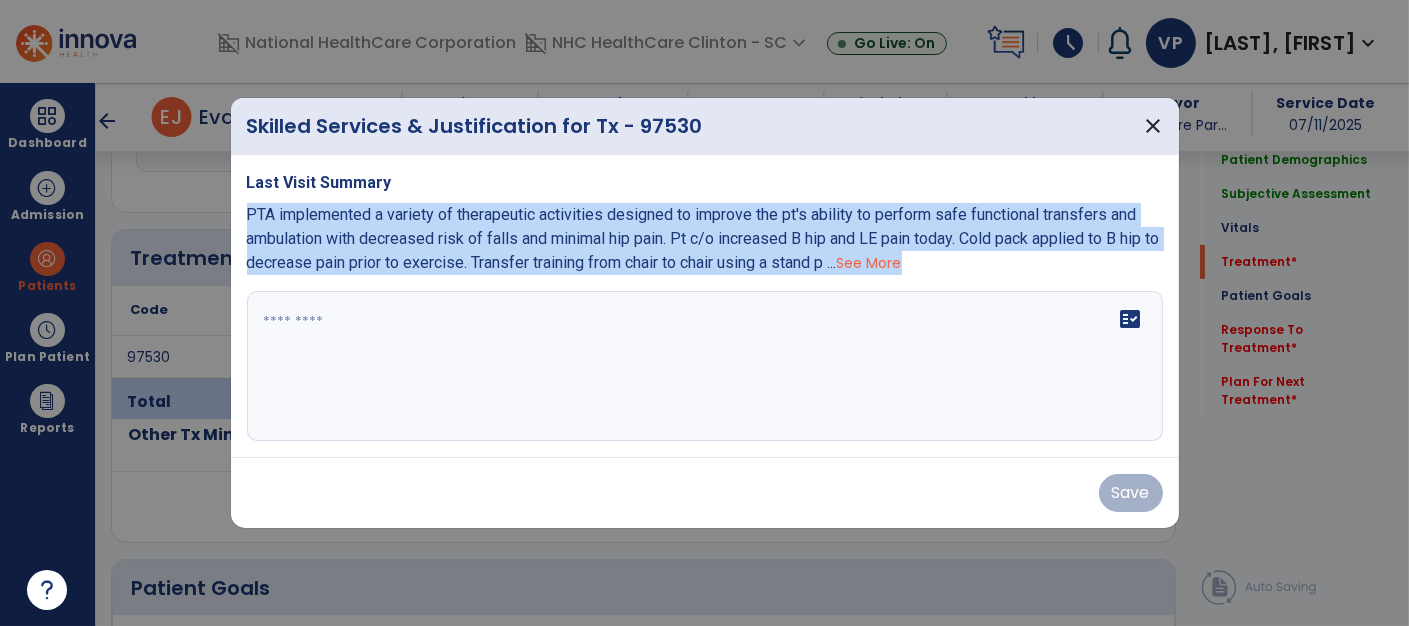 drag, startPoint x: 246, startPoint y: 217, endPoint x: 639, endPoint y: 329, distance: 408.64777 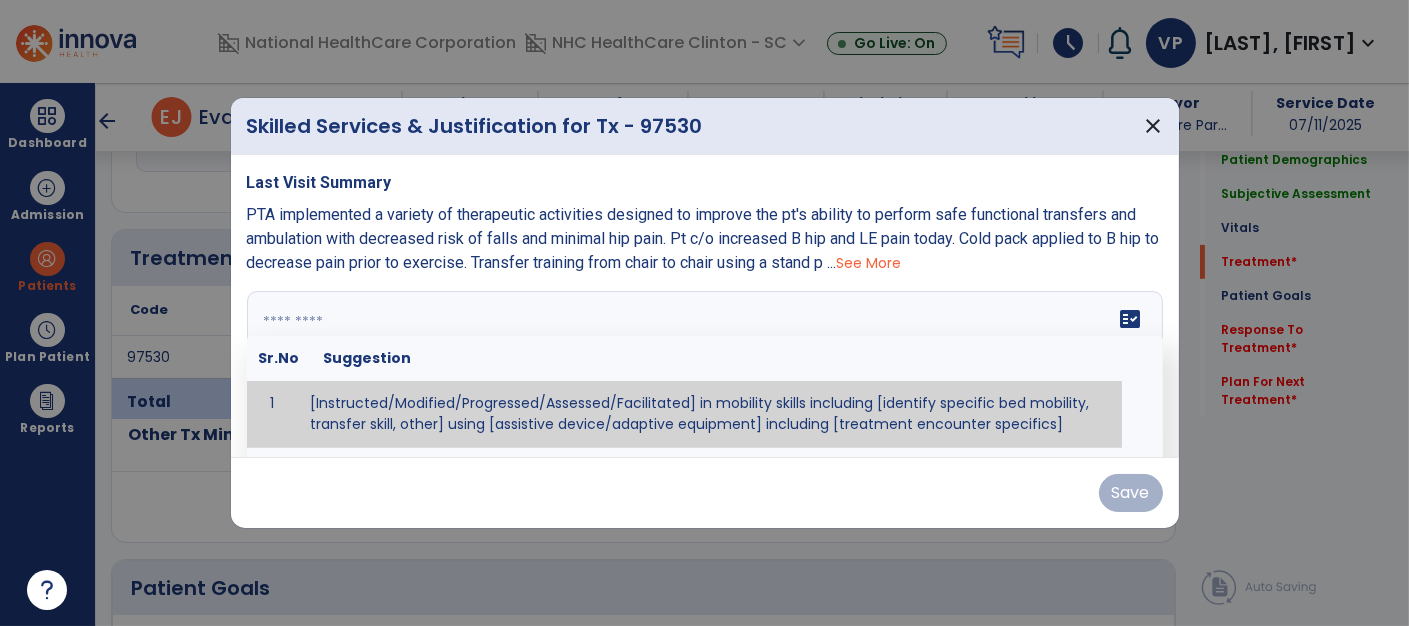 click at bounding box center (703, 366) 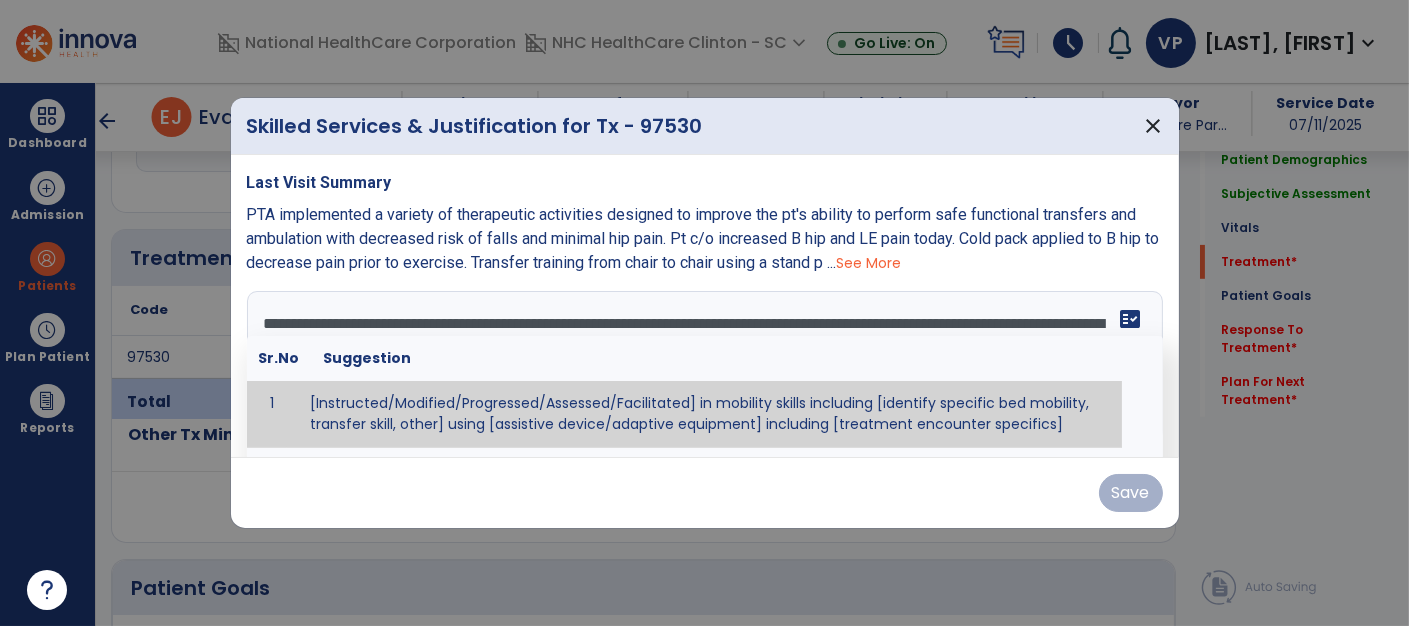 scroll, scrollTop: 15, scrollLeft: 0, axis: vertical 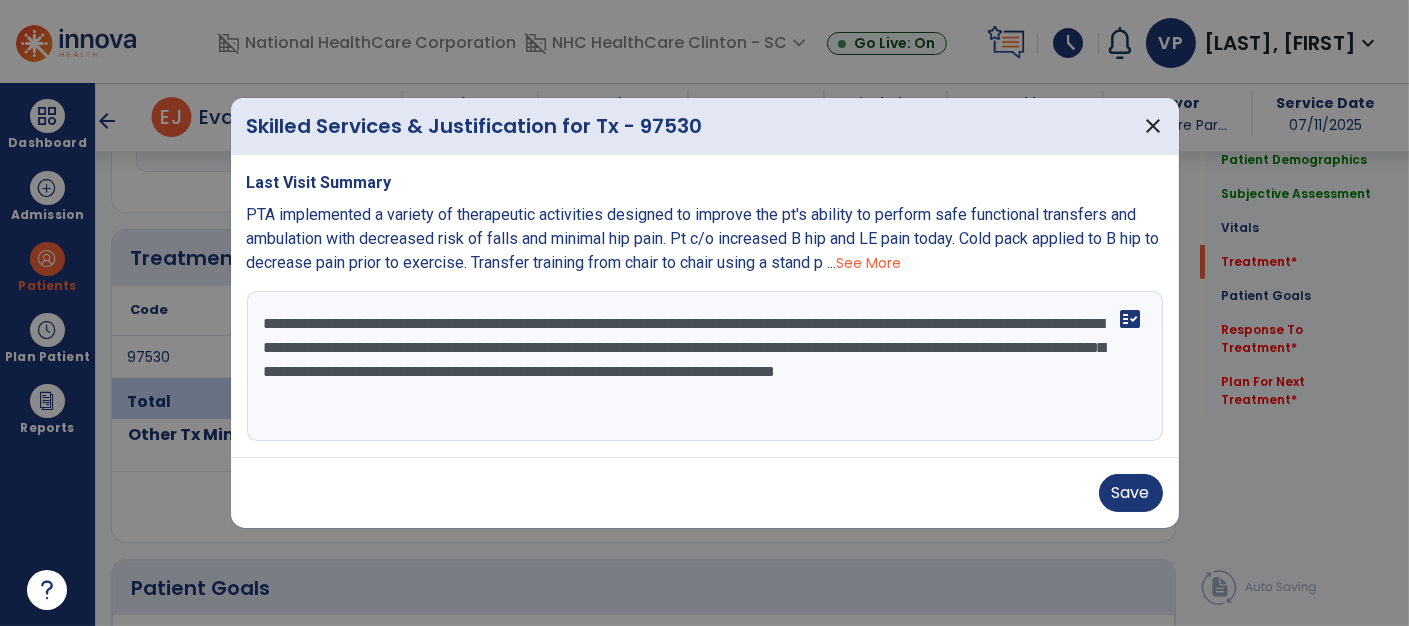 click on "**********" at bounding box center (705, 366) 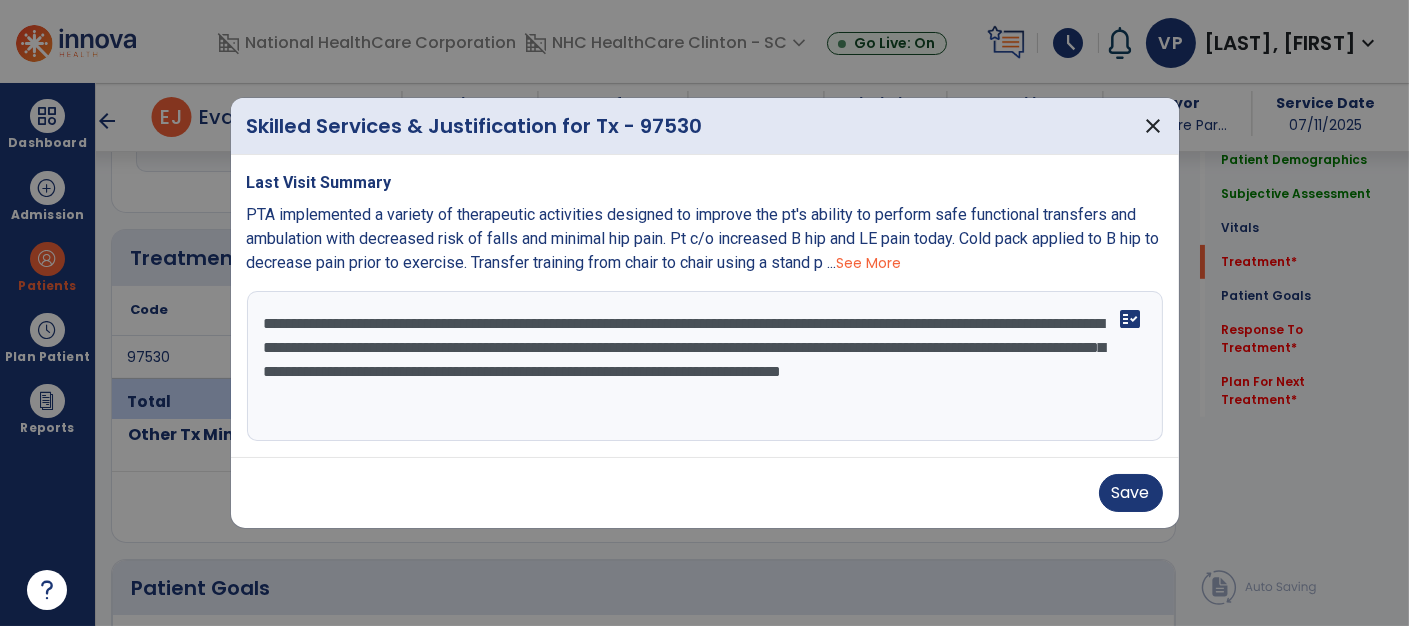 click on "**********" at bounding box center [705, 366] 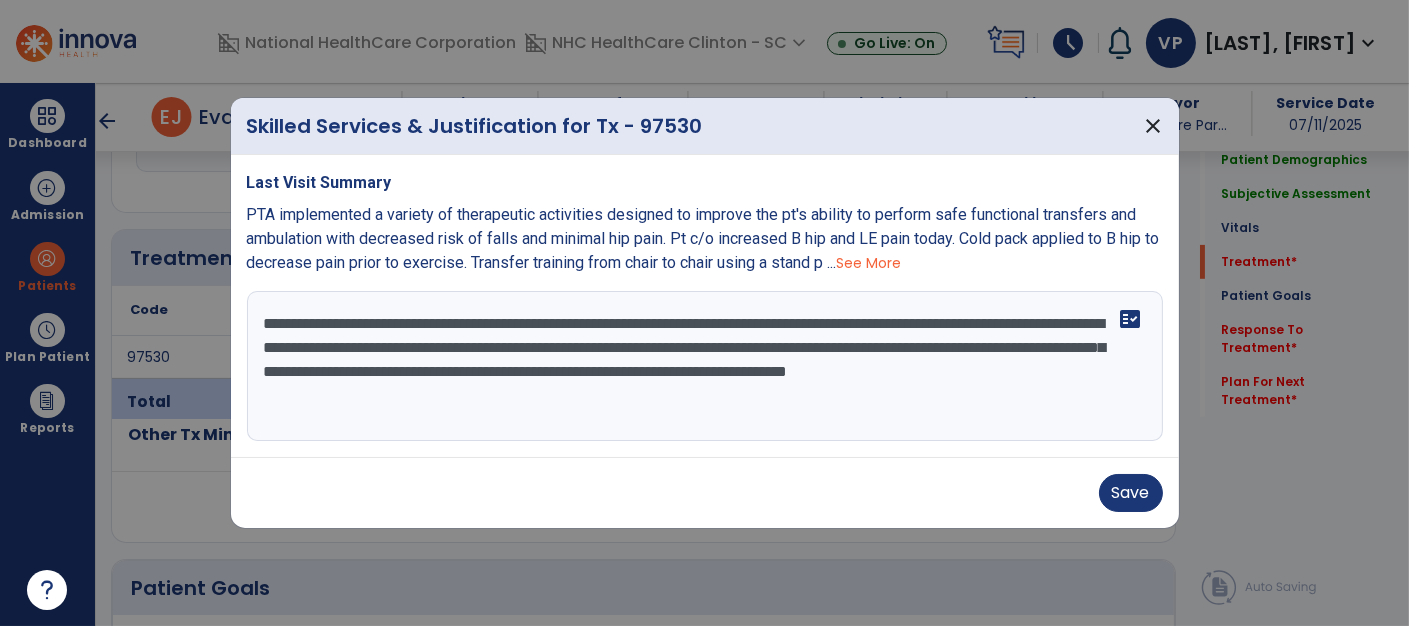 click on "**********" at bounding box center [705, 366] 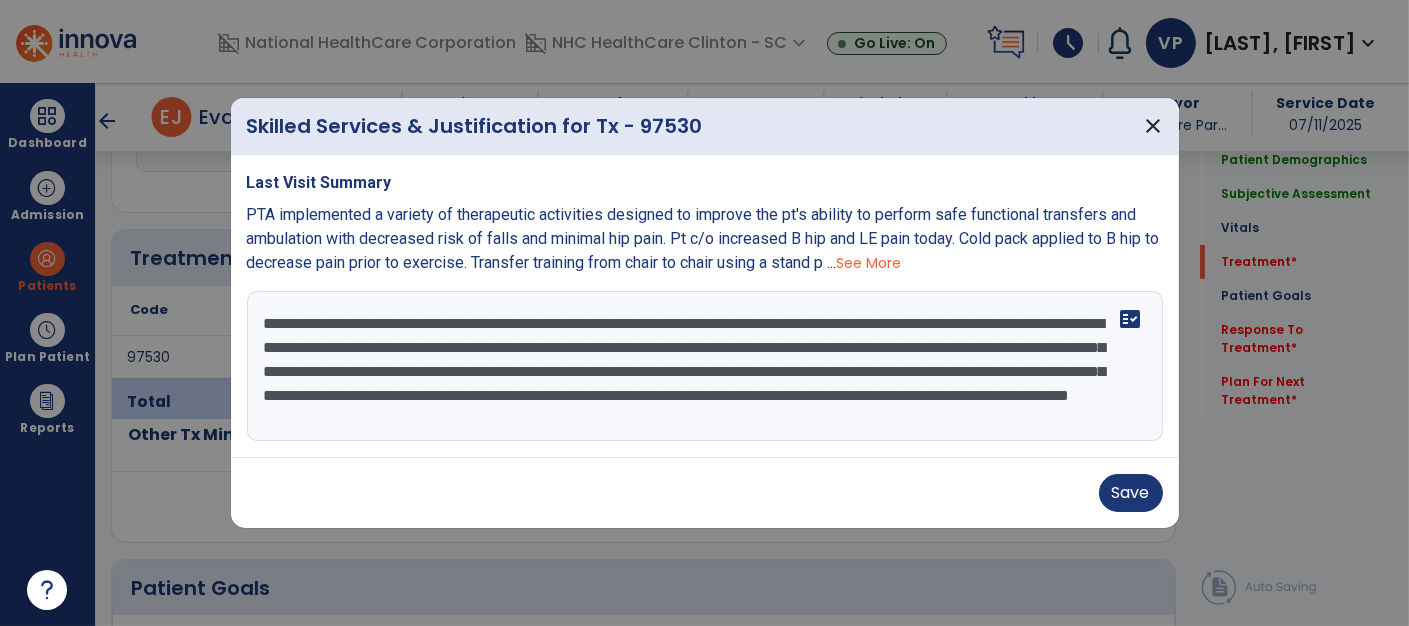 scroll, scrollTop: 38, scrollLeft: 0, axis: vertical 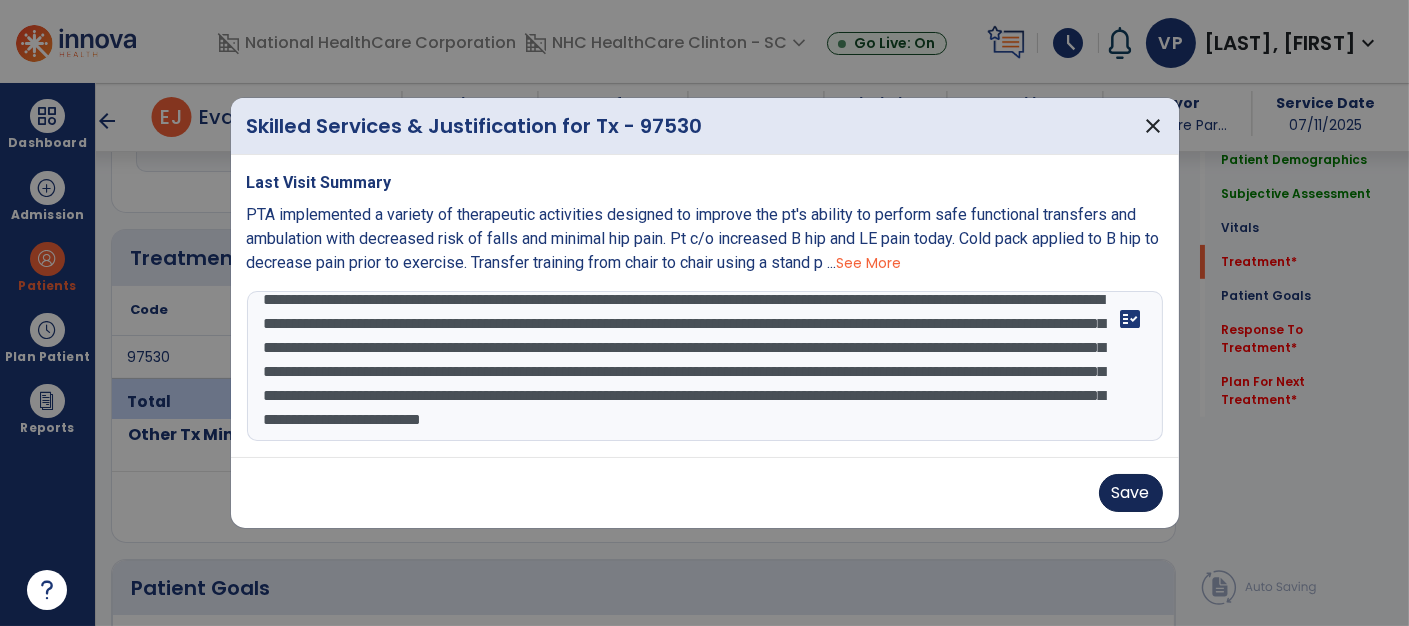 type on "**********" 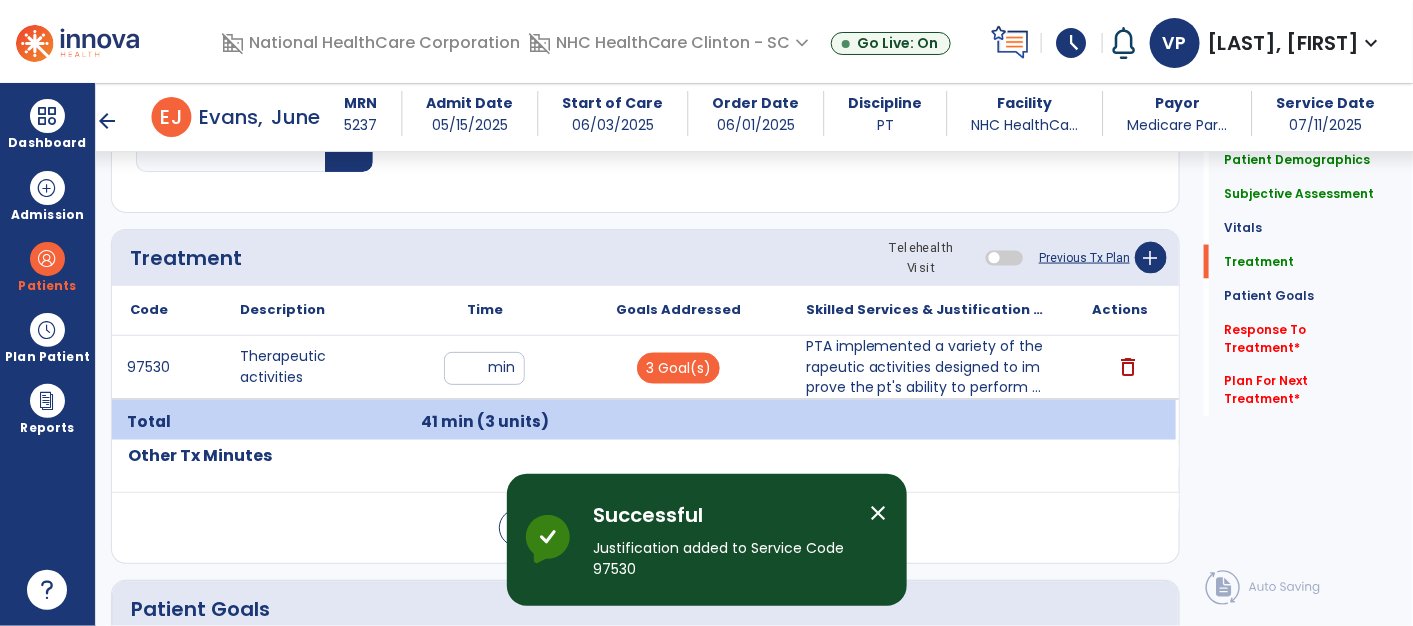 click on "PTA implemented a variety of therapeutic activities designed to improve the pt's ability to perform ..." at bounding box center [927, 367] 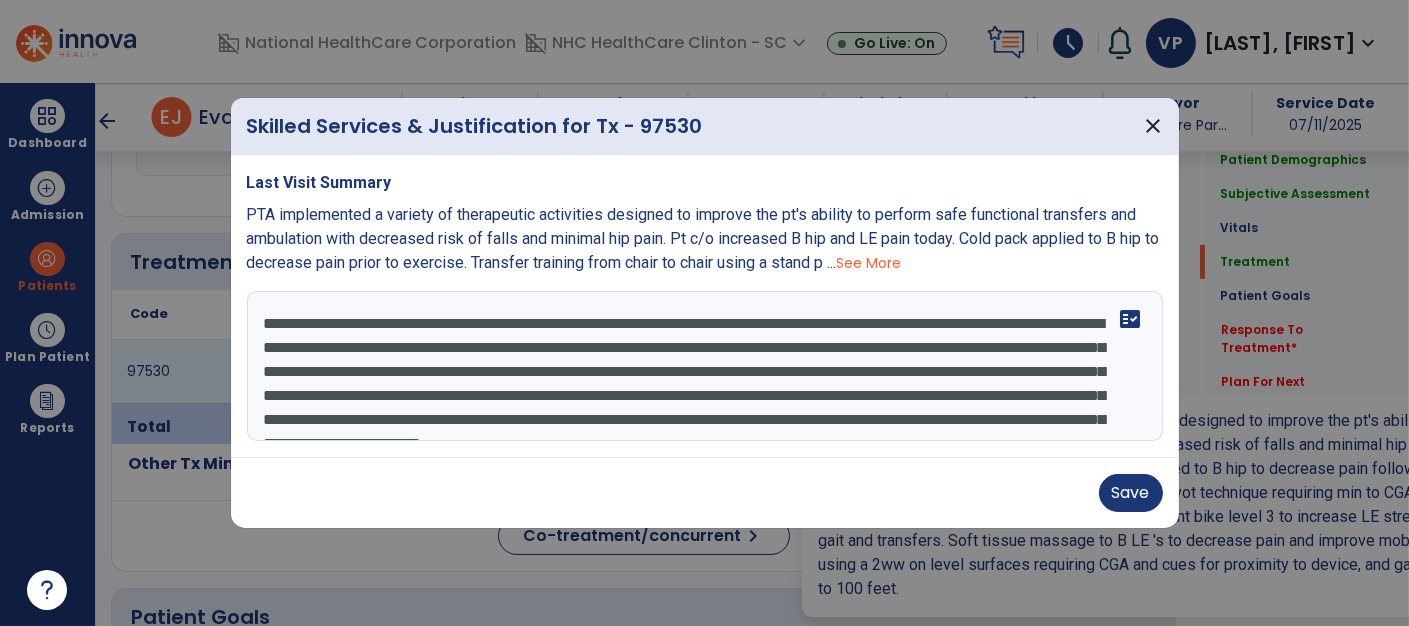 scroll, scrollTop: 1020, scrollLeft: 0, axis: vertical 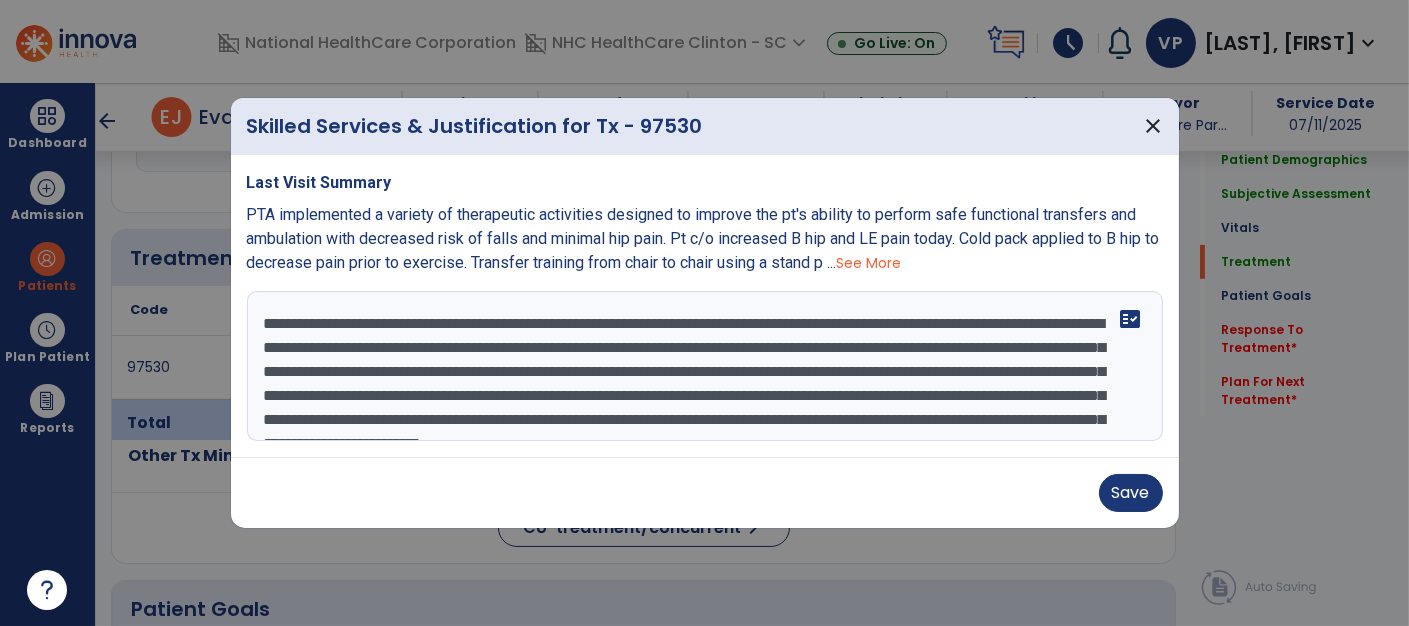 click on "**********" at bounding box center (705, 366) 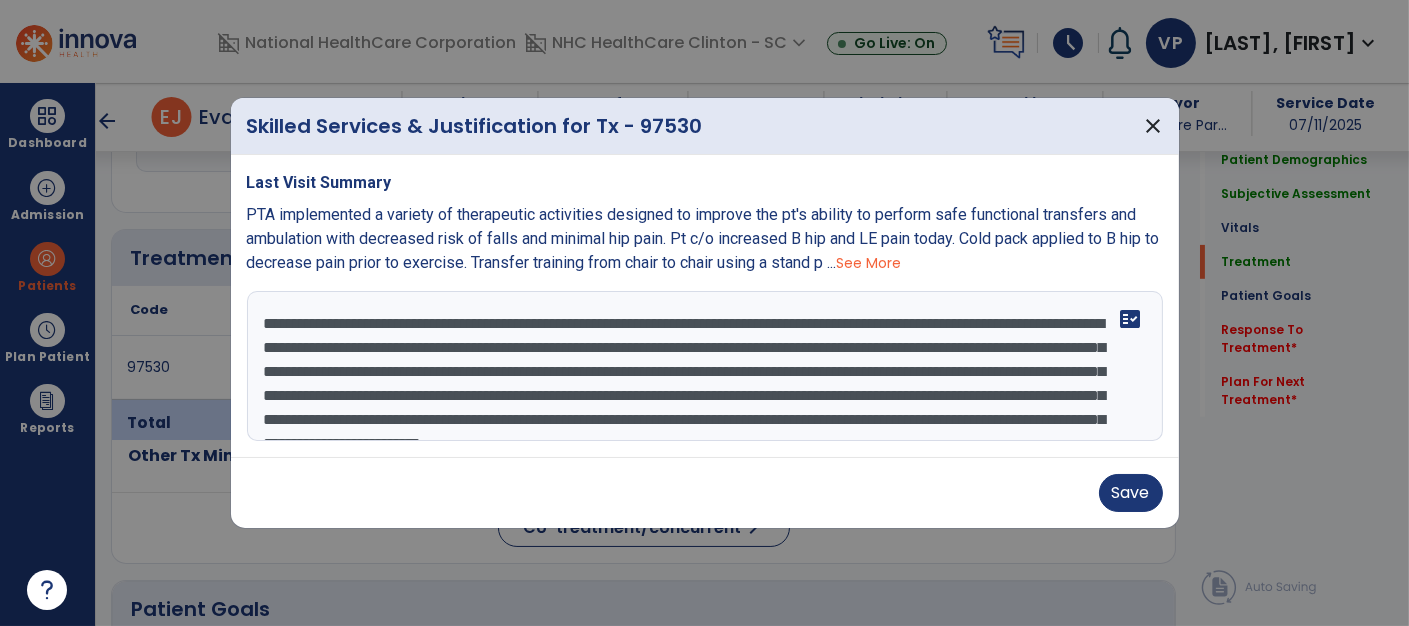 click on "**********" at bounding box center [705, 366] 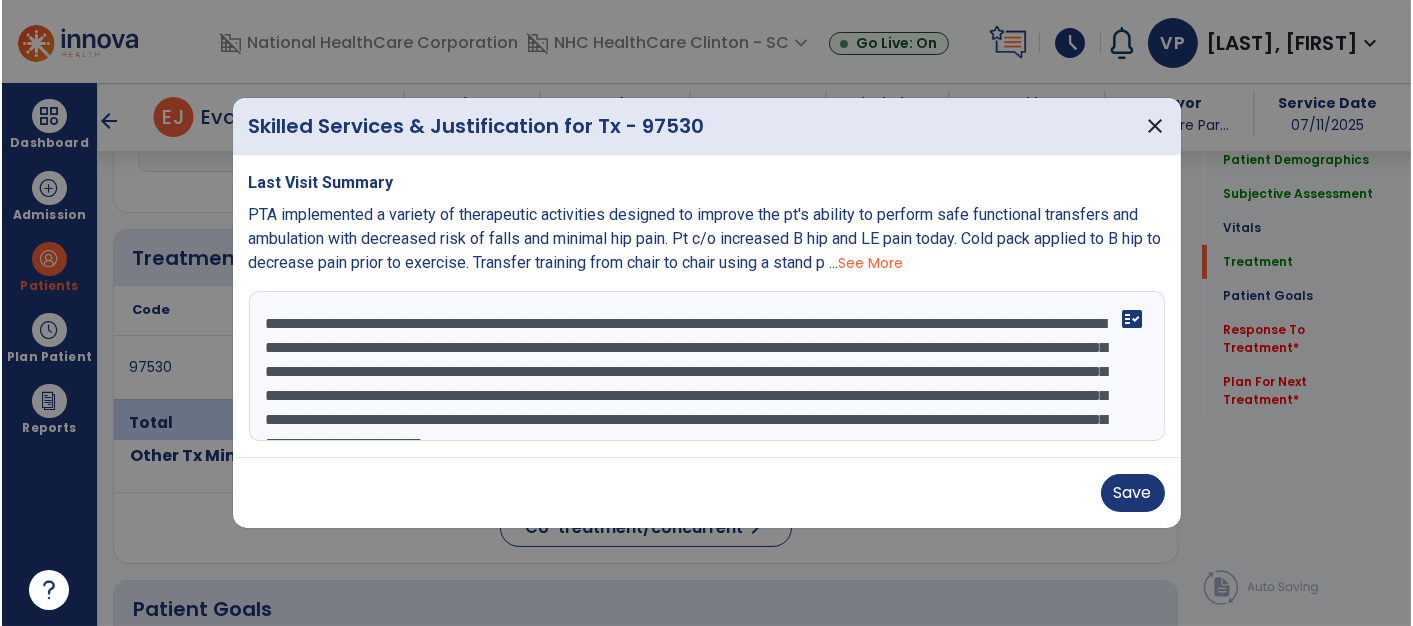scroll, scrollTop: 119, scrollLeft: 0, axis: vertical 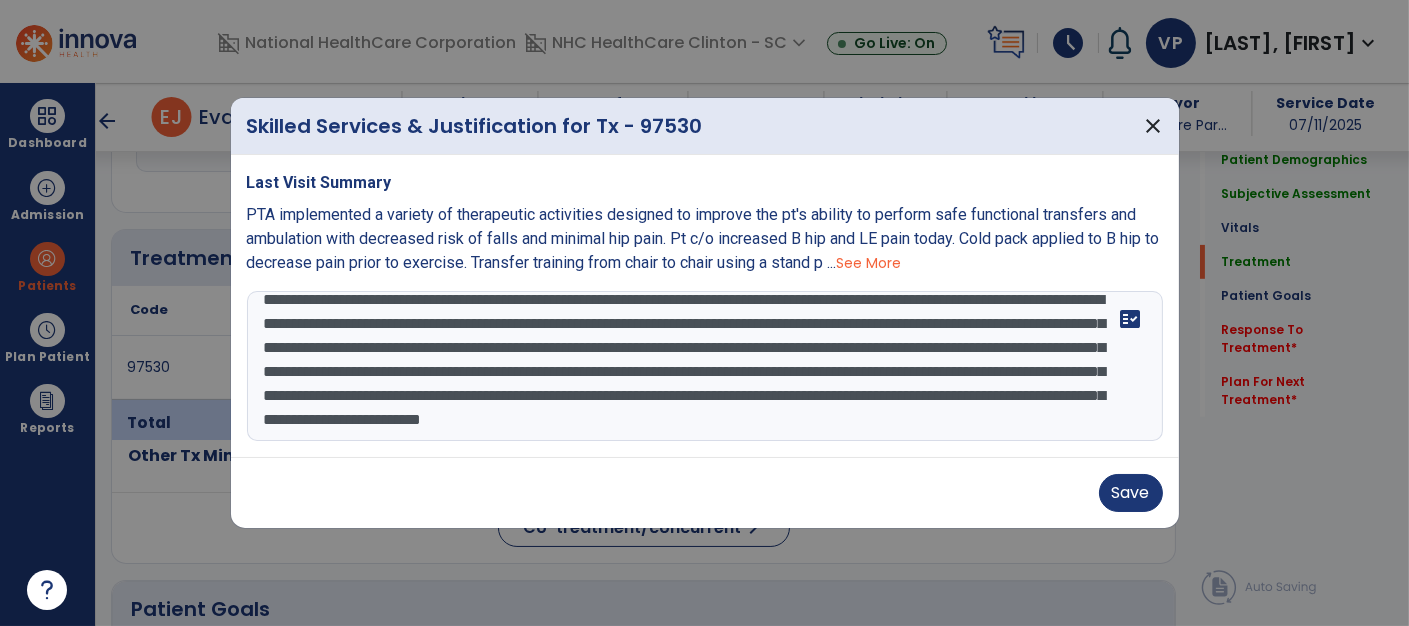 drag, startPoint x: 261, startPoint y: 326, endPoint x: 739, endPoint y: 569, distance: 536.221 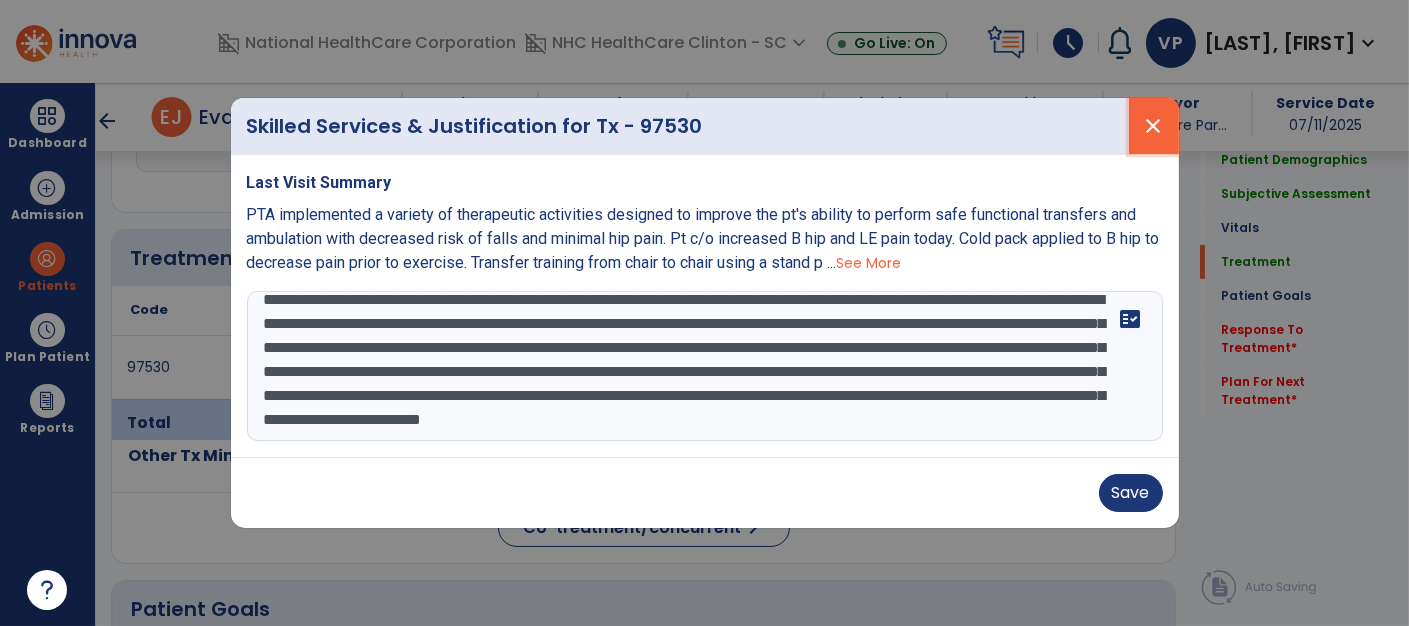 click on "close" at bounding box center (1154, 126) 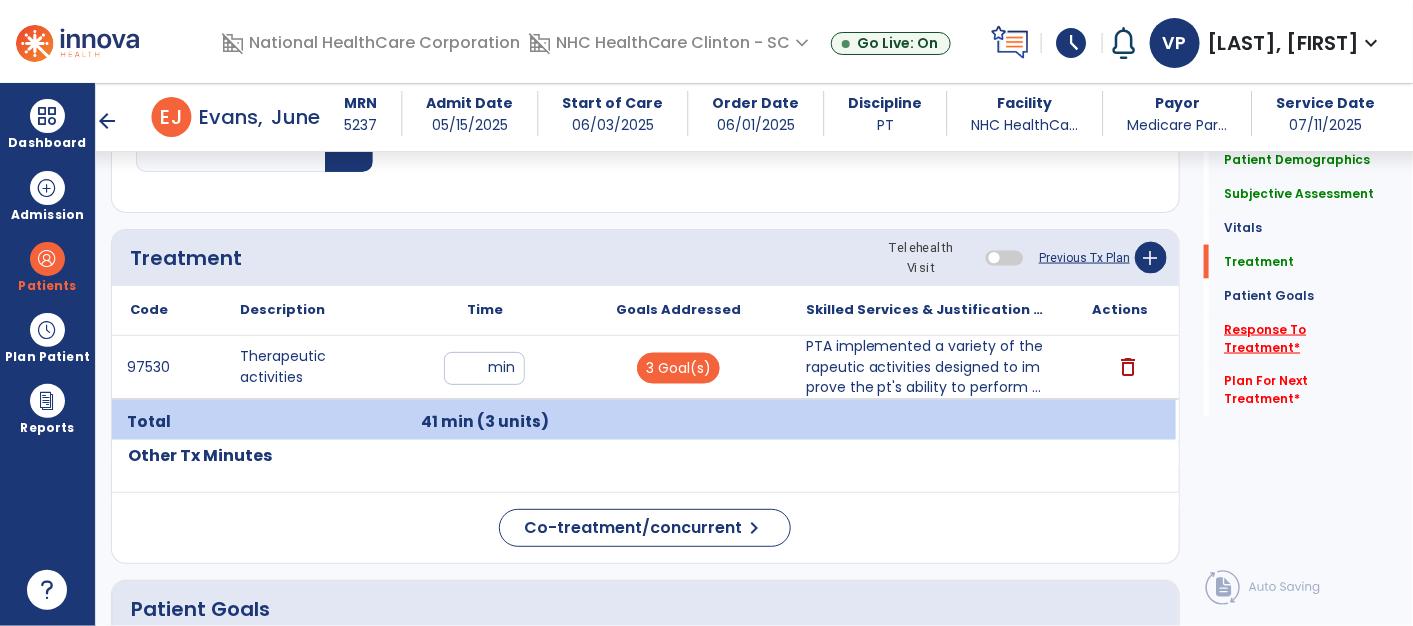 click on "Response To Treatment   *" 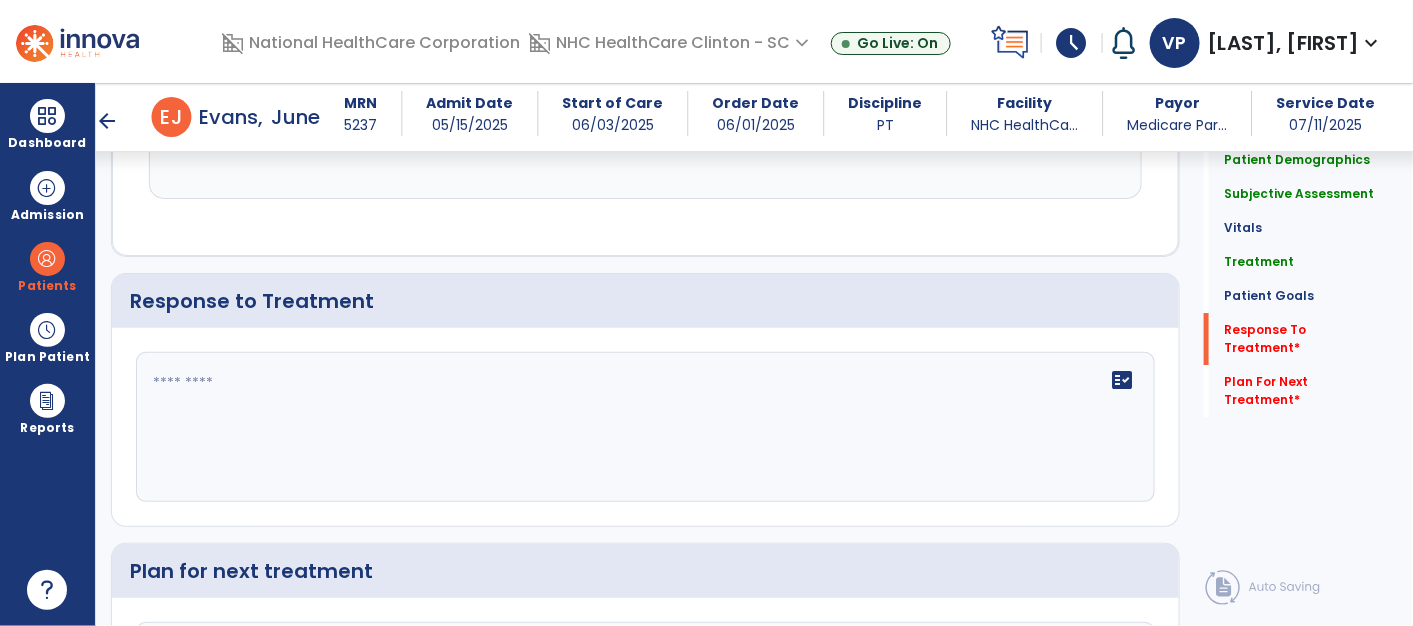 scroll, scrollTop: 2263, scrollLeft: 0, axis: vertical 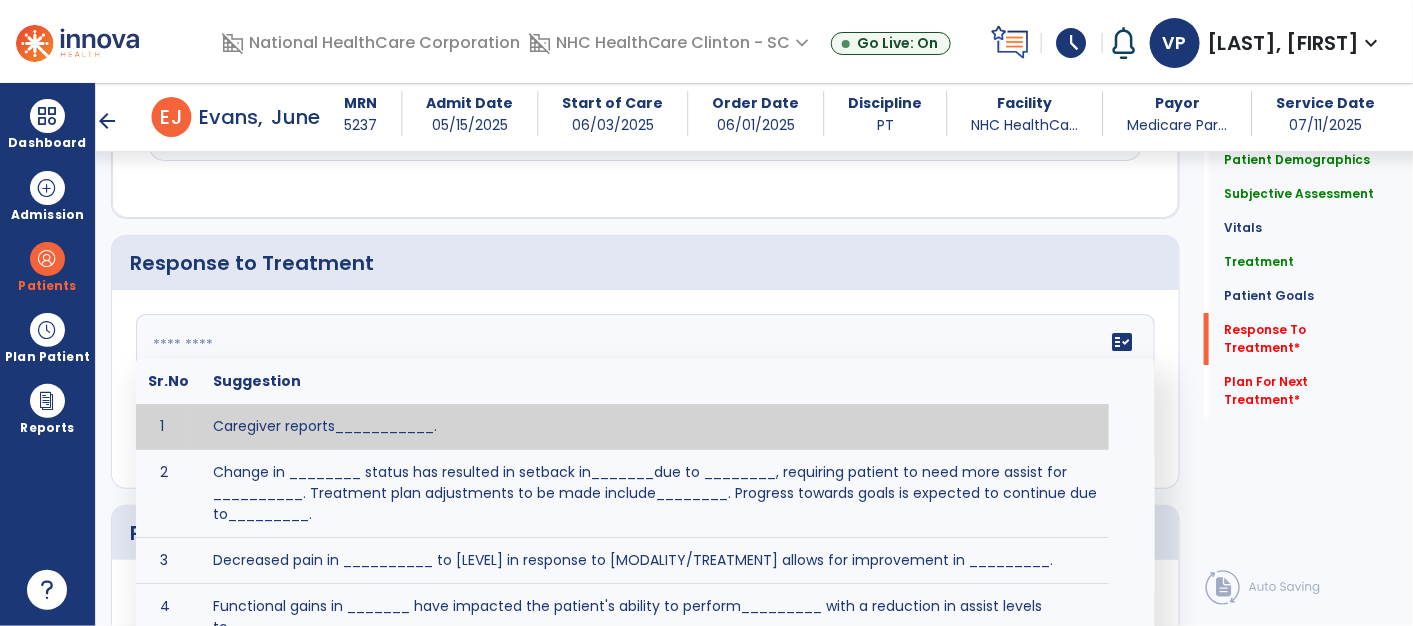 click 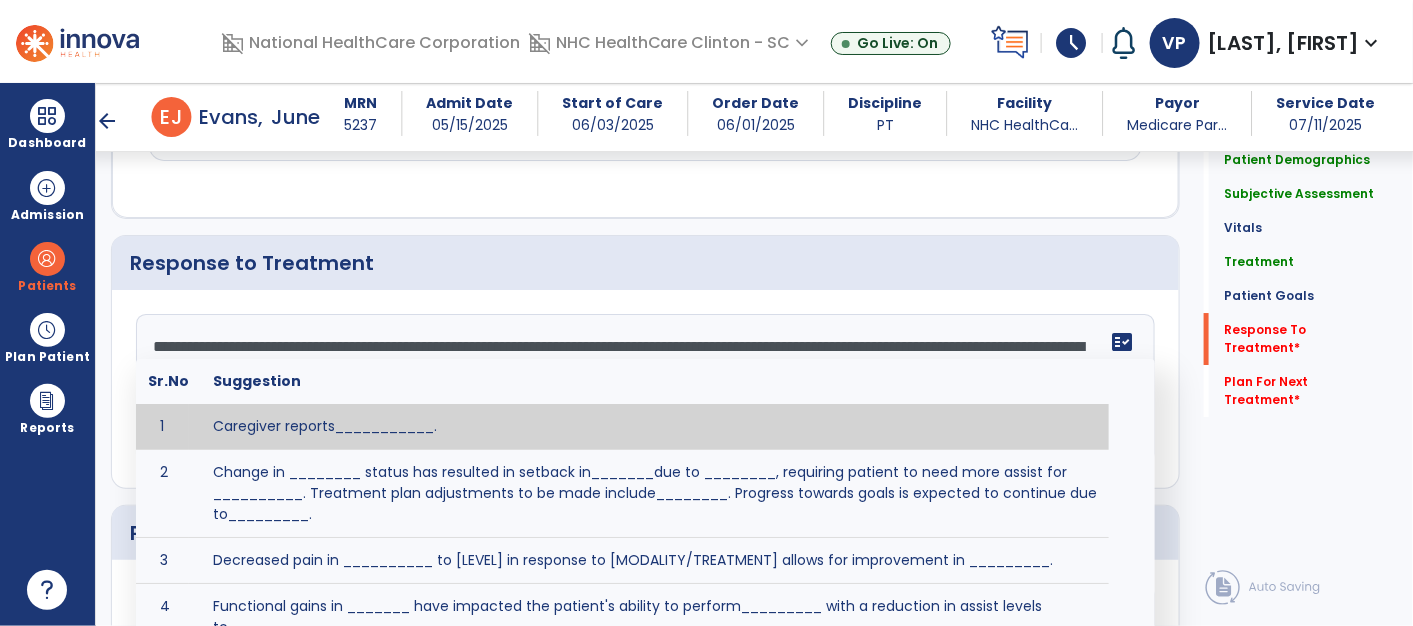 scroll, scrollTop: 111, scrollLeft: 0, axis: vertical 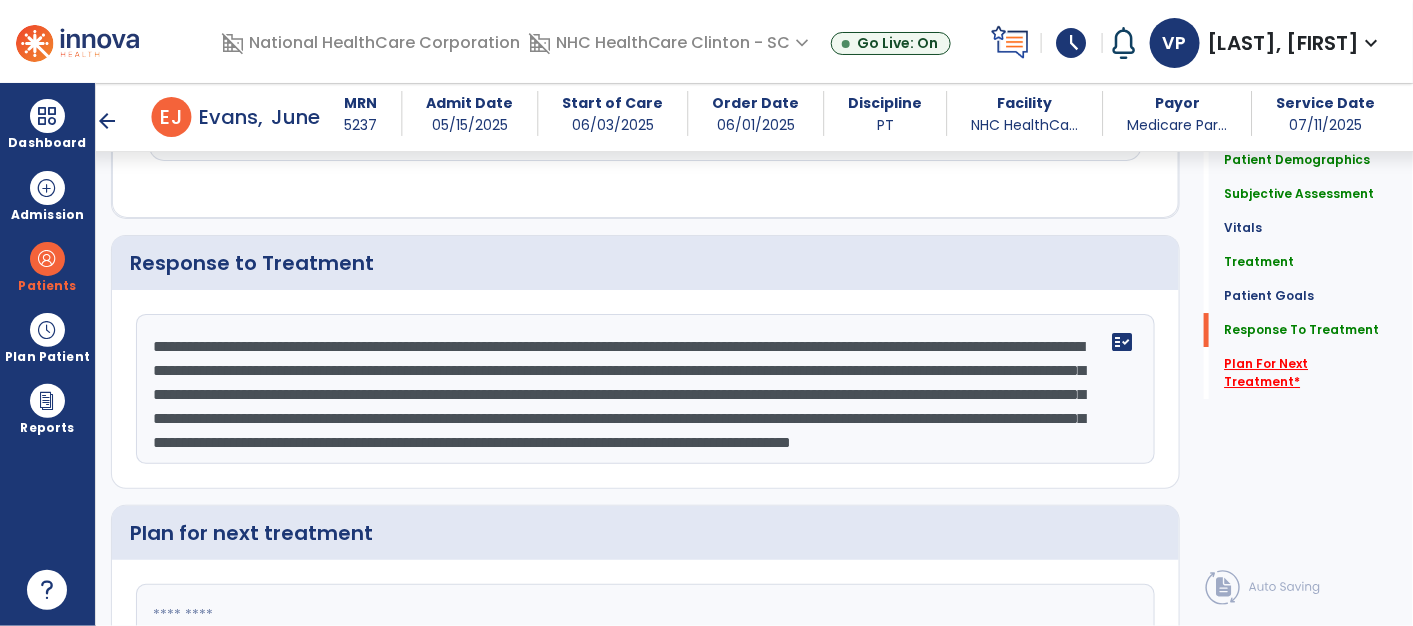 type on "**********" 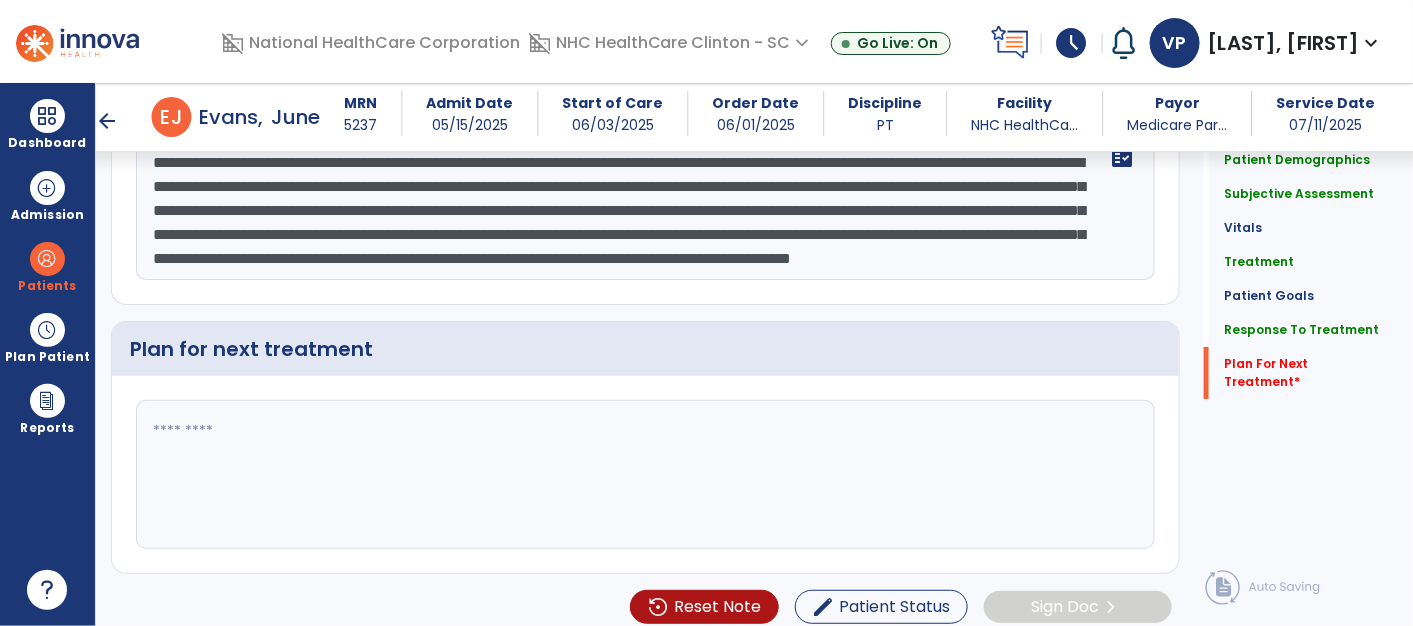 scroll, scrollTop: 2452, scrollLeft: 0, axis: vertical 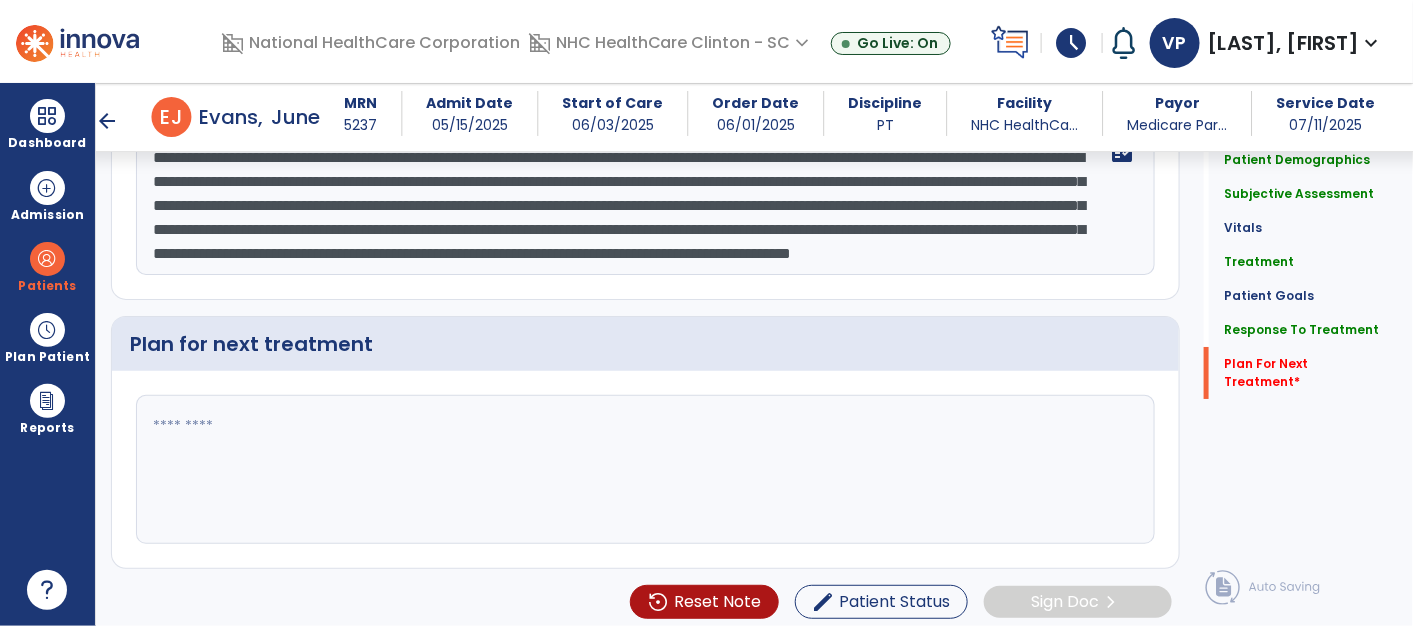 click 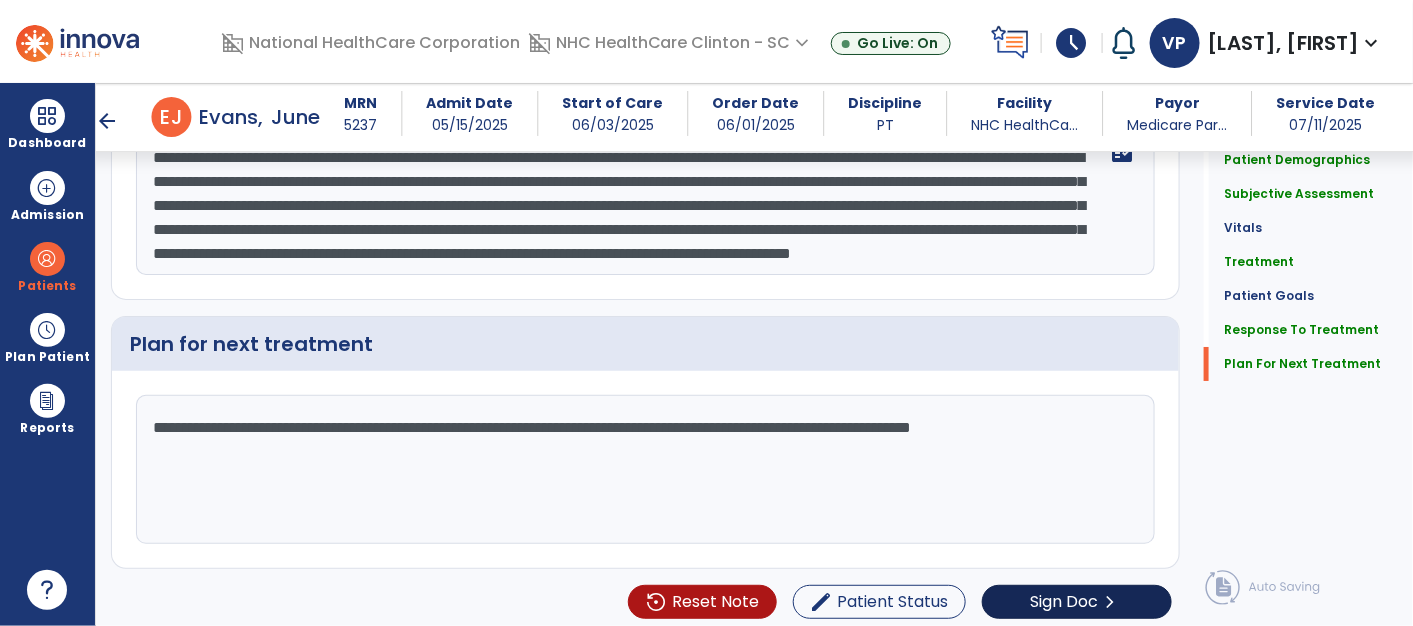 type on "**********" 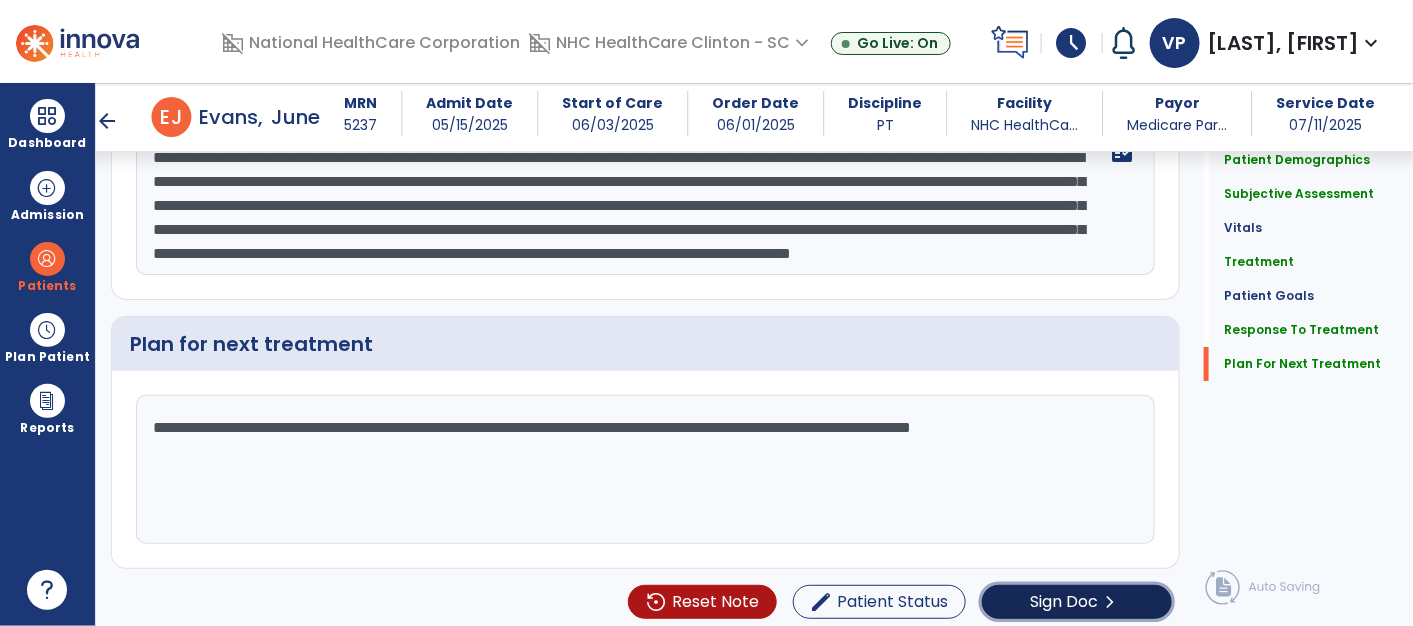 click on "Sign Doc" 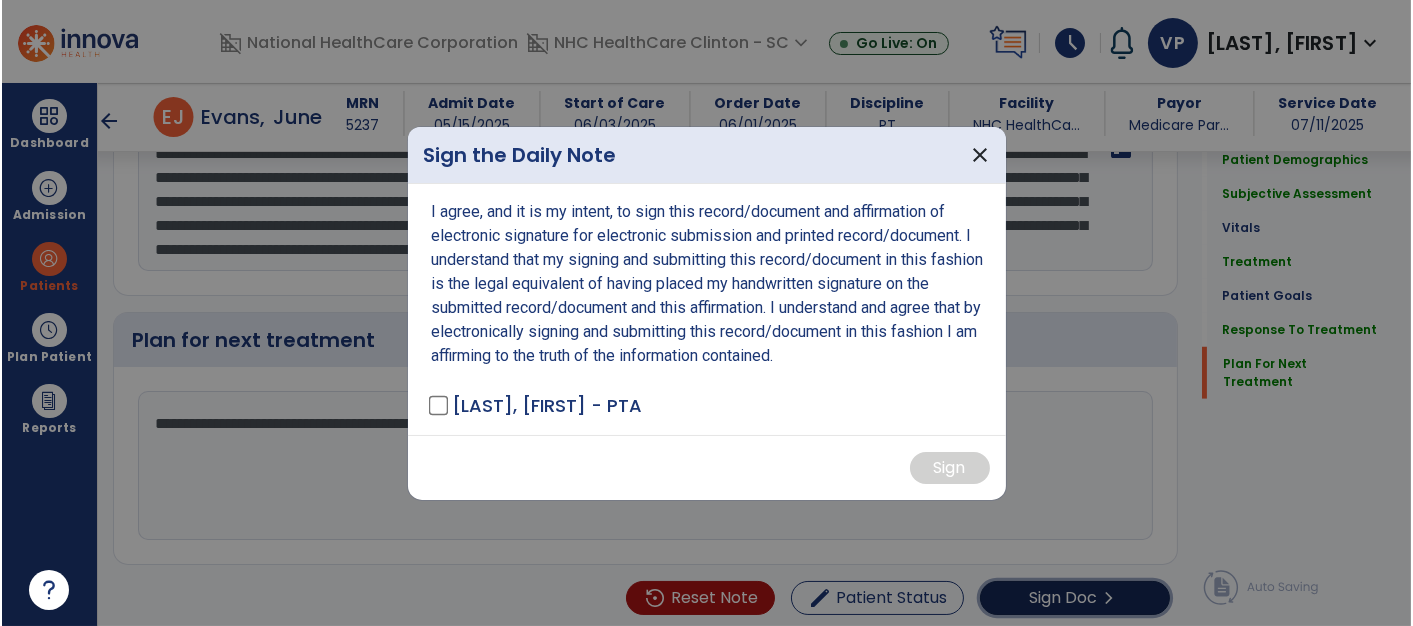 scroll, scrollTop: 2452, scrollLeft: 0, axis: vertical 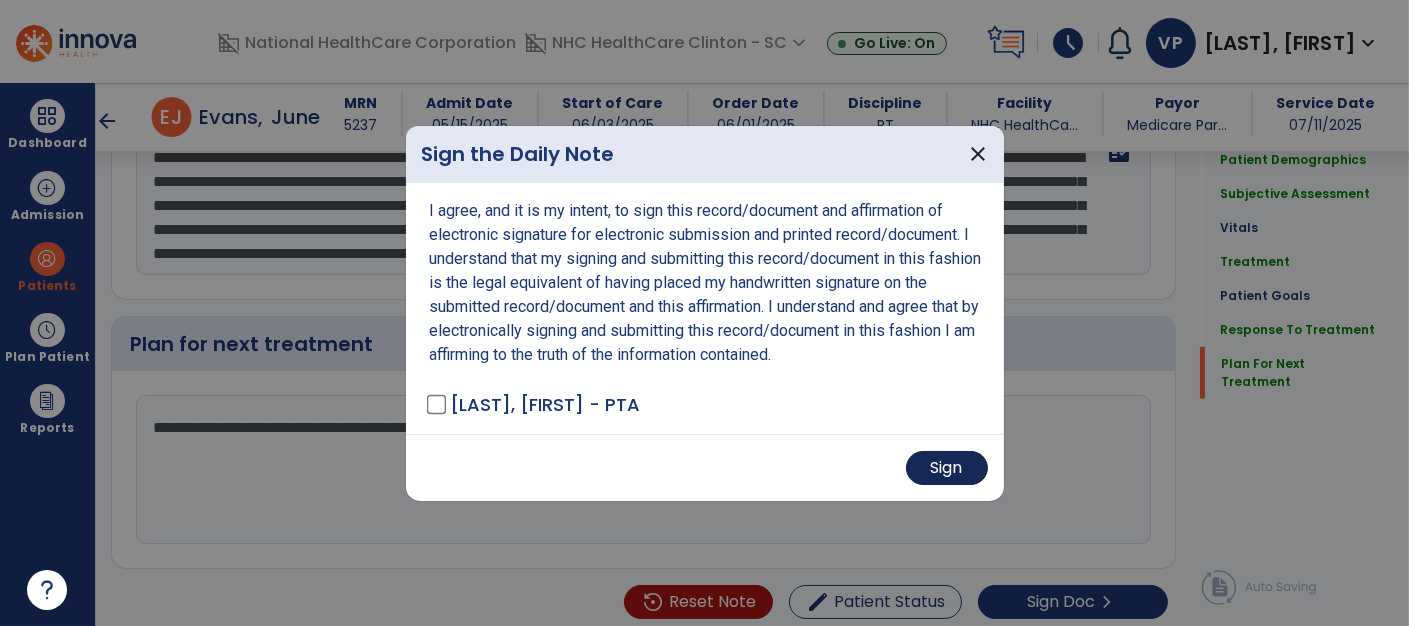 click on "Sign" at bounding box center (947, 468) 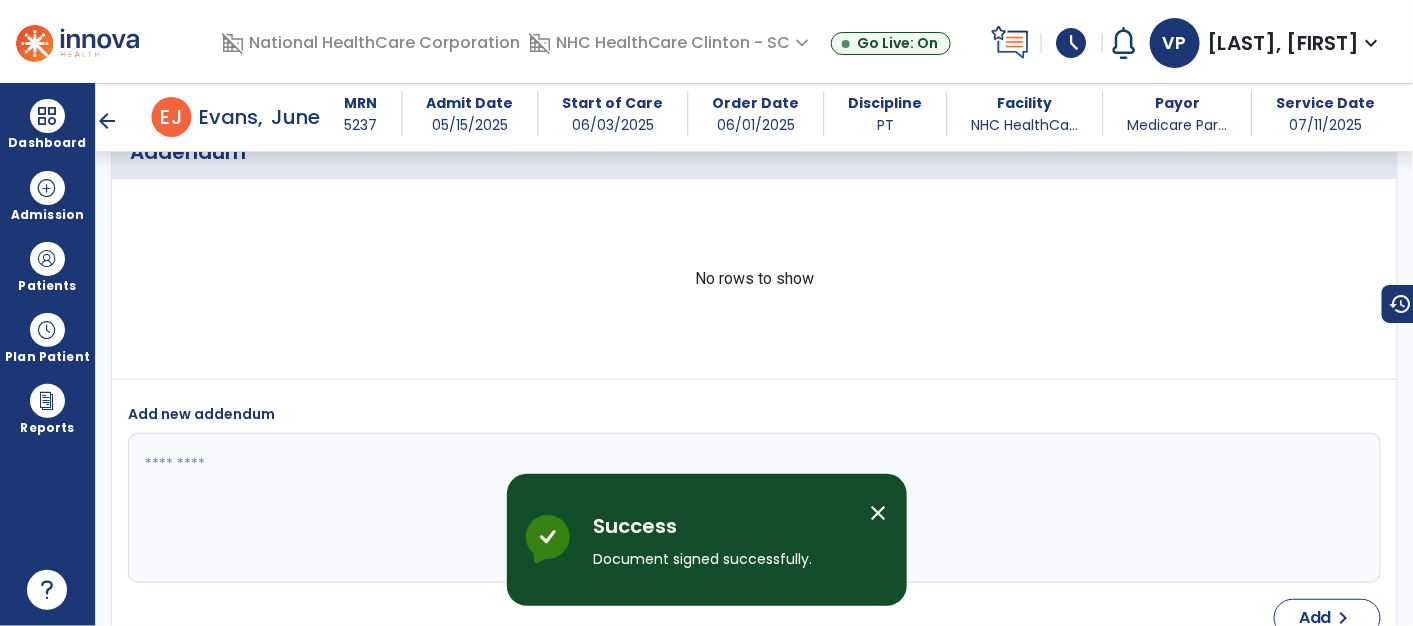 scroll, scrollTop: 3659, scrollLeft: 0, axis: vertical 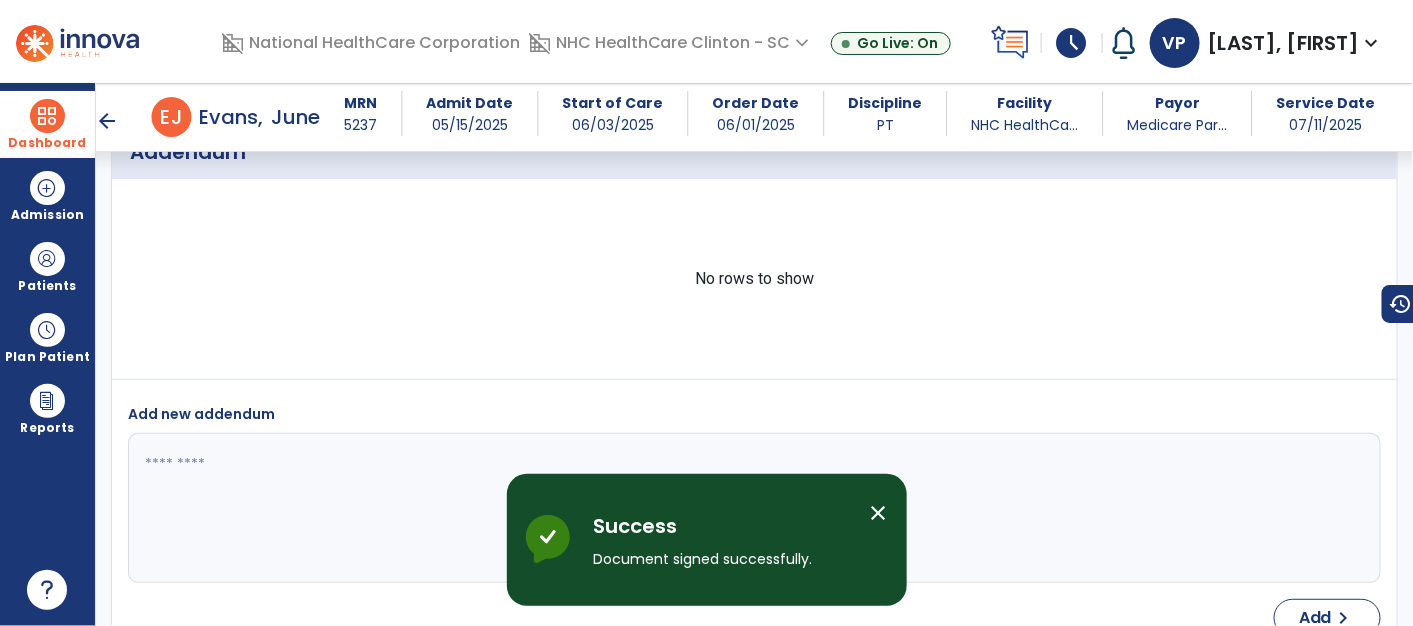 click at bounding box center (47, 116) 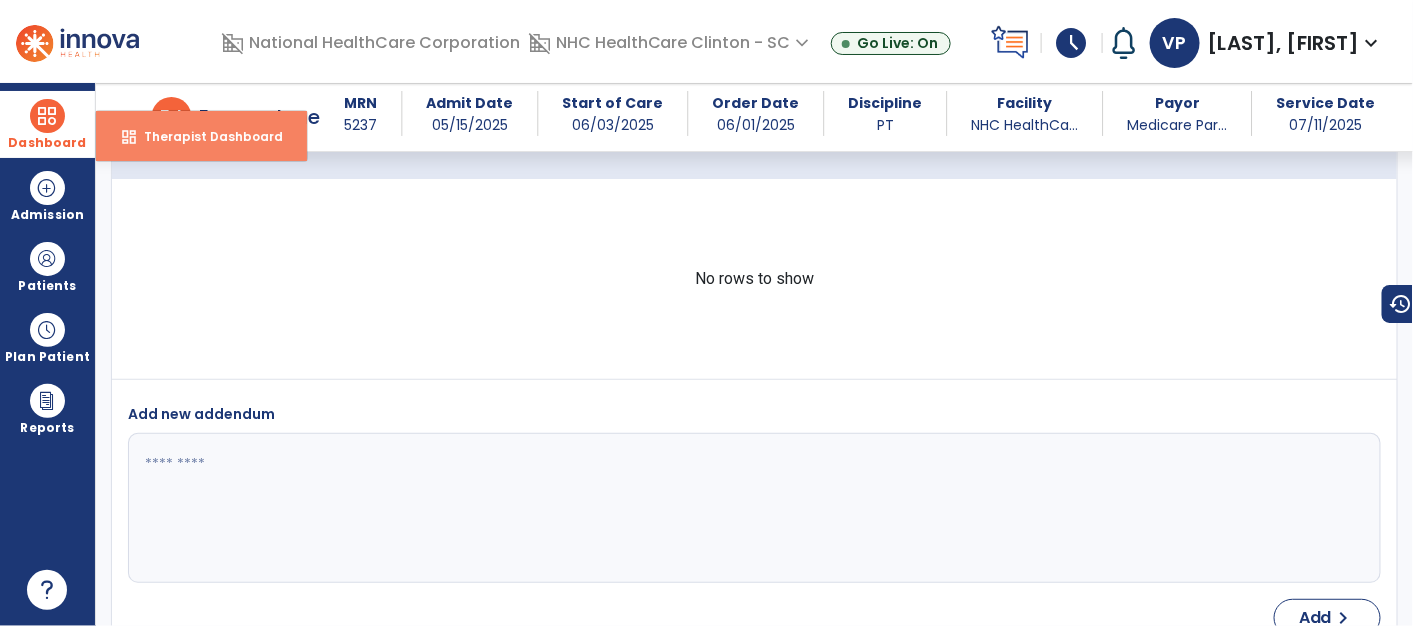click on "Therapist Dashboard" at bounding box center [205, 136] 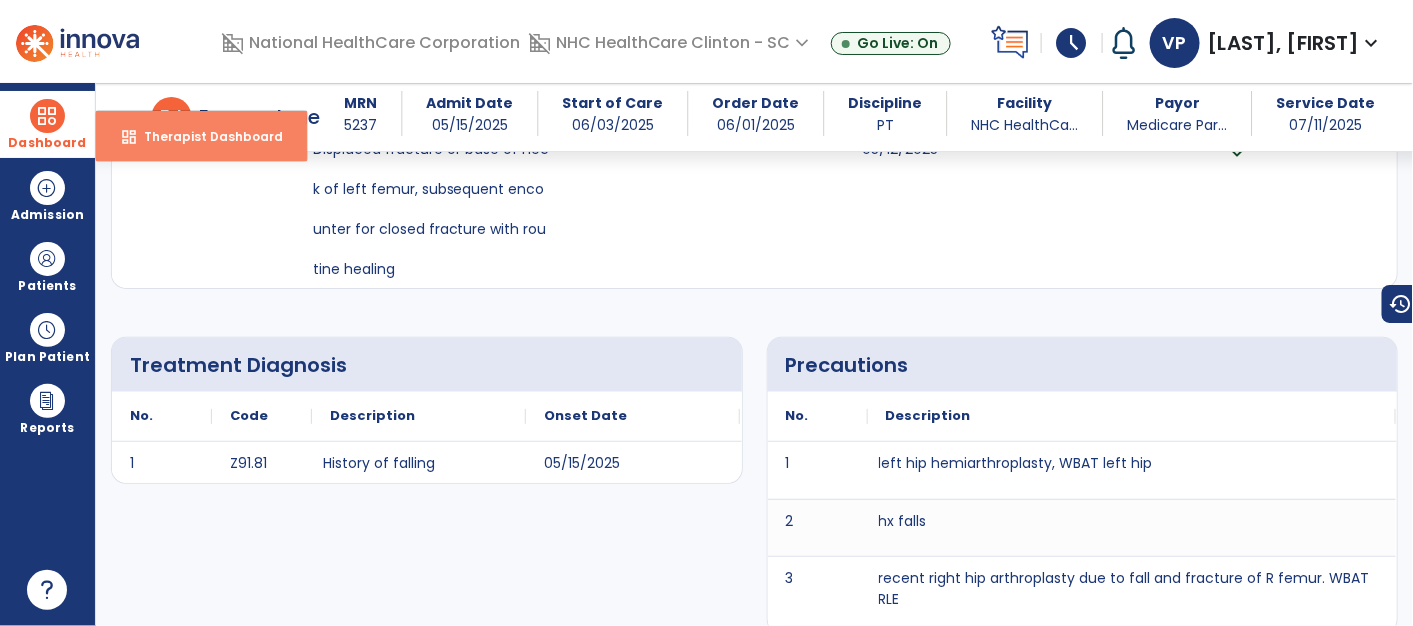 select on "****" 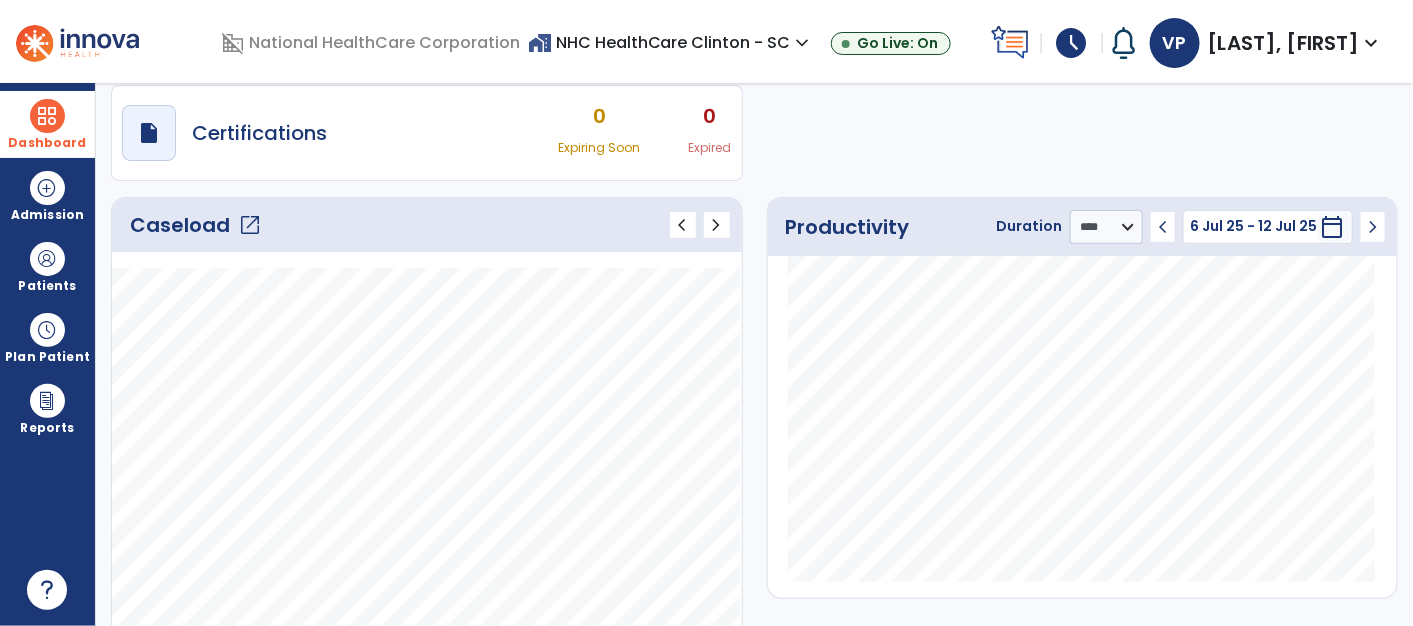 click on "open_in_new" 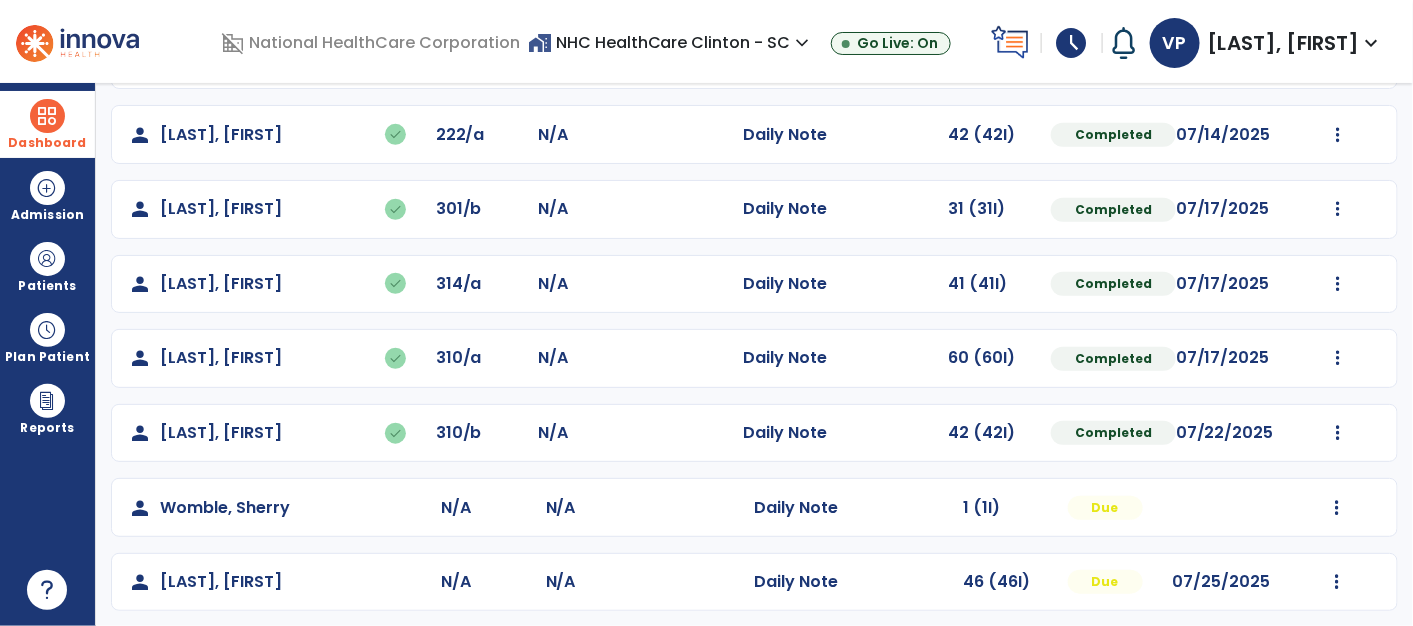 scroll, scrollTop: 451, scrollLeft: 0, axis: vertical 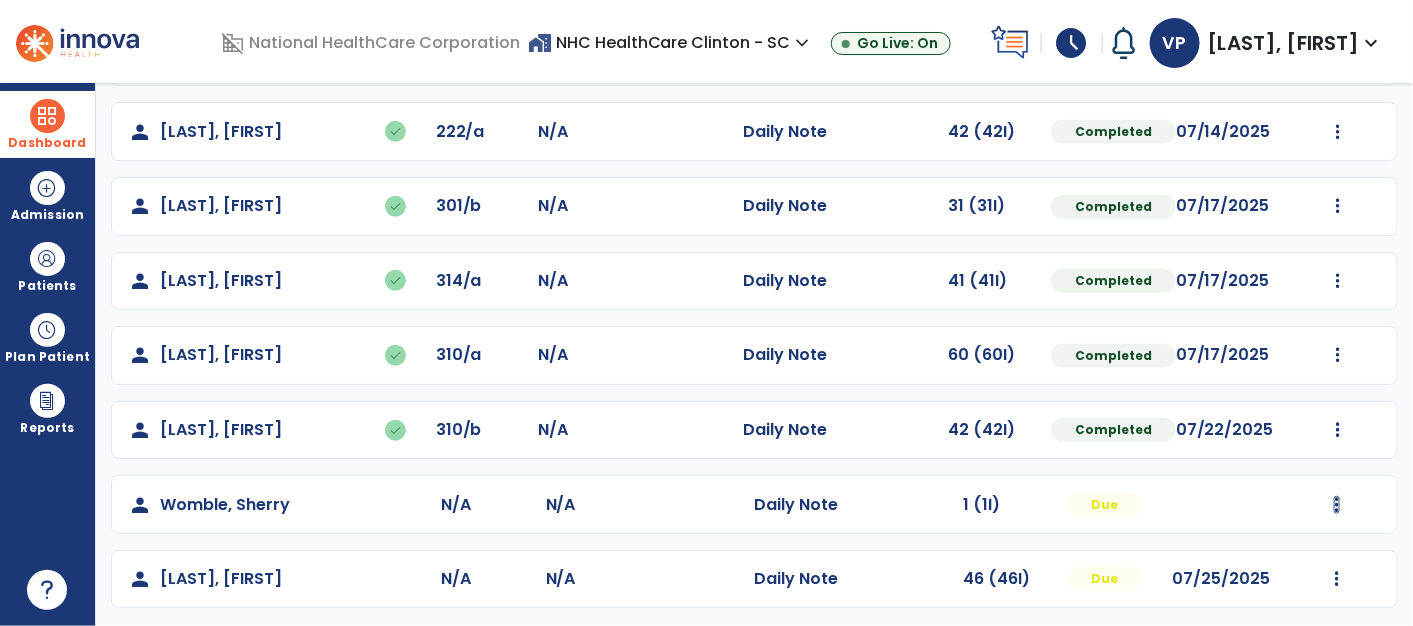 click at bounding box center (1338, -92) 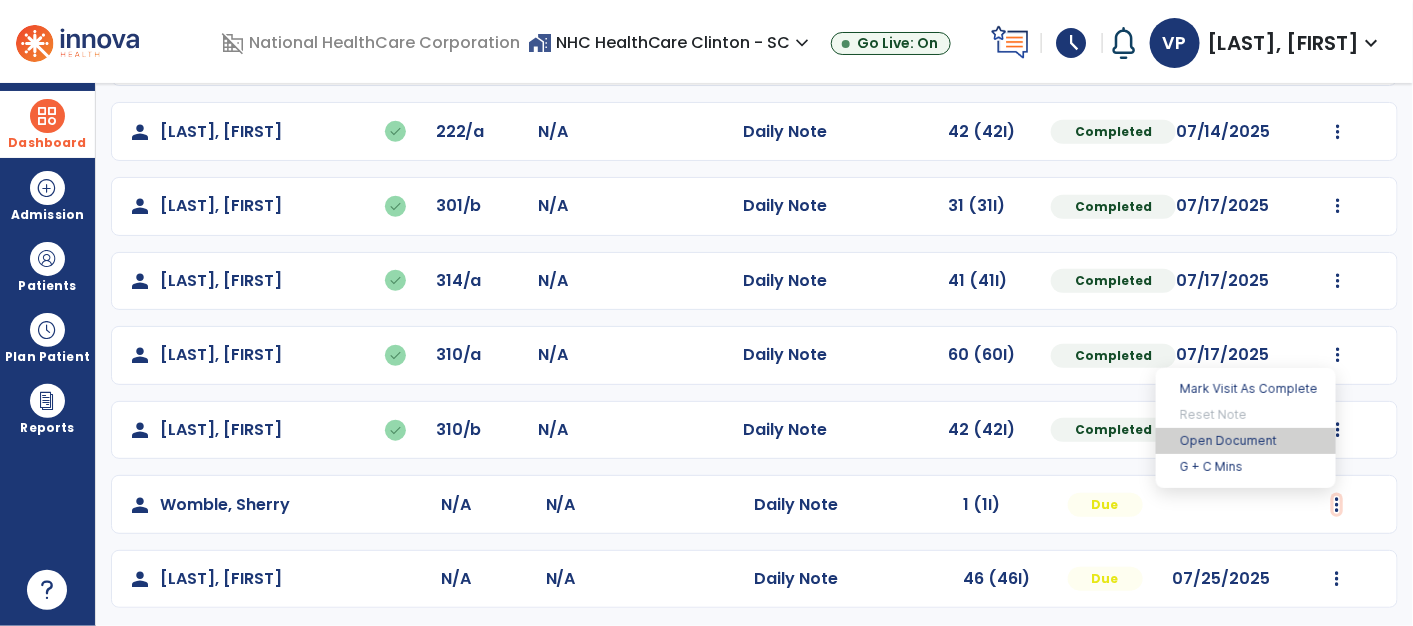 click on "Open Document" at bounding box center [1246, 441] 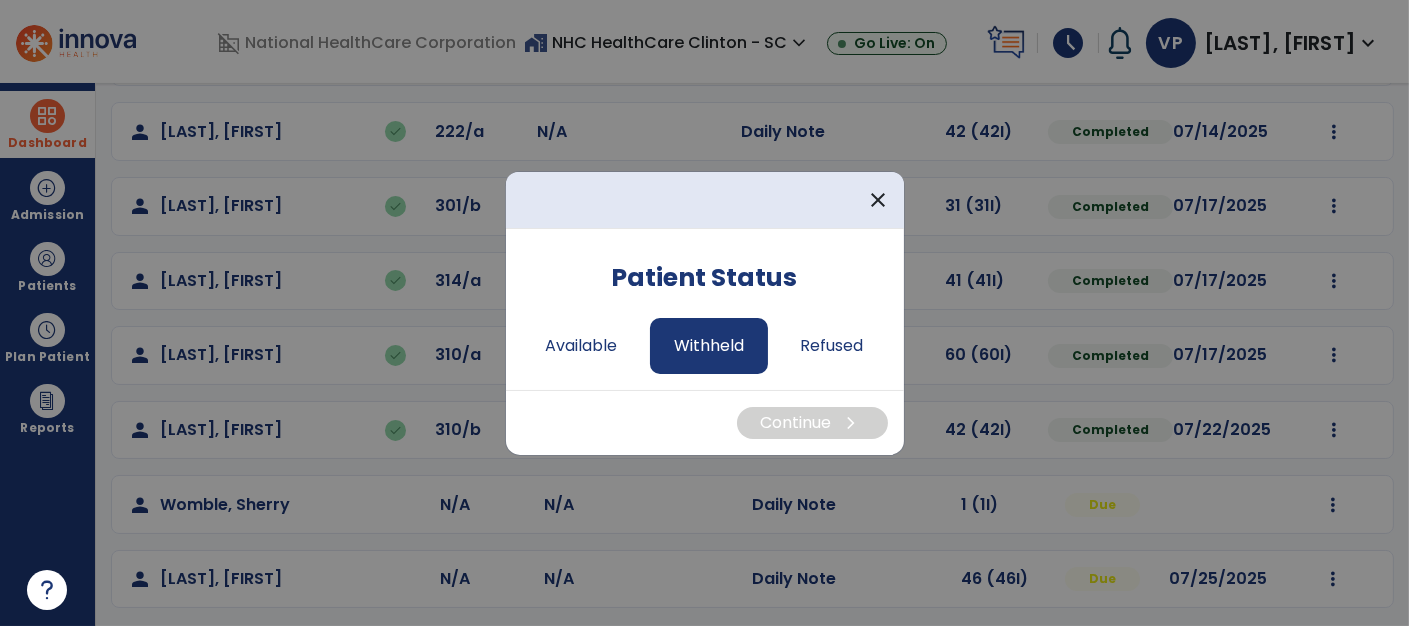 click on "Withheld" at bounding box center (709, 346) 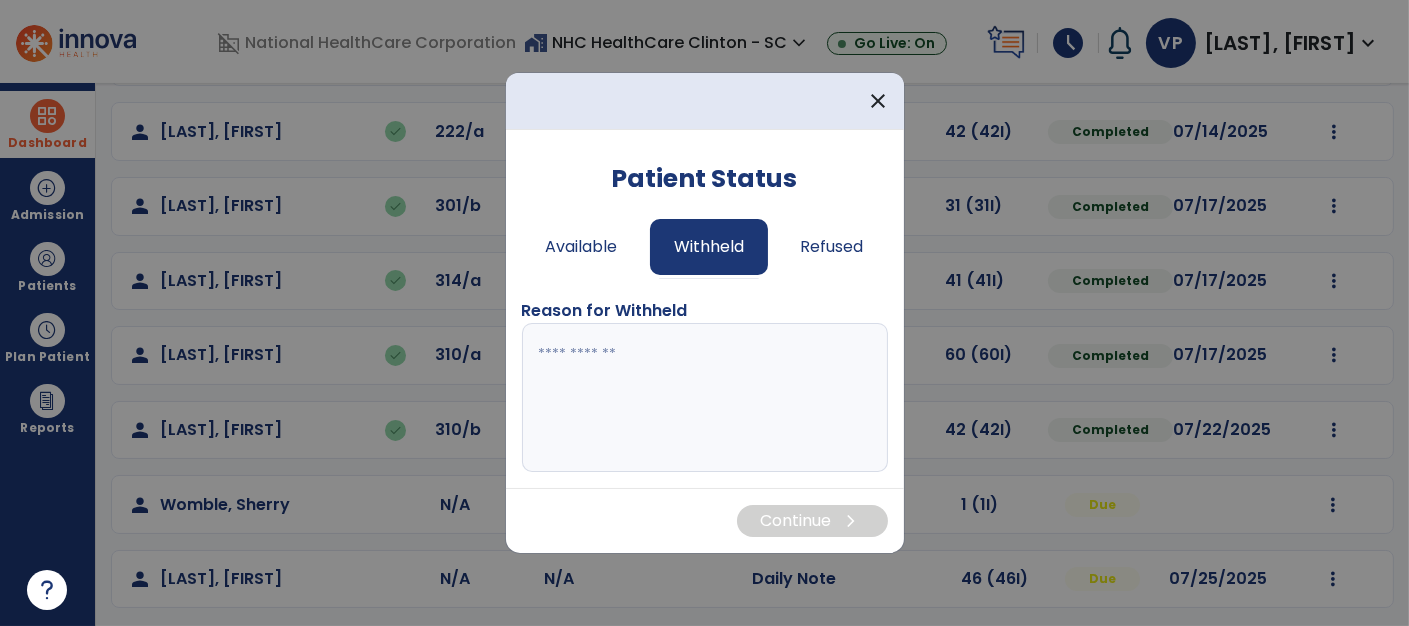 click at bounding box center [705, 398] 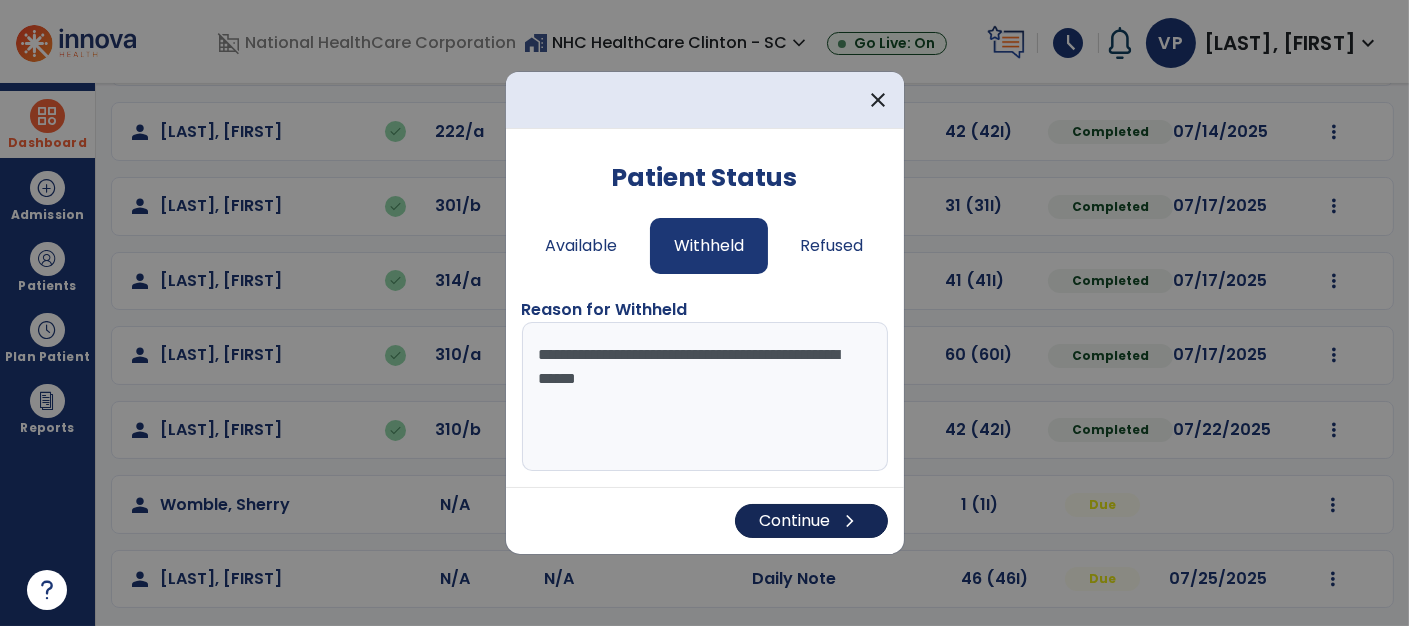 type on "**********" 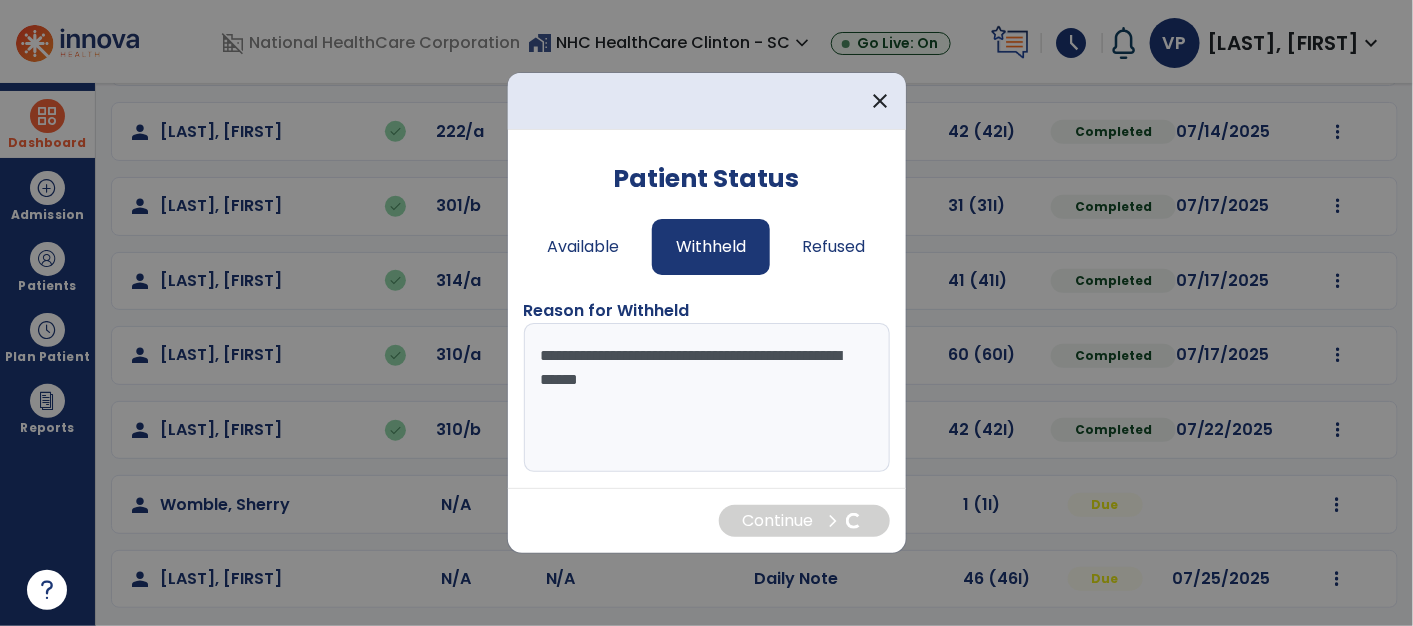 scroll, scrollTop: 36, scrollLeft: 0, axis: vertical 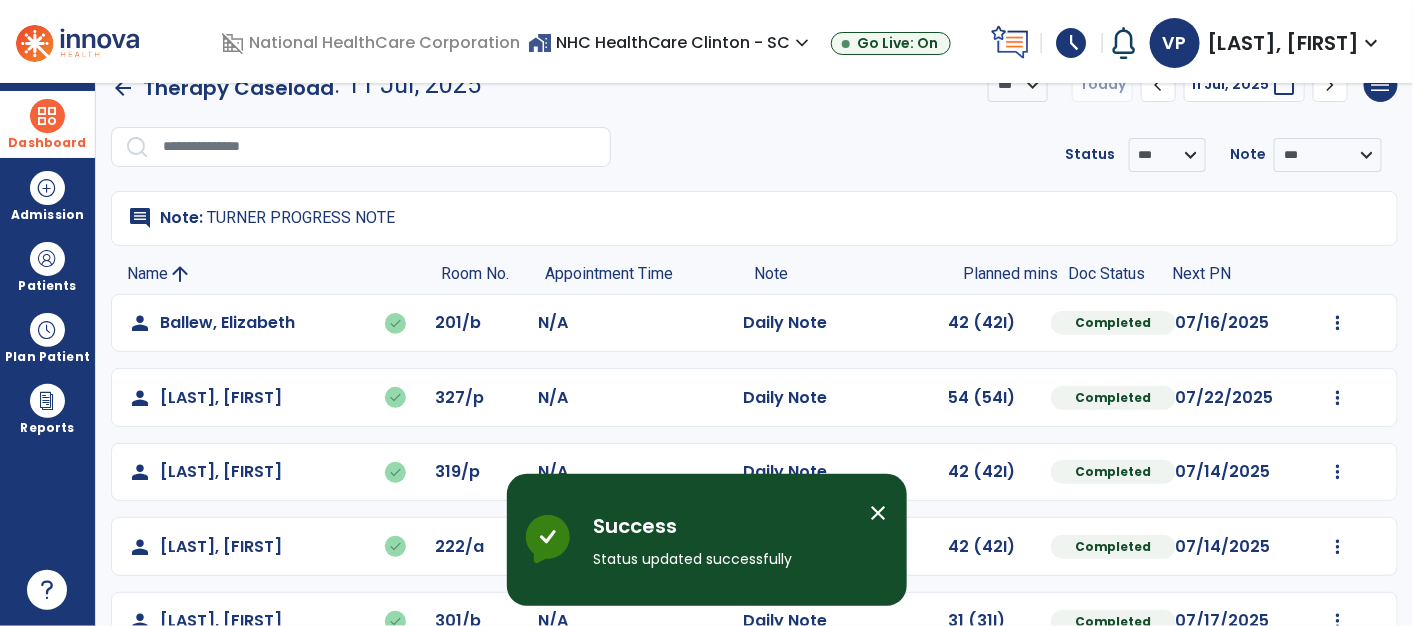 click on "close" at bounding box center (879, 513) 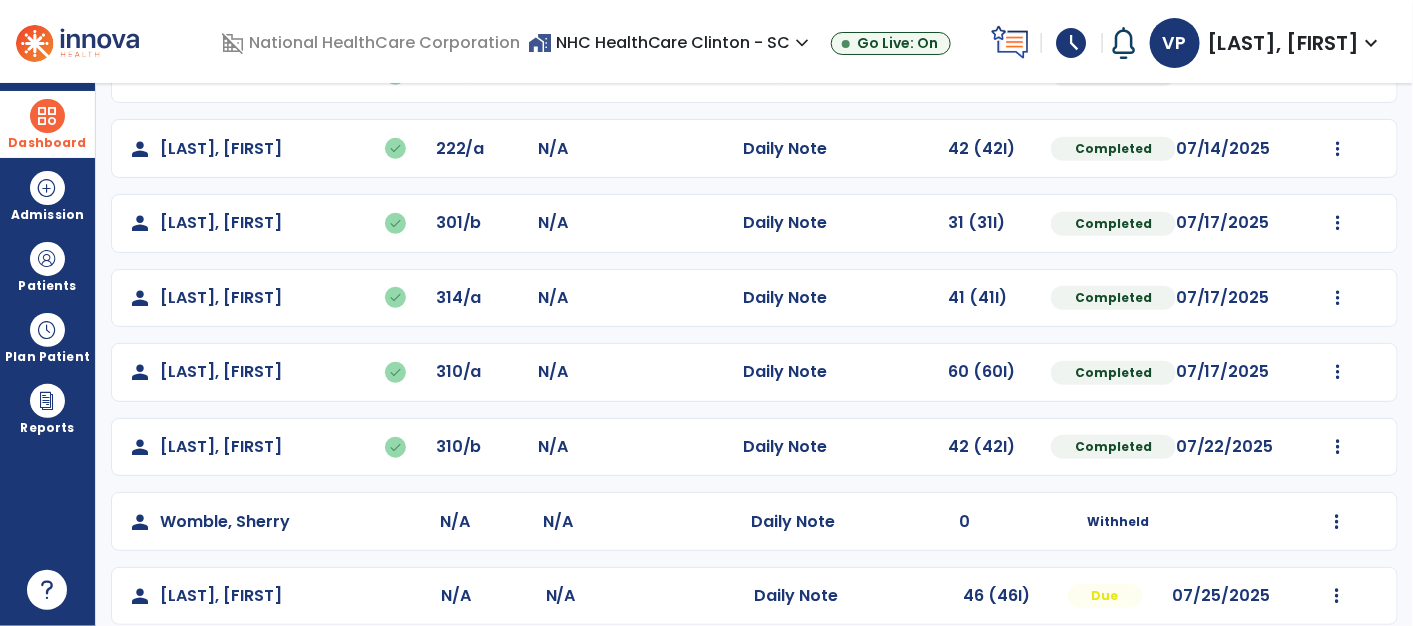 scroll, scrollTop: 451, scrollLeft: 0, axis: vertical 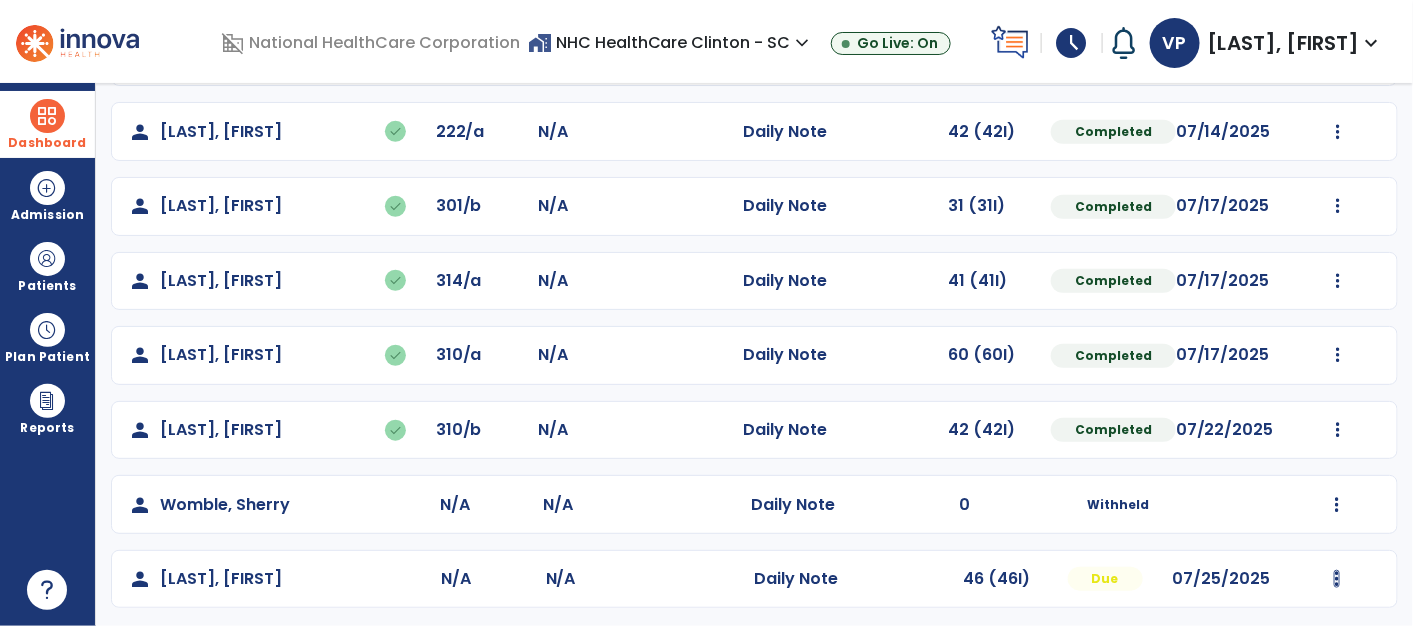 click at bounding box center [1338, -92] 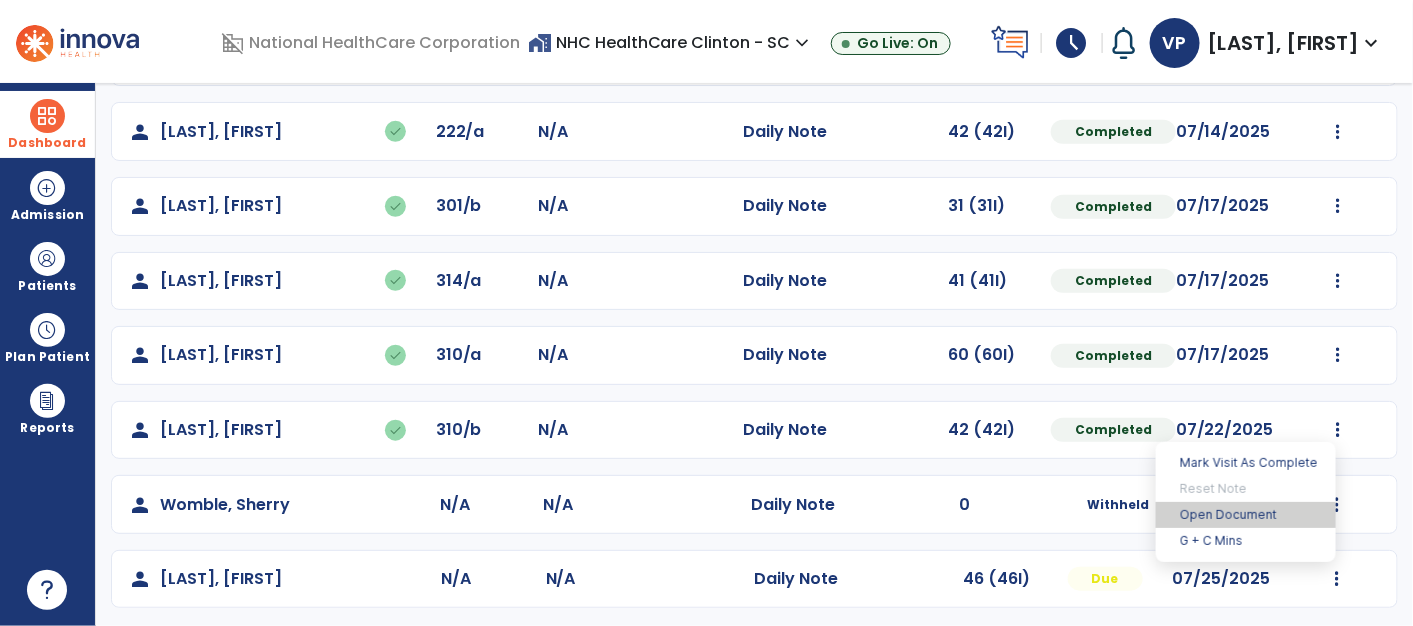 click on "Open Document" at bounding box center (1246, 515) 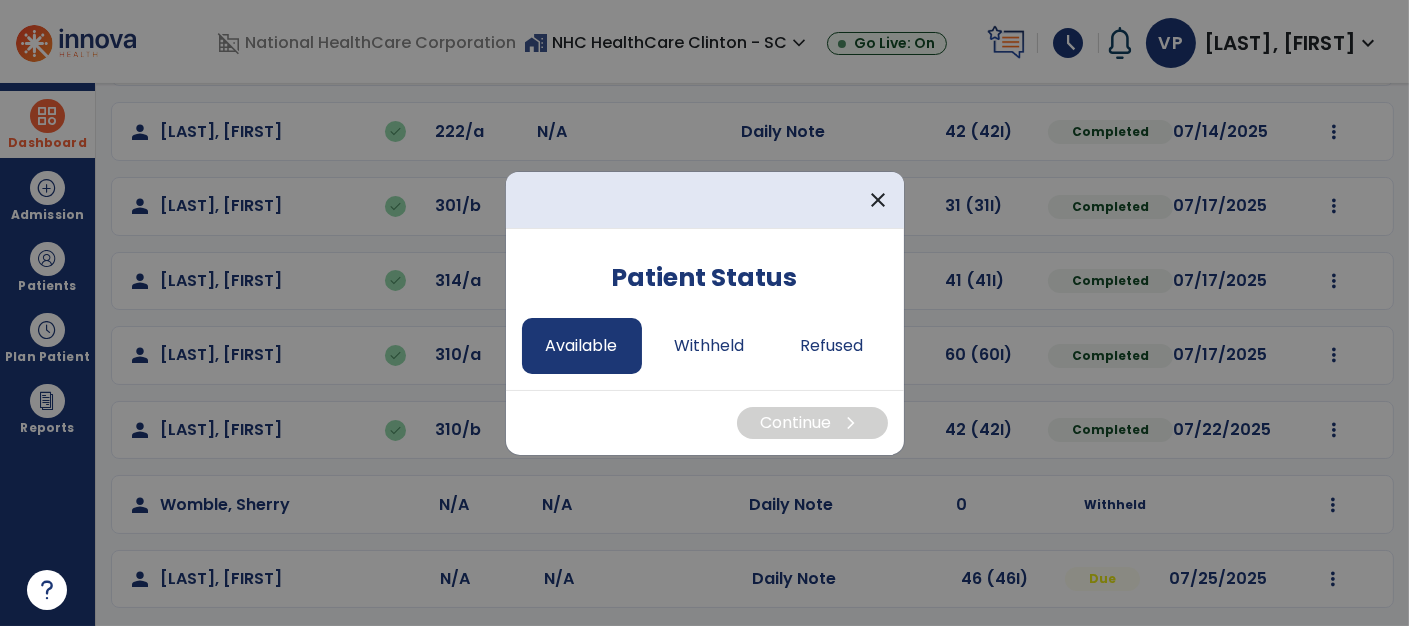 click on "Available" at bounding box center (582, 346) 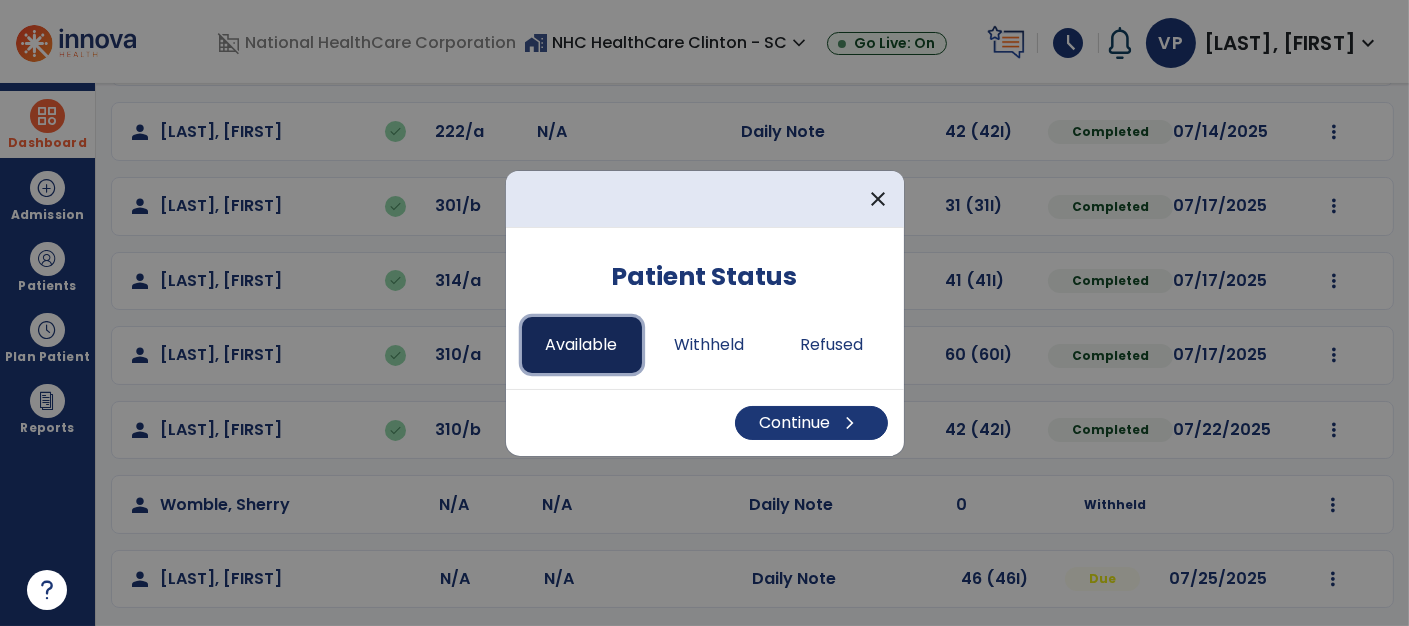 click on "Continue   chevron_right" at bounding box center (705, 422) 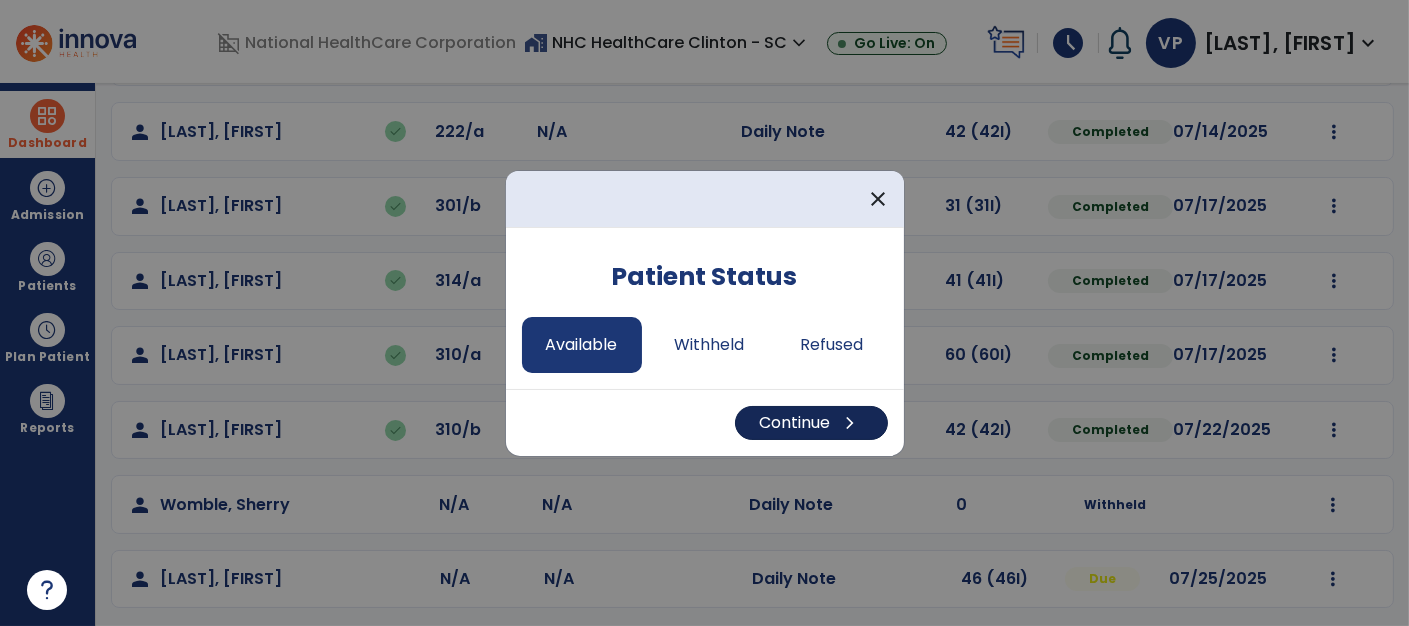 click on "Continue   chevron_right" at bounding box center [811, 423] 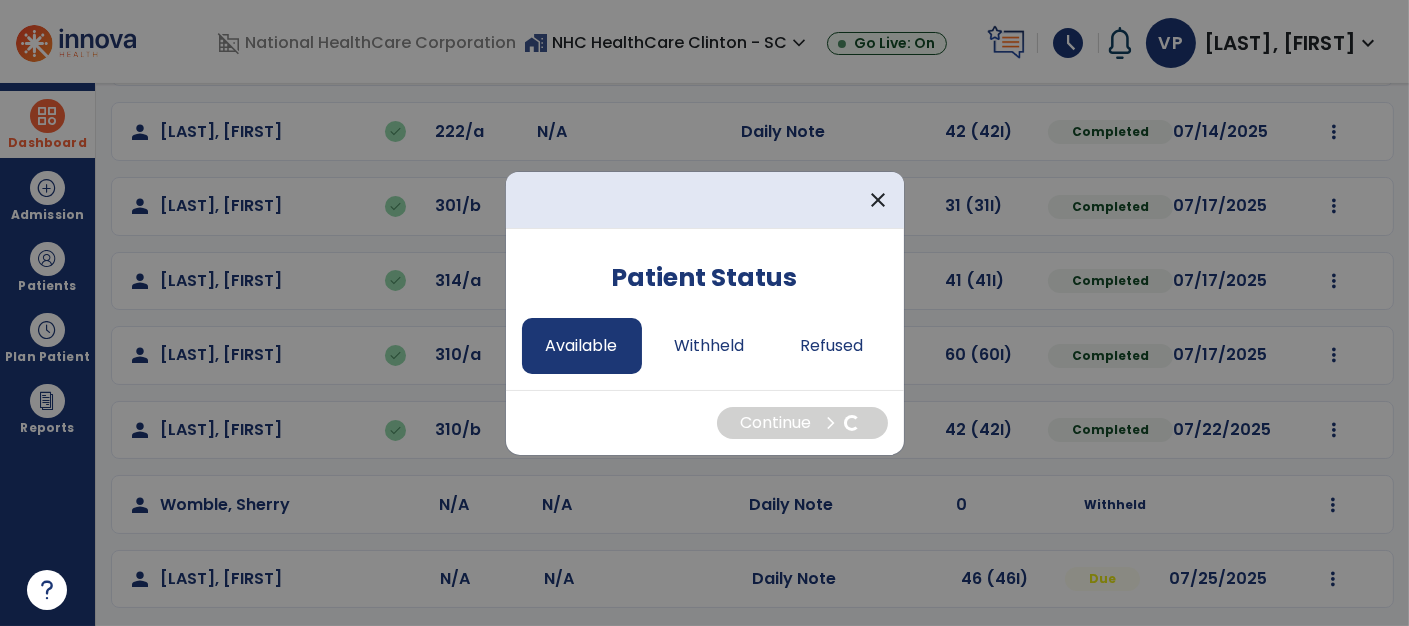 select on "*" 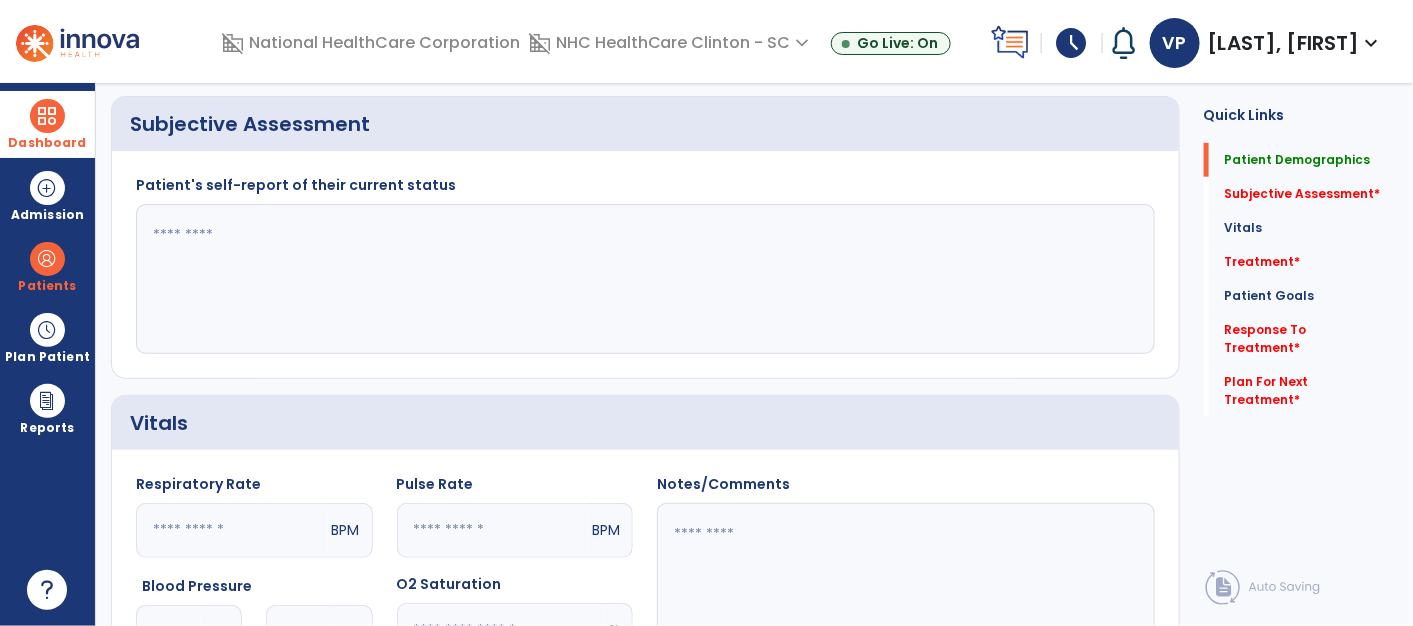 scroll, scrollTop: 0, scrollLeft: 0, axis: both 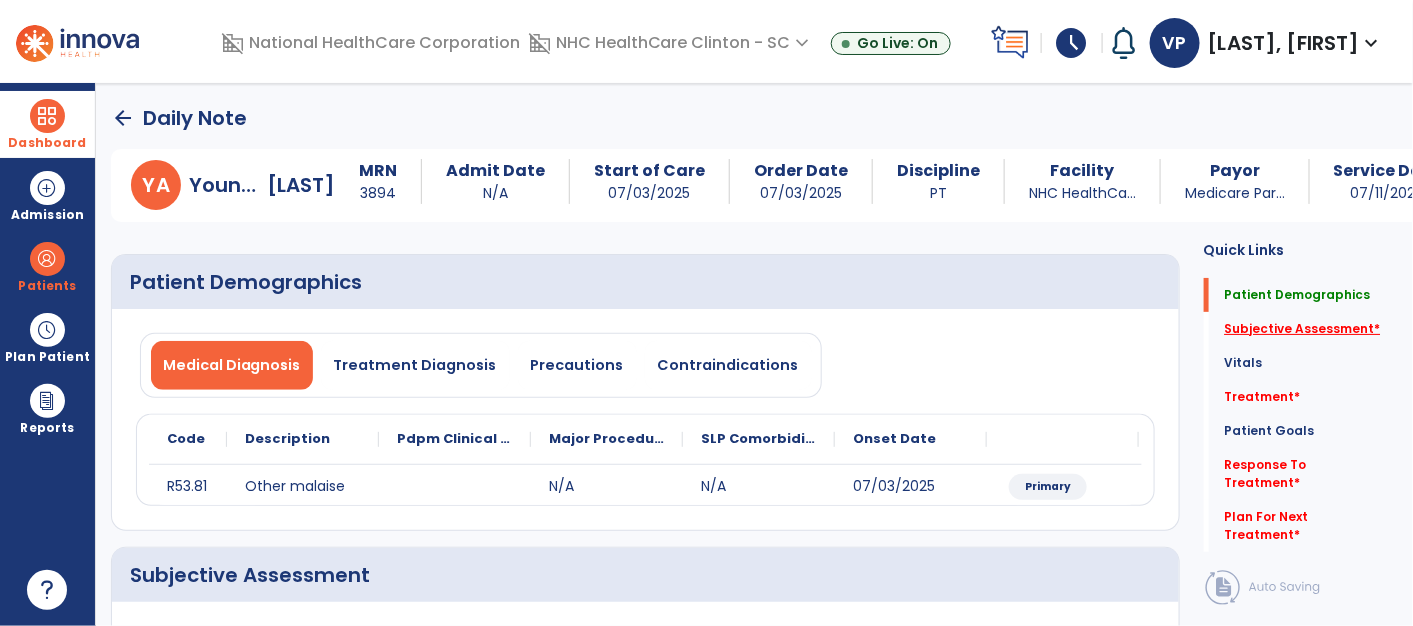 click on "Subjective Assessment   *" 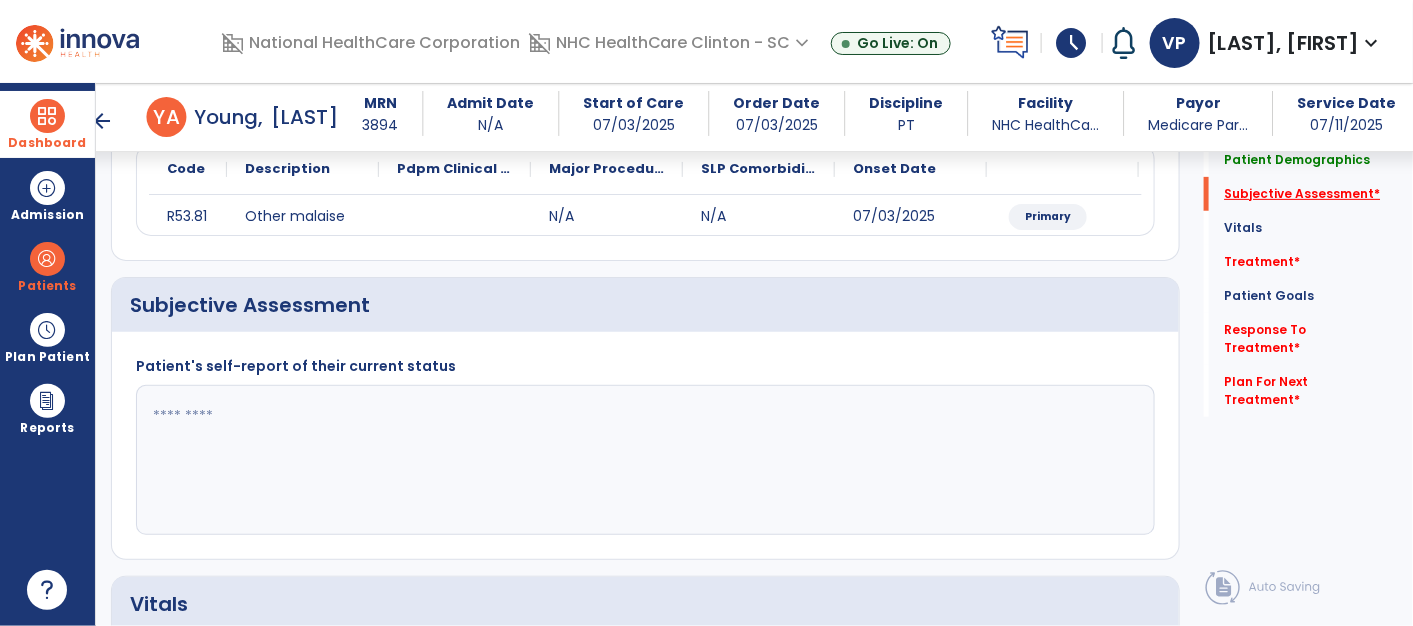 scroll, scrollTop: 331, scrollLeft: 0, axis: vertical 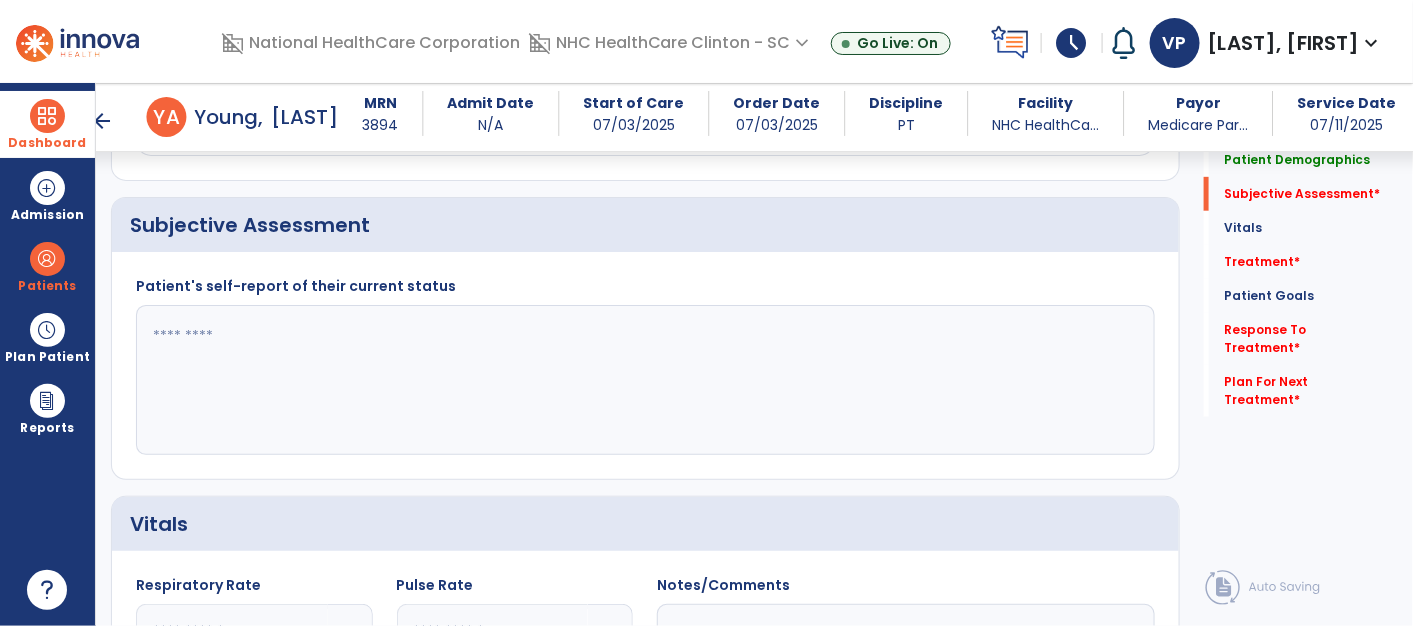 click 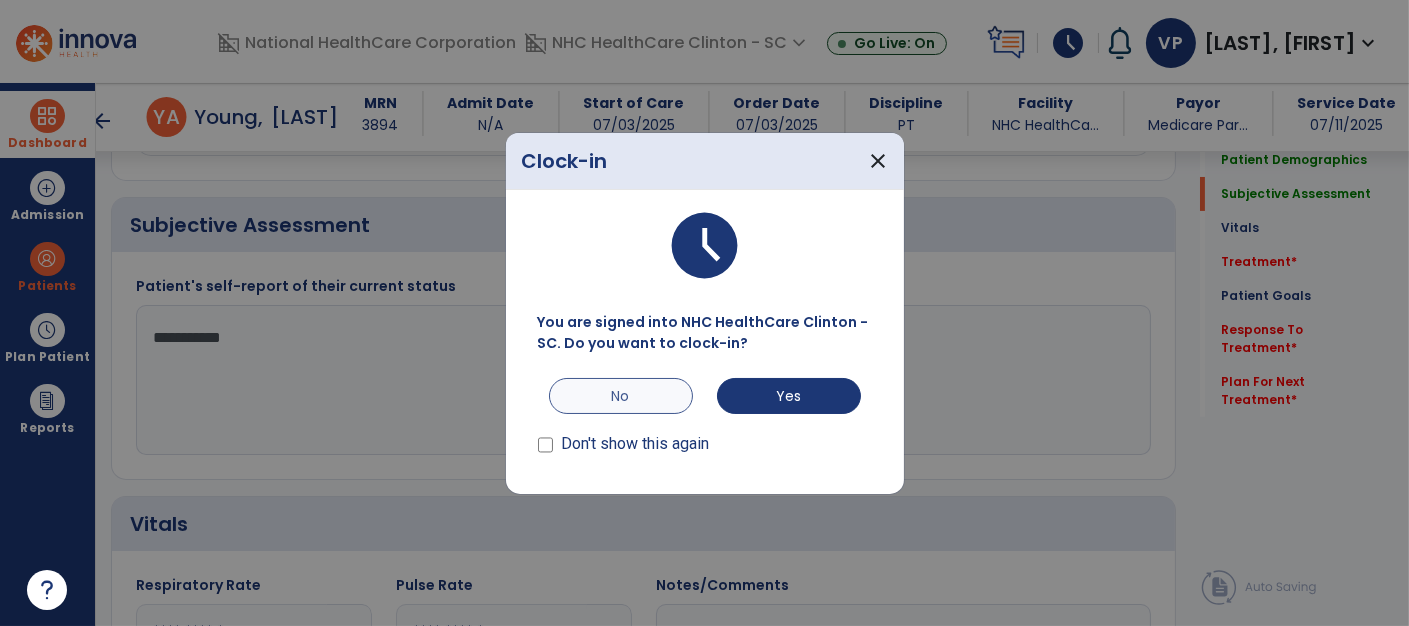 click on "No" at bounding box center [621, 396] 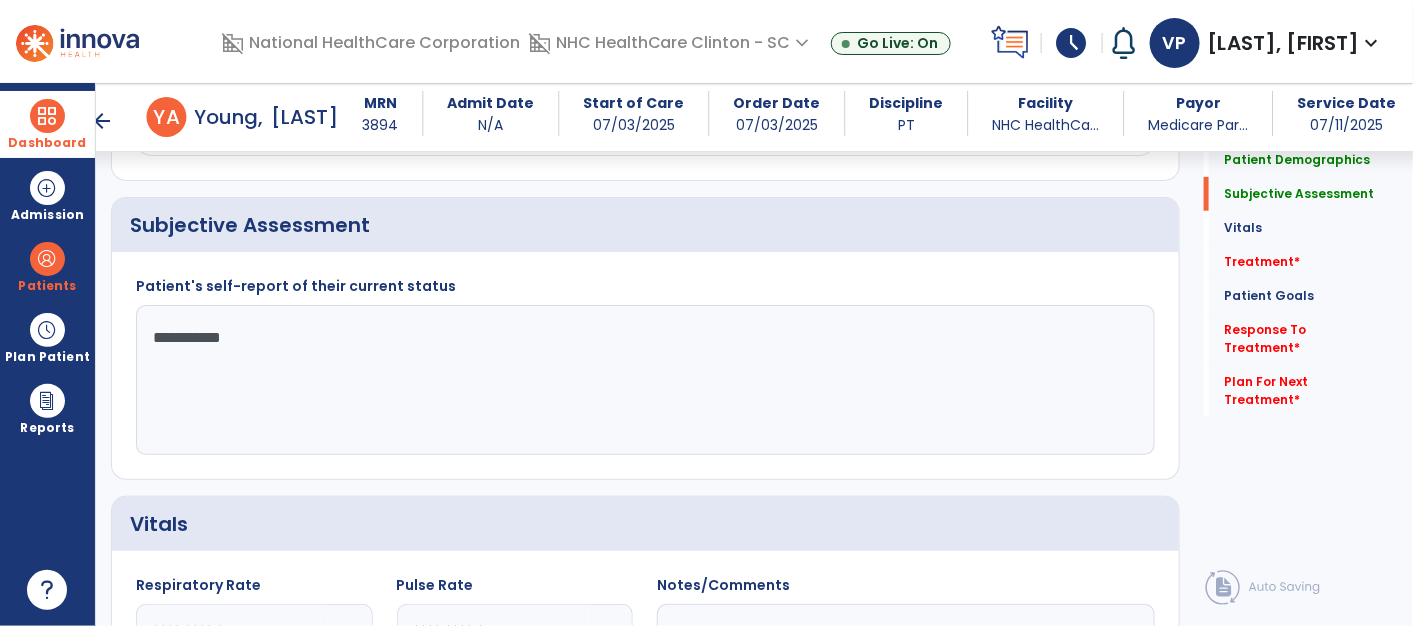 click on "**********" 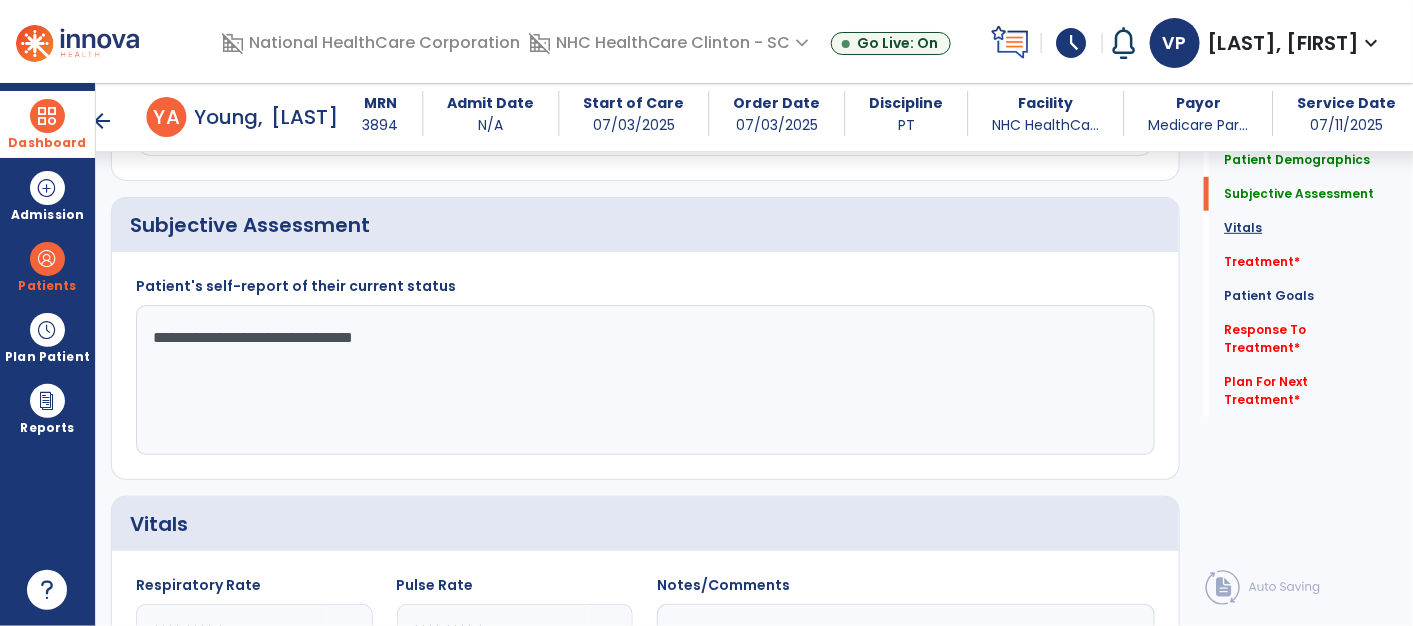 type on "**********" 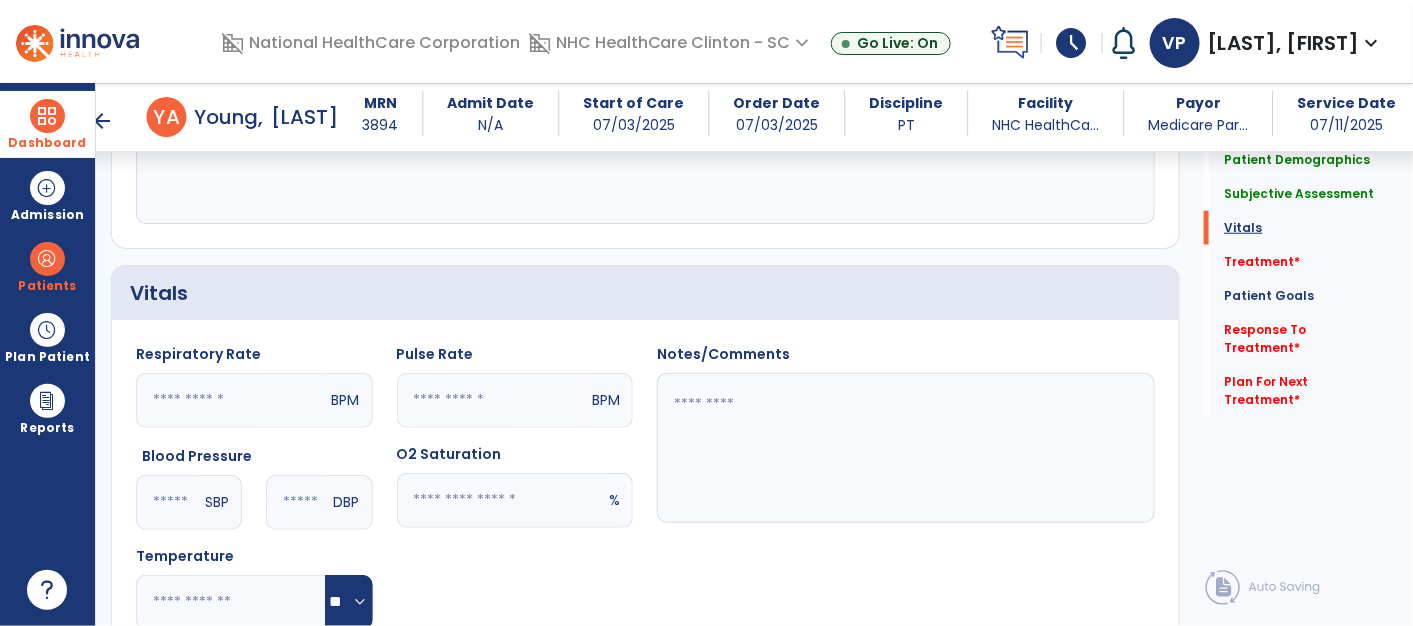 scroll, scrollTop: 673, scrollLeft: 0, axis: vertical 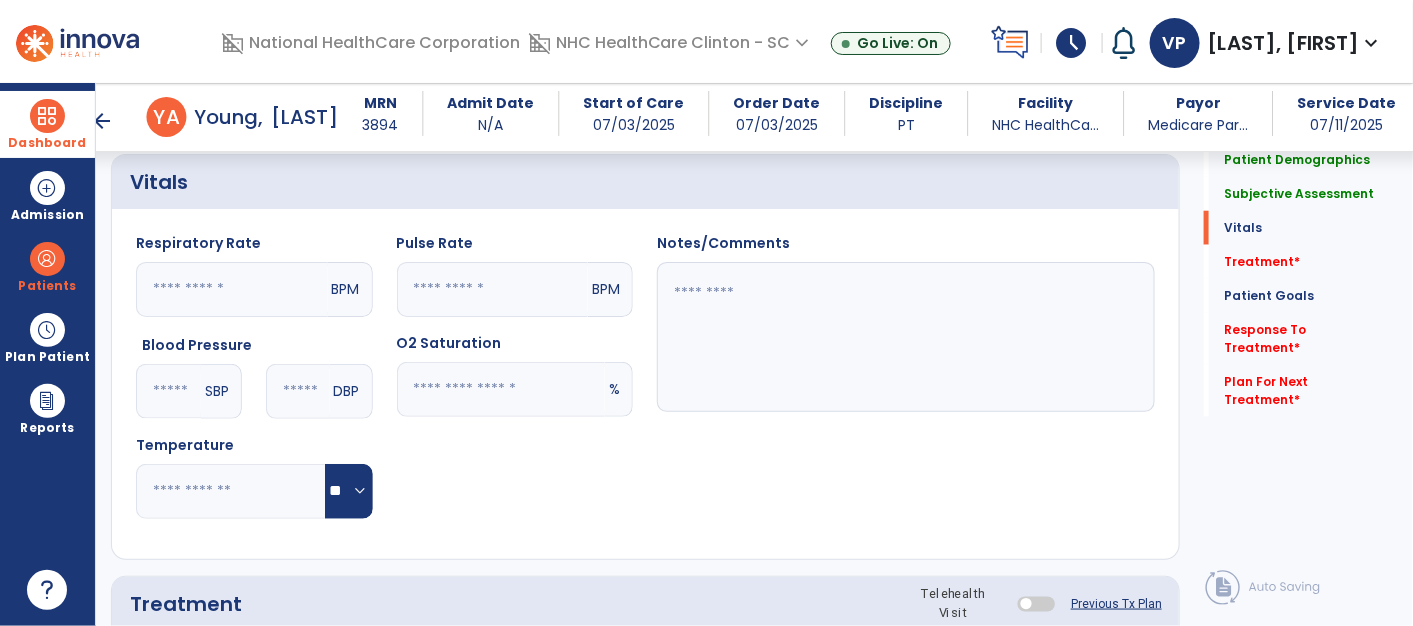 click 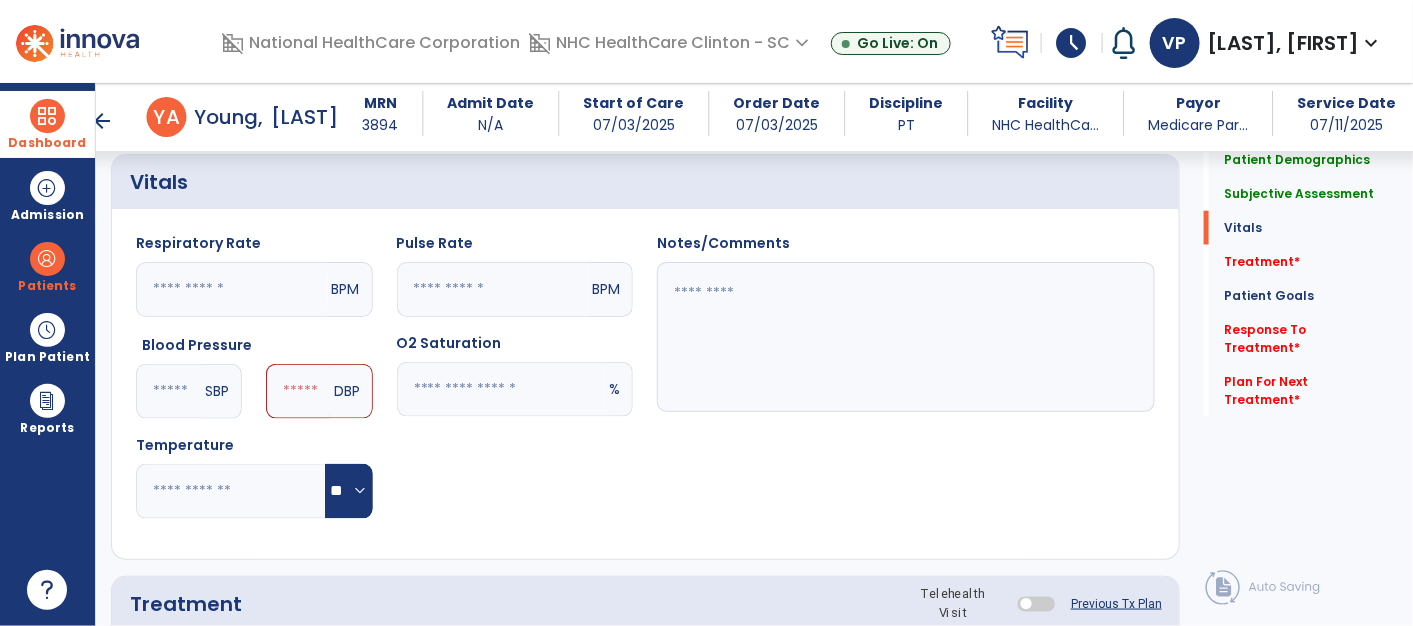 type on "***" 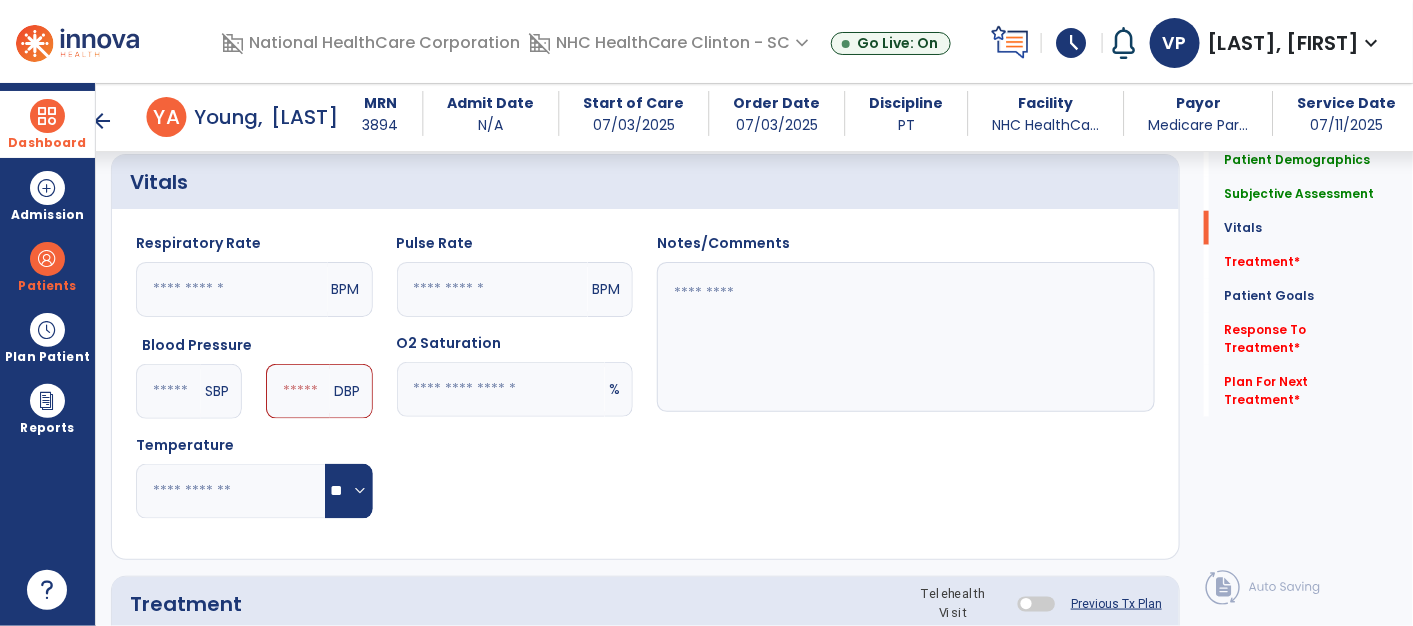 click 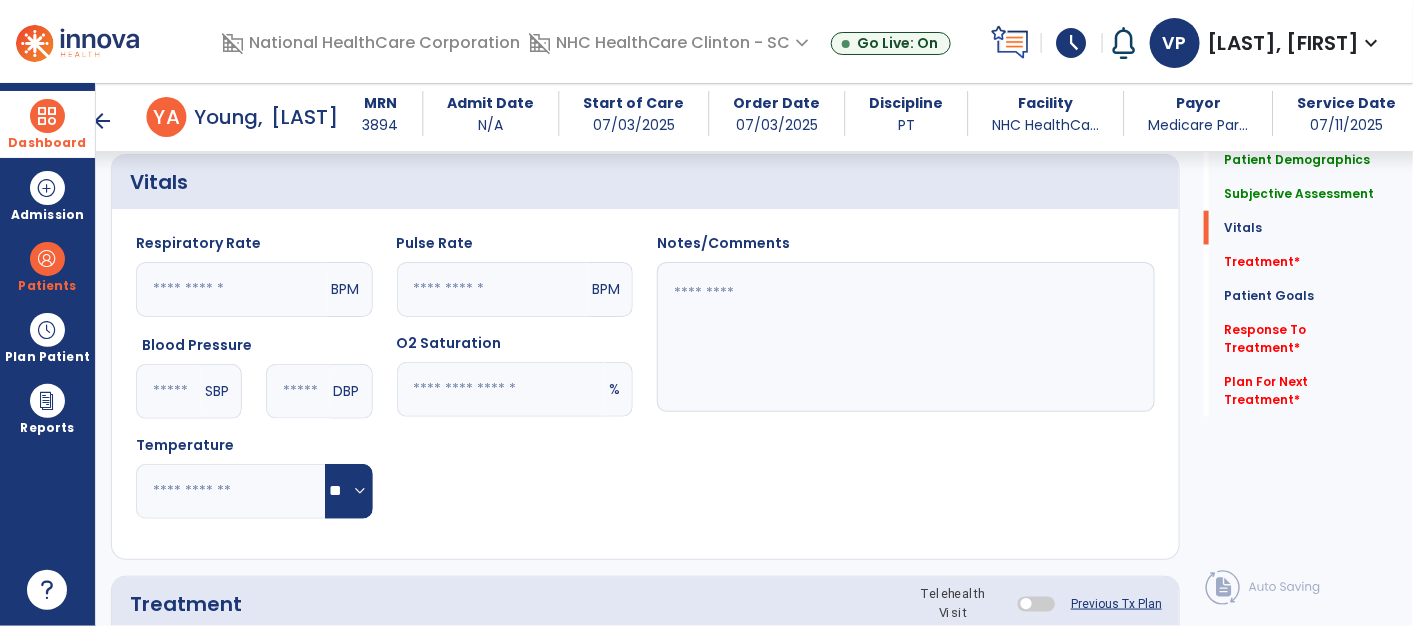 type on "**" 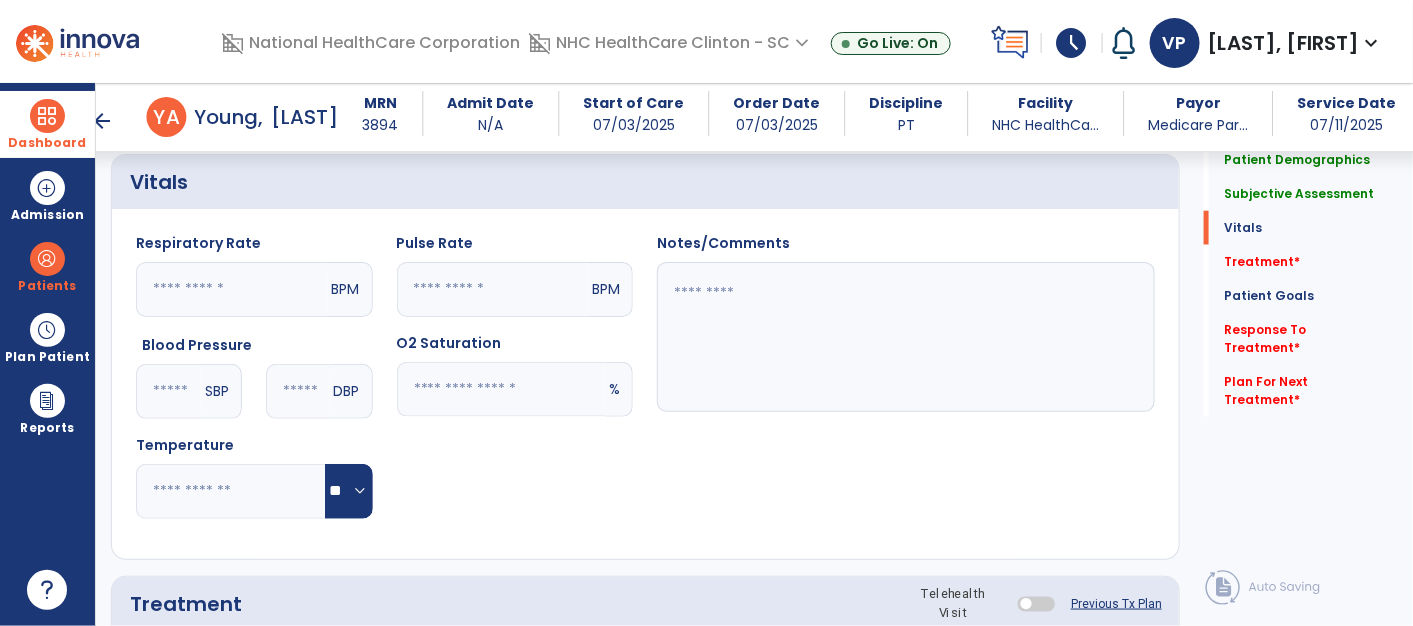 click 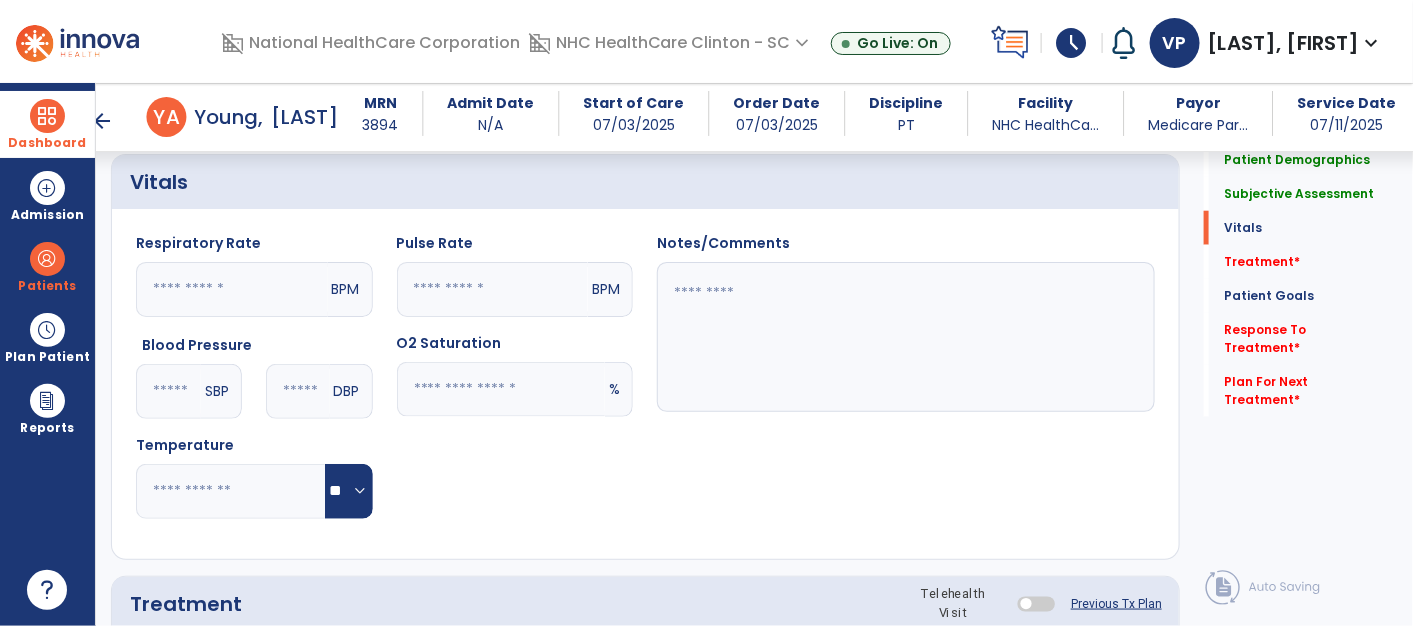 scroll, scrollTop: 672, scrollLeft: 0, axis: vertical 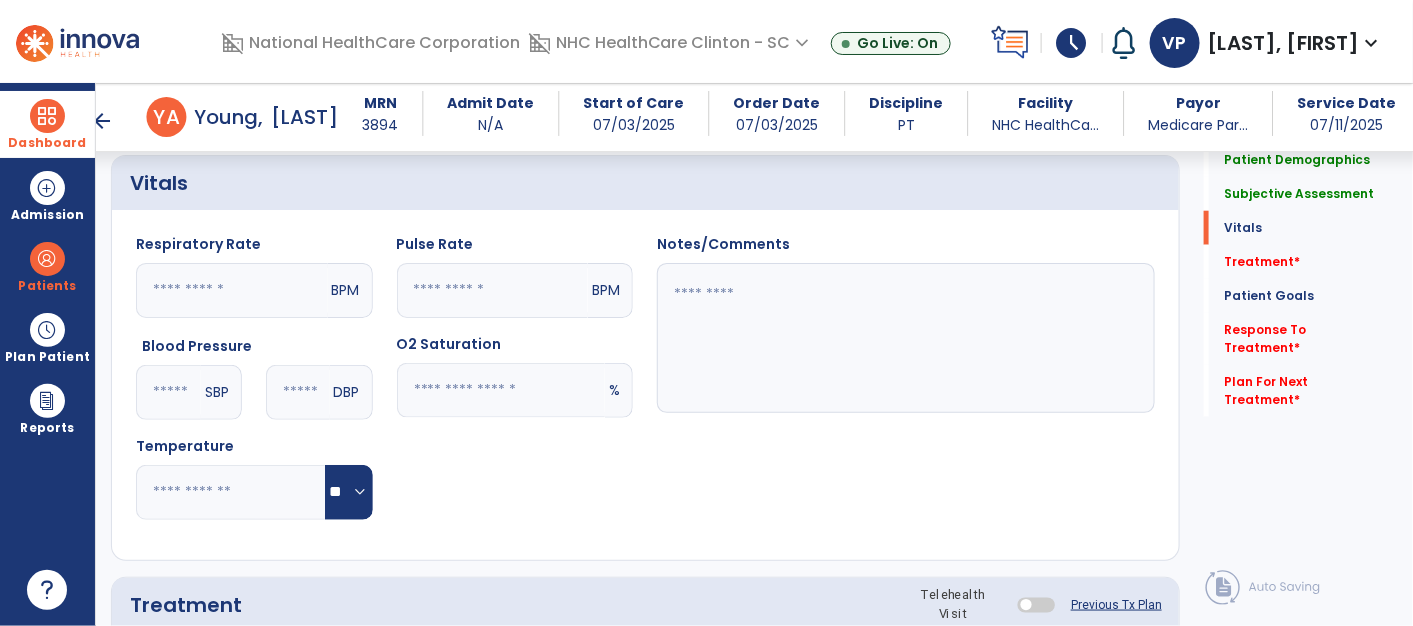 type on "**" 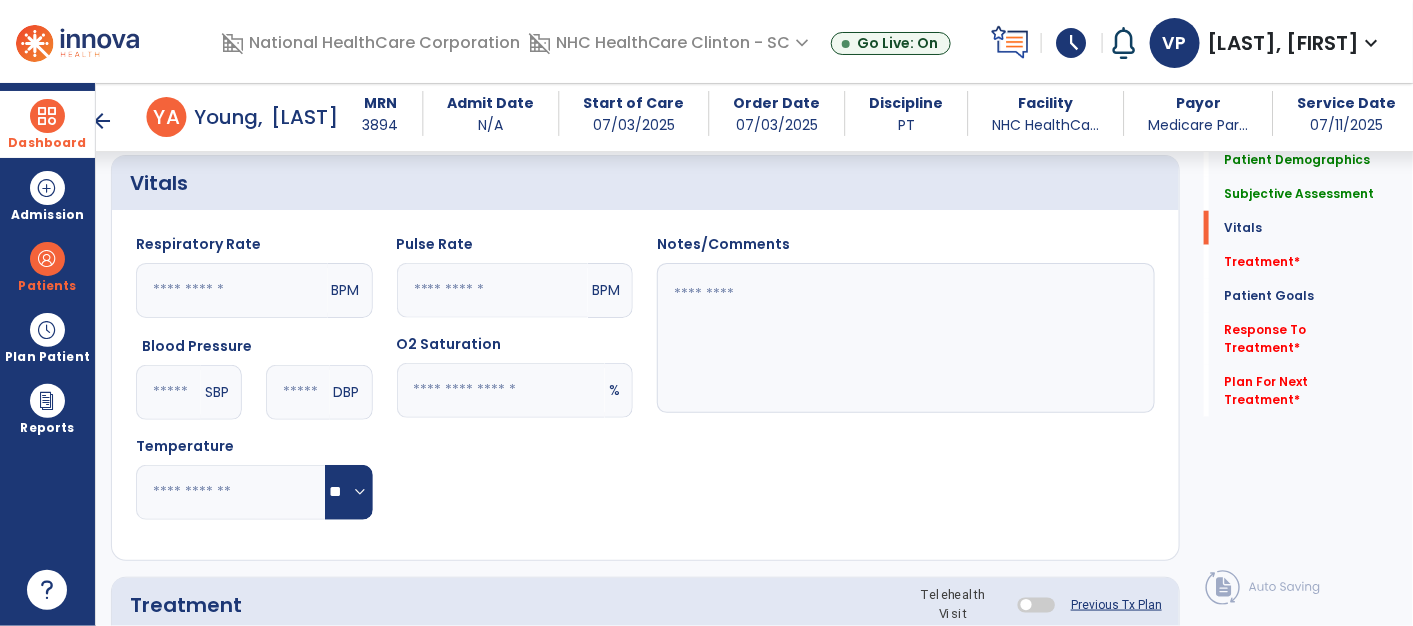 click 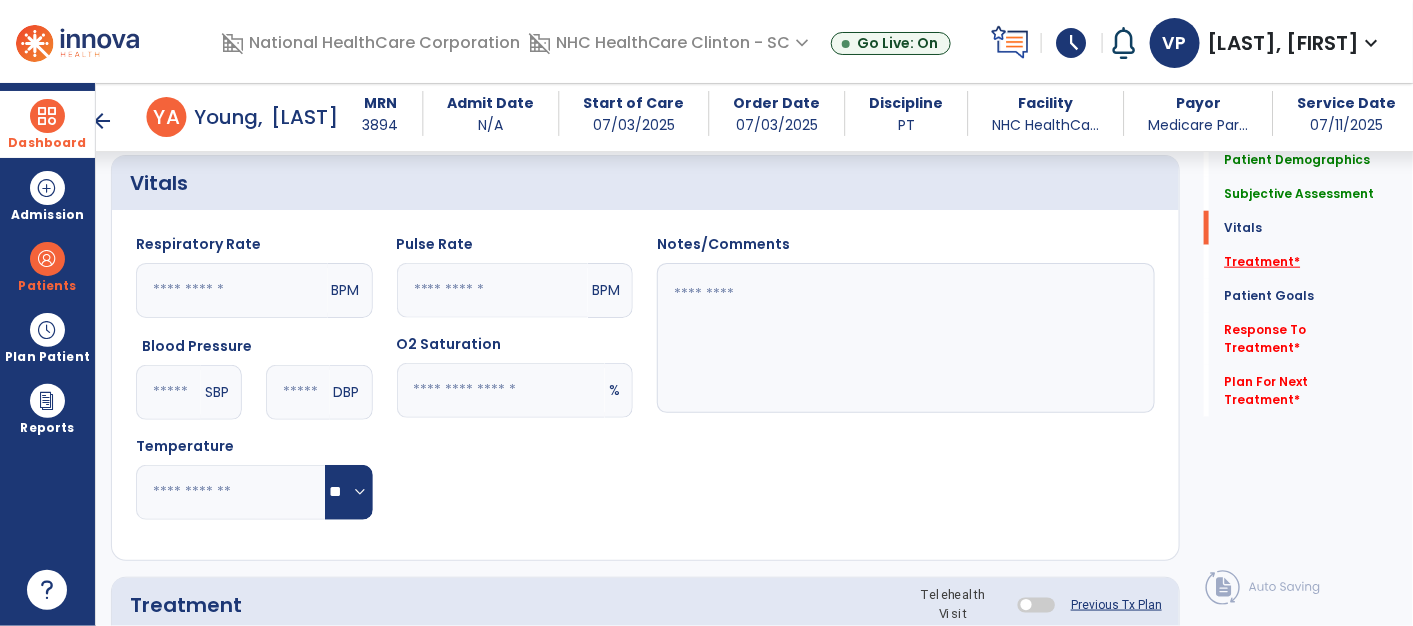 type on "**" 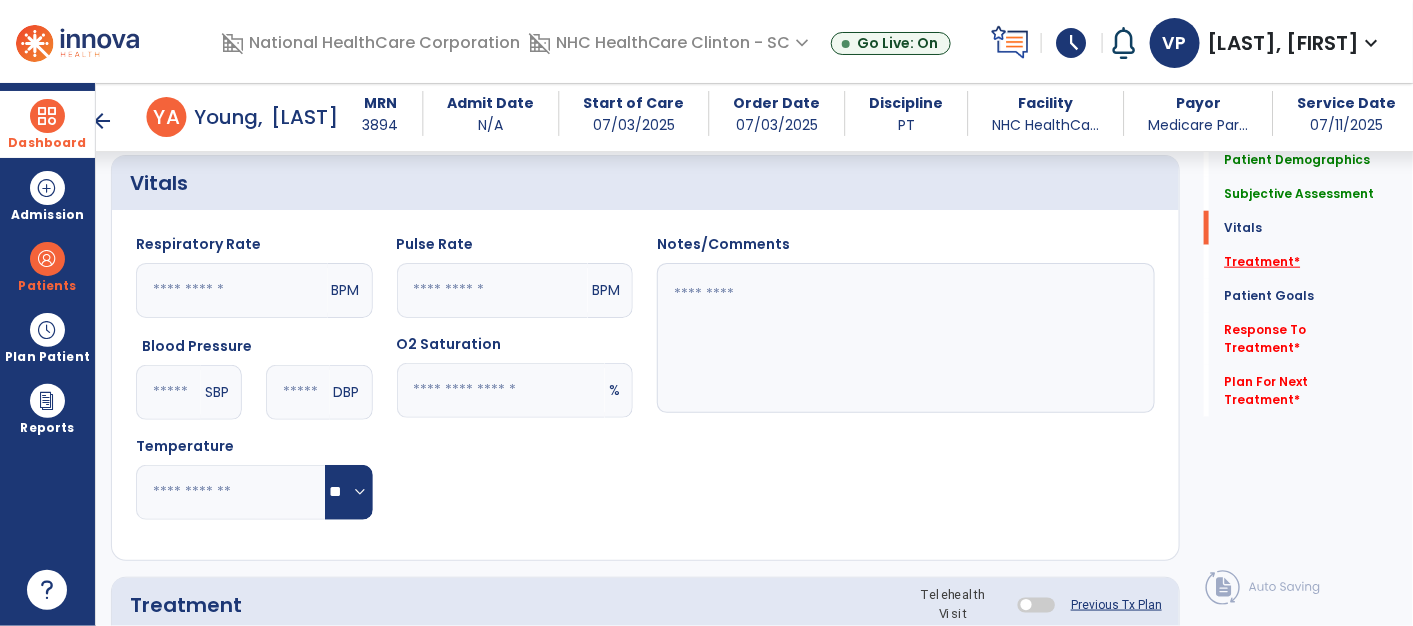 click on "Treatment   *" 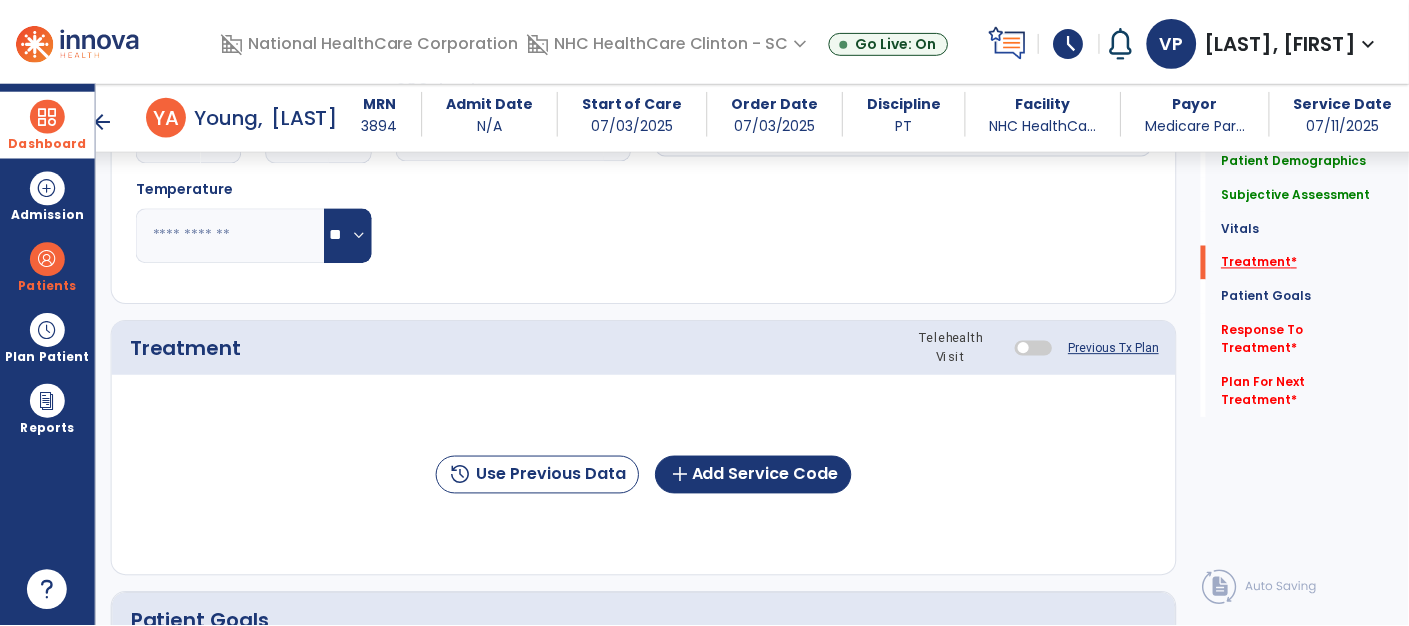 scroll, scrollTop: 1020, scrollLeft: 0, axis: vertical 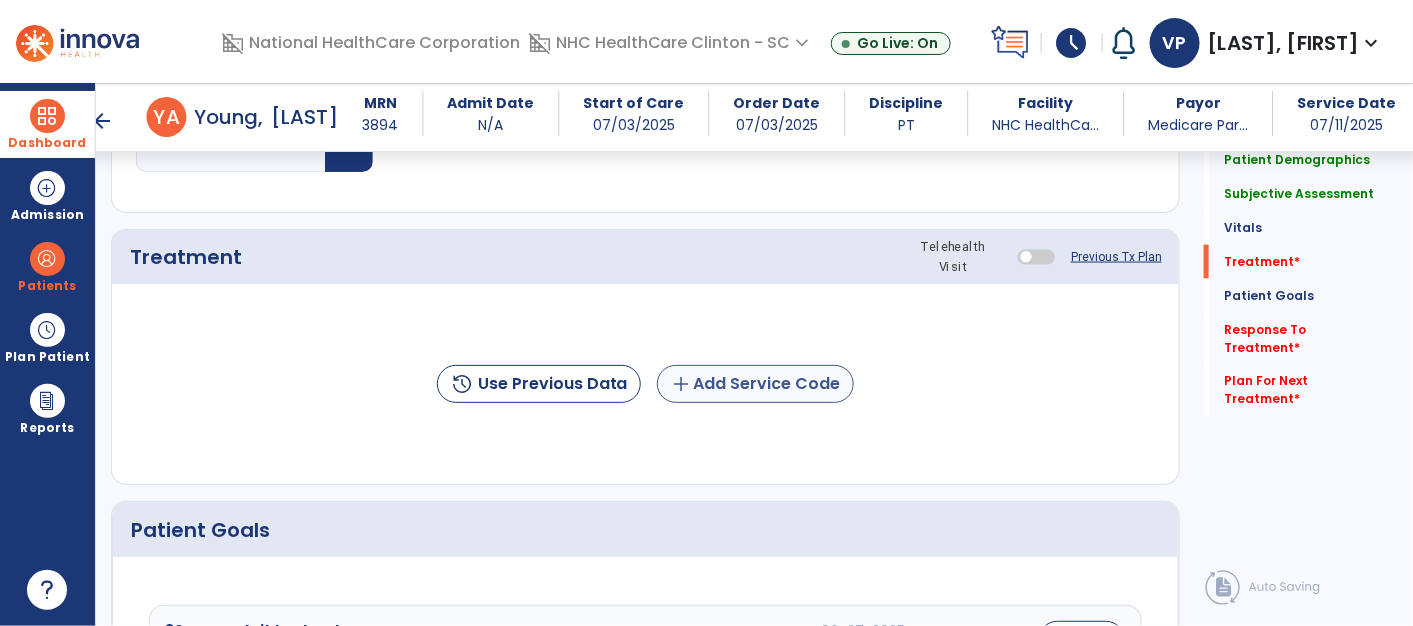 click on "add  Add Service Code" 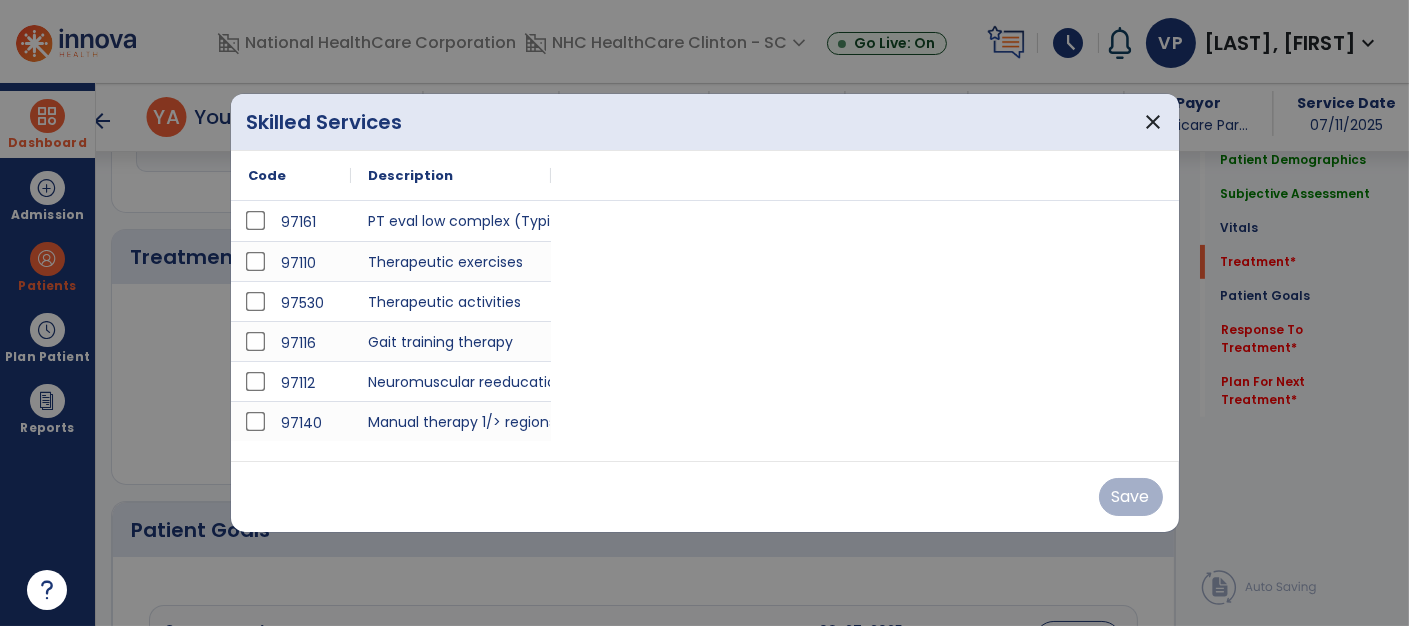 scroll, scrollTop: 1020, scrollLeft: 0, axis: vertical 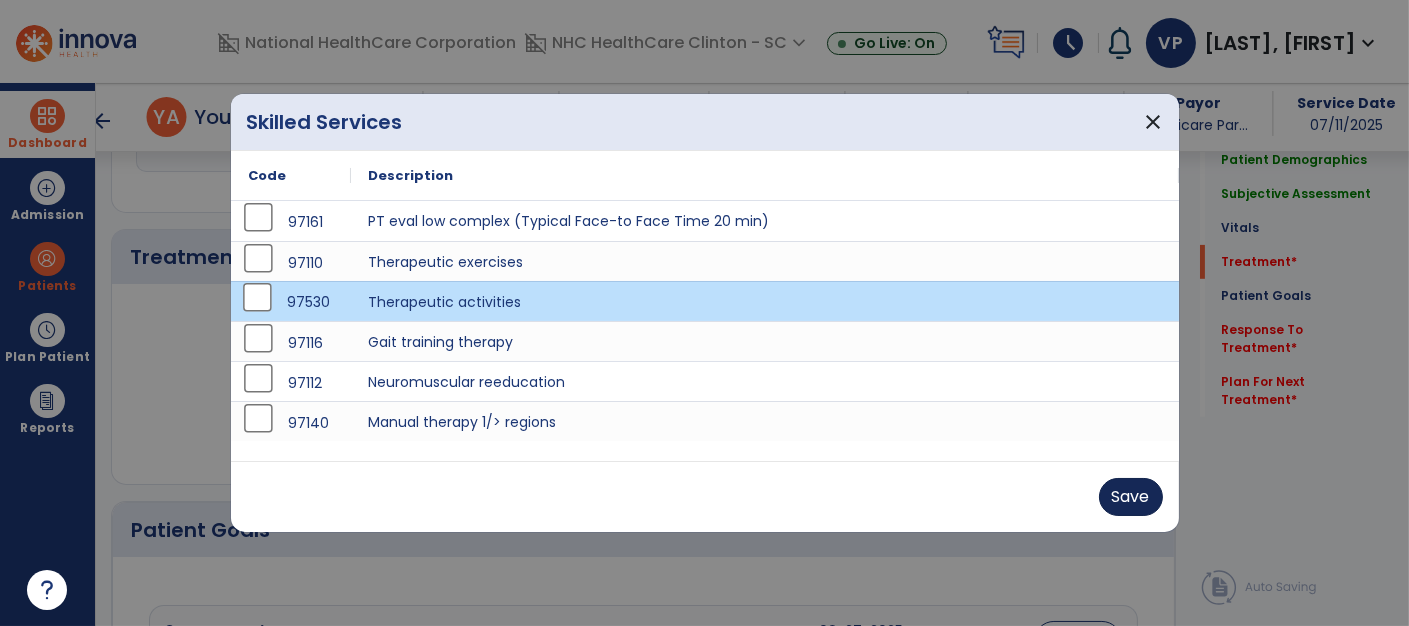 click on "Save" at bounding box center (1131, 497) 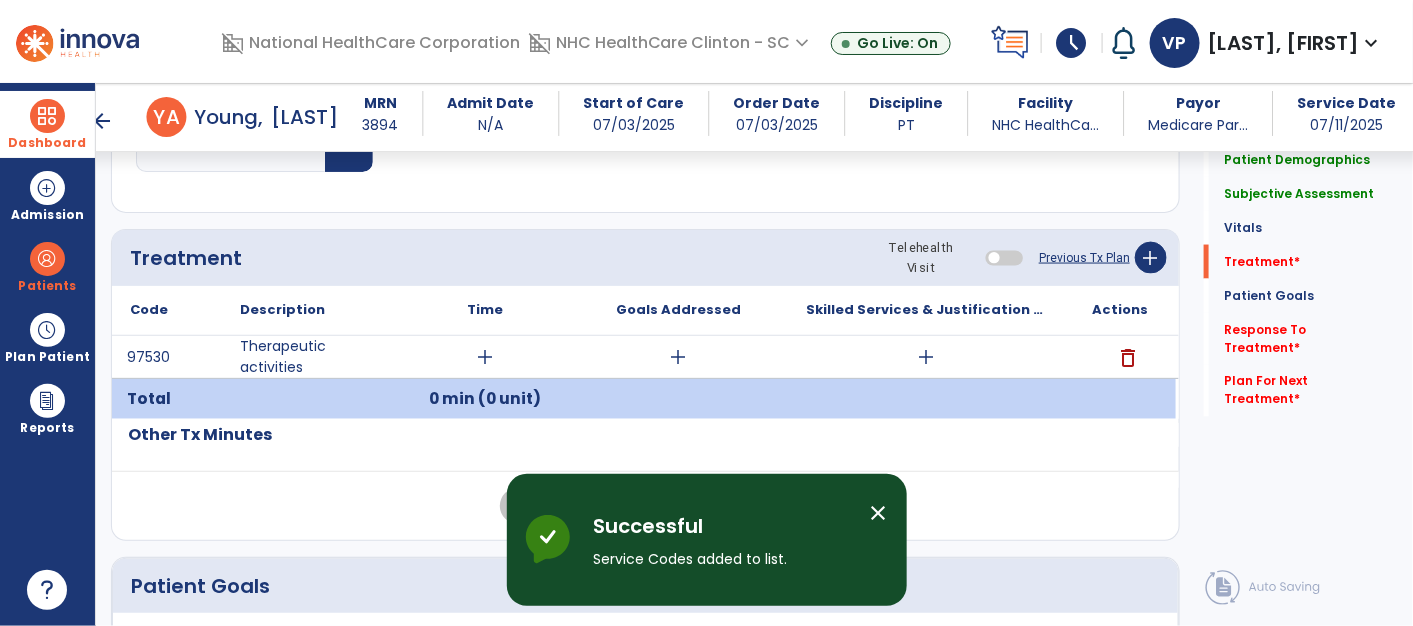 click on "add" at bounding box center [485, 357] 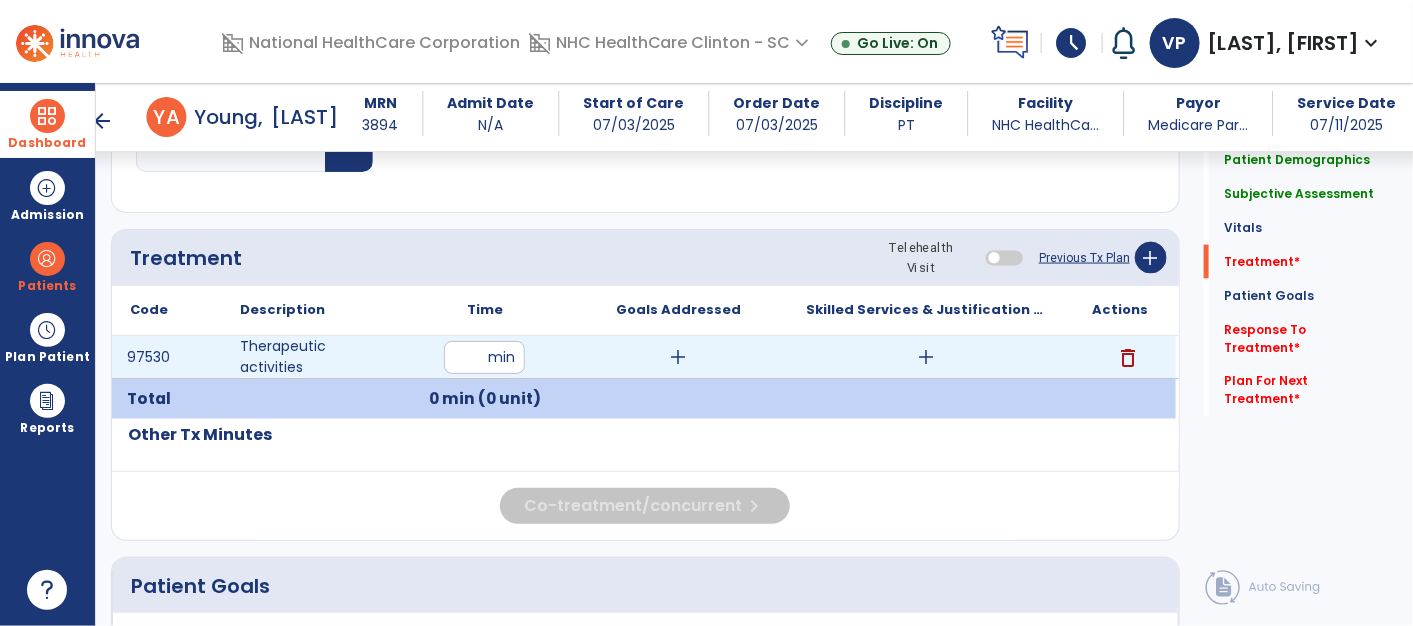 type on "**" 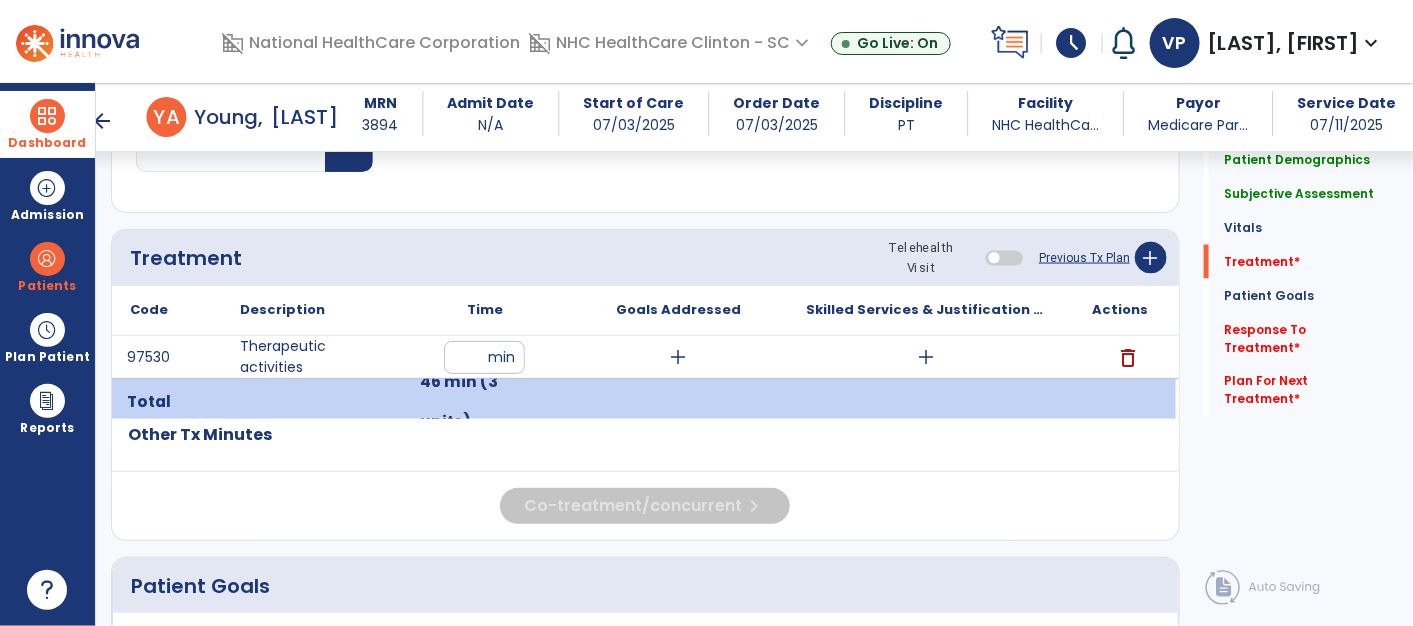 click on "add" at bounding box center [678, 357] 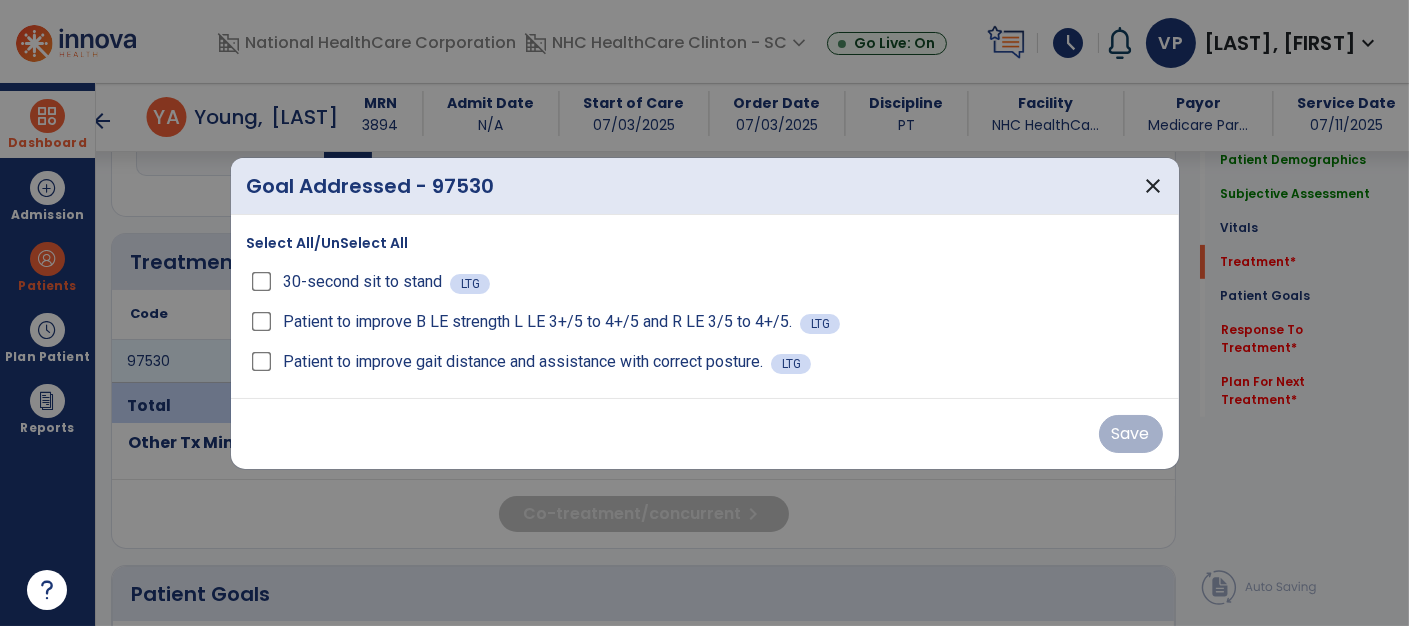 scroll, scrollTop: 1020, scrollLeft: 0, axis: vertical 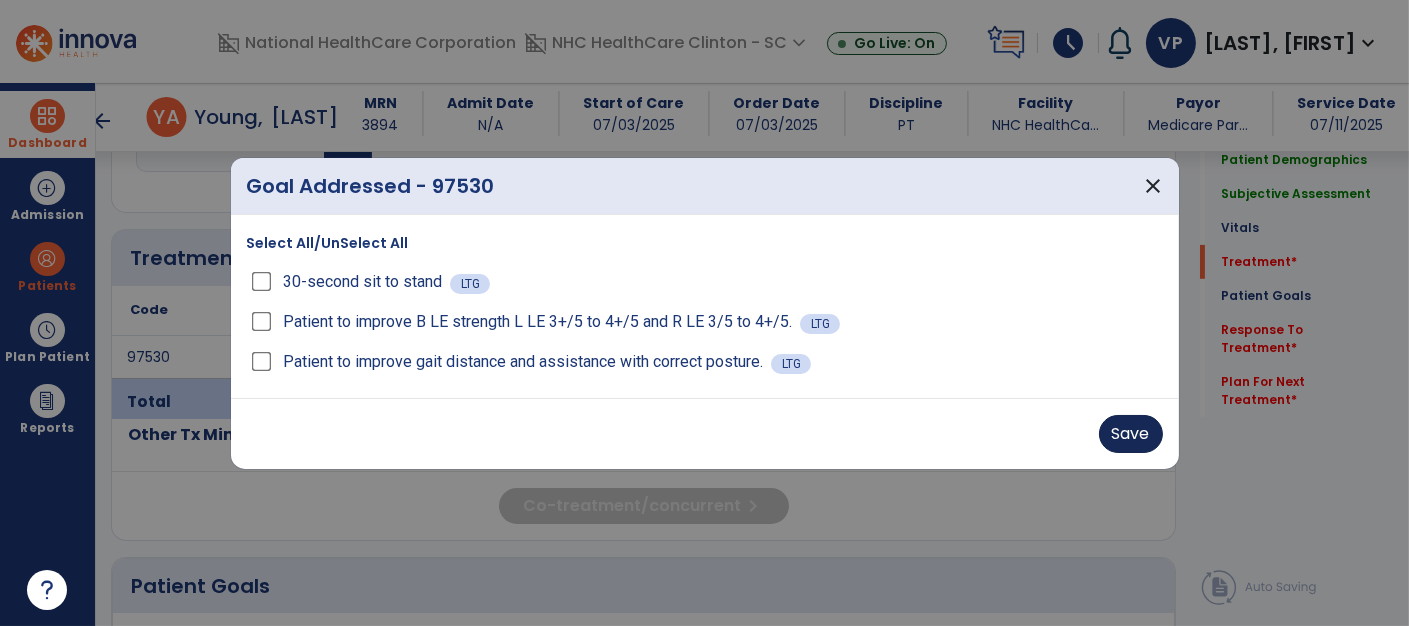 click on "Save" at bounding box center (1131, 434) 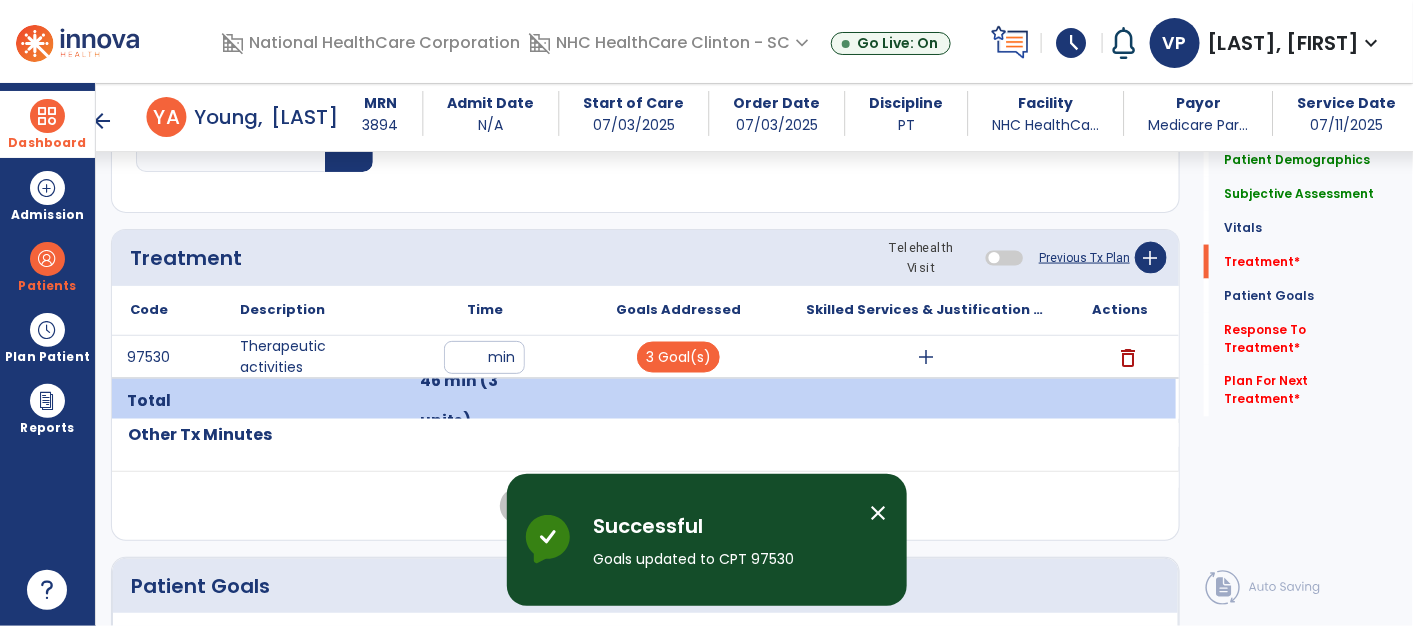 click on "add" at bounding box center [927, 357] 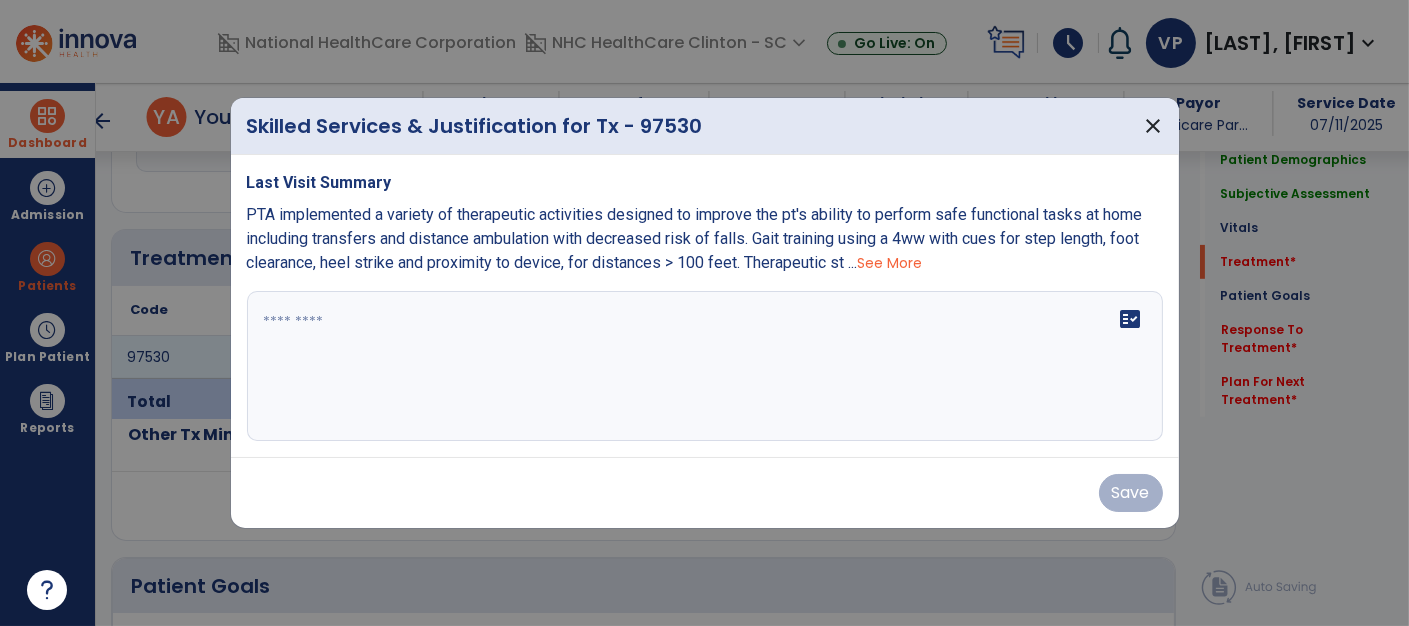 scroll, scrollTop: 1020, scrollLeft: 0, axis: vertical 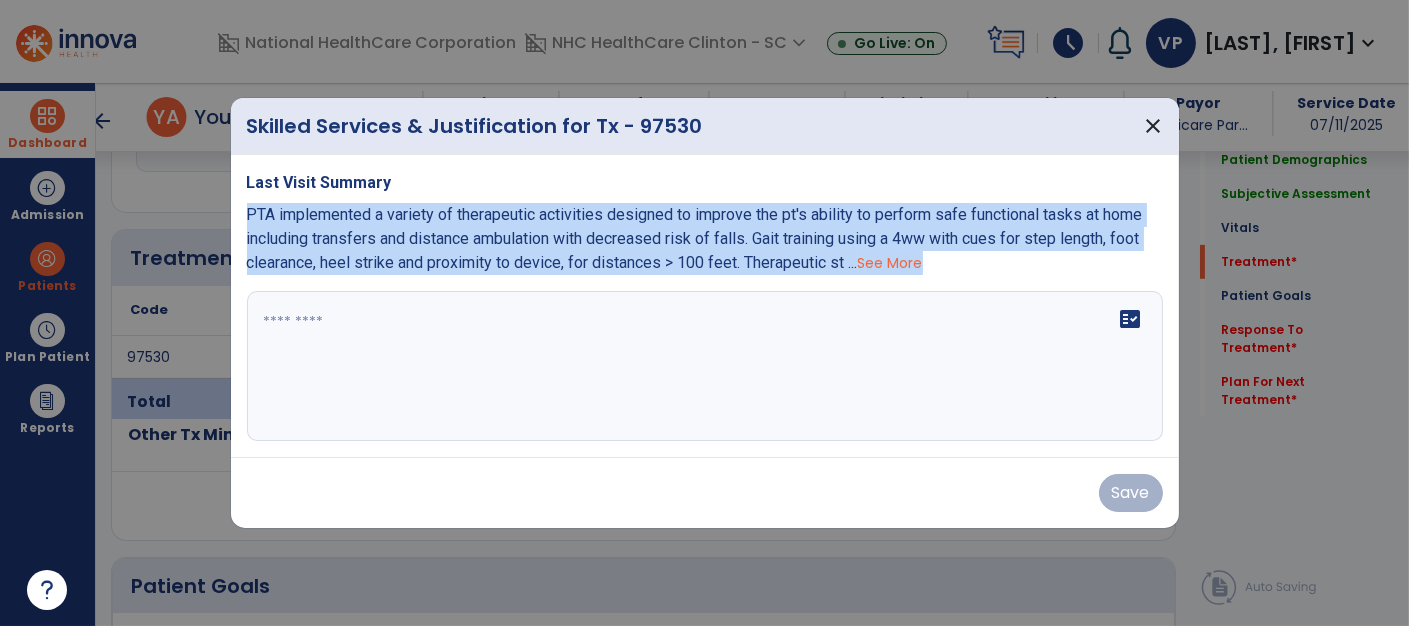 drag, startPoint x: 243, startPoint y: 222, endPoint x: 323, endPoint y: 357, distance: 156.92355 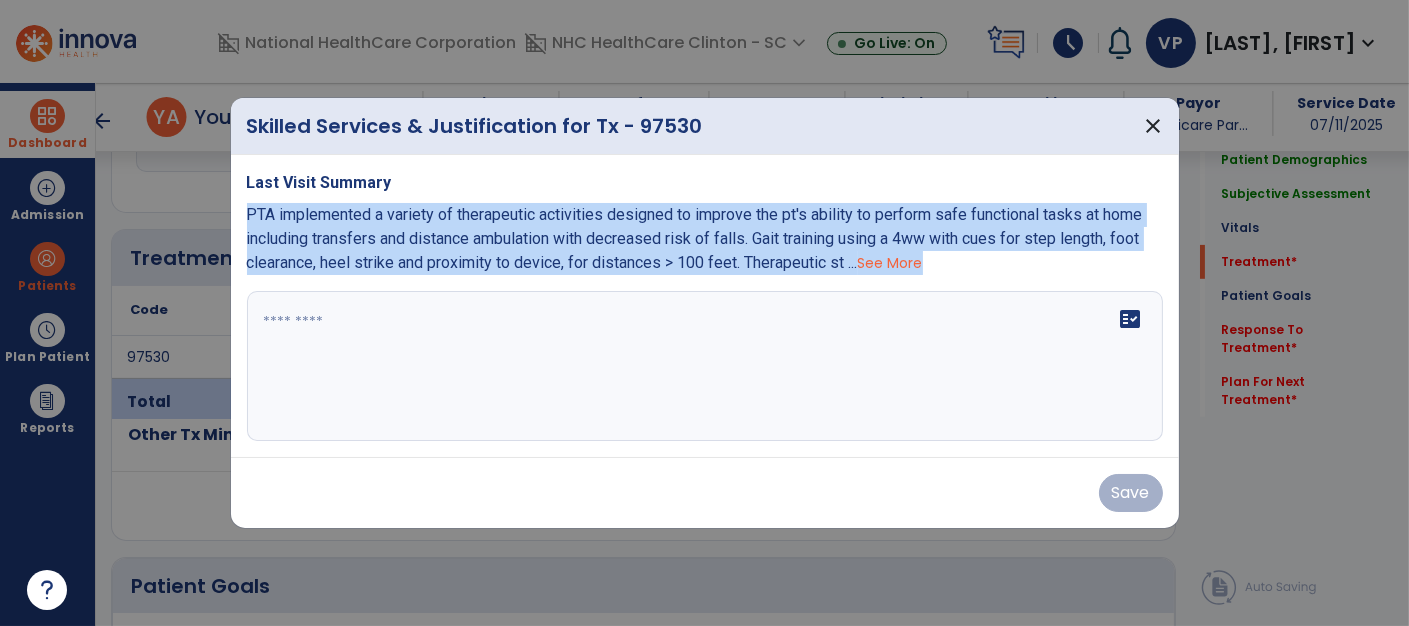 copy on "PTA implemented a variety of therapeutic activities designed to improve the pt's ability to perform safe functional tasks at home including transfers and distance ambulation with decreased risk of falls. Gait training using a 4ww with cues for step length, foot clearance, heel strike and proximity to device, for distances > 100 feet. Therapeutic st ...  See More" 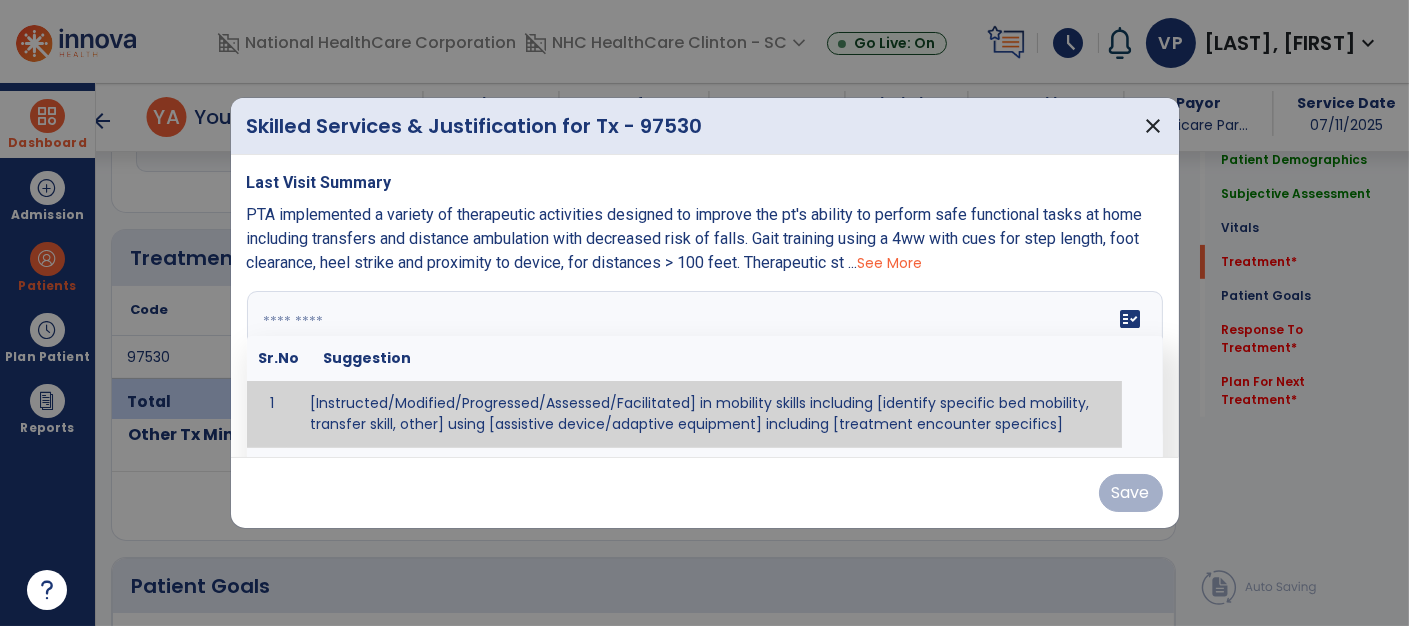 click at bounding box center [703, 366] 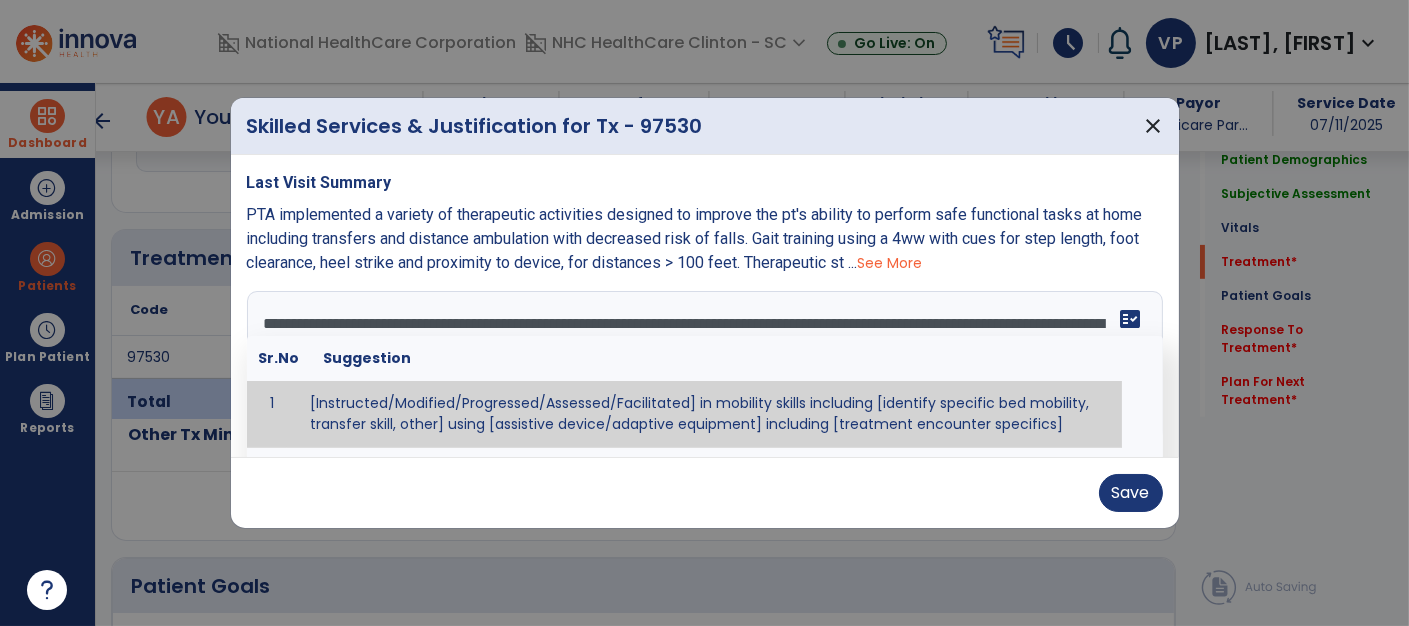 scroll, scrollTop: 15, scrollLeft: 0, axis: vertical 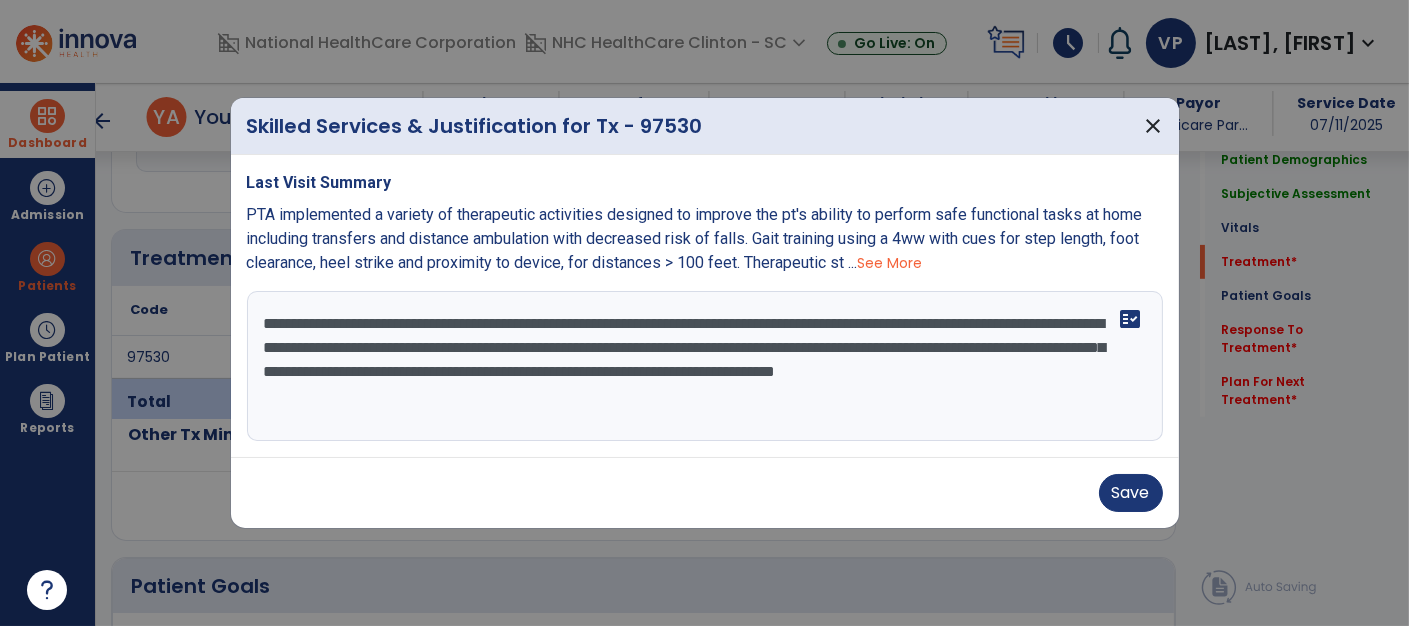 click on "**********" at bounding box center [705, 366] 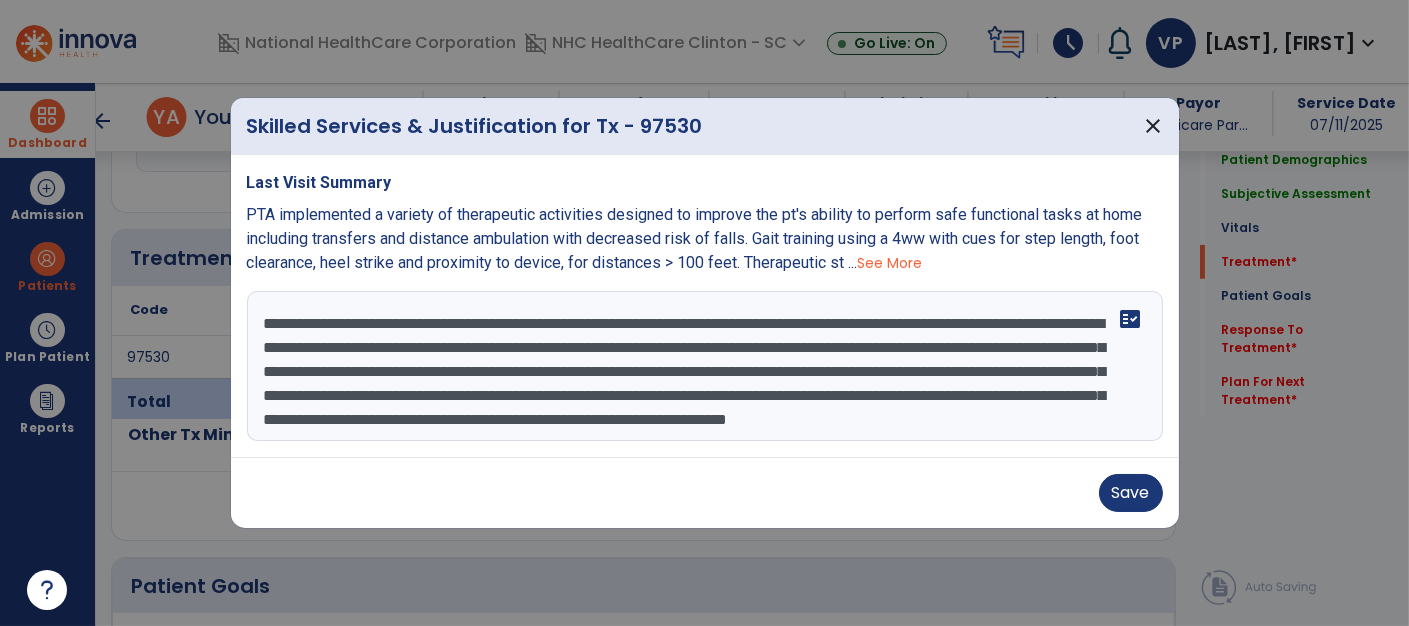 scroll, scrollTop: 38, scrollLeft: 0, axis: vertical 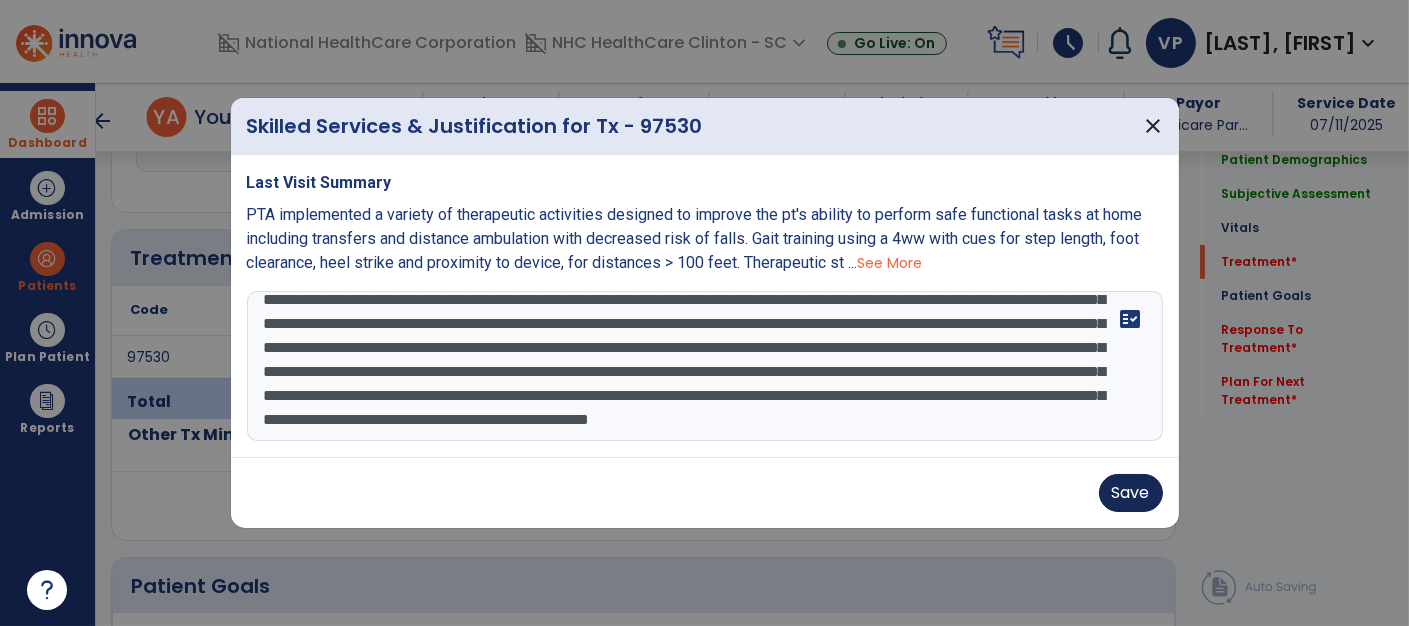 type on "**********" 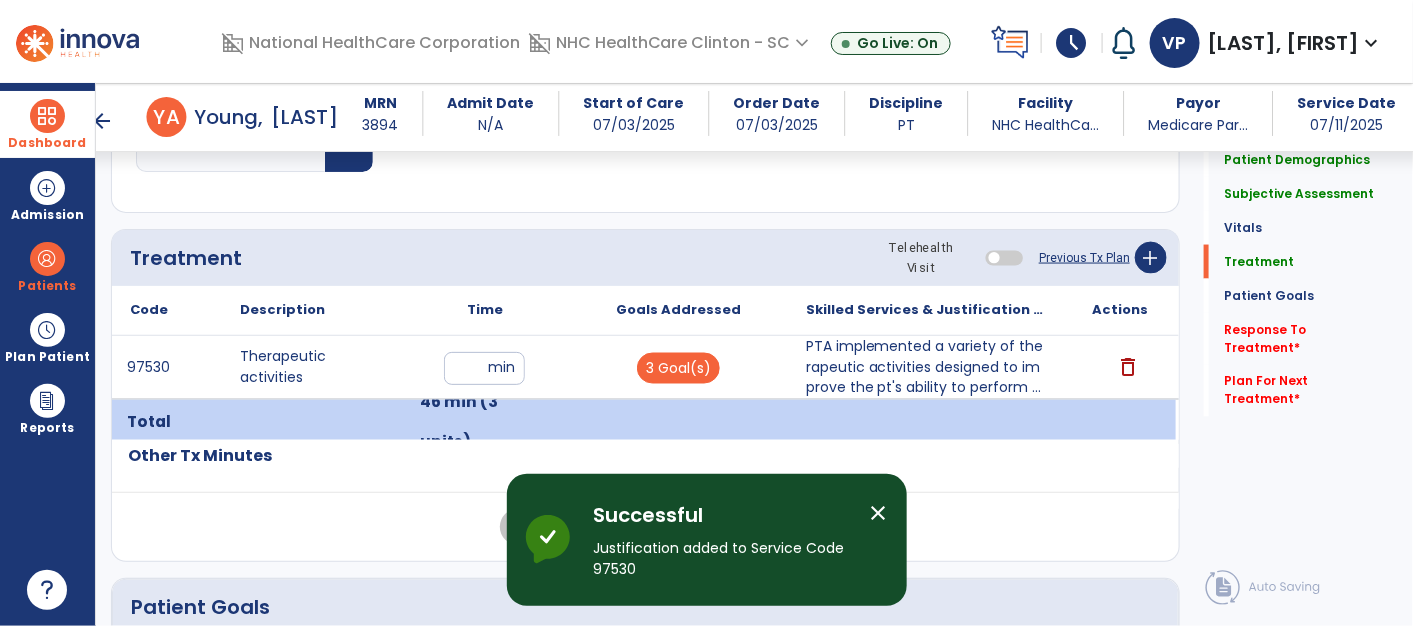 click on "PTA implemented a variety of therapeutic activities designed to improve the pt's ability to perform ..." at bounding box center [927, 367] 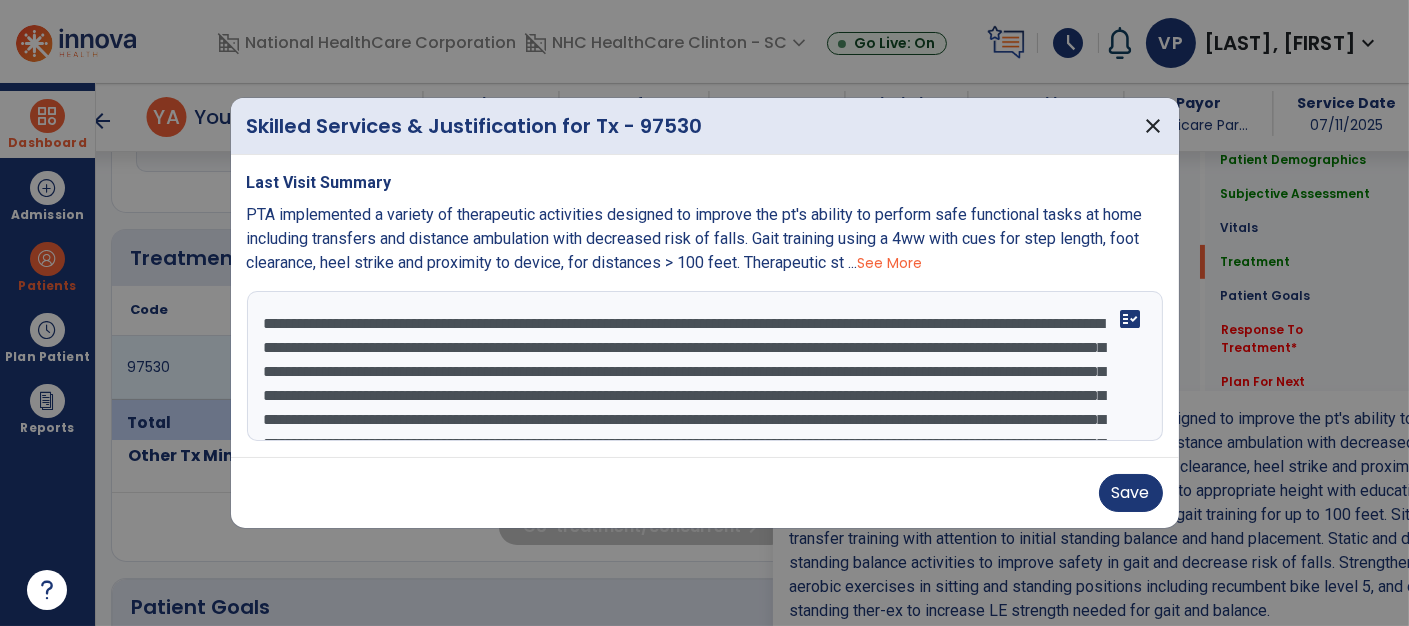scroll, scrollTop: 1020, scrollLeft: 0, axis: vertical 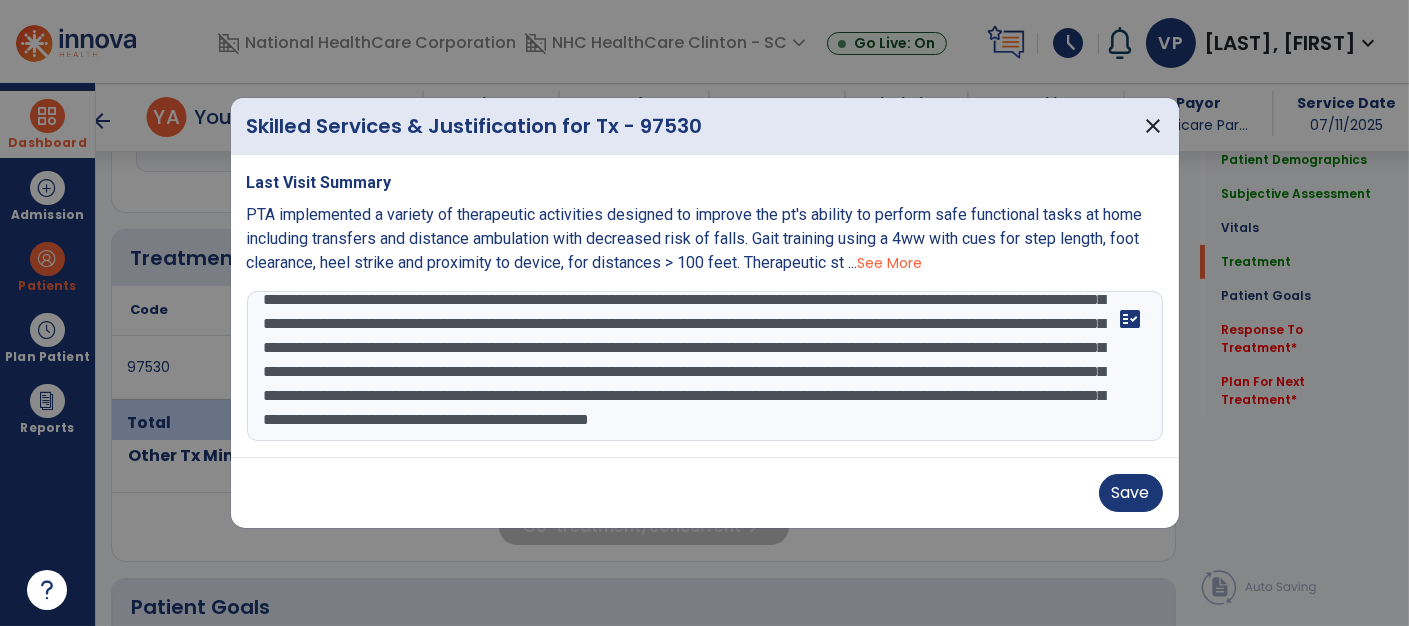 drag, startPoint x: 253, startPoint y: 315, endPoint x: 935, endPoint y: 605, distance: 741.0965 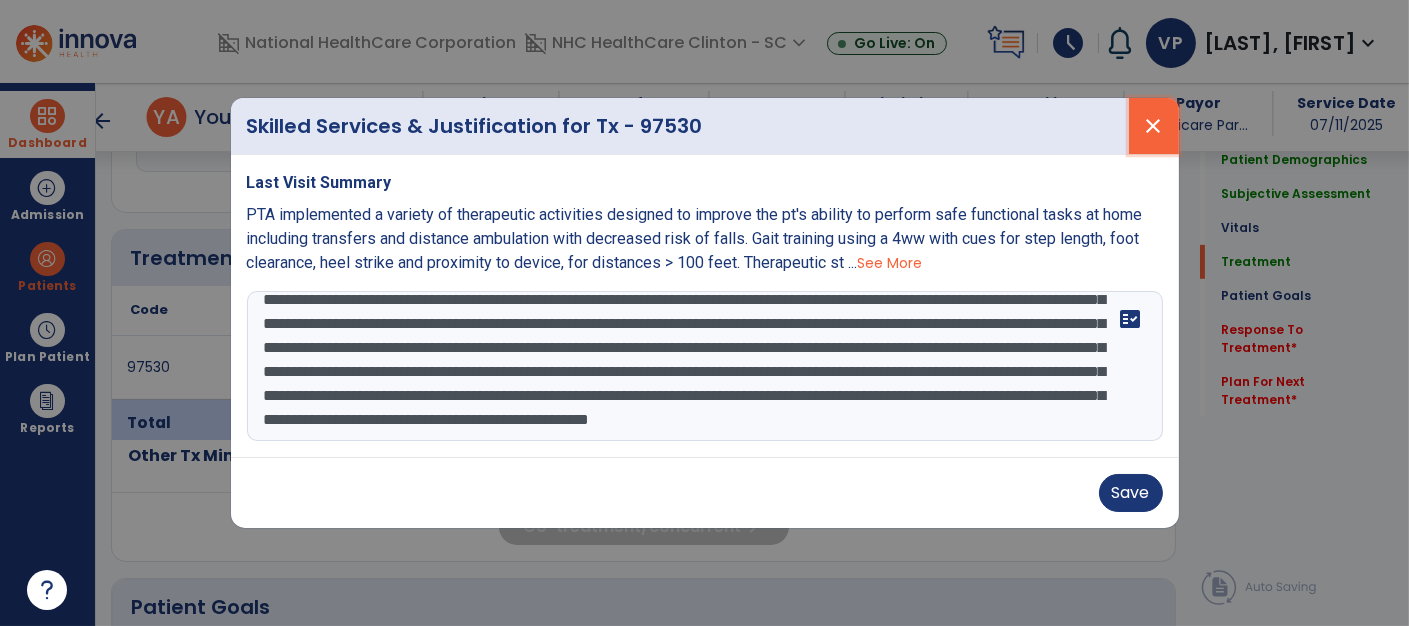 click on "close" at bounding box center (1154, 126) 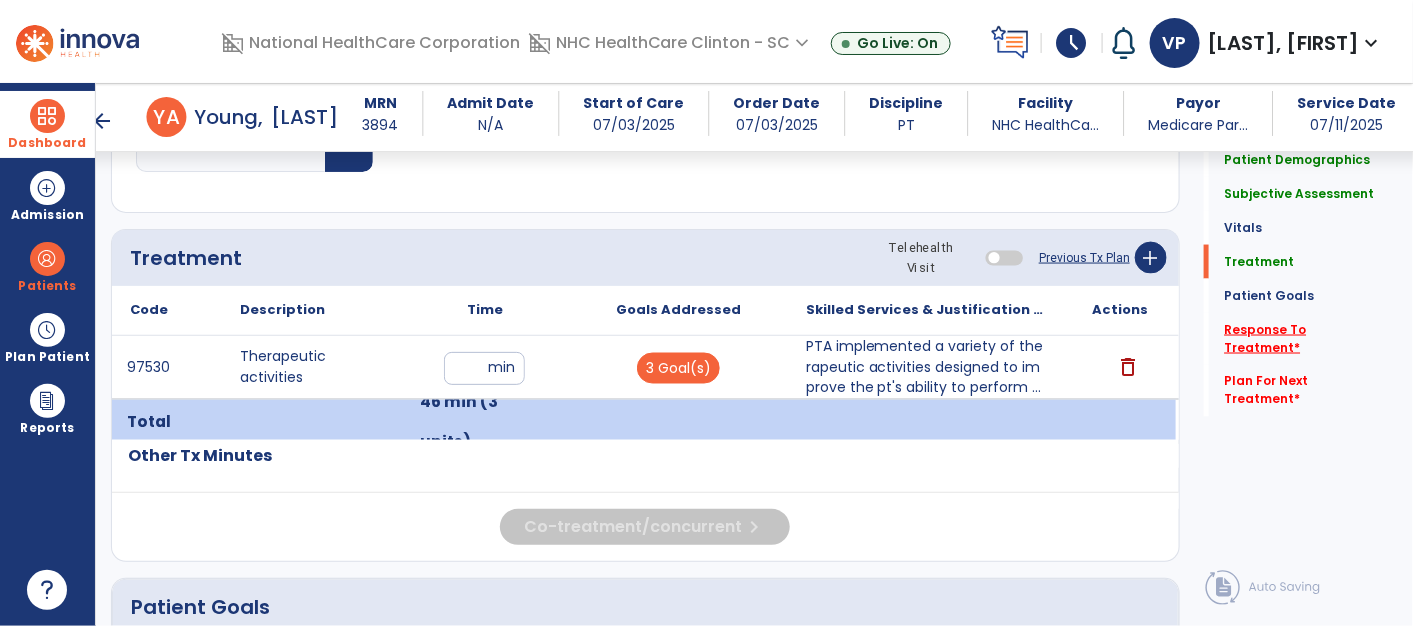 click on "Response To Treatment   *" 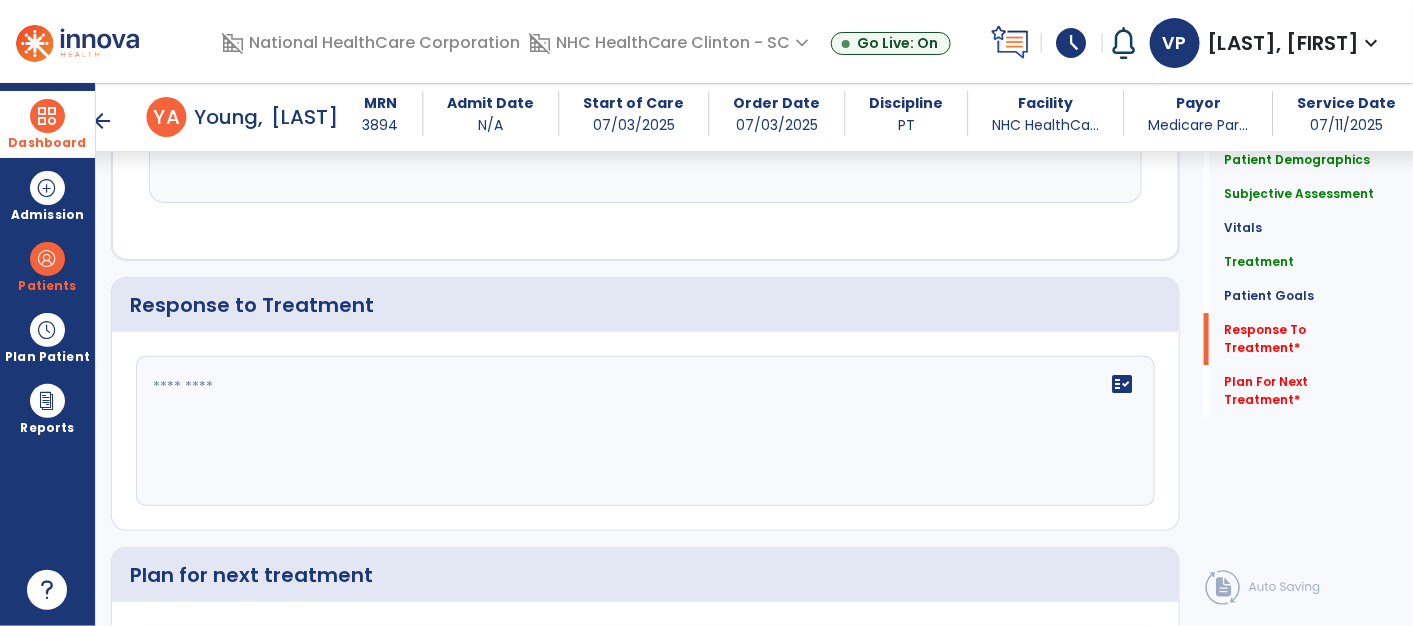 scroll, scrollTop: 2101, scrollLeft: 0, axis: vertical 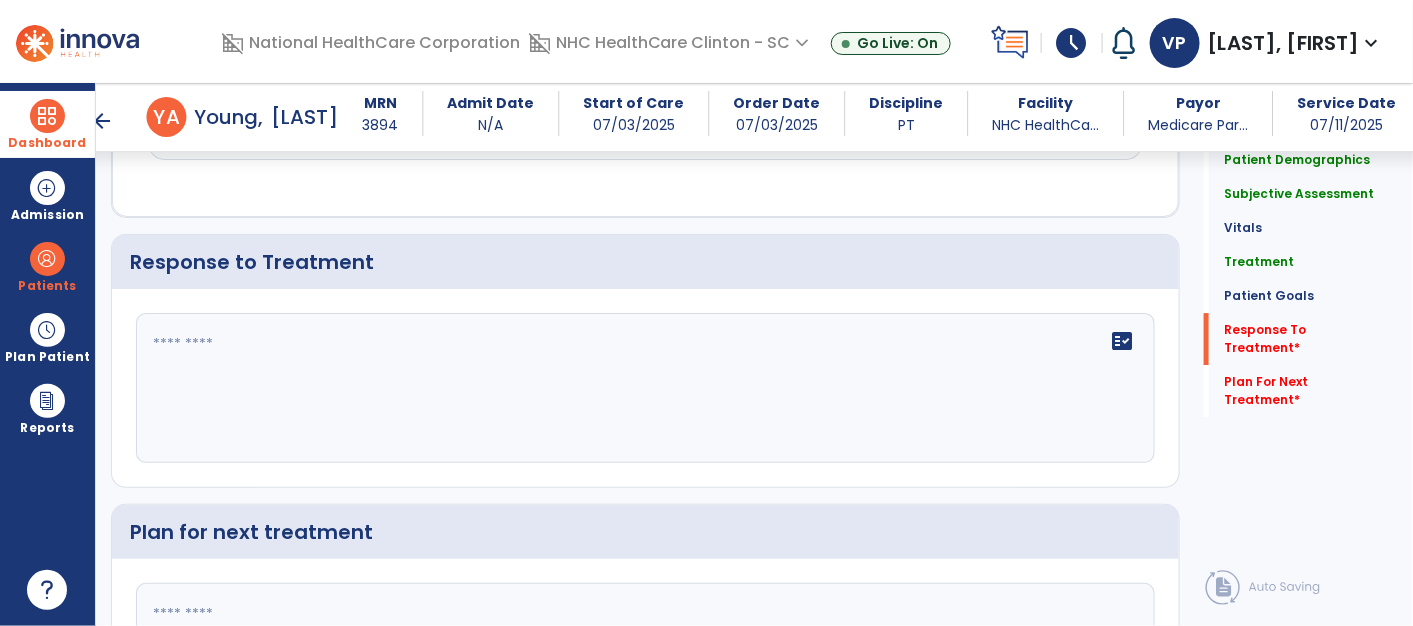 click on "fact_check" 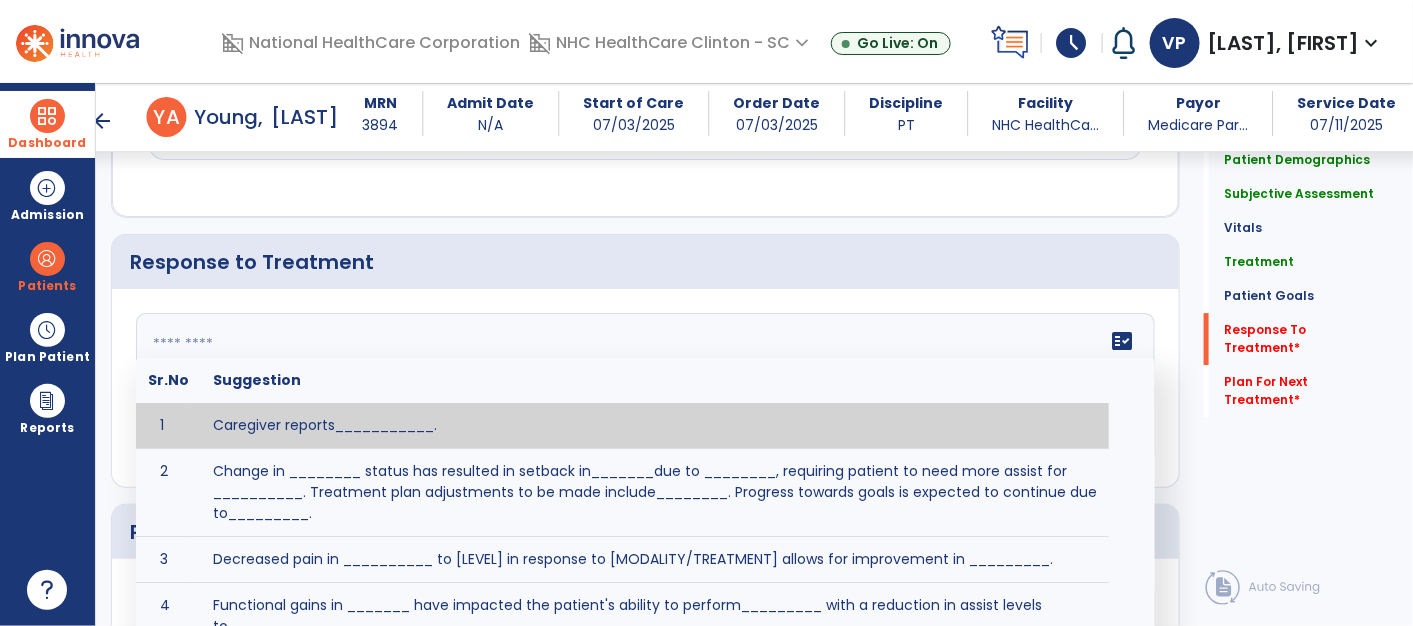 click 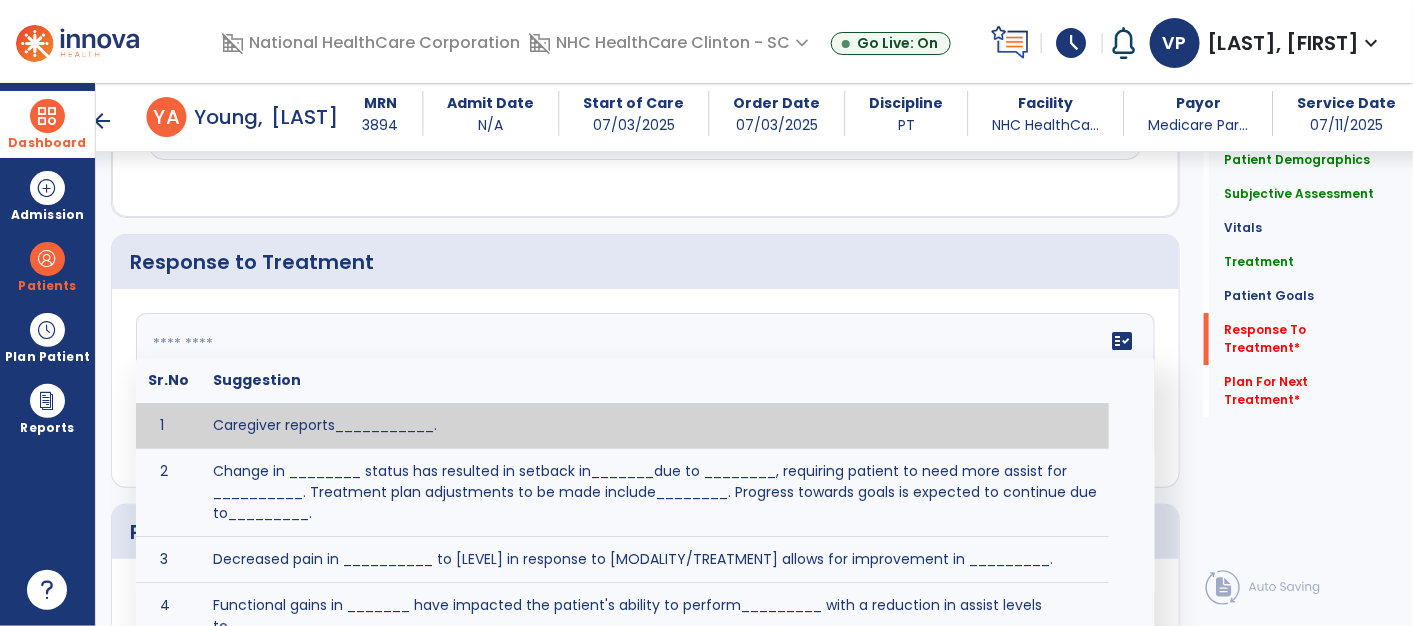 paste on "**********" 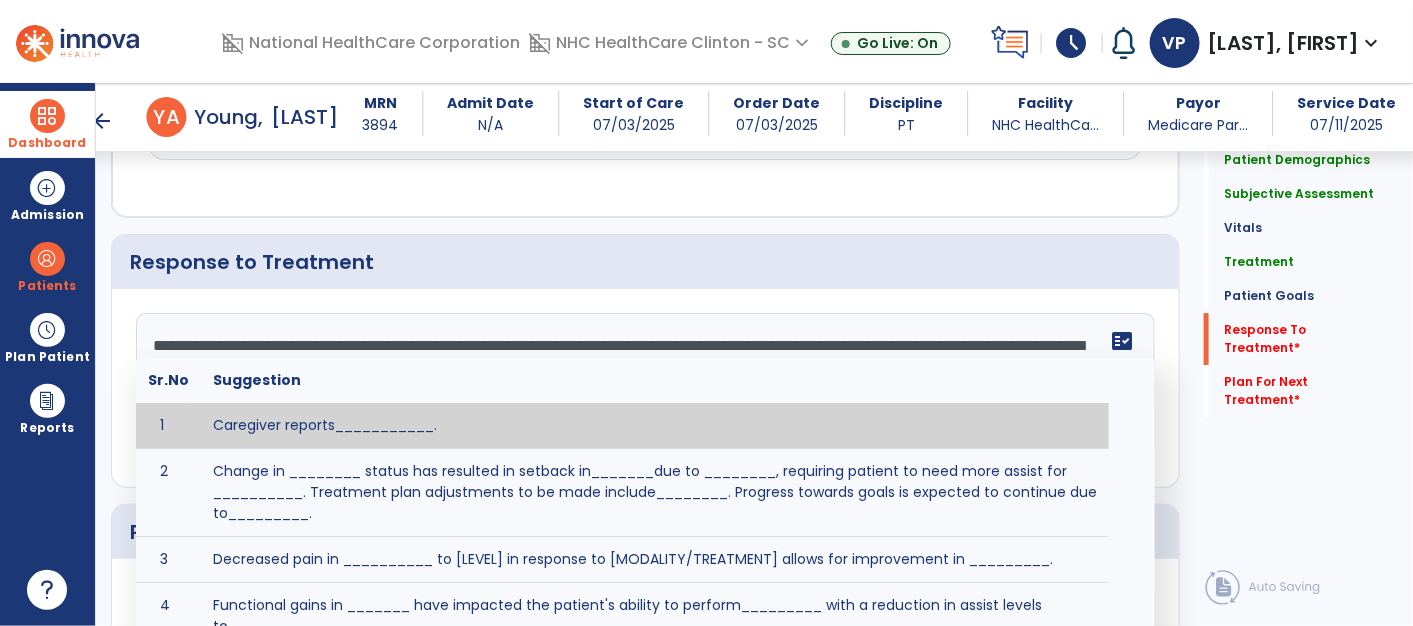 scroll, scrollTop: 111, scrollLeft: 0, axis: vertical 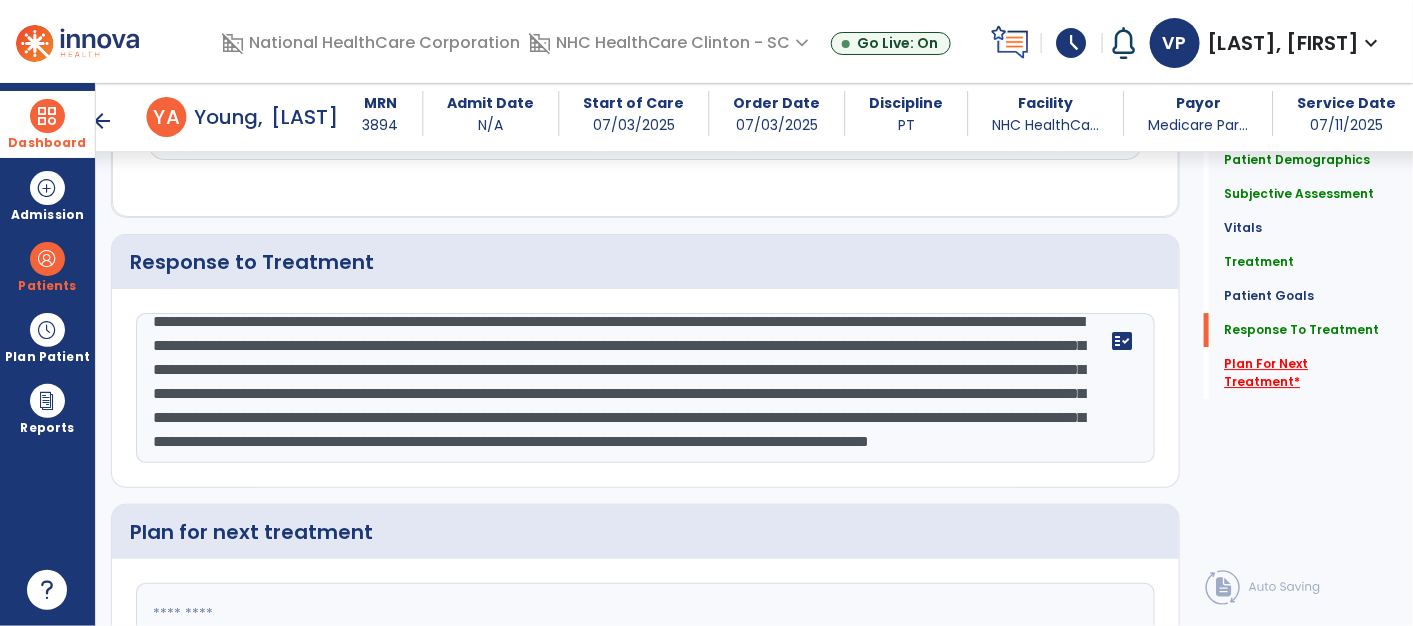 type on "**********" 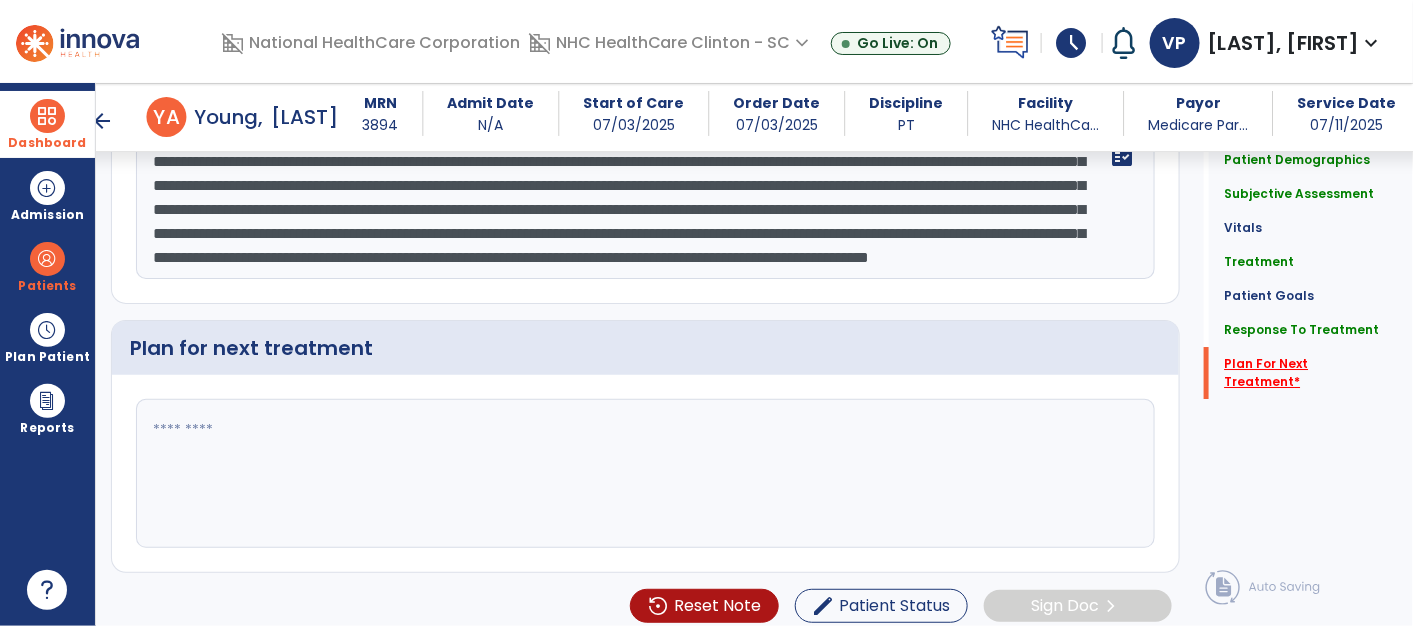 scroll, scrollTop: 2290, scrollLeft: 0, axis: vertical 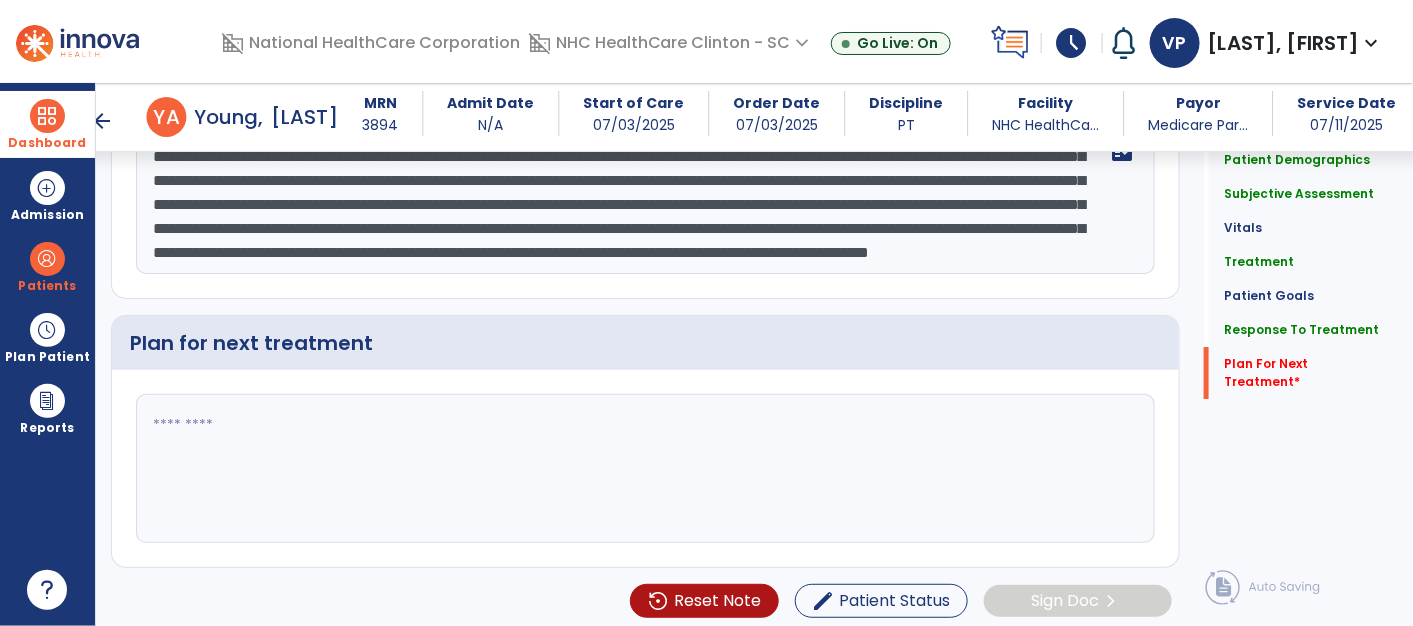 click 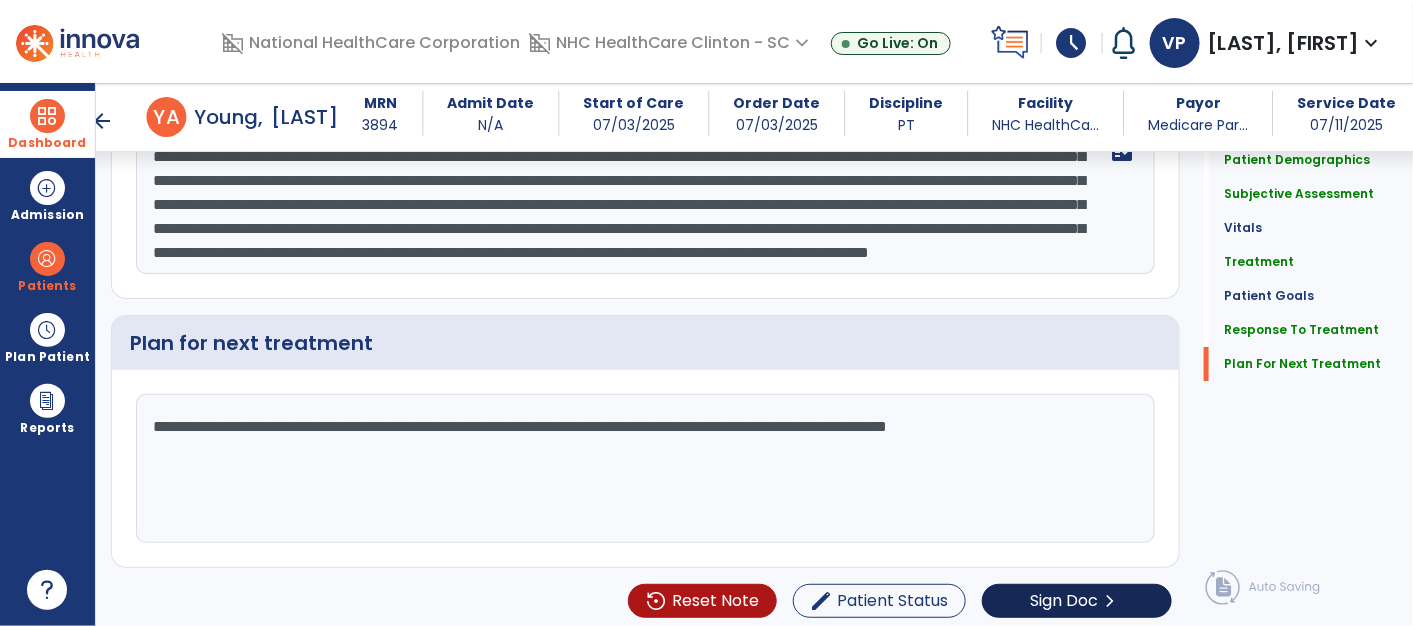 type on "**********" 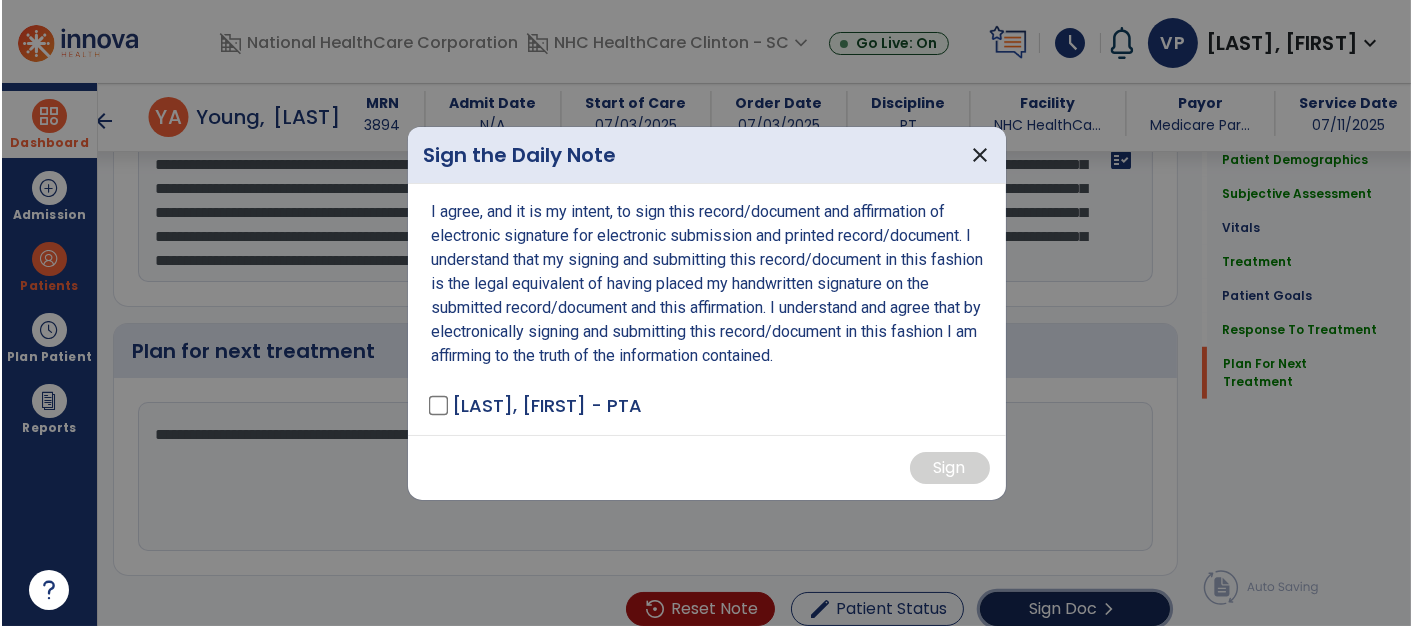 scroll, scrollTop: 2290, scrollLeft: 0, axis: vertical 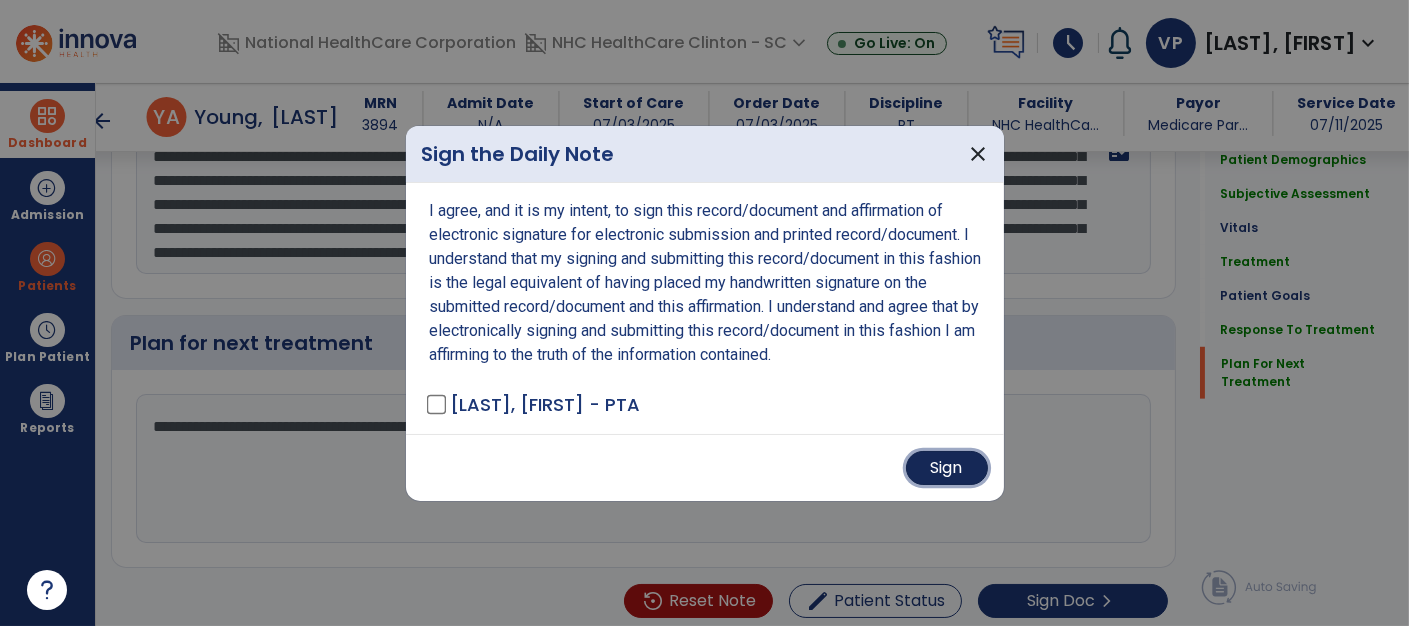 click on "Sign" at bounding box center (947, 468) 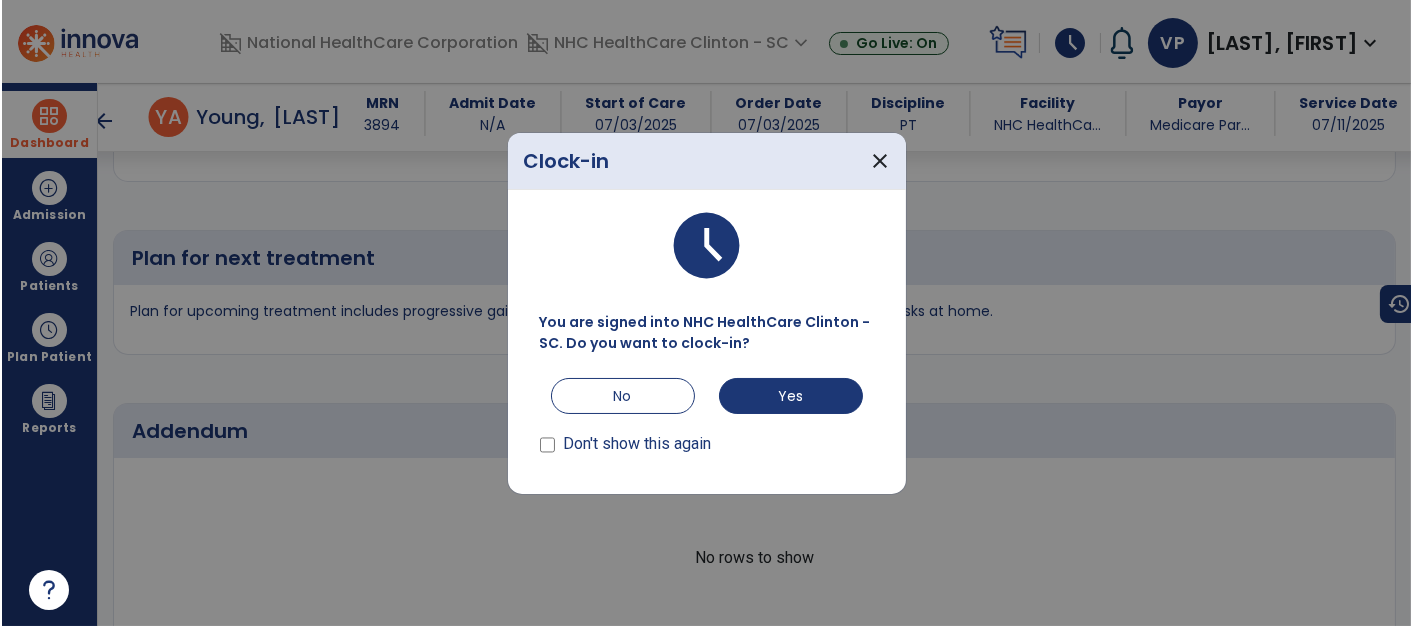 scroll, scrollTop: 2944, scrollLeft: 0, axis: vertical 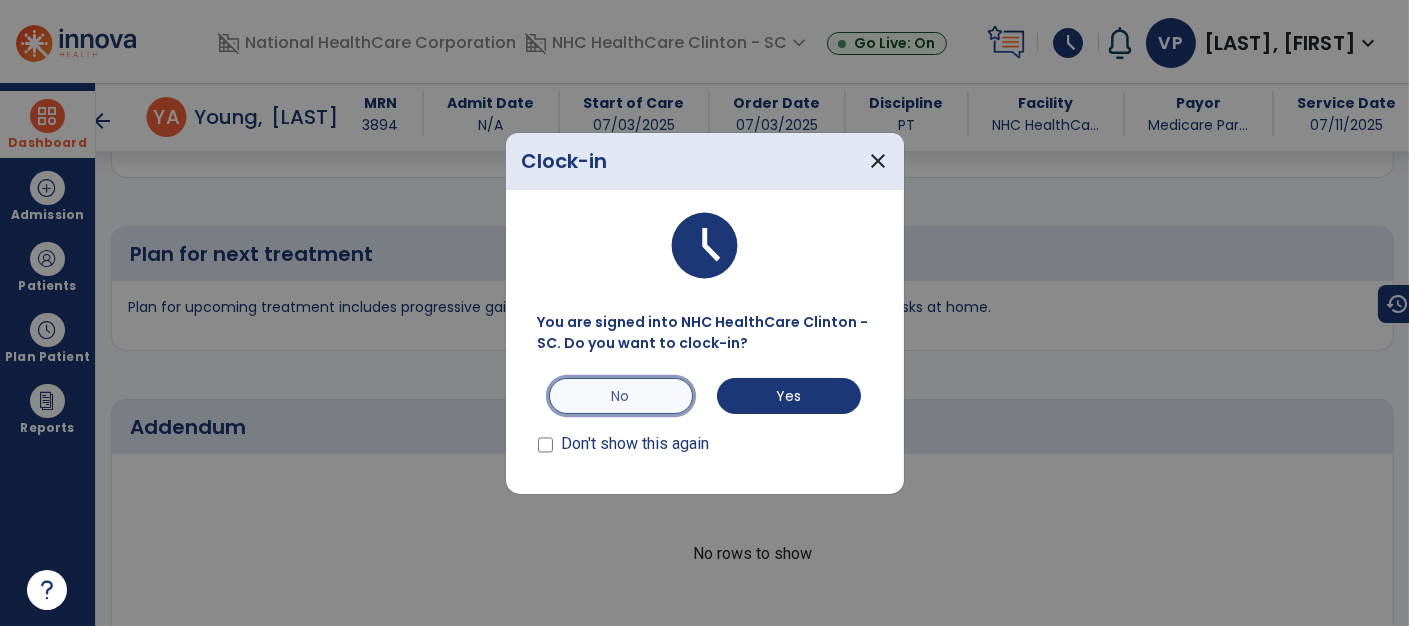 click on "No" at bounding box center (621, 396) 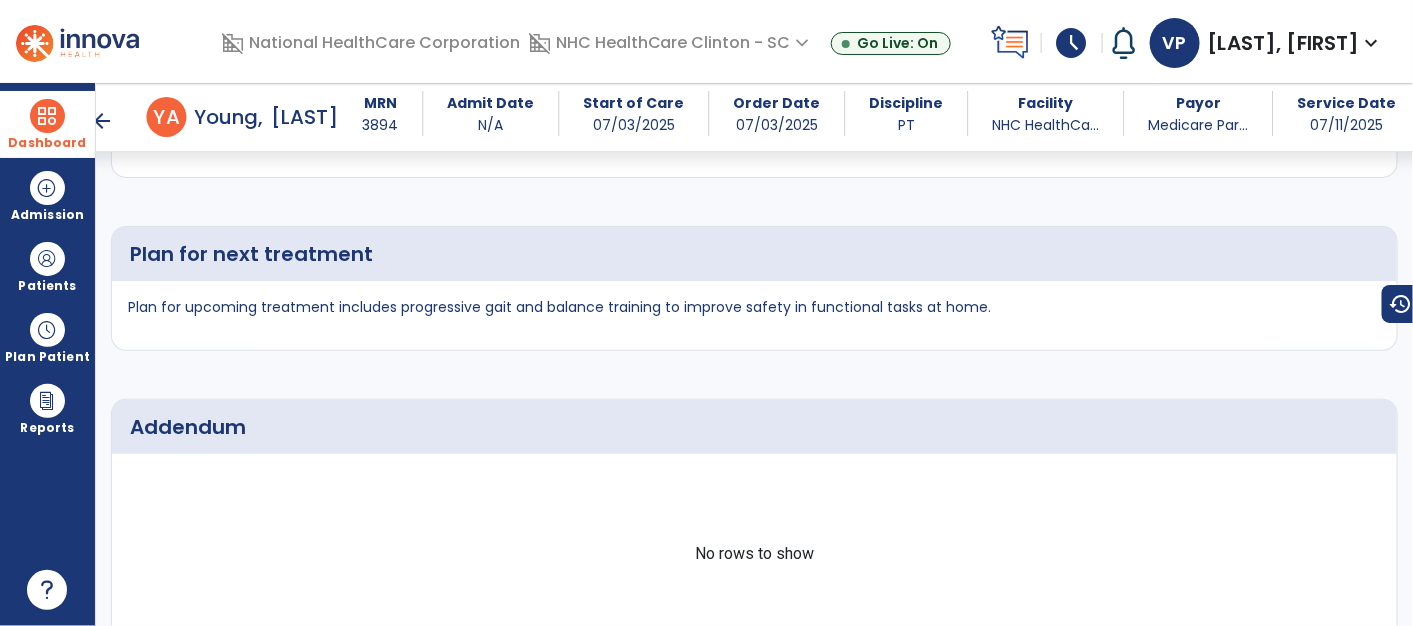 click at bounding box center (47, 116) 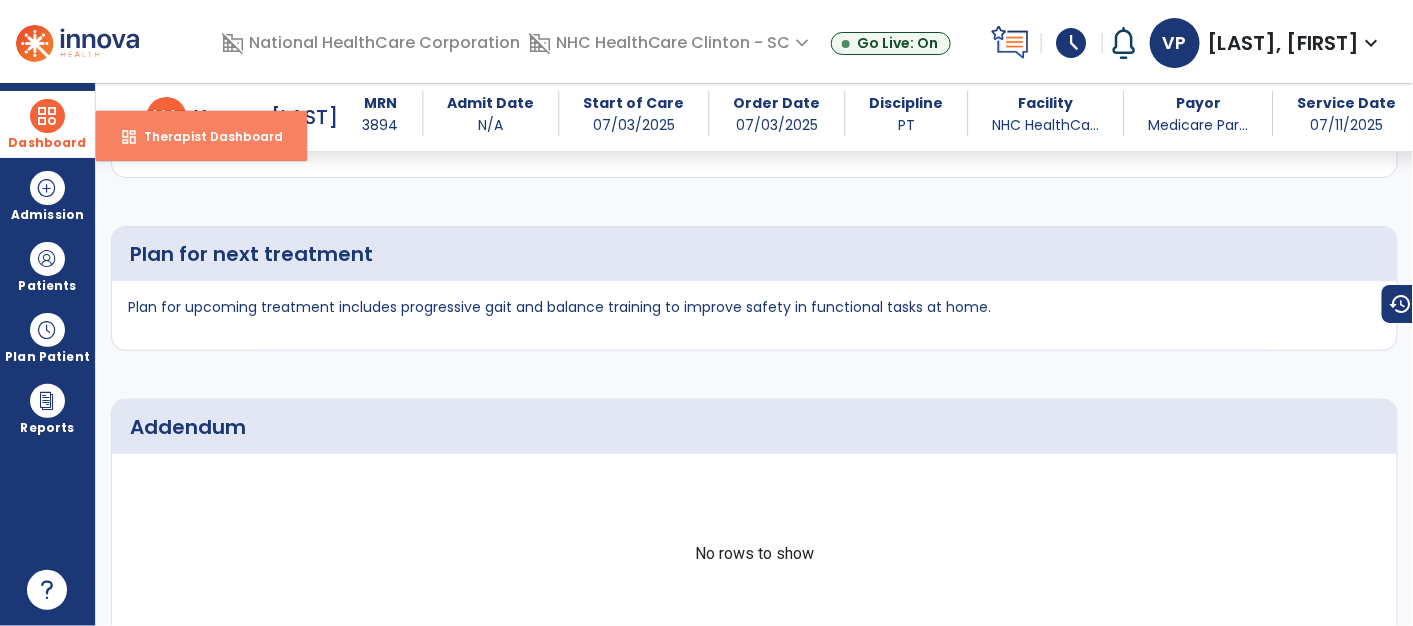 click on "Therapist Dashboard" at bounding box center [205, 136] 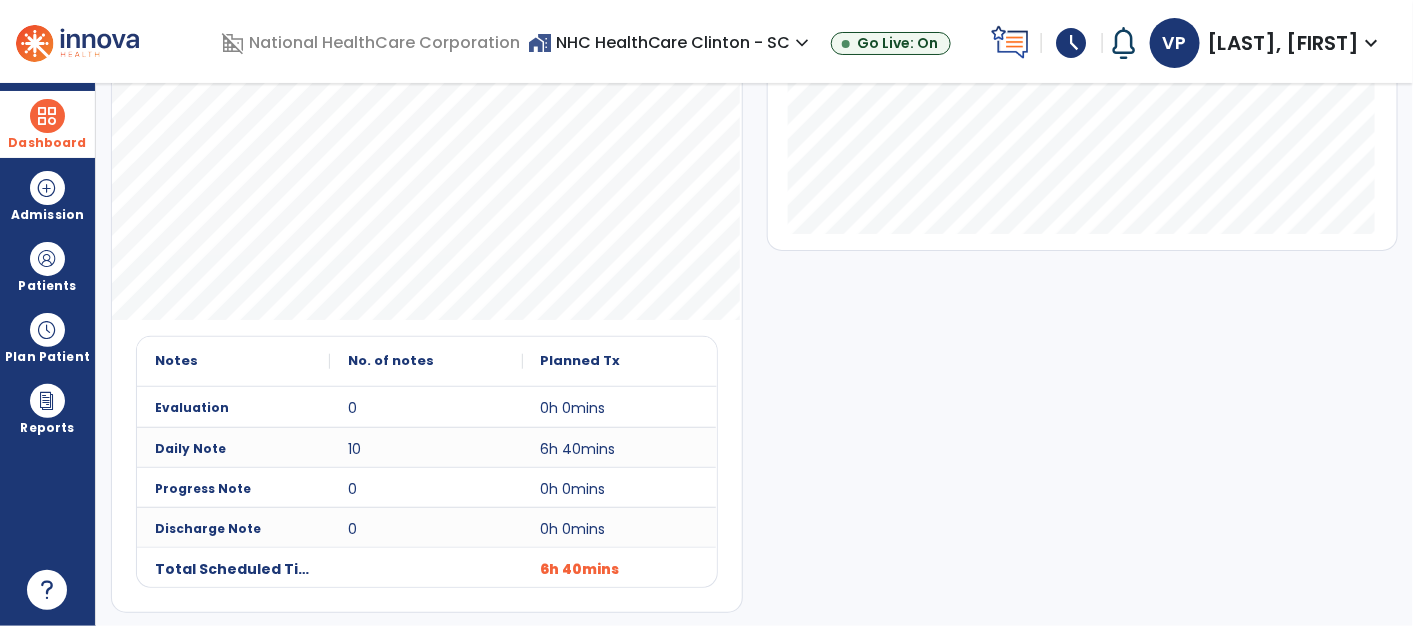 scroll, scrollTop: 0, scrollLeft: 0, axis: both 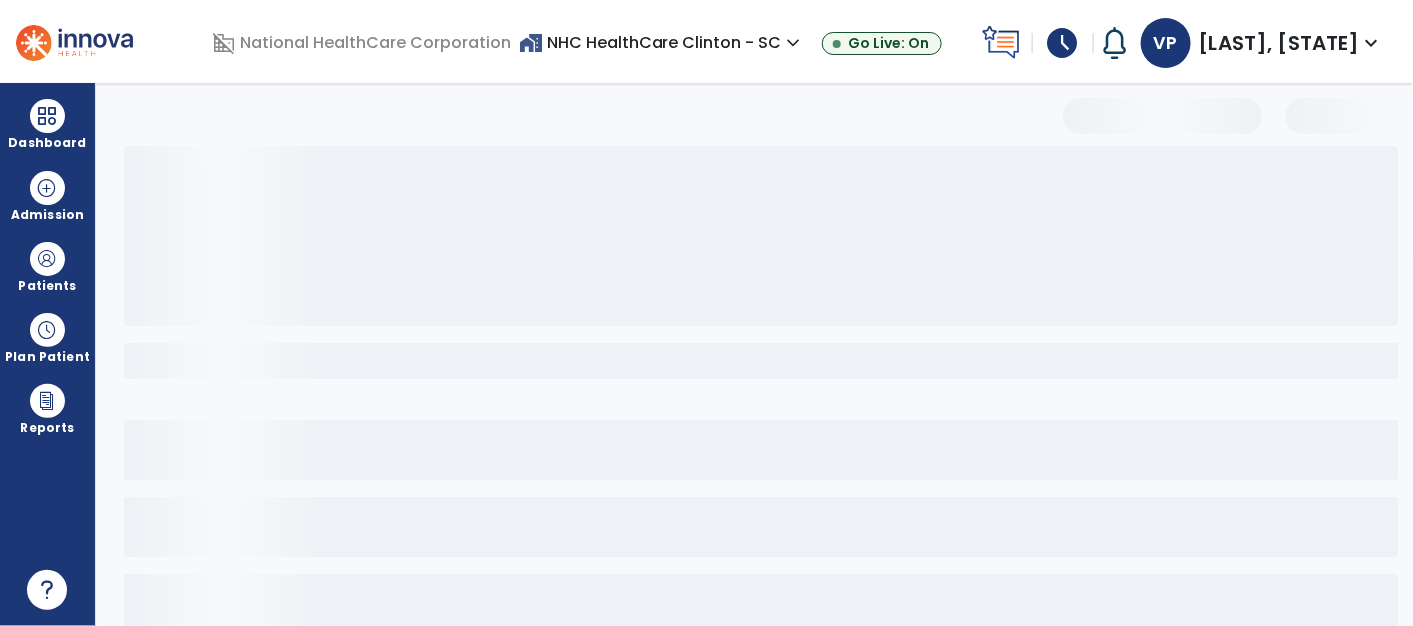 click on "schedule" at bounding box center (1063, 43) 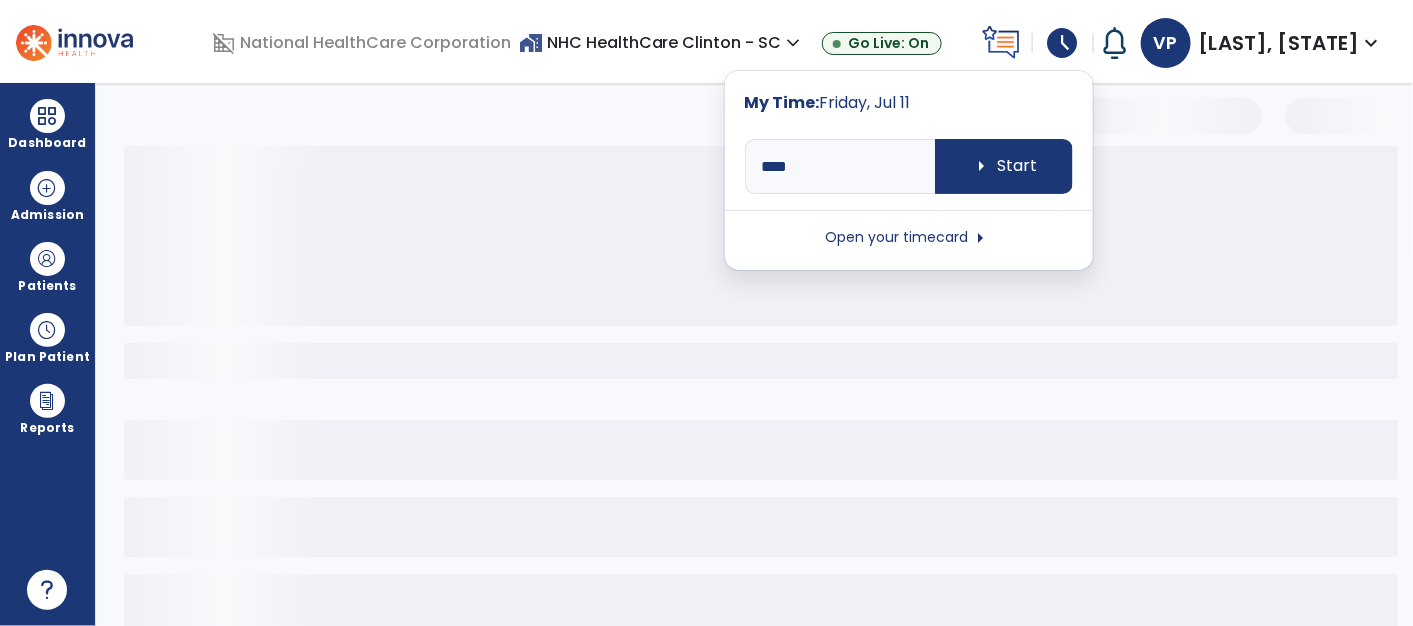 select on "*" 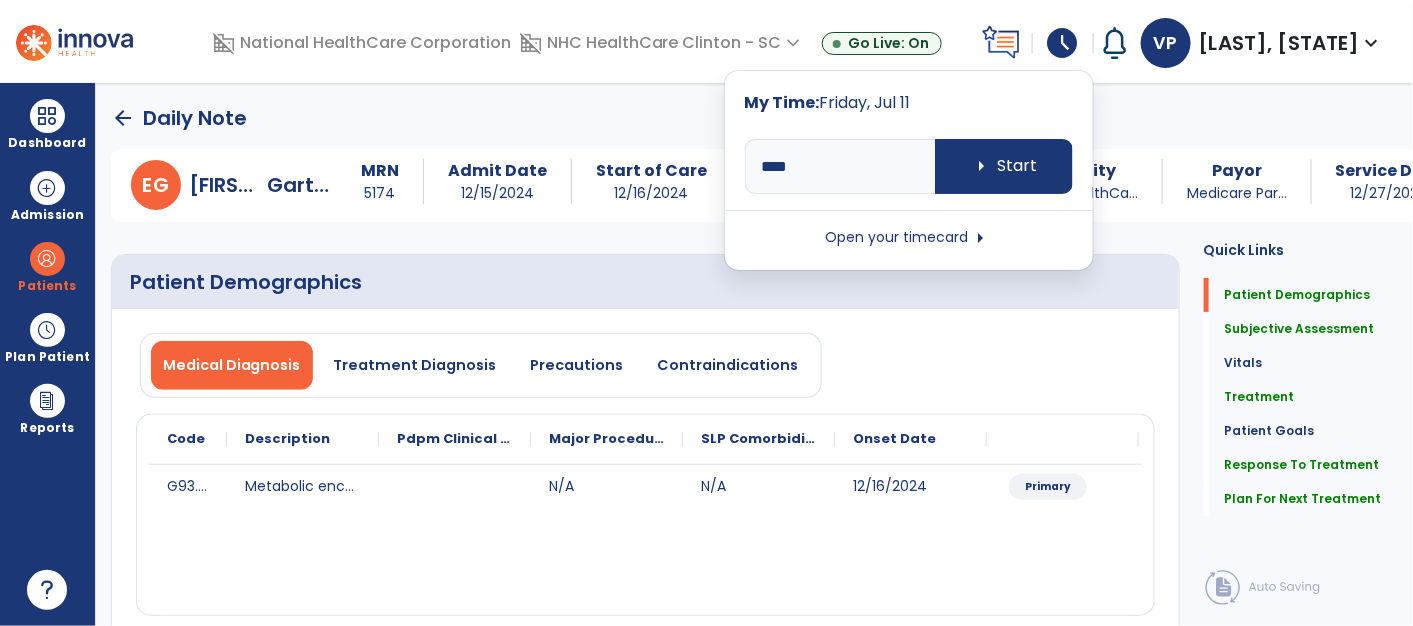 click on "Open your timecard  arrow_right" at bounding box center (909, 238) 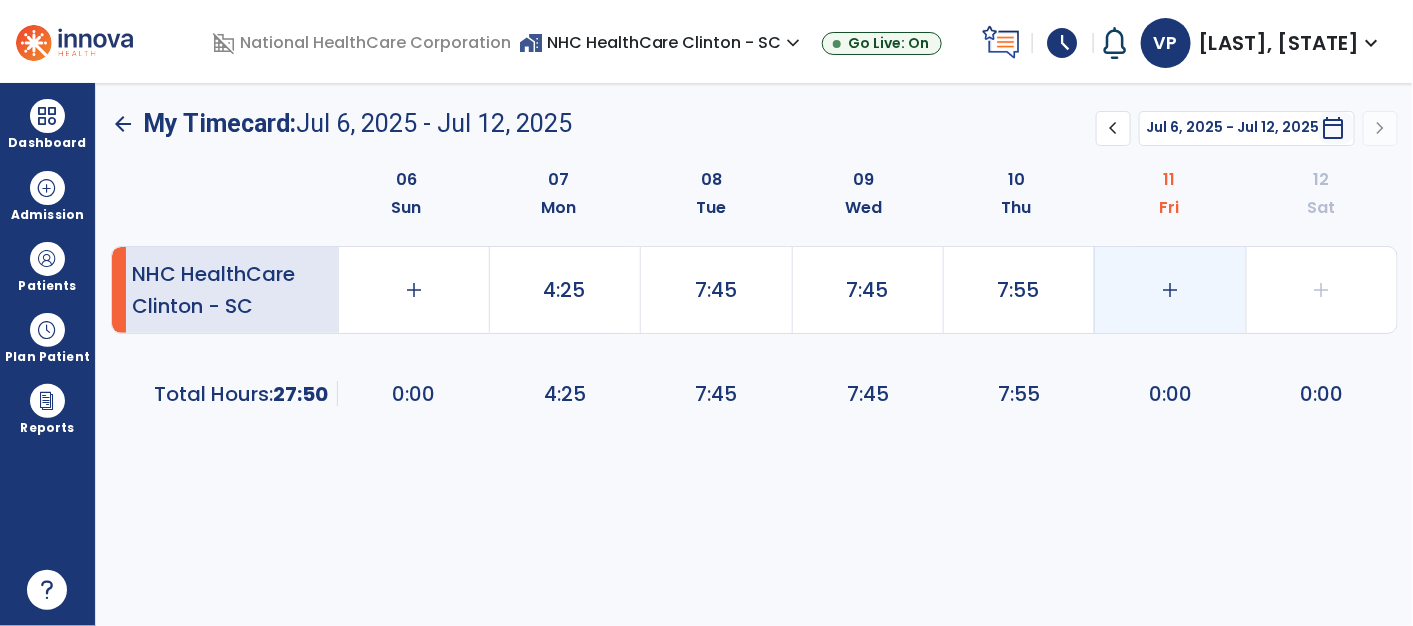 click on "add" 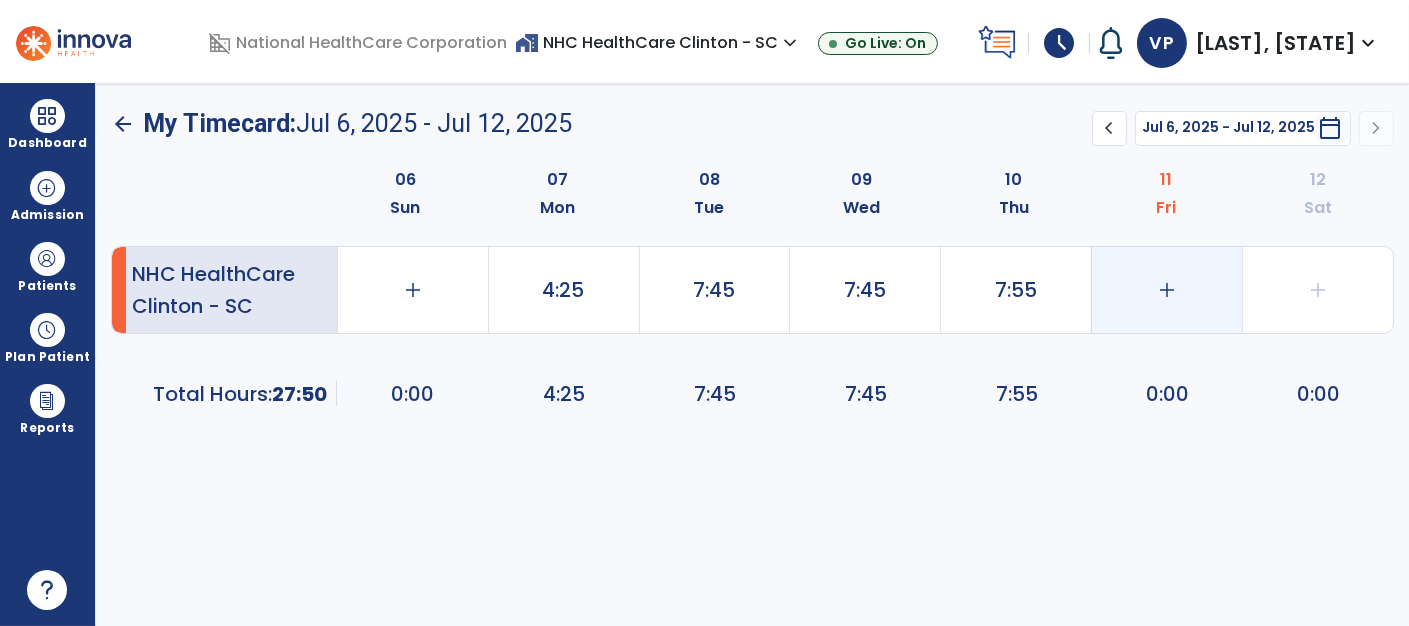 select on "**********" 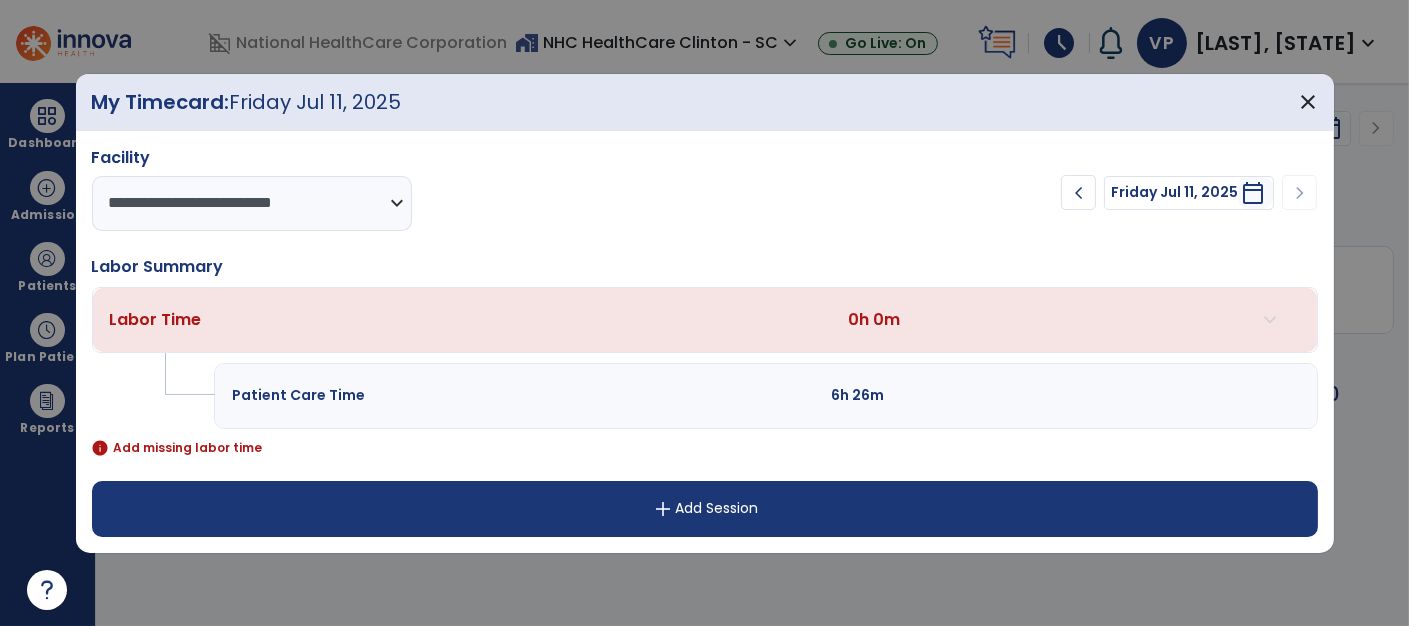 click on "add  Add Session" at bounding box center [705, 509] 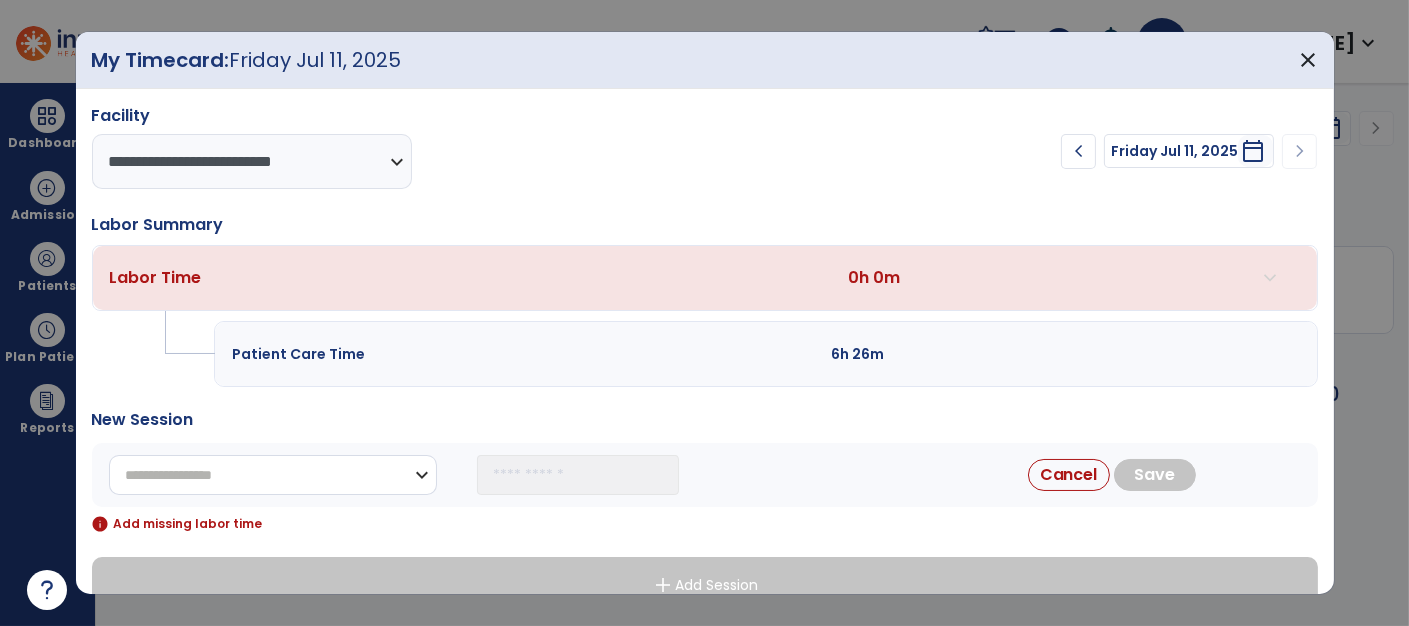 click on "**********" at bounding box center (273, 475) 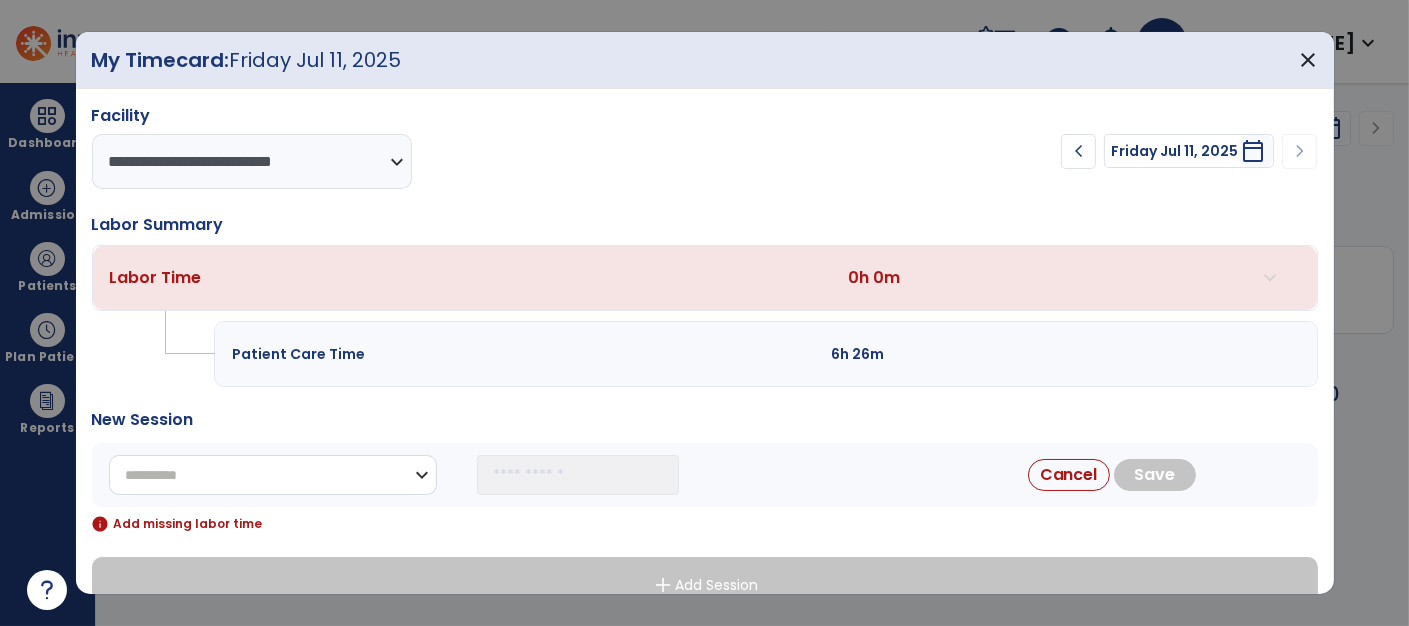 click on "**********" at bounding box center (273, 475) 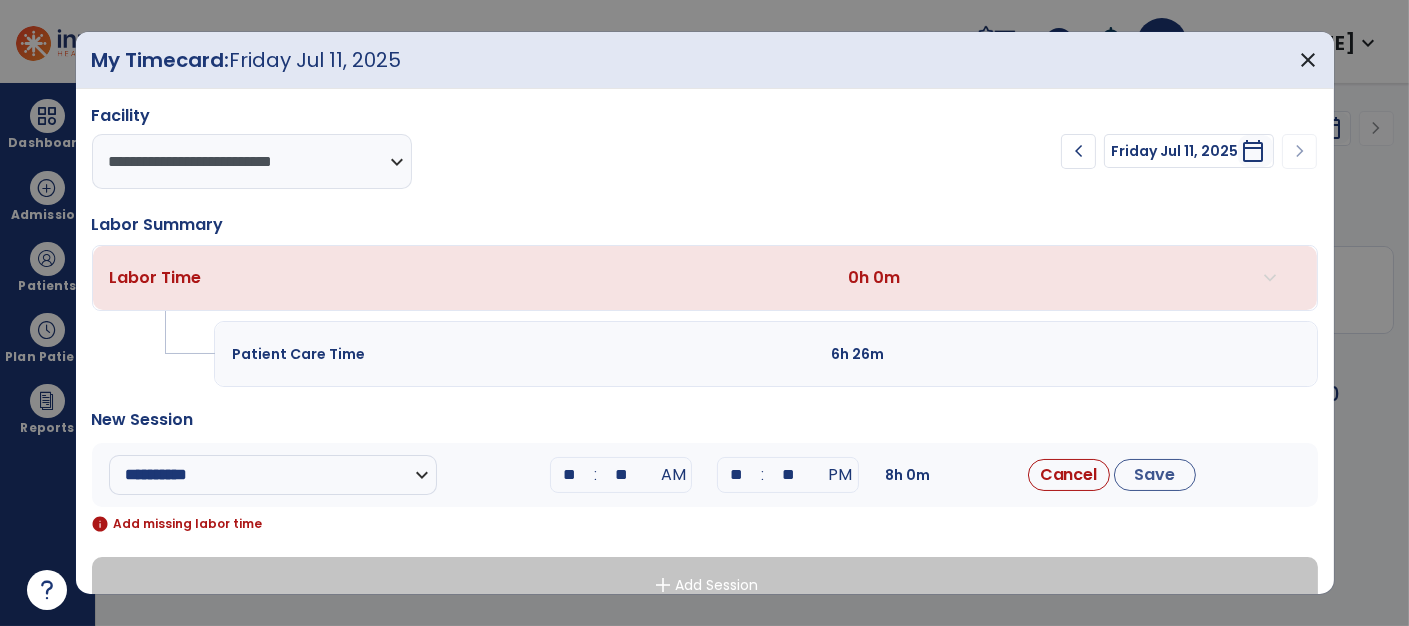 click on "**" at bounding box center (569, 475) 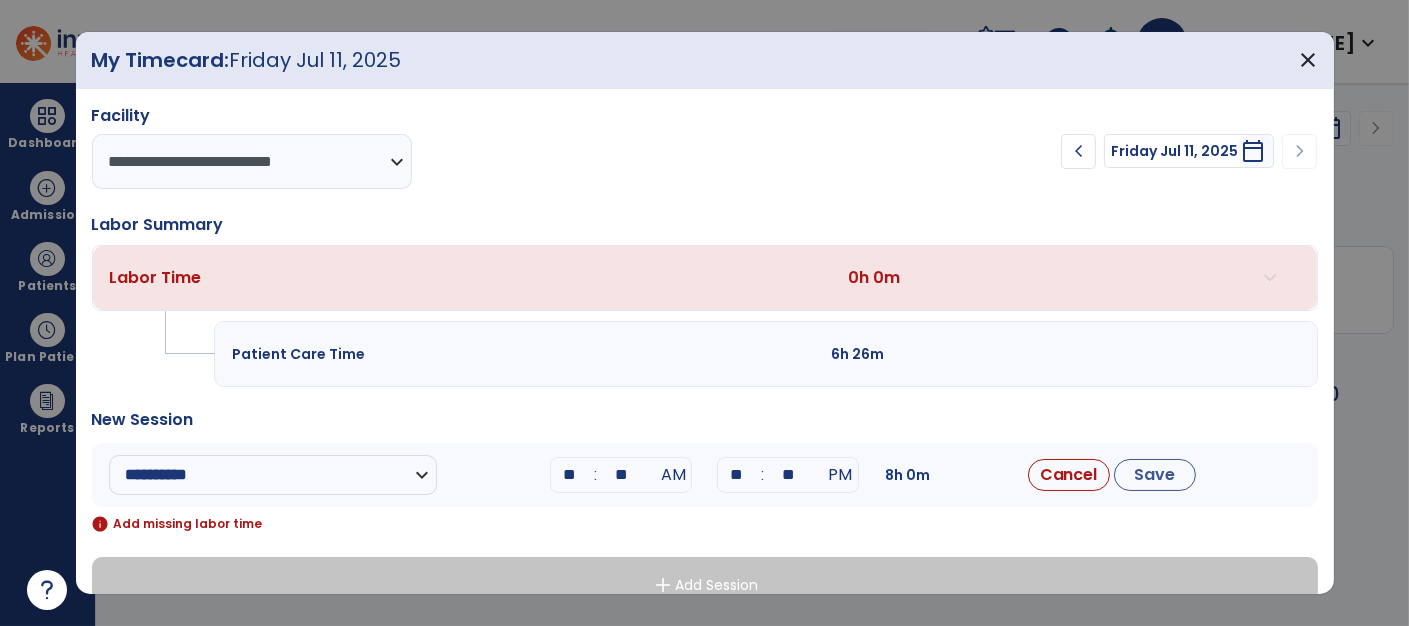 type on "**" 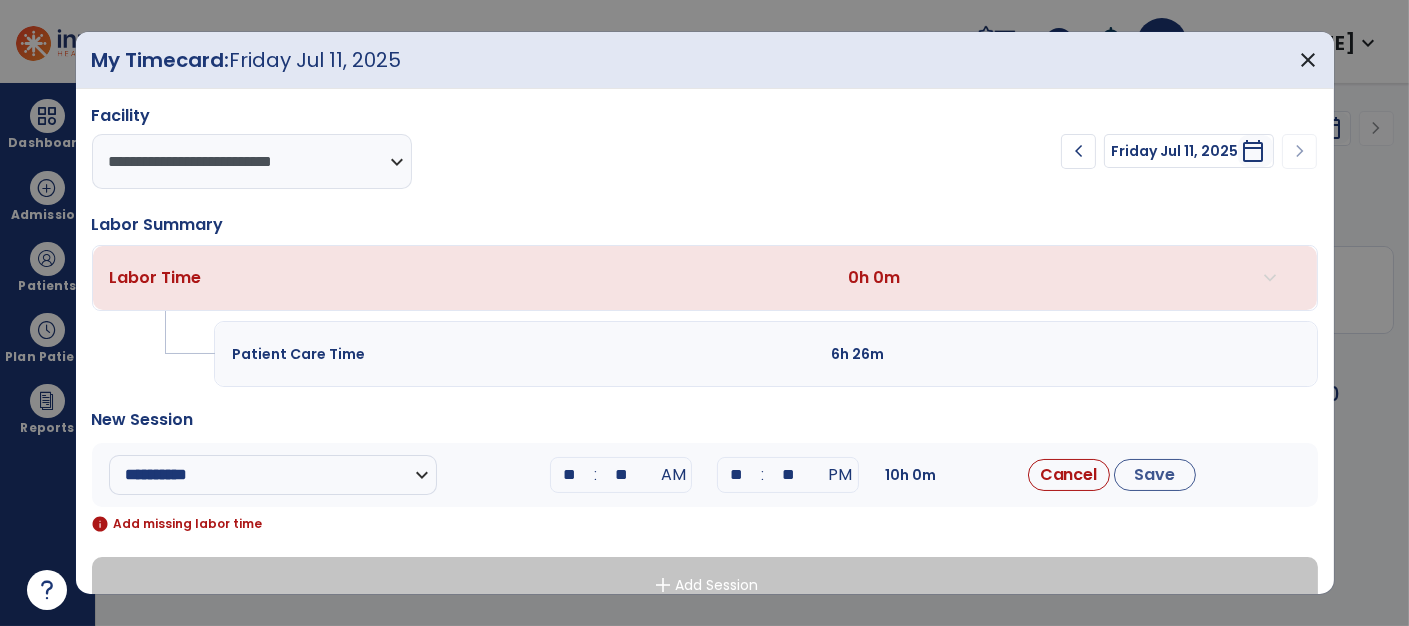 type on "*" 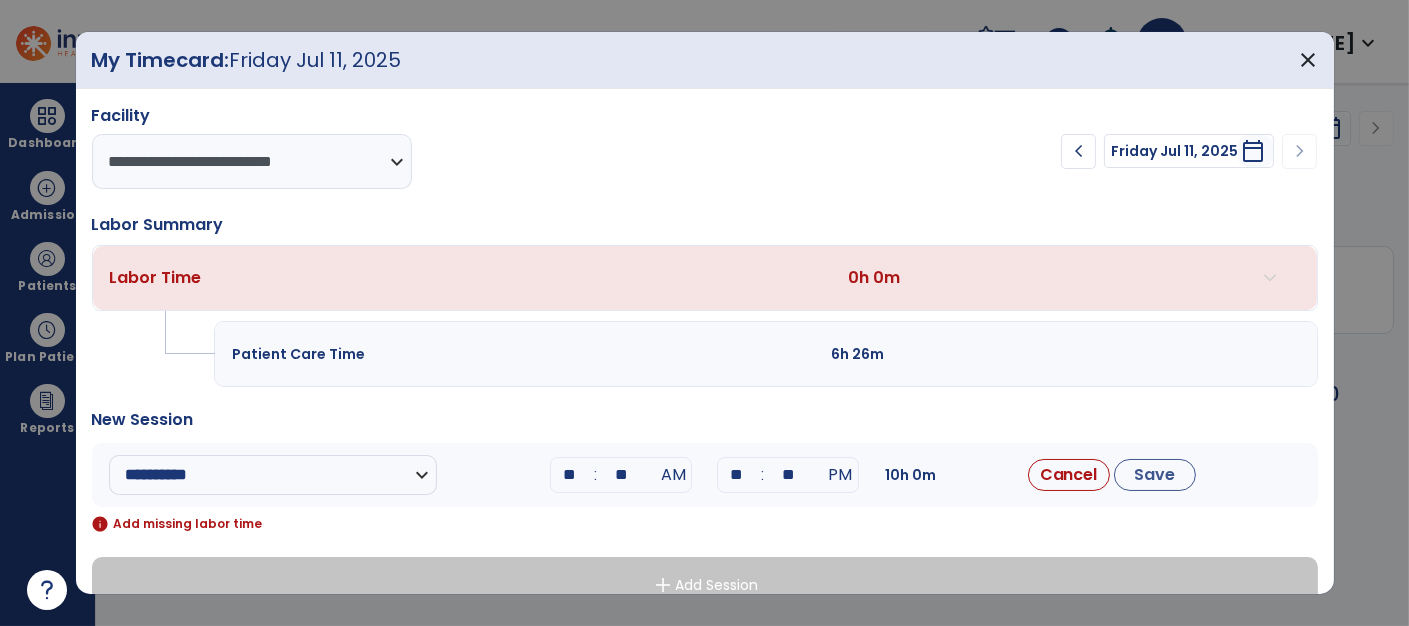 type on "**" 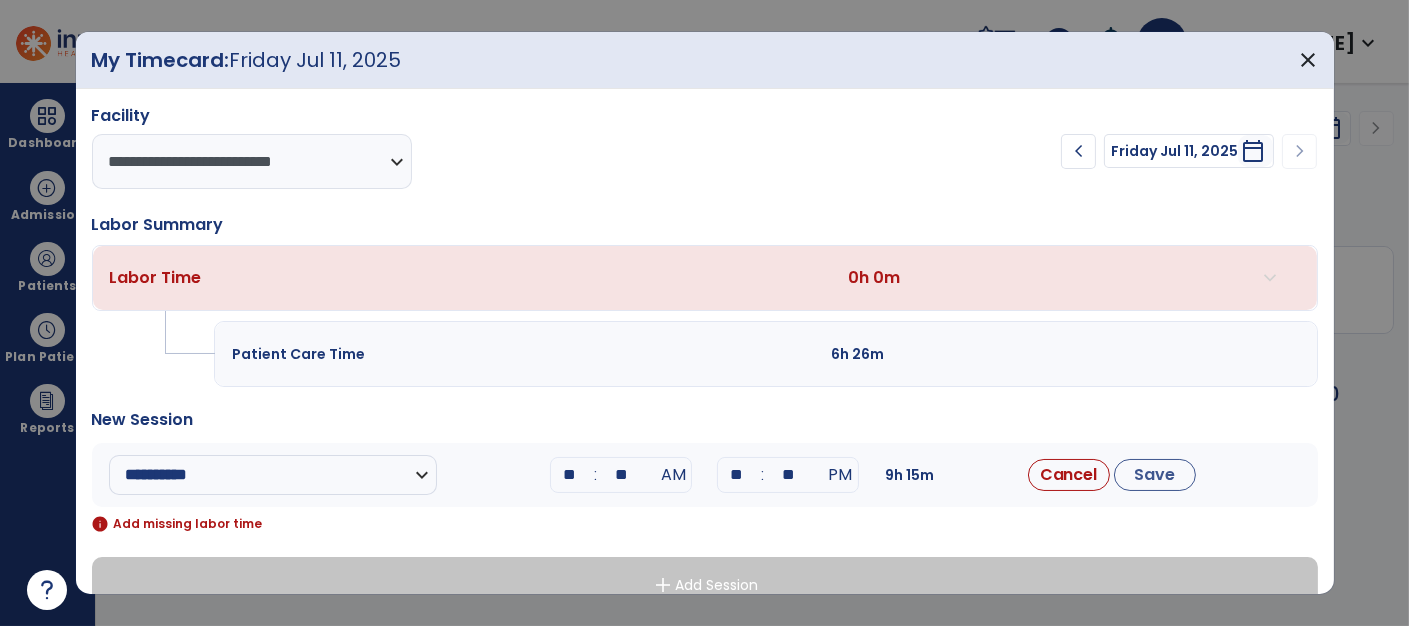 type on "*" 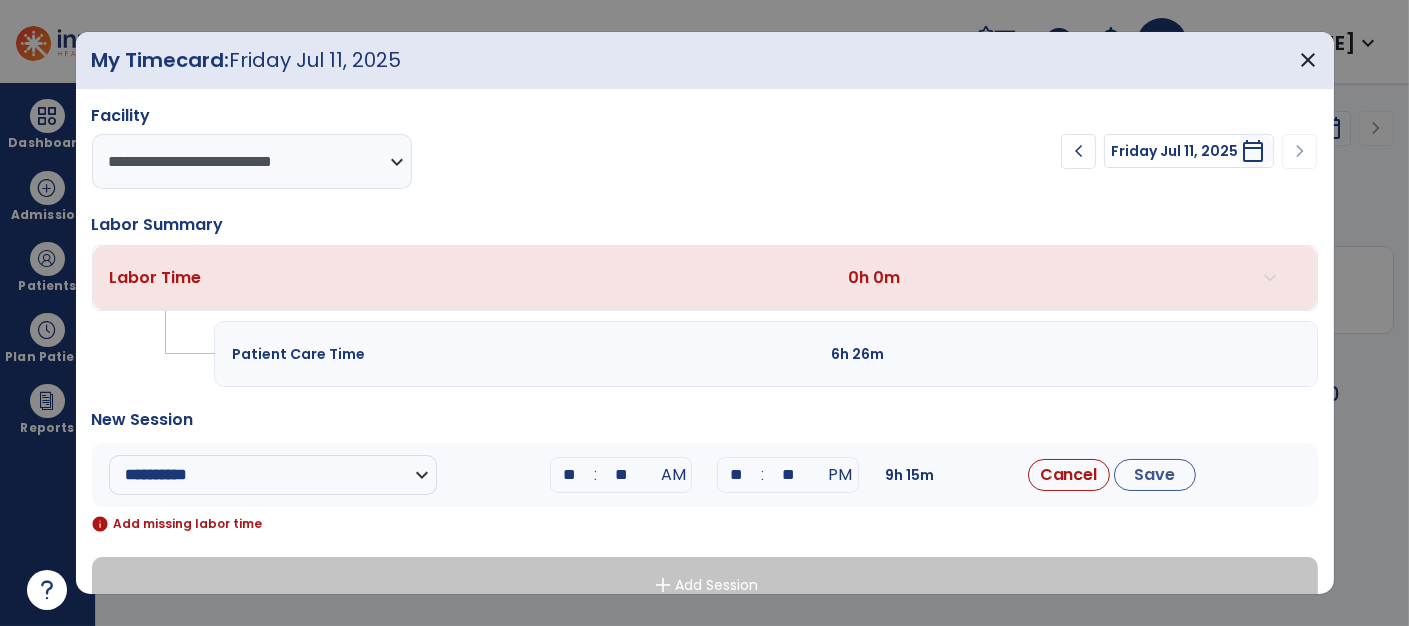 type on "**" 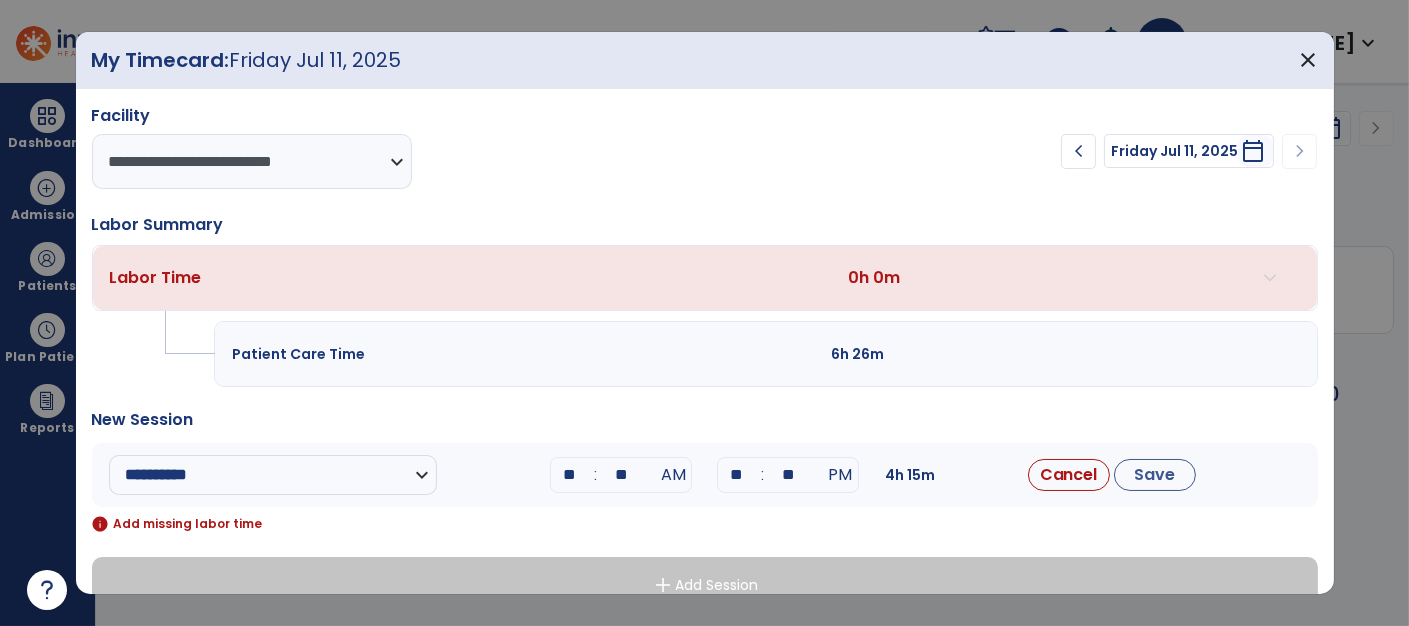 type on "*" 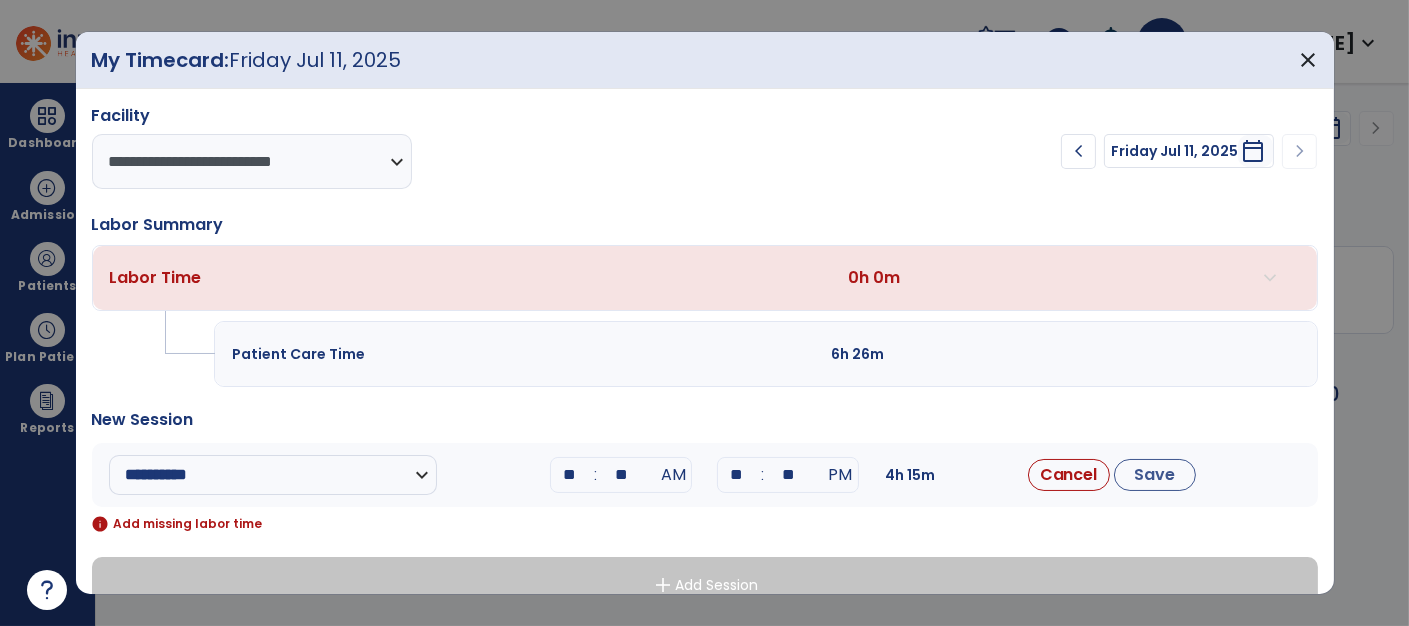 type on "**" 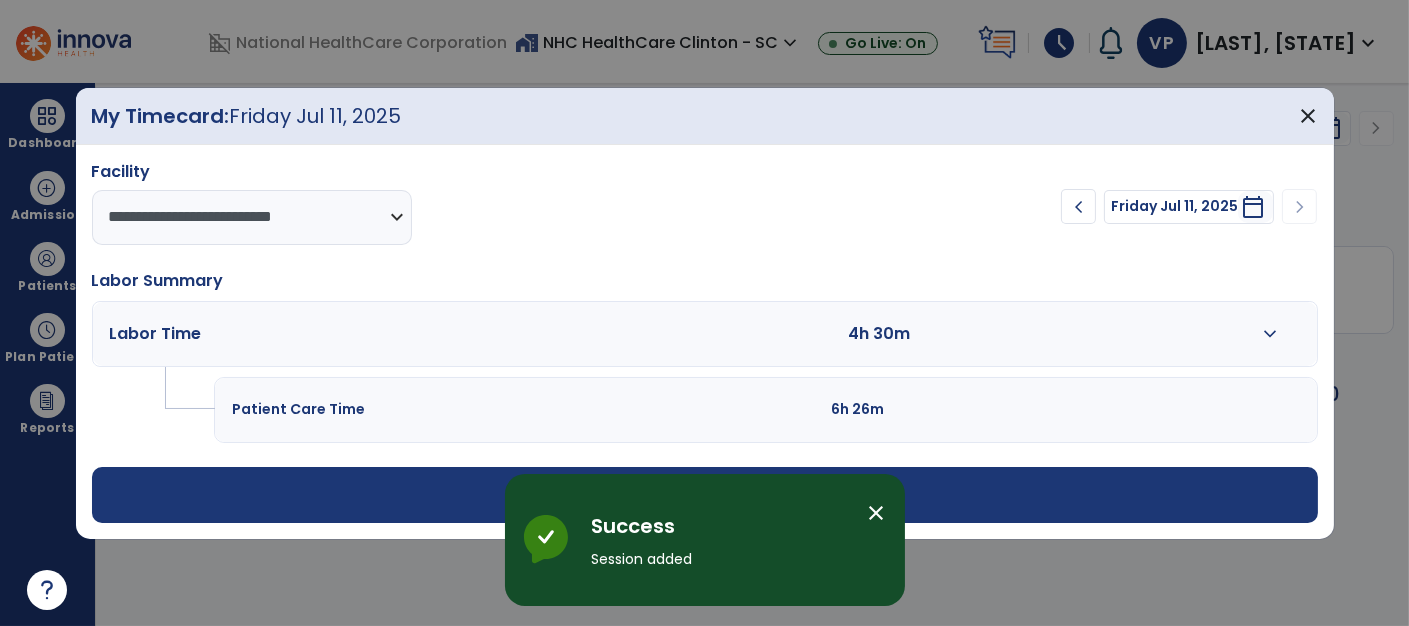 click on "close" at bounding box center (877, 513) 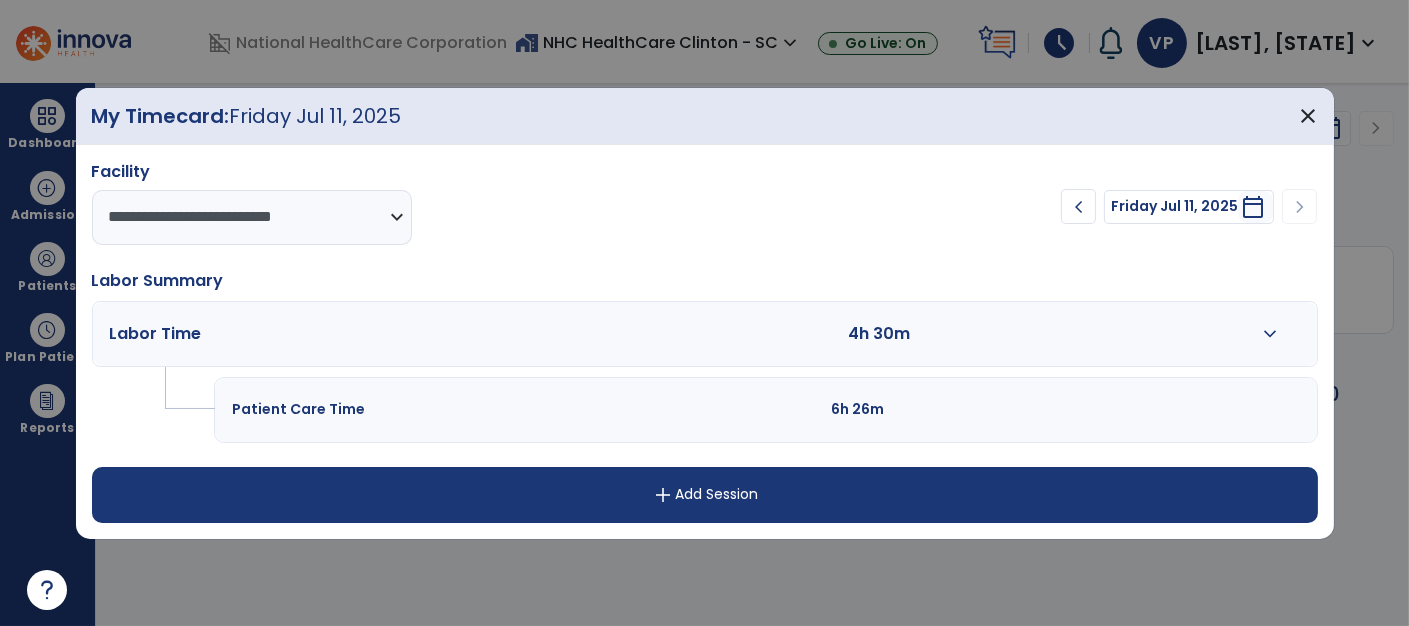 click on "add  Add Session" at bounding box center [705, 495] 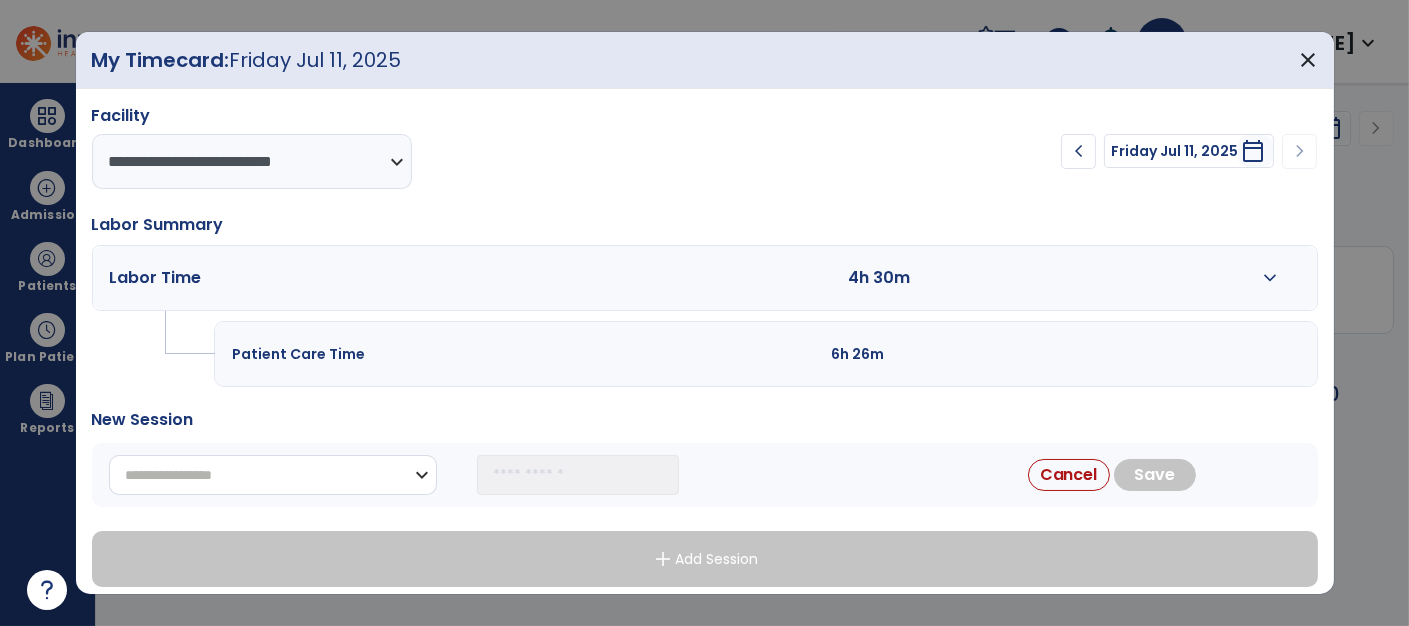 click on "**********" at bounding box center [273, 475] 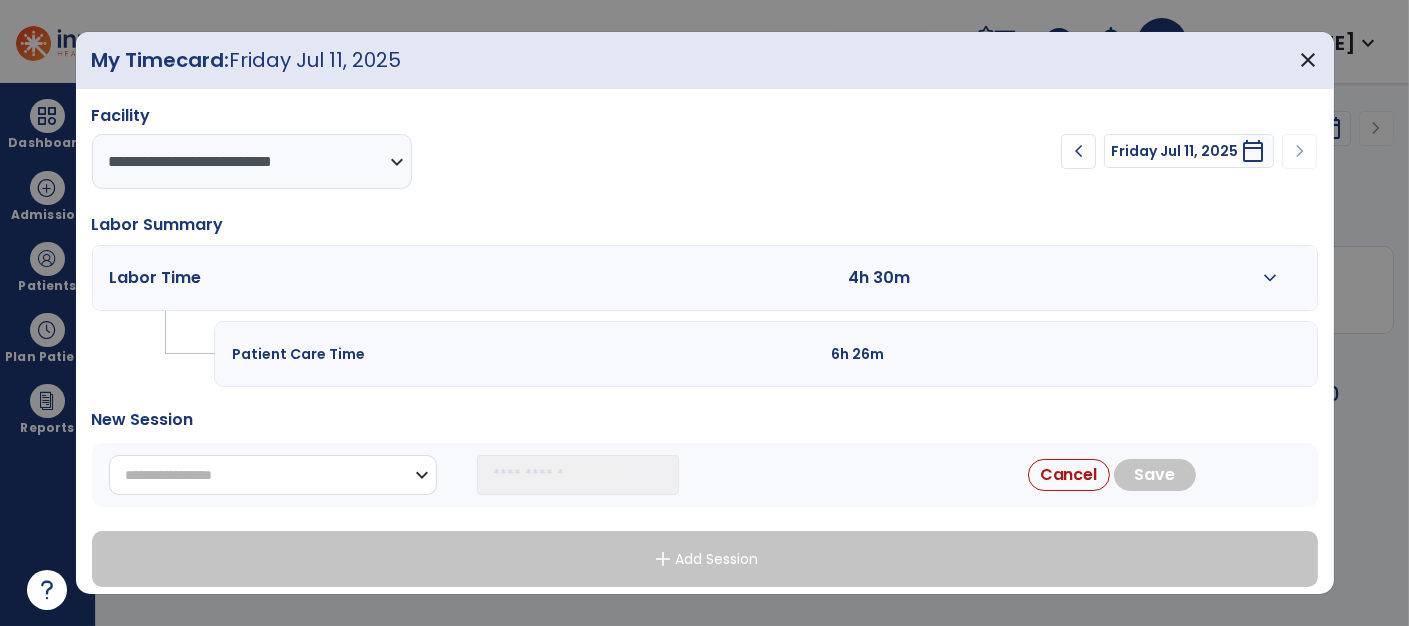 select on "**********" 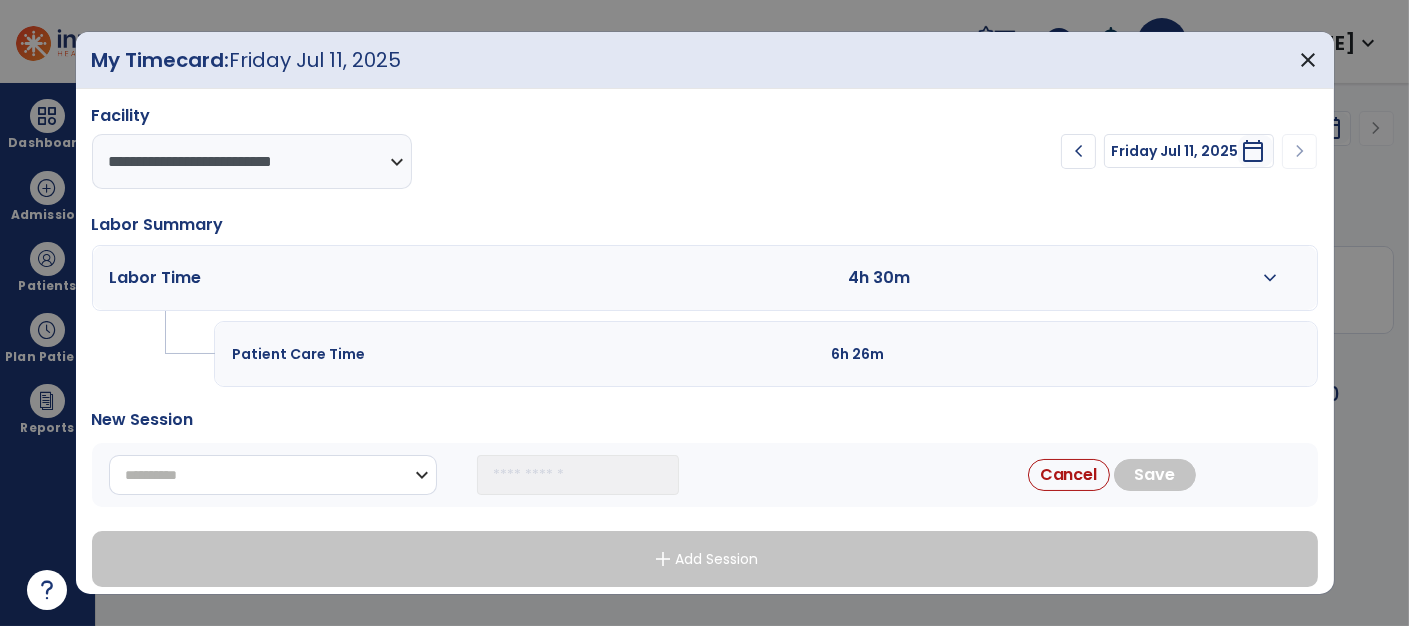 click on "**********" at bounding box center (273, 475) 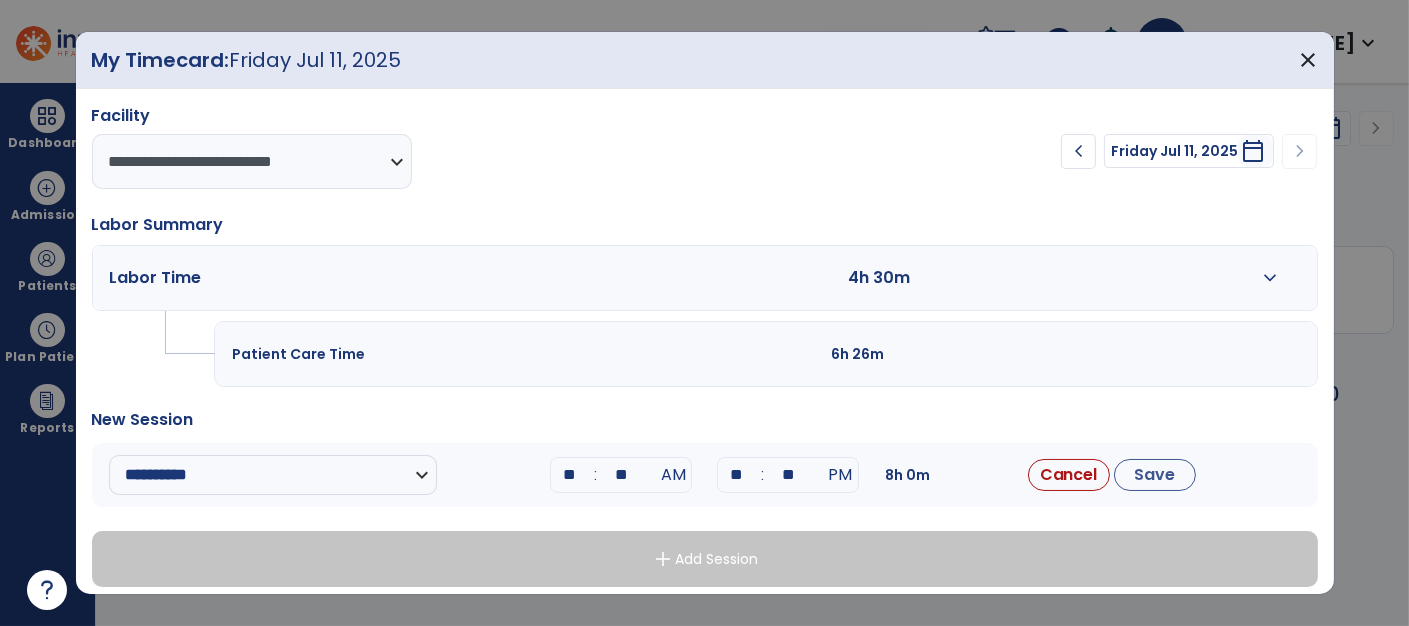 click on "**" at bounding box center (569, 475) 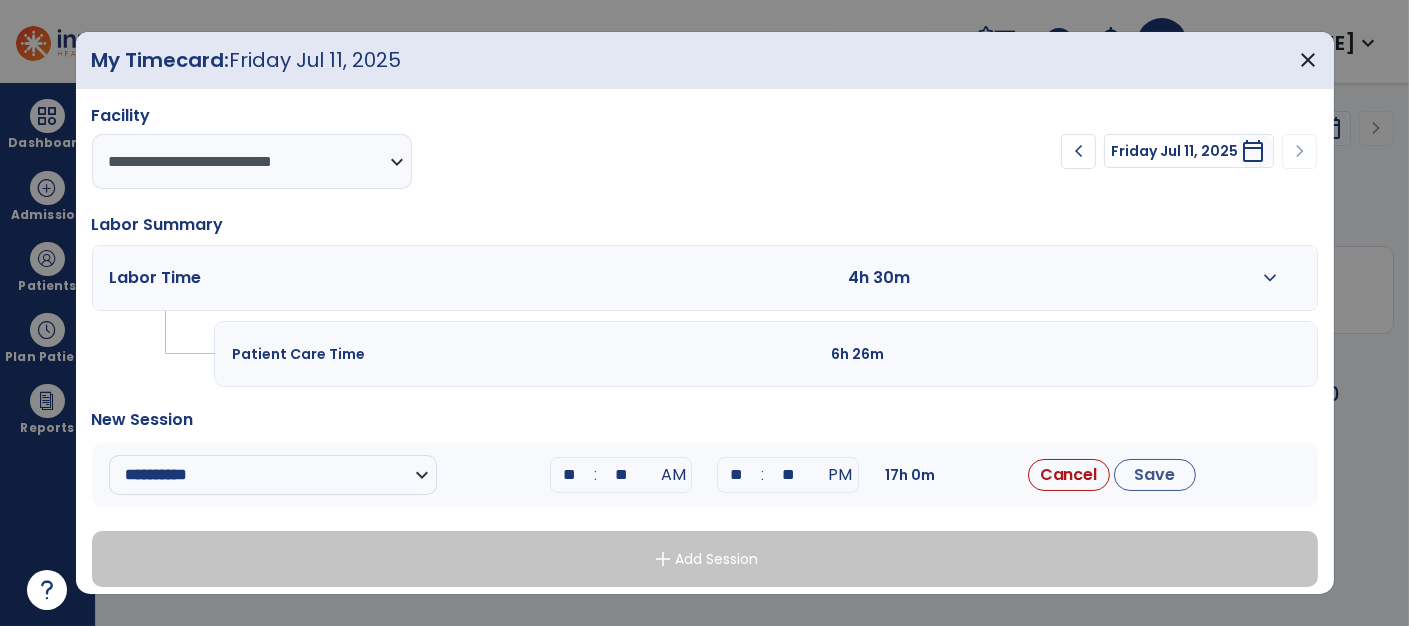 type on "*" 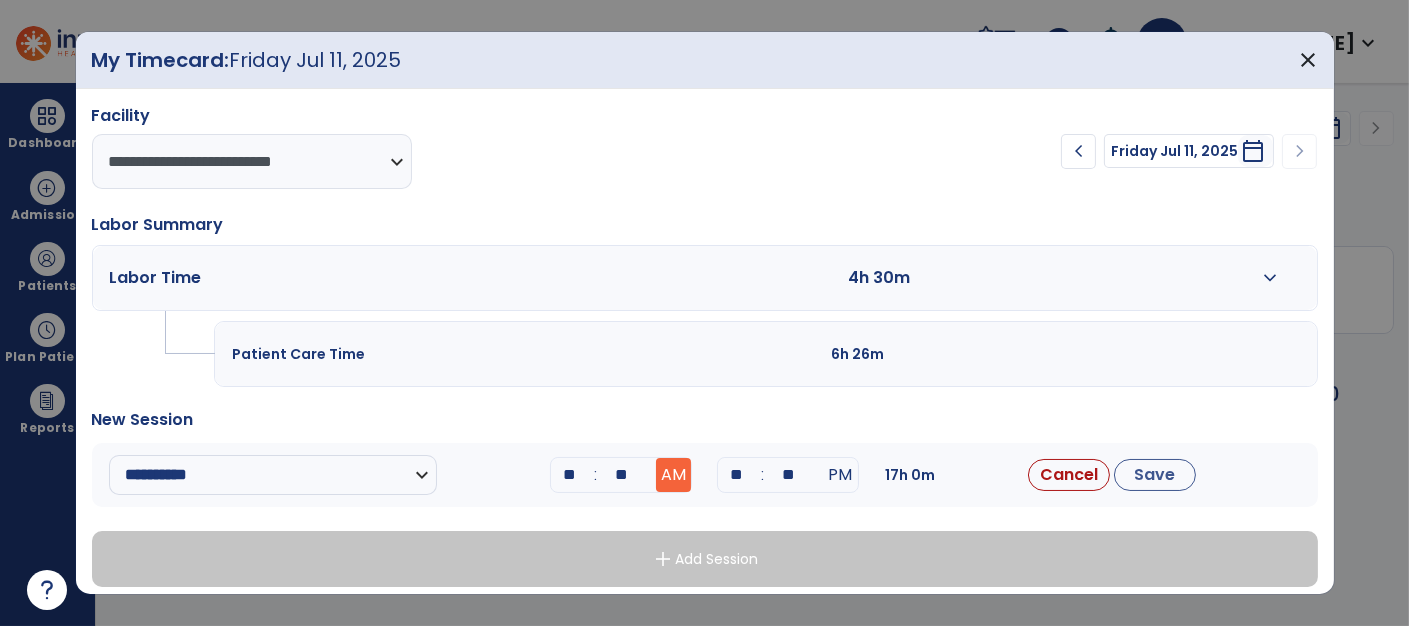 type on "**" 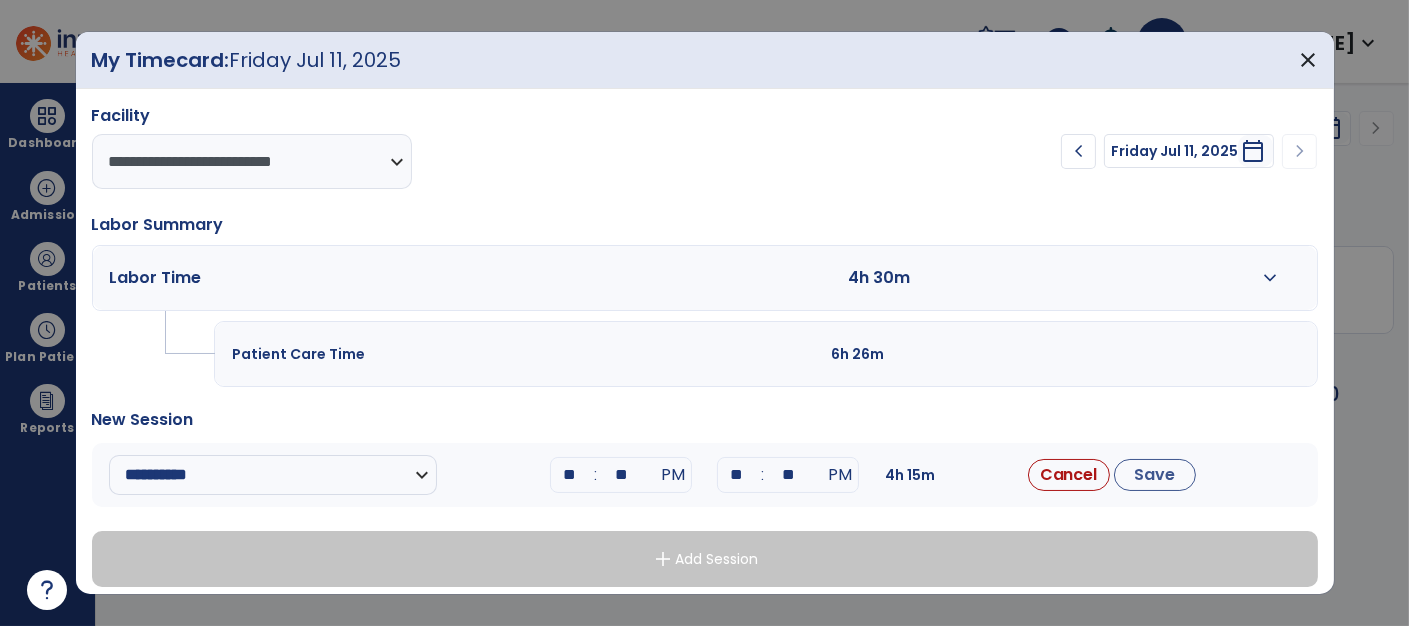 click on "**" at bounding box center (736, 475) 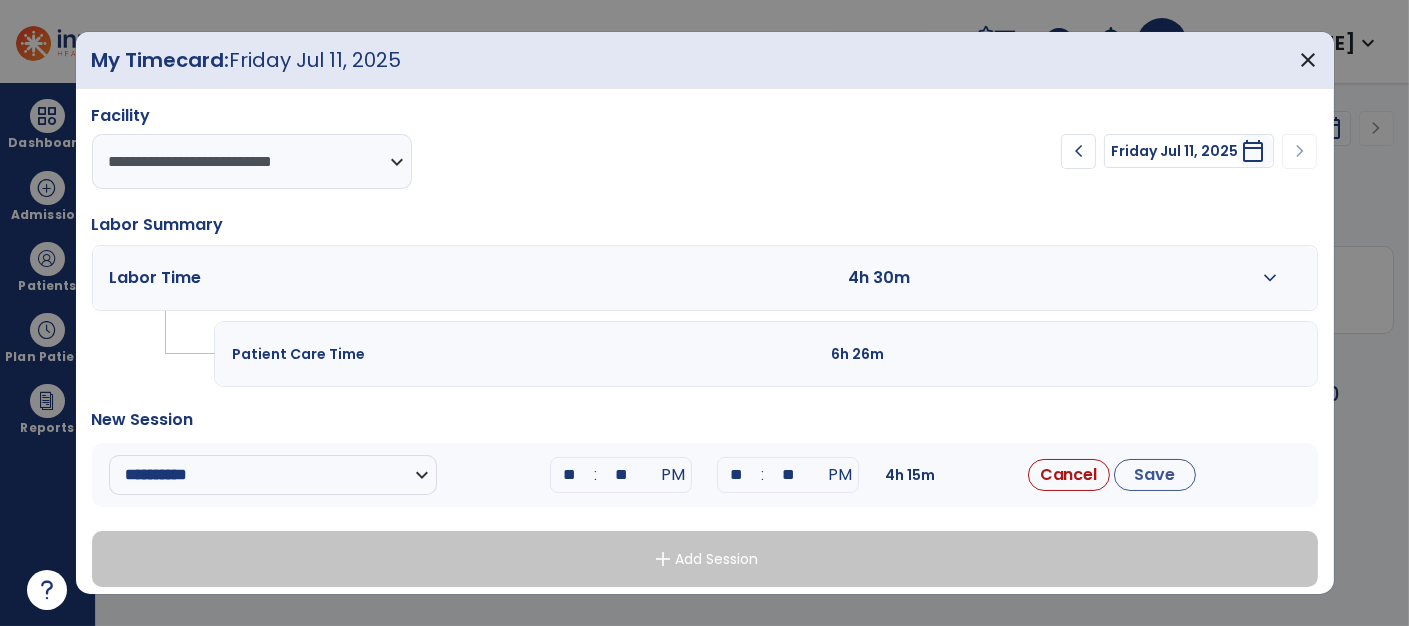 type on "**" 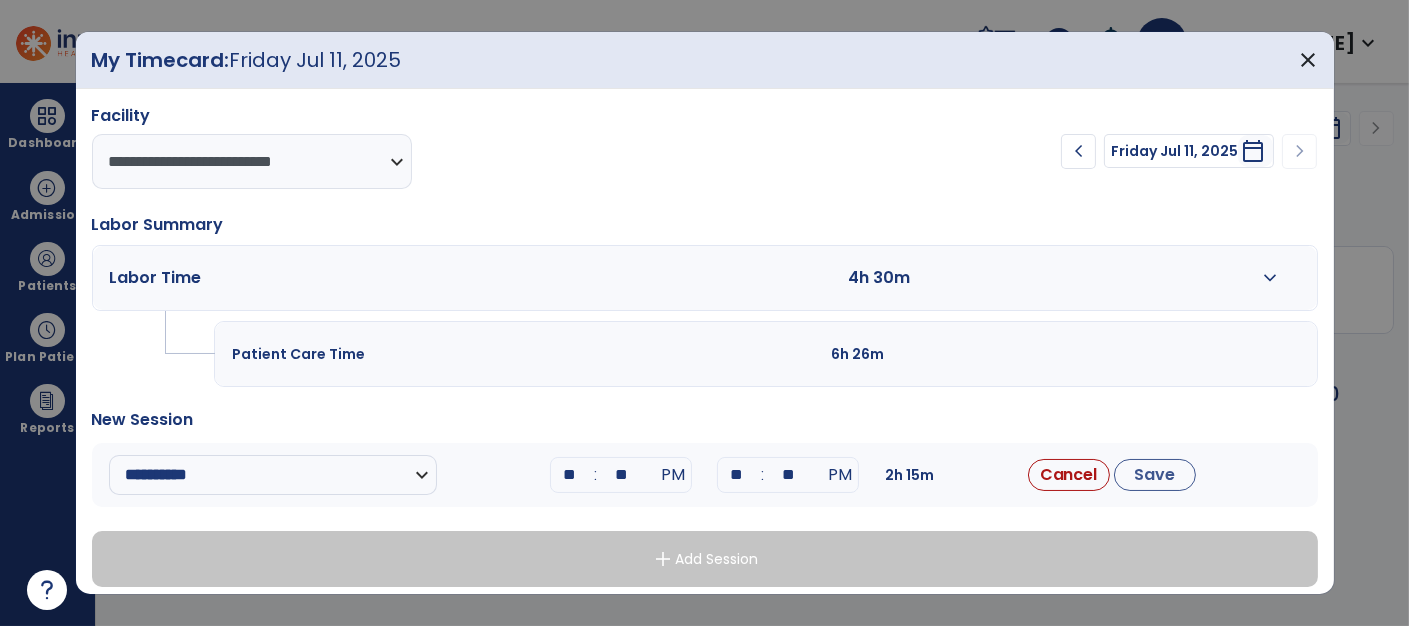 type on "*" 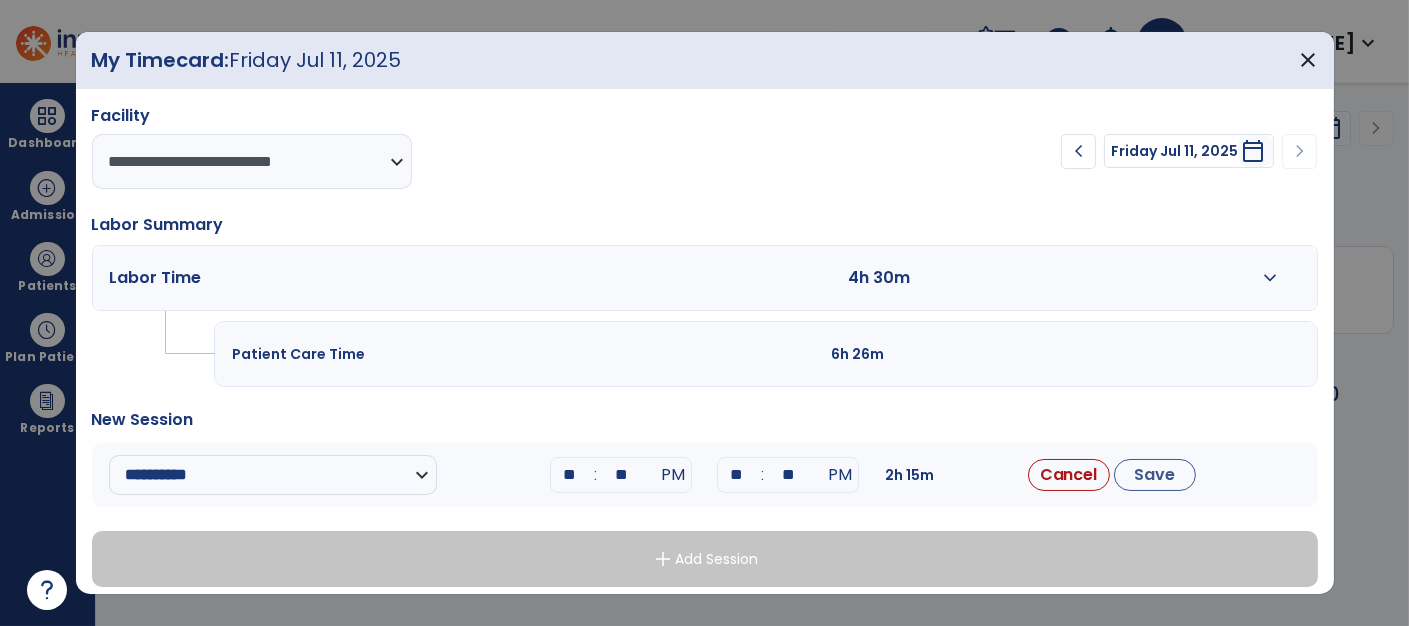 type on "**" 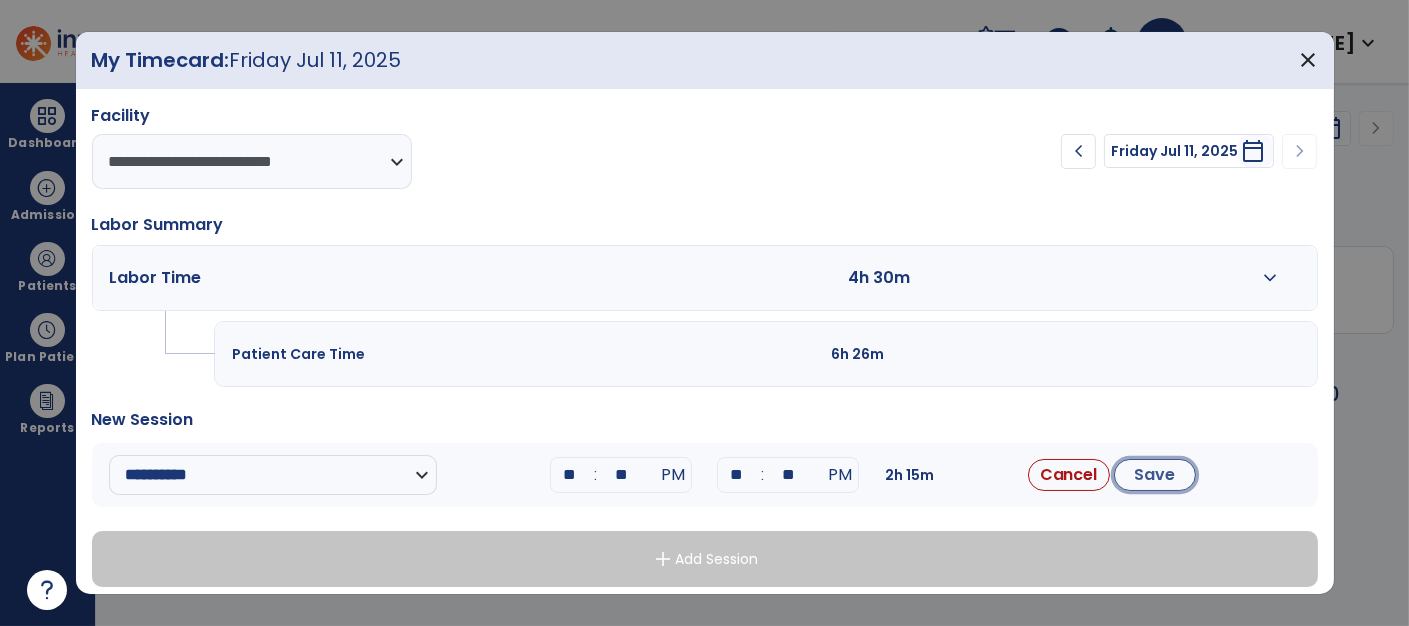 click on "Save" at bounding box center (1155, 475) 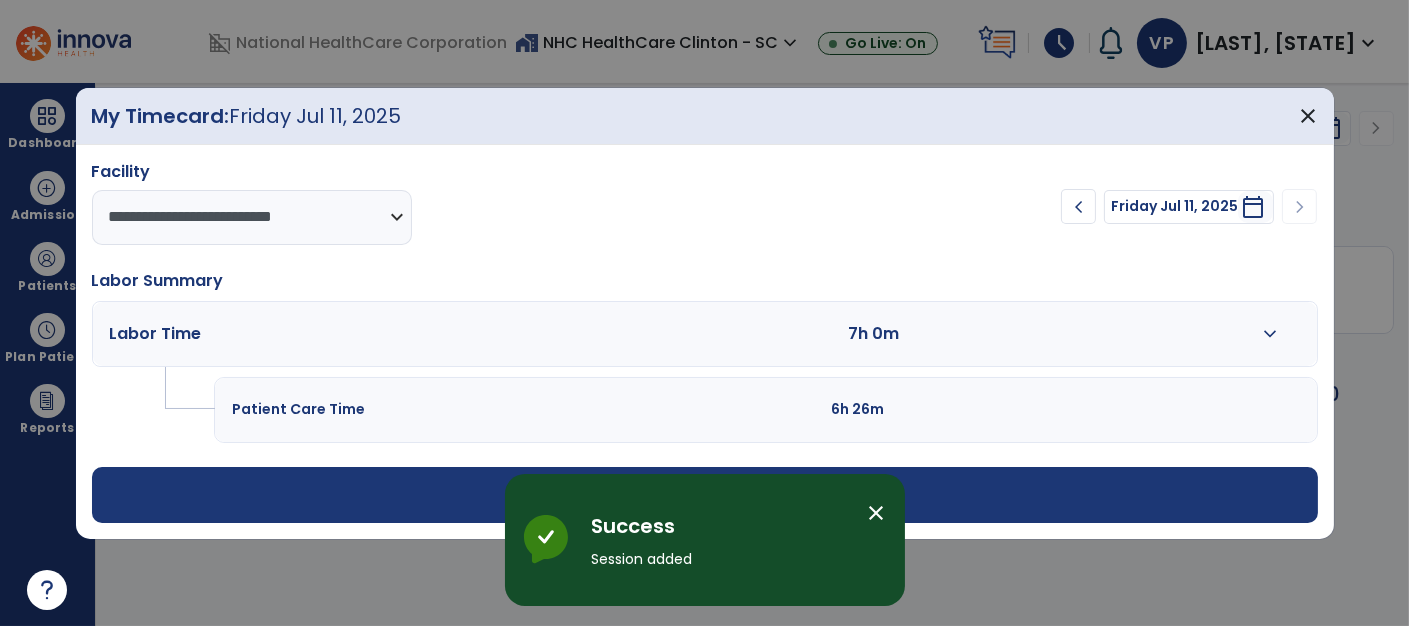 click on "close" at bounding box center (877, 513) 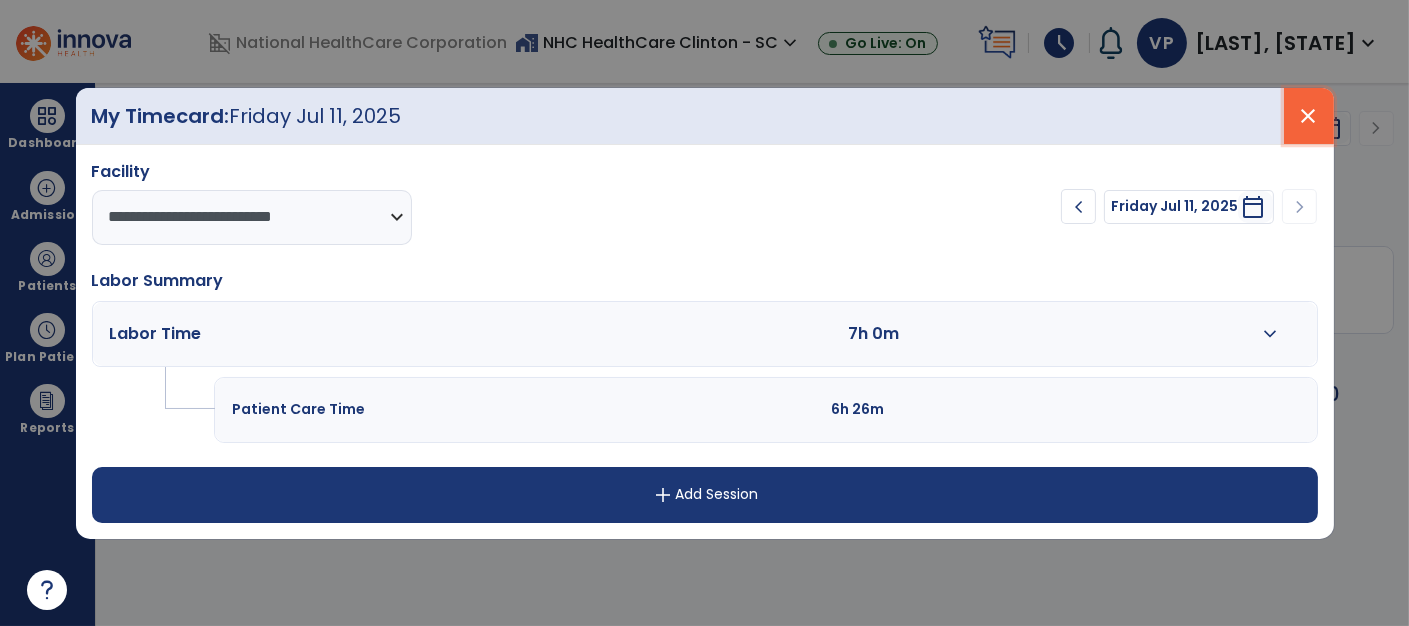 click on "close" at bounding box center (1309, 116) 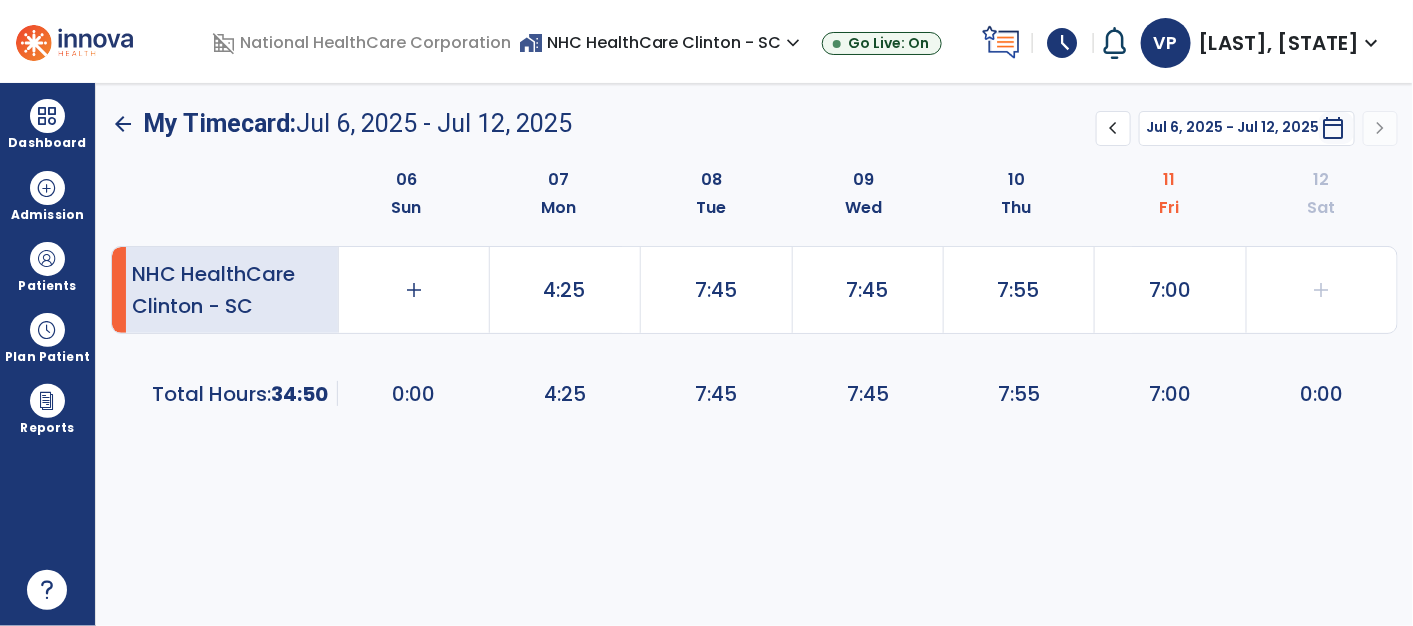 click on "expand_more" at bounding box center [1372, 43] 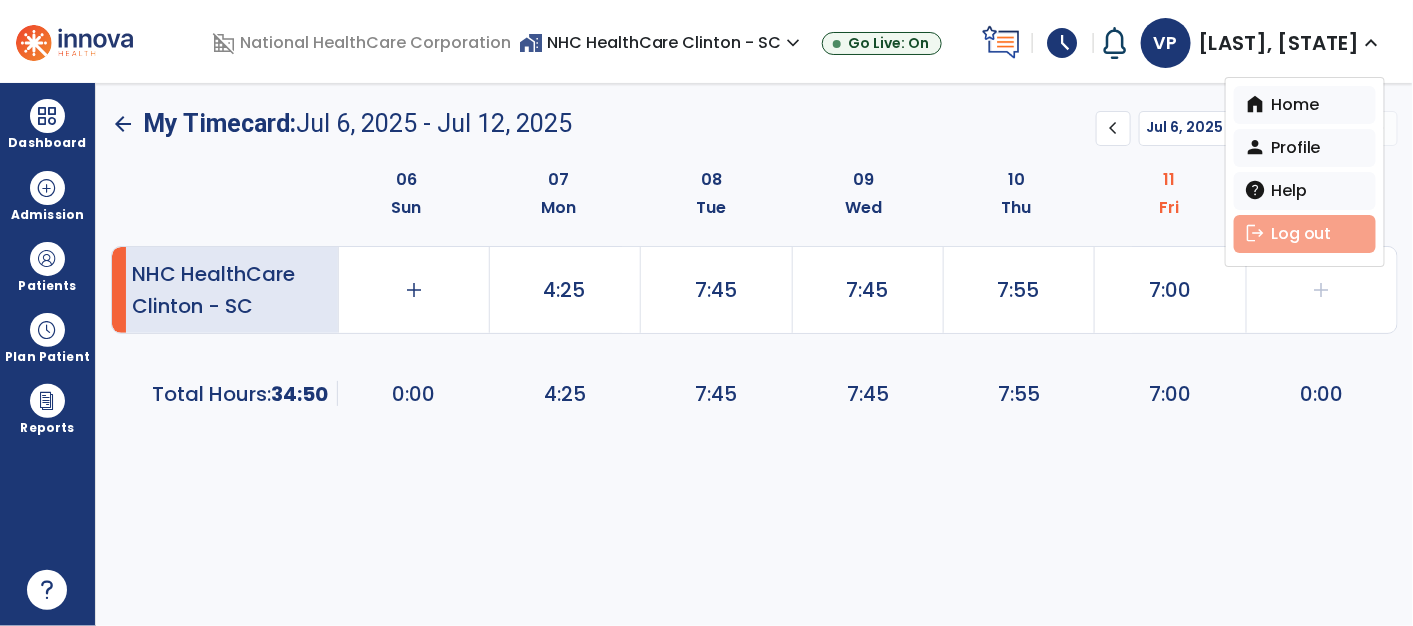 click on "logout   Log out" at bounding box center (1305, 234) 